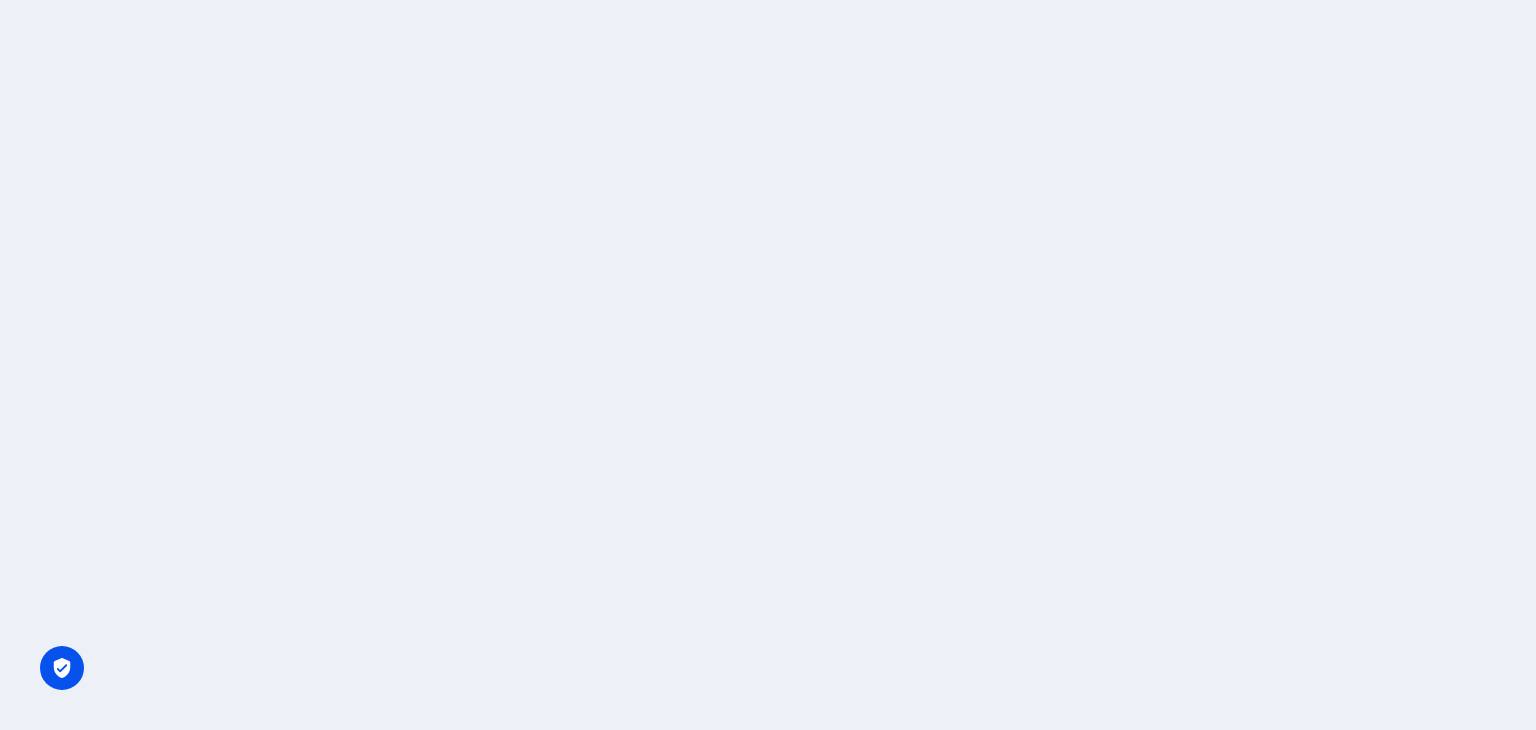 scroll, scrollTop: 0, scrollLeft: 0, axis: both 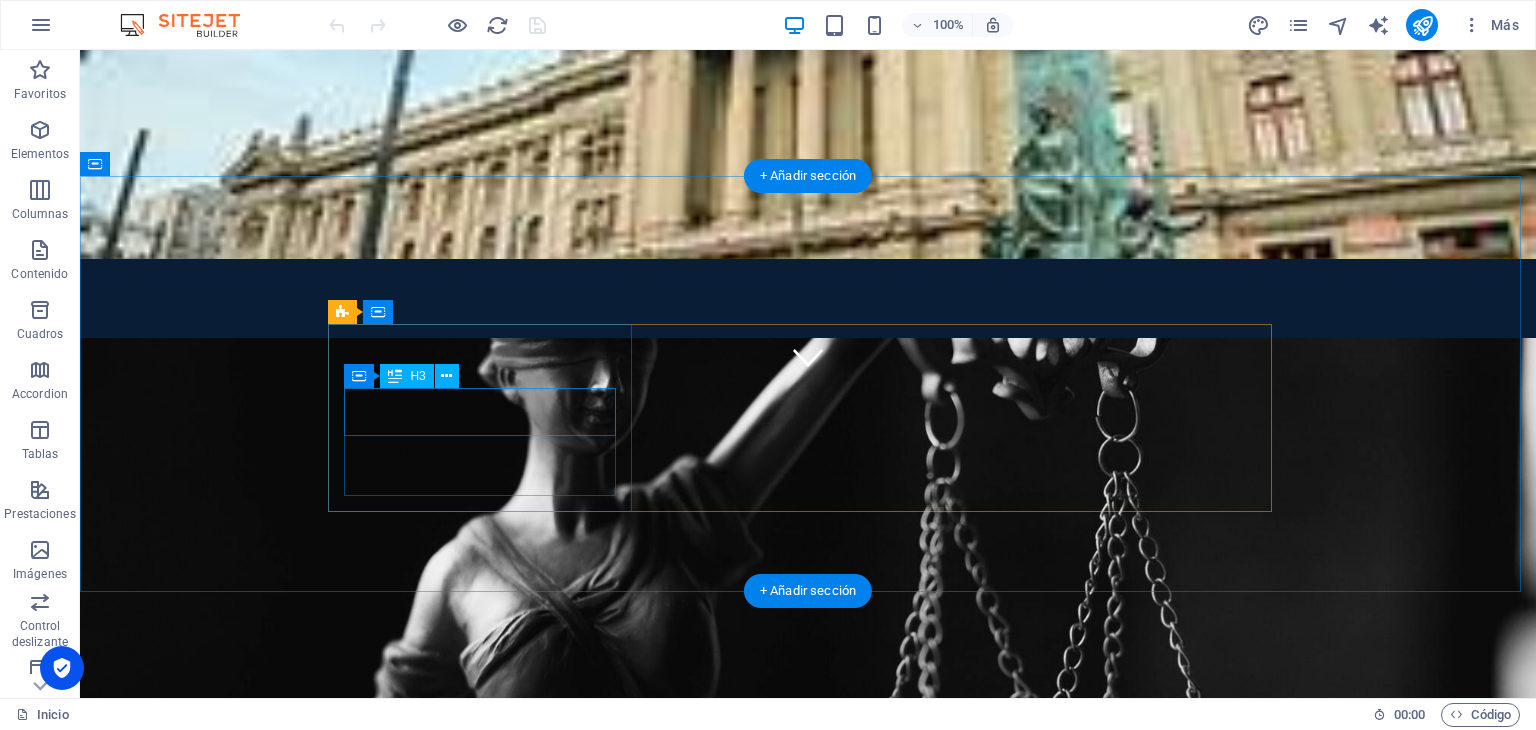 click on "Headline" at bounding box center (808, 1239) 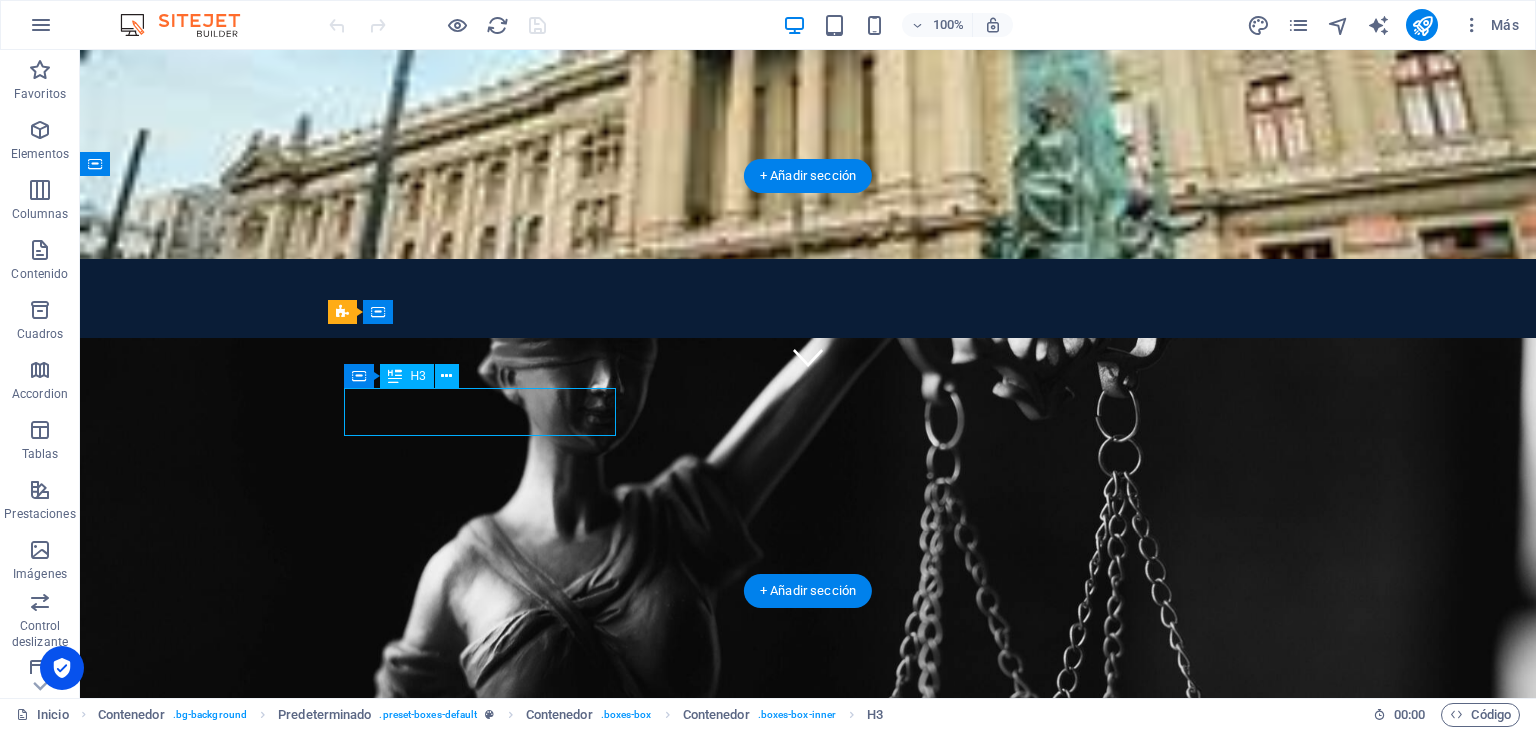 click on "Headline" at bounding box center [808, 1239] 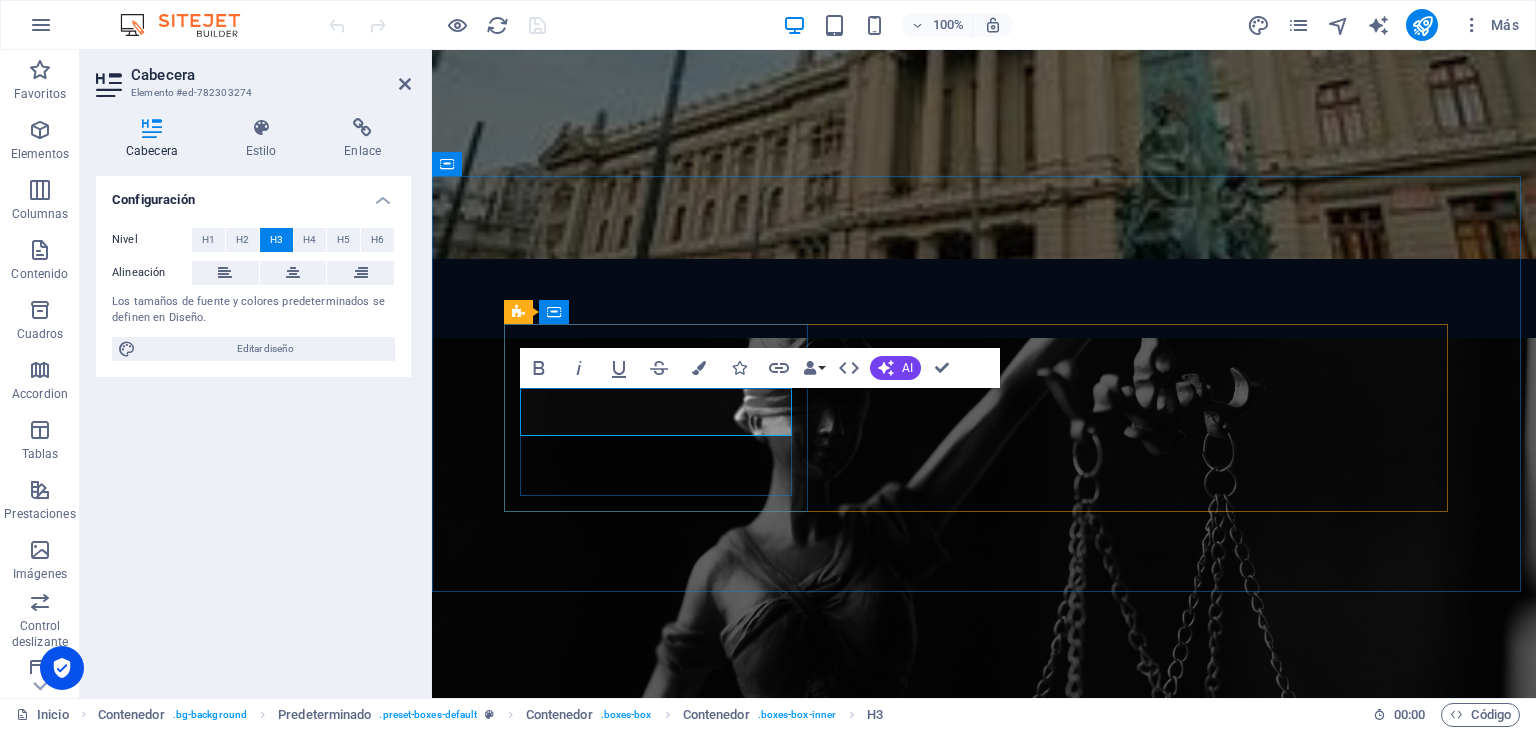 type 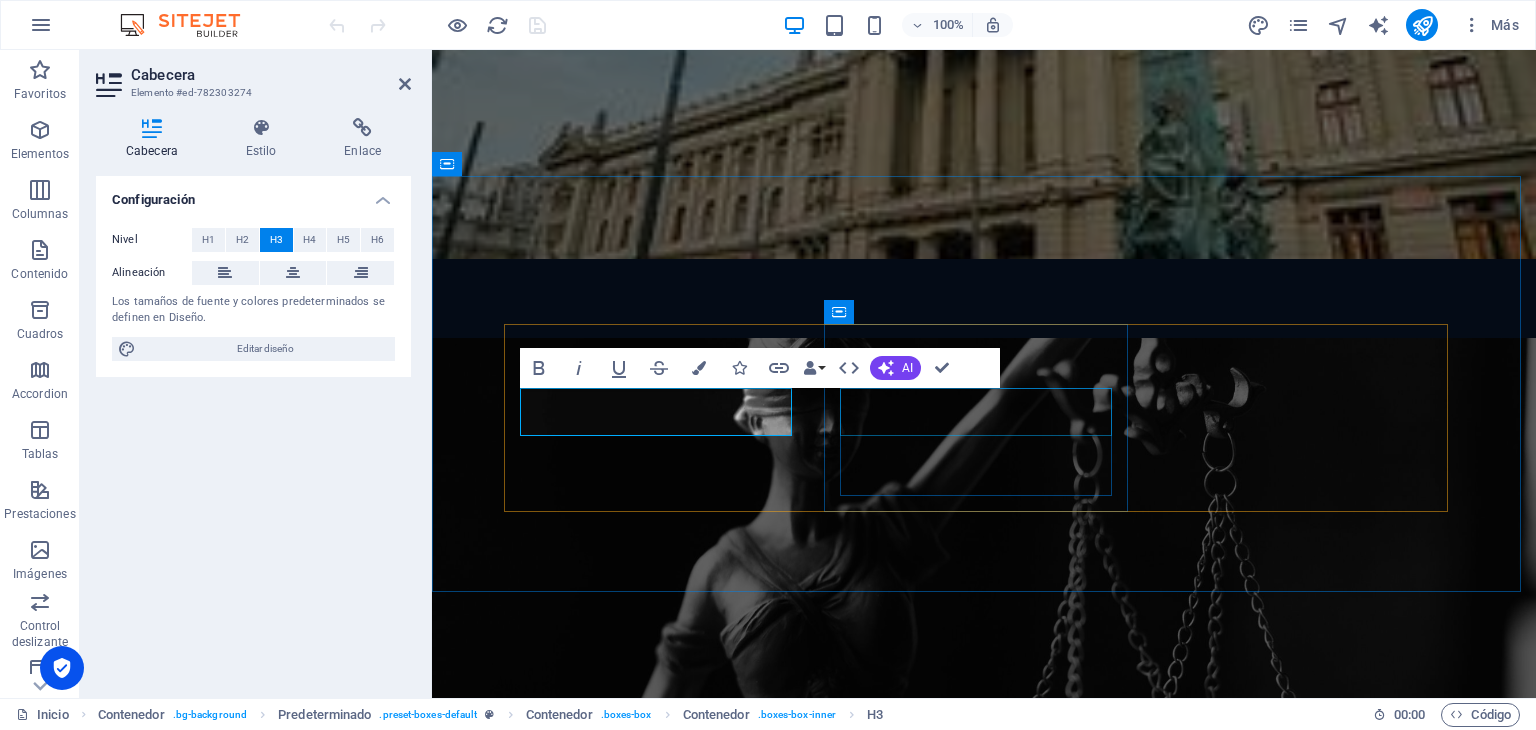 click on "Headline" at bounding box center (984, 1394) 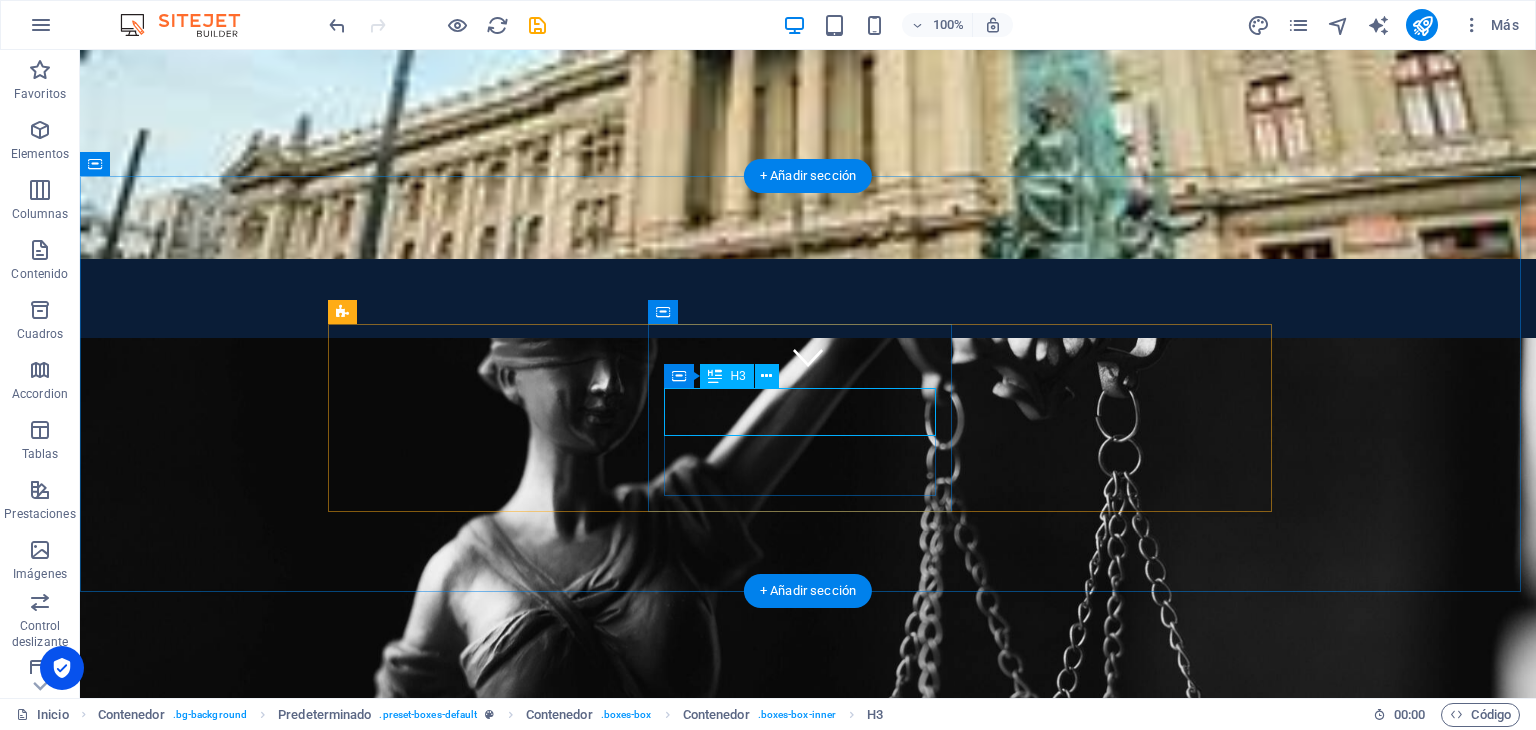 click on "Headline" at bounding box center (808, 1394) 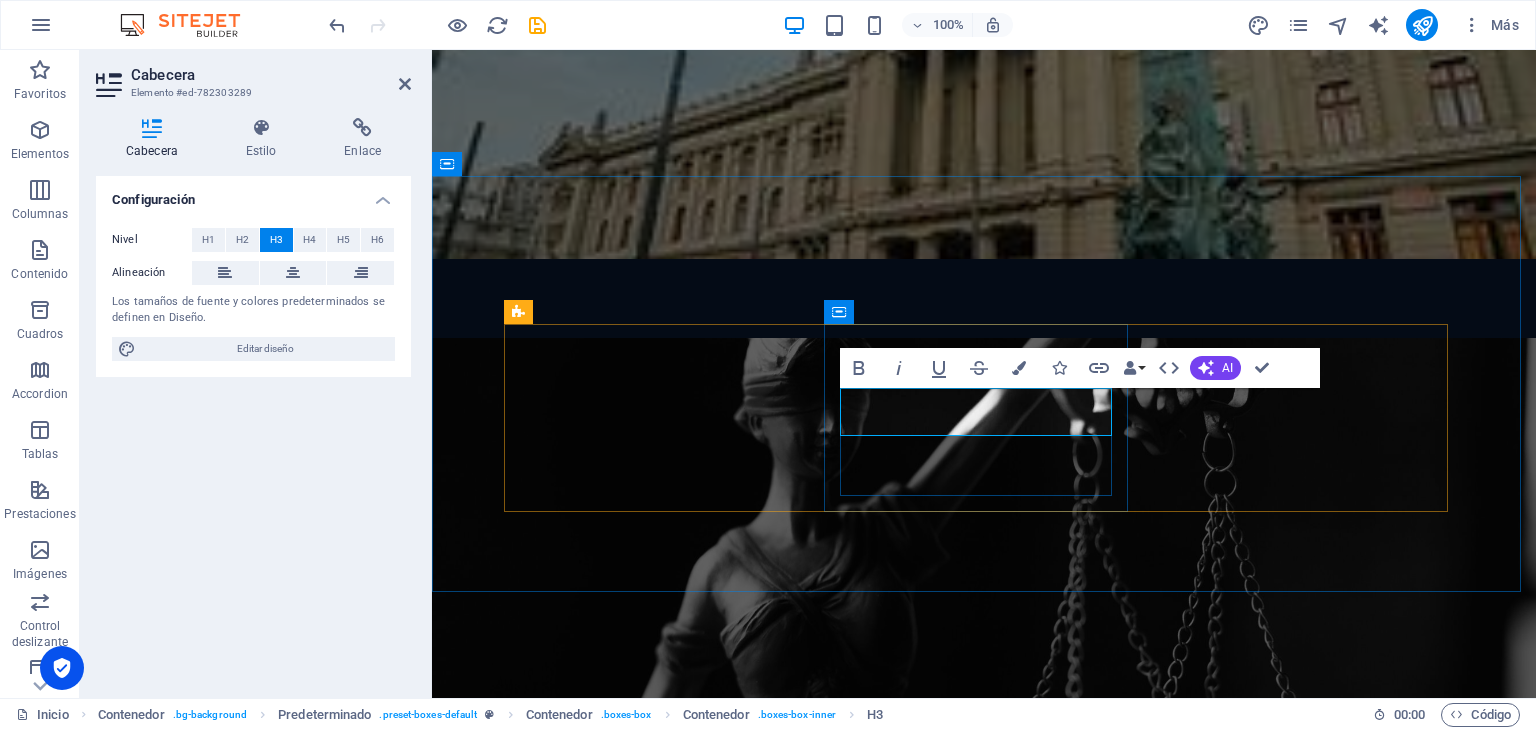 type 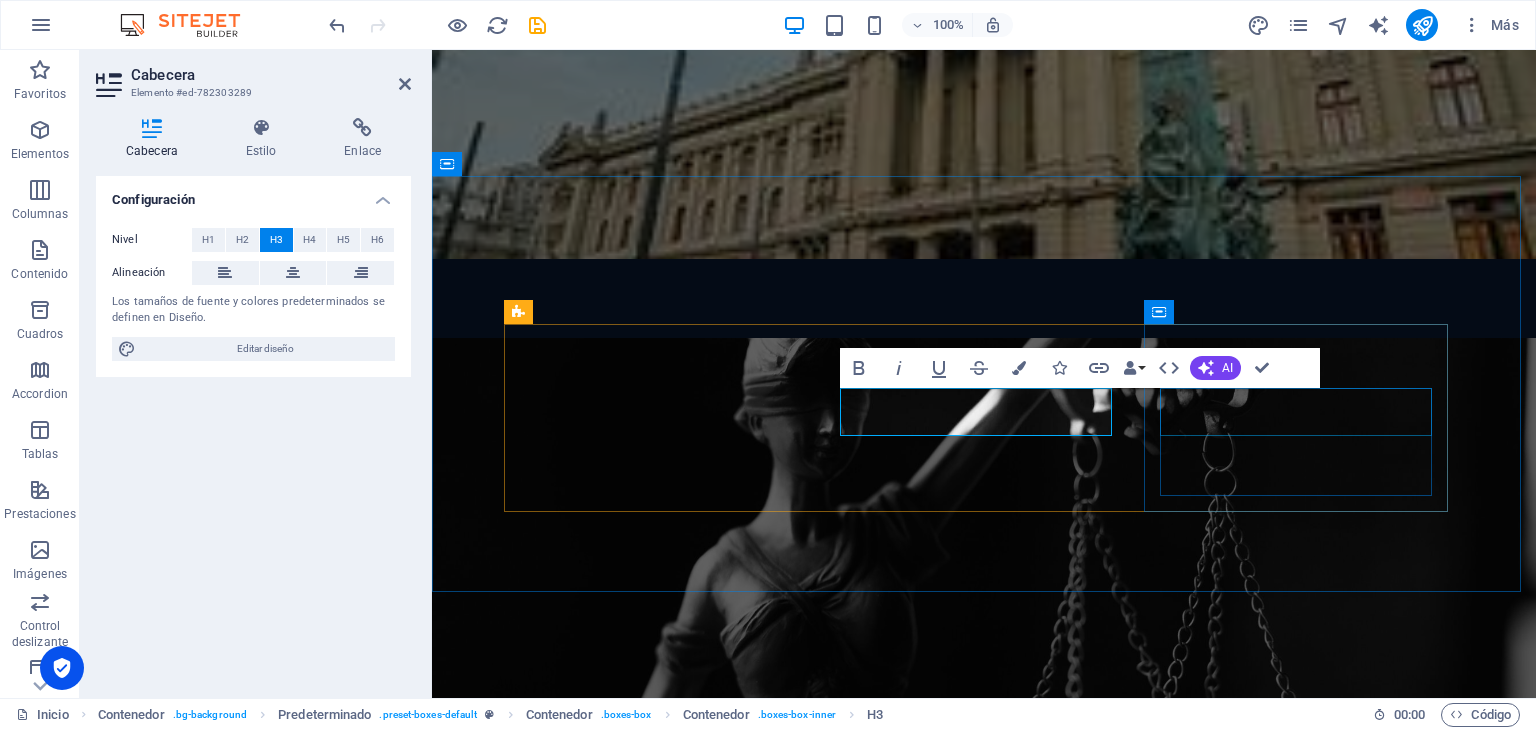 click on "Headline" at bounding box center [984, 1550] 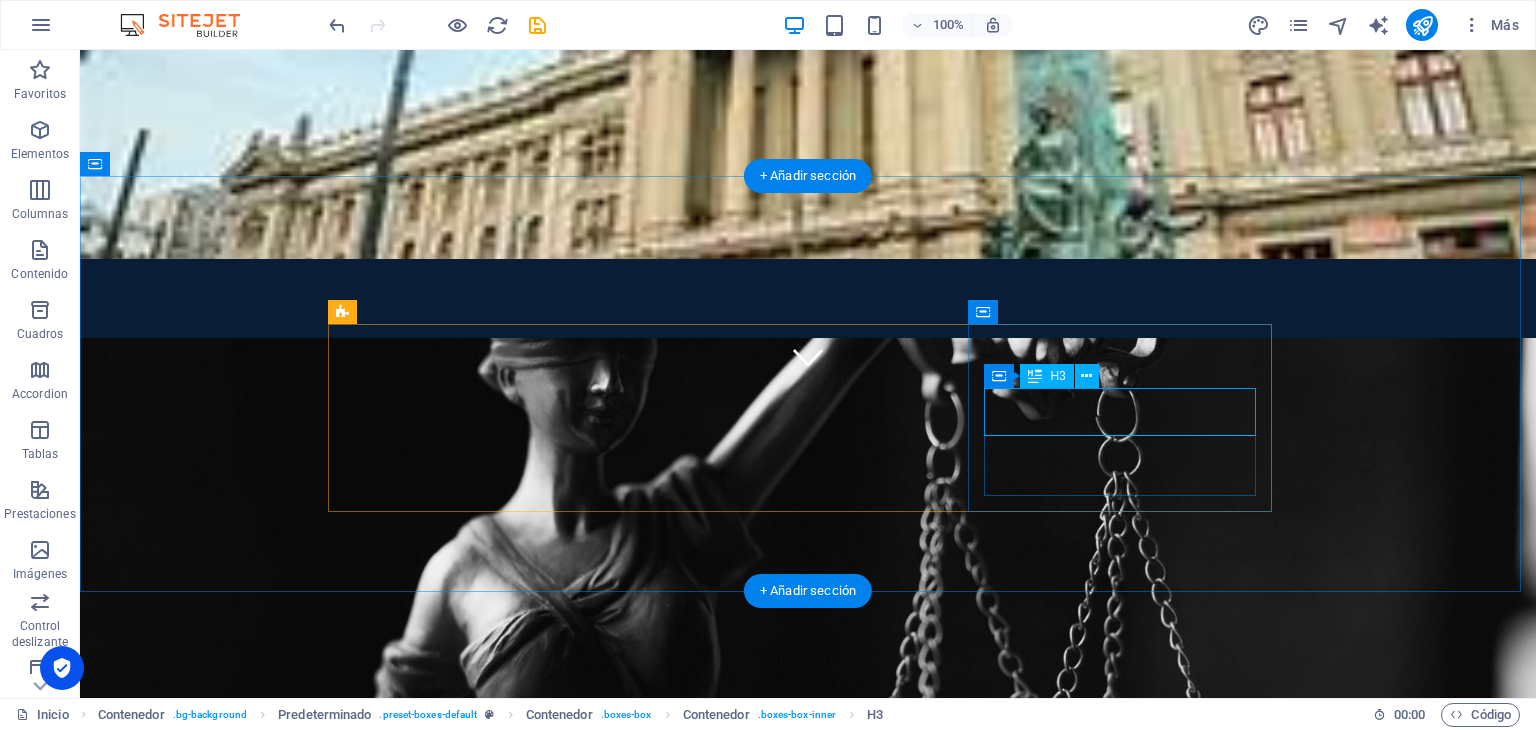 click on "Headline" at bounding box center (808, 1550) 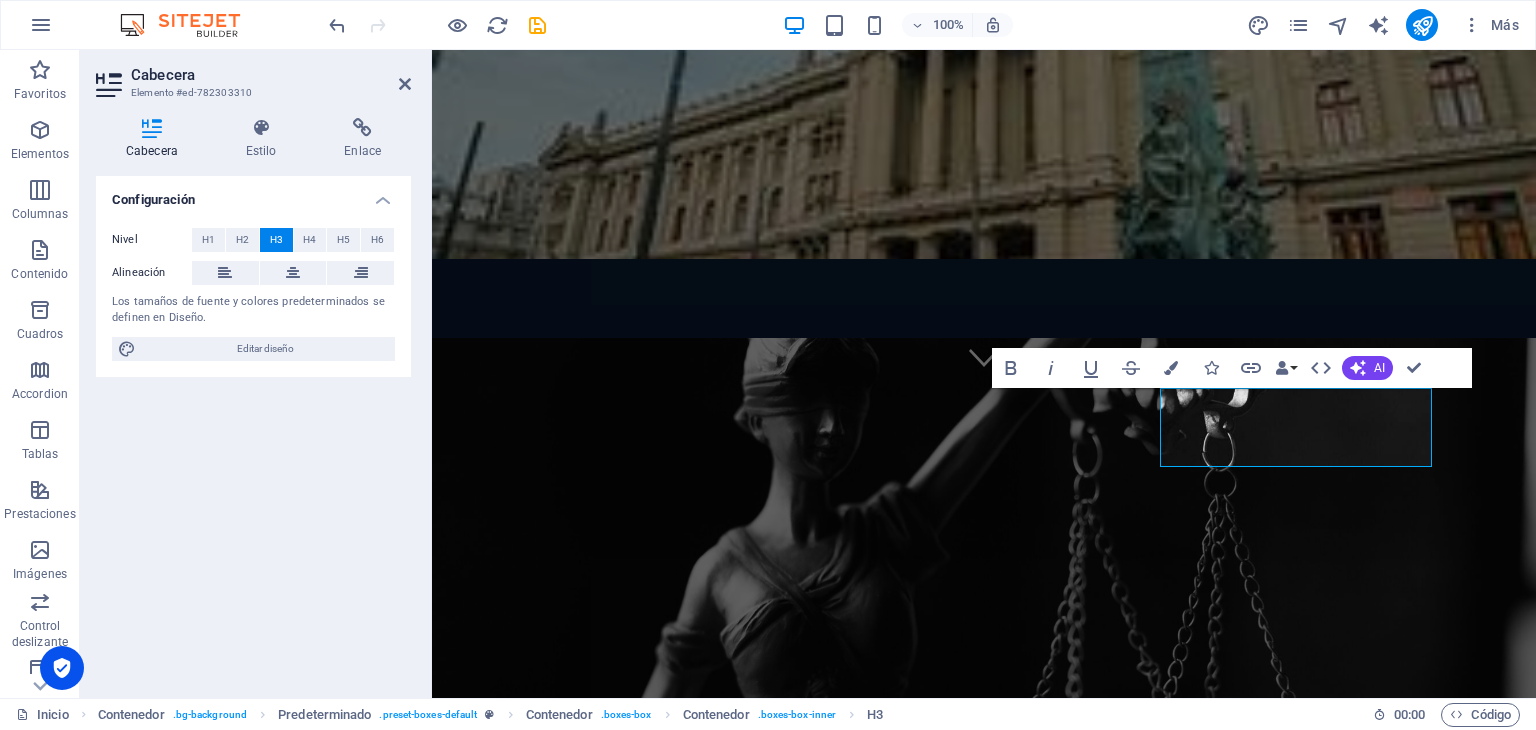 click at bounding box center (984, 565) 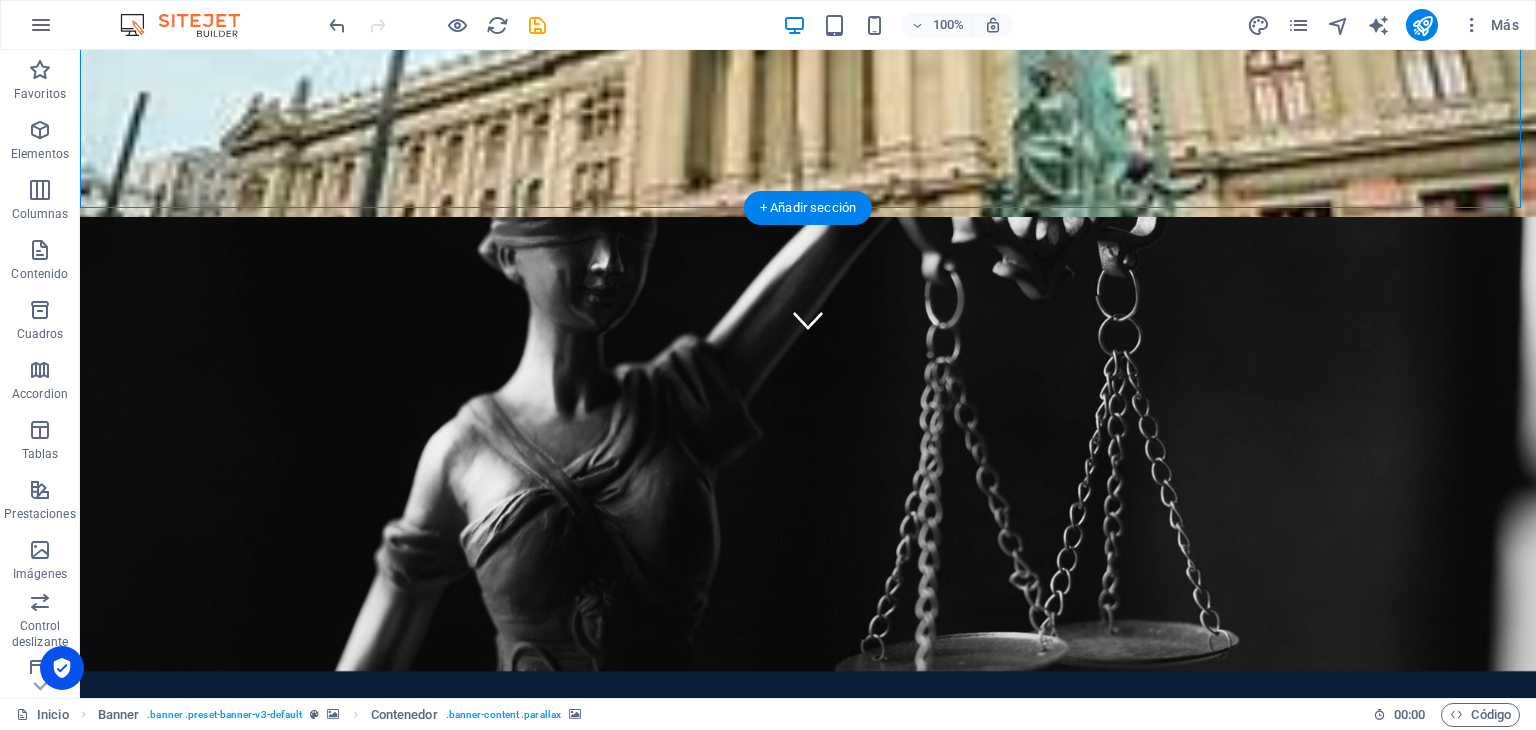 scroll, scrollTop: 368, scrollLeft: 0, axis: vertical 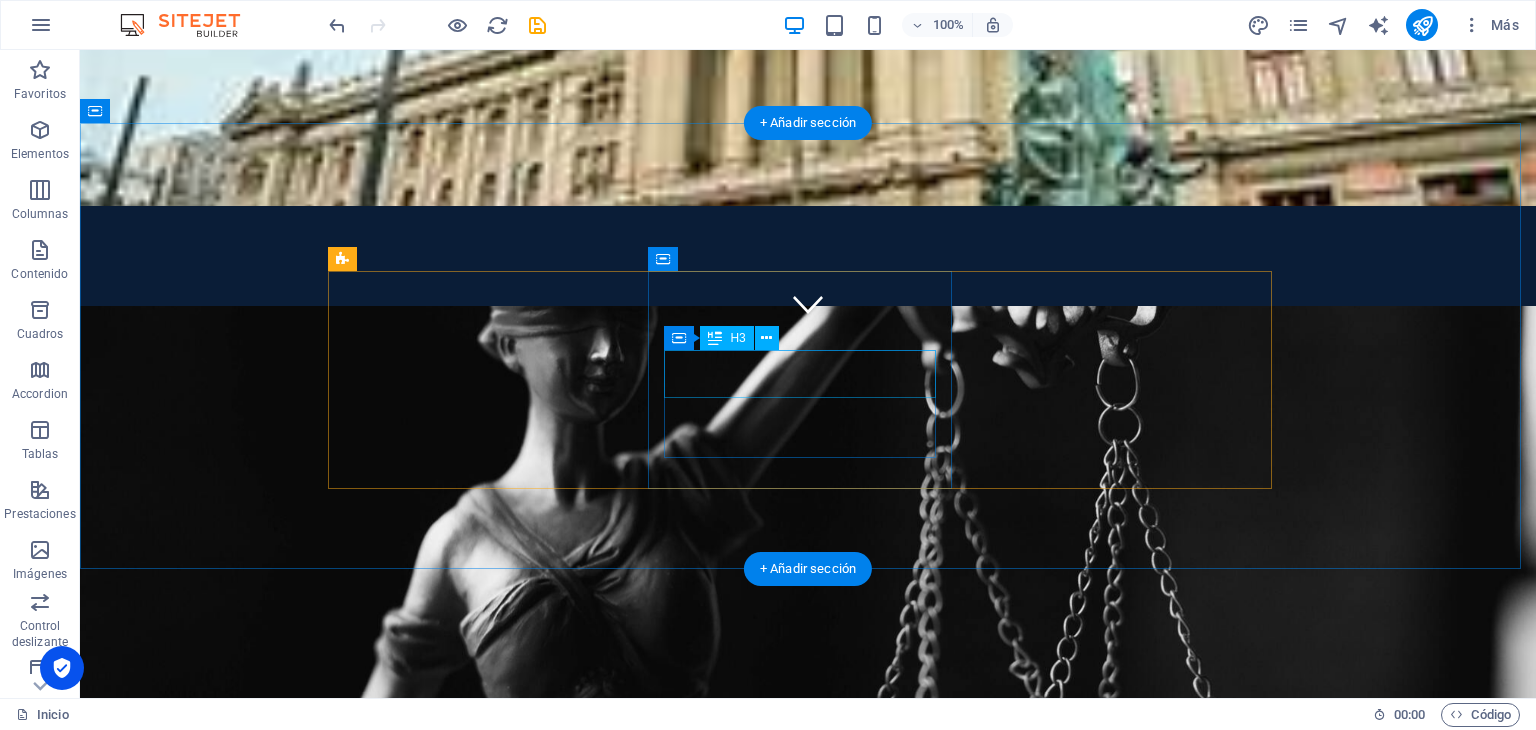 click on "Delitos Sexuales" at bounding box center (808, 1341) 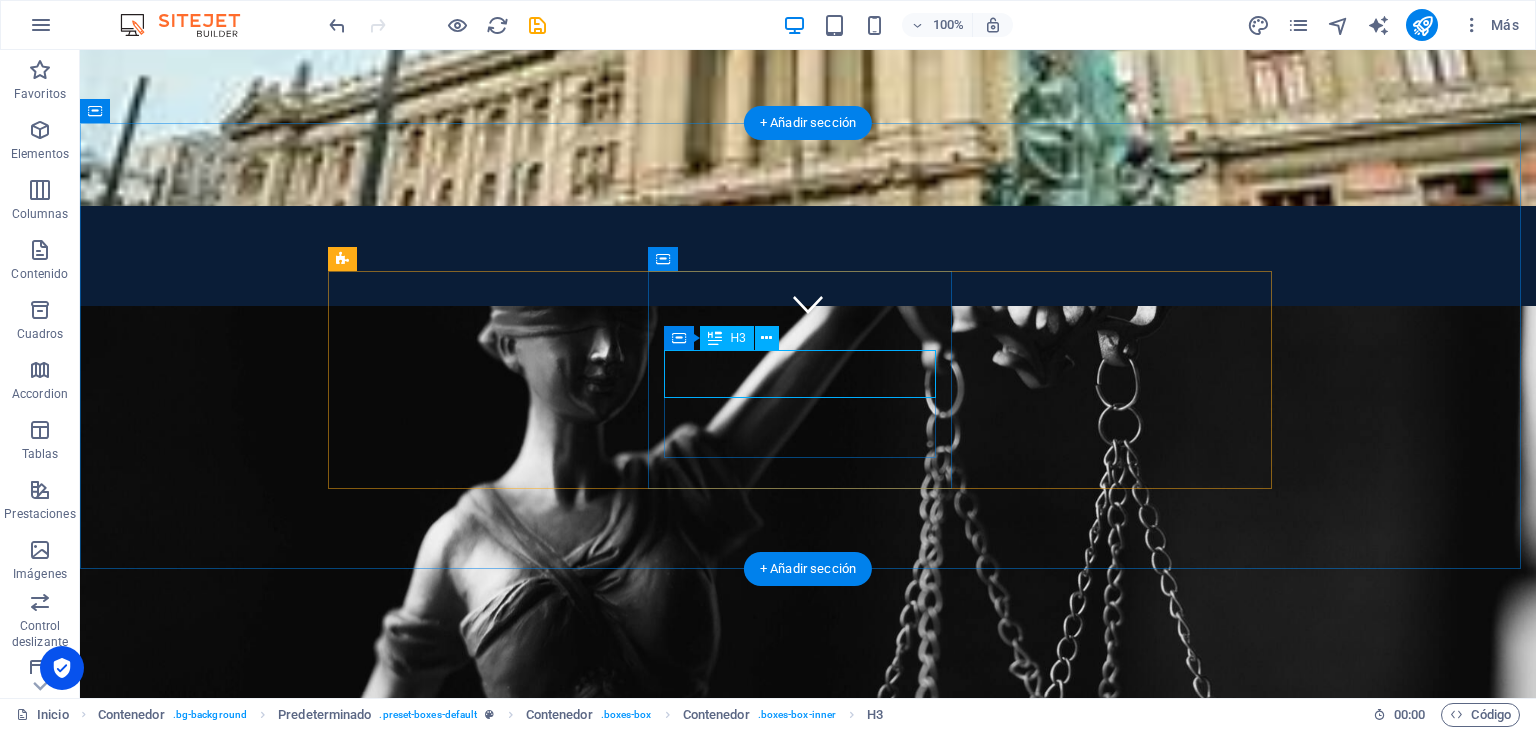 click on "Delitos Sexuales" at bounding box center (808, 1341) 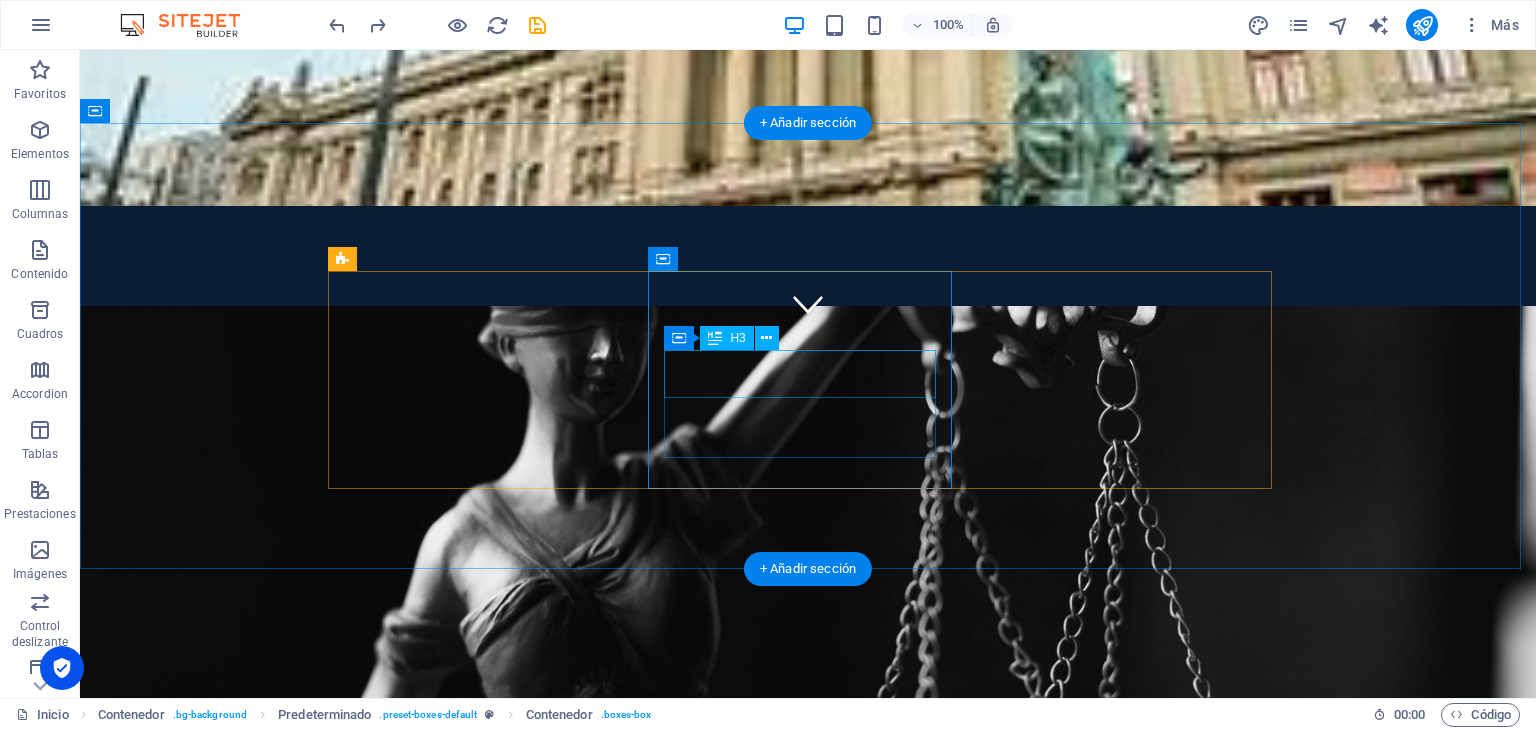 click on "Delitos Sexuales" at bounding box center (808, 1341) 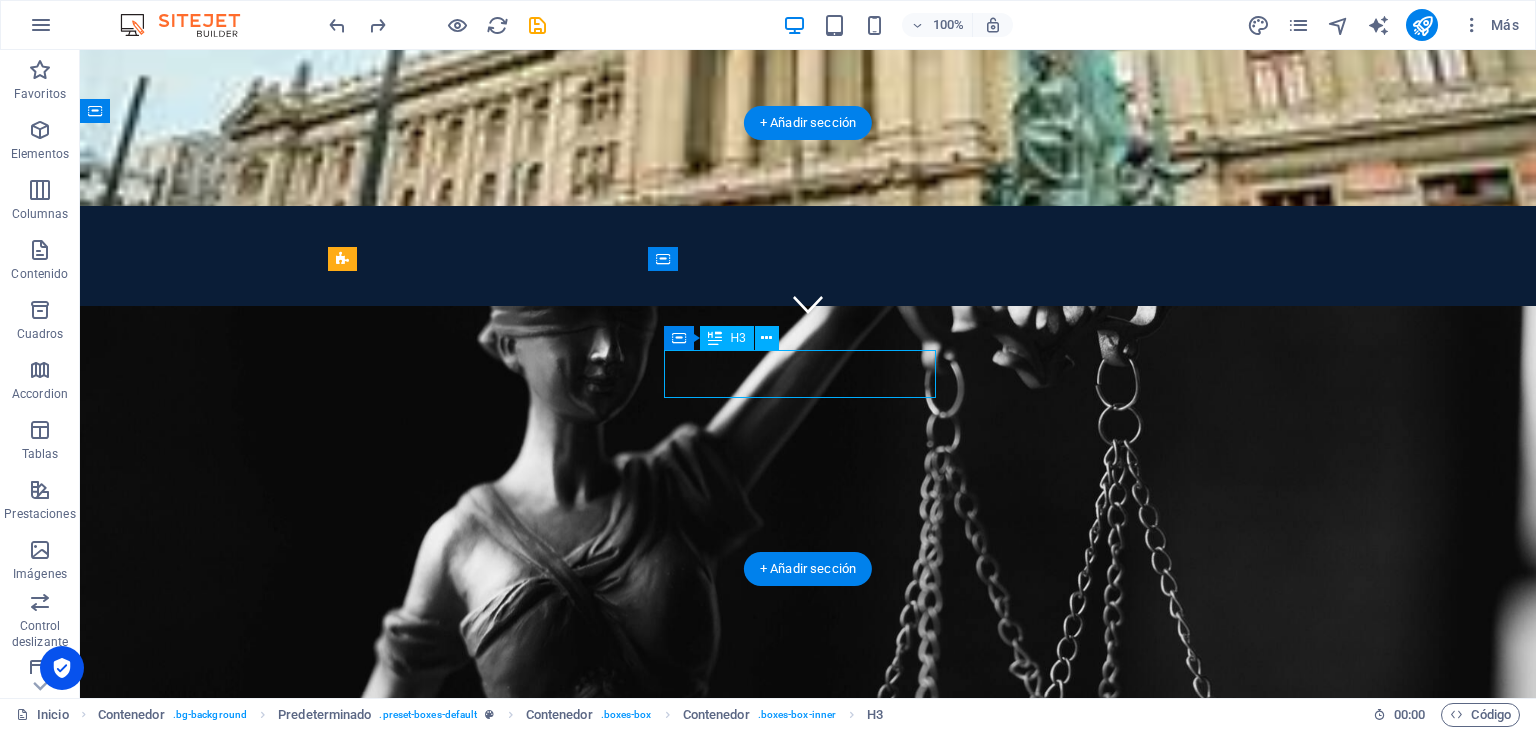 click on "Delitos Sexuales" at bounding box center (808, 1341) 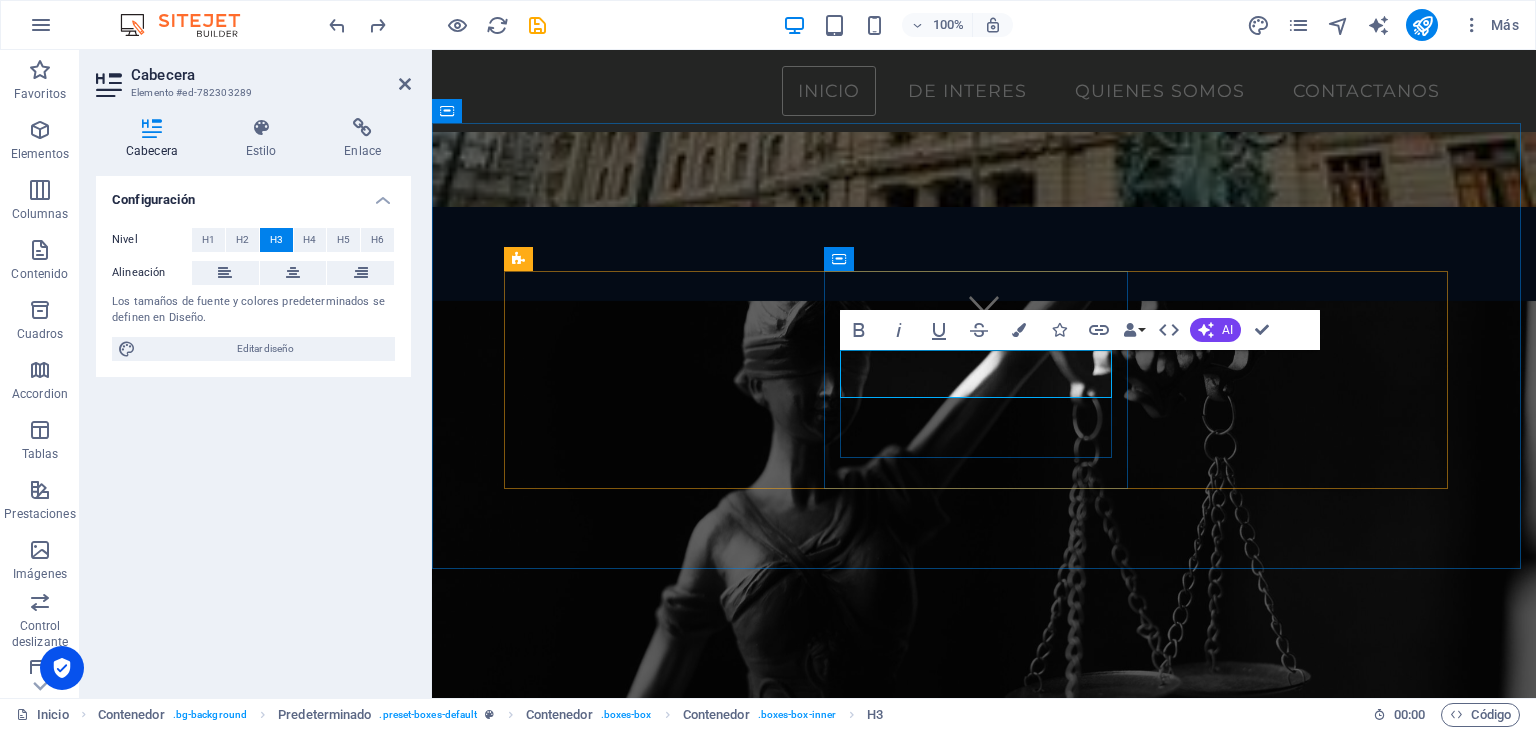 scroll, scrollTop: 352, scrollLeft: 0, axis: vertical 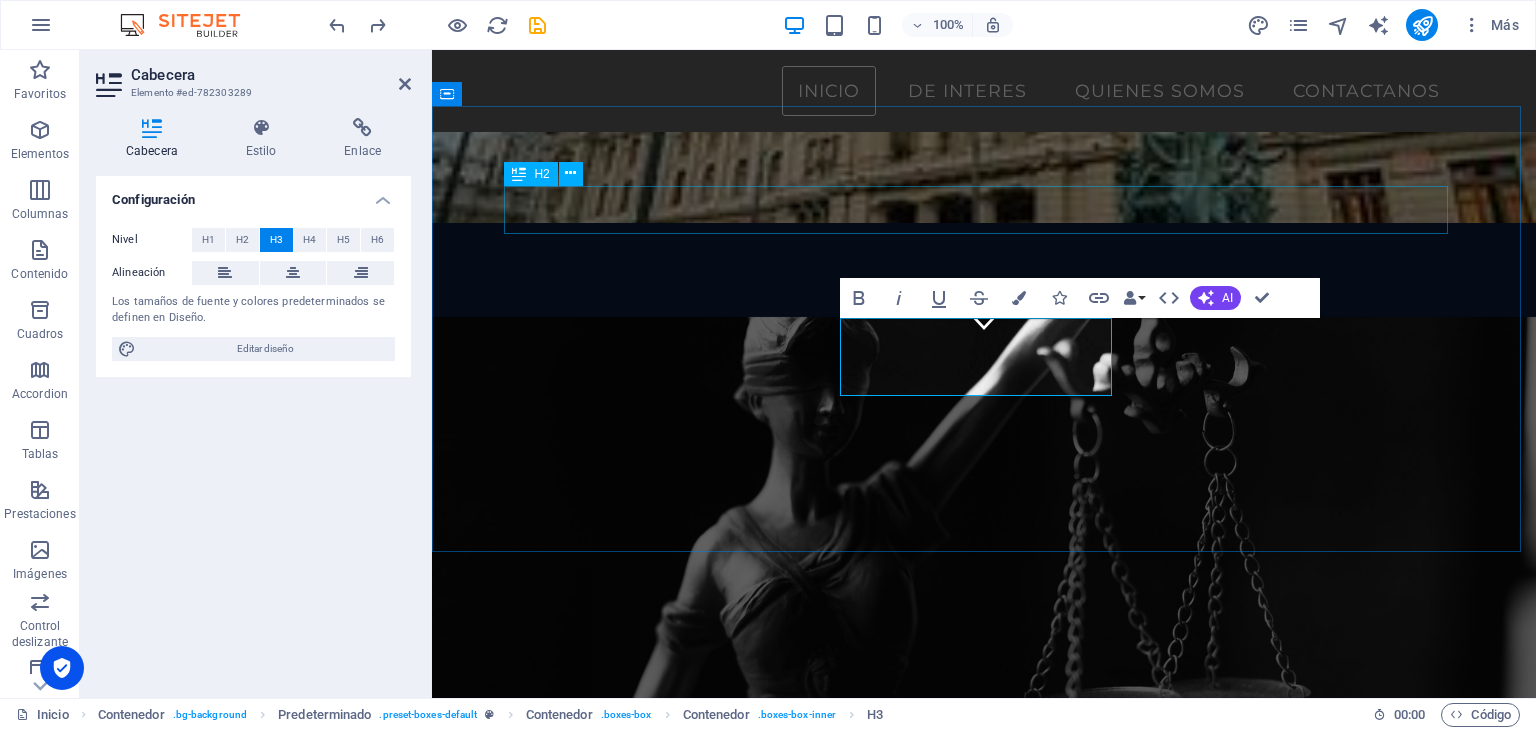 click on "AREAS DE   PRACTICA" at bounding box center [984, 1072] 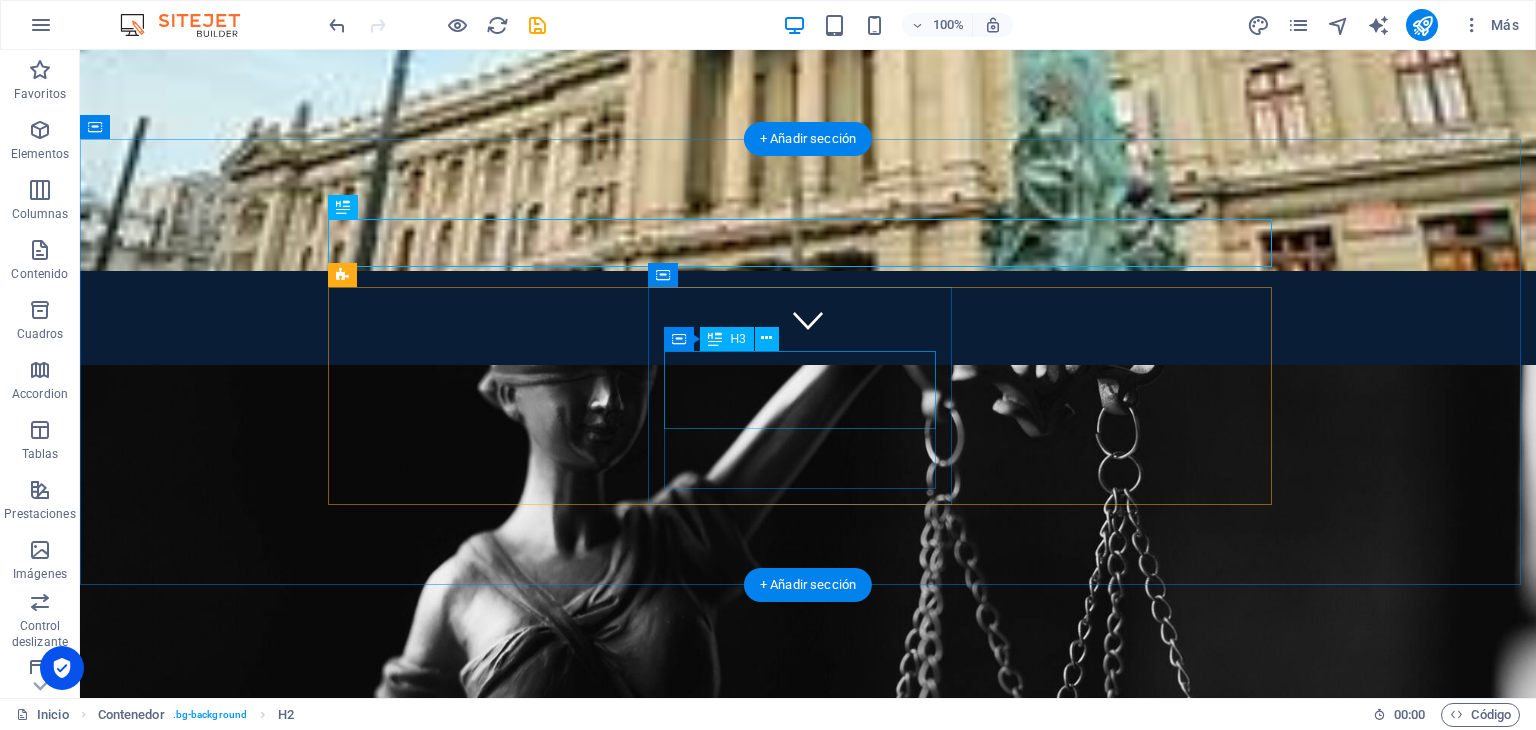 click on "Delitos complejos y defensa estratégica." at bounding box center [808, 1386] 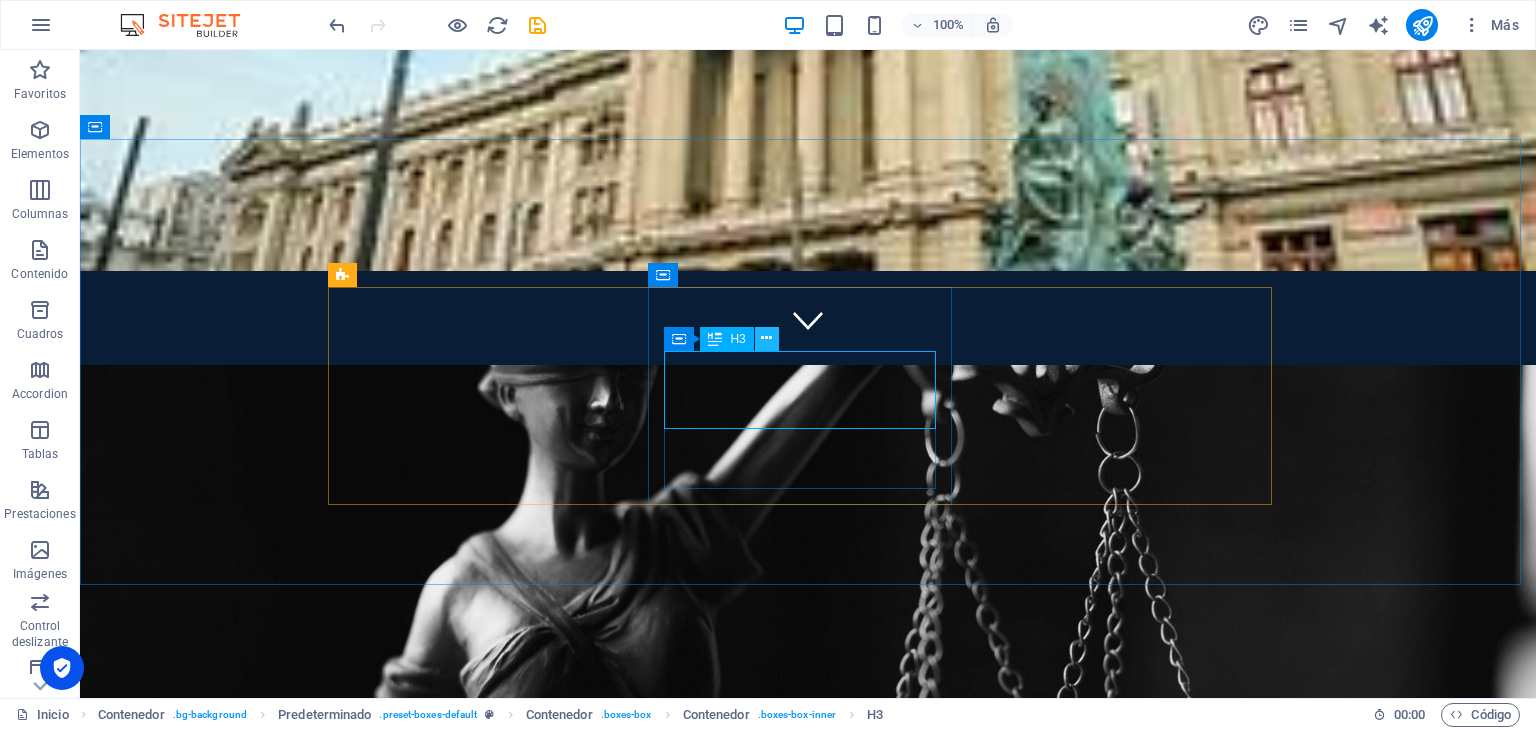 click at bounding box center [766, 338] 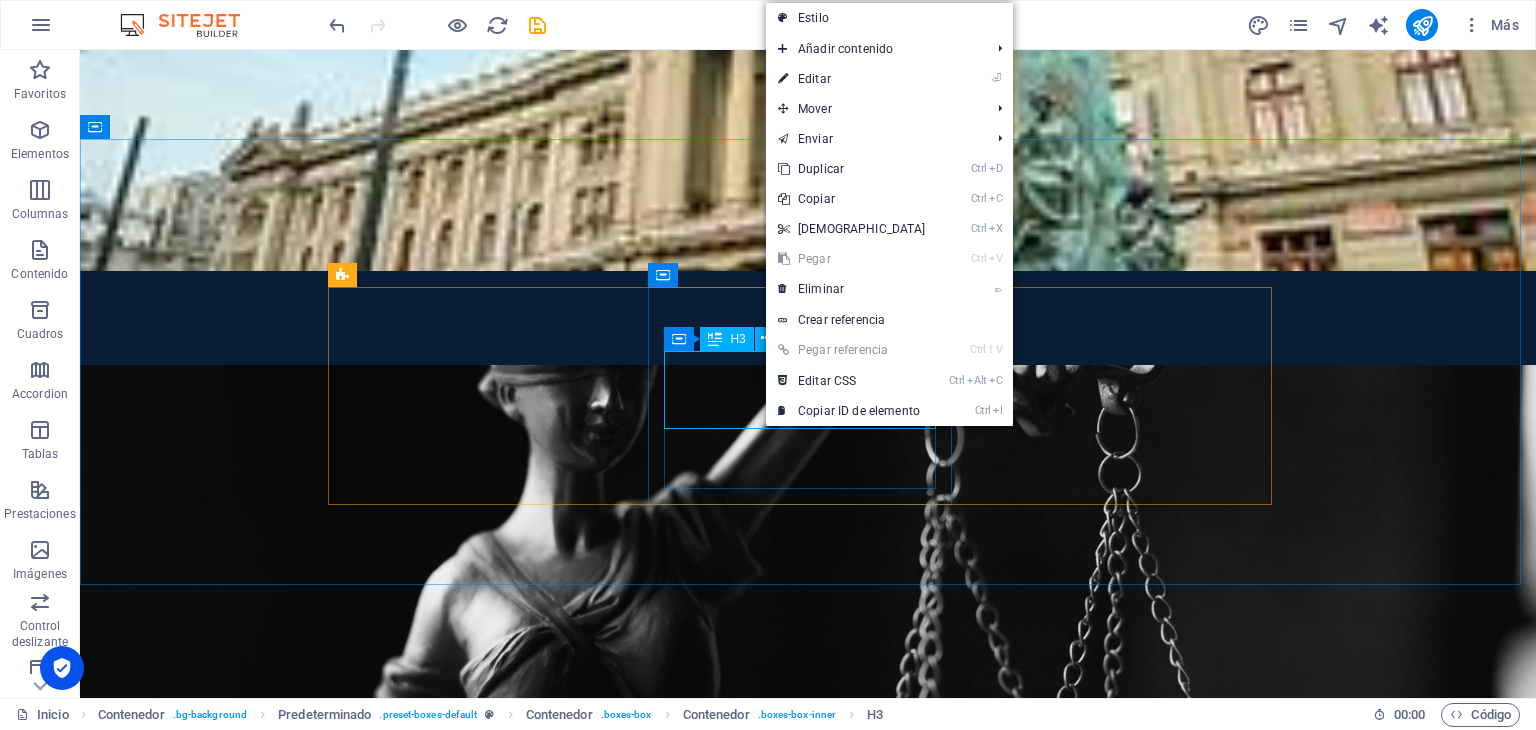 click on "H3" at bounding box center [726, 339] 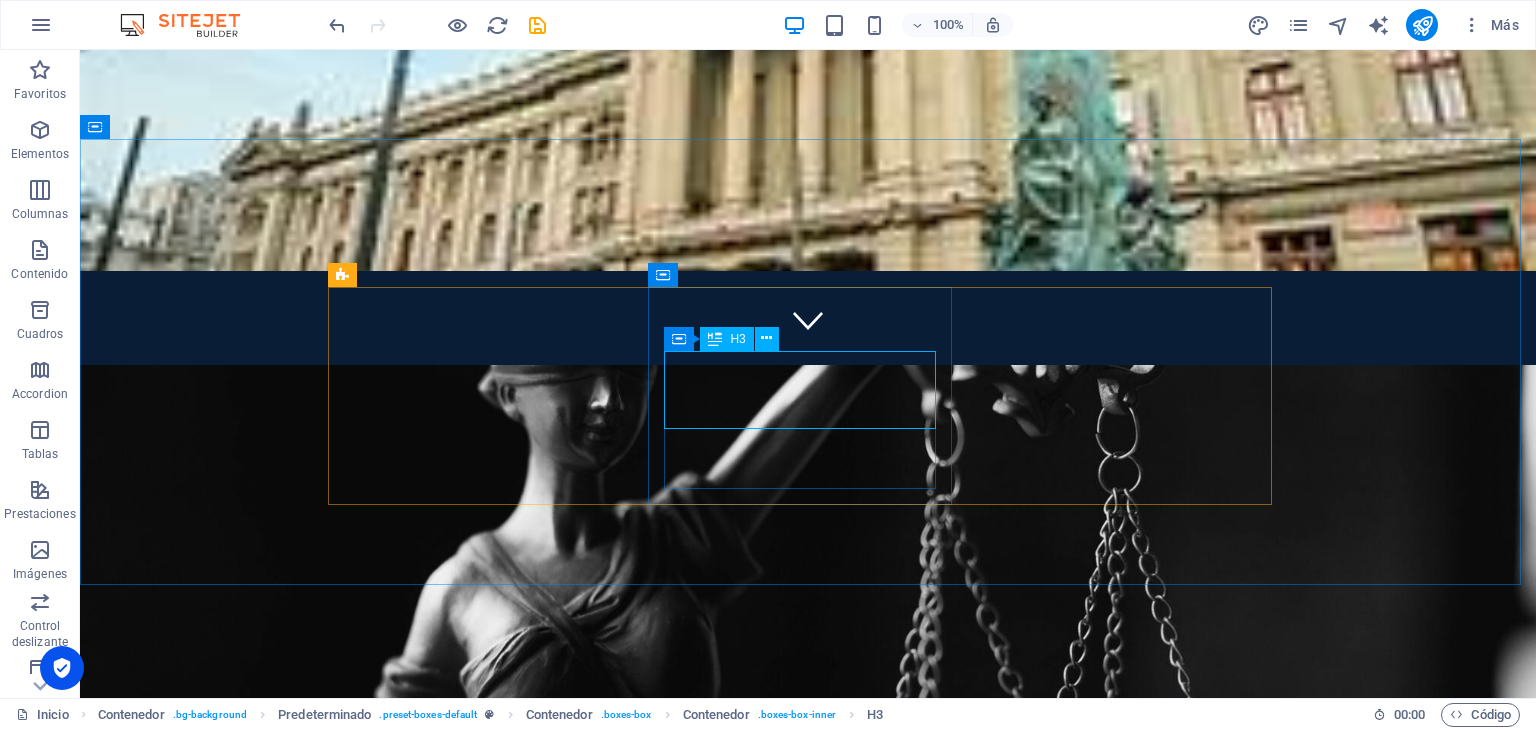 click on "H3" at bounding box center [726, 339] 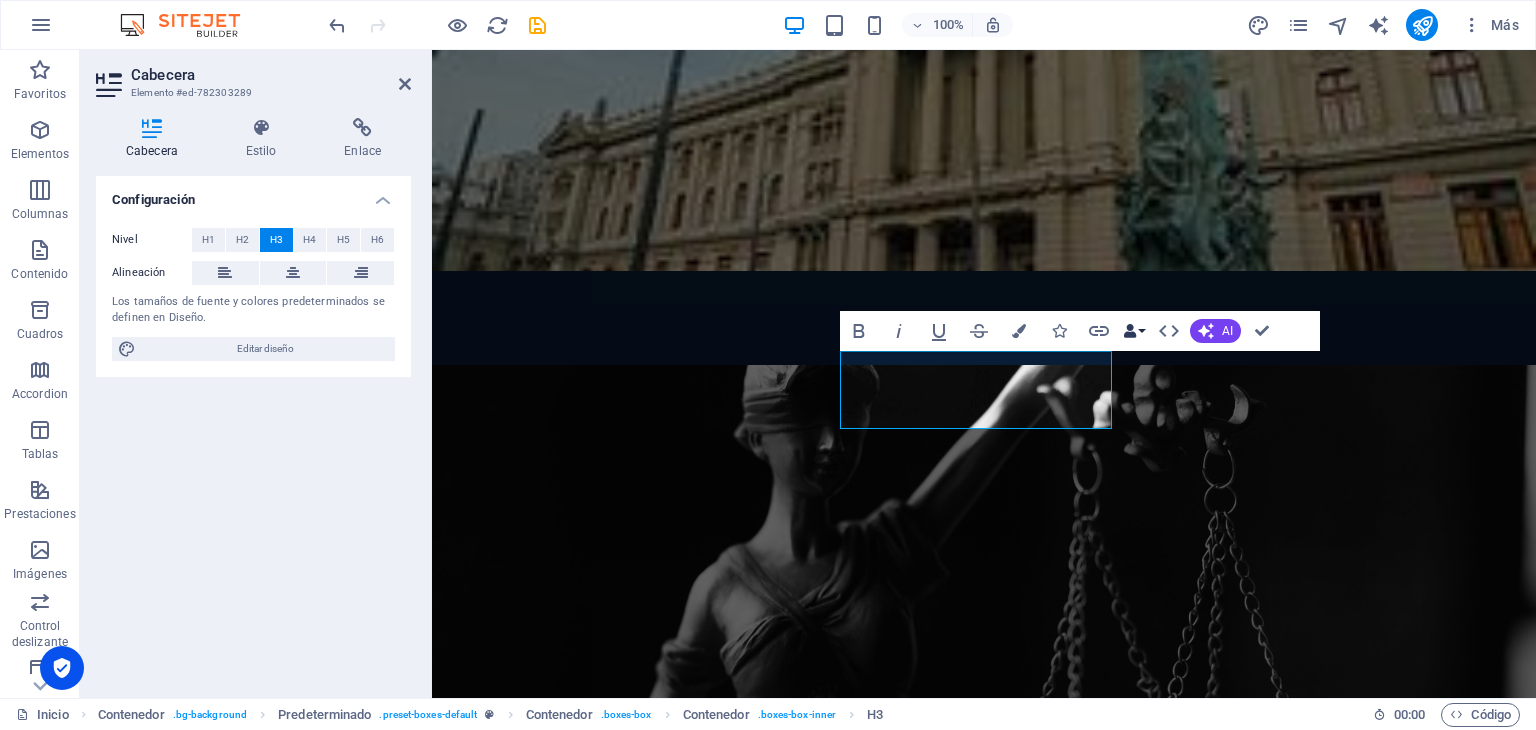 click on "Data Bindings" at bounding box center (1134, 331) 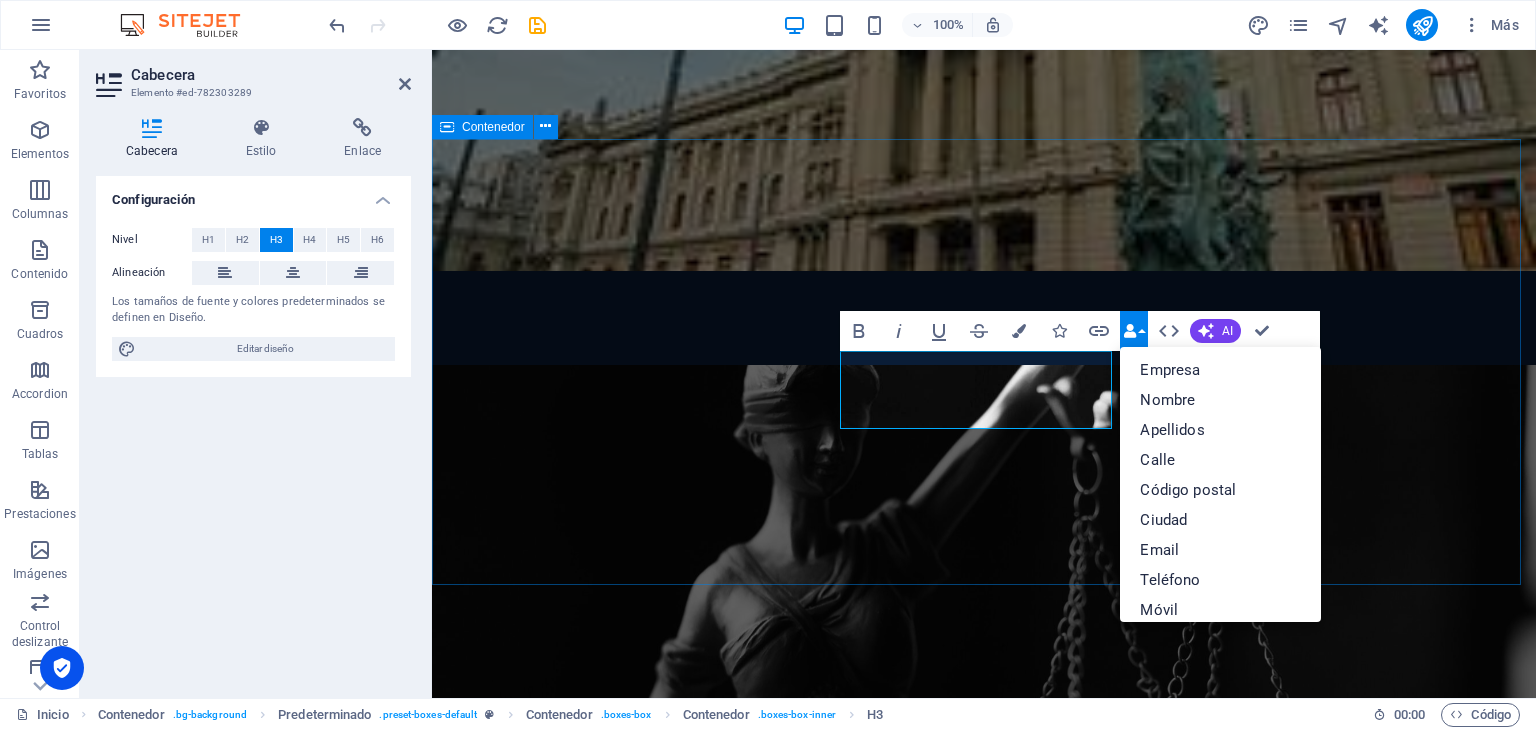 click on "AREAS DE   PRACTICA Delitos Violentos Lorem ipsum dolor sit amet, consectetur adipisicing elit. Veritatis, dolorem! Delitos complejos y defensa estratégica. Lorem ipsum dolor sit amet, consectetur adipisicing elit. Veritatis, dolorem! Medidas cautelares y gestión de libertades. Lorem ipsum dolor sit amet, consectetur adipisicing elit. Veritatis, dolorem!" at bounding box center (984, 1339) 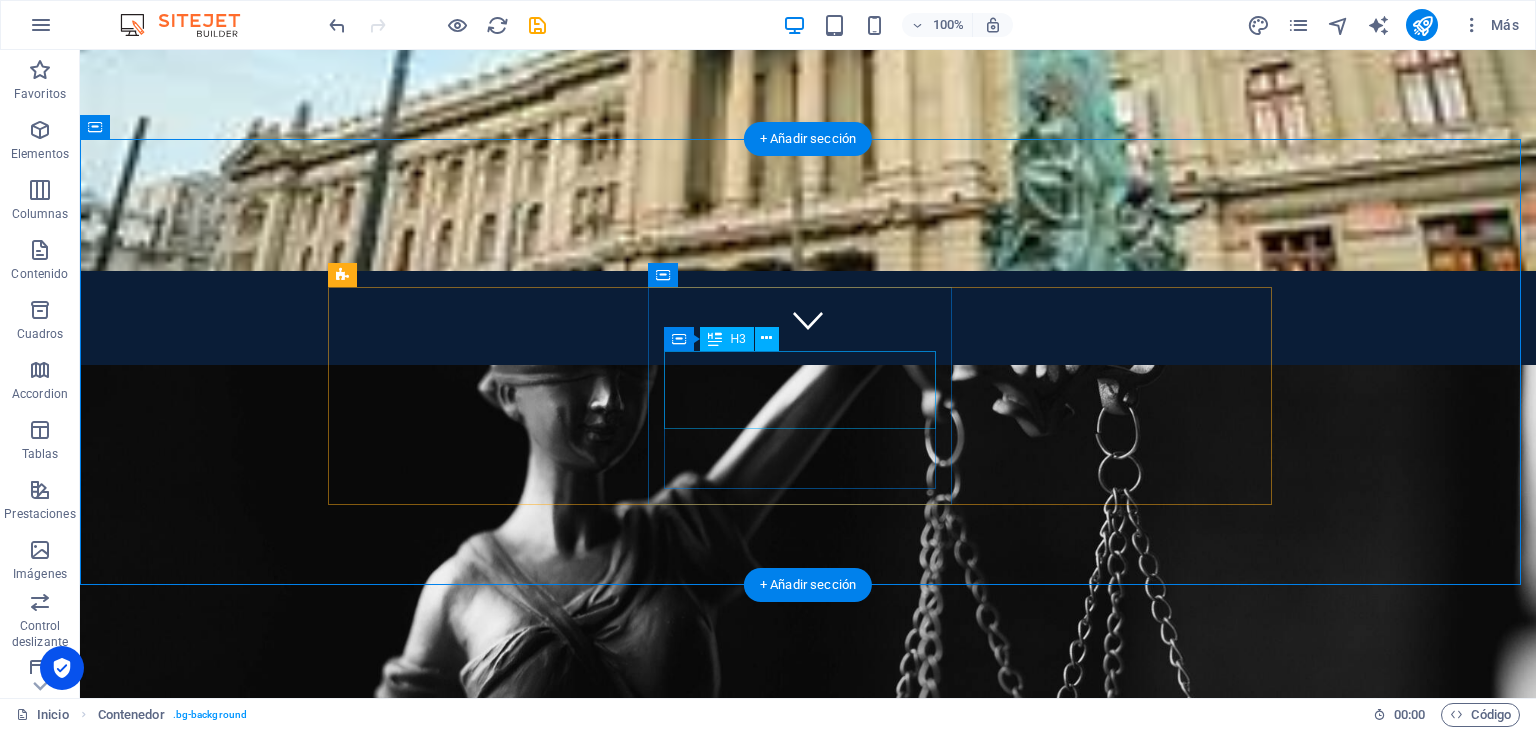 click on "Delitos complejos y defensa estratégica." at bounding box center (808, 1386) 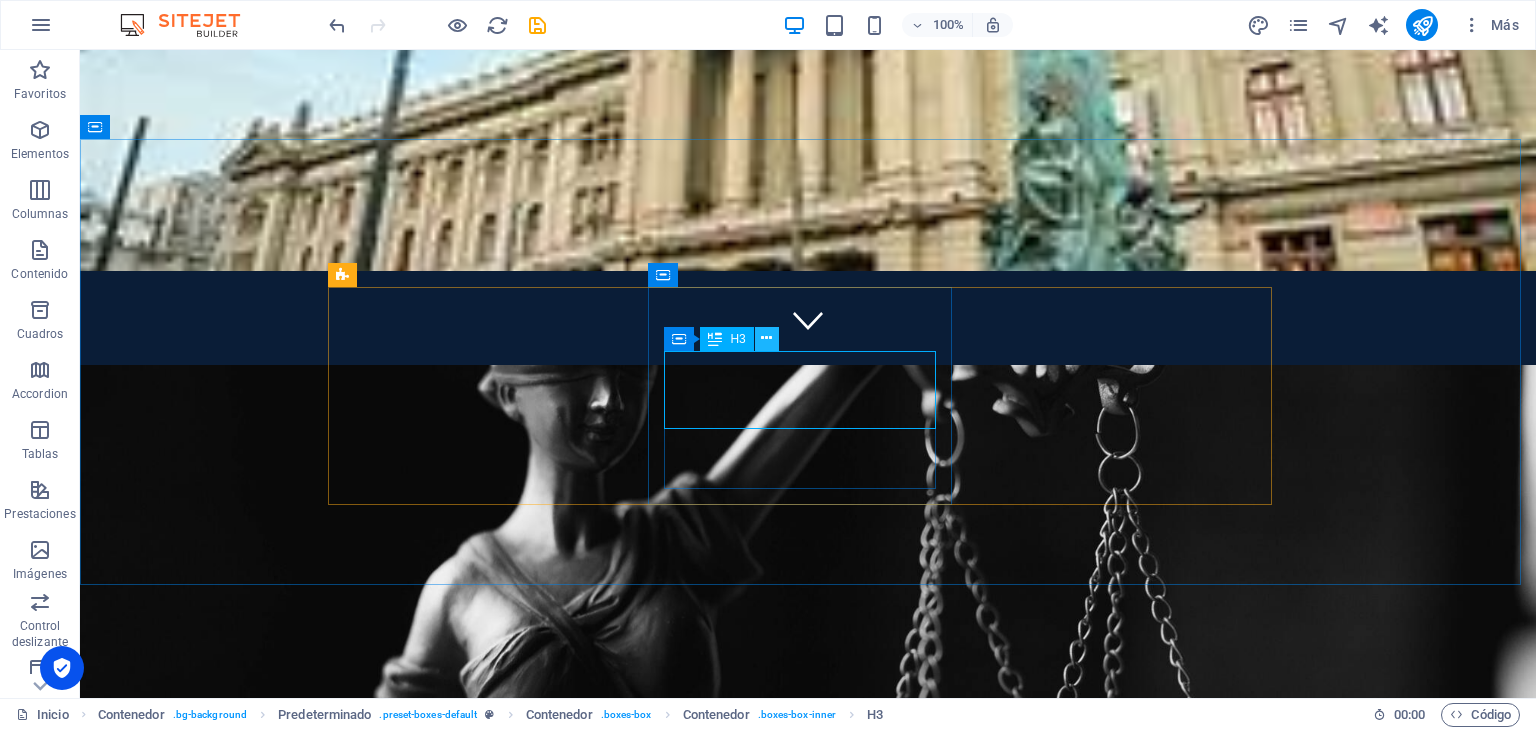 click at bounding box center (766, 338) 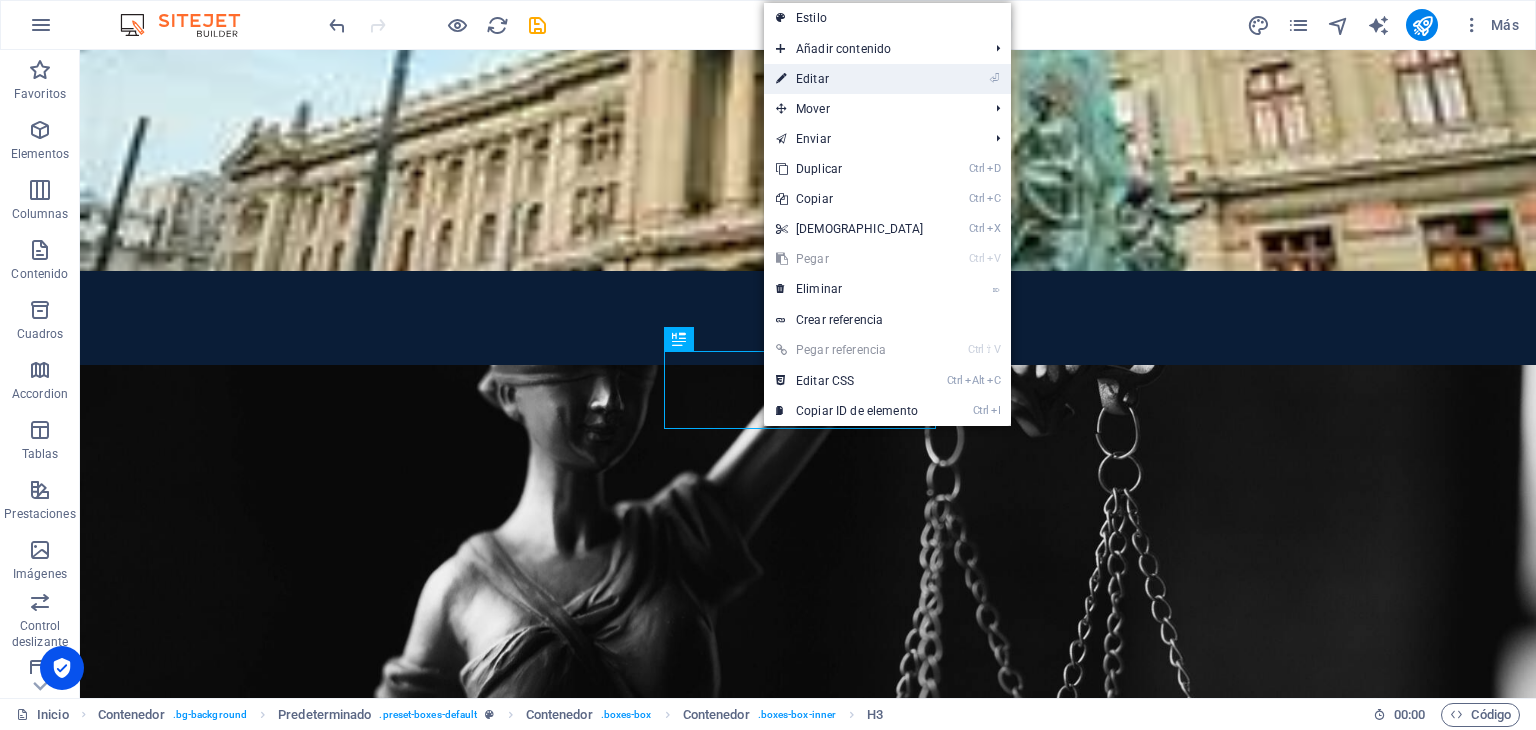 click on "⏎  Editar" at bounding box center [850, 79] 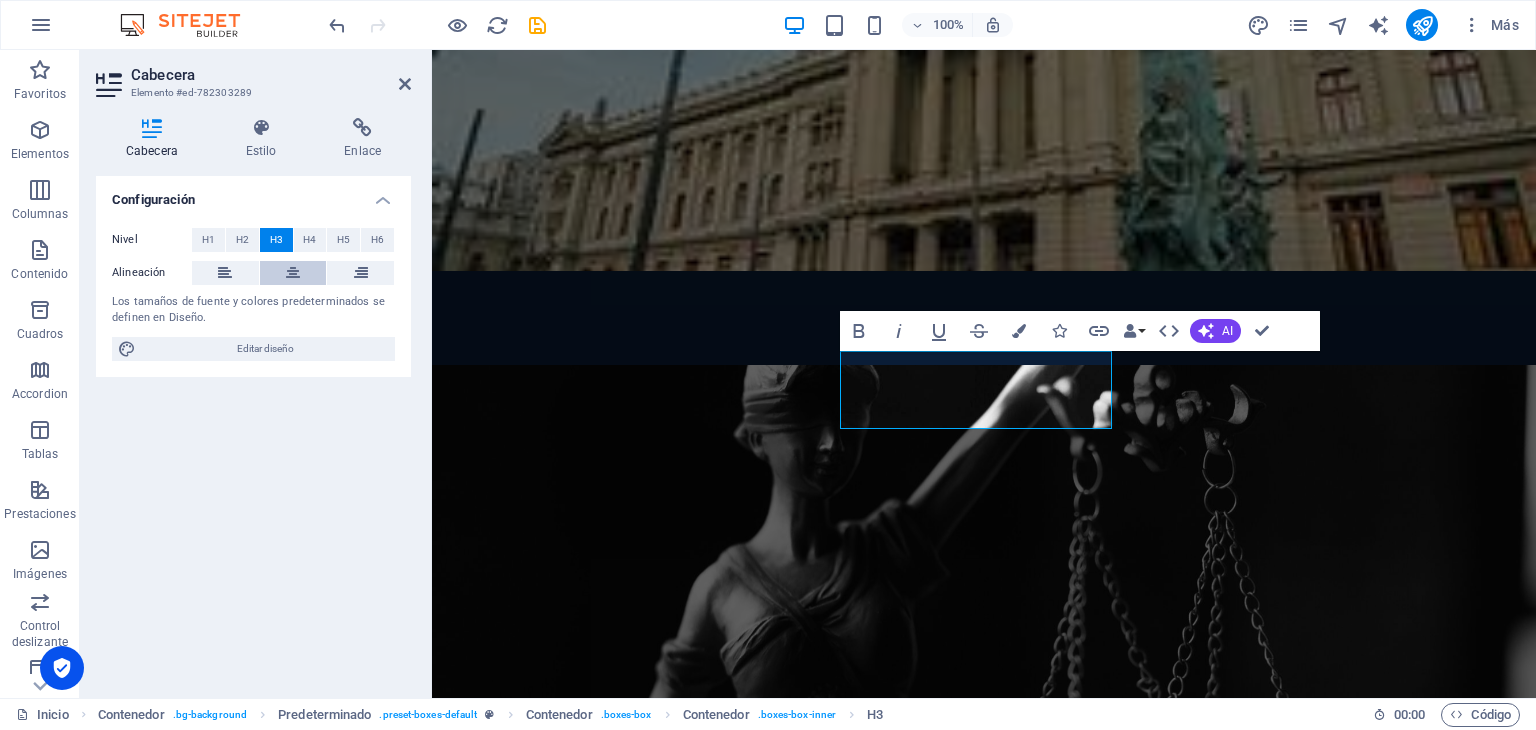 click at bounding box center (293, 273) 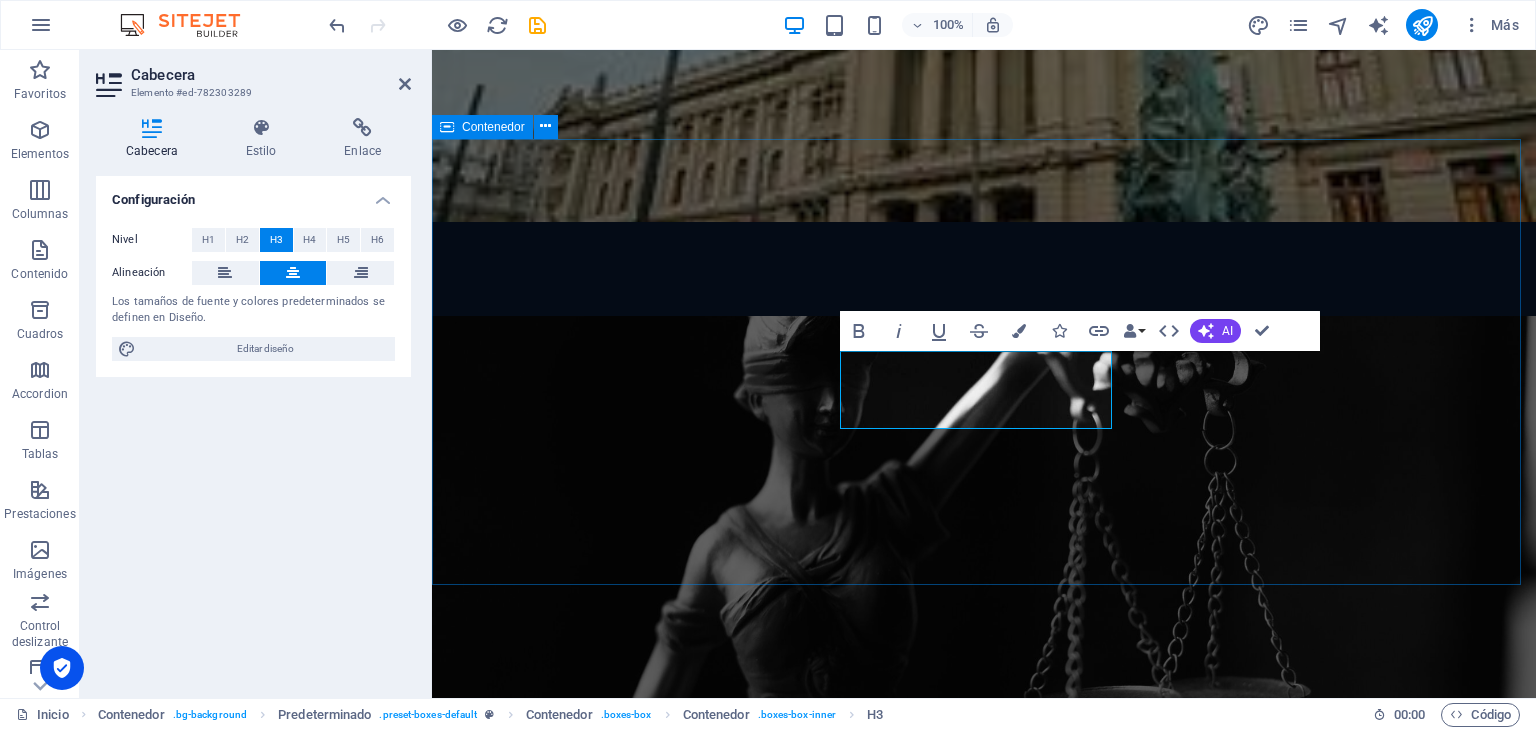 click on "AREAS DE   PRACTICA Delitos Violentos Lorem ipsum dolor sit amet, consectetur adipisicing elit. Veritatis, dolorem! Delitos complejos y defensa estratégica. Lorem ipsum dolor sit amet, consectetur adipisicing elit. Veritatis, dolorem! Medidas cautelares y gestión de libertades. Lorem ipsum dolor sit amet, consectetur adipisicing elit. Veritatis, dolorem!" at bounding box center [984, 1310] 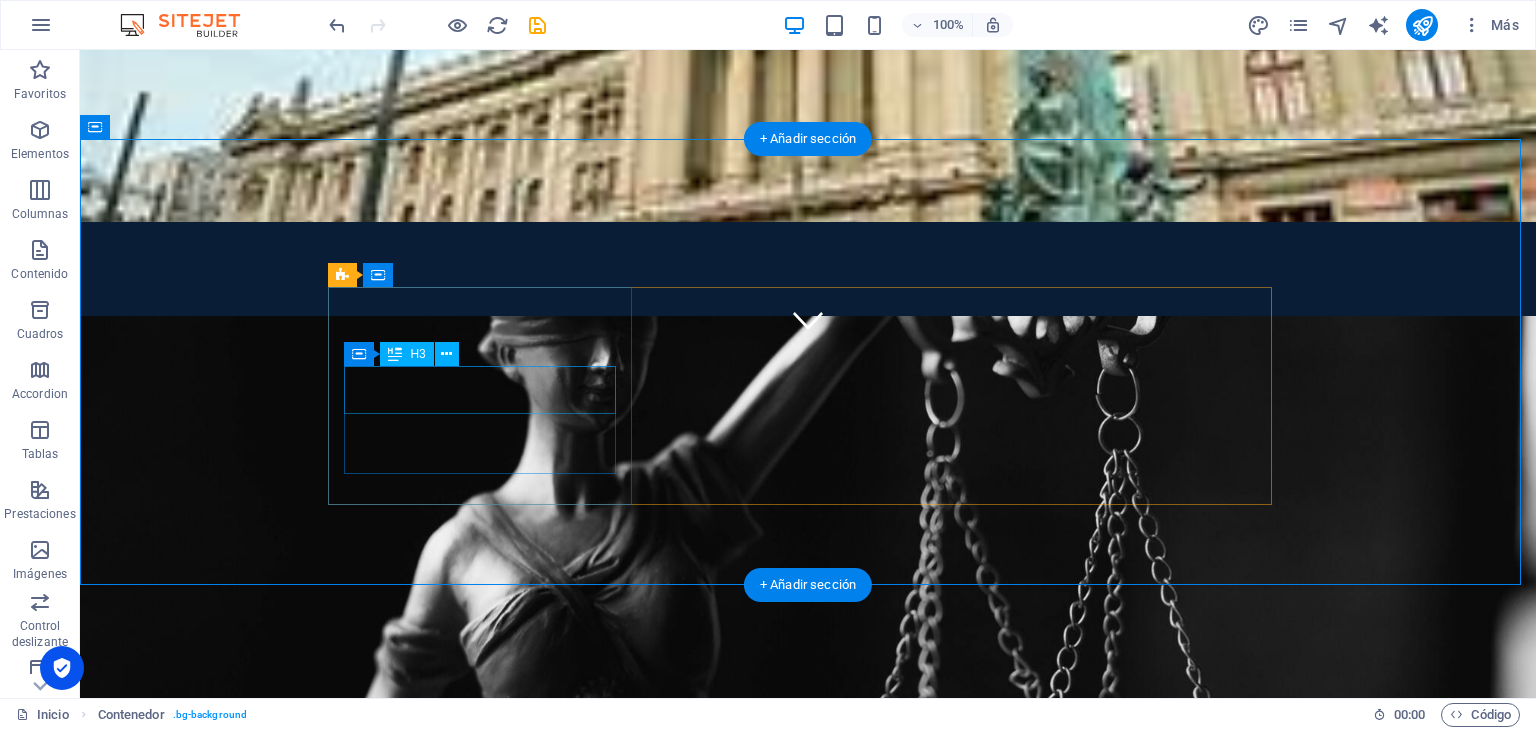 click on "Delitos Violentos" at bounding box center [808, 1202] 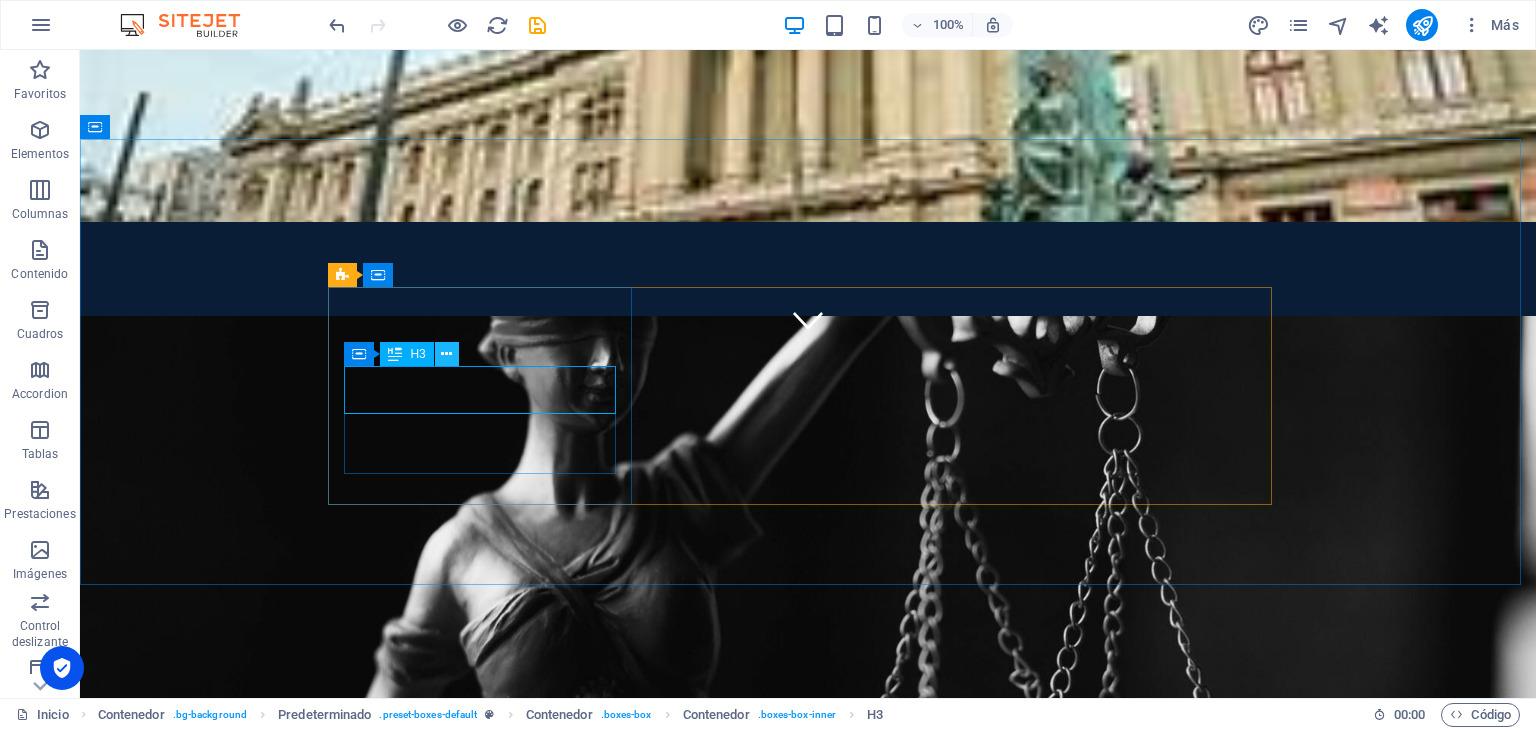 click at bounding box center (446, 354) 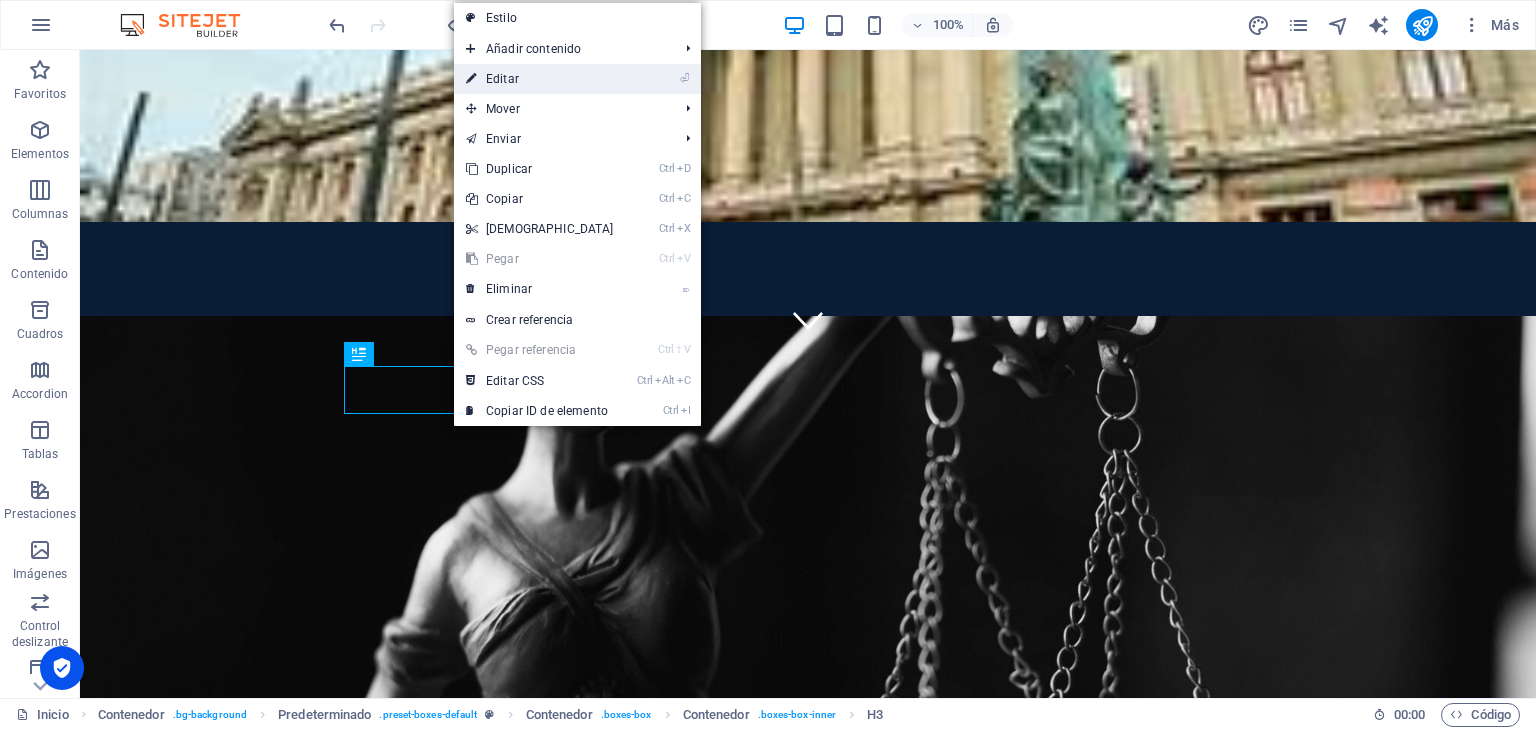 click on "⏎  Editar" at bounding box center (540, 79) 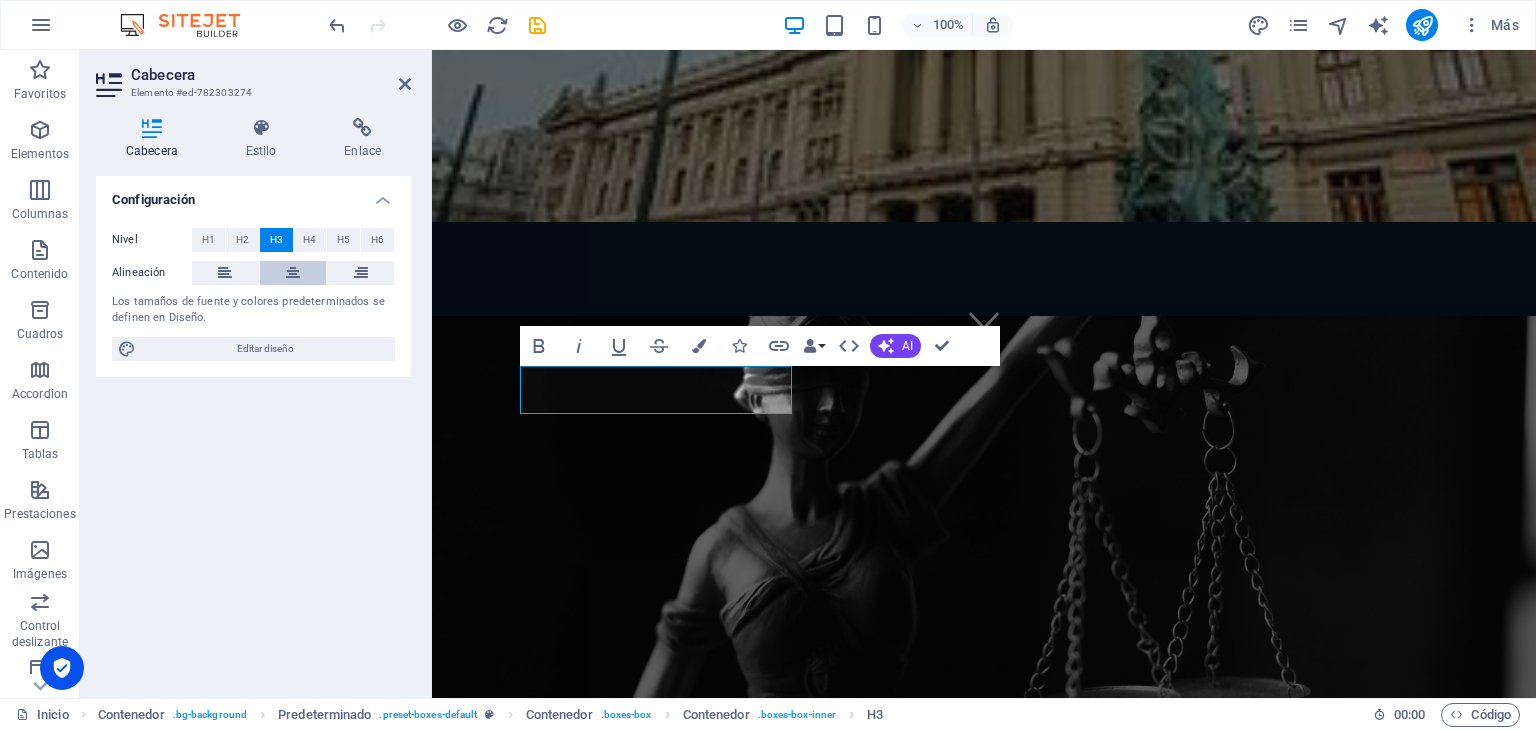 click at bounding box center (293, 273) 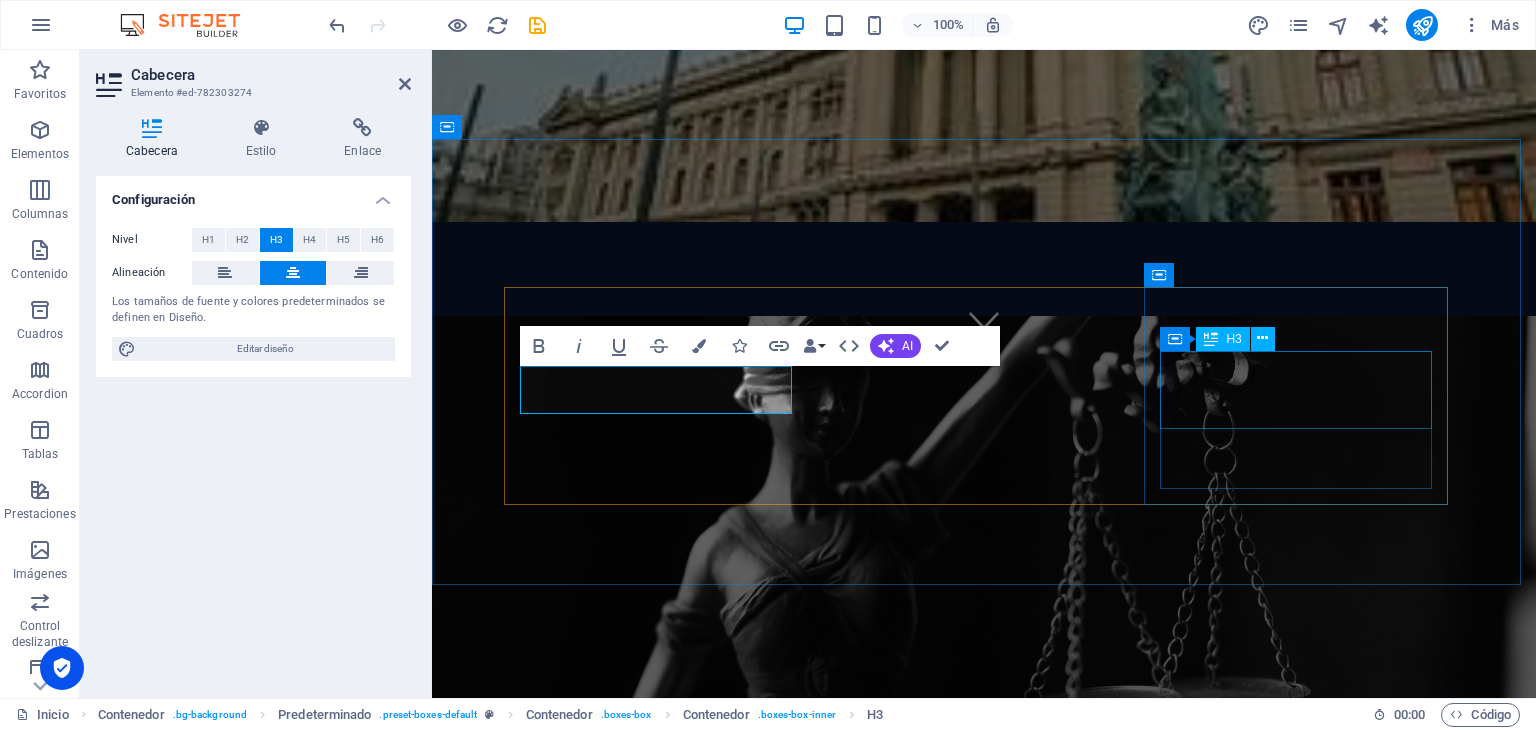 click on "Medidas cautelares y gestión de libertades." at bounding box center [984, 1513] 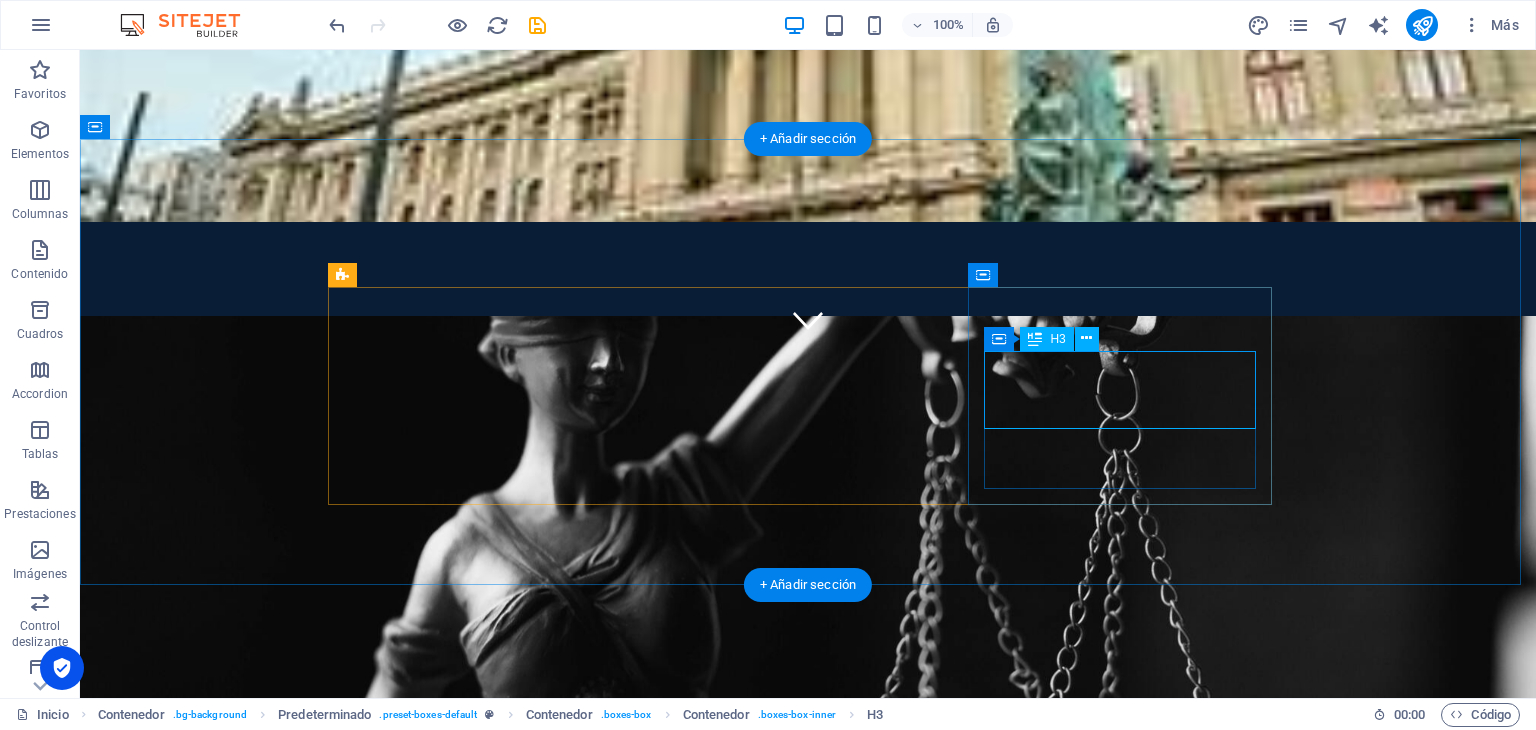 click on "Medidas cautelares y gestión de libertades." at bounding box center [808, 1513] 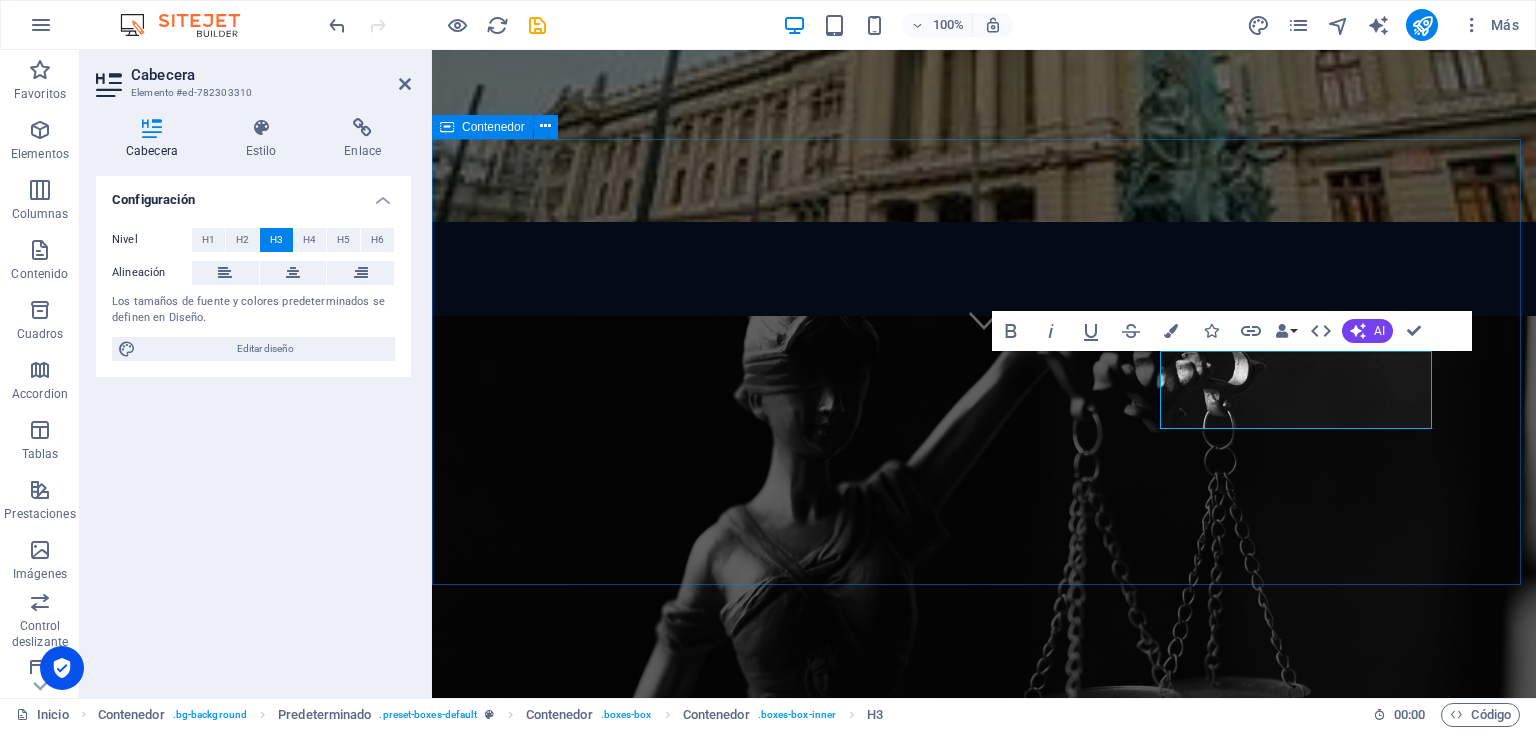 click on "AREAS DE   PRACTICA Delitos Violentos Lorem ipsum dolor sit amet, consectetur adipisicing elit. Veritatis, dolorem! Delitos complejos y defensa estratégica. Lorem ipsum dolor sit amet, consectetur adipisicing elit. Veritatis, dolorem! Medidas cautelares y gestión de libertades. Lorem ipsum dolor sit amet, consectetur adipisicing elit. Veritatis, dolorem!" at bounding box center (984, 1310) 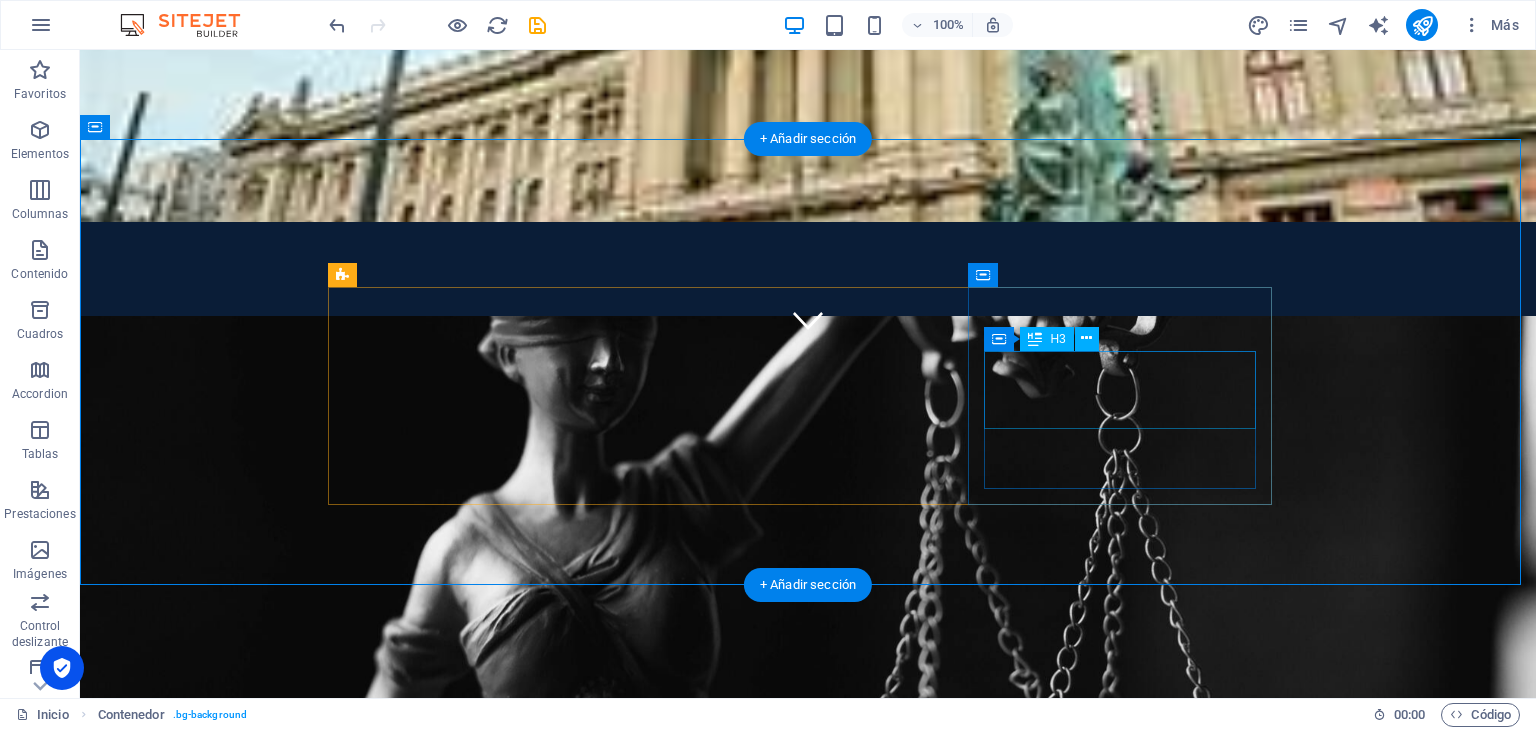 click on "Medidas cautelares y gestión de libertades." at bounding box center [808, 1513] 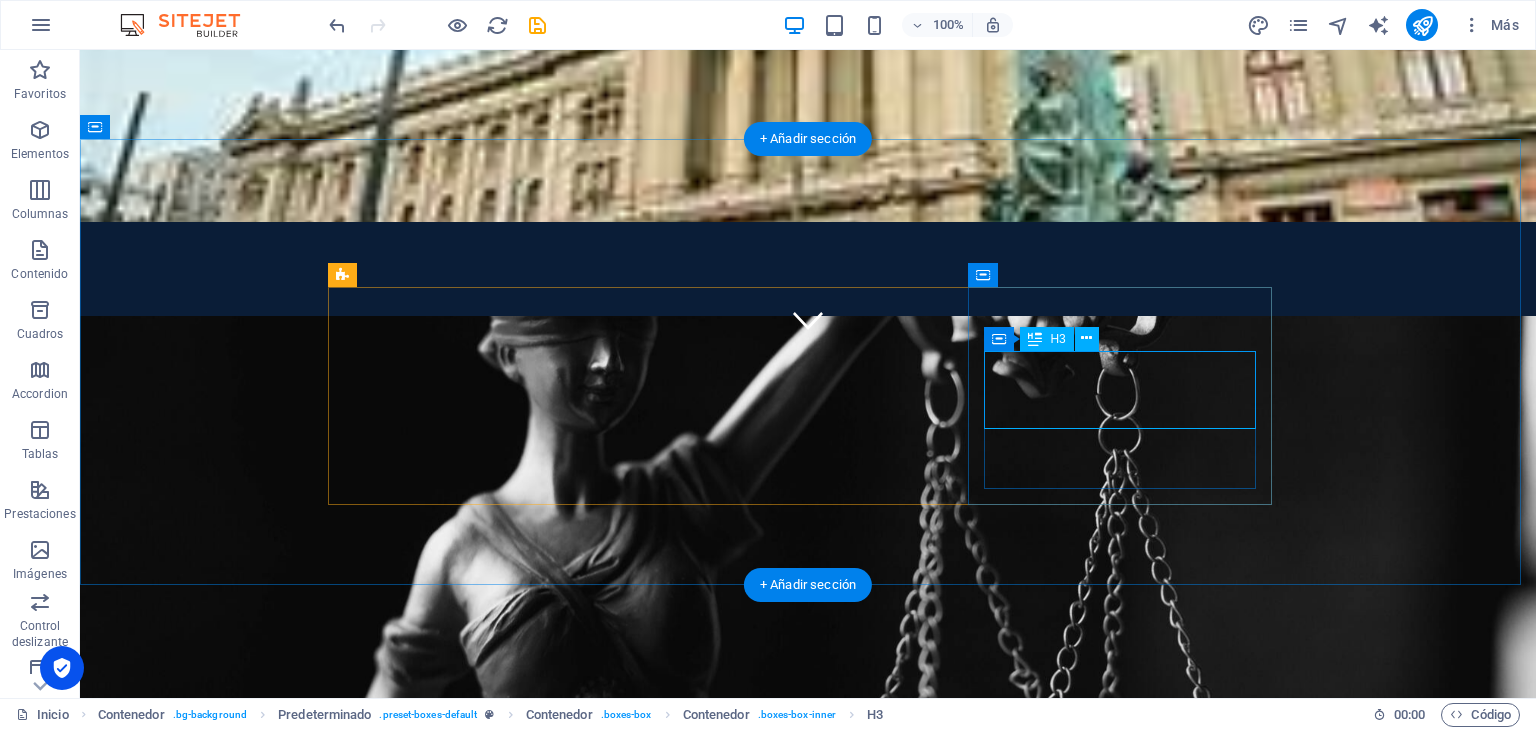 click on "Medidas cautelares y gestión de libertades." at bounding box center [808, 1513] 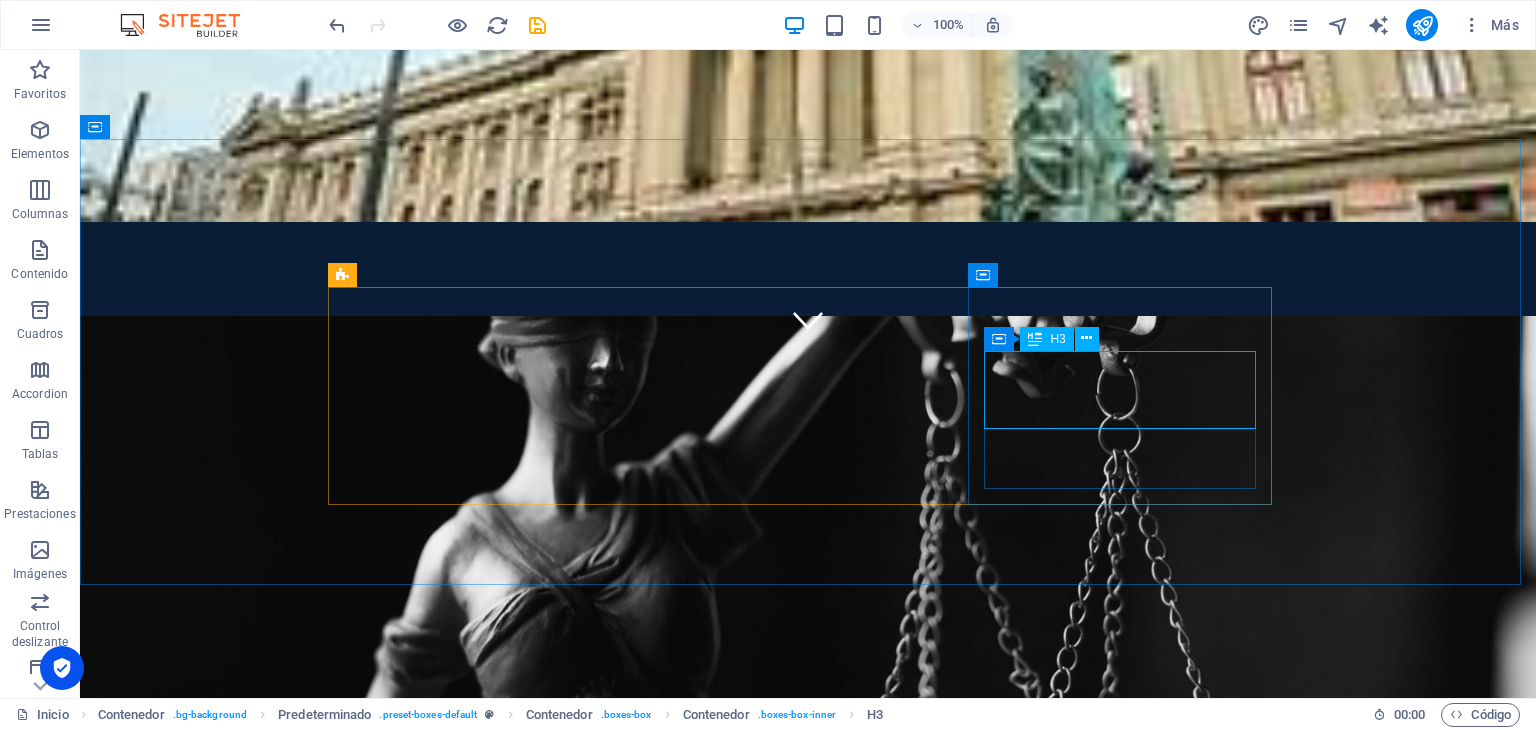 click on "H3" at bounding box center (1046, 339) 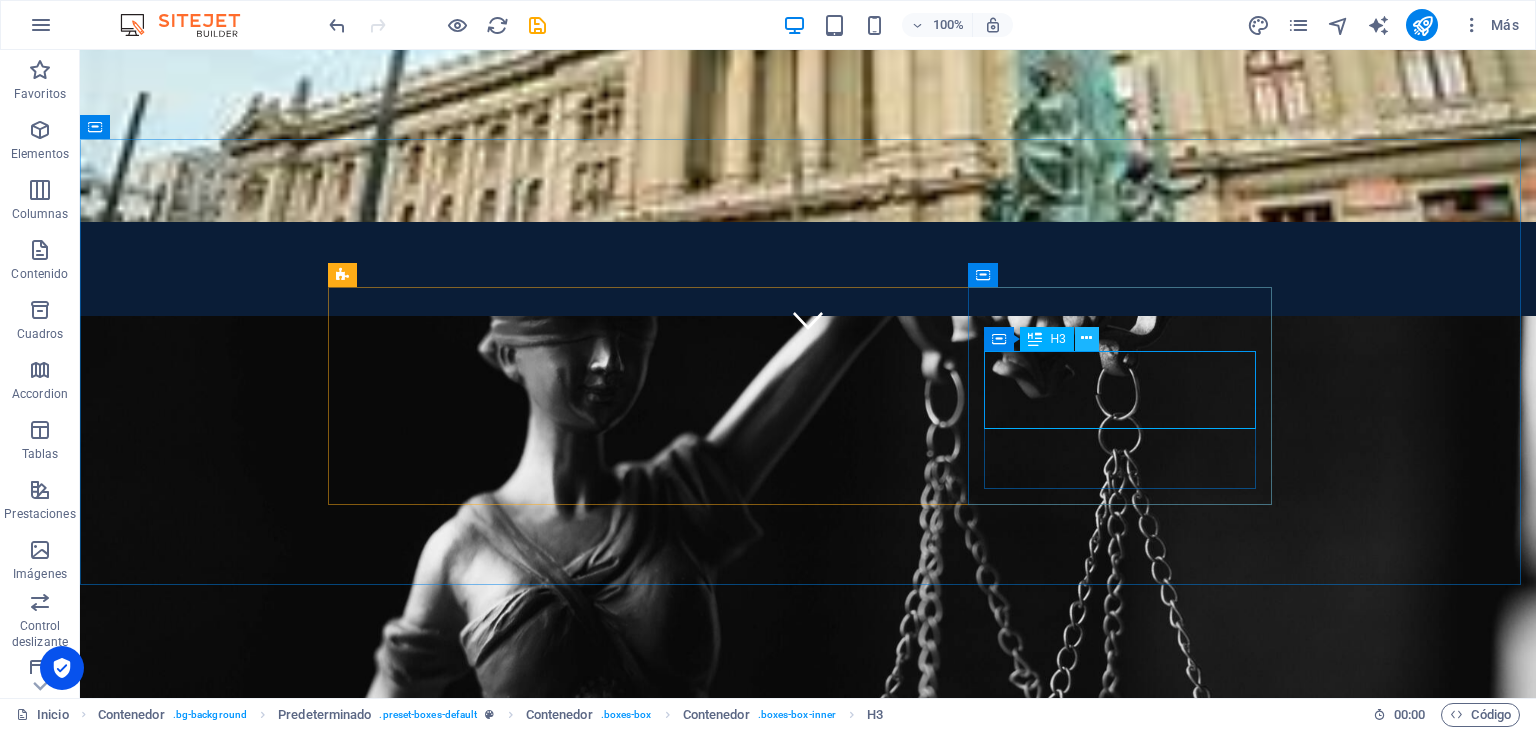 click at bounding box center (1086, 338) 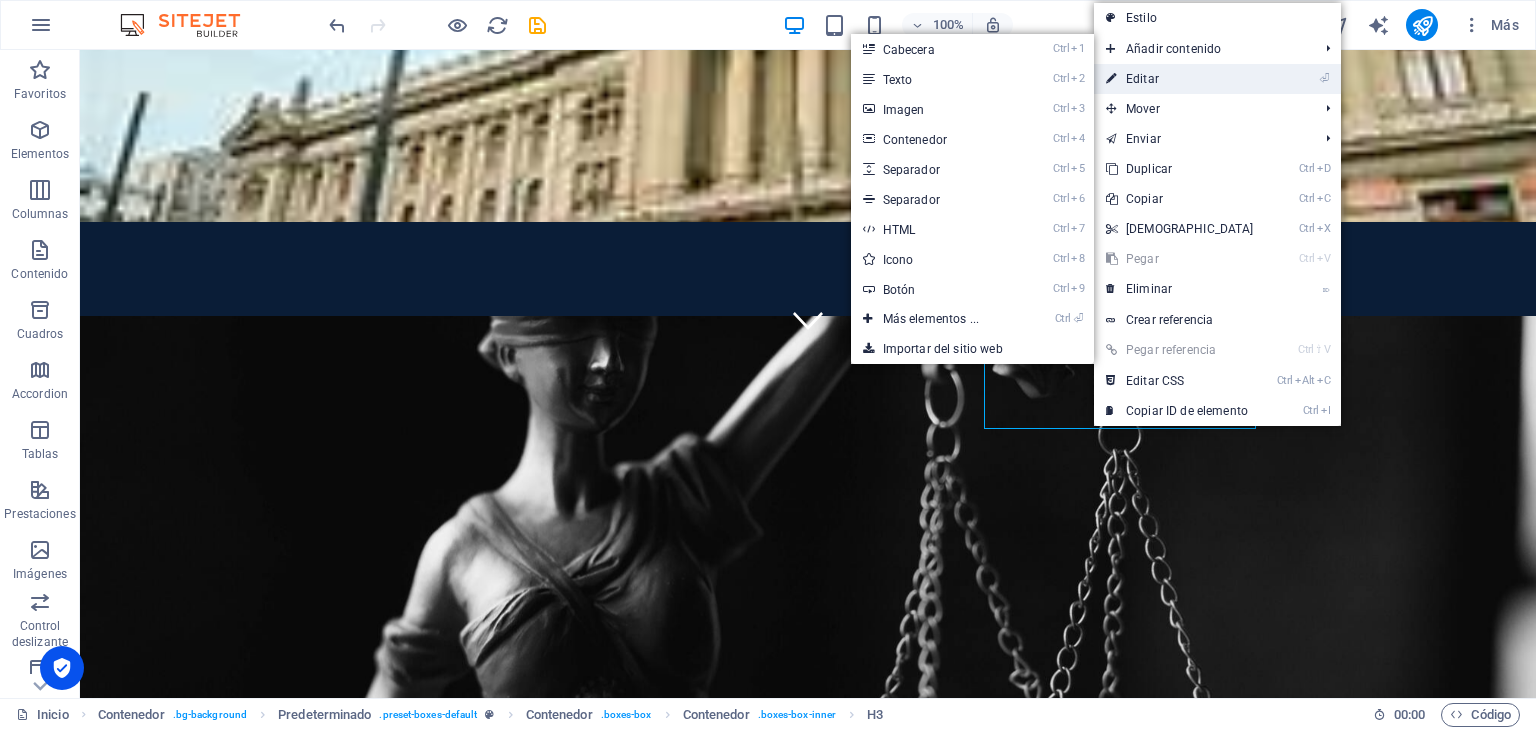 click on "⏎  Editar" at bounding box center [1180, 79] 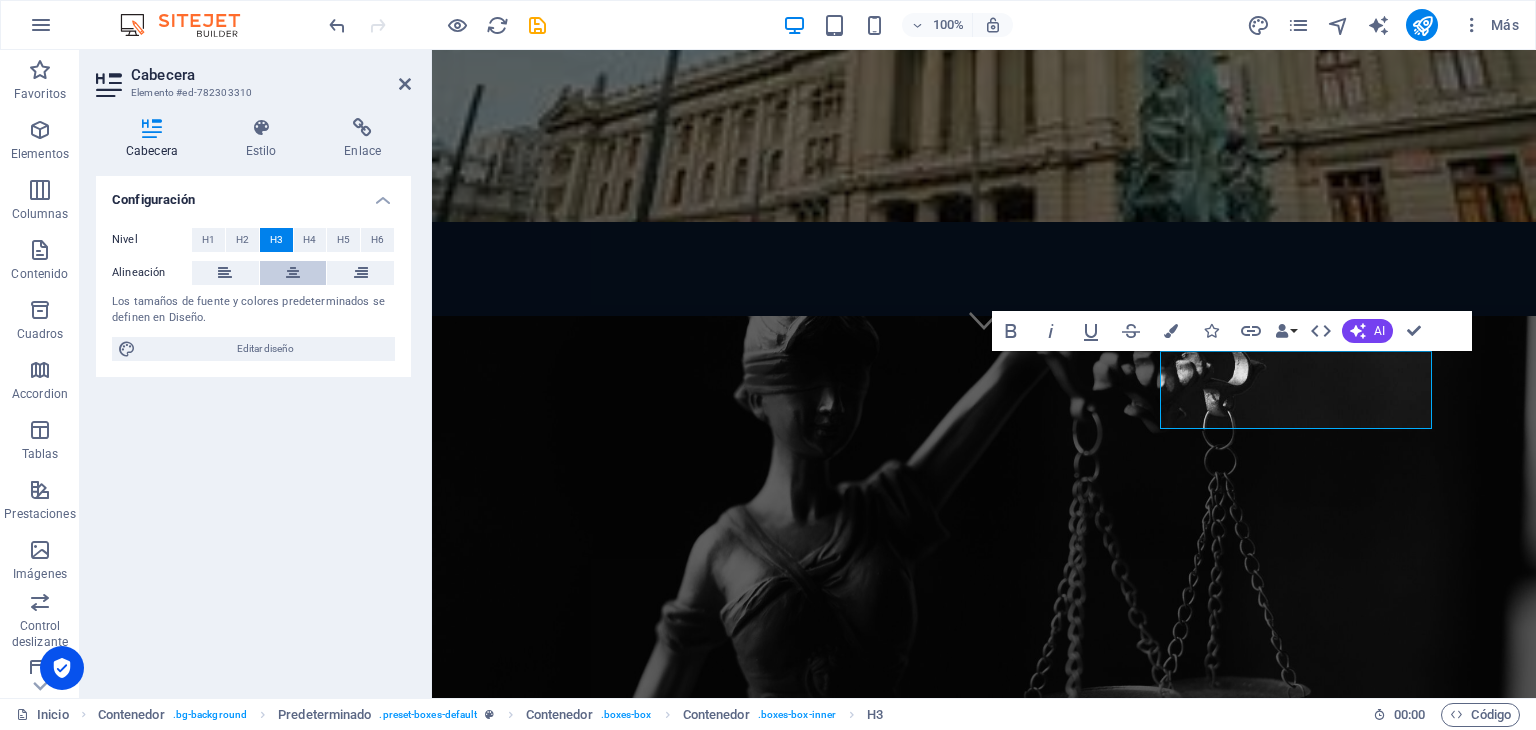 click at bounding box center [293, 273] 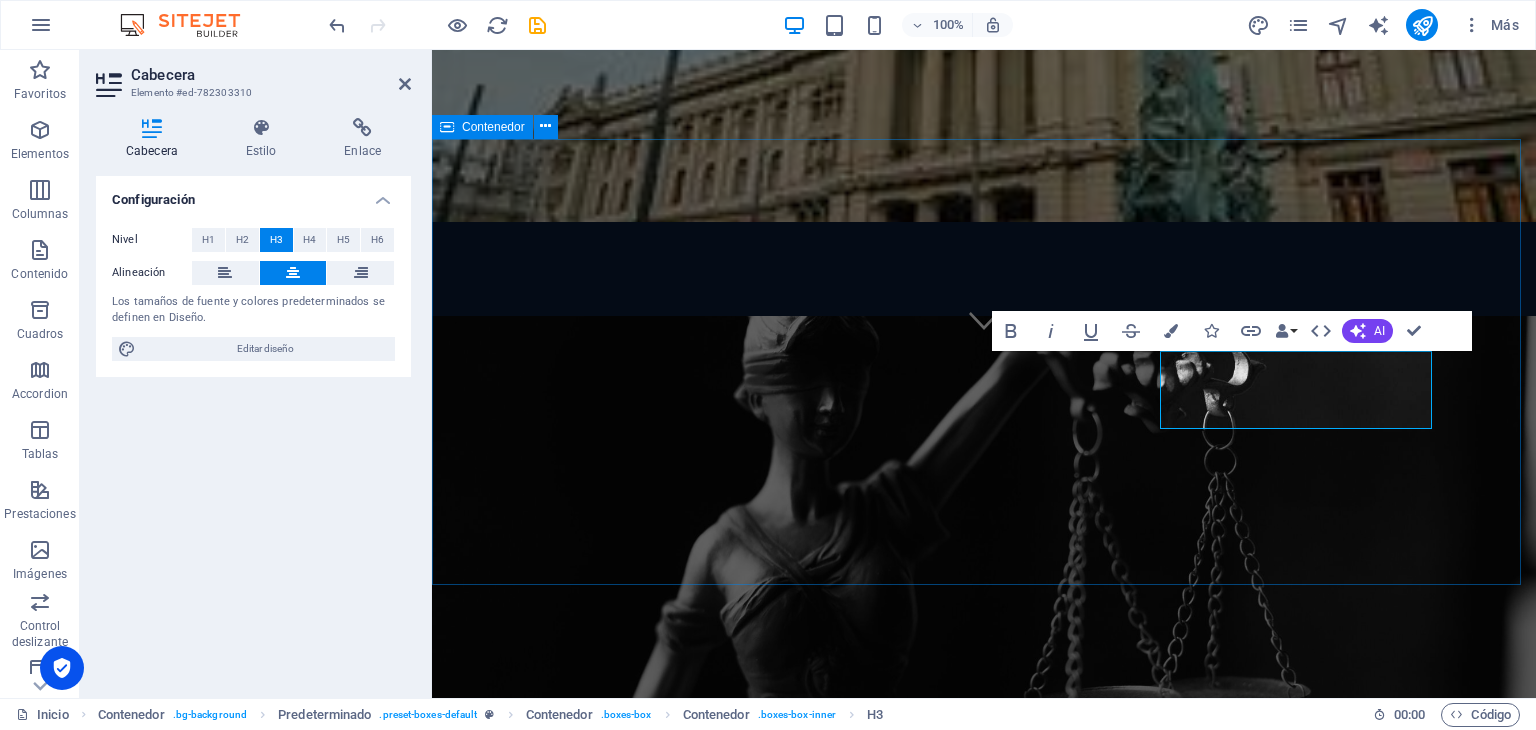 click on "AREAS DE   PRACTICA Delitos Violentos Lorem ipsum dolor sit amet, consectetur adipisicing elit. Veritatis, dolorem! Delitos complejos y defensa estratégica. Lorem ipsum dolor sit amet, consectetur adipisicing elit. Veritatis, dolorem! Medidas cautelares y gestión de libertades. Lorem ipsum dolor sit amet, consectetur adipisicing elit. Veritatis, dolorem!" at bounding box center (984, 1310) 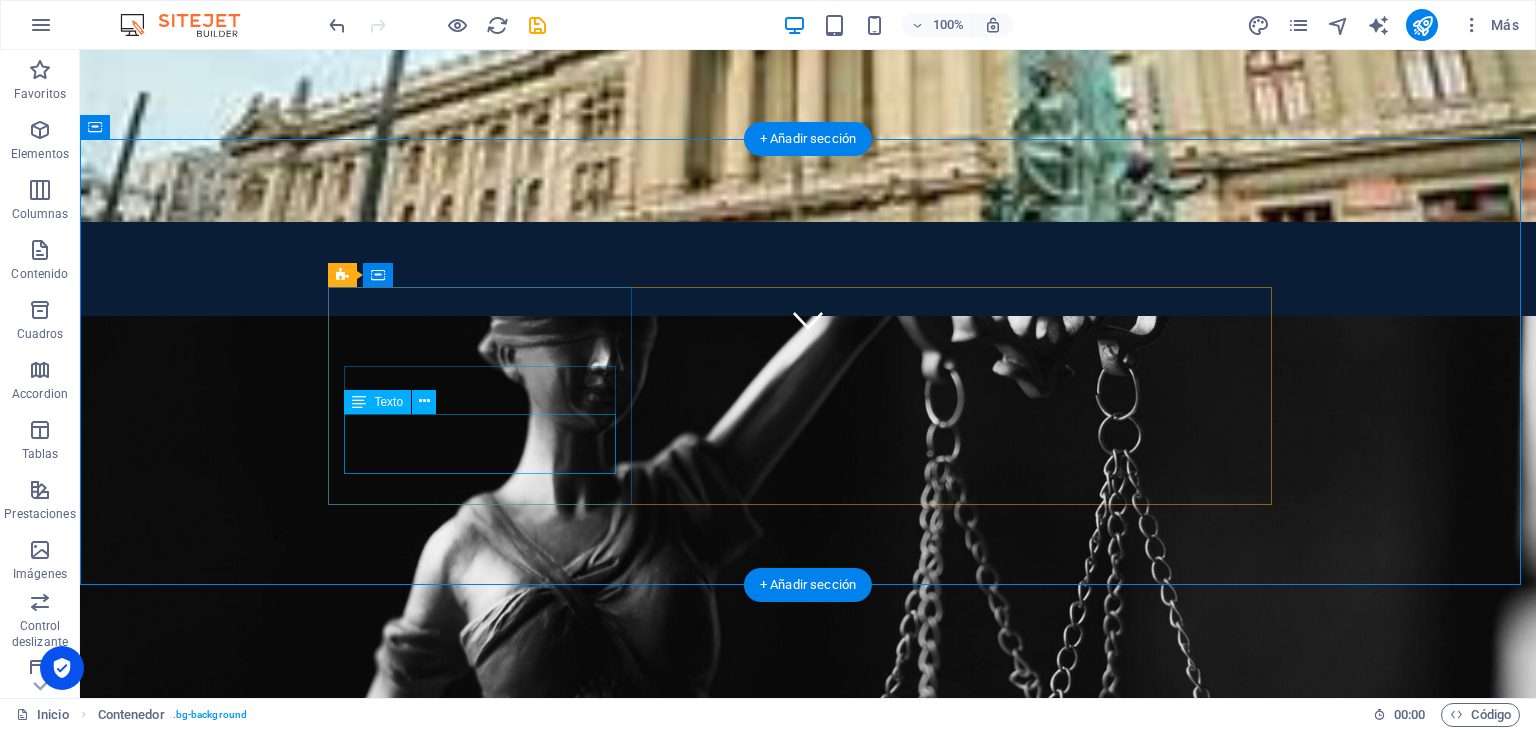 click on "Lorem ipsum dolor sit amet, consectetur adipisicing elit. Veritatis, dolorem!" at bounding box center [808, 1236] 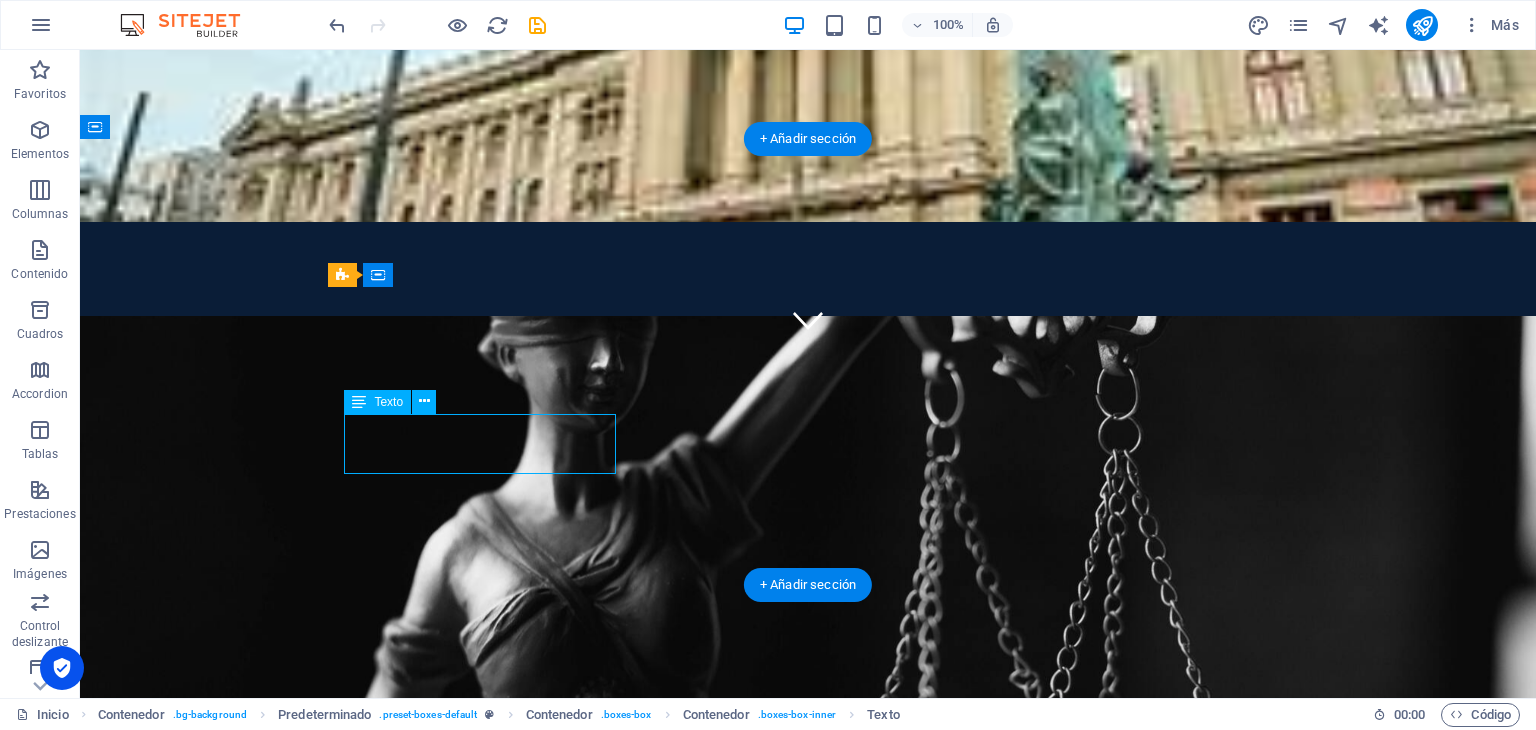 click on "Lorem ipsum dolor sit amet, consectetur adipisicing elit. Veritatis, dolorem!" at bounding box center (808, 1236) 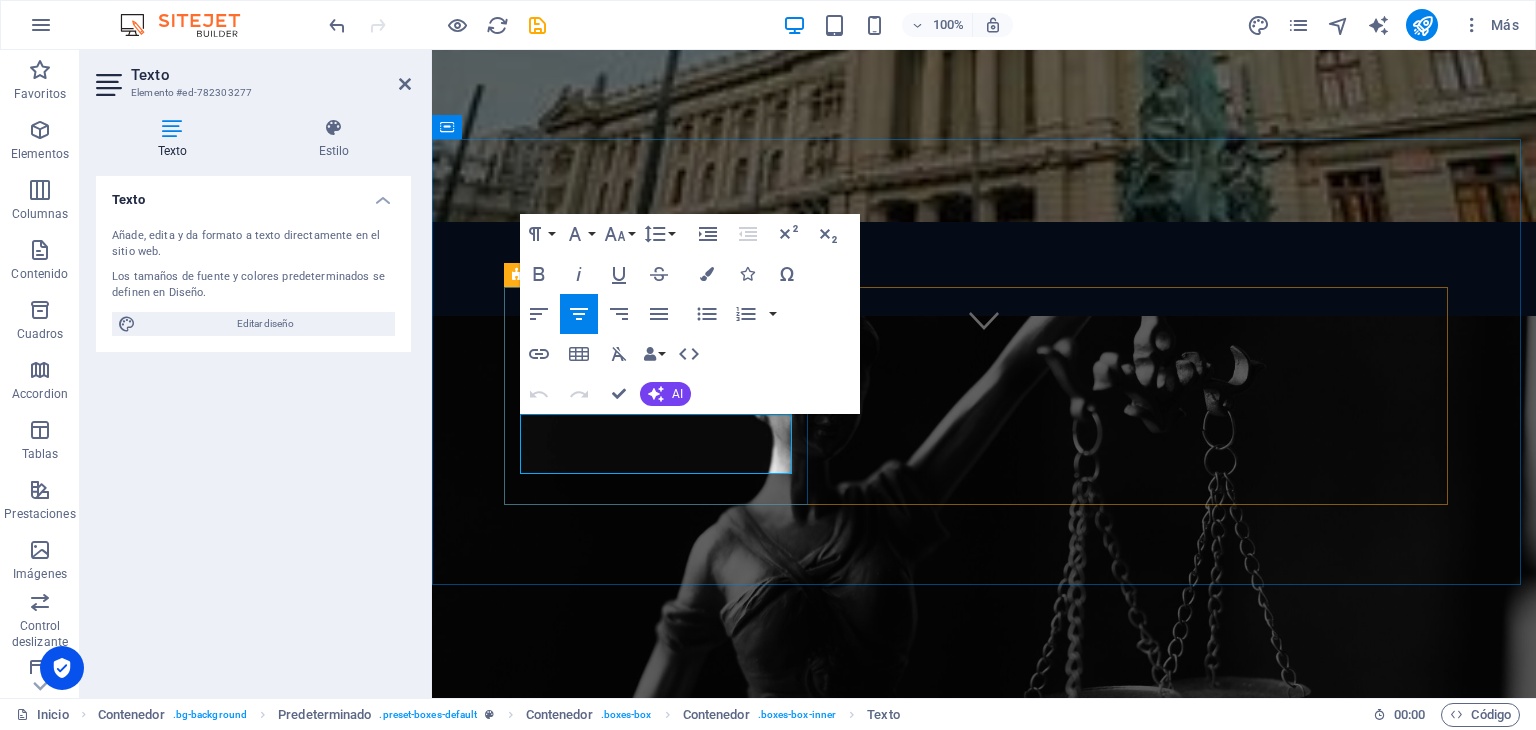 drag, startPoint x: 734, startPoint y: 466, endPoint x: 544, endPoint y: 422, distance: 195.0282 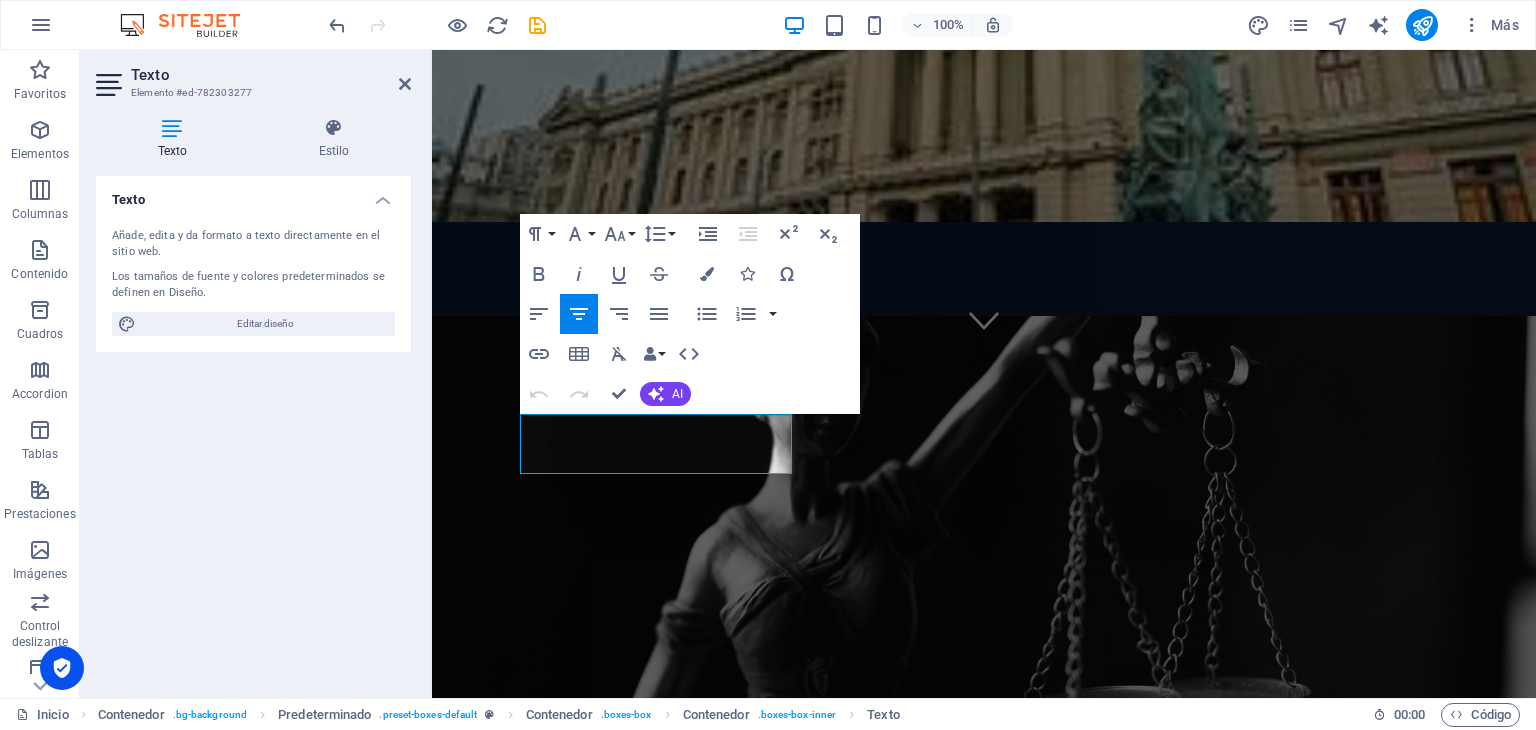 scroll, scrollTop: 372, scrollLeft: 0, axis: vertical 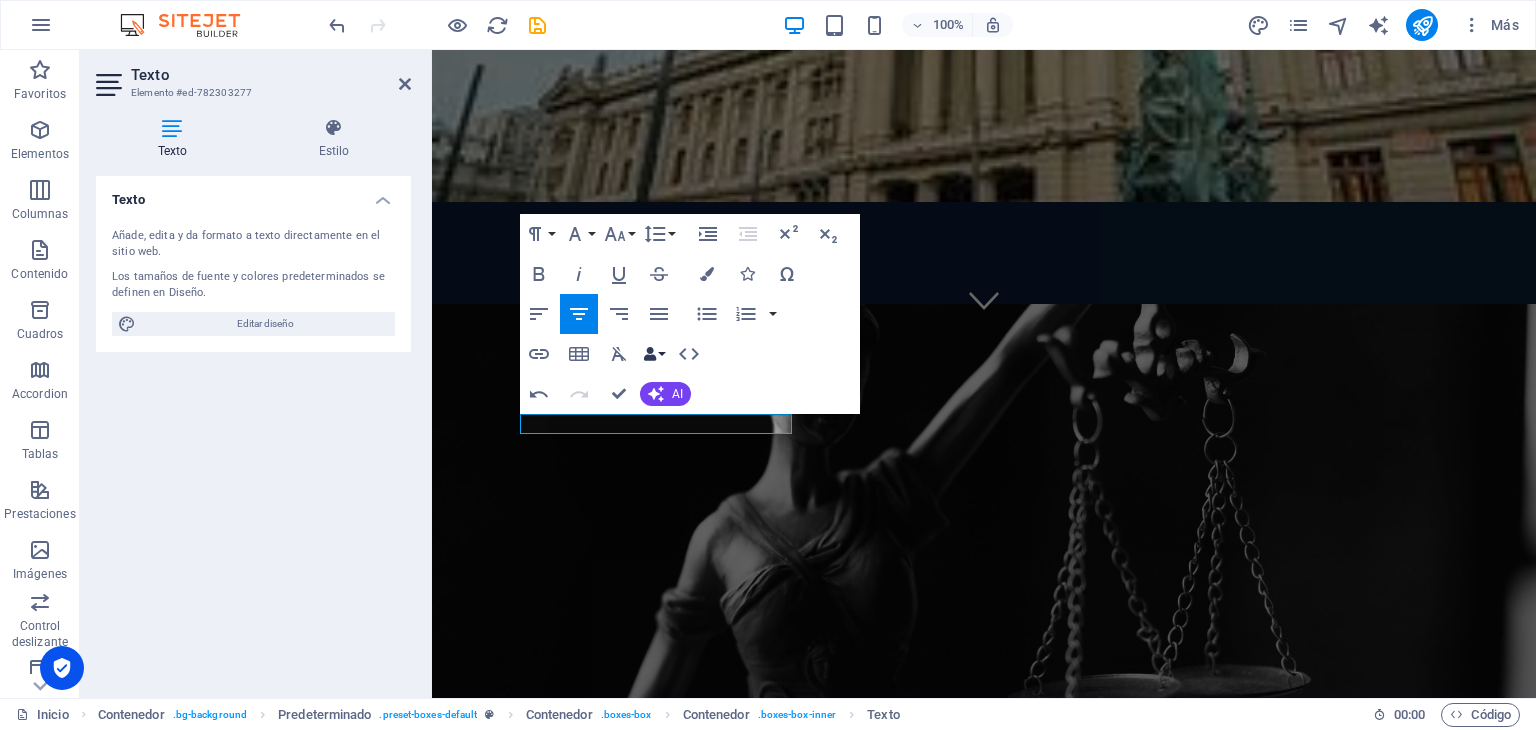 click on "Data Bindings" at bounding box center (654, 354) 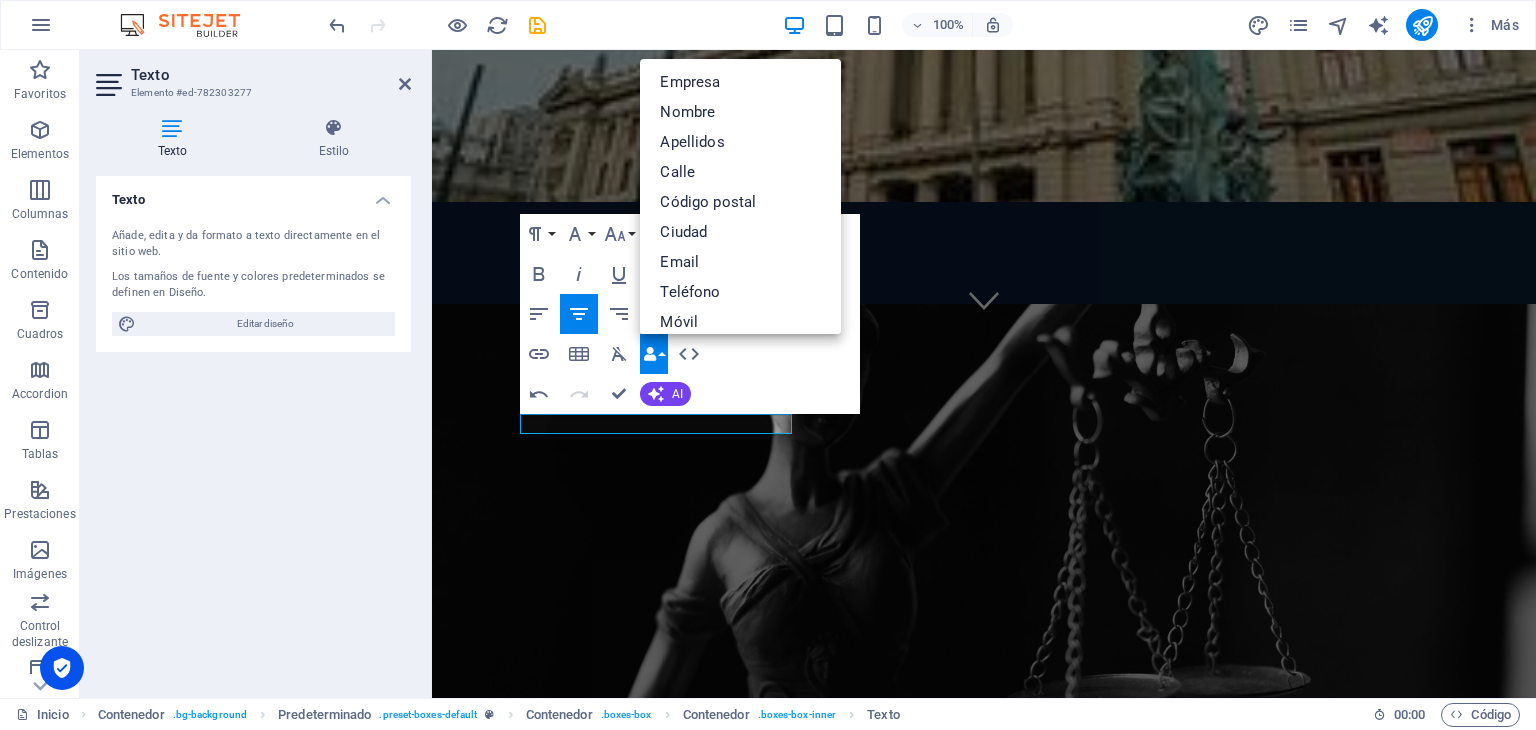 click on "Data Bindings" at bounding box center (654, 354) 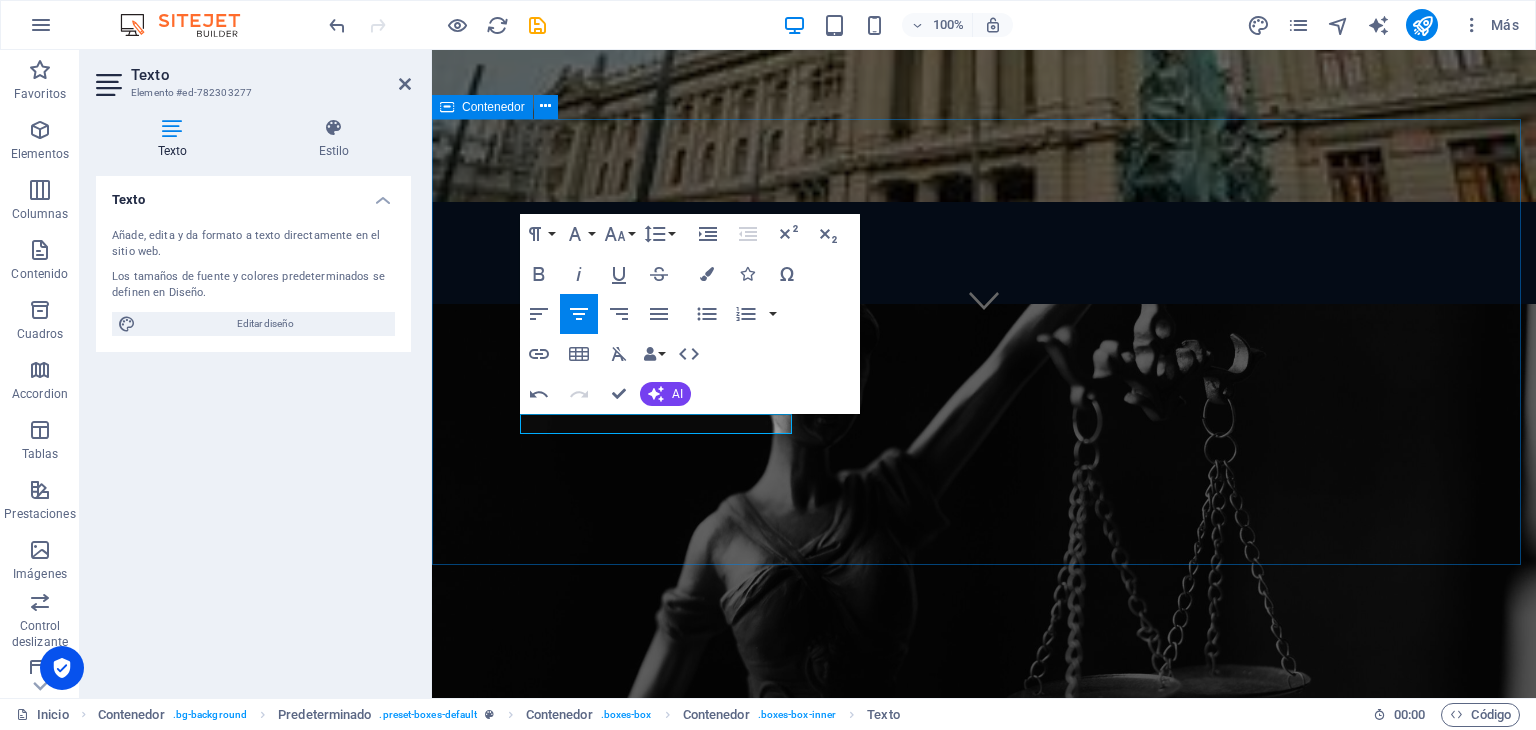 click on "AREAS DE   PRACTICA Delitos Violentos Delitos complejos y defensa estratégica. Lorem ipsum dolor sit amet, consectetur adipisicing elit. Veritatis, dolorem! Medidas cautelares y gestión de libertades. Lorem ipsum dolor sit amet, consectetur adipisicing elit. Veritatis, dolorem!" at bounding box center (984, 1290) 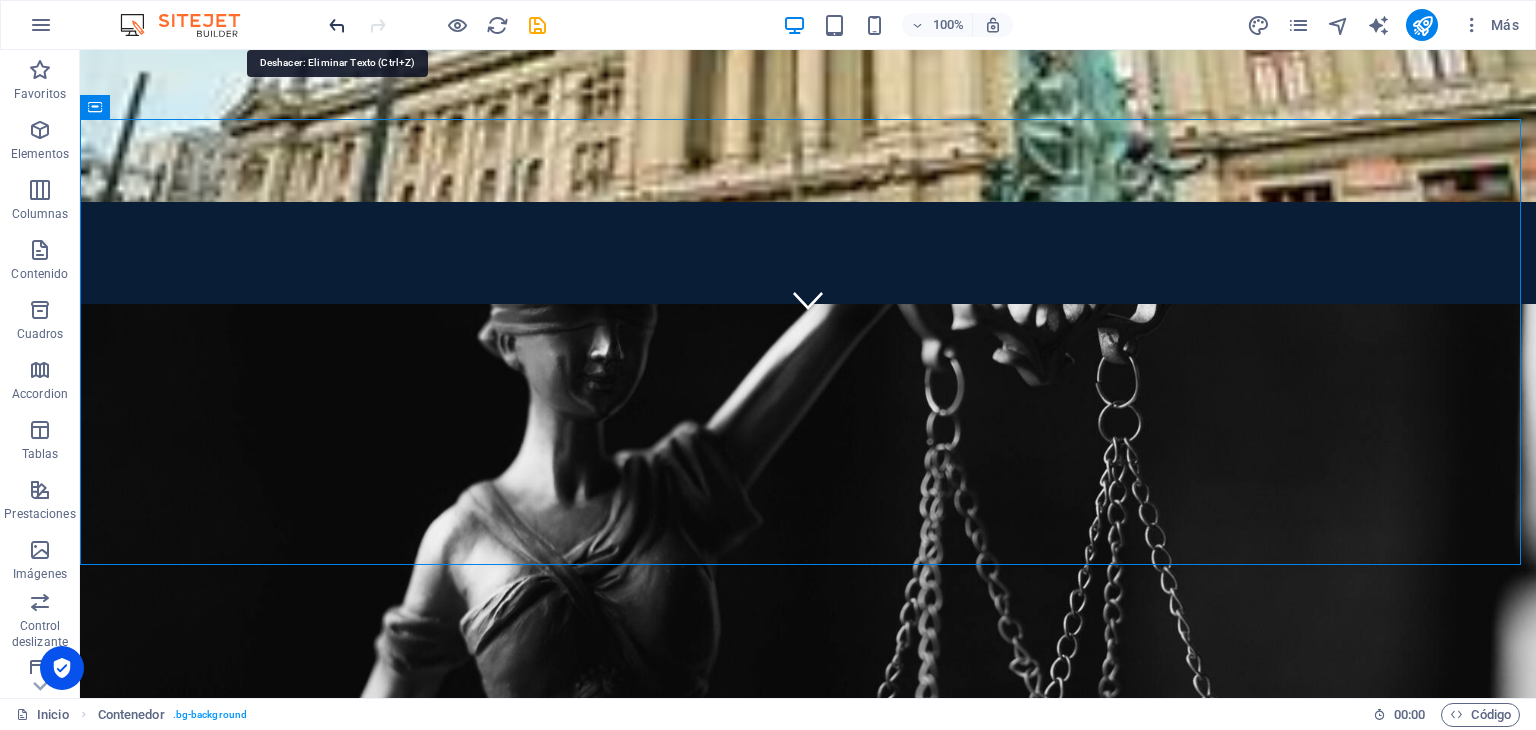 click at bounding box center [337, 25] 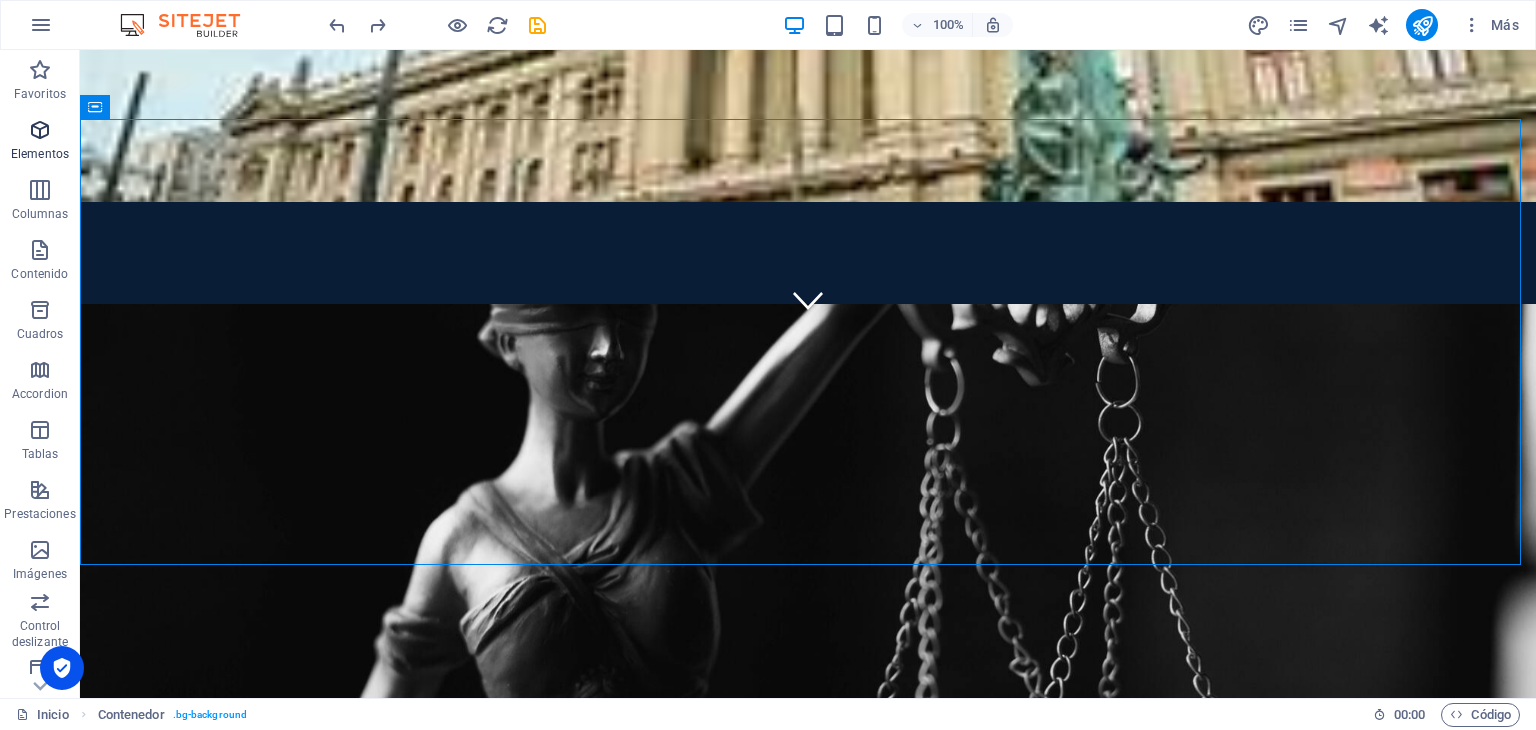 click at bounding box center (40, 130) 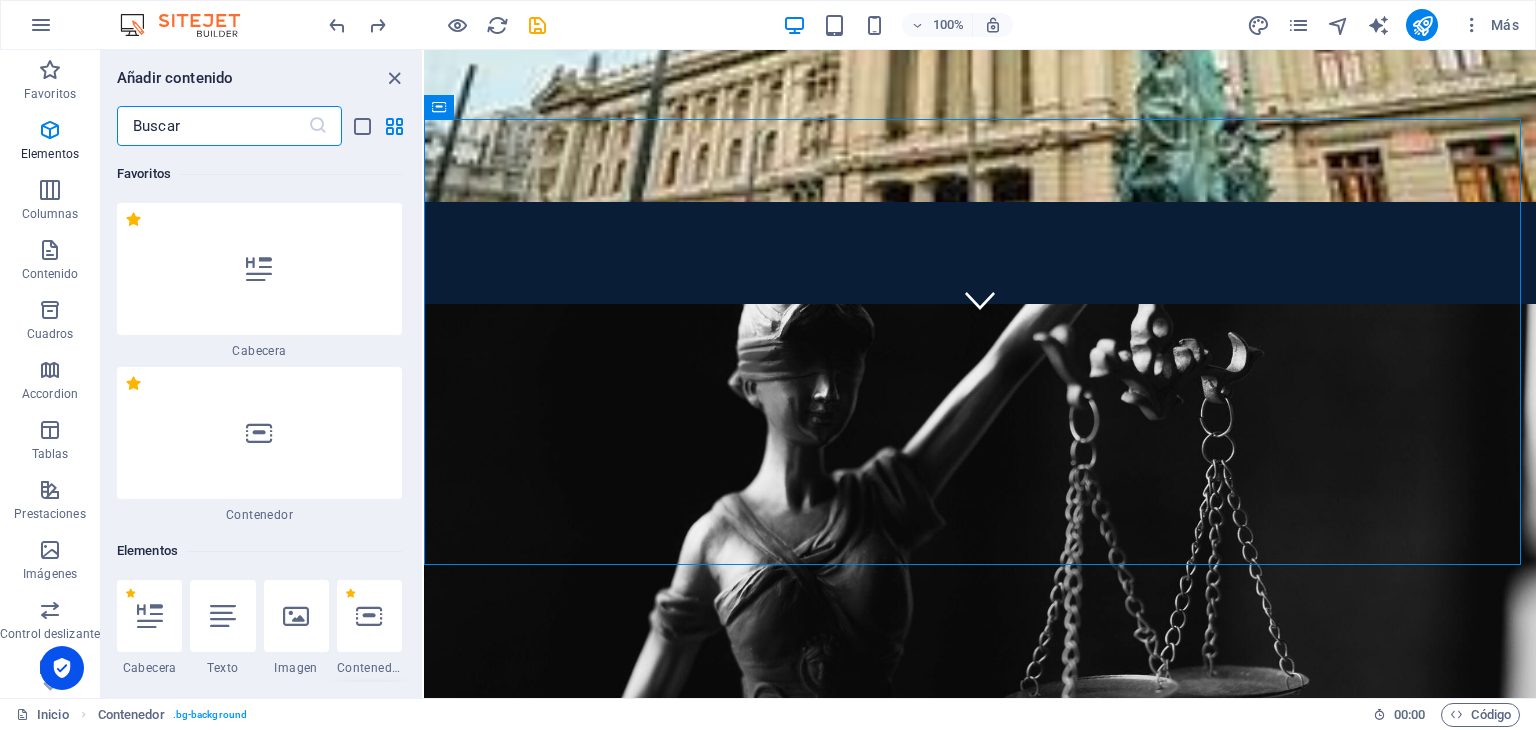 scroll, scrollTop: 376, scrollLeft: 0, axis: vertical 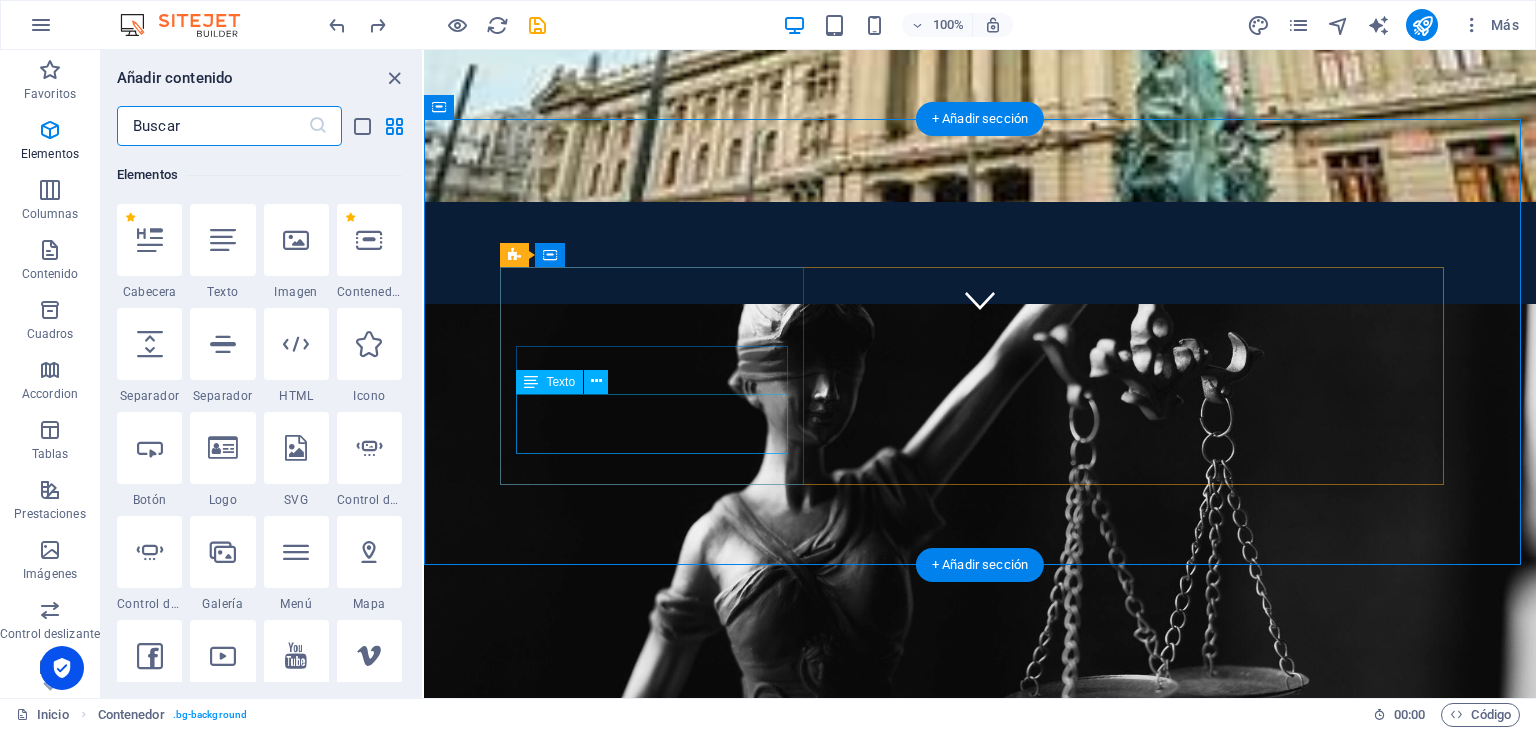 click on "Lorem ipsum dolor sit amet, consectetur adipisicing elit. Veritatis, dolorem!" at bounding box center [980, 1216] 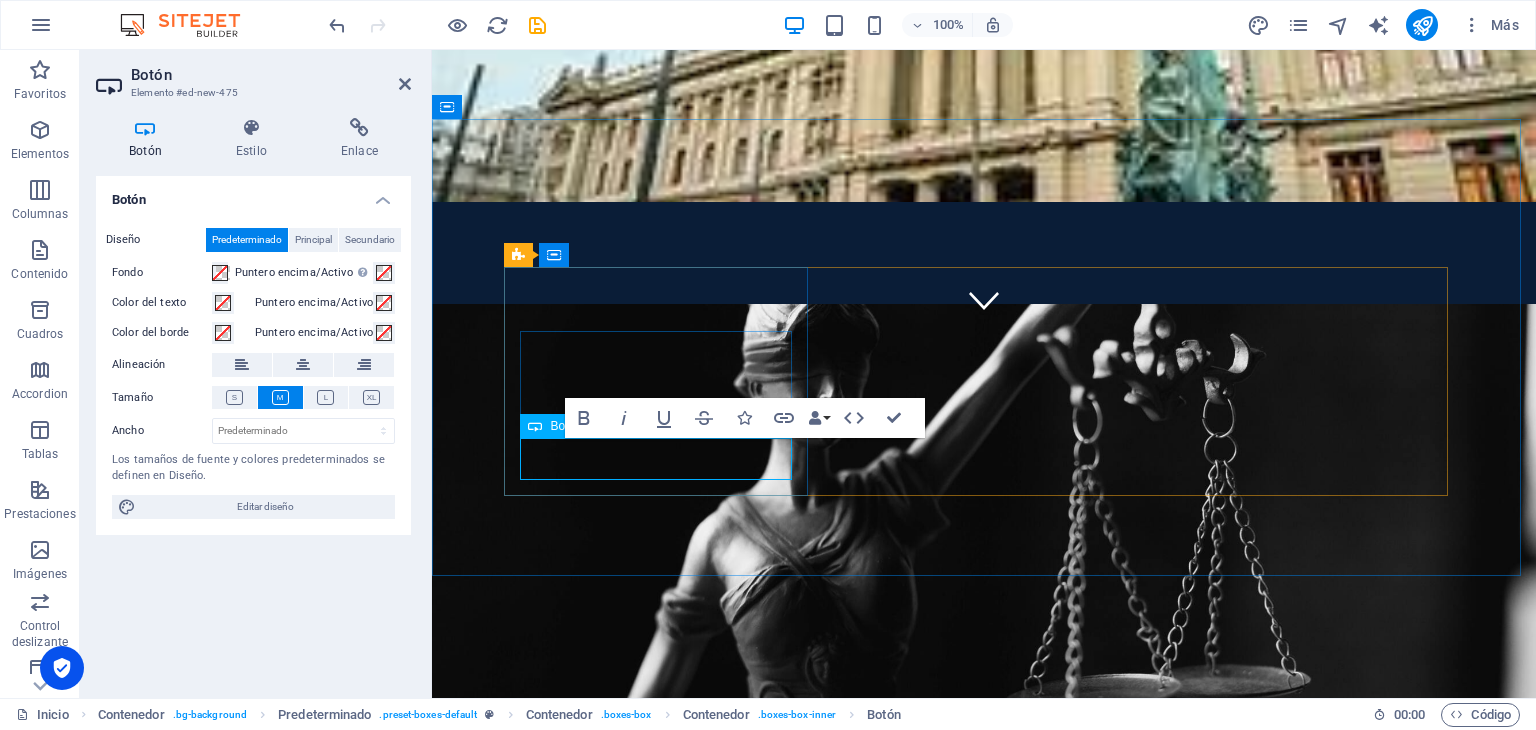 type 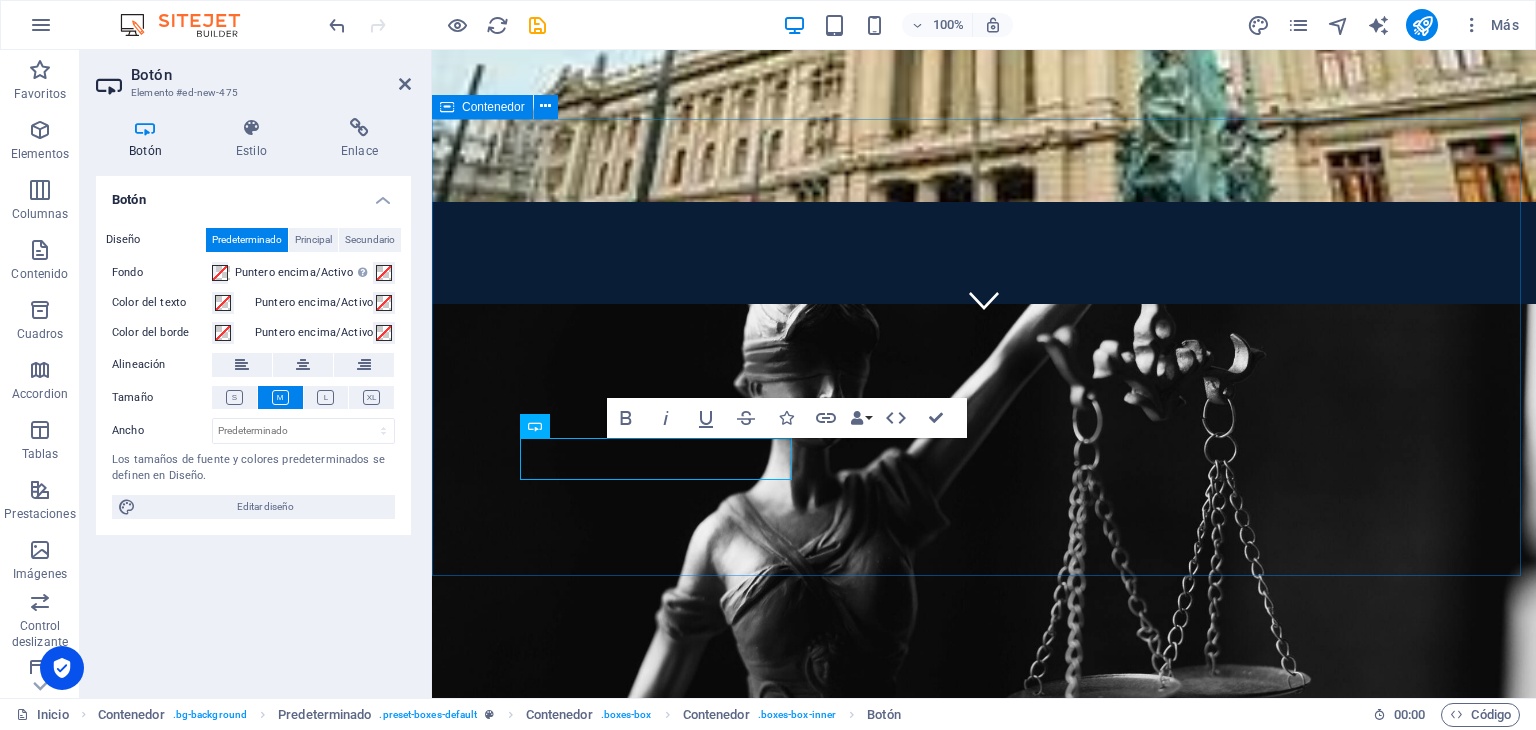 click on "AREAS DE   PRACTICA Delitos Violentos Lorem ipsum dolor sit amet, consectetur adipisicing elit. Veritatis, dolorem! Ver más Delitos complejos y defensa estratégica. Lorem ipsum dolor sit amet, consectetur adipisicing elit. Veritatis, dolorem! Medidas cautelares y gestión de libertades. Lorem ipsum dolor sit amet, consectetur adipisicing elit. Veritatis, dolorem!" at bounding box center [984, 1311] 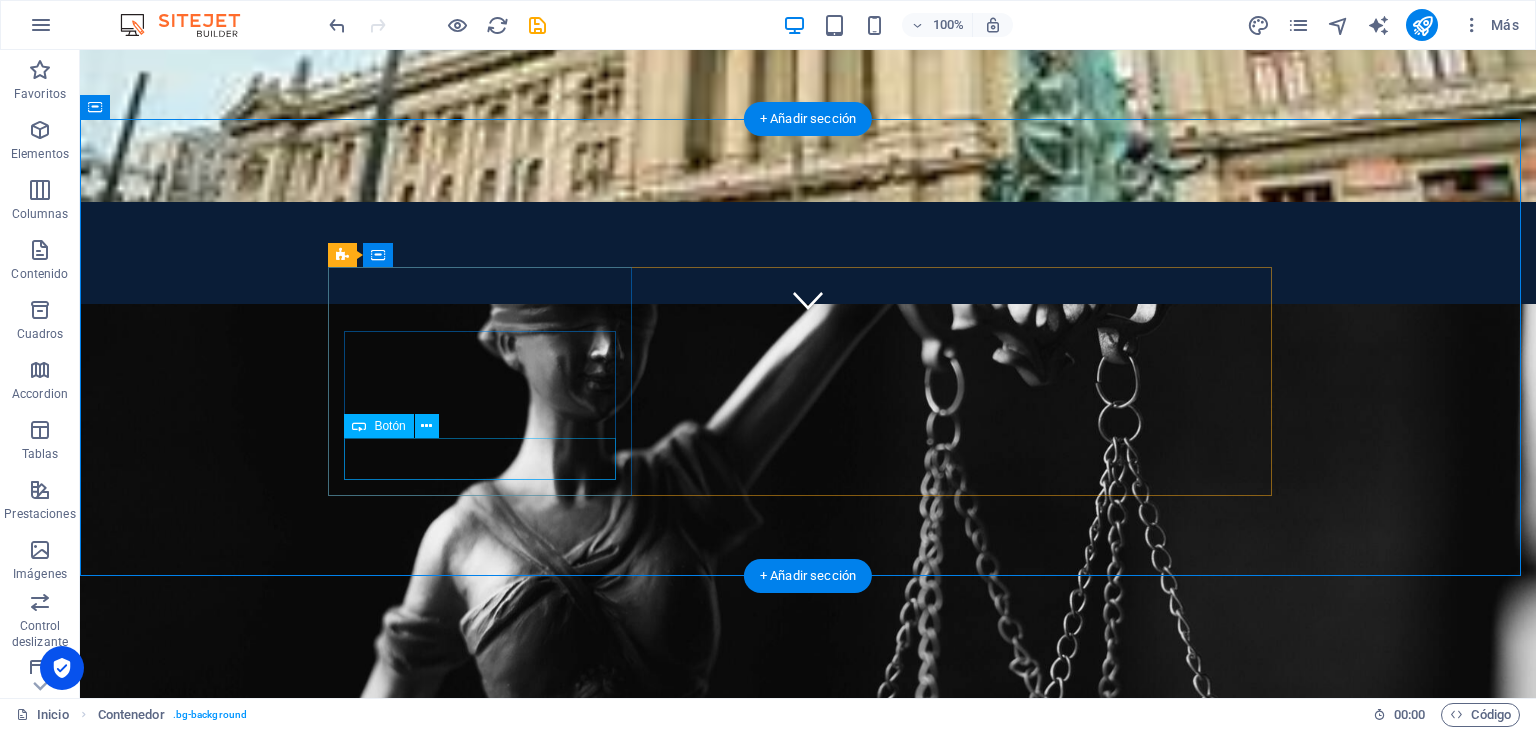 click on "Ver más" at bounding box center (808, 1247) 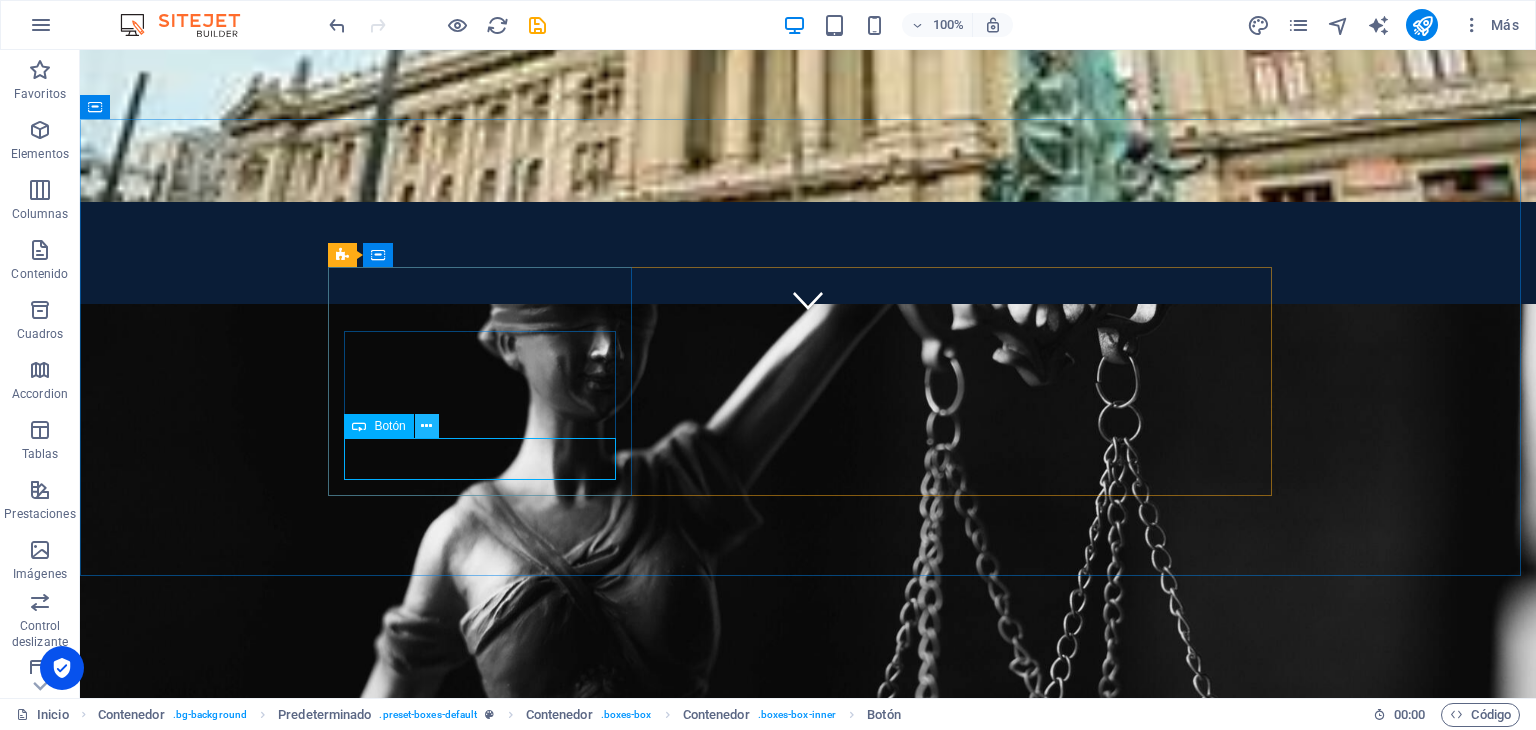 click at bounding box center (426, 426) 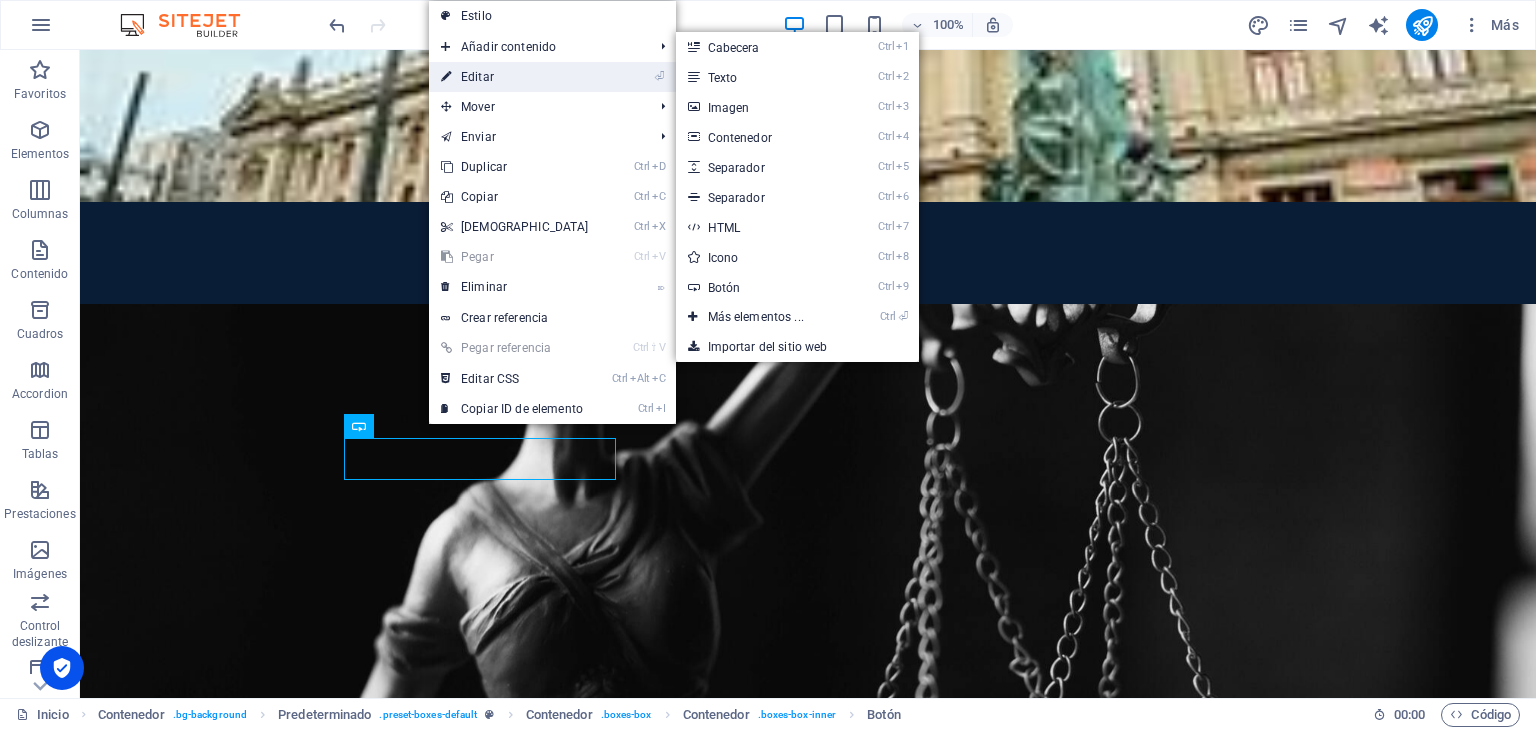 click on "⏎  Editar" at bounding box center [515, 77] 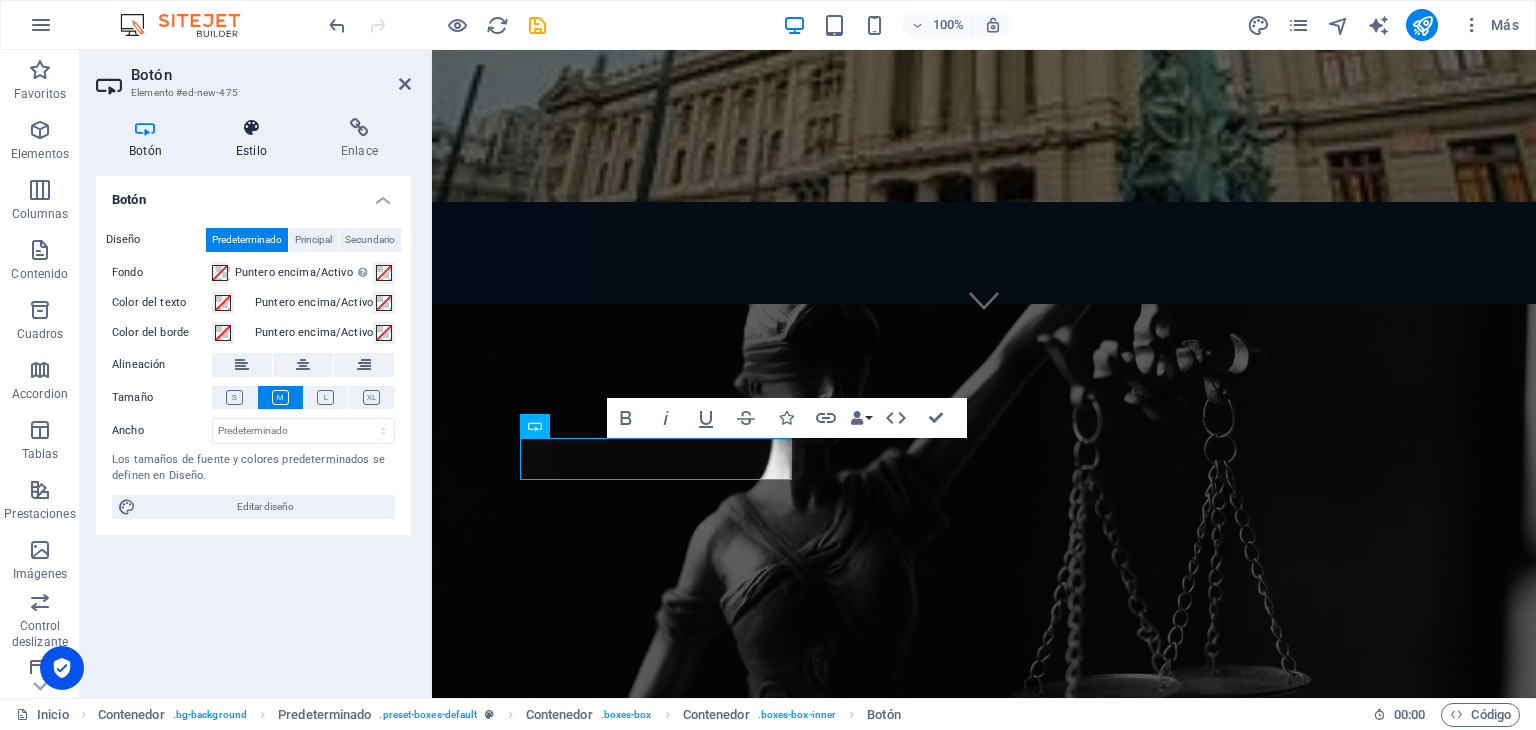 click at bounding box center [251, 128] 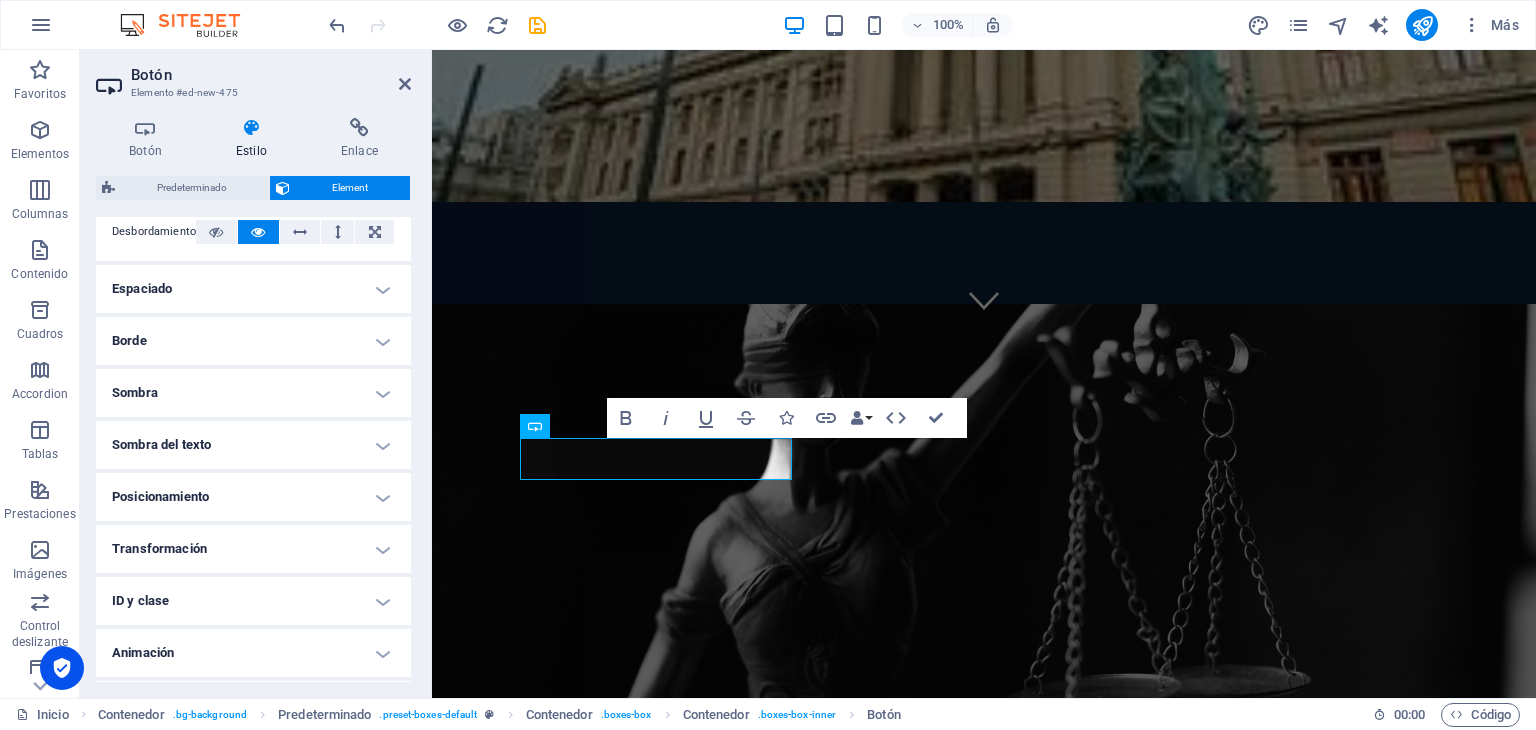scroll, scrollTop: 396, scrollLeft: 0, axis: vertical 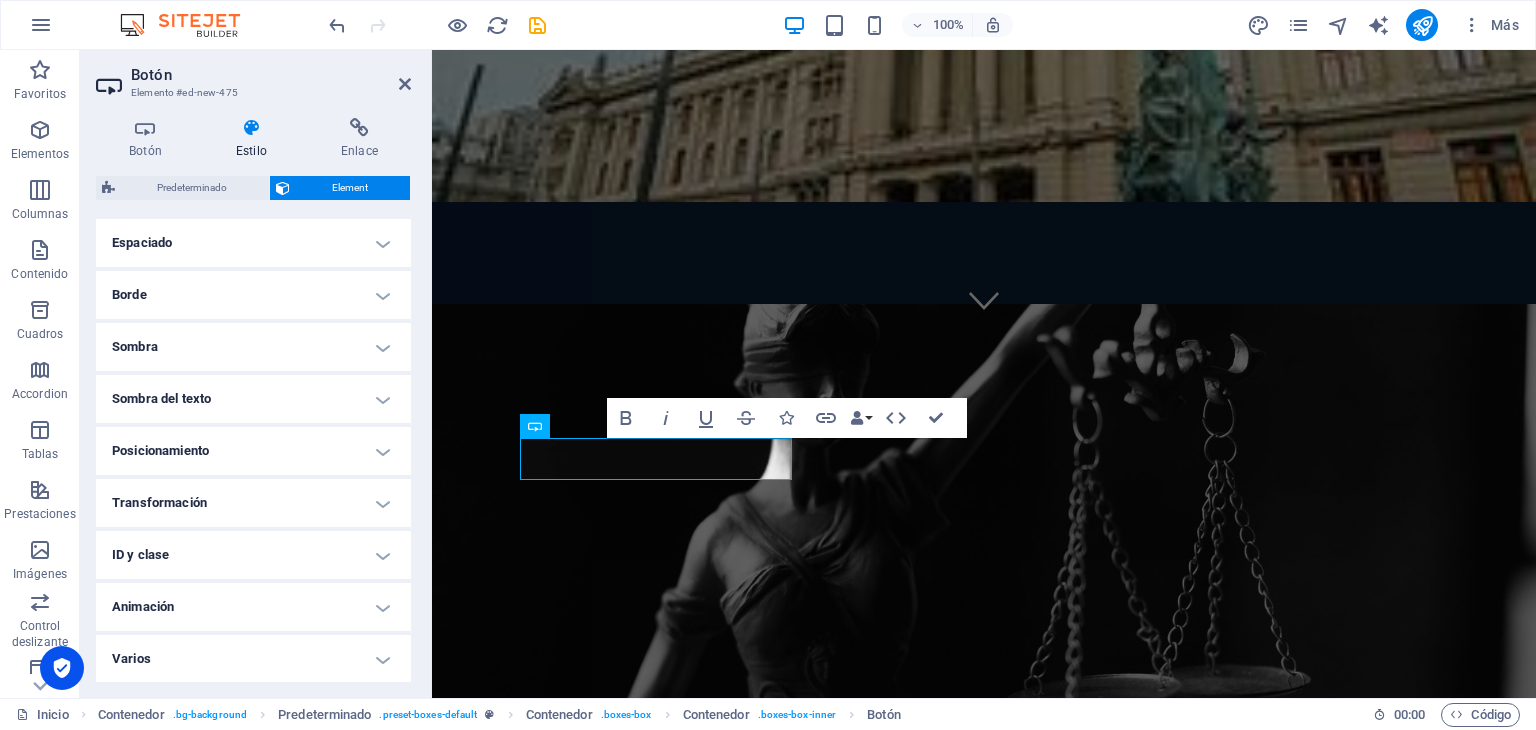 click on "Borde" at bounding box center (253, 295) 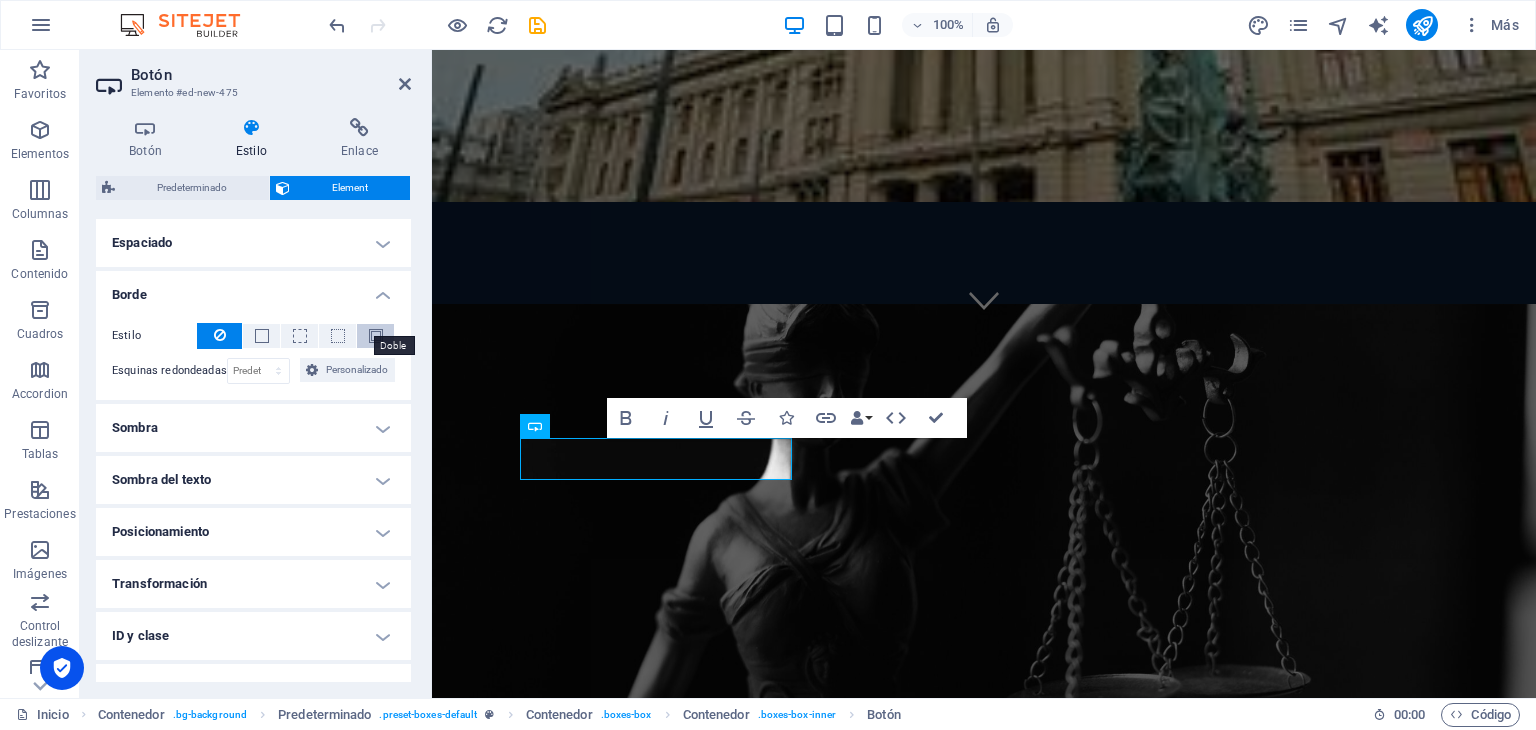 click at bounding box center [376, 336] 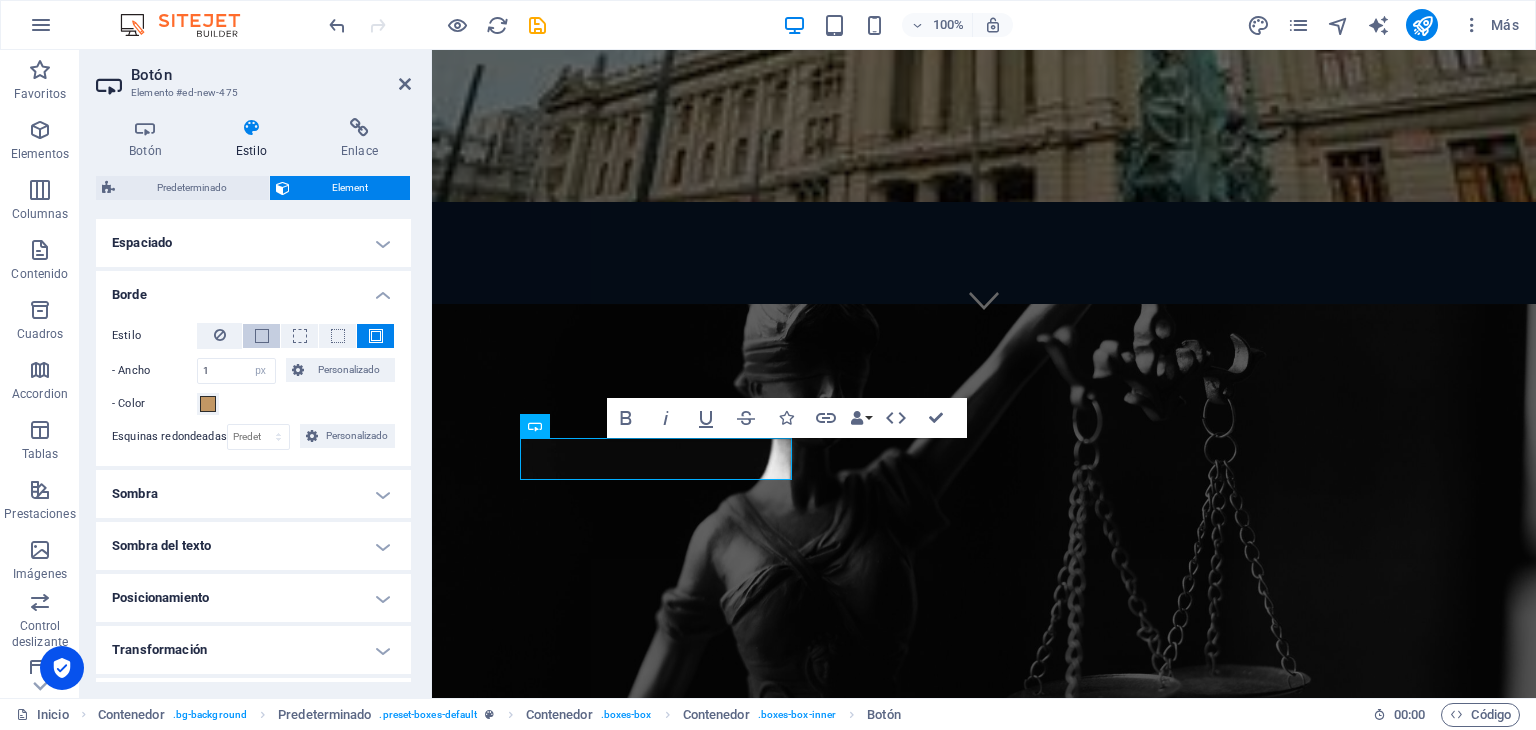 scroll, scrollTop: 496, scrollLeft: 0, axis: vertical 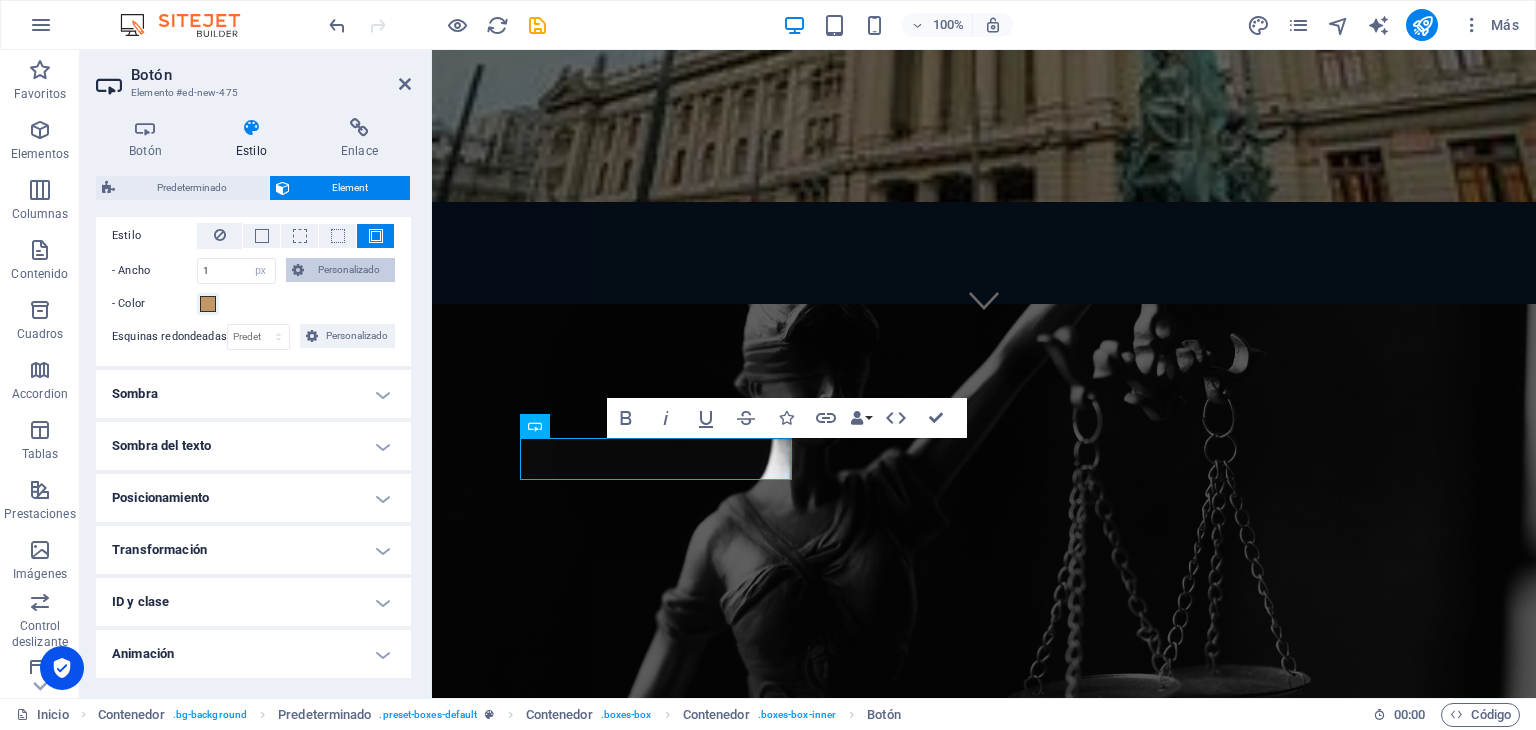 click on "Personalizado" at bounding box center (350, 270) 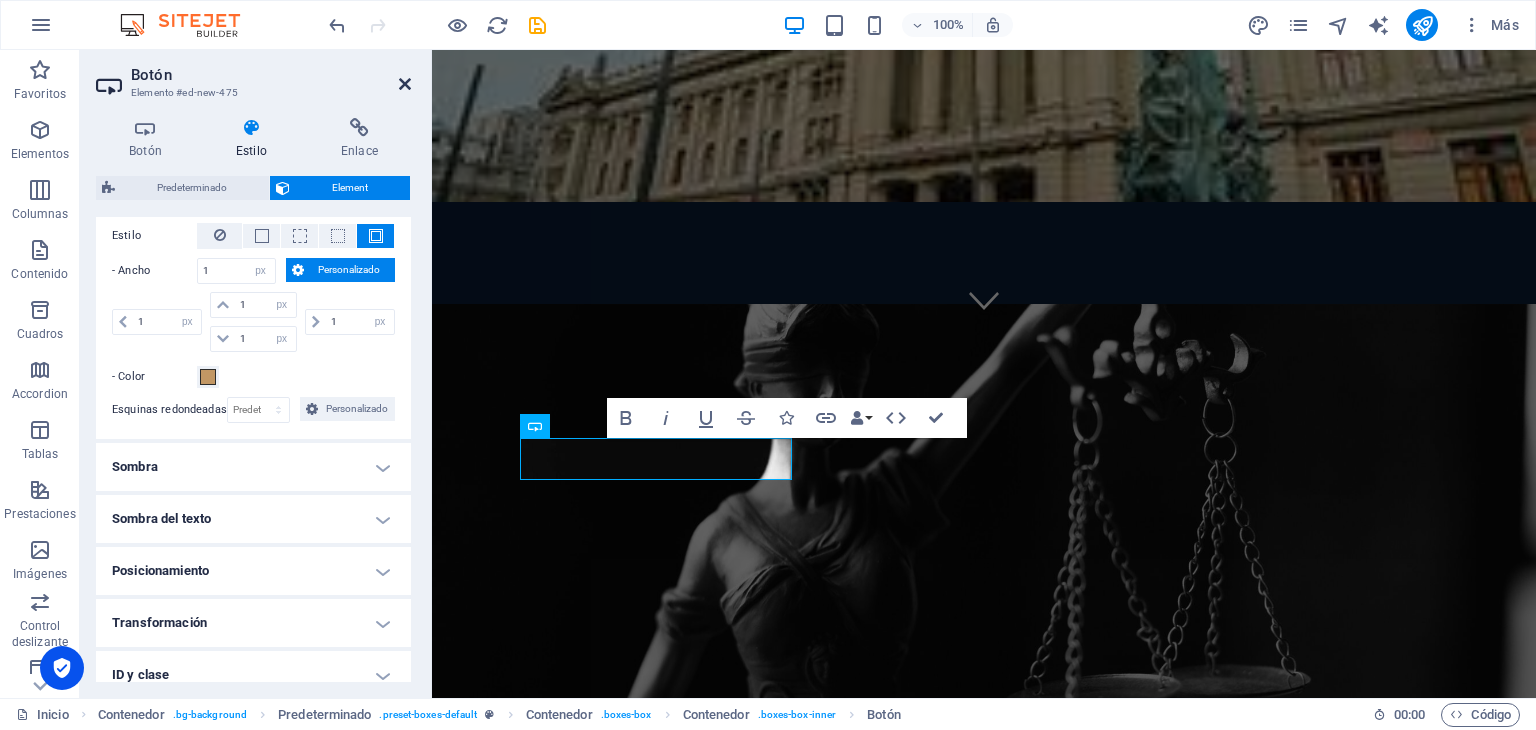 click at bounding box center (405, 84) 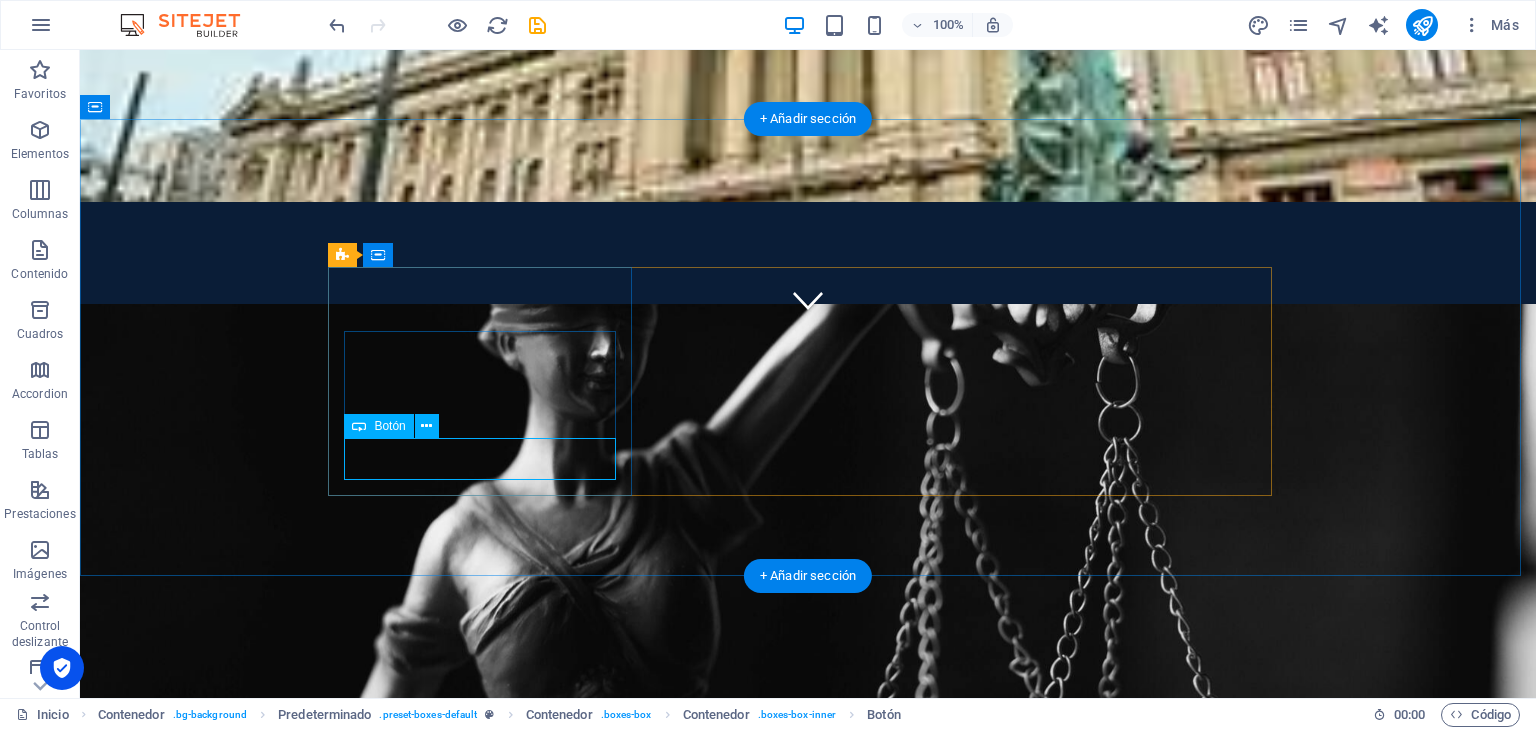 click on "Ver más" at bounding box center [808, 1247] 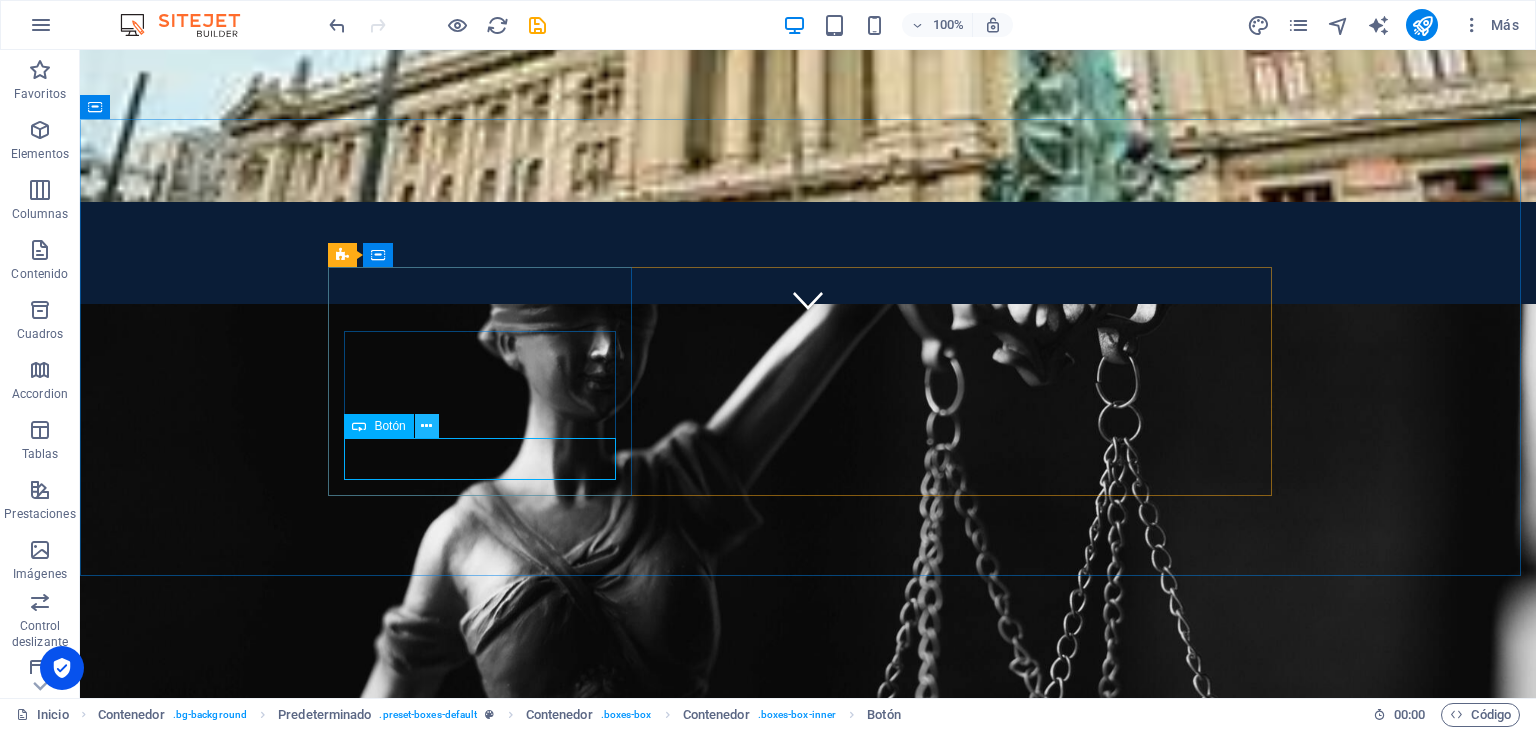 click at bounding box center (426, 426) 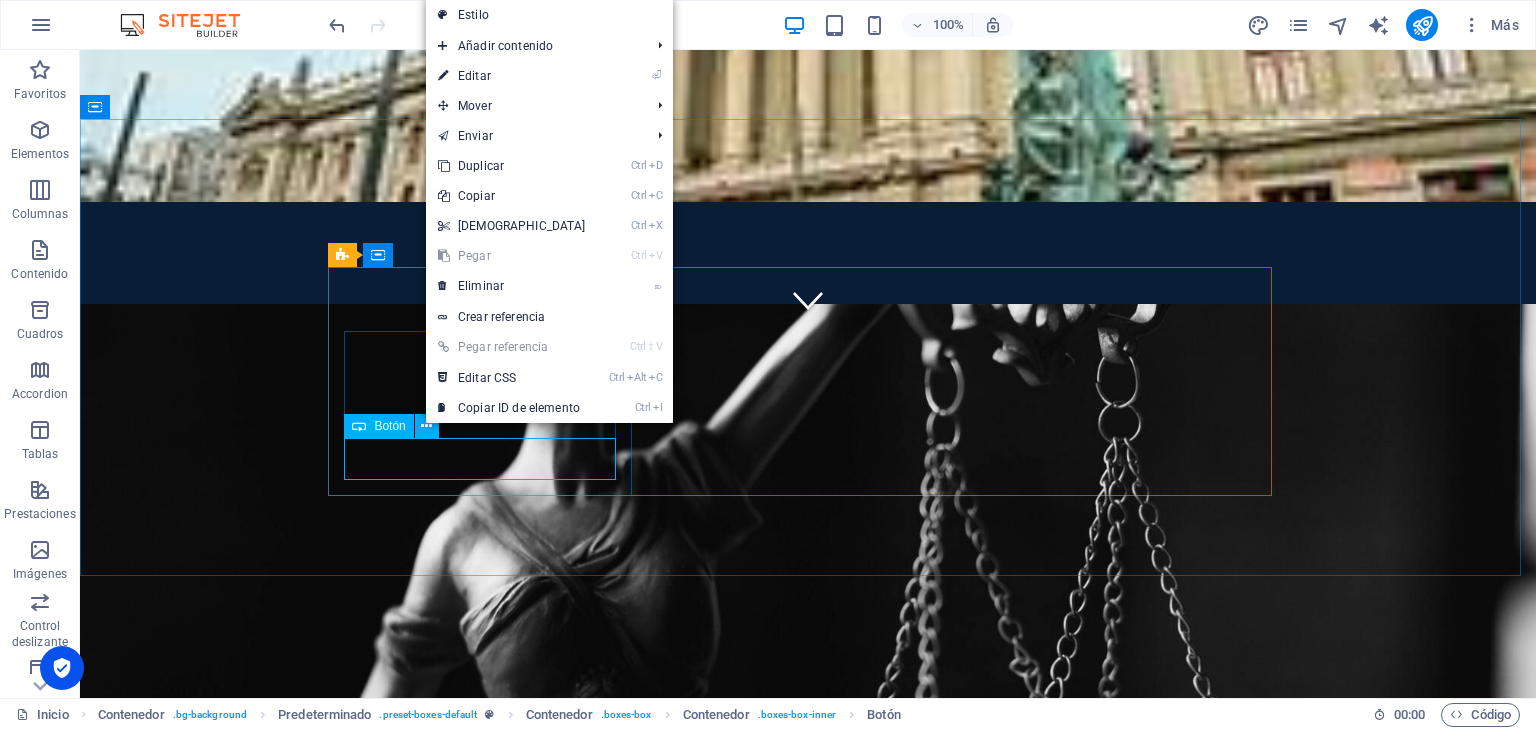 click on "Botón" at bounding box center (389, 426) 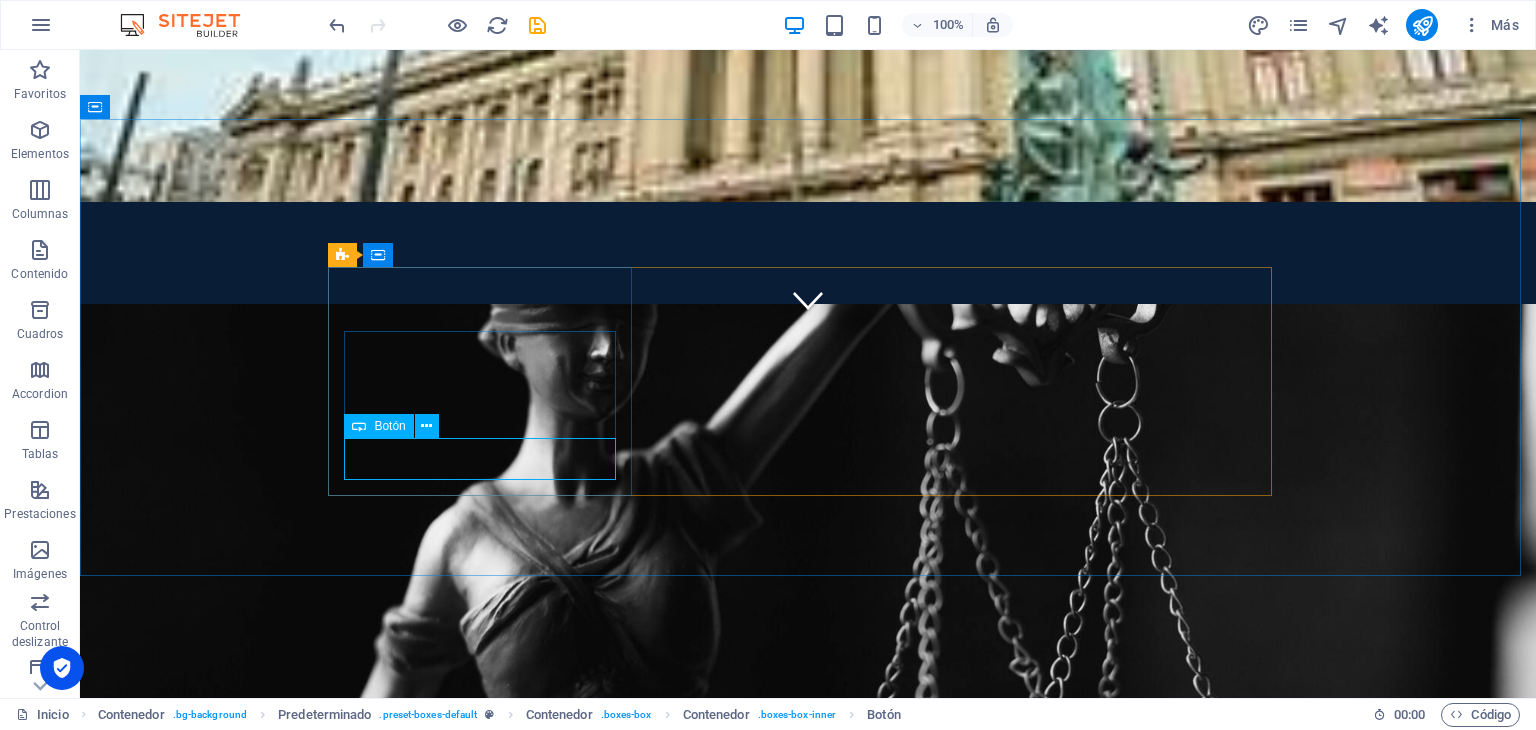 click on "Botón" at bounding box center (389, 426) 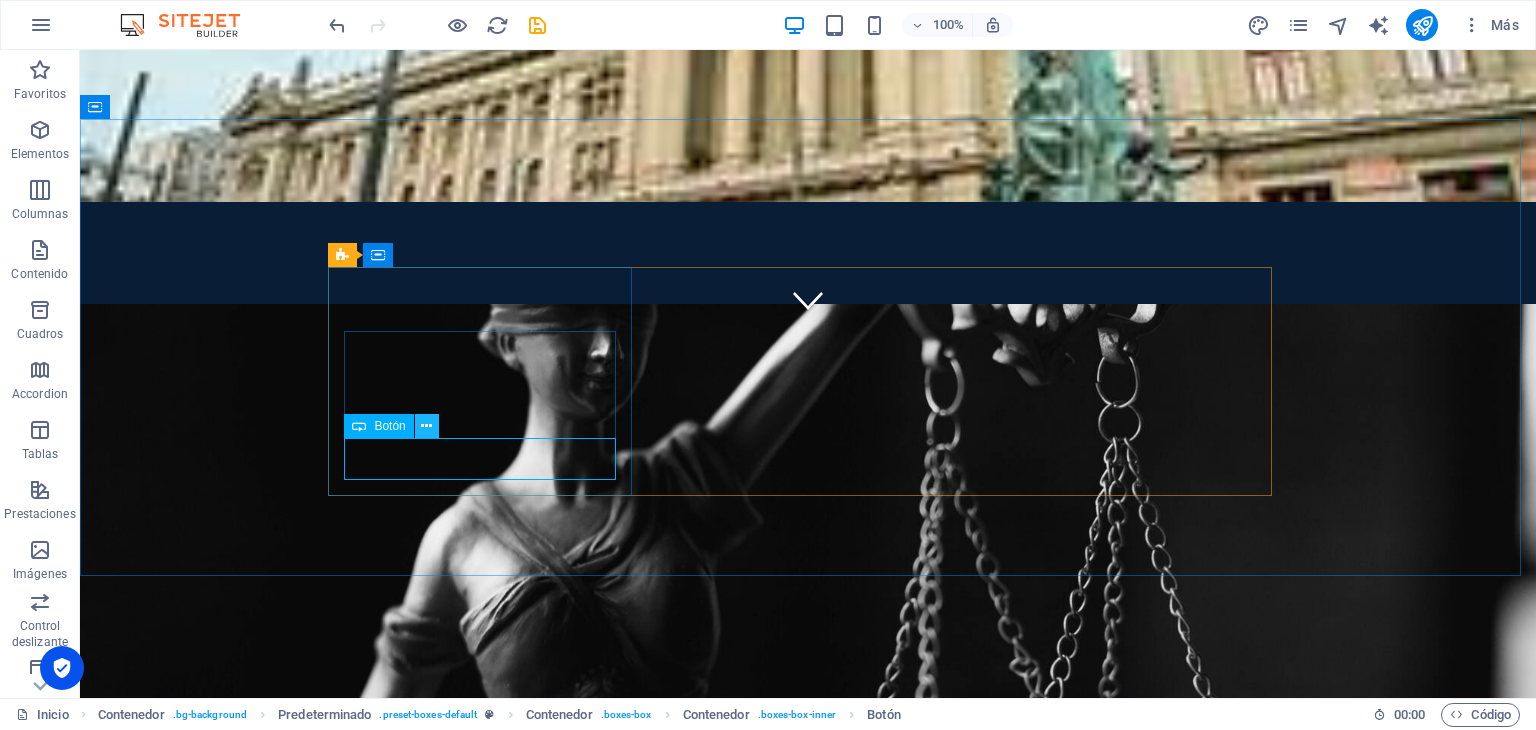 click at bounding box center [426, 426] 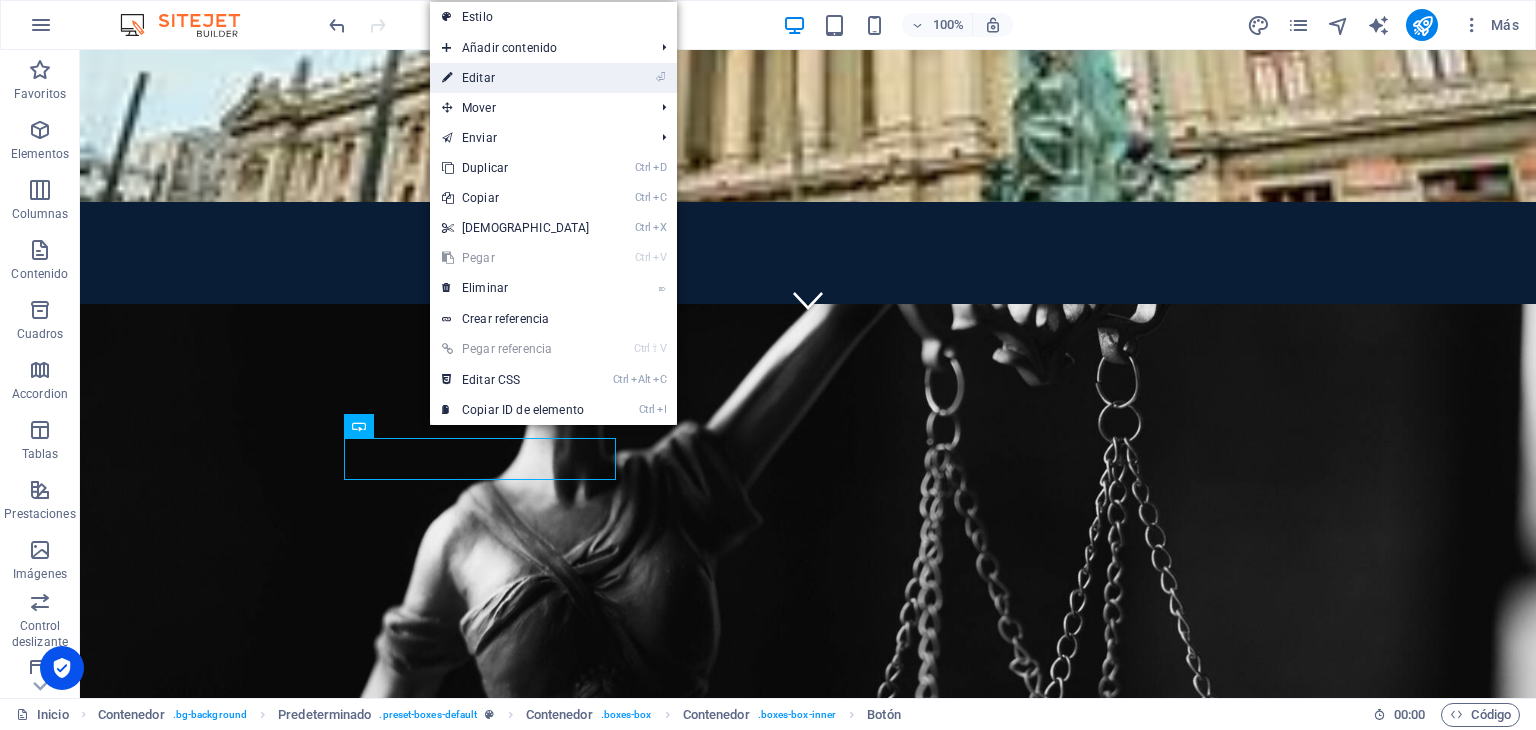 click on "⏎  Editar" at bounding box center (516, 78) 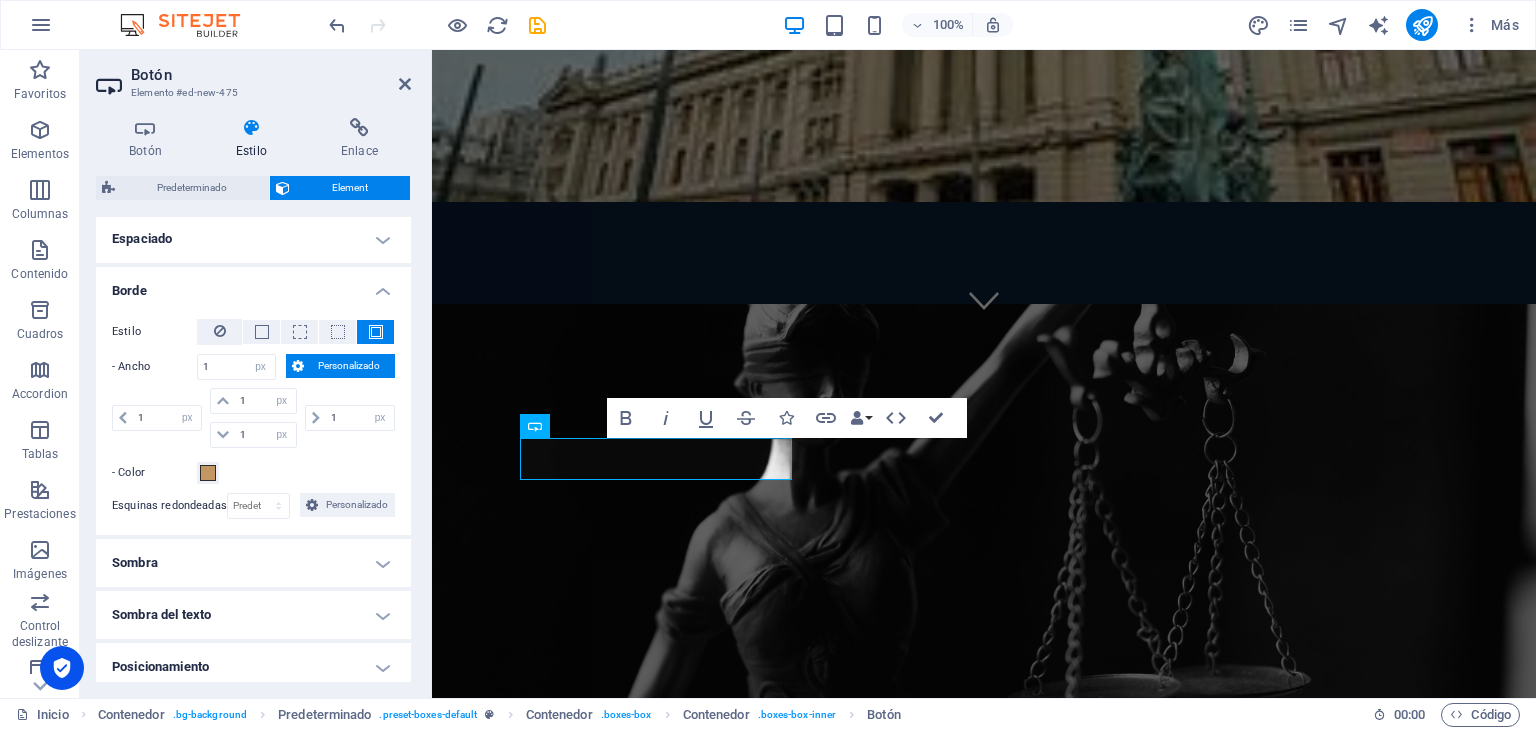 click on "Borde" at bounding box center [253, 285] 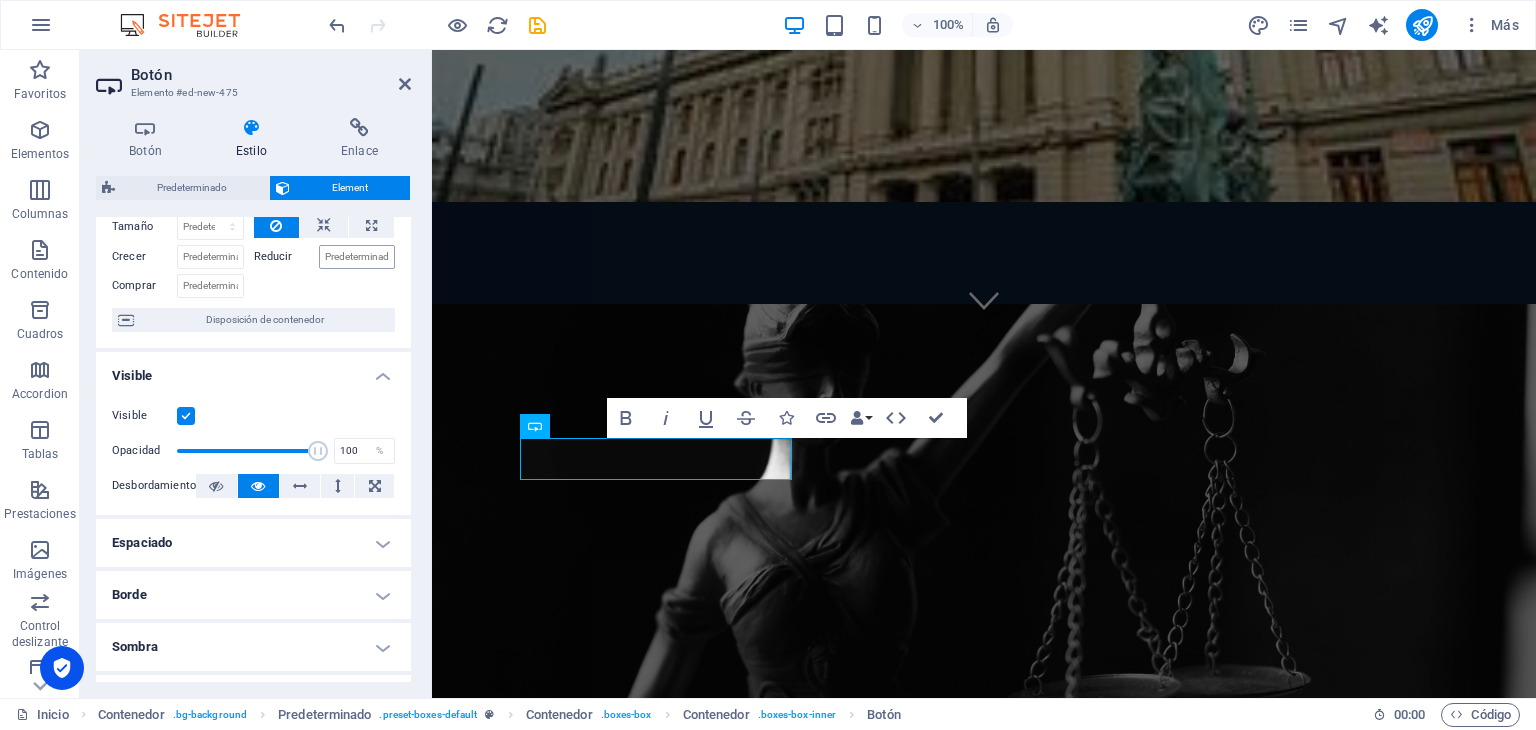 scroll, scrollTop: 0, scrollLeft: 0, axis: both 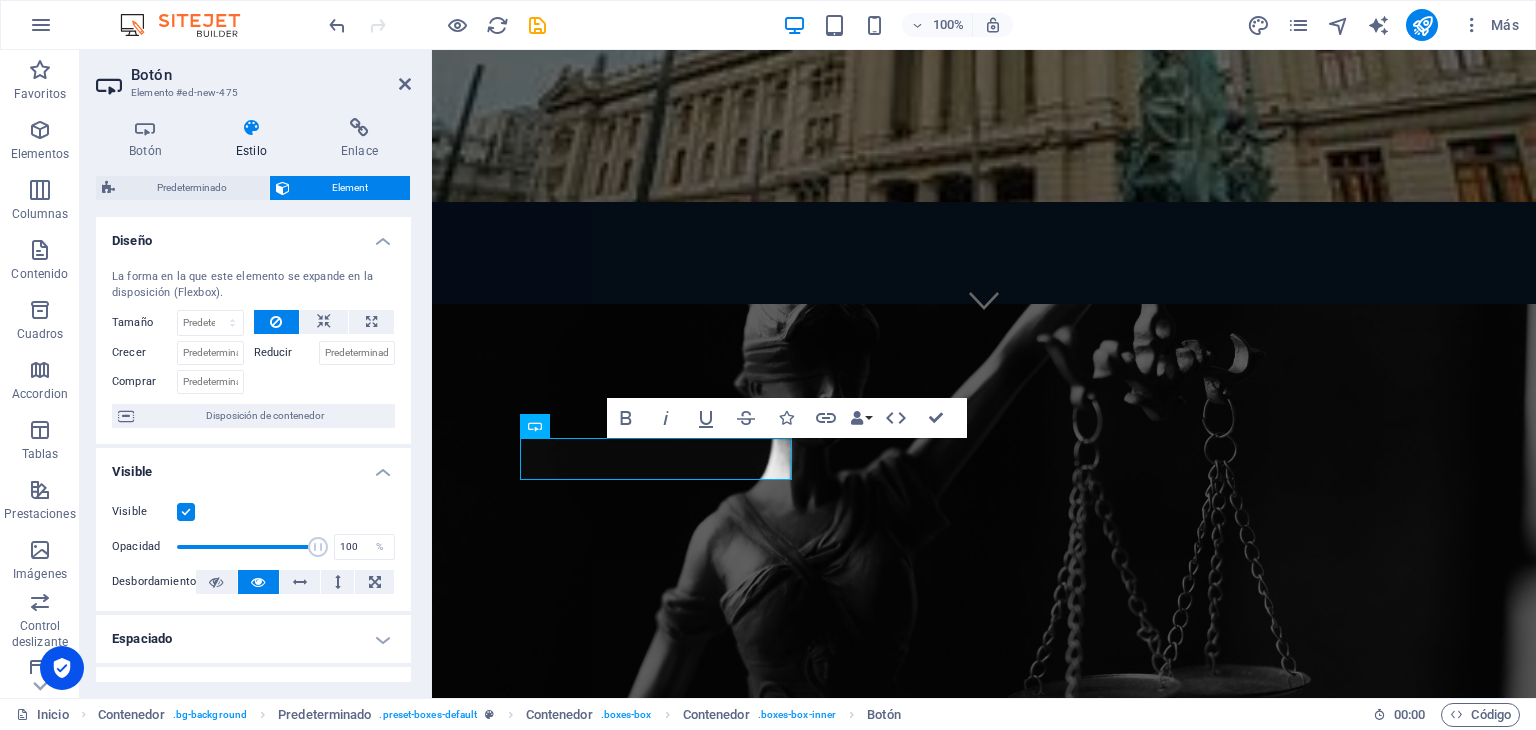 click on "Diseño" at bounding box center (253, 235) 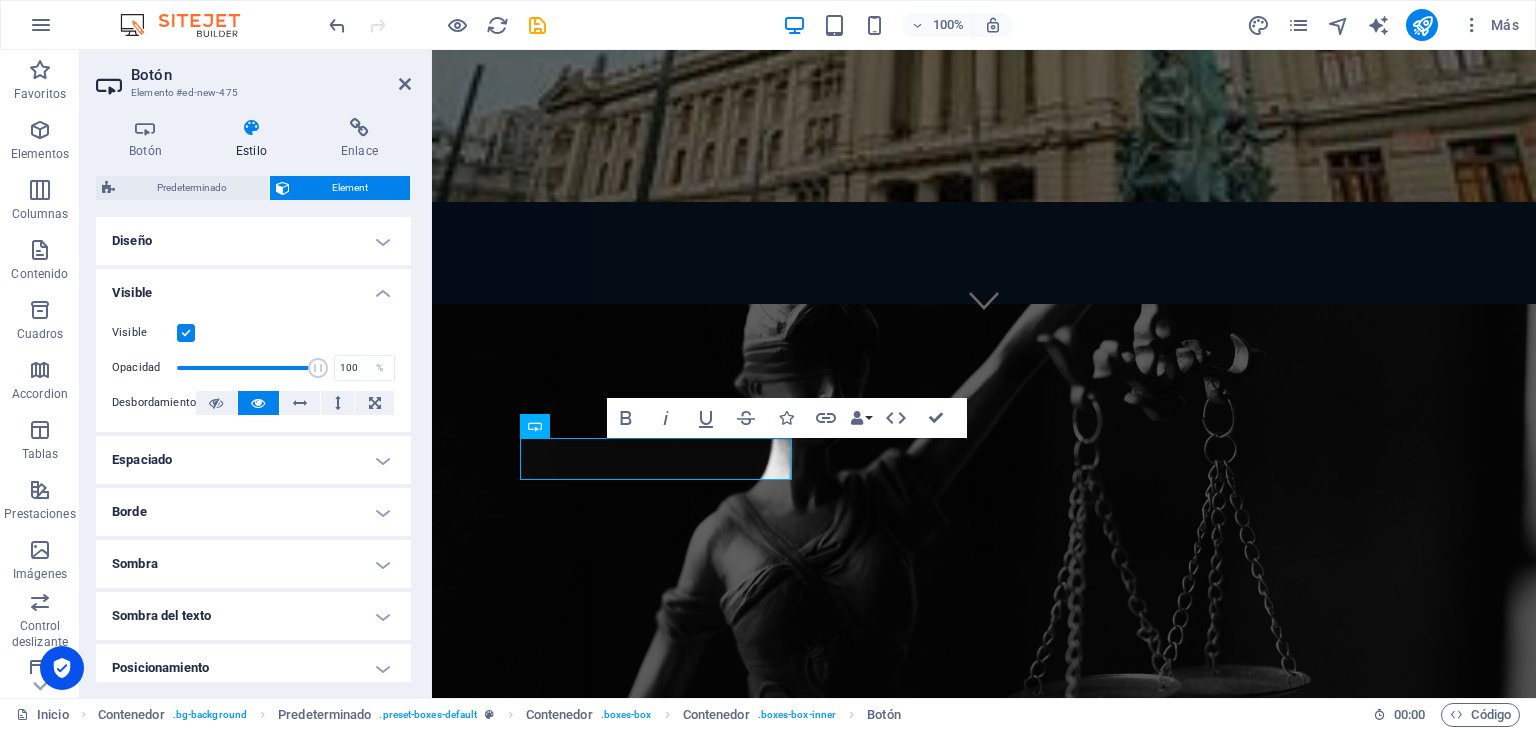 click on "Visible" at bounding box center [253, 287] 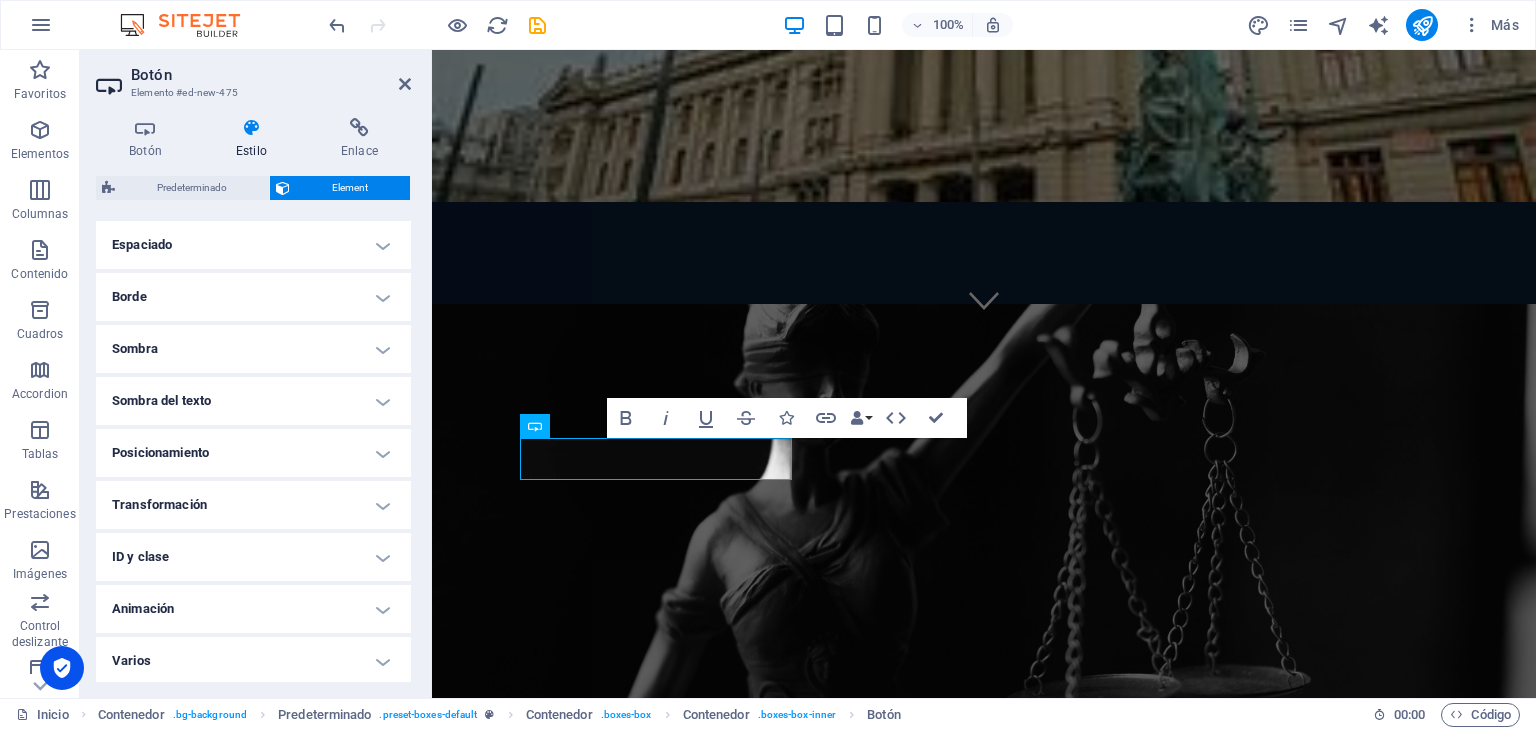 scroll, scrollTop: 103, scrollLeft: 0, axis: vertical 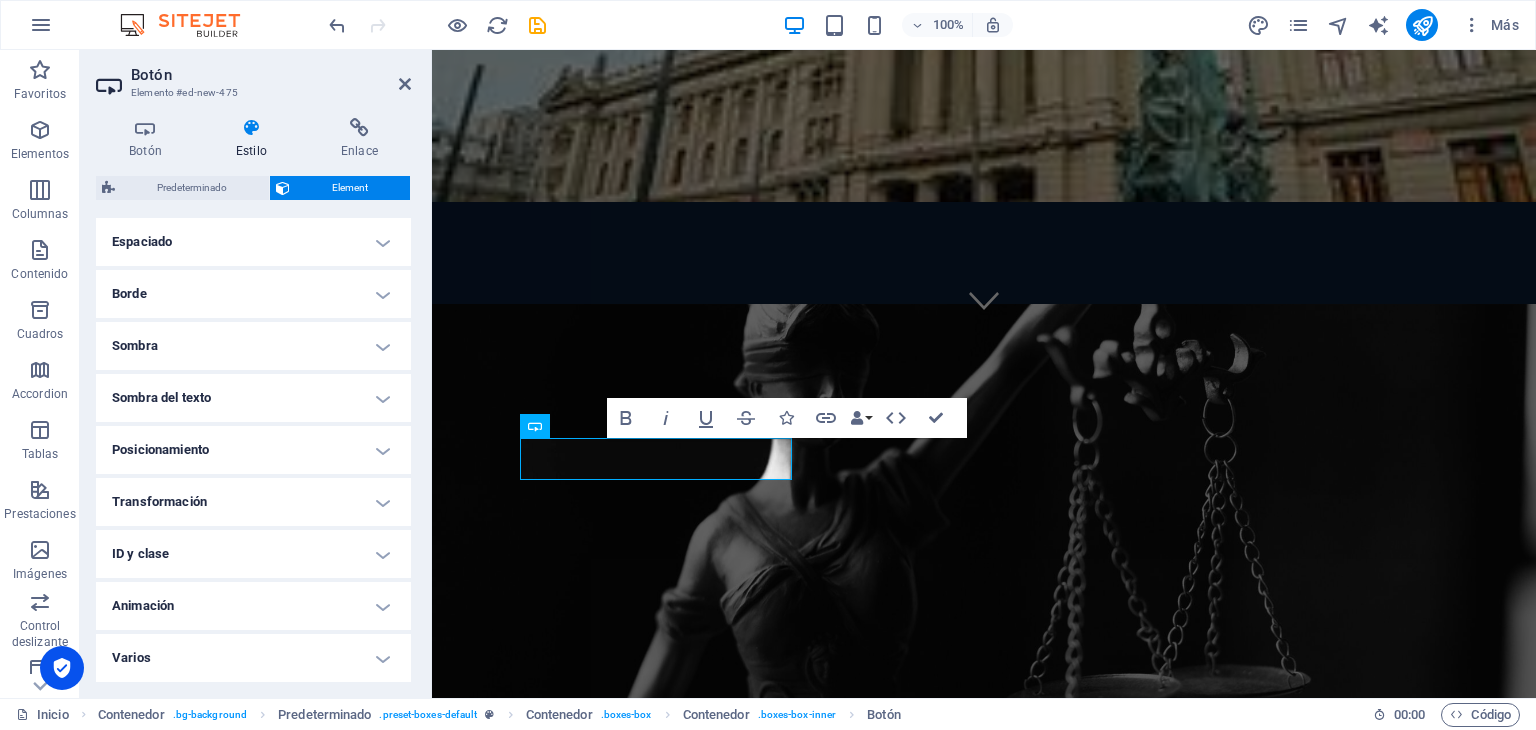 click on "Animación" at bounding box center (253, 606) 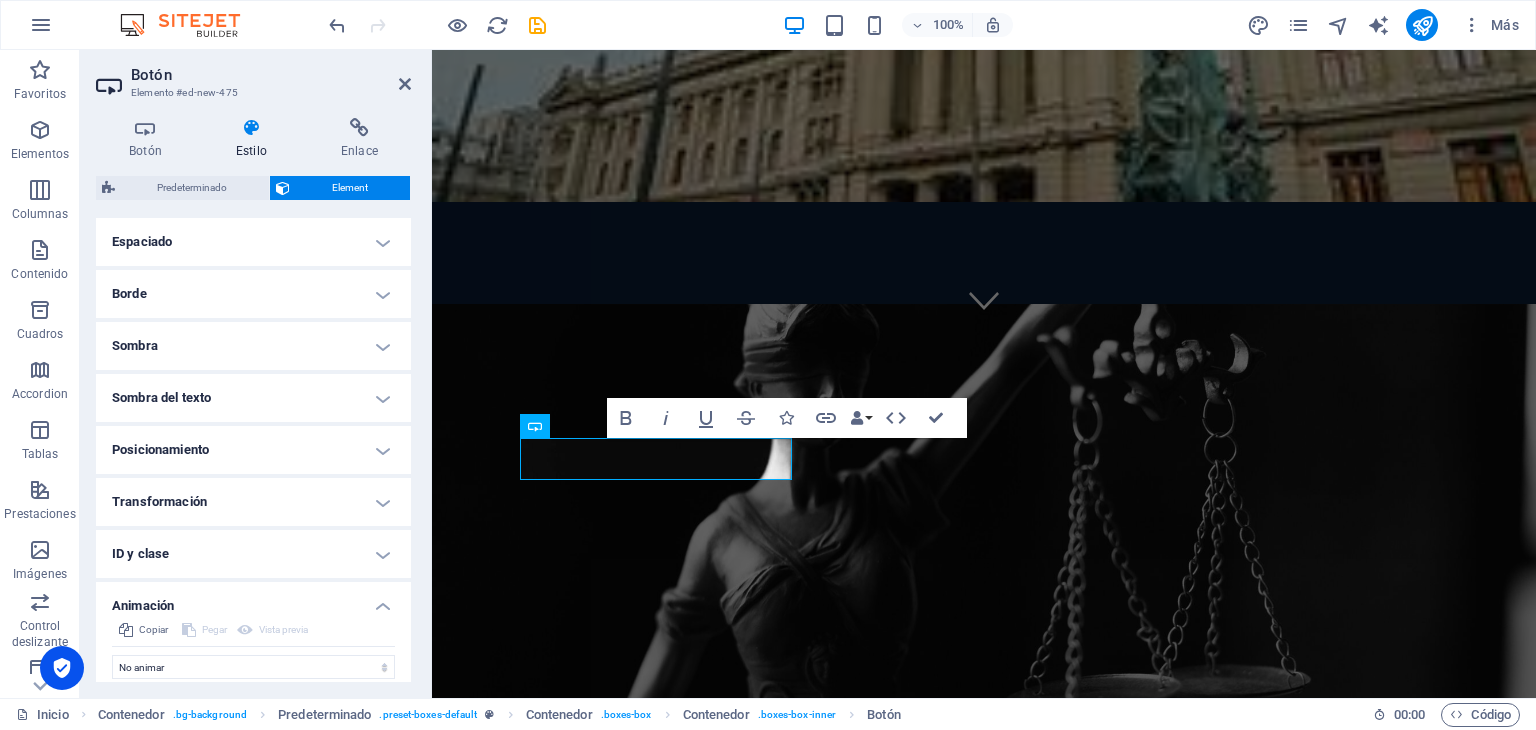 scroll, scrollTop: 168, scrollLeft: 0, axis: vertical 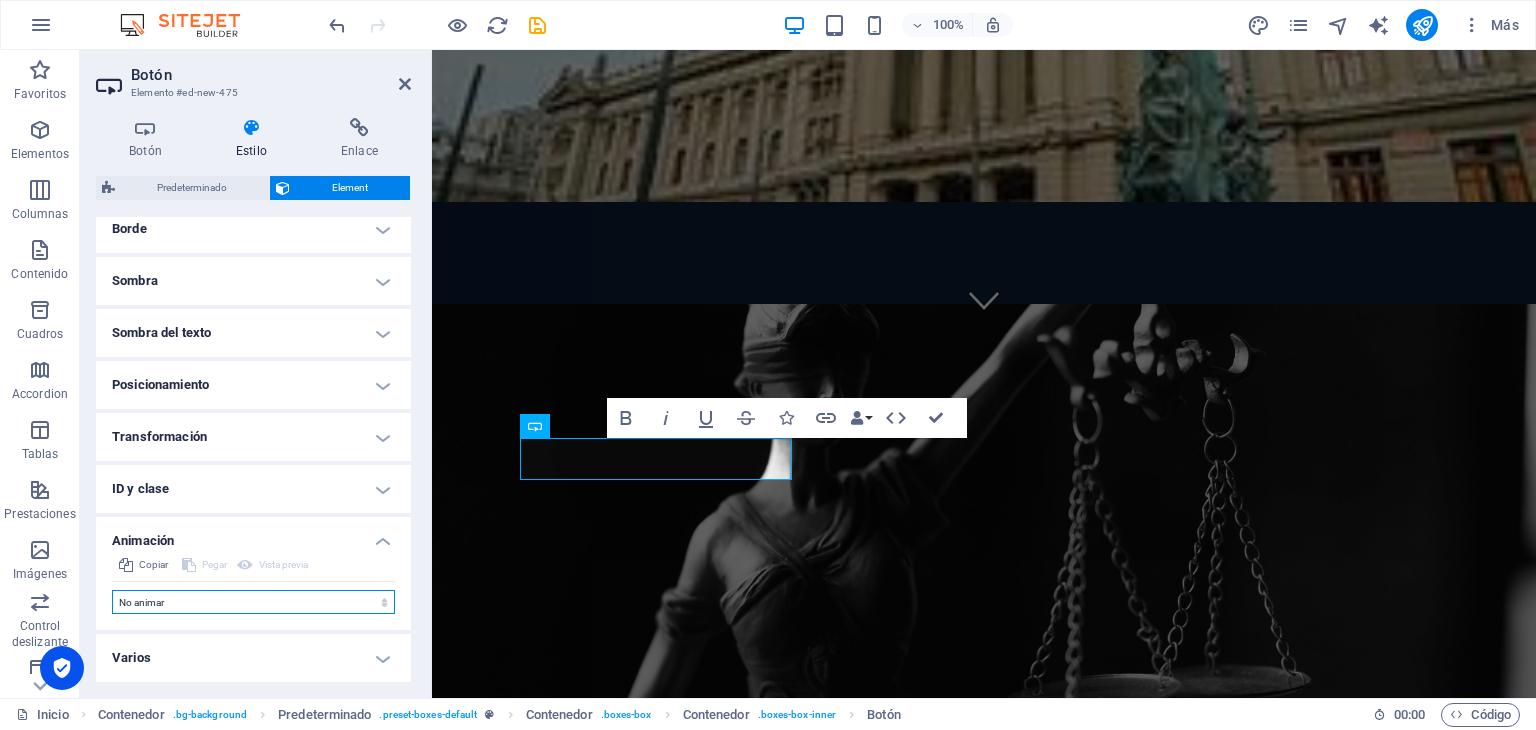 click on "No animar Mostrar / Ocultar Subir/bajar Acercar/alejar Deslizar de izquierda a derecha Deslizar de derecha a izquierda Deslizar de arriba a abajo Deslizar de abajo a arriba Pulsación Parpadeo Abrir como superposición" at bounding box center [253, 602] 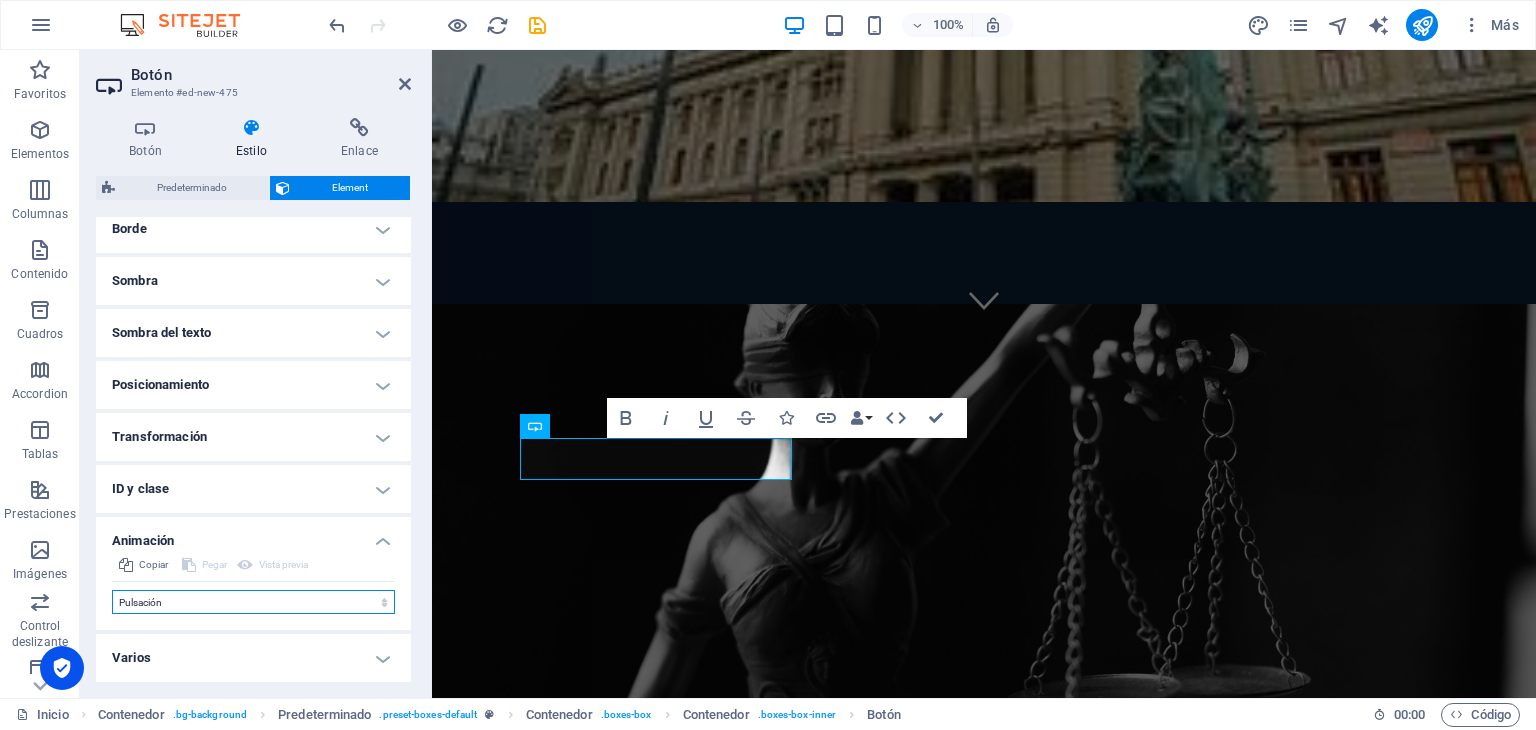 click on "No animar Mostrar / Ocultar Subir/bajar Acercar/alejar Deslizar de izquierda a derecha Deslizar de derecha a izquierda Deslizar de arriba a abajo Deslizar de abajo a arriba Pulsación Parpadeo Abrir como superposición" at bounding box center [253, 602] 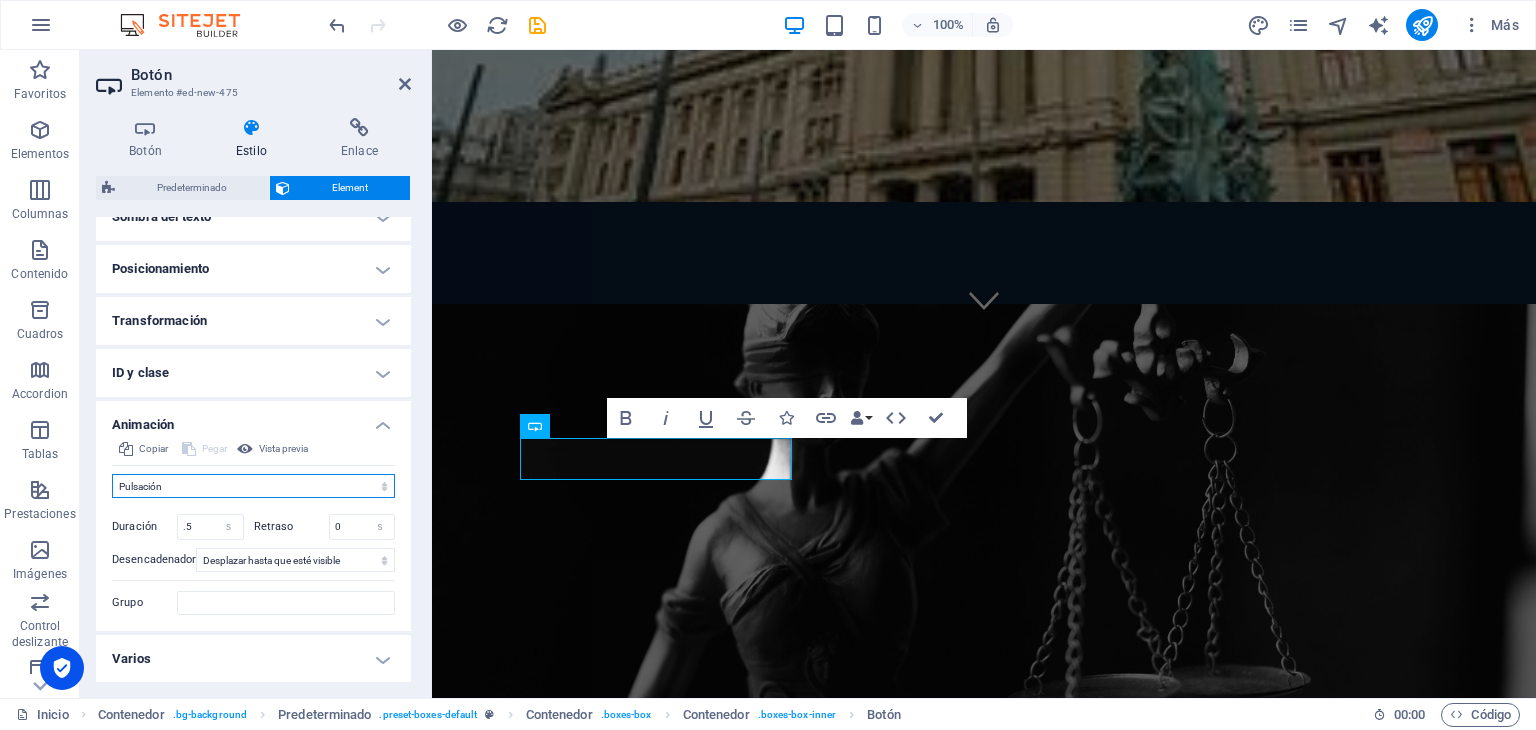 scroll, scrollTop: 284, scrollLeft: 0, axis: vertical 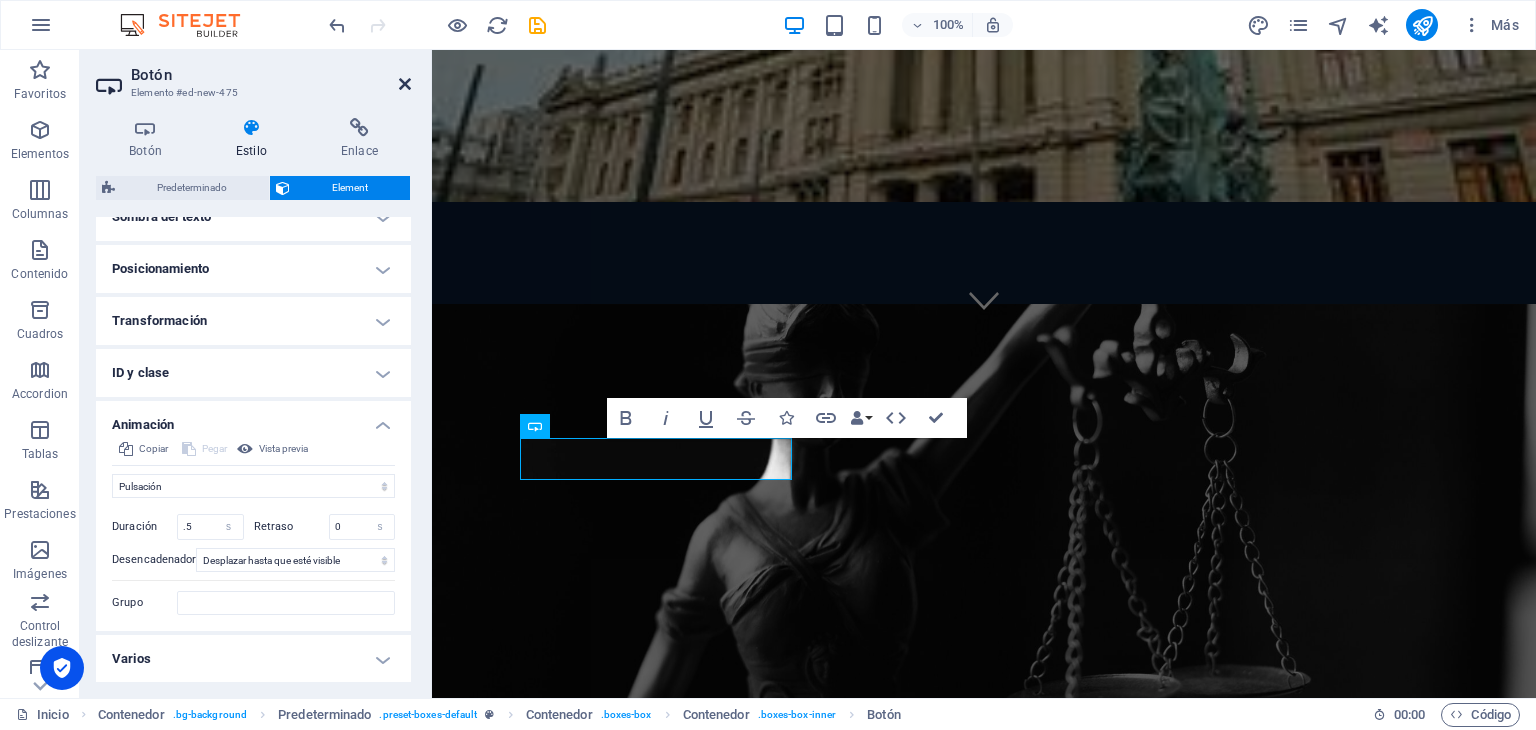 drag, startPoint x: 407, startPoint y: 77, endPoint x: 326, endPoint y: 27, distance: 95.189285 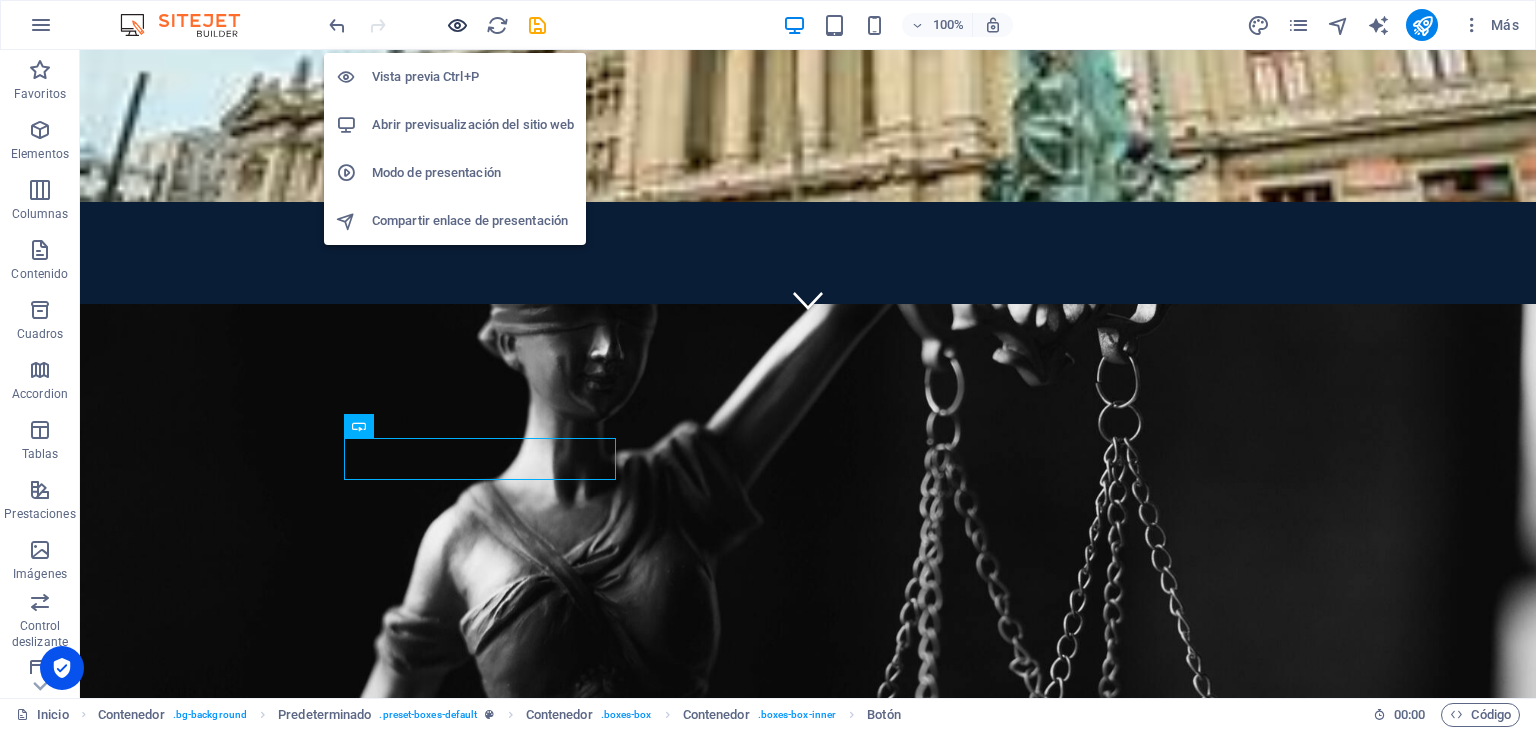 click at bounding box center (457, 25) 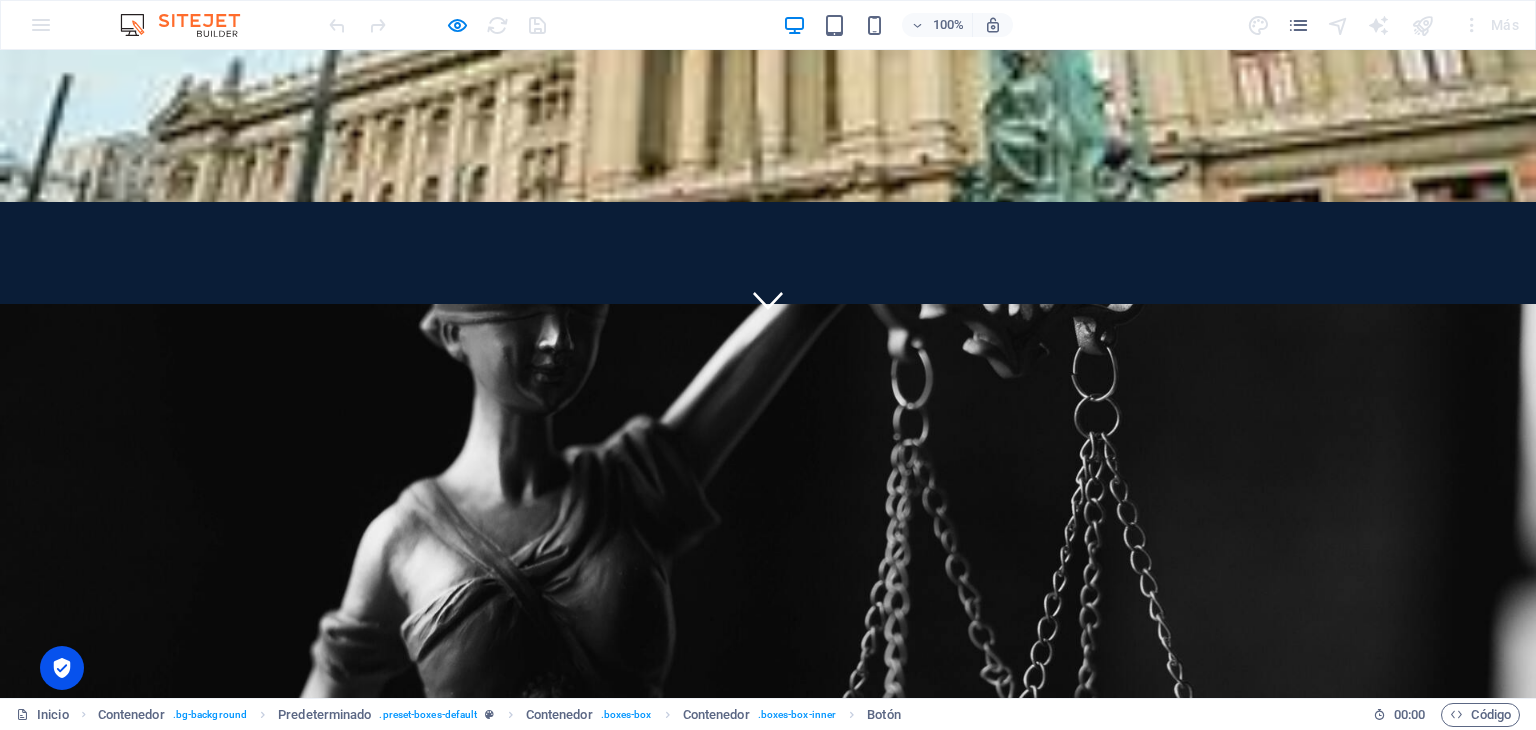 click on "Ver más" at bounding box center (768, 1247) 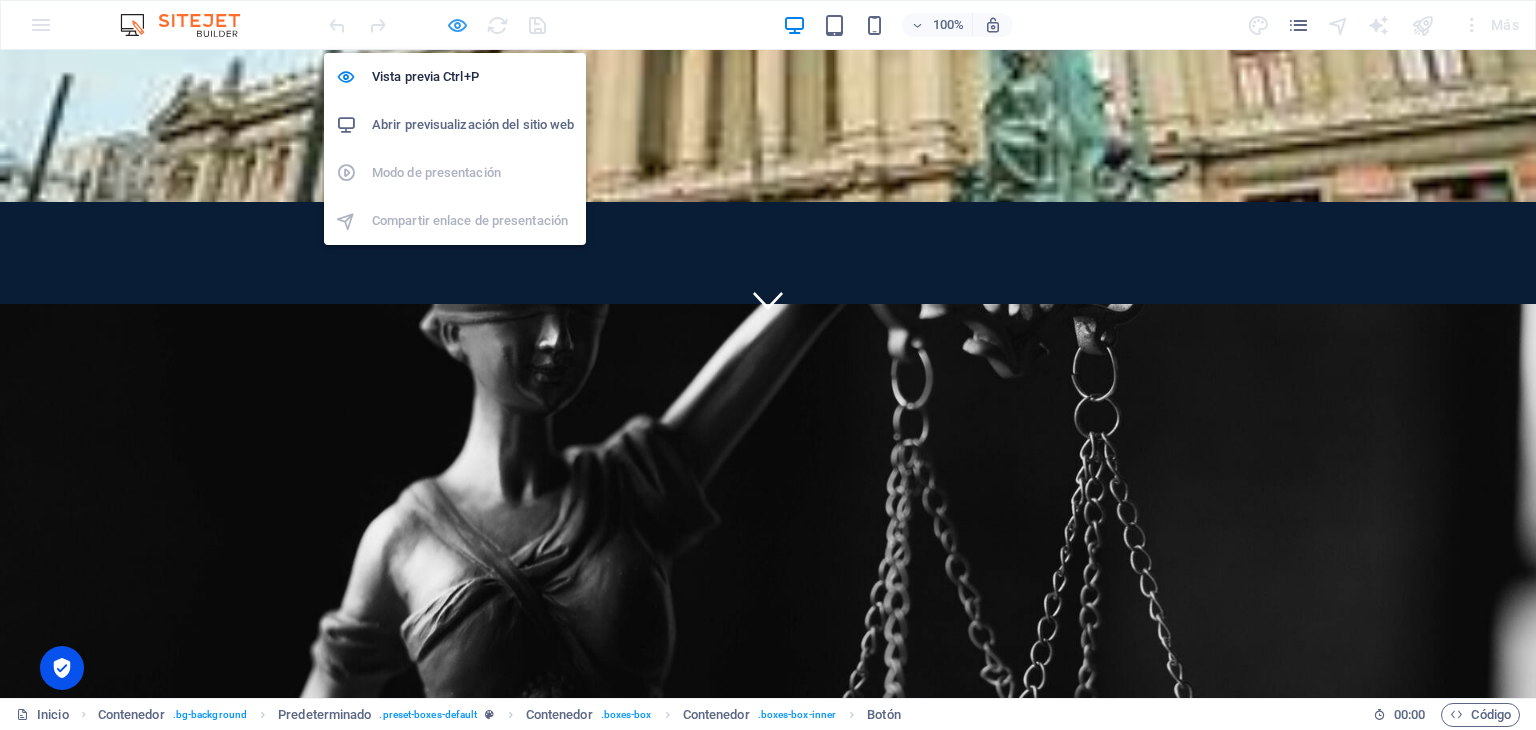 click at bounding box center (457, 25) 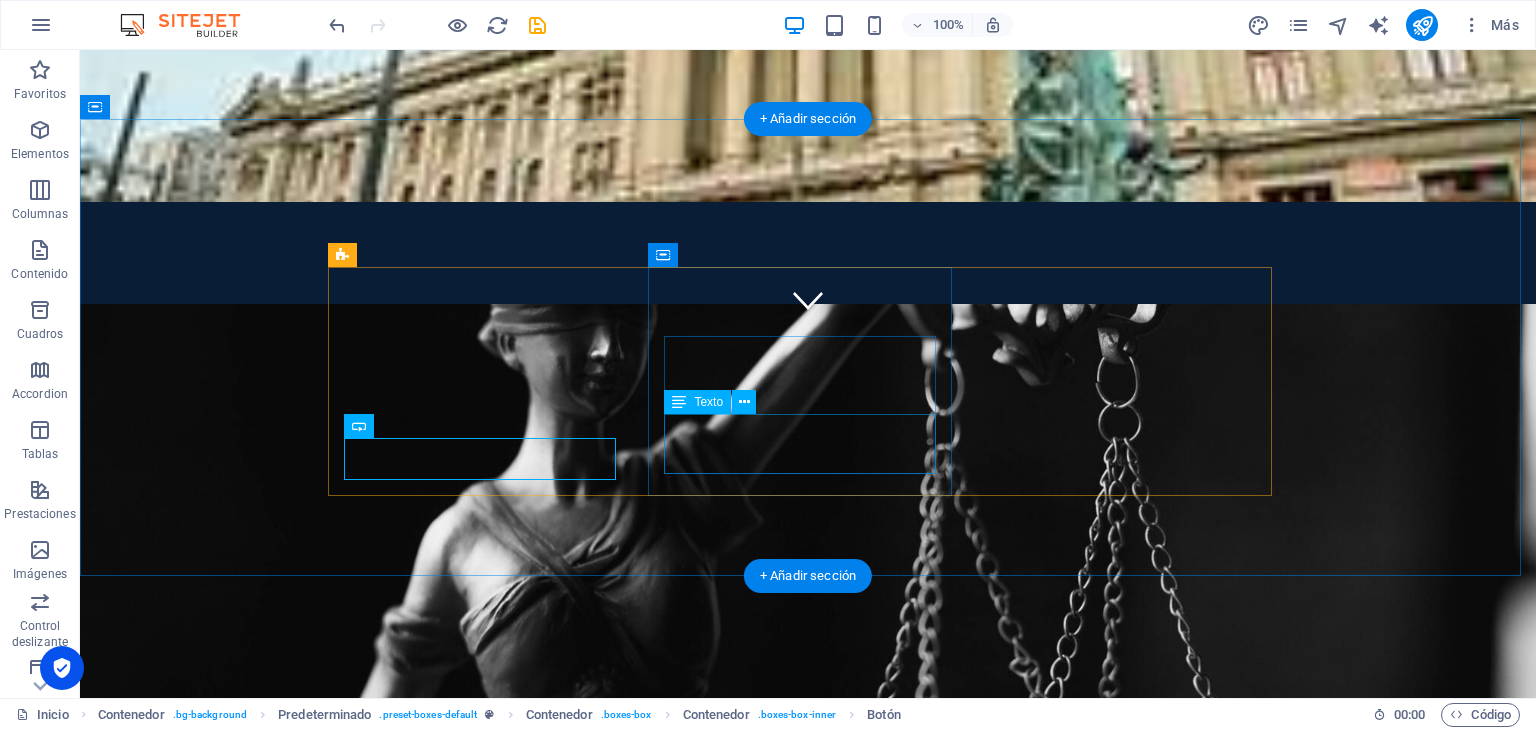 click on "Lorem ipsum dolor sit amet, consectetur adipisicing elit. Veritatis, dolorem!" at bounding box center (808, 1414) 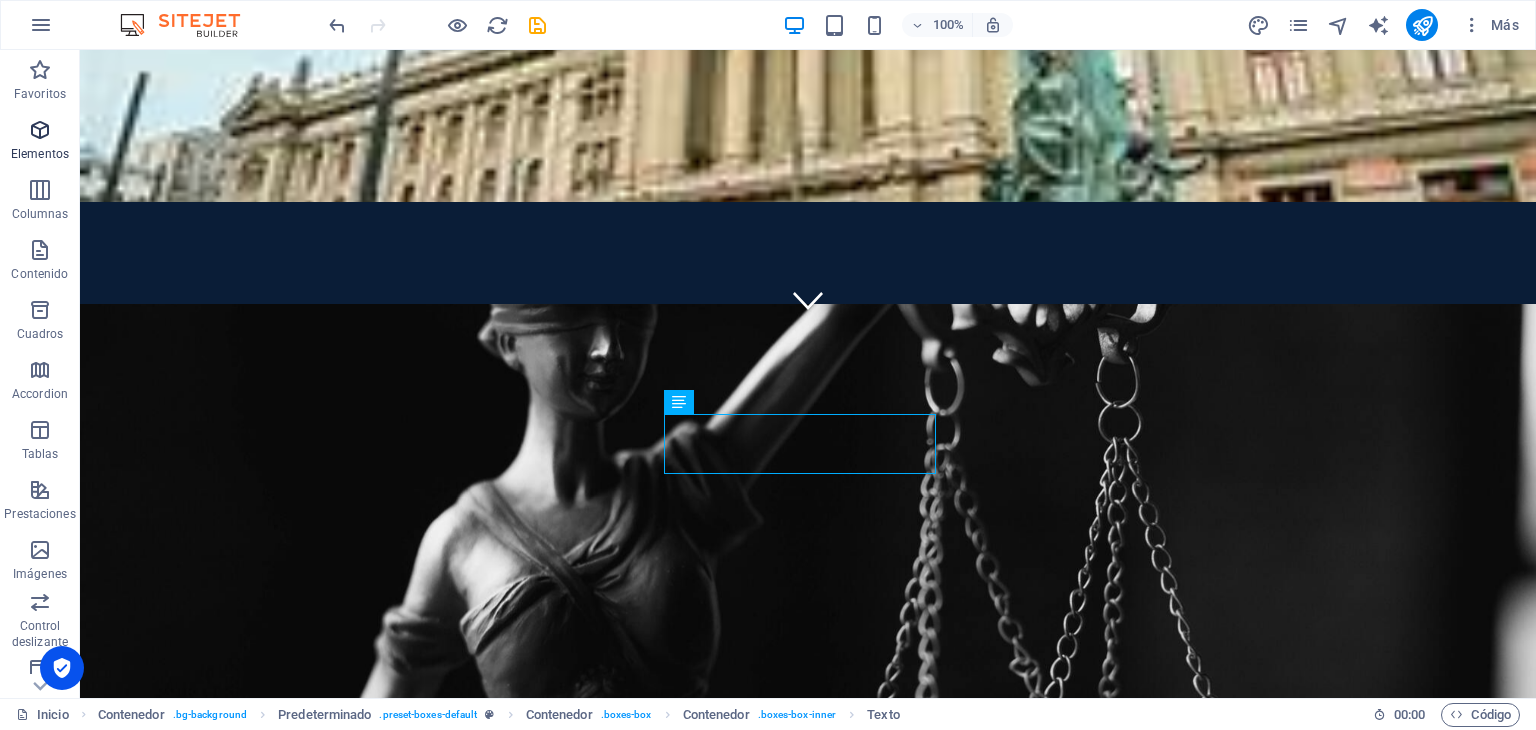 click at bounding box center [40, 130] 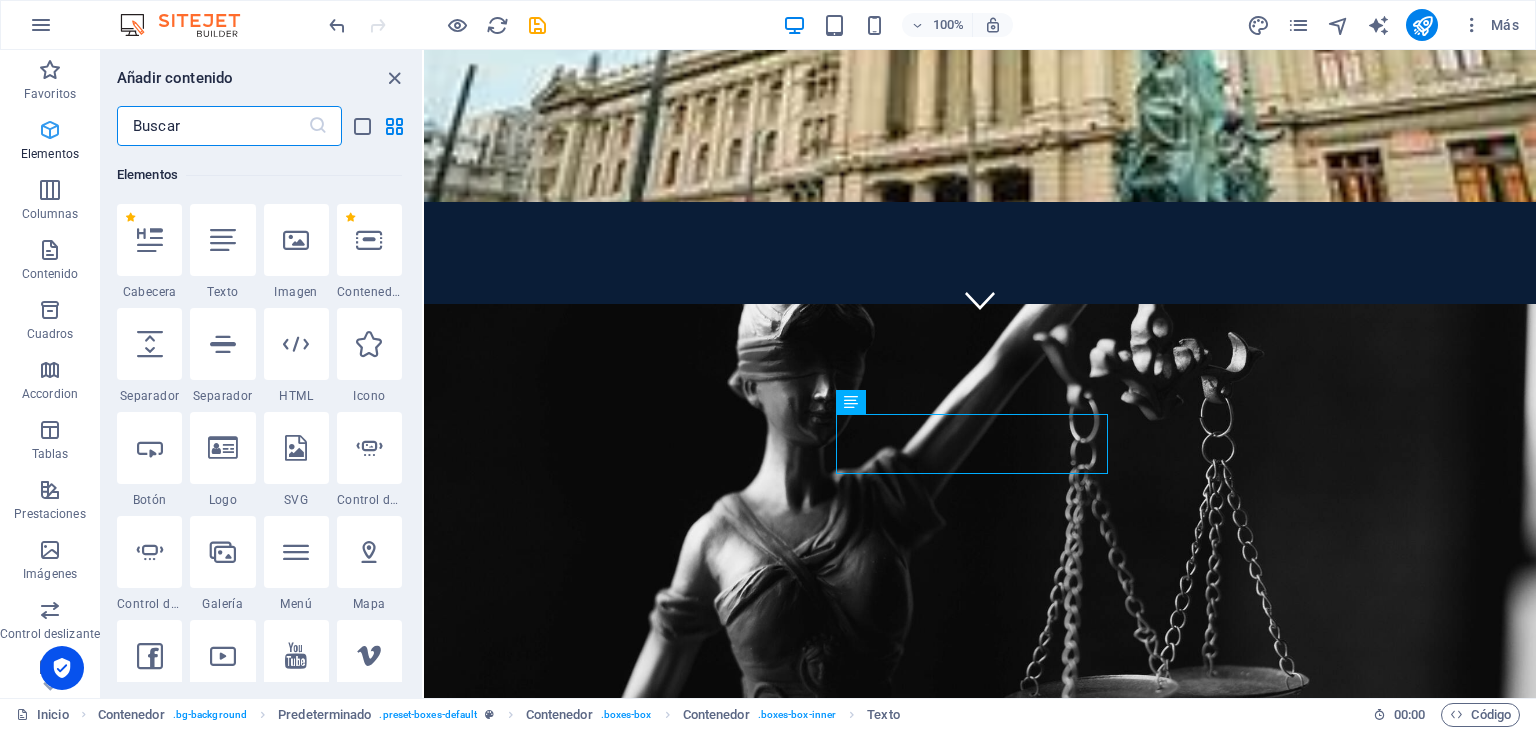 scroll, scrollTop: 376, scrollLeft: 0, axis: vertical 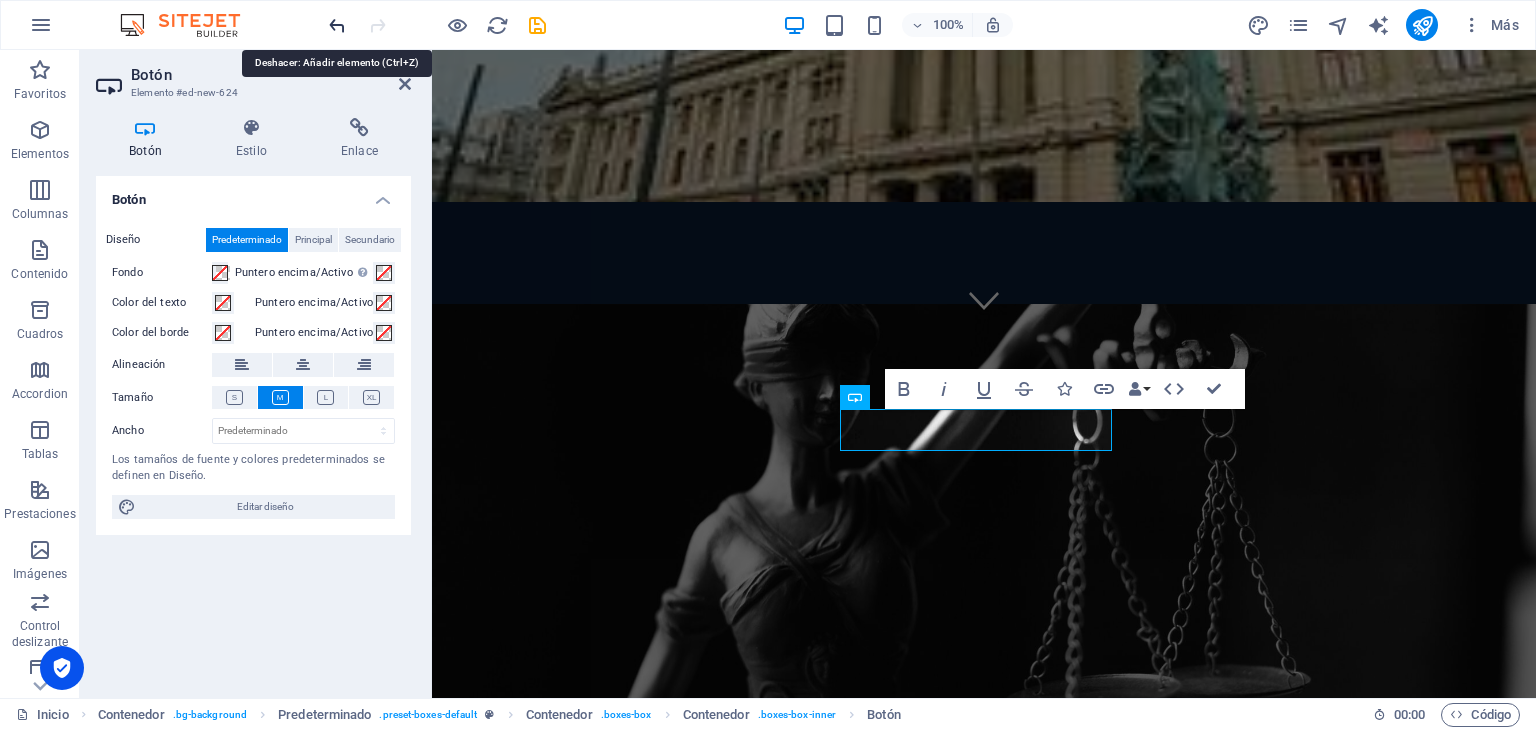 click at bounding box center [337, 25] 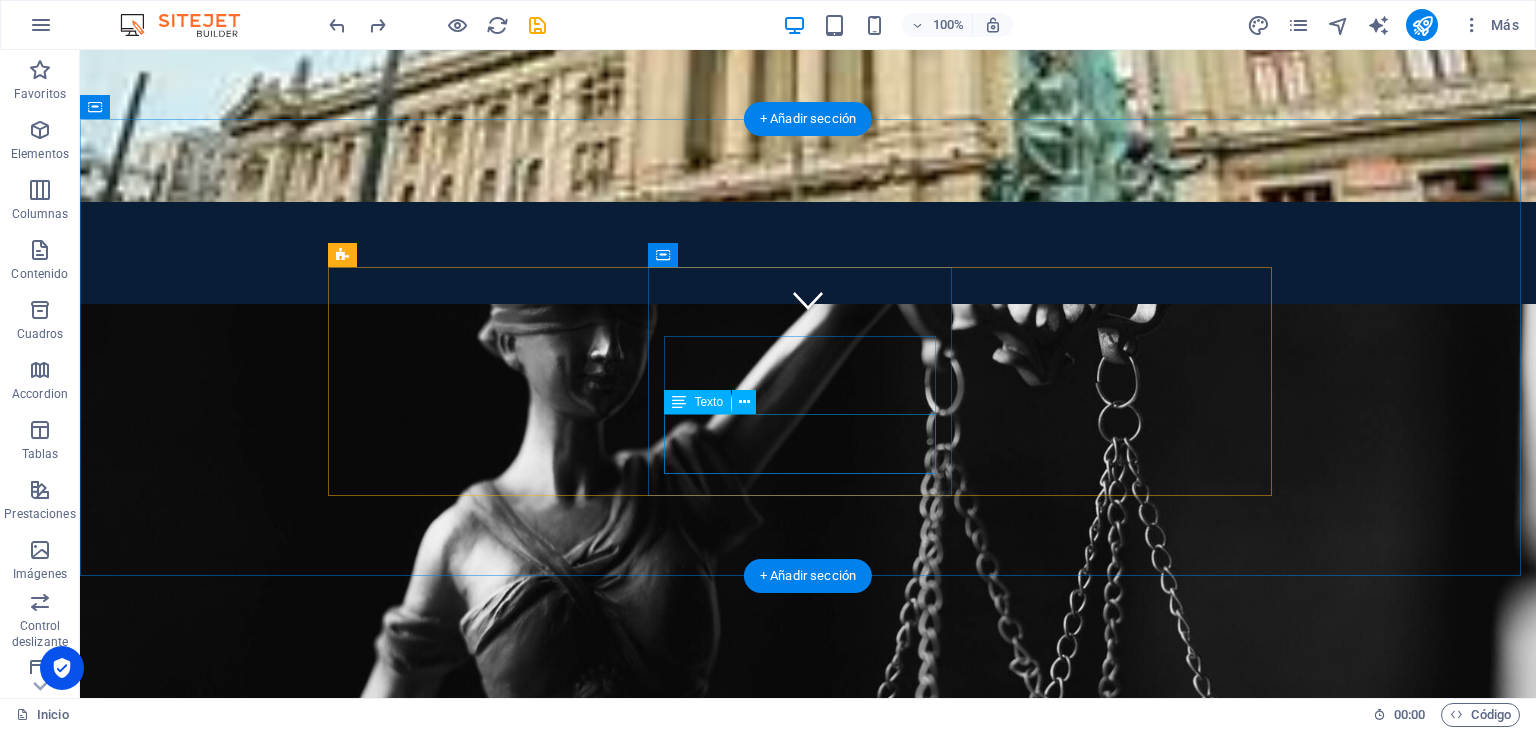 click on "Lorem ipsum dolor sit amet, consectetur adipisicing elit. Veritatis, dolorem!" at bounding box center [808, 1414] 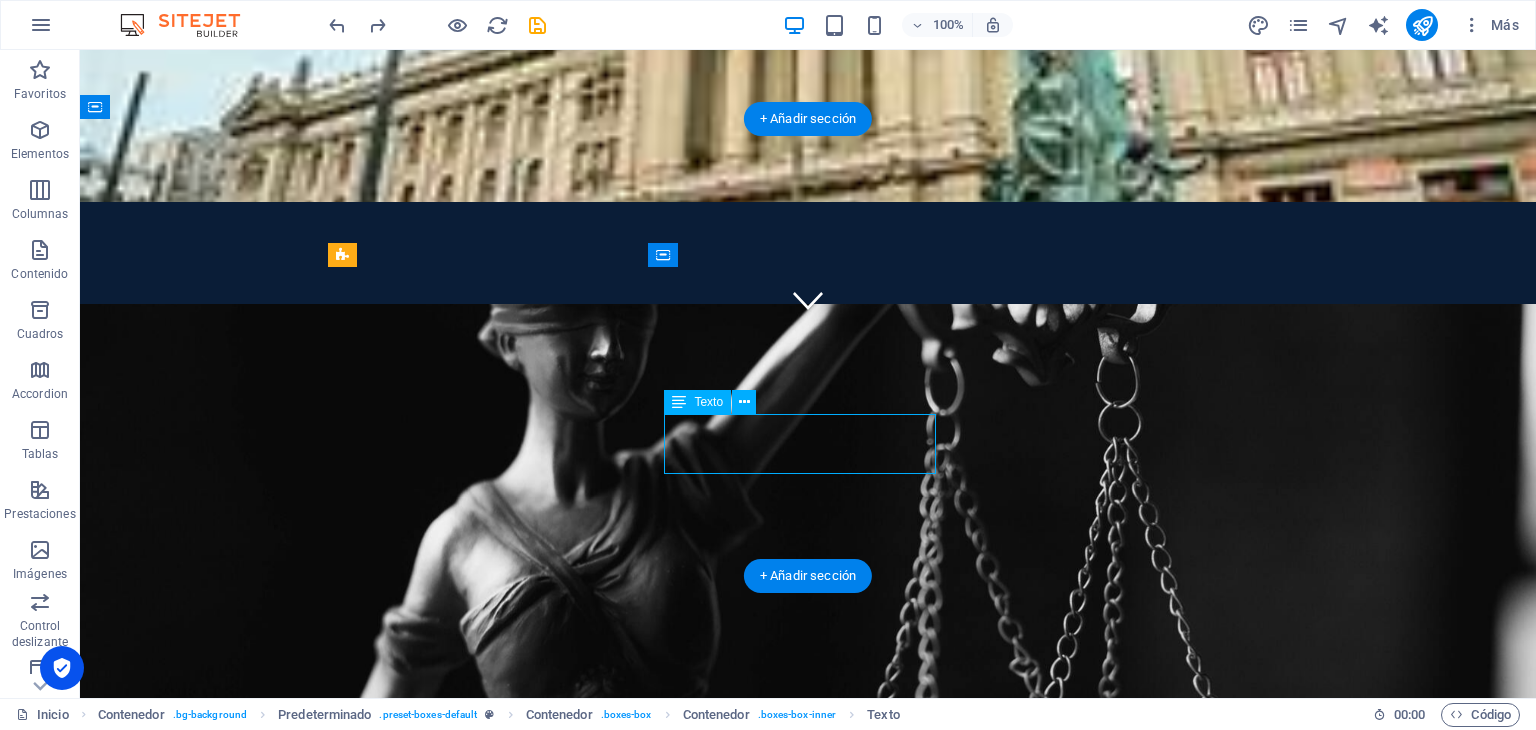 click on "Lorem ipsum dolor sit amet, consectetur adipisicing elit. Veritatis, dolorem!" at bounding box center [808, 1414] 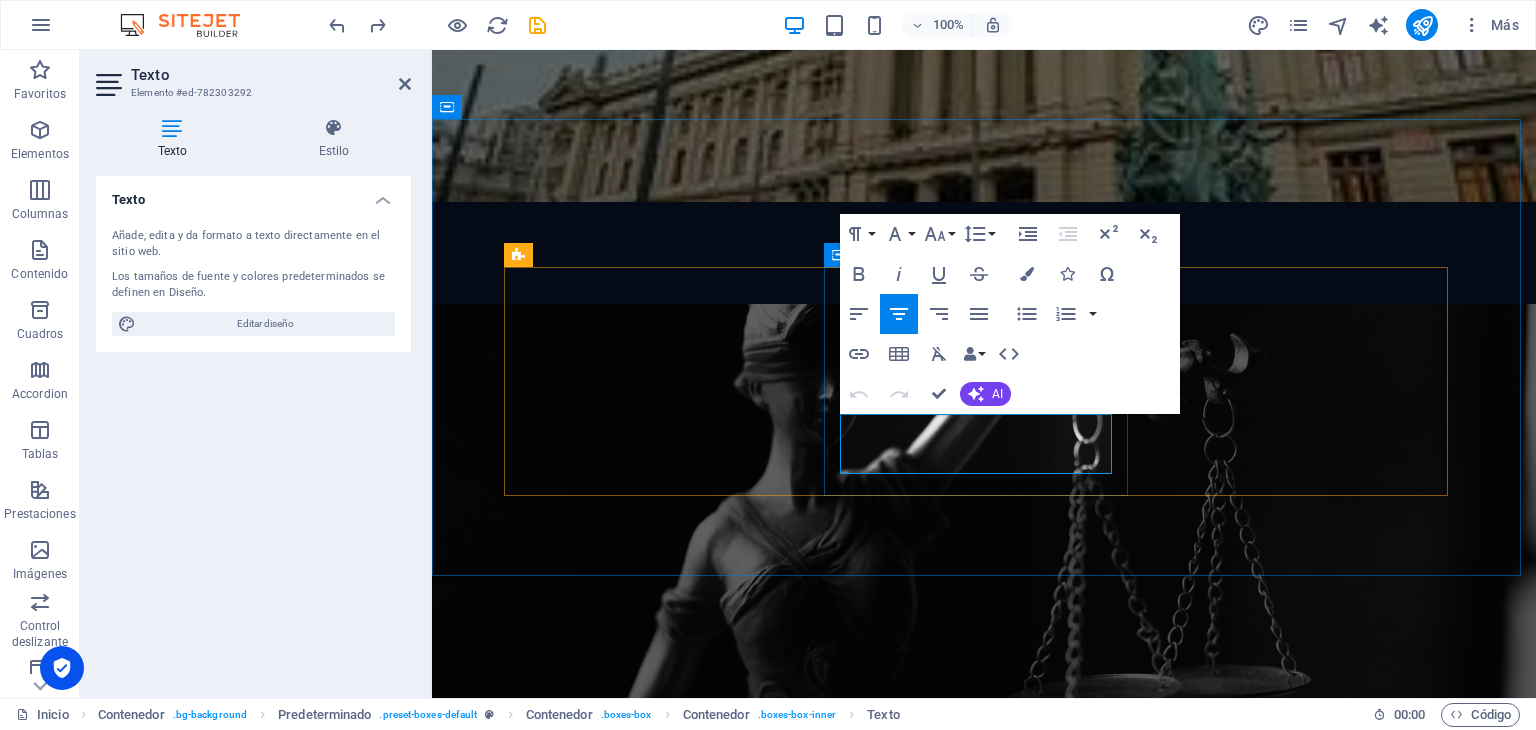 click on "Lorem ipsum dolor sit amet, consectetur adipisicing elit. Veritatis, dolorem!" at bounding box center [984, 1414] 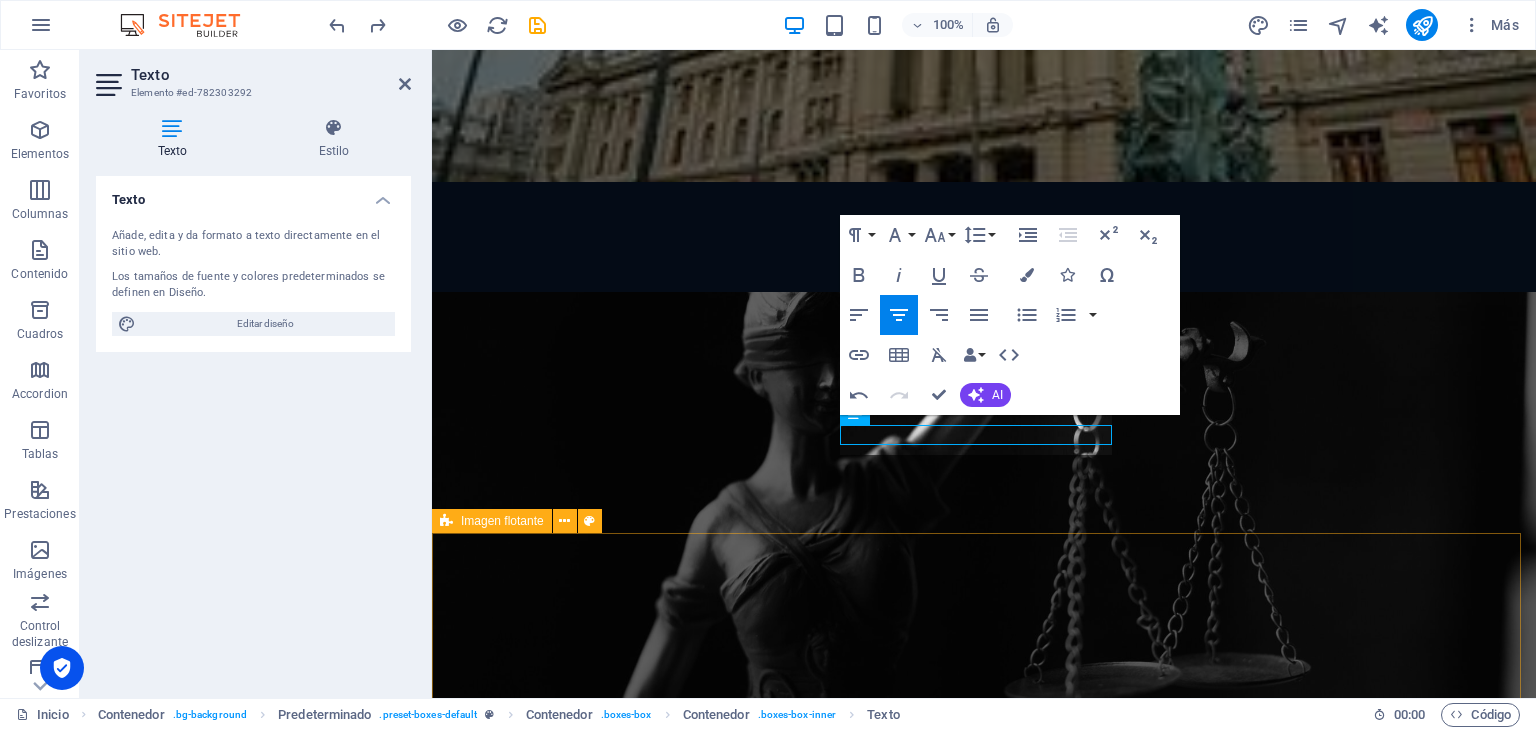 scroll, scrollTop: 382, scrollLeft: 0, axis: vertical 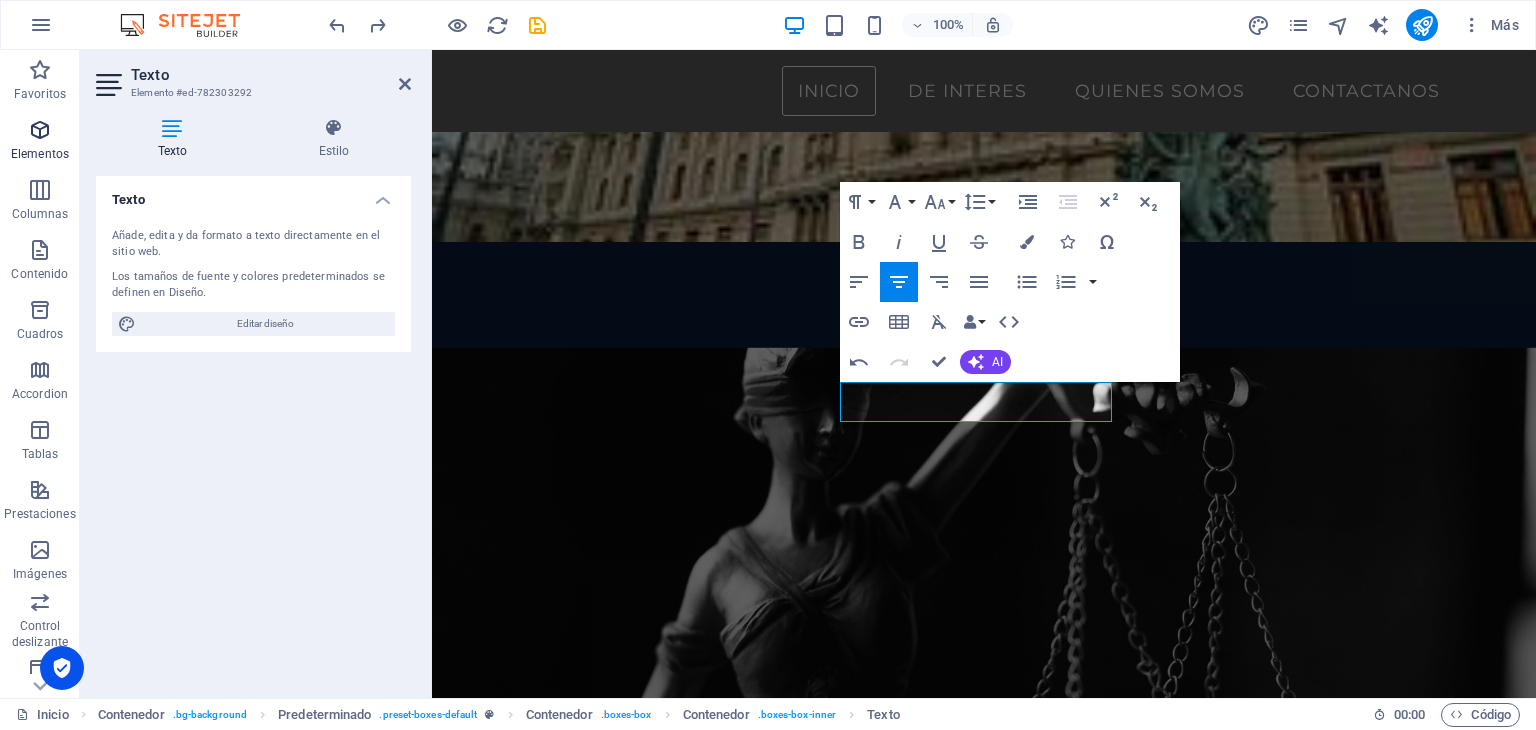 click at bounding box center [40, 130] 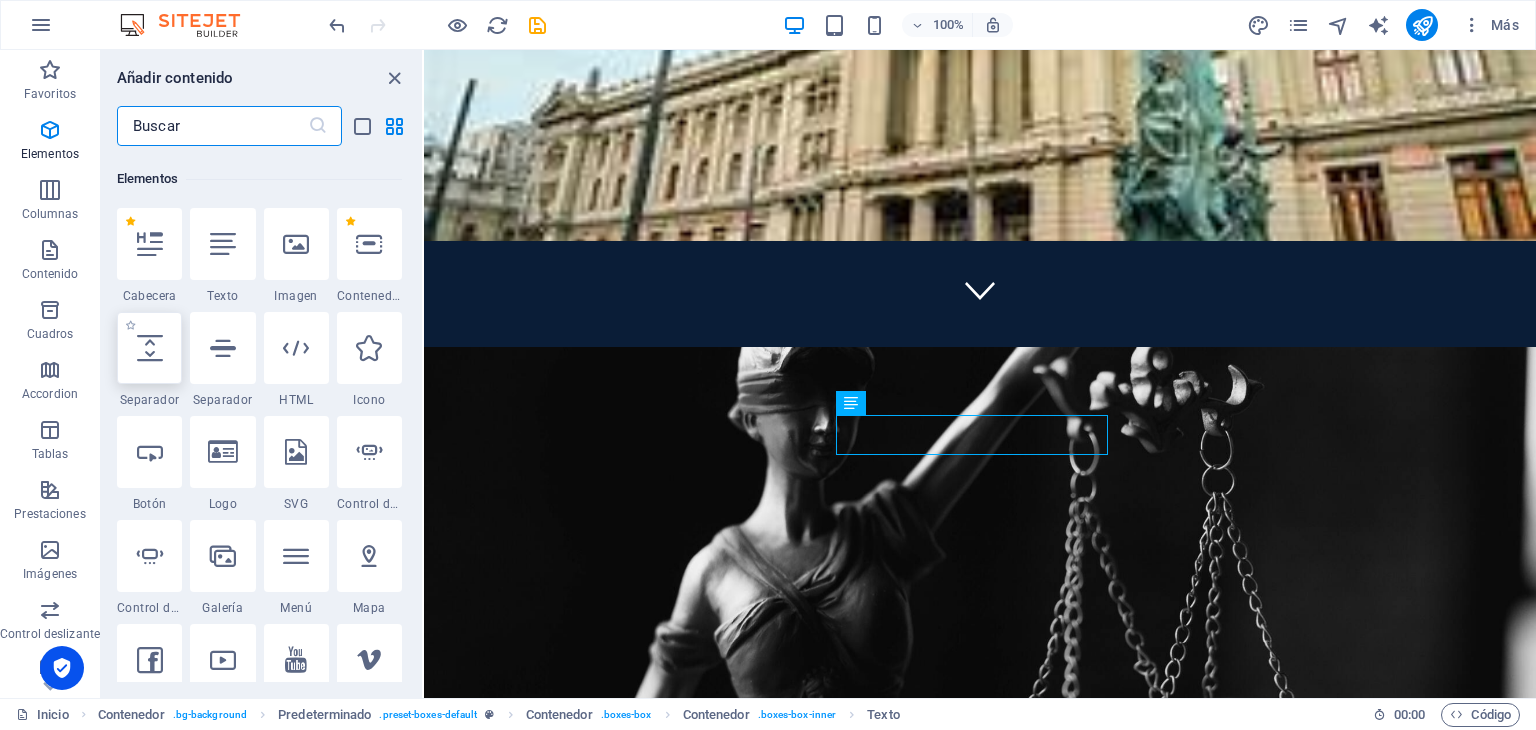 scroll, scrollTop: 376, scrollLeft: 0, axis: vertical 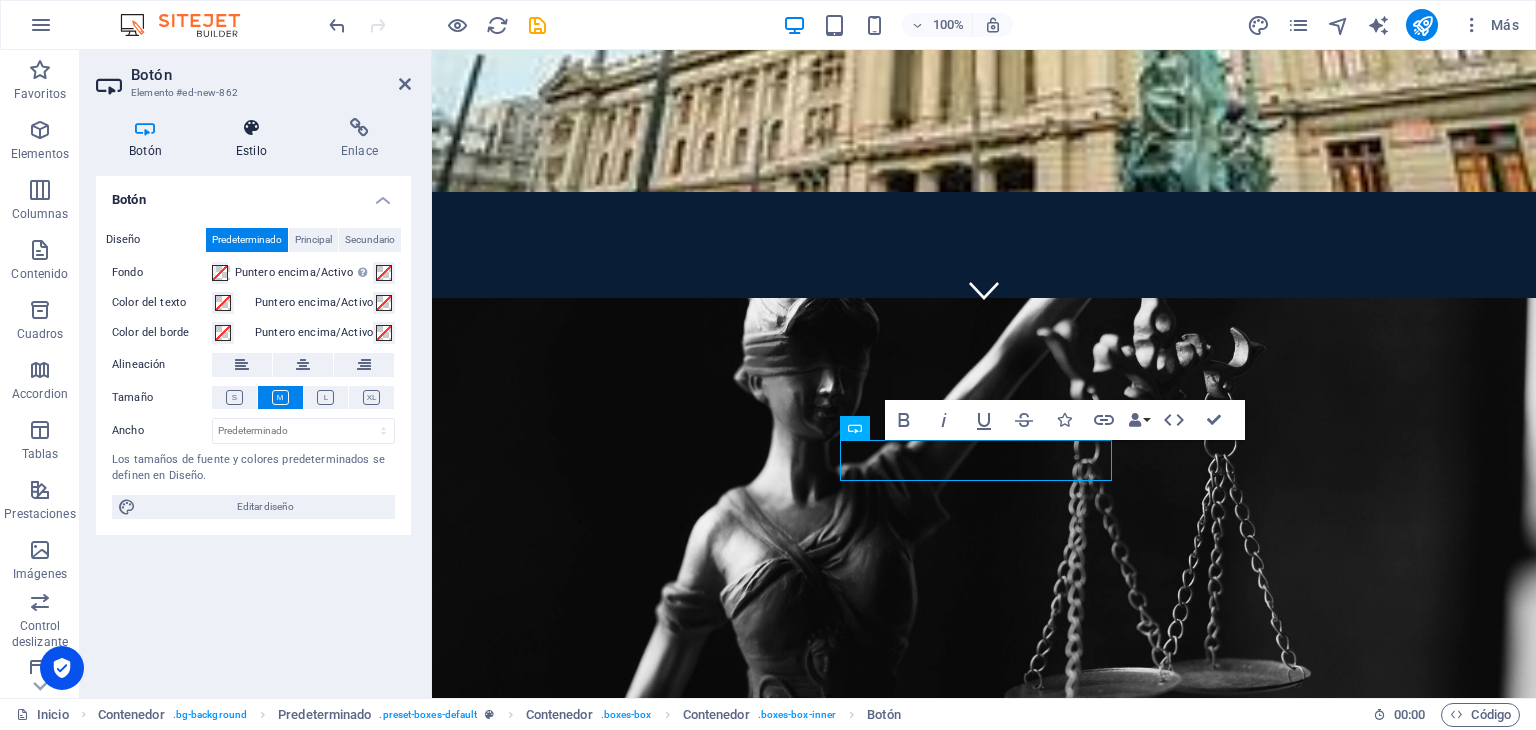 click on "Estilo" at bounding box center [255, 139] 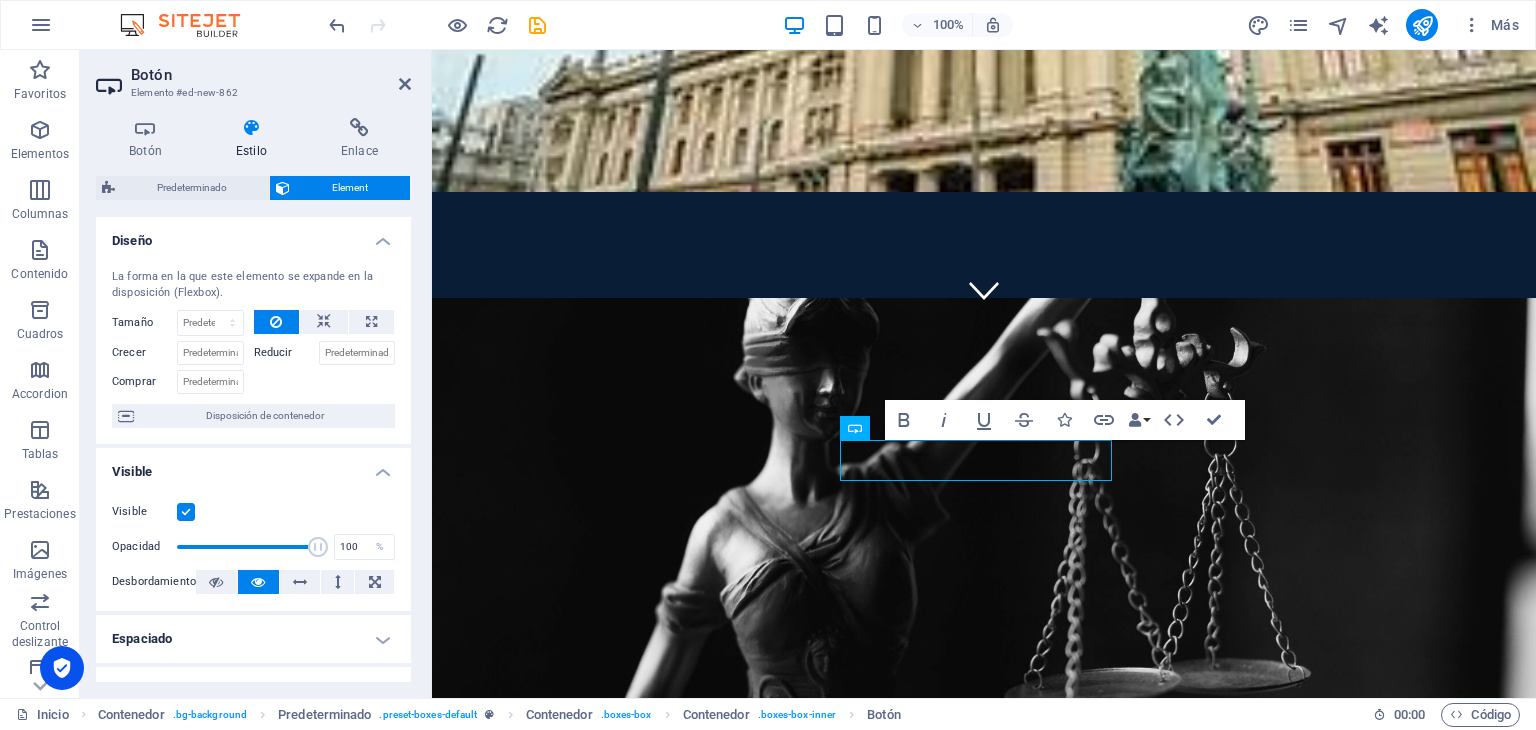 click on "Diseño" at bounding box center [253, 235] 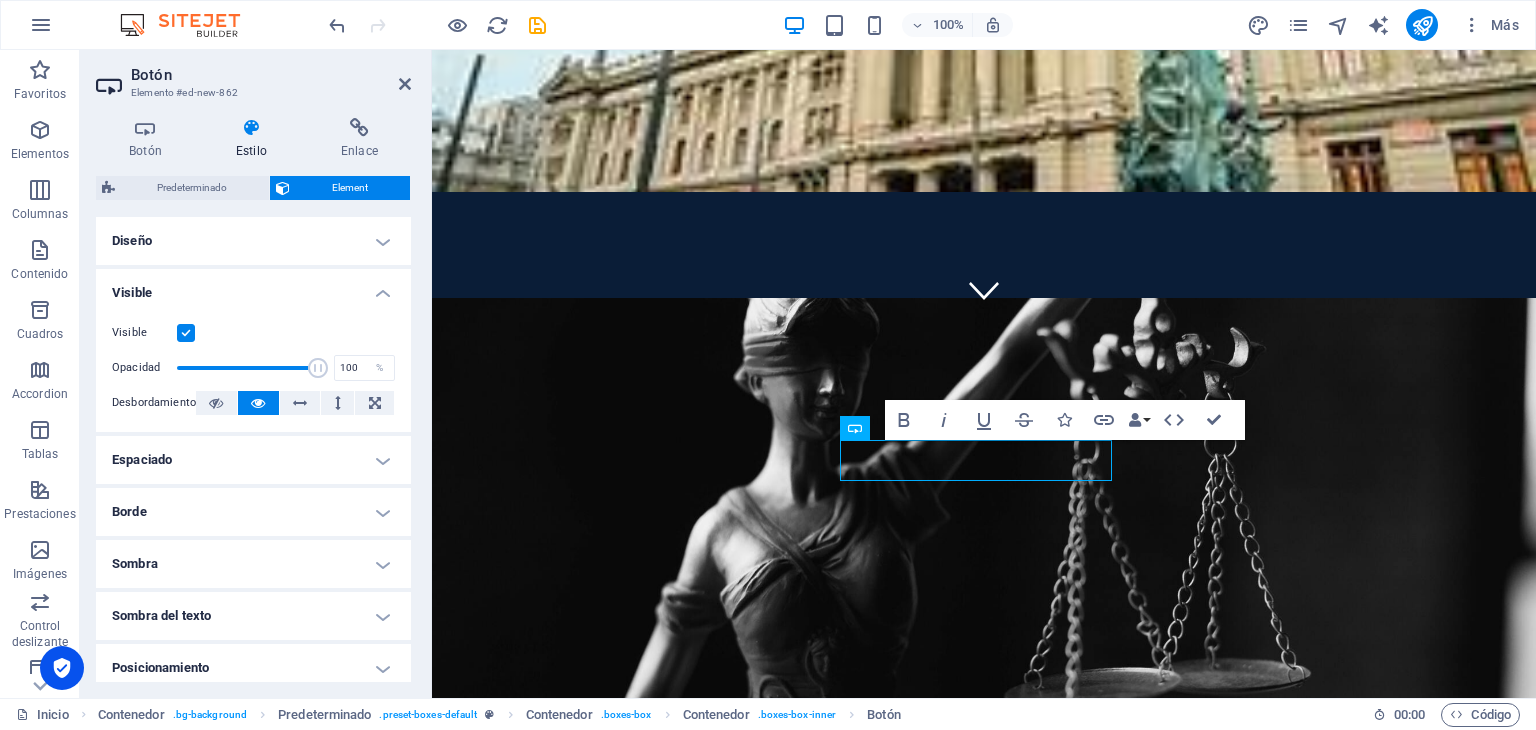 click on "Visible" at bounding box center [253, 287] 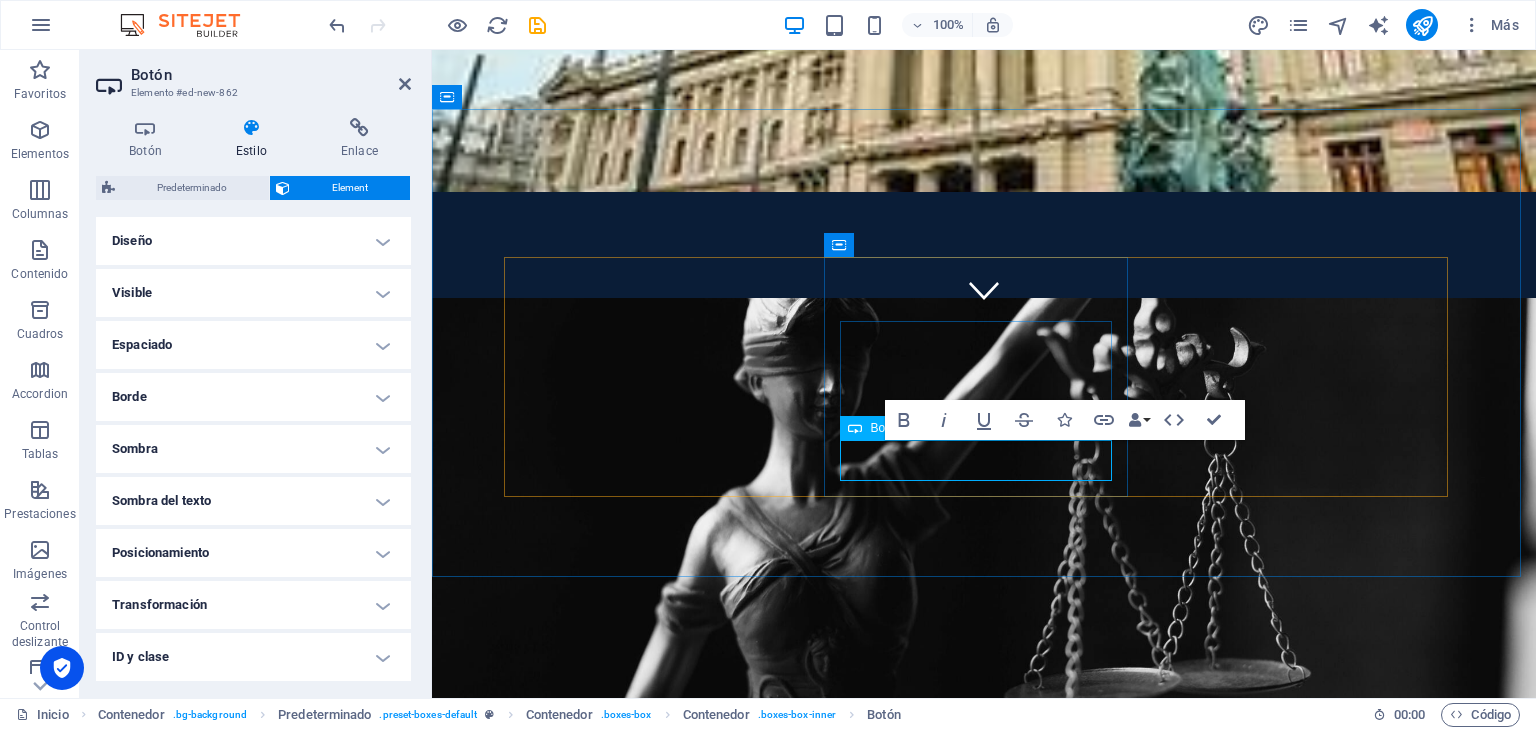 click on "Etiqueta del botón" at bounding box center (984, 1455) 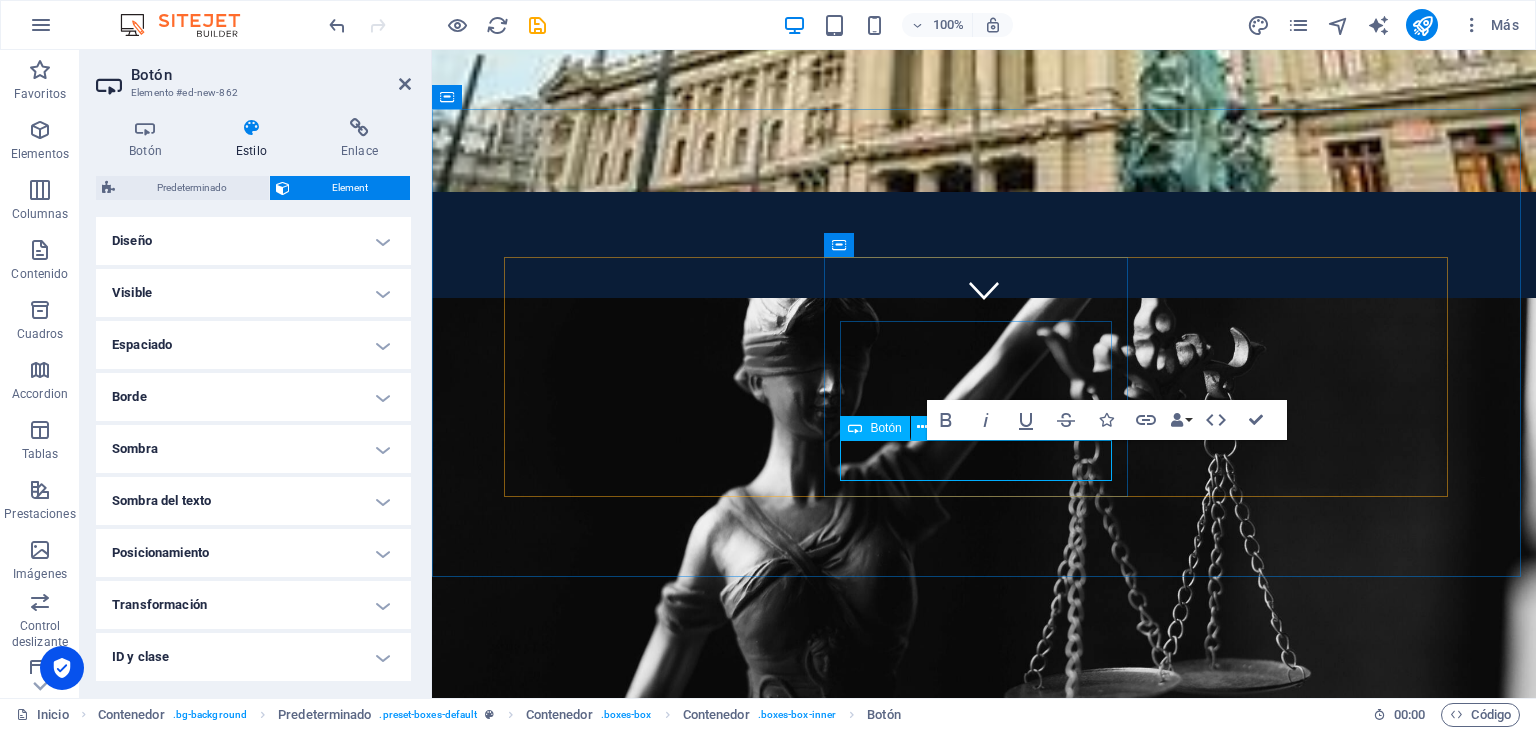 click on "Ver más" at bounding box center [984, 1455] 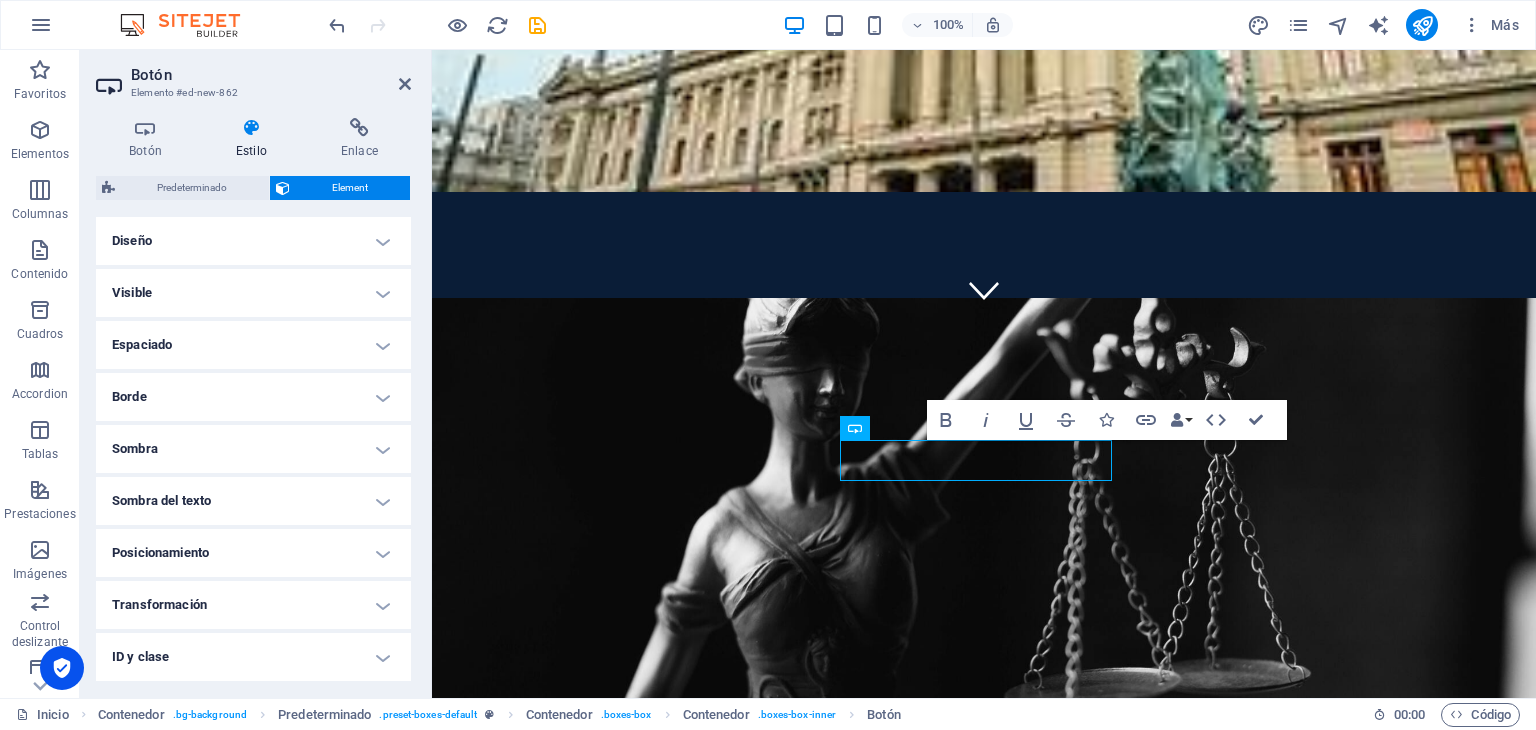click on "Diseño" at bounding box center [253, 241] 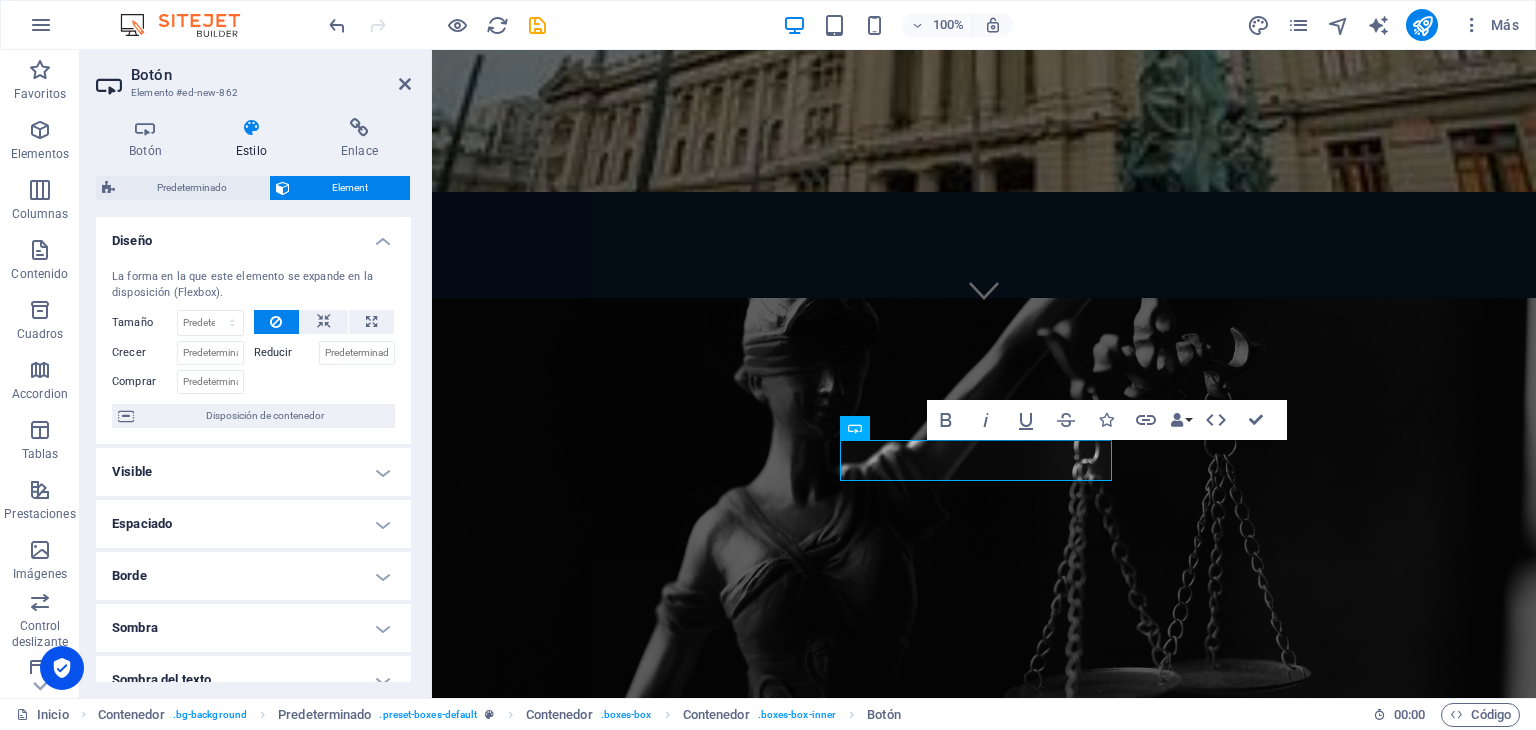 click on "Estilo" at bounding box center (255, 139) 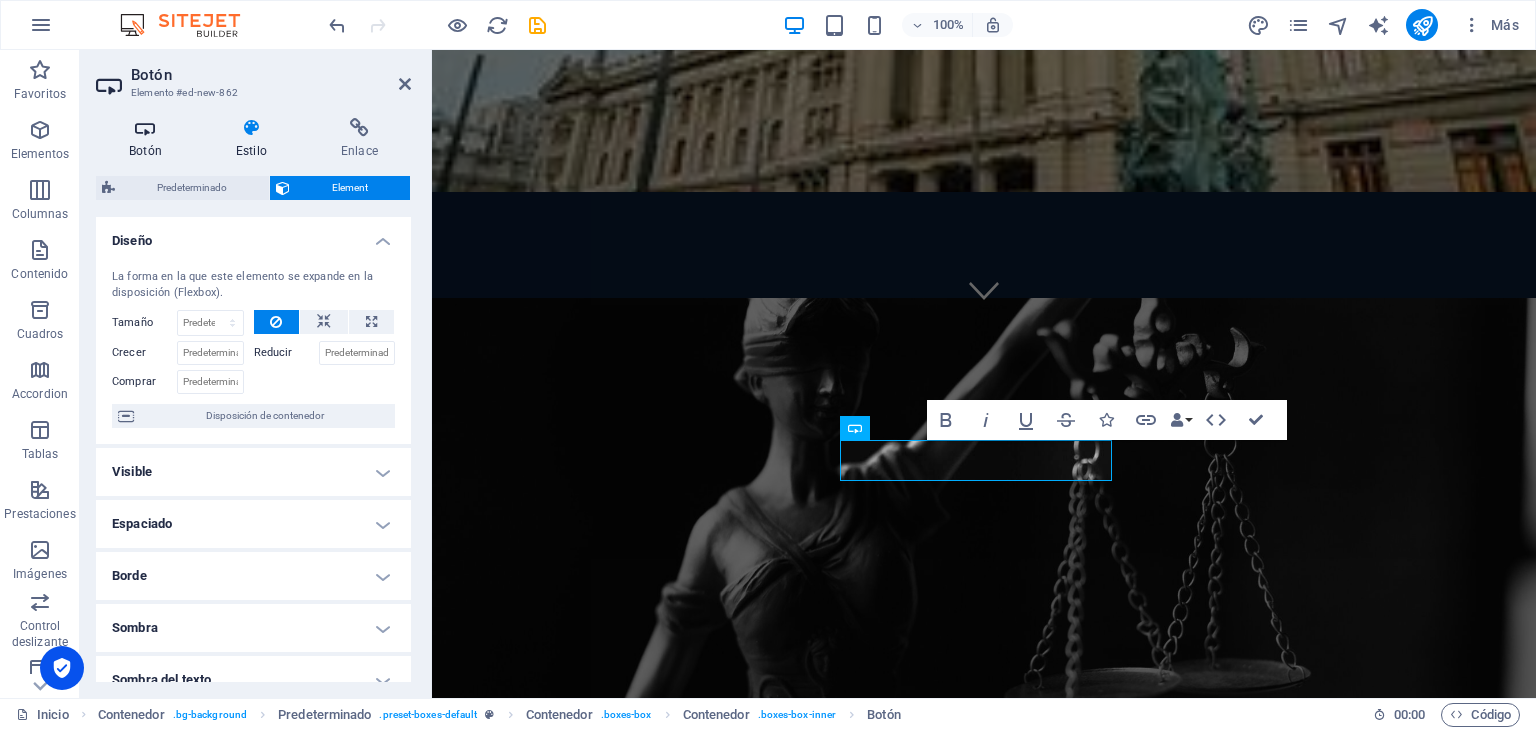 click on "Botón" at bounding box center (149, 139) 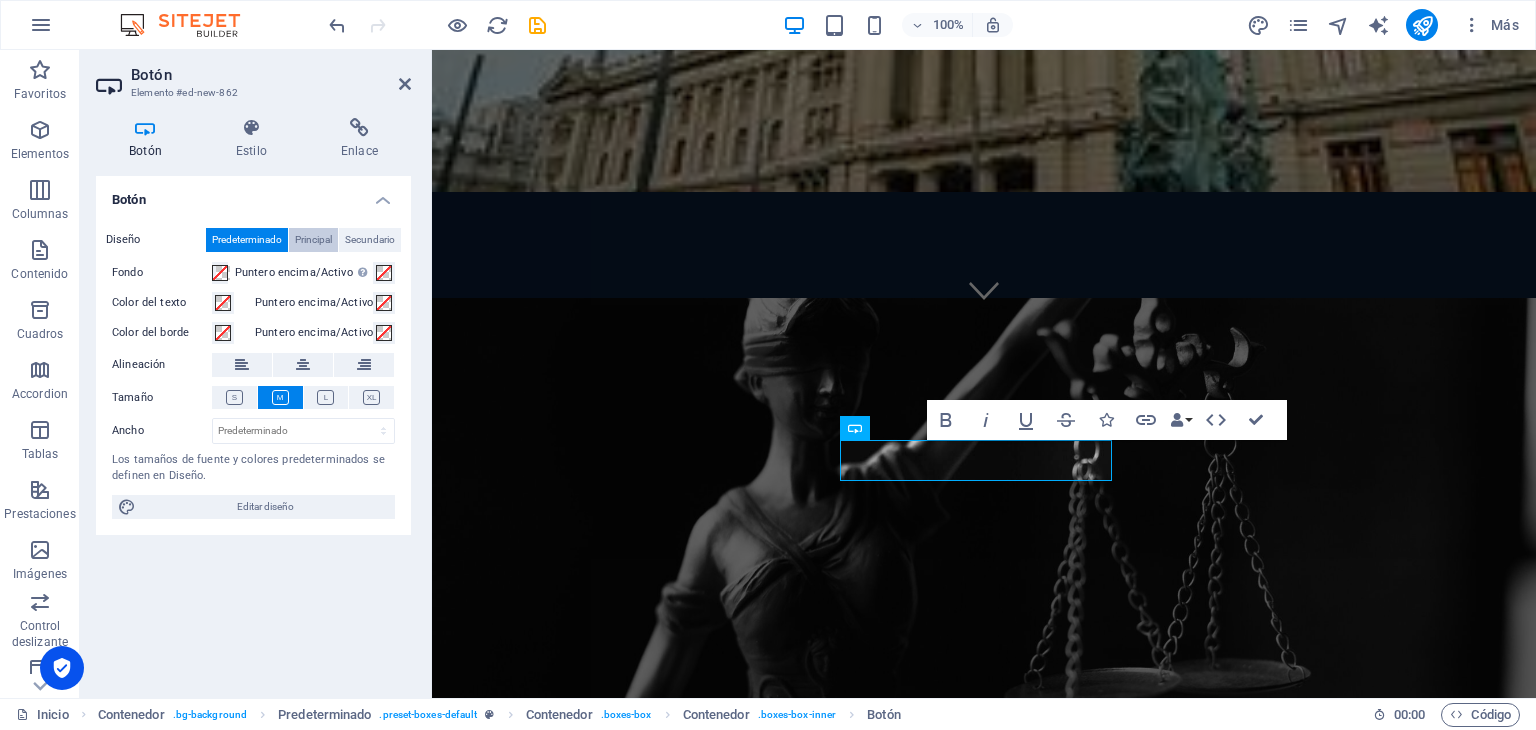 click on "Principal" at bounding box center [313, 240] 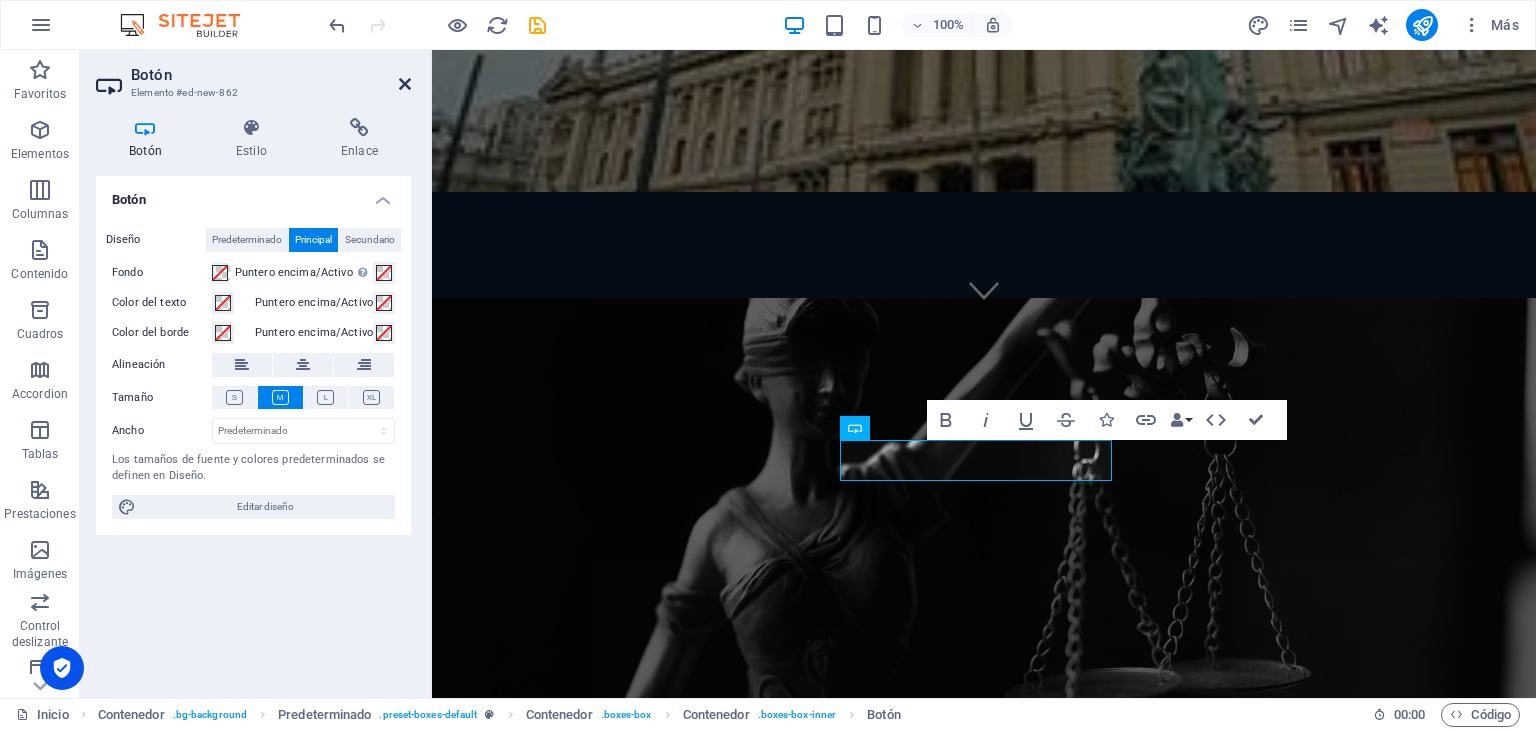 drag, startPoint x: 404, startPoint y: 85, endPoint x: 328, endPoint y: 47, distance: 84.97058 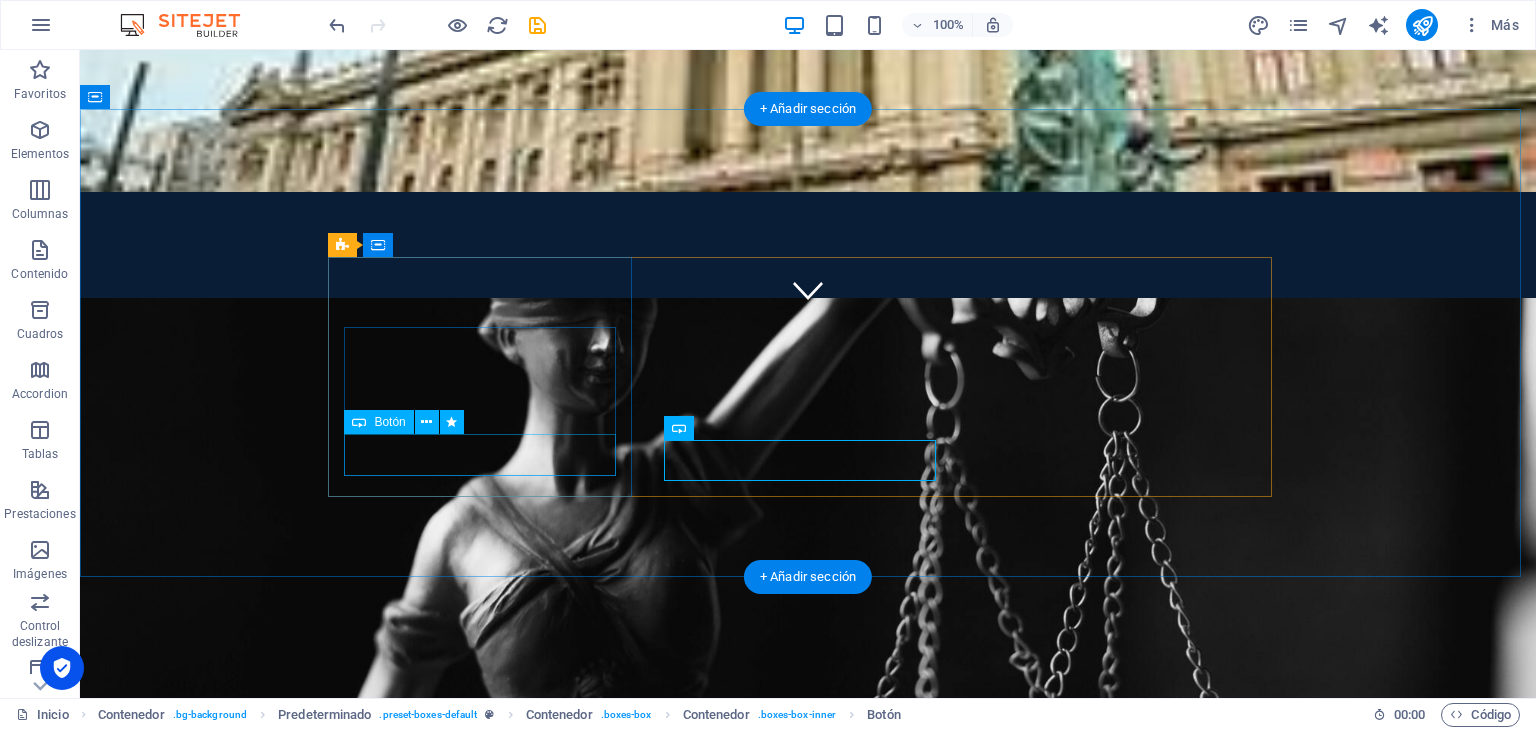 click on "Ver más" at bounding box center [808, 1237] 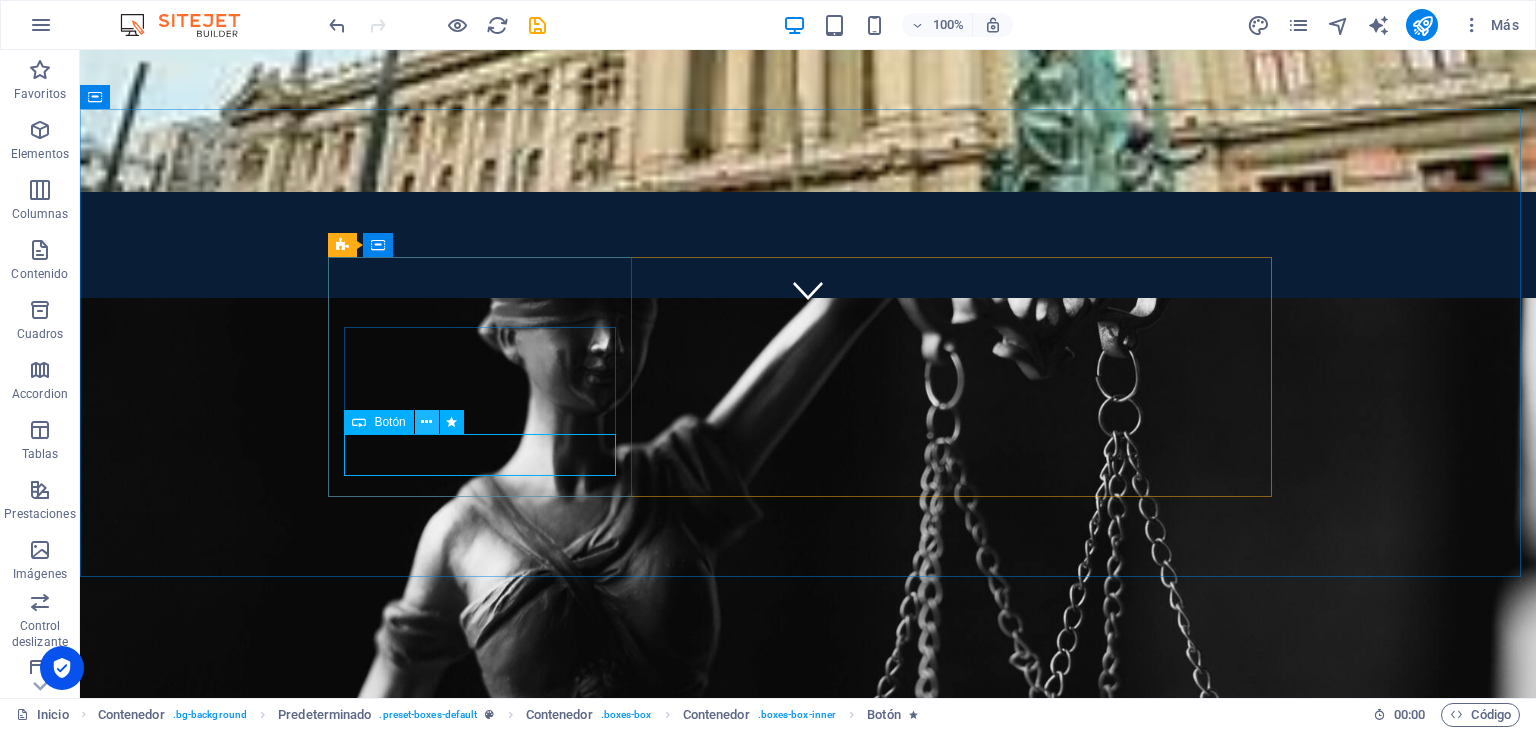 click at bounding box center [426, 422] 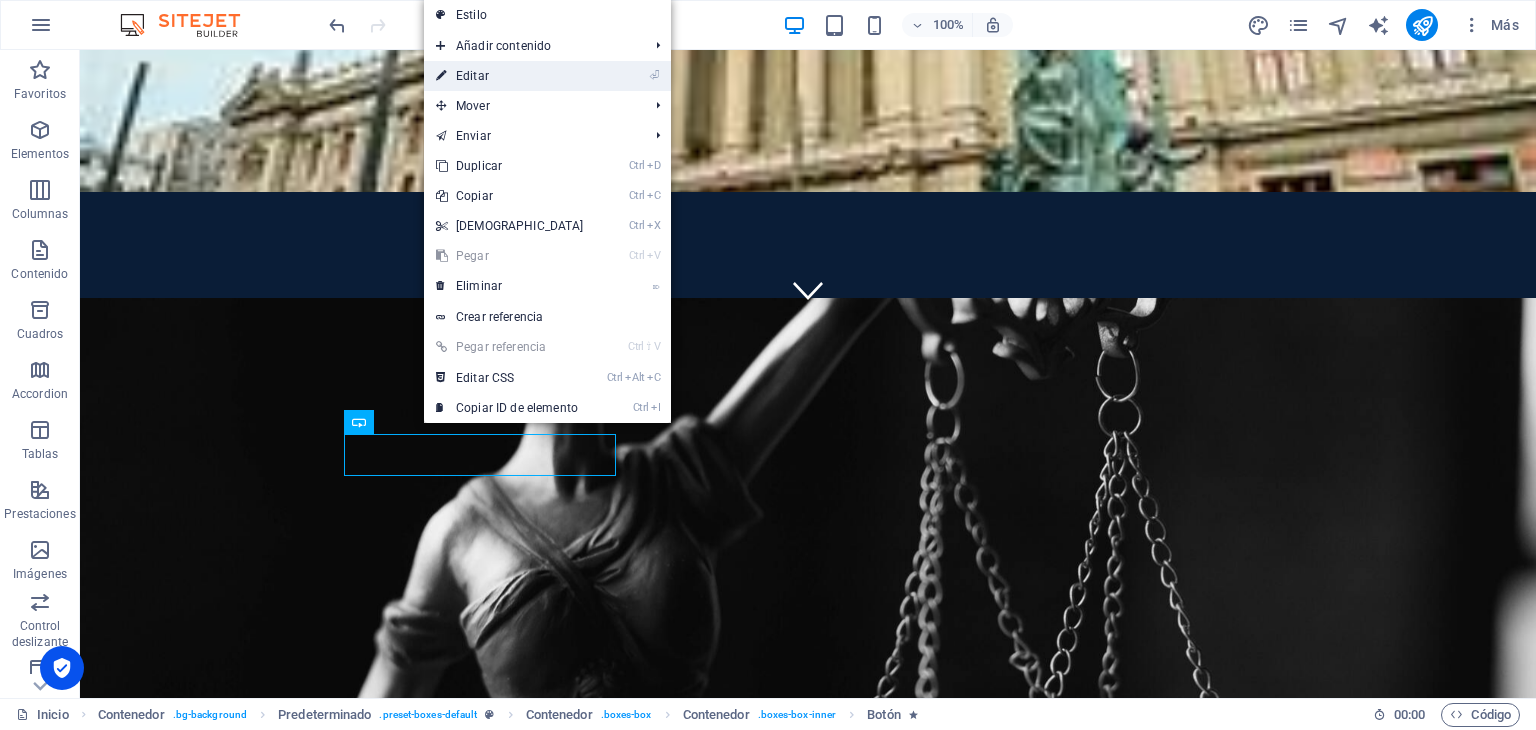 click on "⏎  Editar" at bounding box center [510, 76] 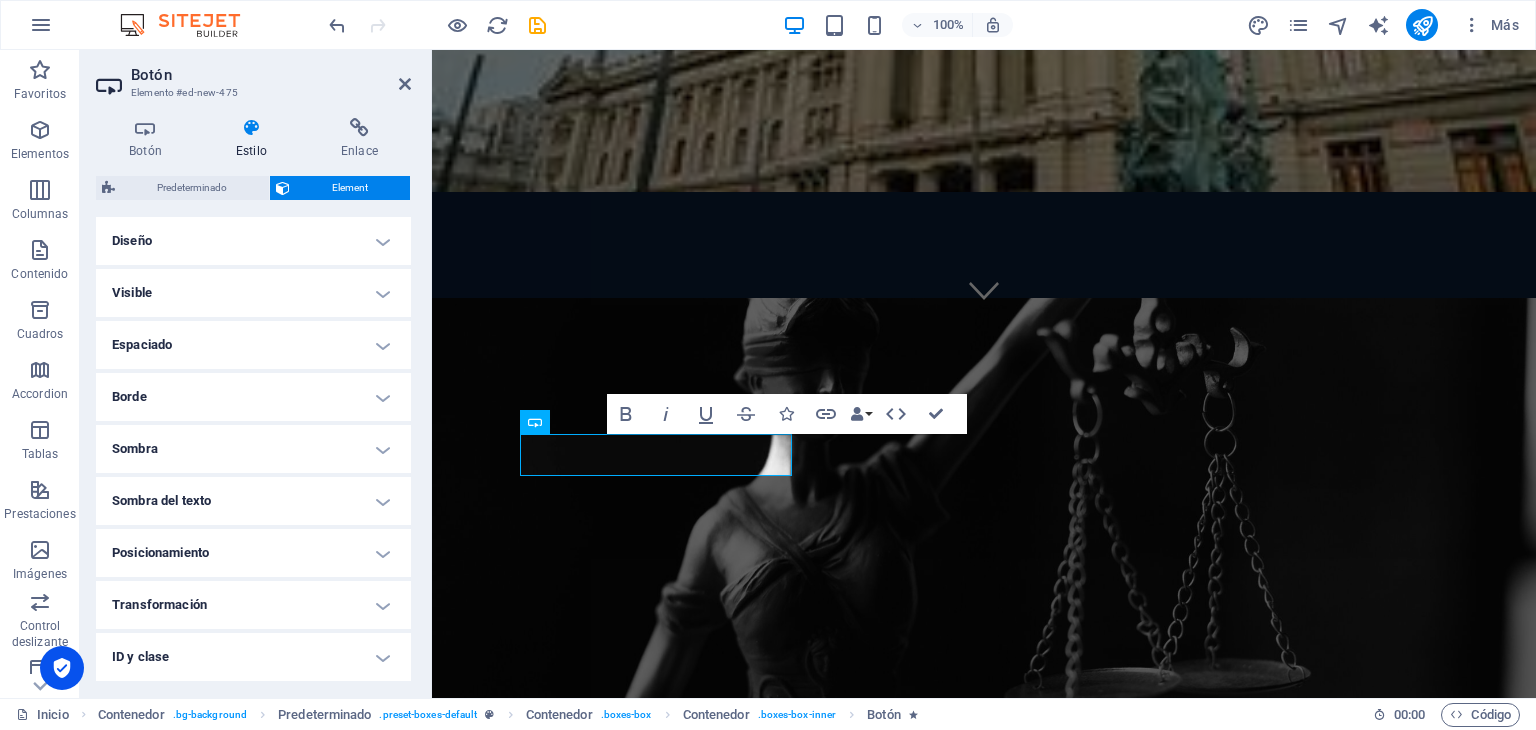 click on "Diseño" at bounding box center [253, 241] 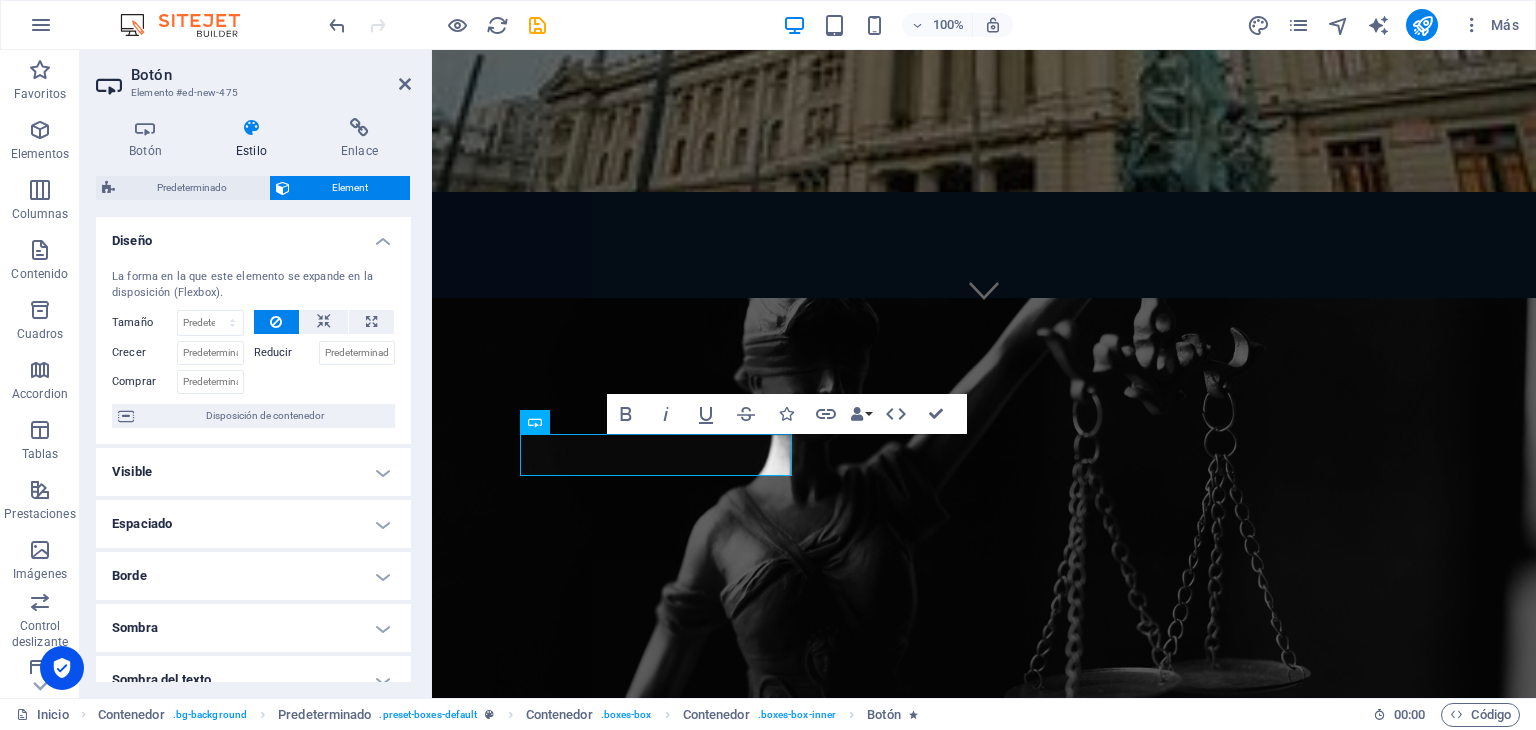 click on "Visible" at bounding box center [253, 472] 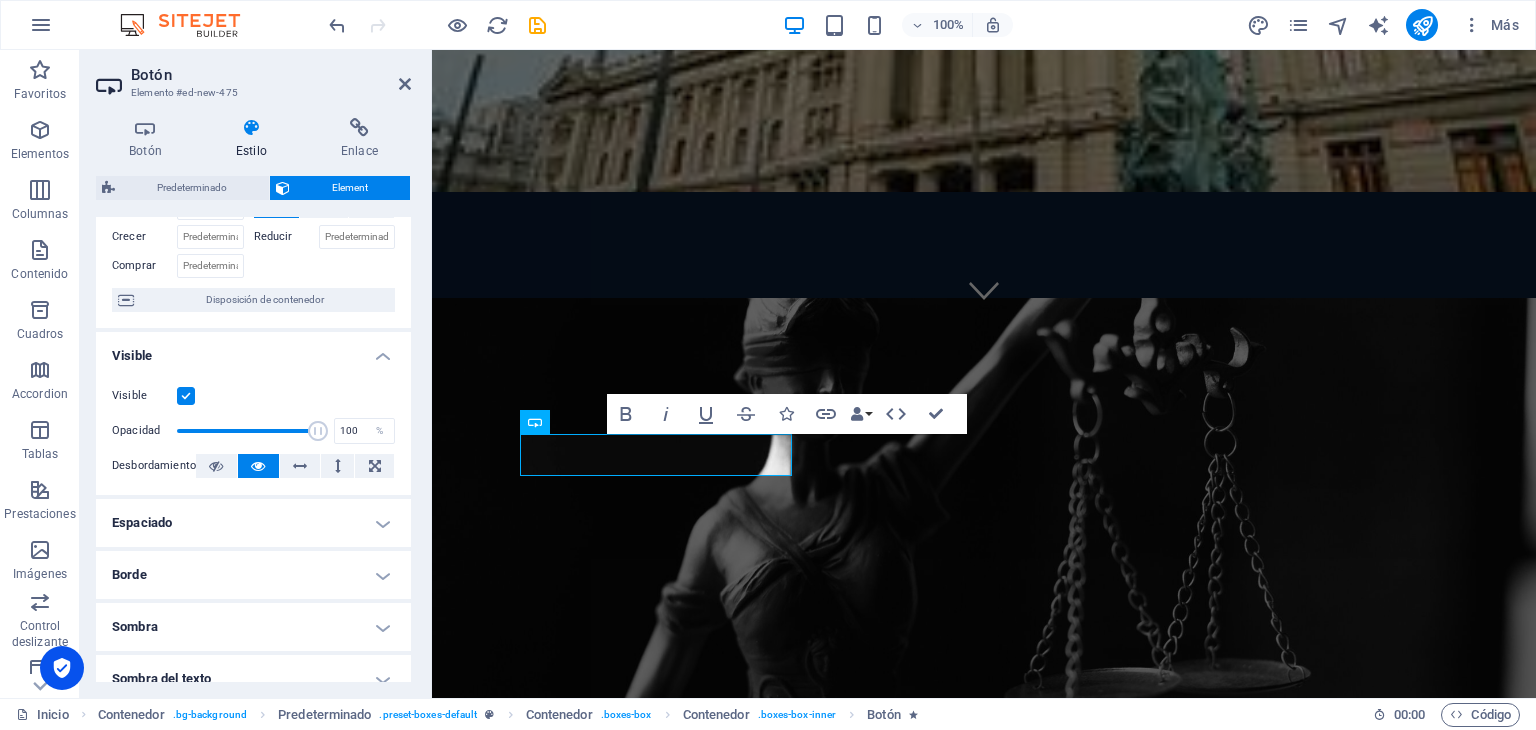 scroll, scrollTop: 0, scrollLeft: 0, axis: both 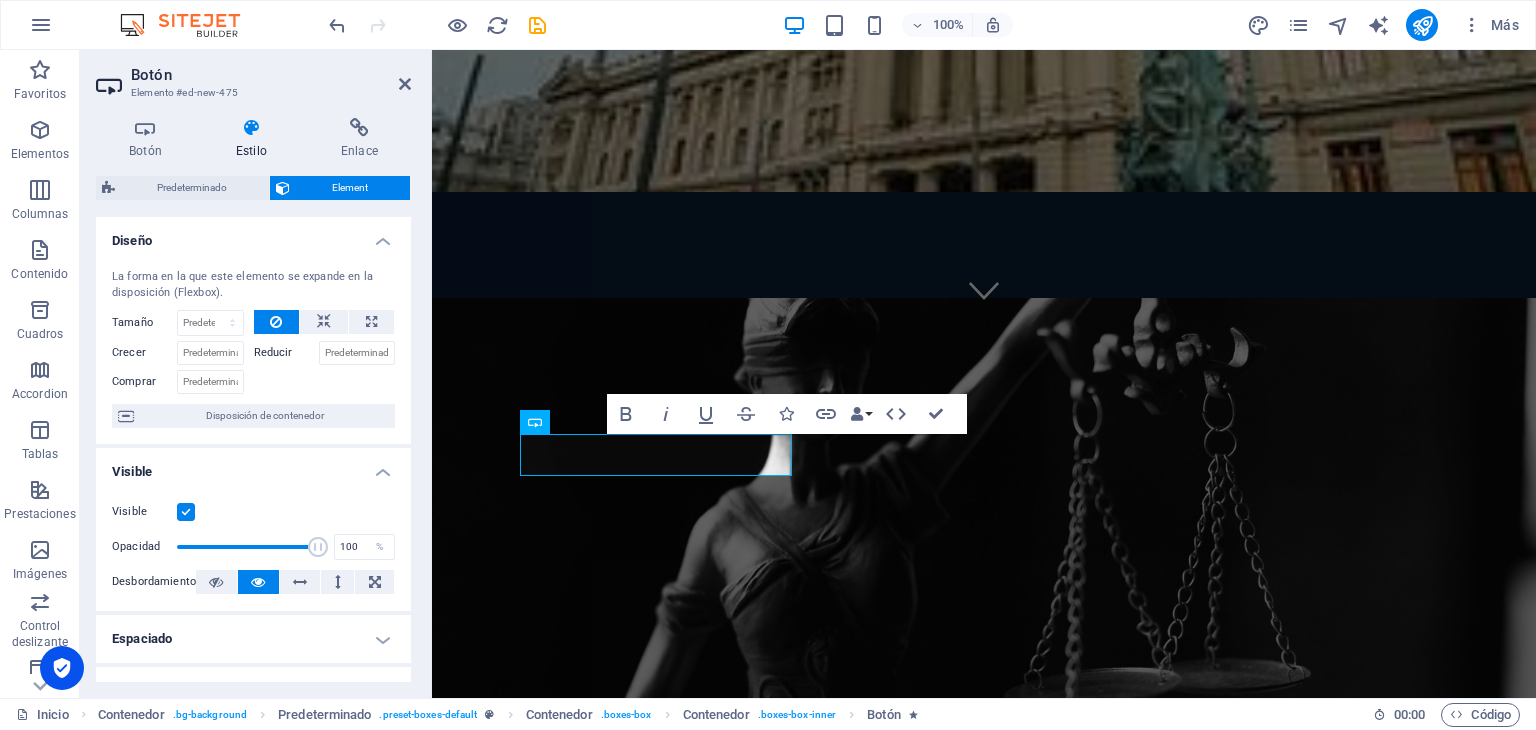click on "Diseño" at bounding box center [253, 235] 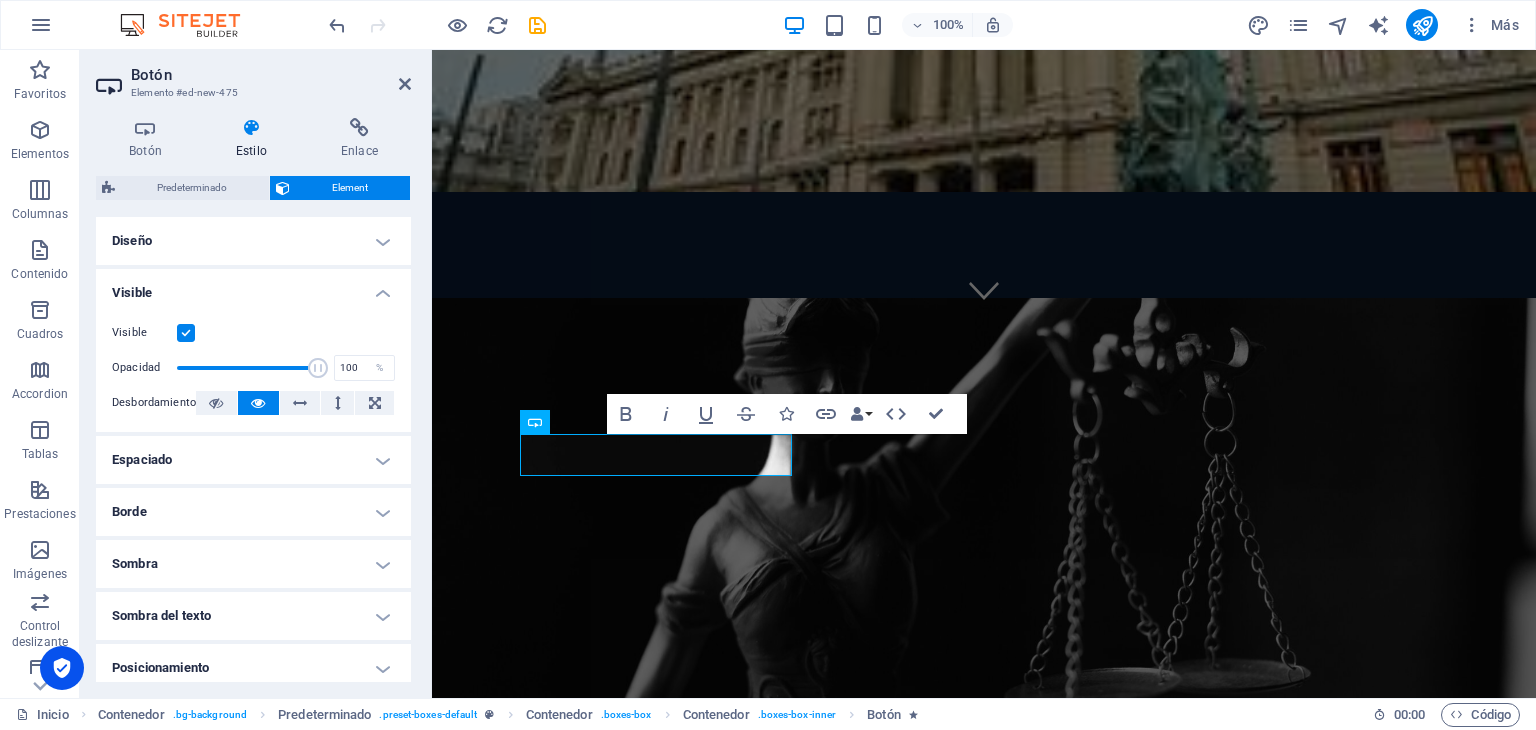 click at bounding box center (251, 128) 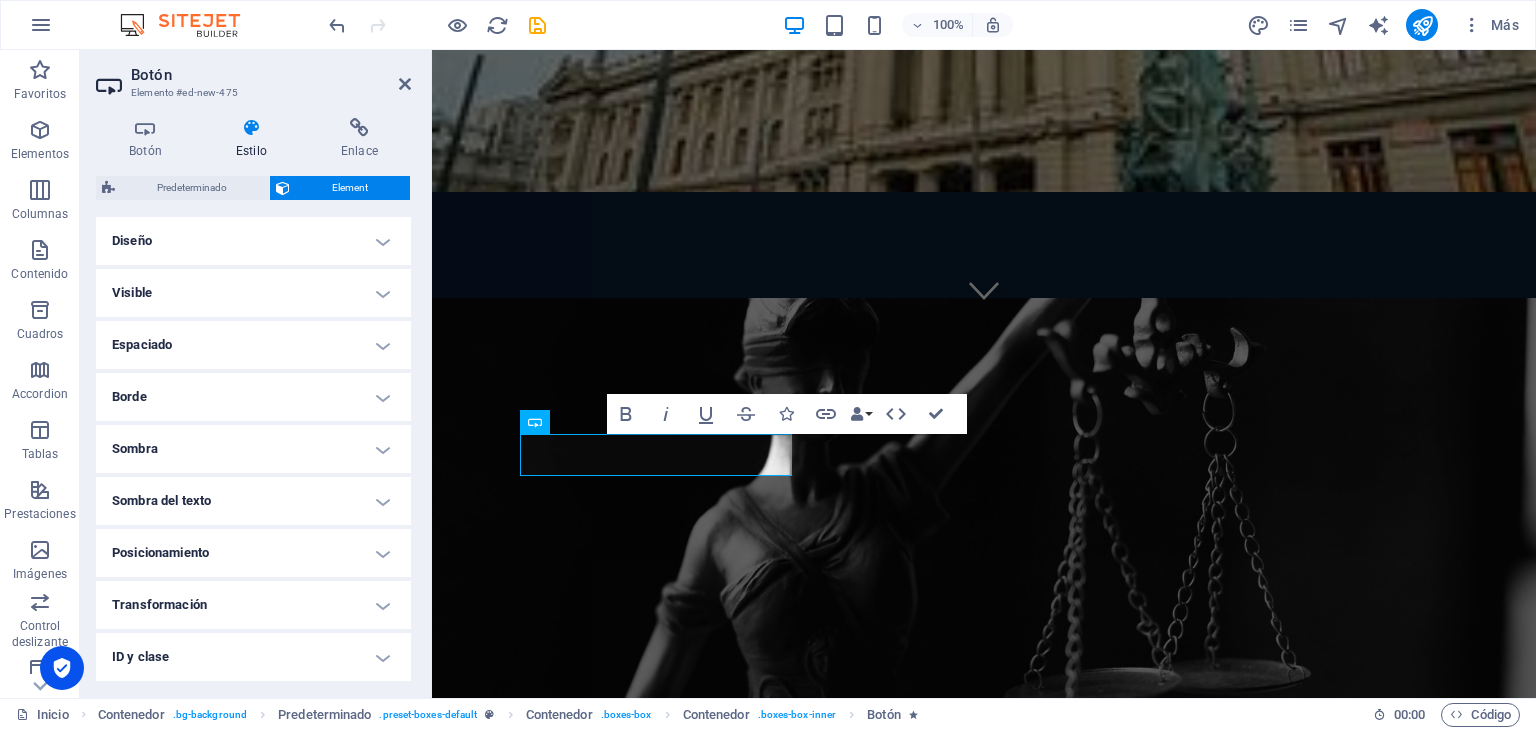 click at bounding box center (251, 128) 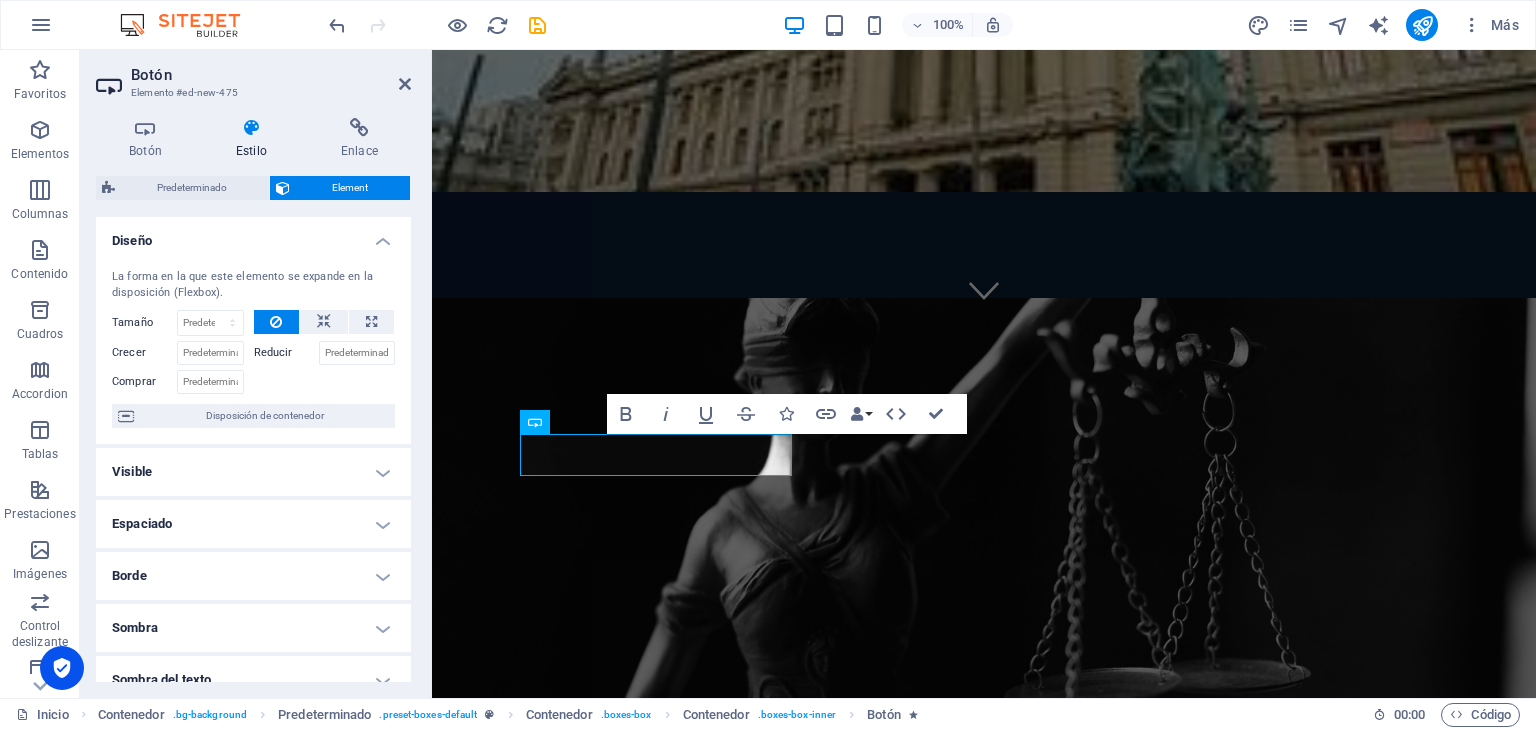 click on "Diseño" at bounding box center (253, 235) 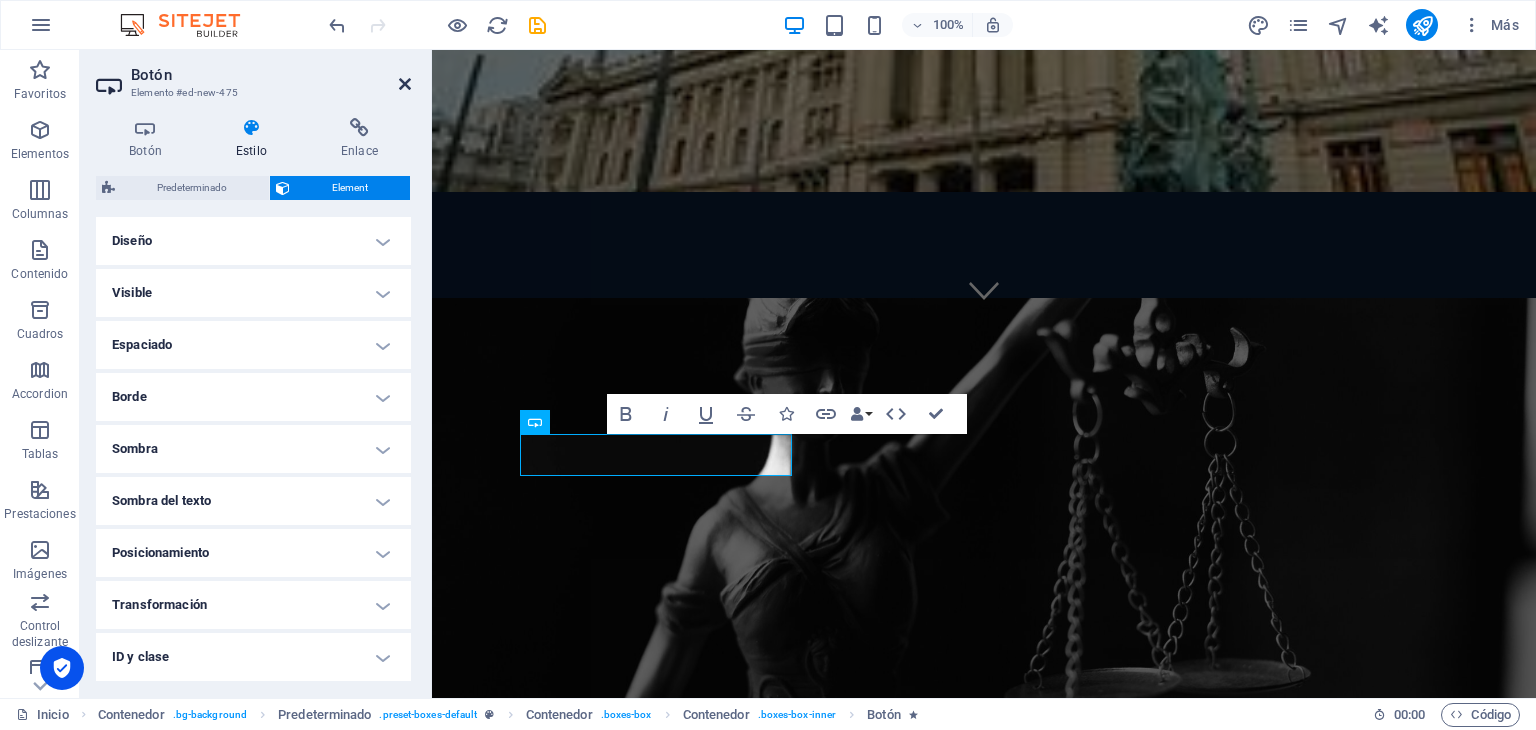 drag, startPoint x: 402, startPoint y: 77, endPoint x: 321, endPoint y: 27, distance: 95.189285 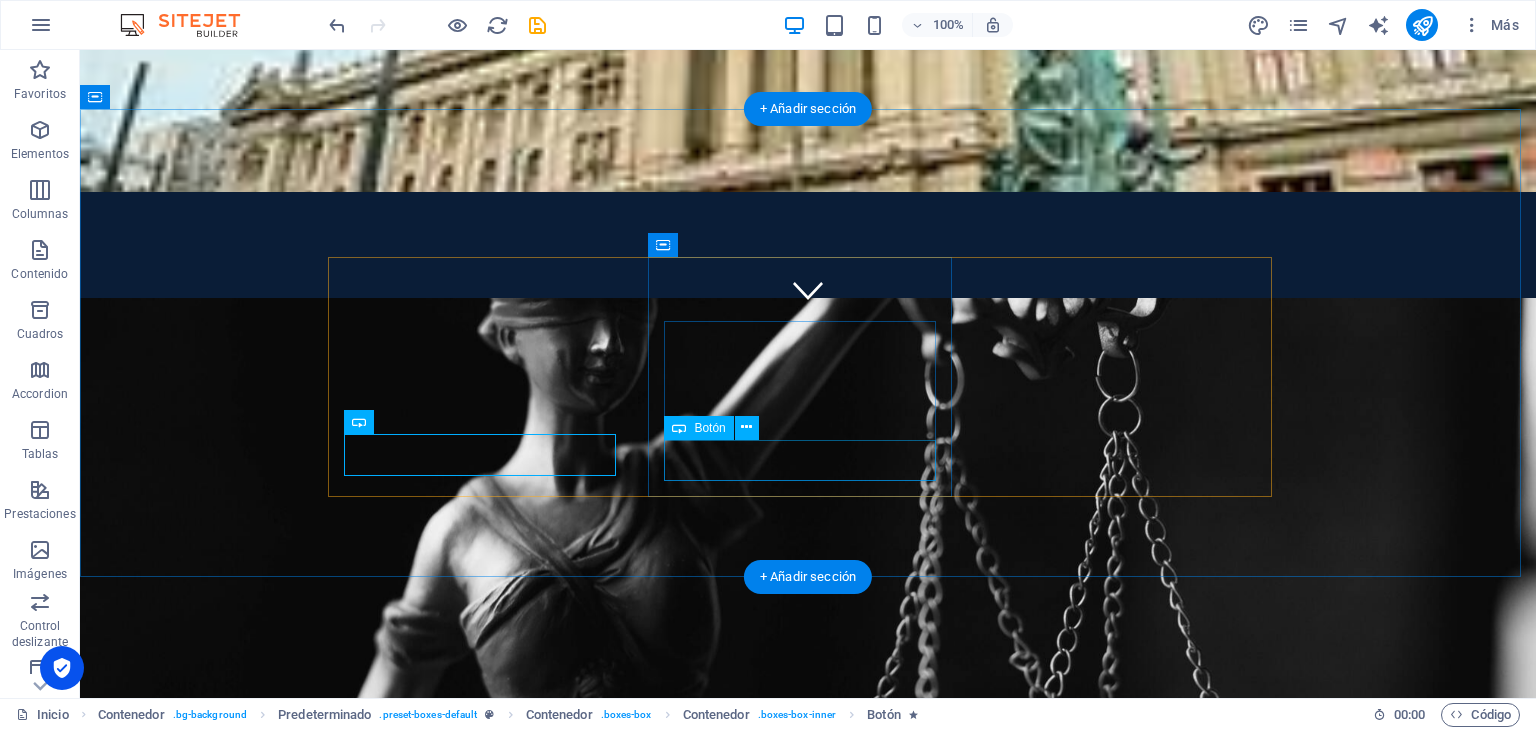 click on "Ver más" at bounding box center (808, 1455) 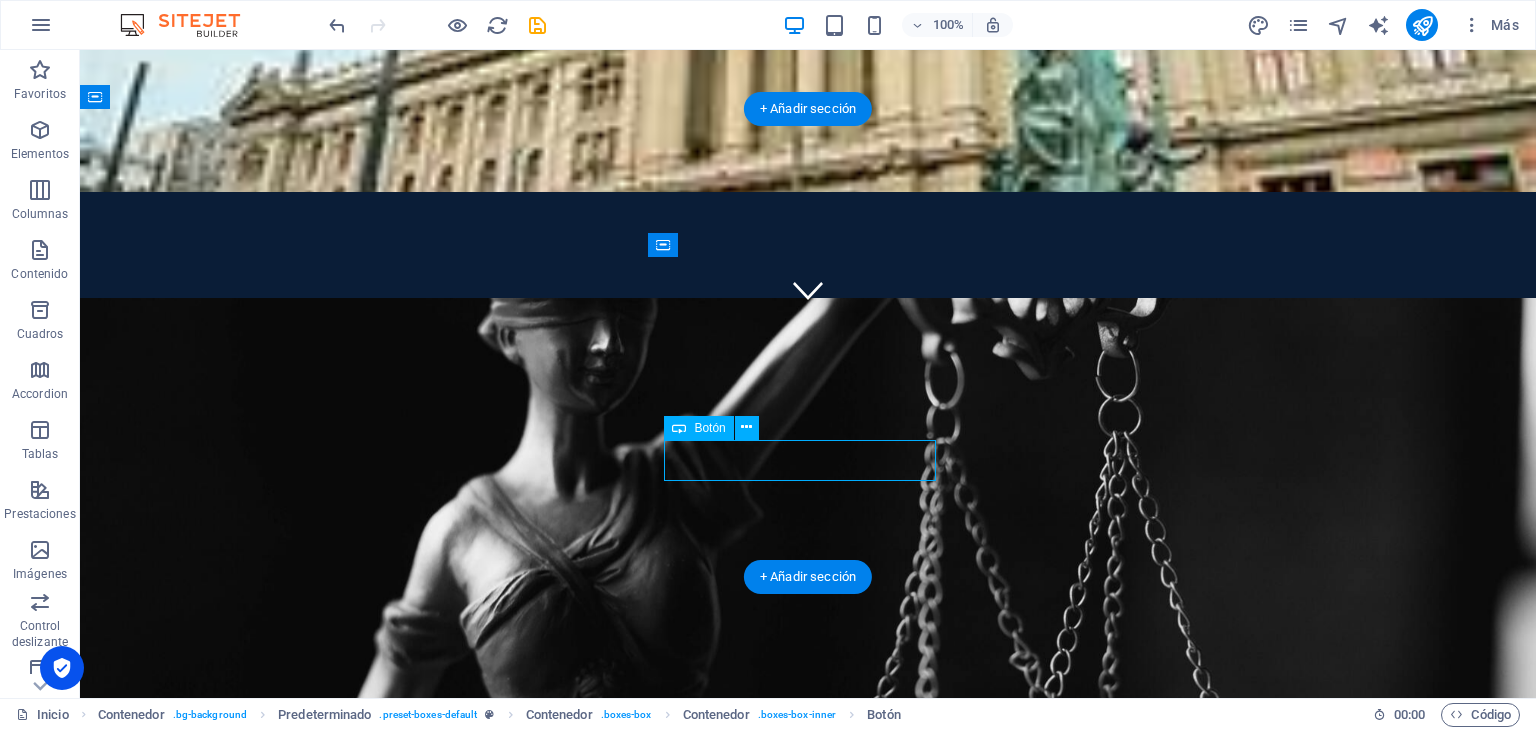 click on "Ver más" at bounding box center [808, 1455] 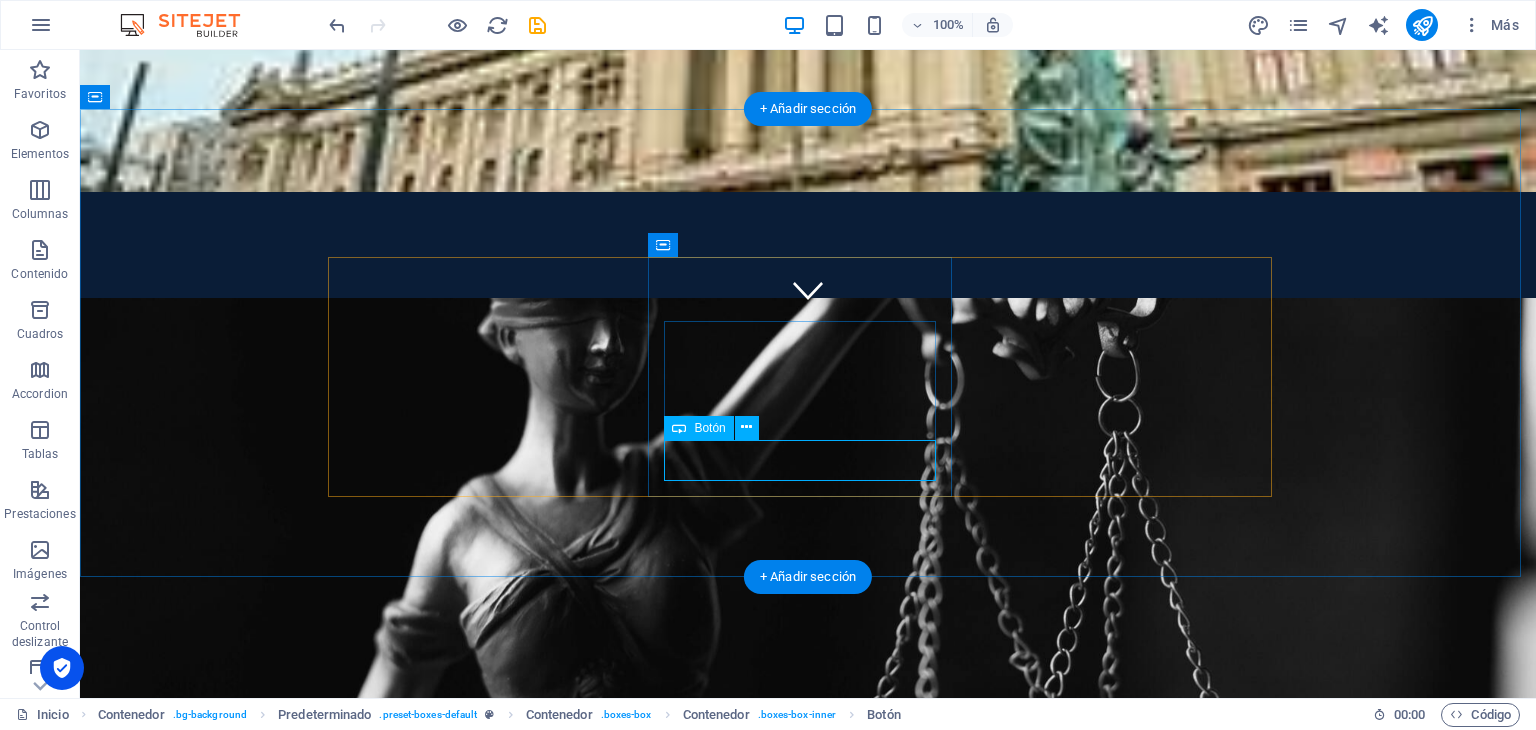 click on "Ver más" at bounding box center (808, 1455) 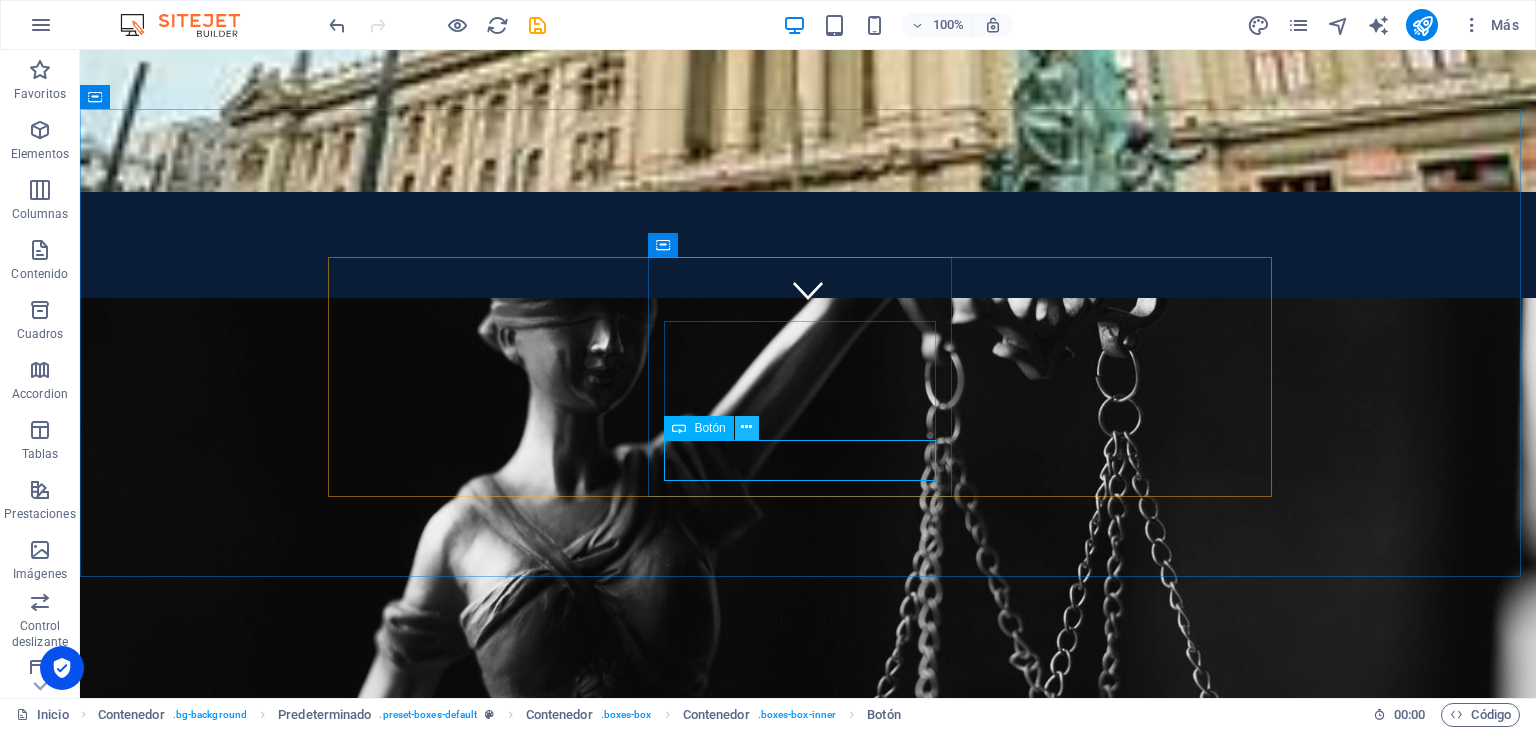 click at bounding box center [746, 427] 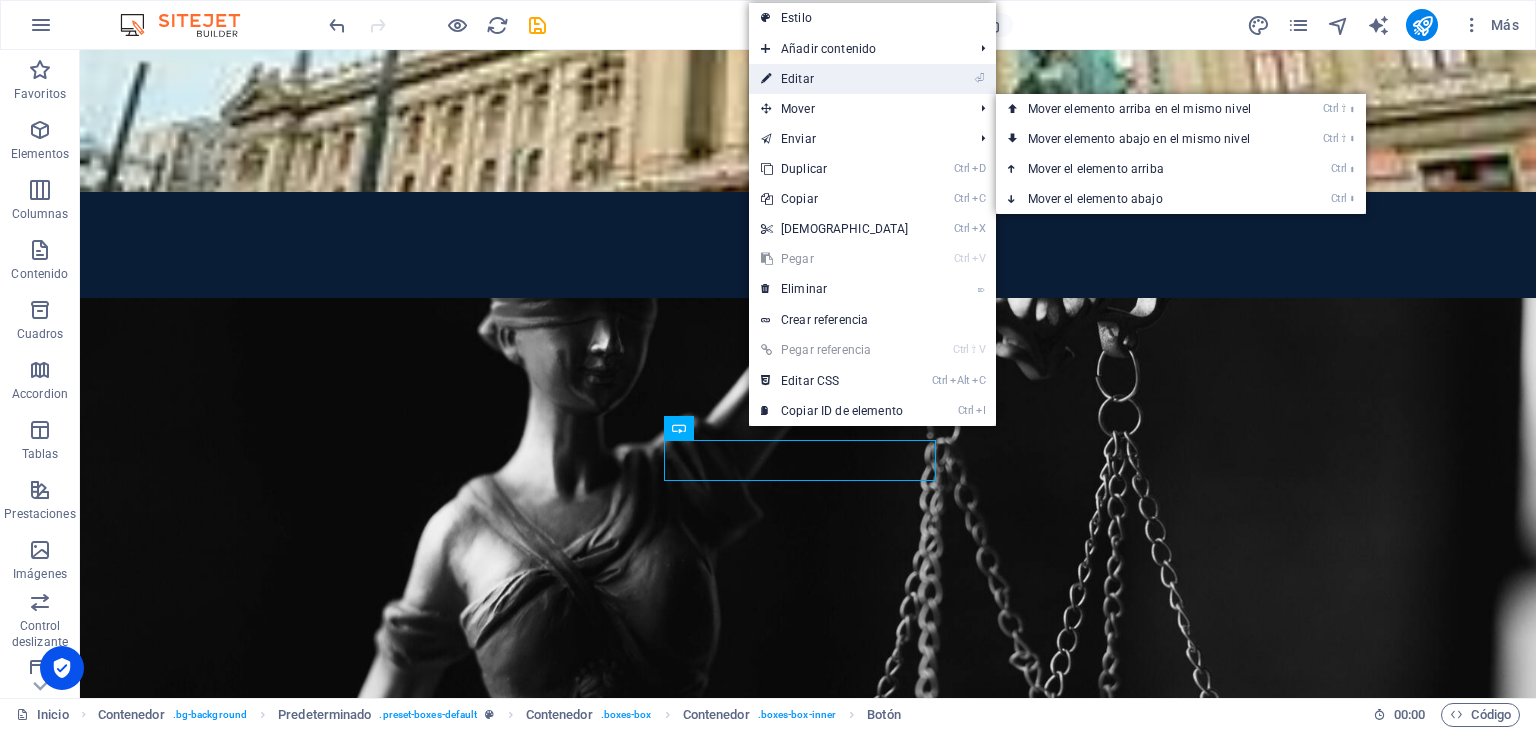 click on "⏎  Editar" at bounding box center [835, 79] 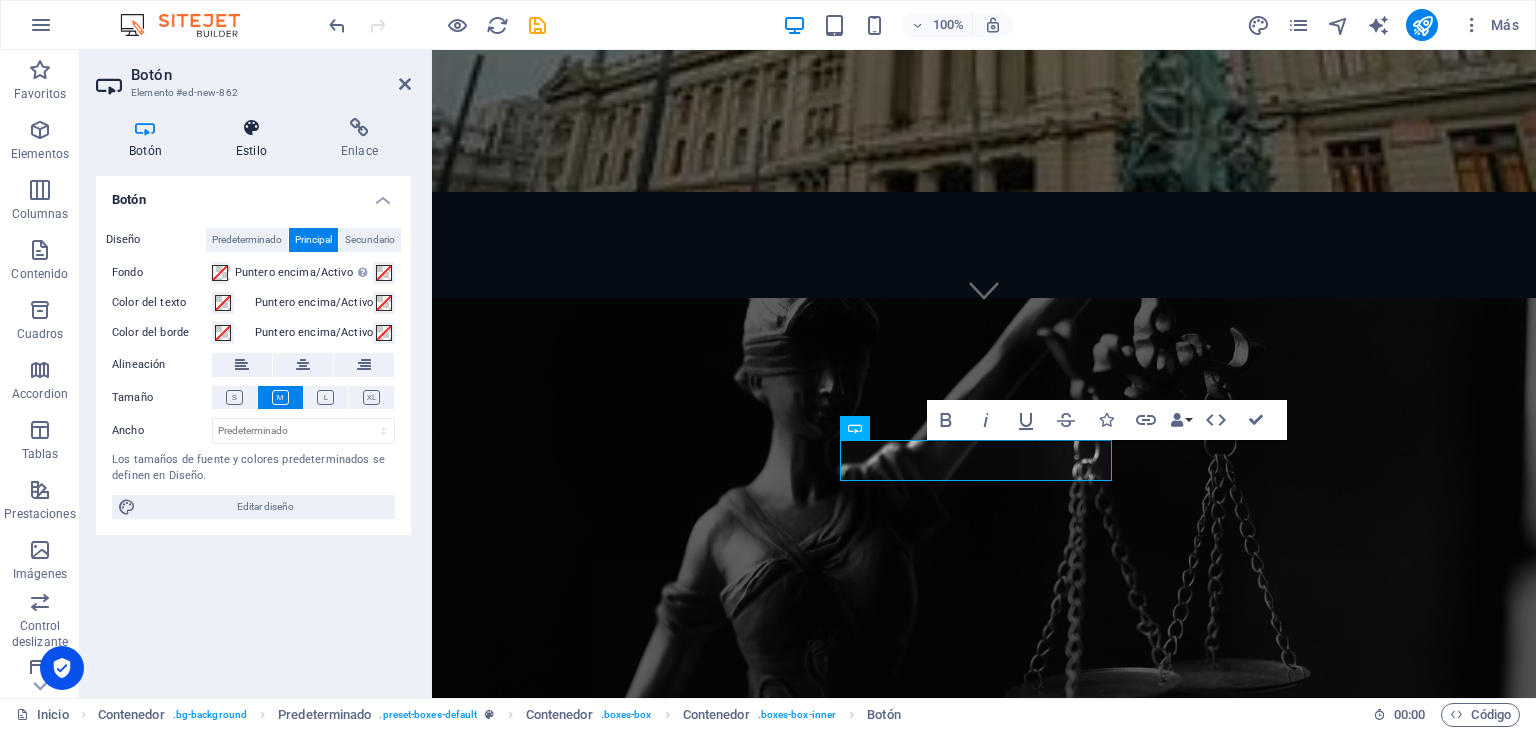 click at bounding box center (251, 128) 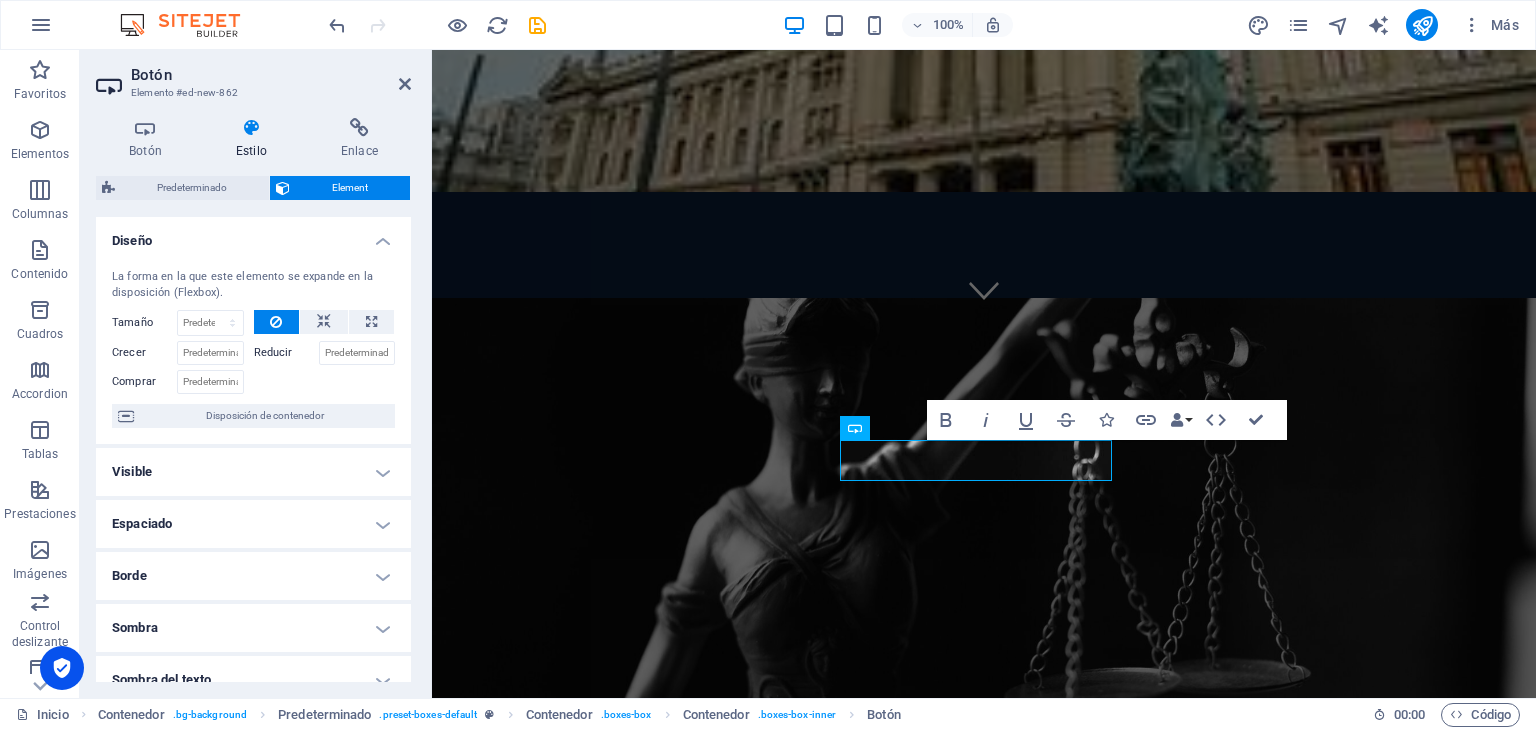 click on "Diseño" at bounding box center [253, 235] 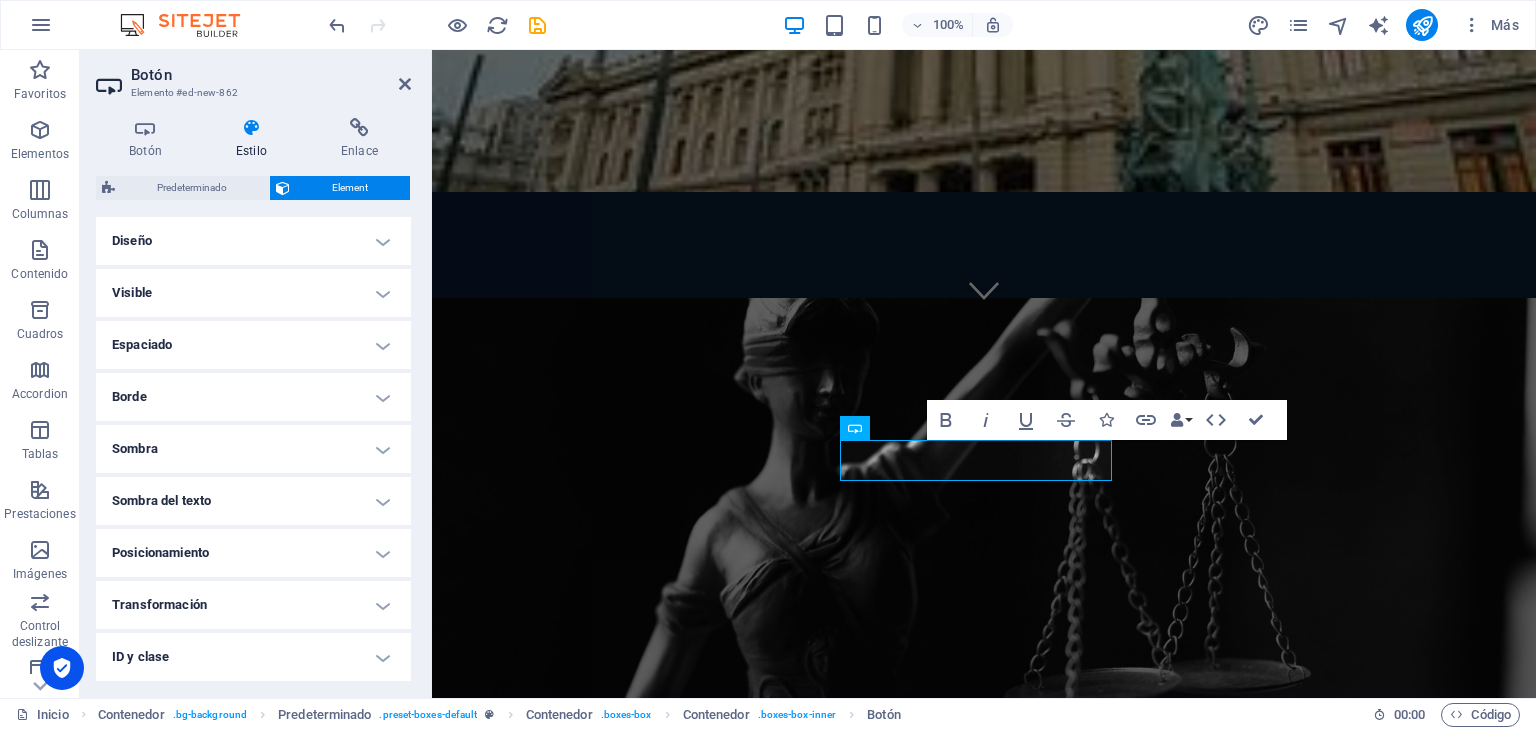 click on "Borde" at bounding box center (253, 397) 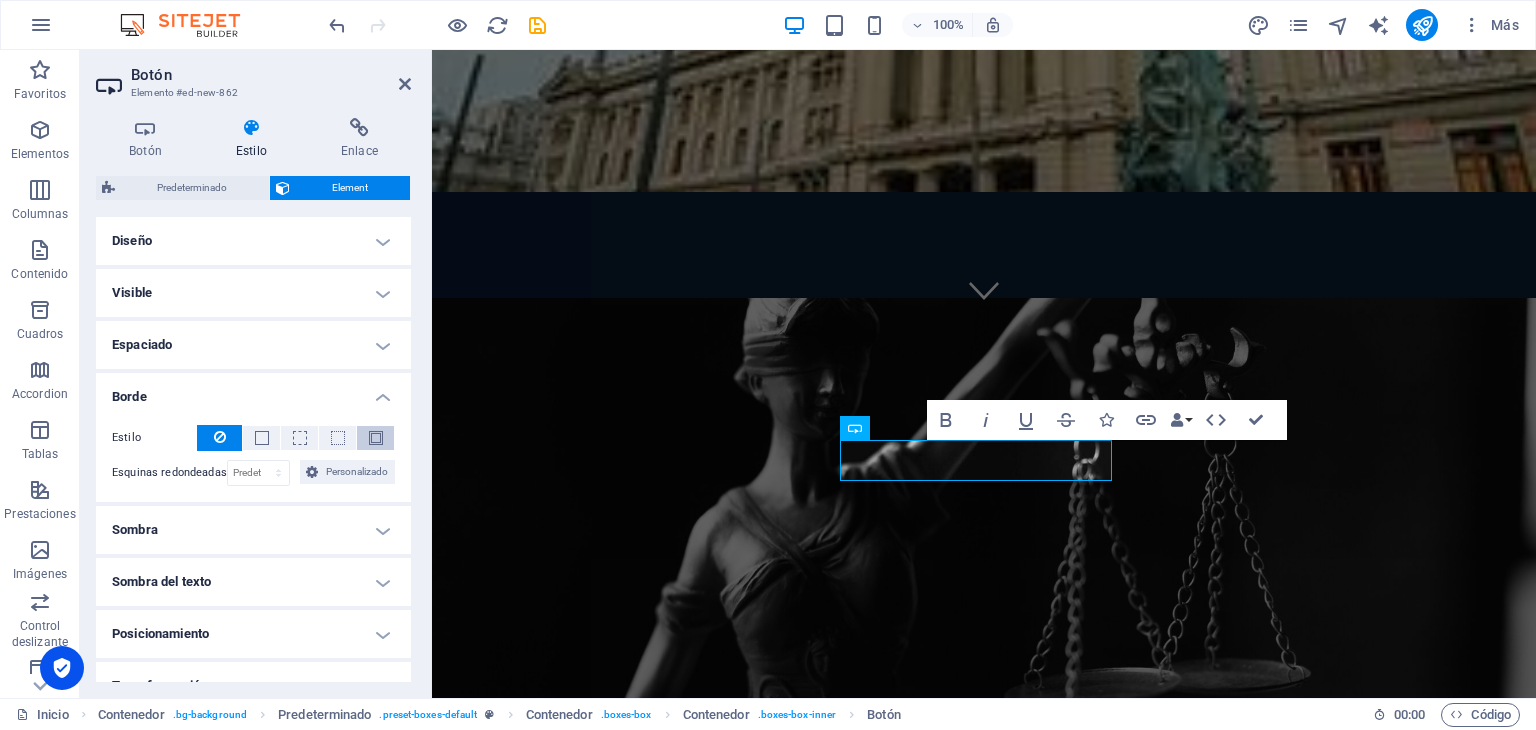 click at bounding box center (375, 438) 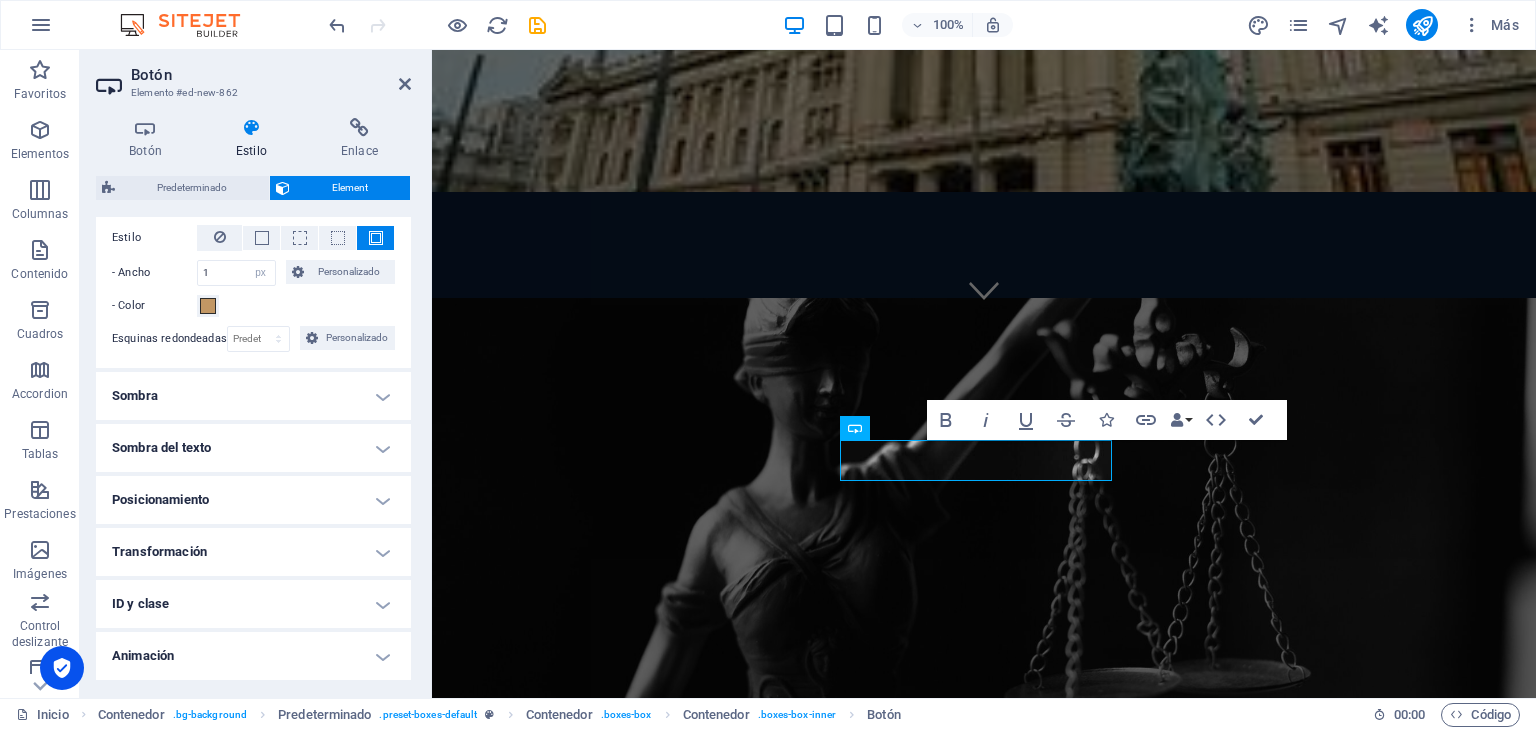 scroll, scrollTop: 0, scrollLeft: 0, axis: both 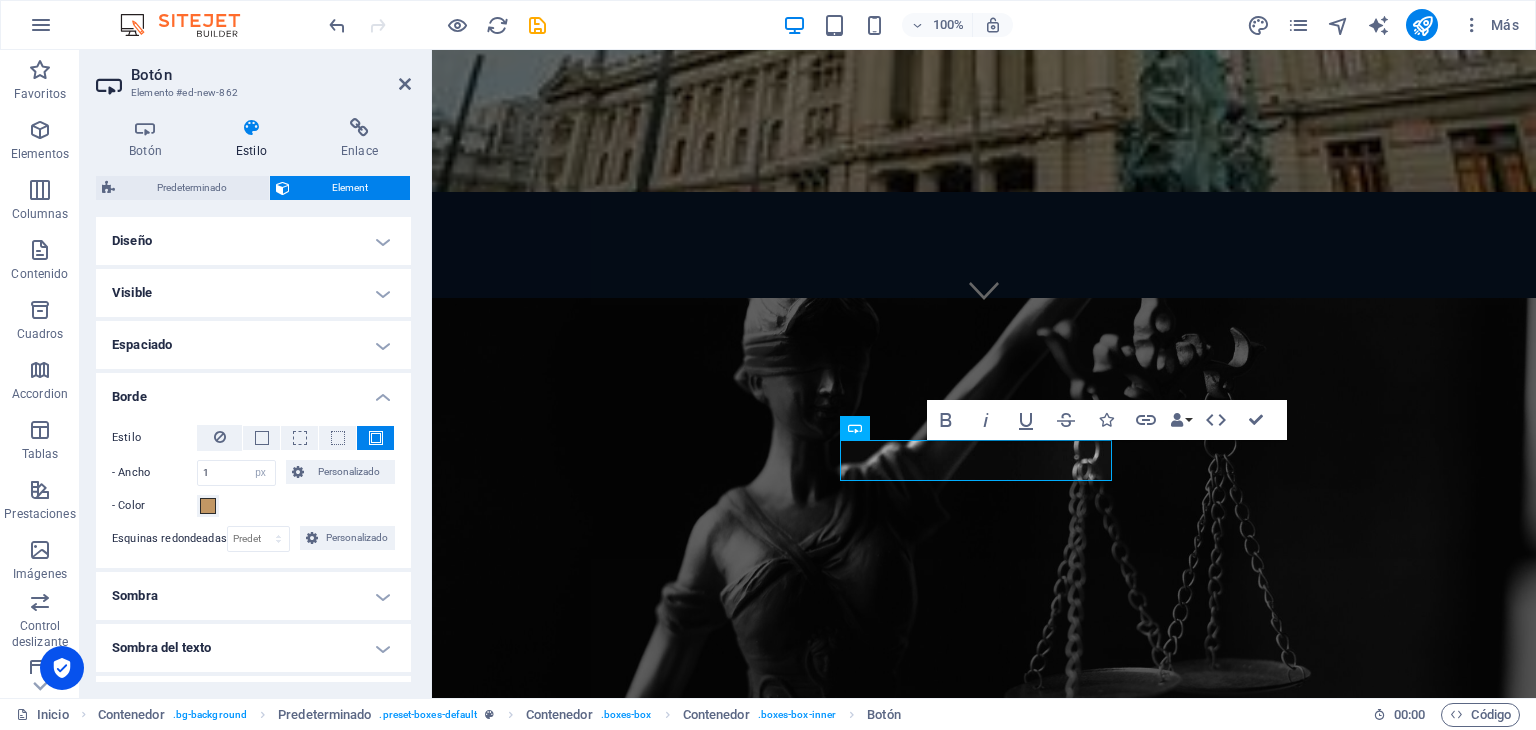 click on "Borde" at bounding box center (253, 391) 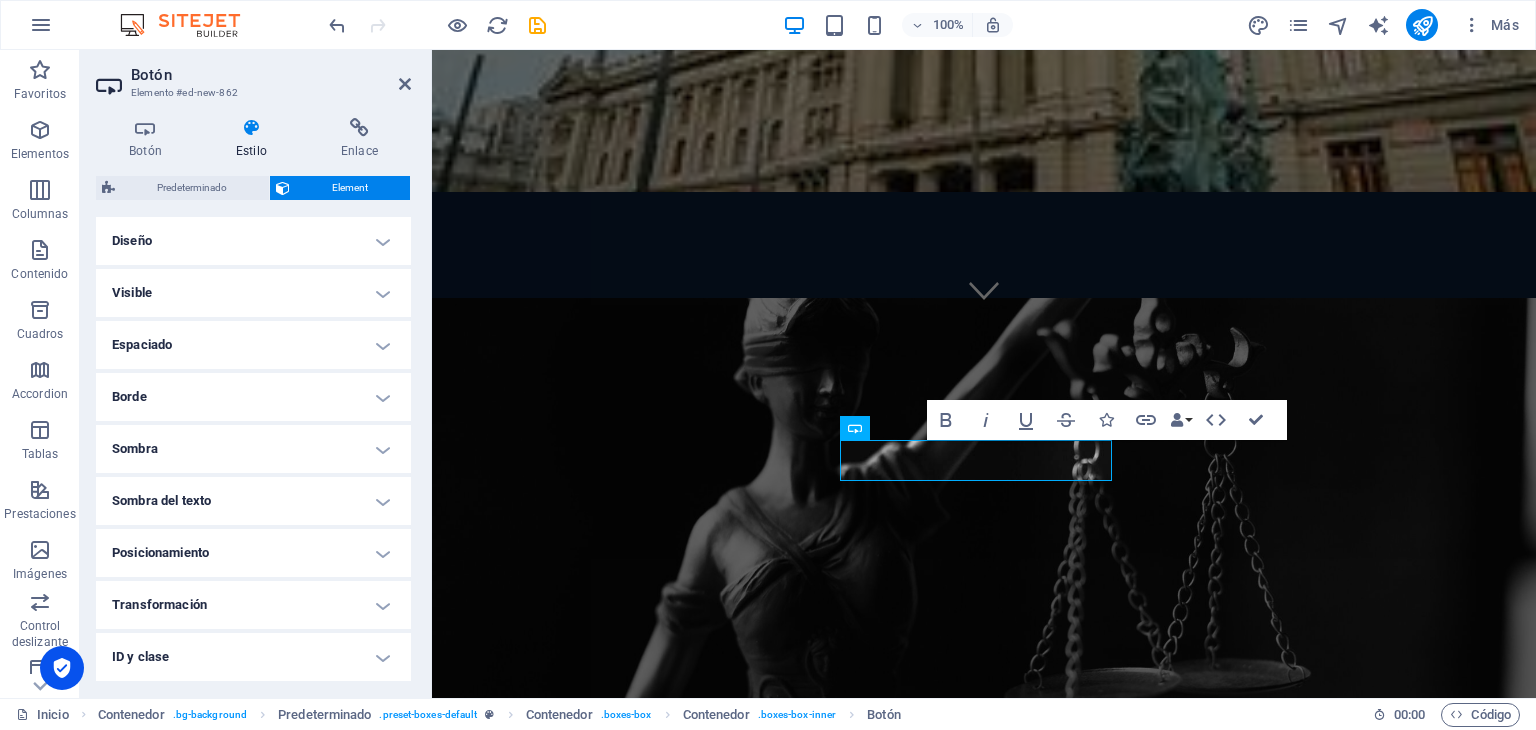 scroll, scrollTop: 103, scrollLeft: 0, axis: vertical 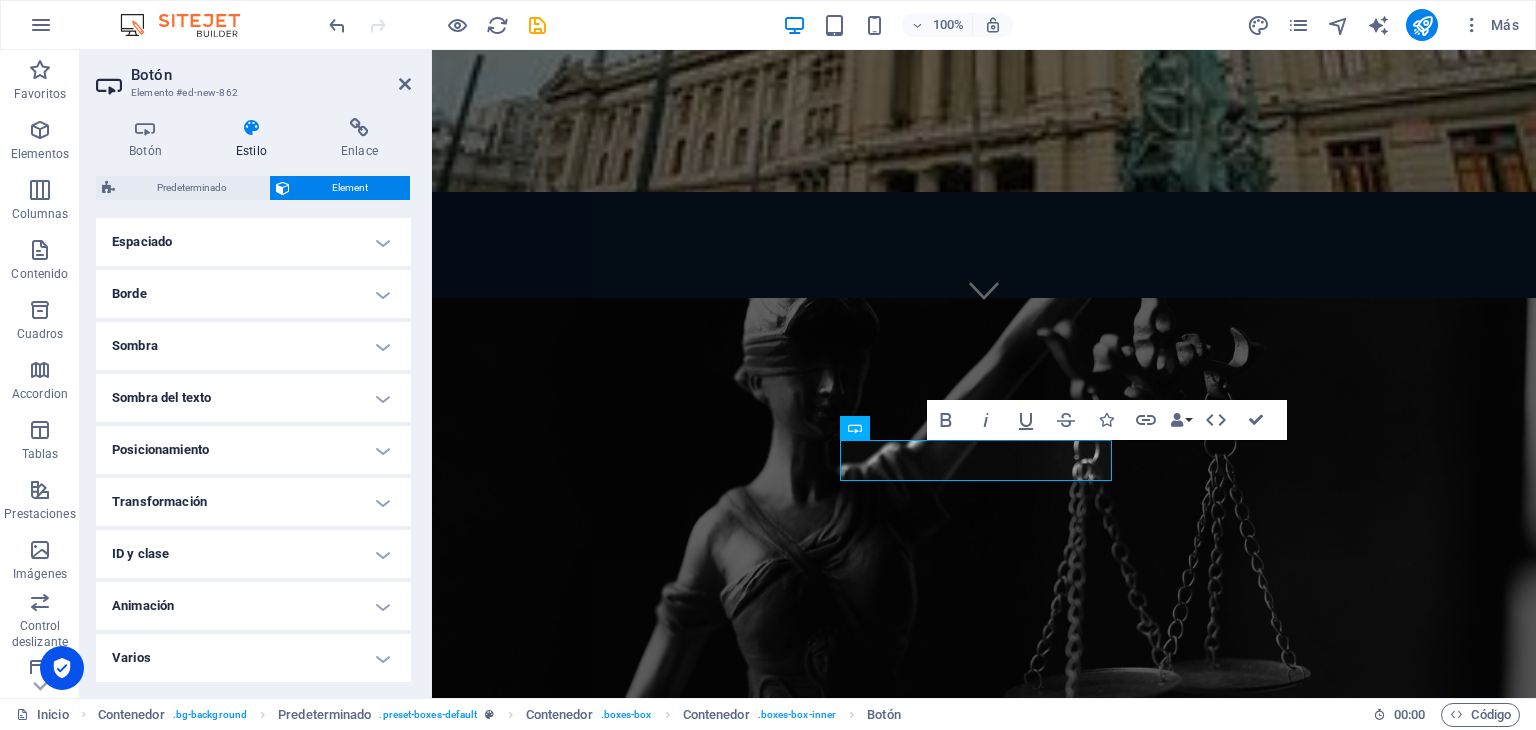 click on "Animación" at bounding box center (253, 606) 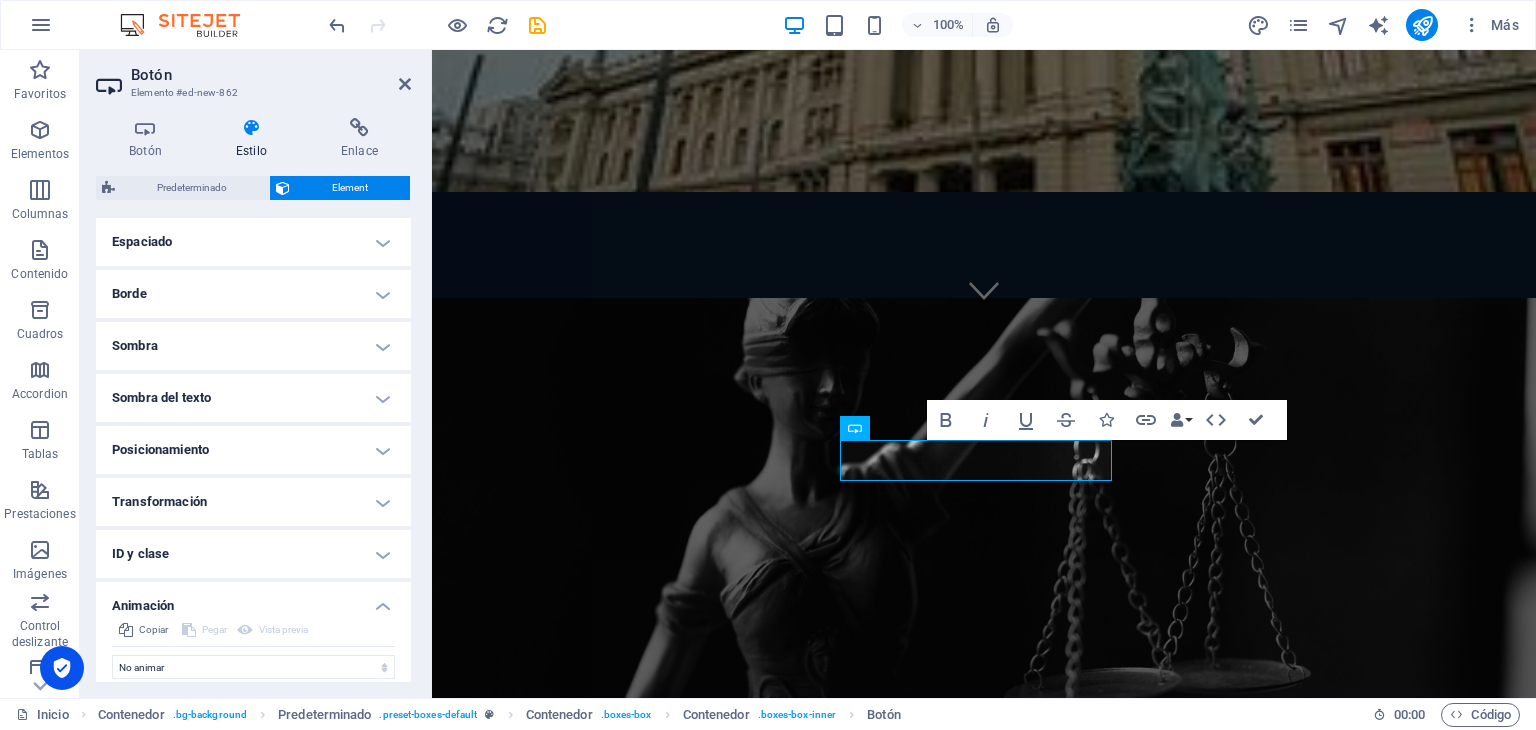 scroll, scrollTop: 168, scrollLeft: 0, axis: vertical 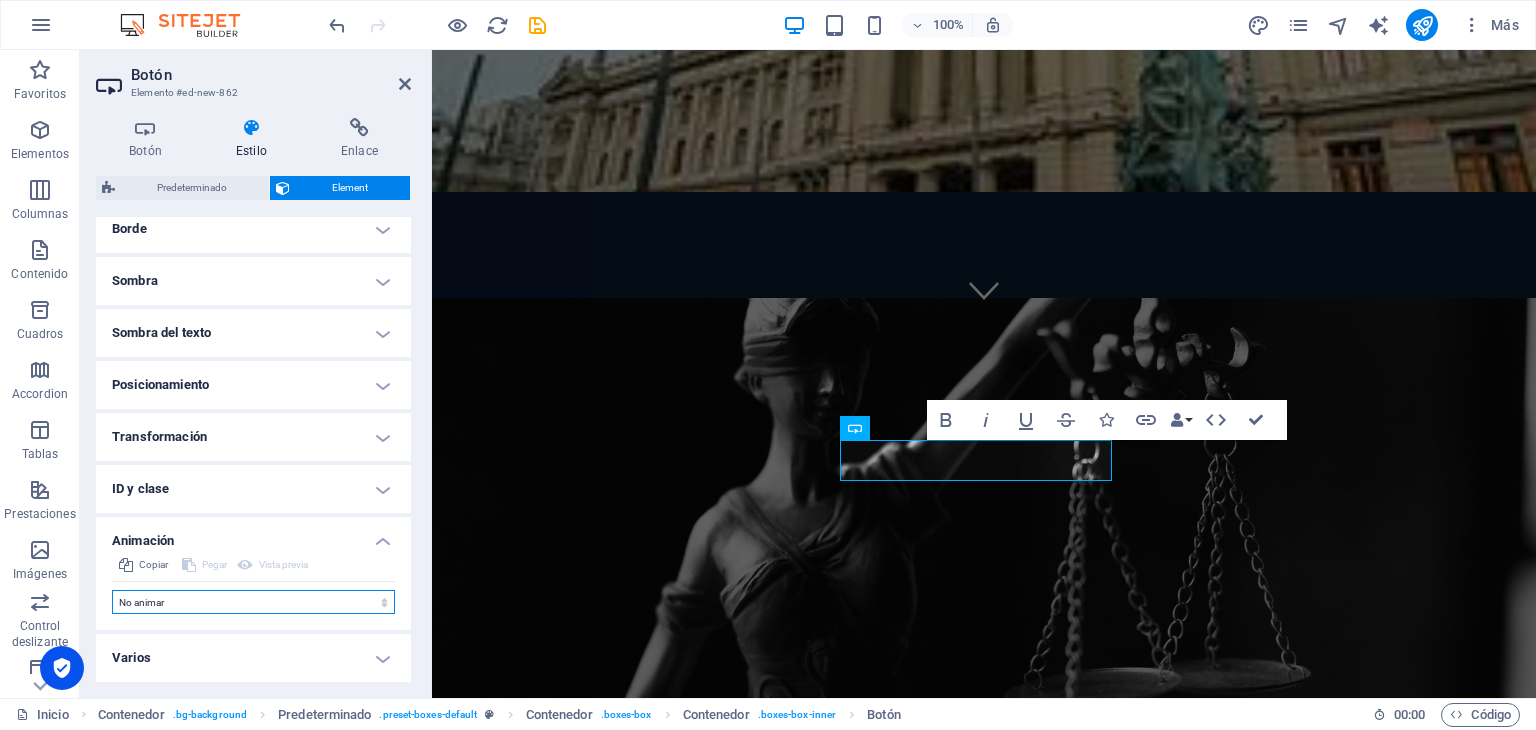 click on "No animar Mostrar / Ocultar Subir/bajar Acercar/alejar Deslizar de izquierda a derecha Deslizar de derecha a izquierda Deslizar de arriba a abajo Deslizar de abajo a arriba Pulsación Parpadeo Abrir como superposición" at bounding box center (253, 602) 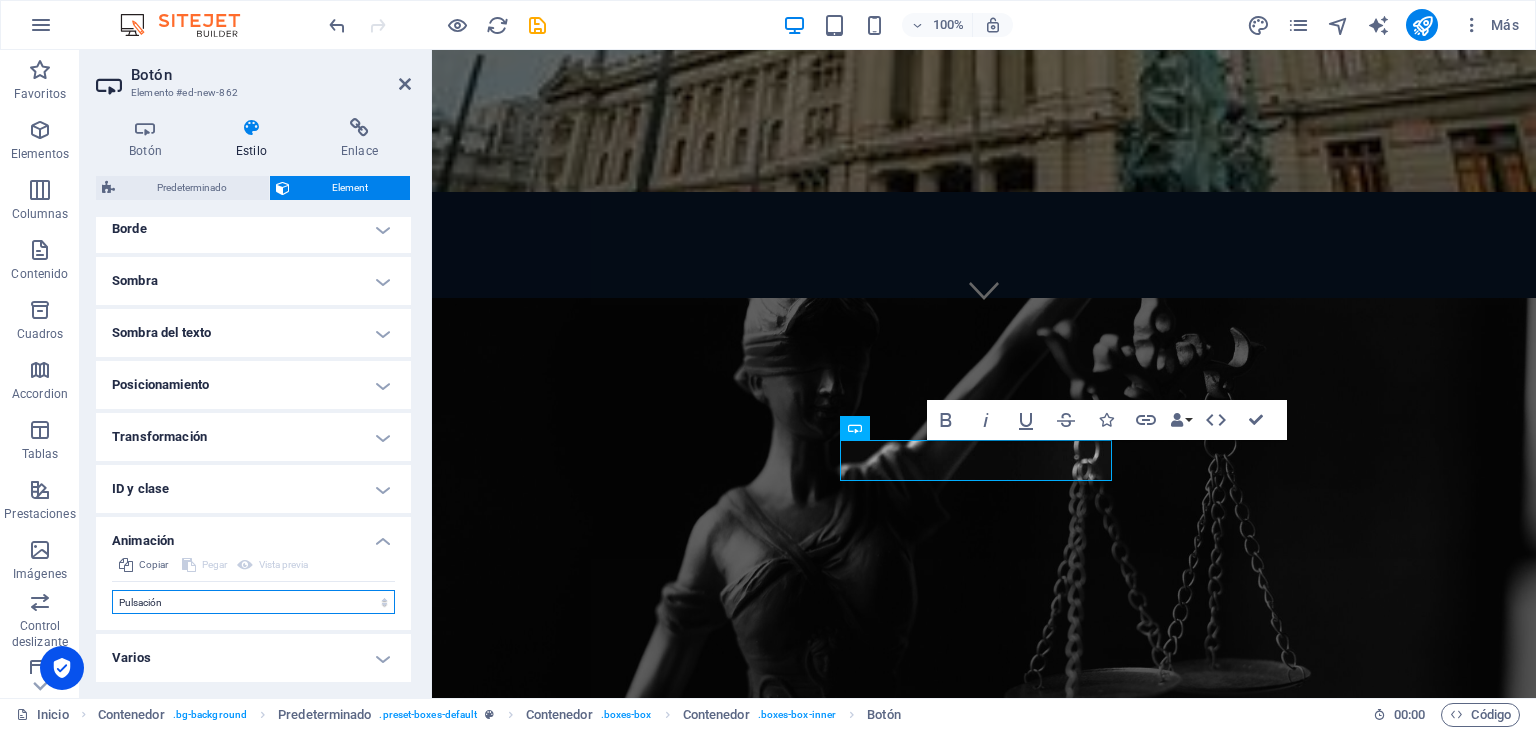 click on "No animar Mostrar / Ocultar Subir/bajar Acercar/alejar Deslizar de izquierda a derecha Deslizar de derecha a izquierda Deslizar de arriba a abajo Deslizar de abajo a arriba Pulsación Parpadeo Abrir como superposición" at bounding box center (253, 602) 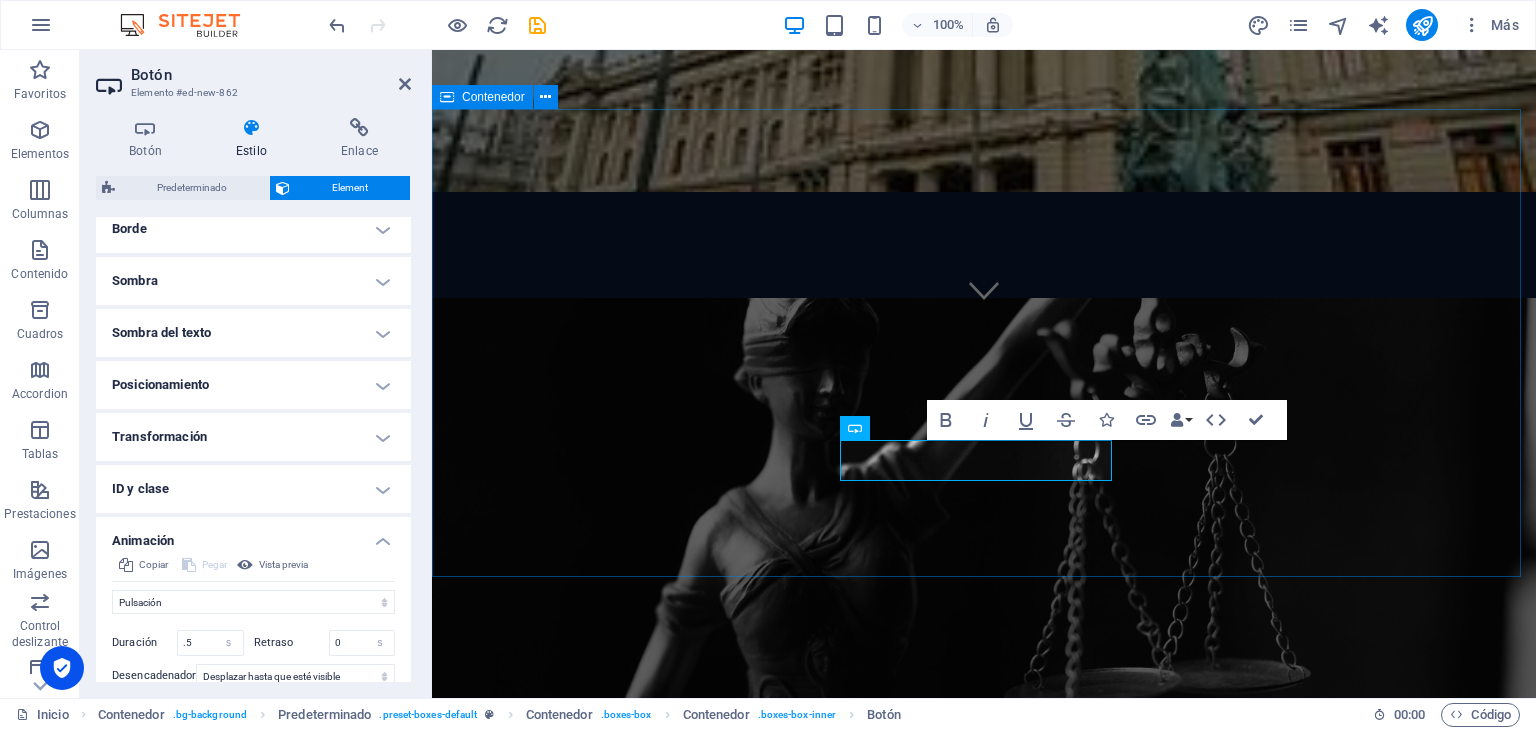click on "AREAS DE   PRACTICA Delitos Violentos Lorem ipsum dolor sit amet, consectetur adipisicing elit. Veritatis, dolorem! Ver más Delitos complejos y defensa estratégica. Lorem ipsum dolor sit amet Ver más Medidas cautelares y gestión de libertades. Lorem ipsum dolor sit amet, consectetur adipisicing elit. Veritatis, dolorem!" at bounding box center (984, 1332) 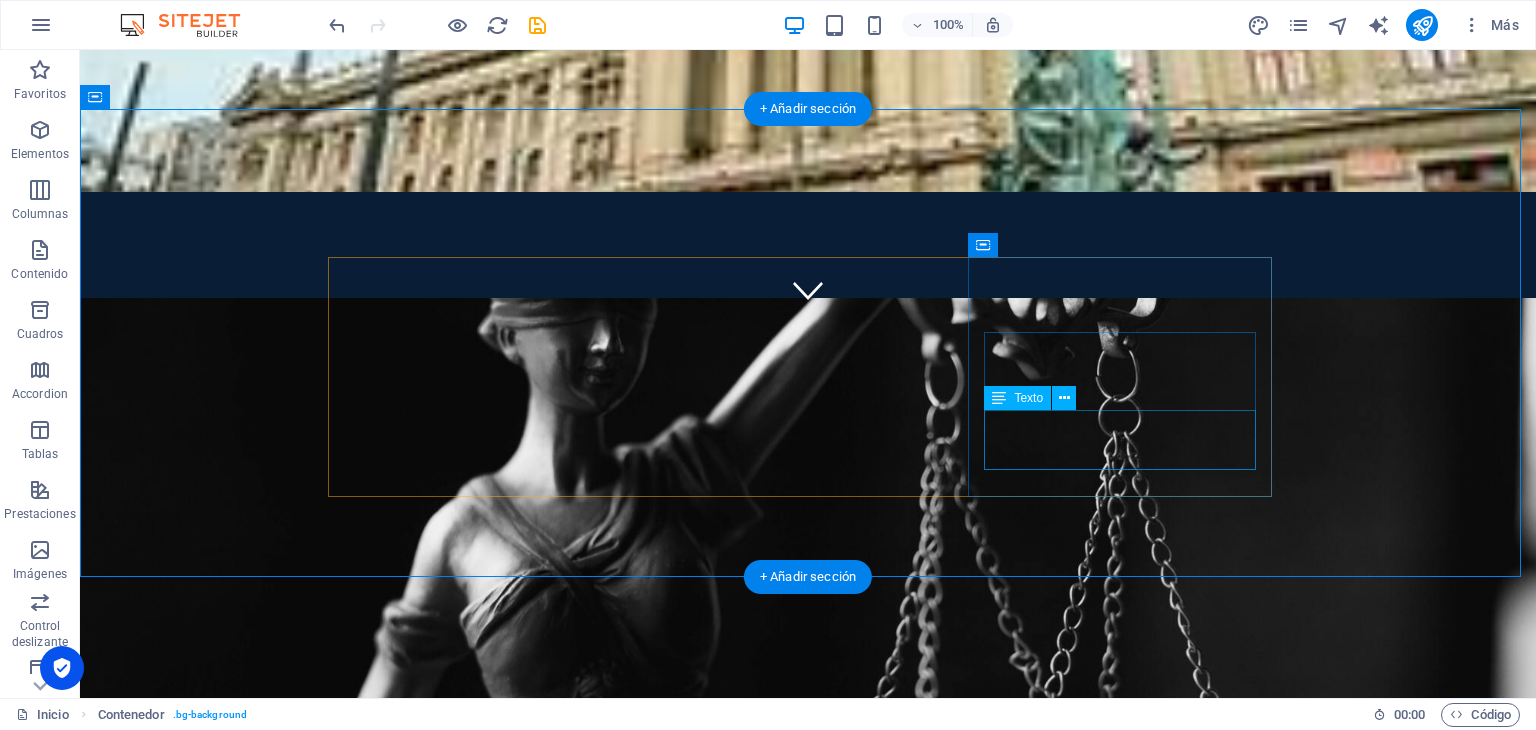 click on "Lorem ipsum dolor sit amet, consectetur adipisicing elit. Veritatis, dolorem!" at bounding box center [808, 1621] 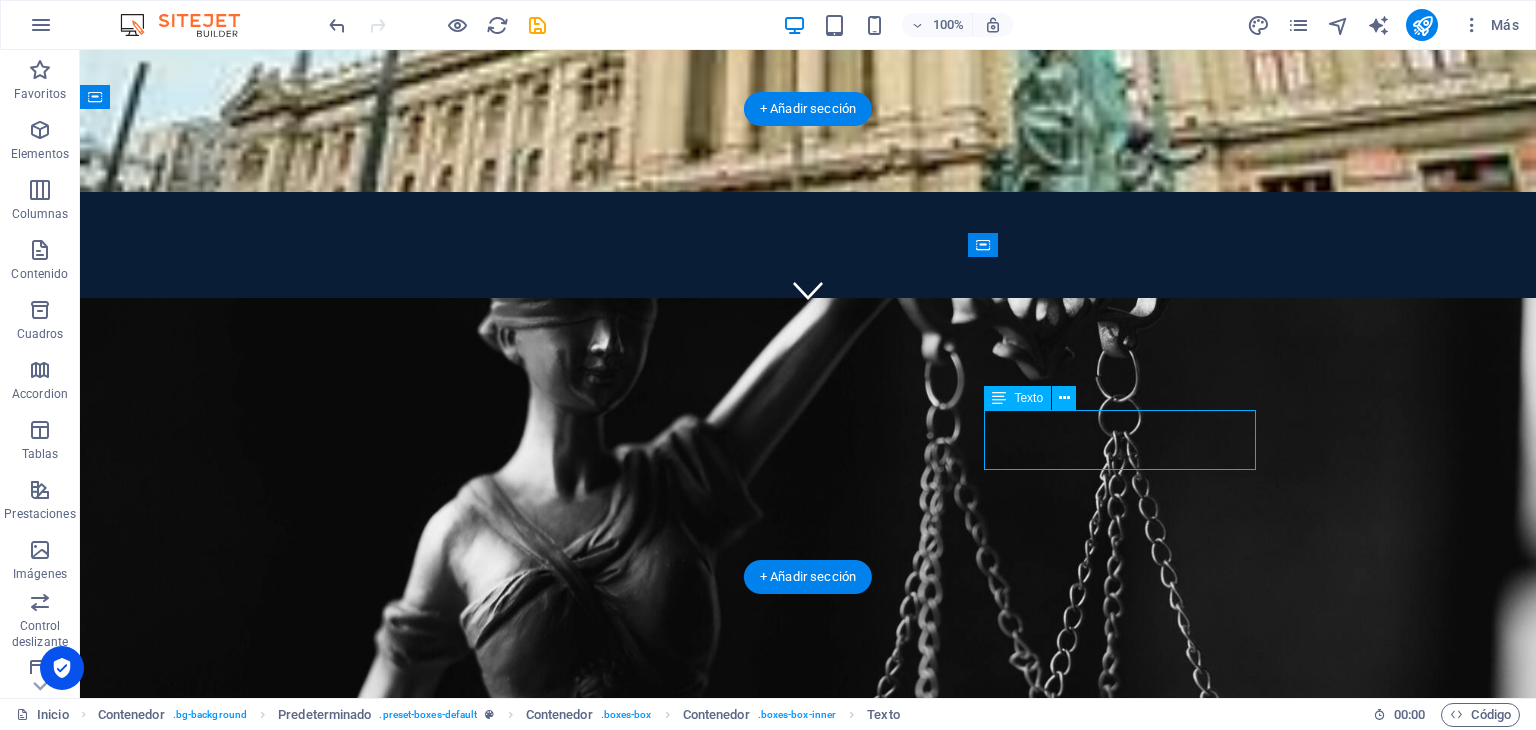 click on "Lorem ipsum dolor sit amet, consectetur adipisicing elit. Veritatis, dolorem!" at bounding box center [808, 1621] 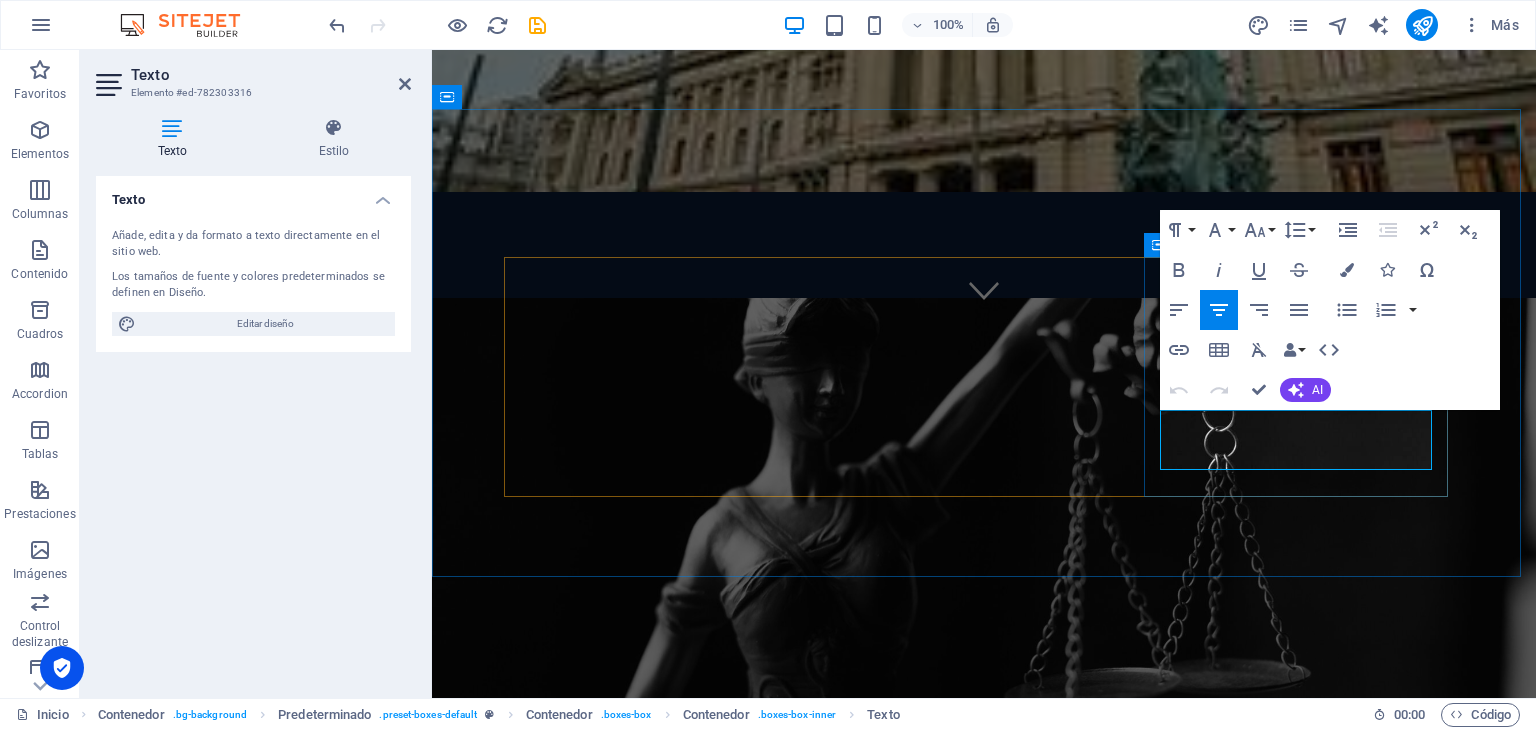 drag, startPoint x: 1186, startPoint y: 441, endPoint x: 1404, endPoint y: 455, distance: 218.44908 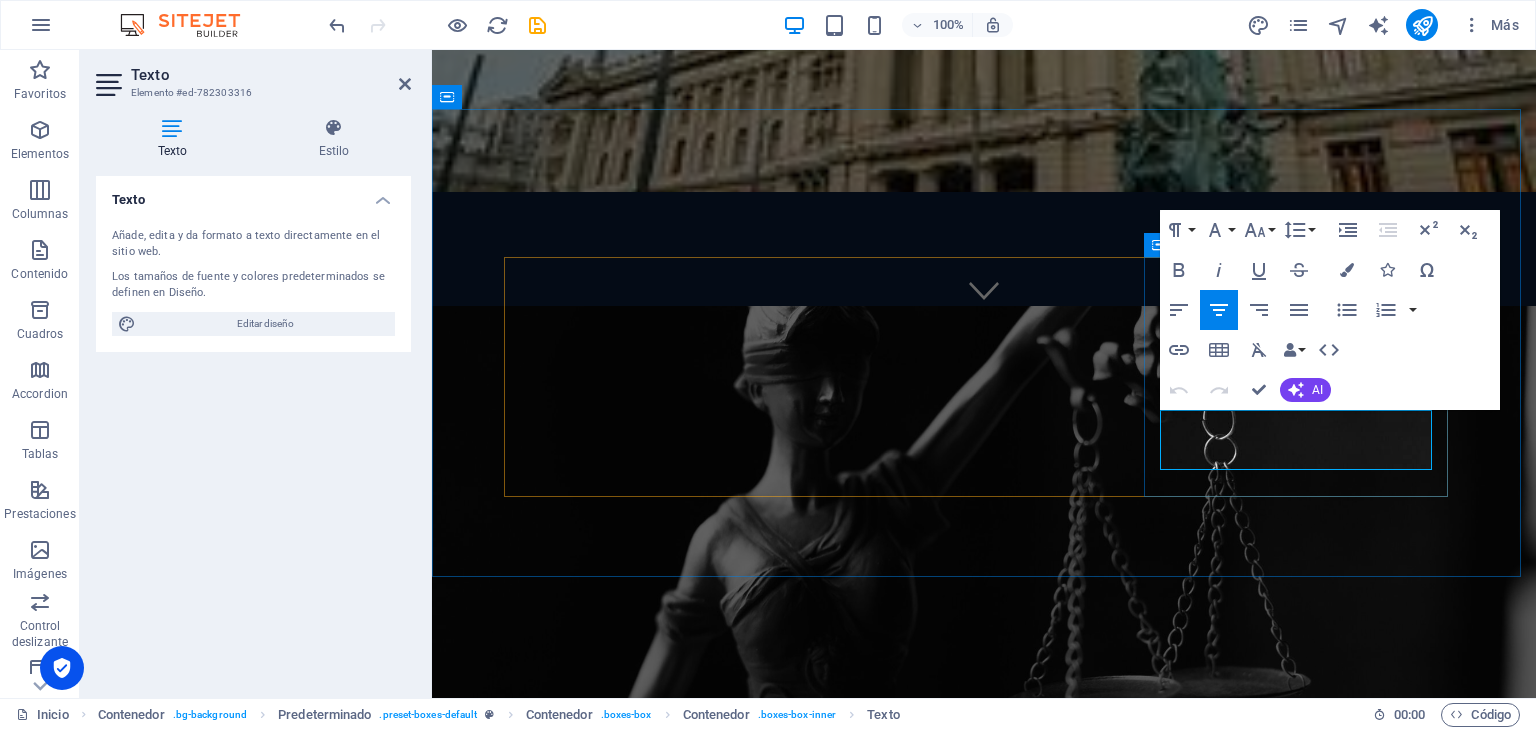 scroll, scrollTop: 402, scrollLeft: 0, axis: vertical 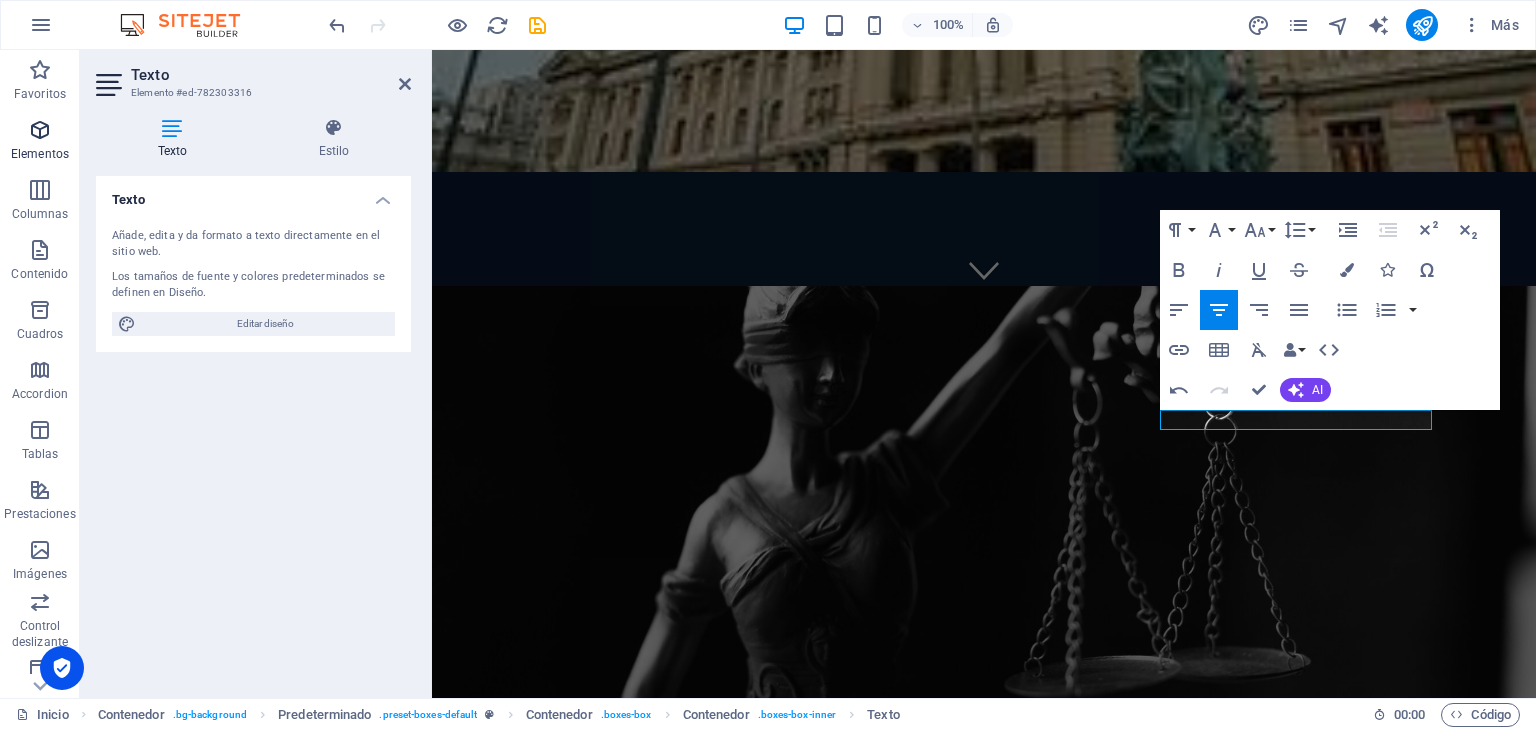 click at bounding box center [40, 130] 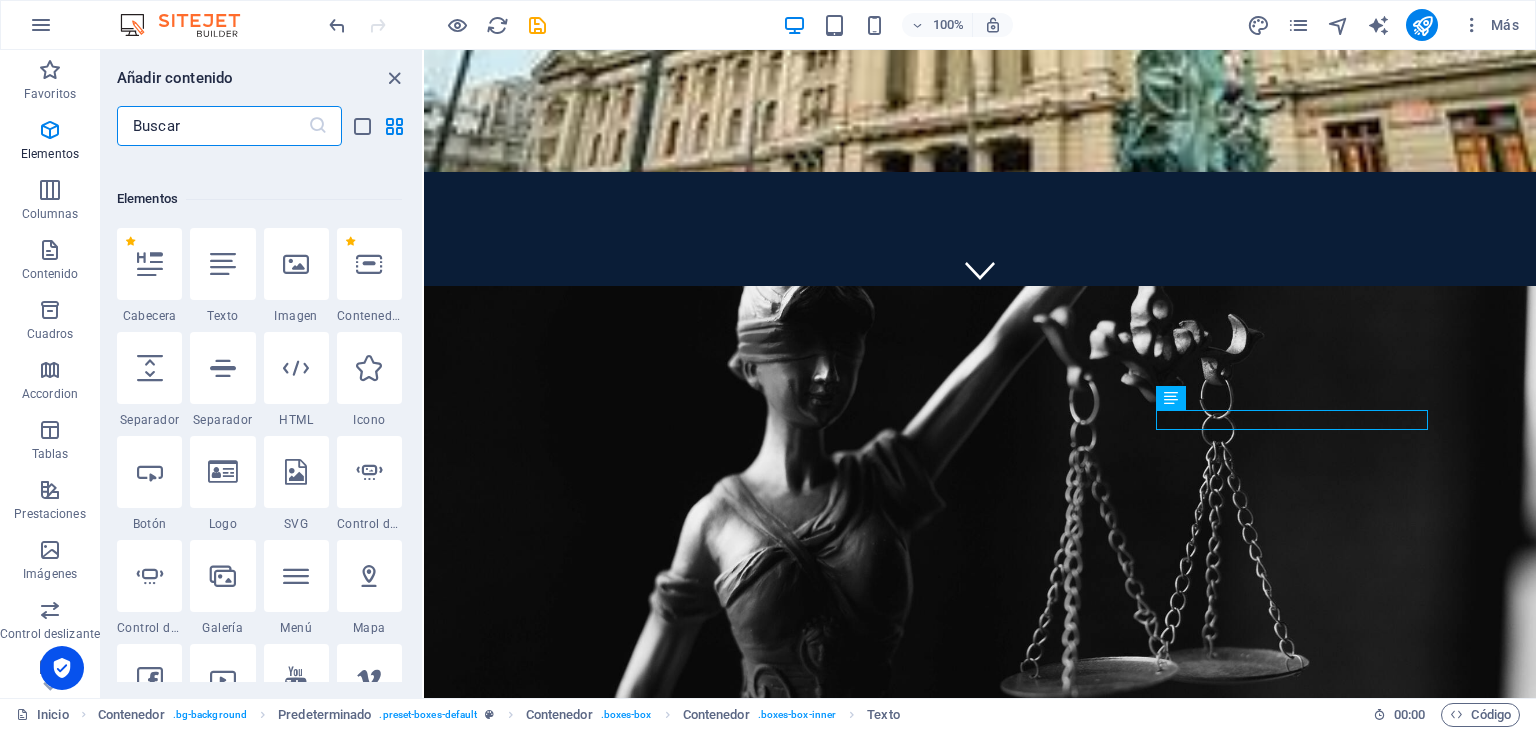 scroll, scrollTop: 376, scrollLeft: 0, axis: vertical 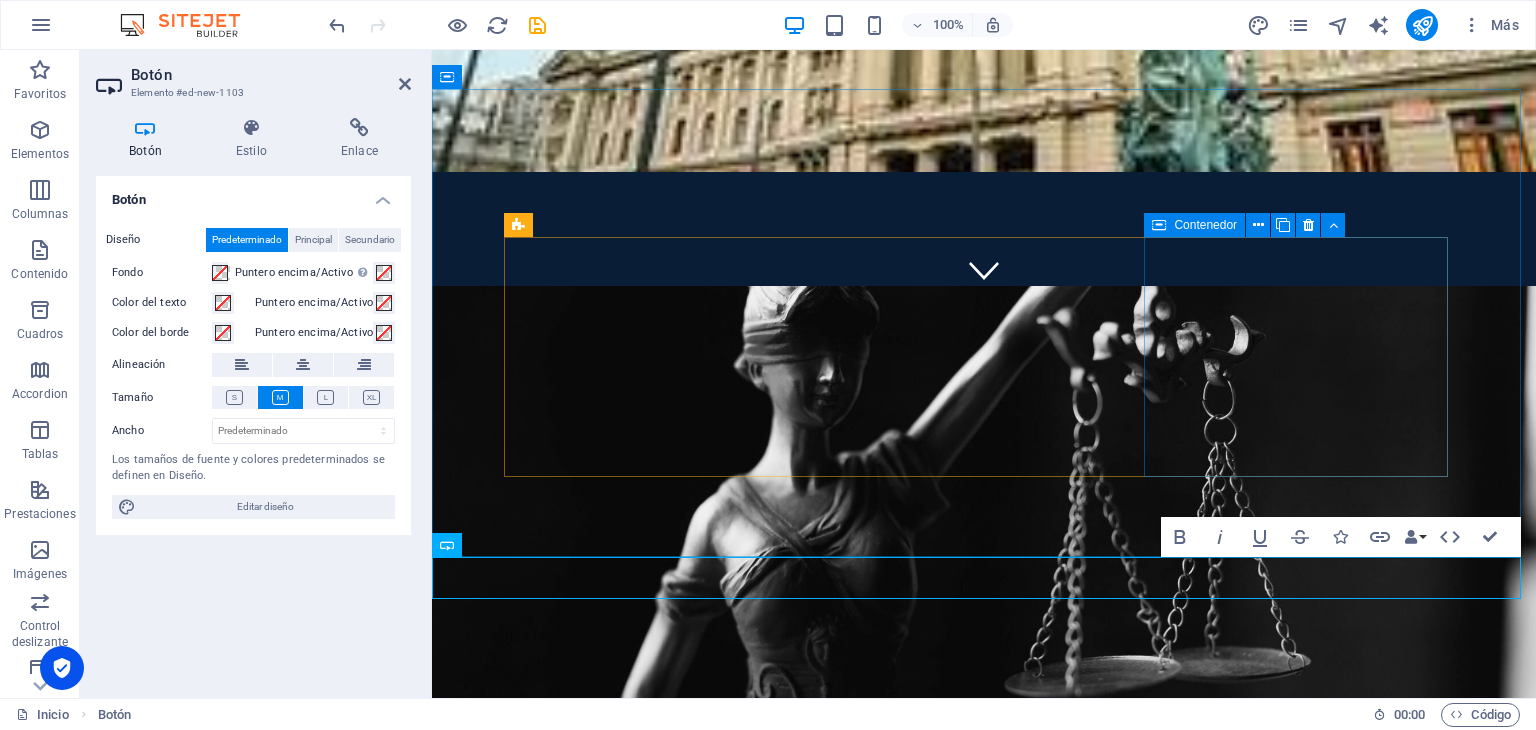 drag, startPoint x: 1346, startPoint y: 583, endPoint x: 1278, endPoint y: 438, distance: 160.15305 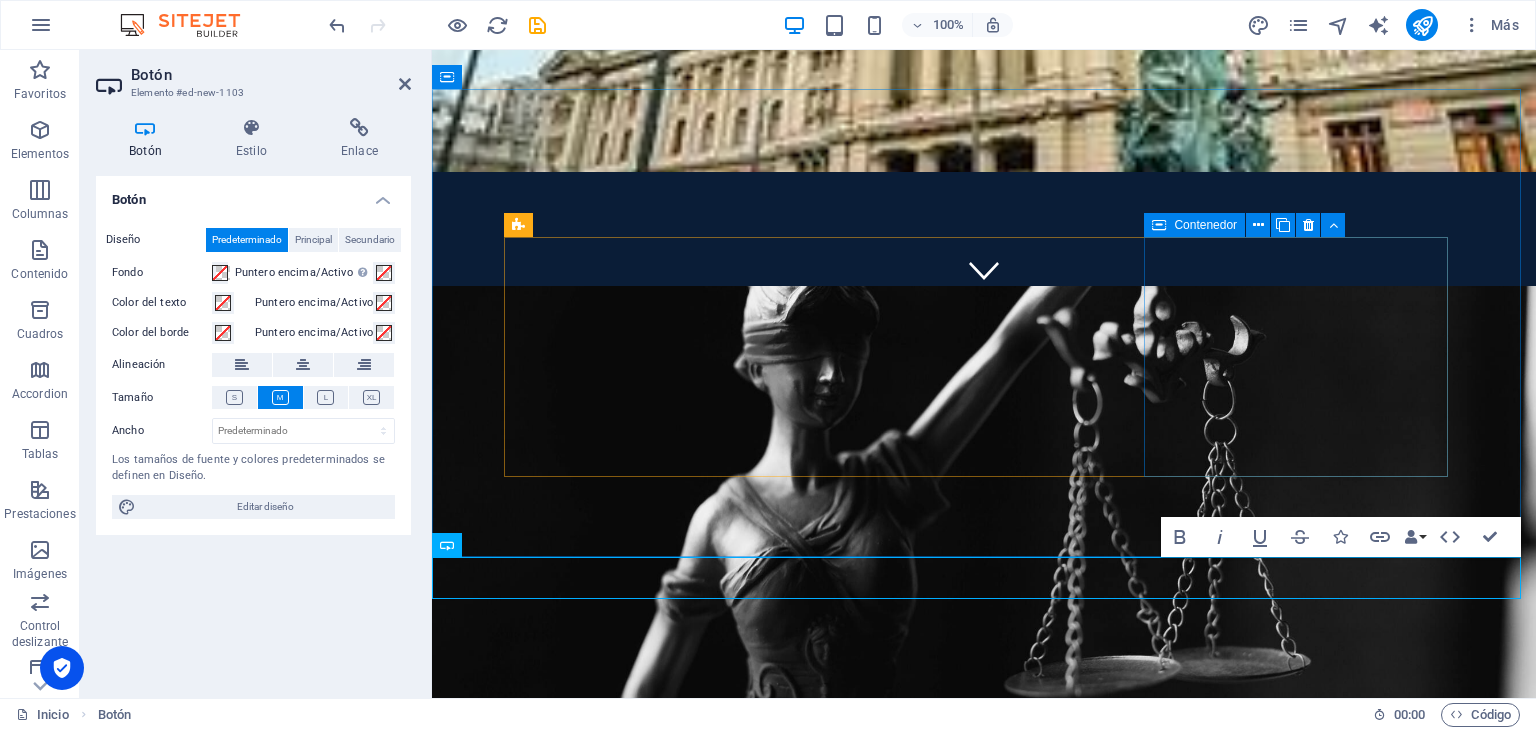 click on "[PHONE_NUMBER] [GEOGRAPHIC_DATA] ,  [GEOGRAPHIC_DATA] [EMAIL_ADDRESS][PERSON_NAME][DOMAIN_NAME] Inicio De Interes Quienes Somos Contactanos No solo resolvemos casos, construimos confianza a través de un servicio penal confiable, transparente y enfocado en resultados. Contáctanos AREAS DE   PRACTICA Delitos Violentos Lorem ipsum dolor sit amet, consectetur adipisicing elit. Veritatis, dolorem! Ver más Delitos complejos y defensa estratégica. Lorem ipsum dolor sit amet Ver más Medidas cautelares y gestión de libertades. Lorem ipsum dolor sit amet,  Etiqueta del botón [PERSON_NAME] [PERSON_NAME] es abogado penalista con revalidación de título en la [GEOGRAPHIC_DATA], especializado en defensa penal estratégica y representación en procesos judiciales complejos. Con una sólida formación jurídica y enfoque humano, presta asesoría personalizada y rigurosa, enfocada en proteger los derechos fundamentales de sus clientes. Visita nuestra WEB Inicio De Interes Quienes Somos Contactanos AREAS DE PRACTICAS Personal Injury" at bounding box center (984, 1263) 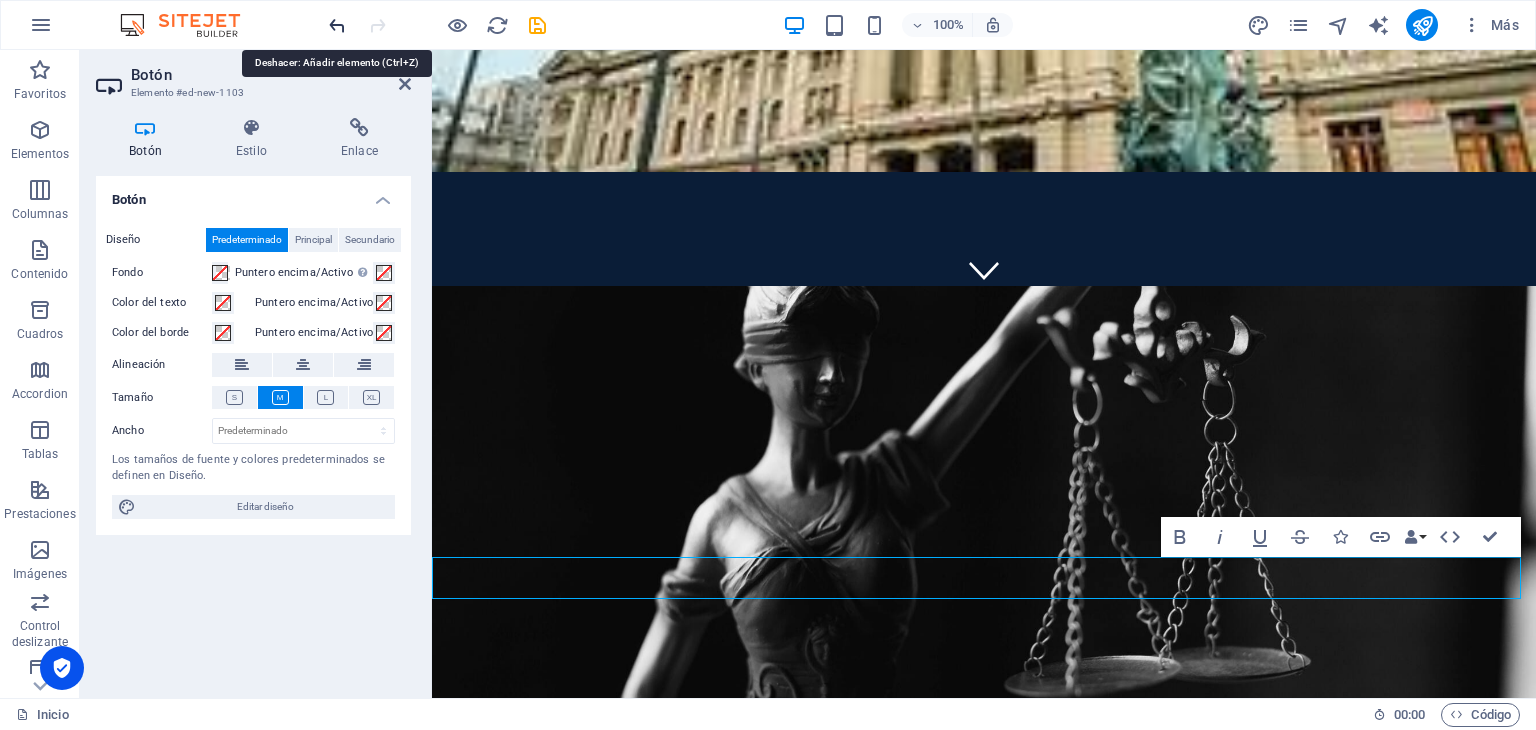 click at bounding box center (337, 25) 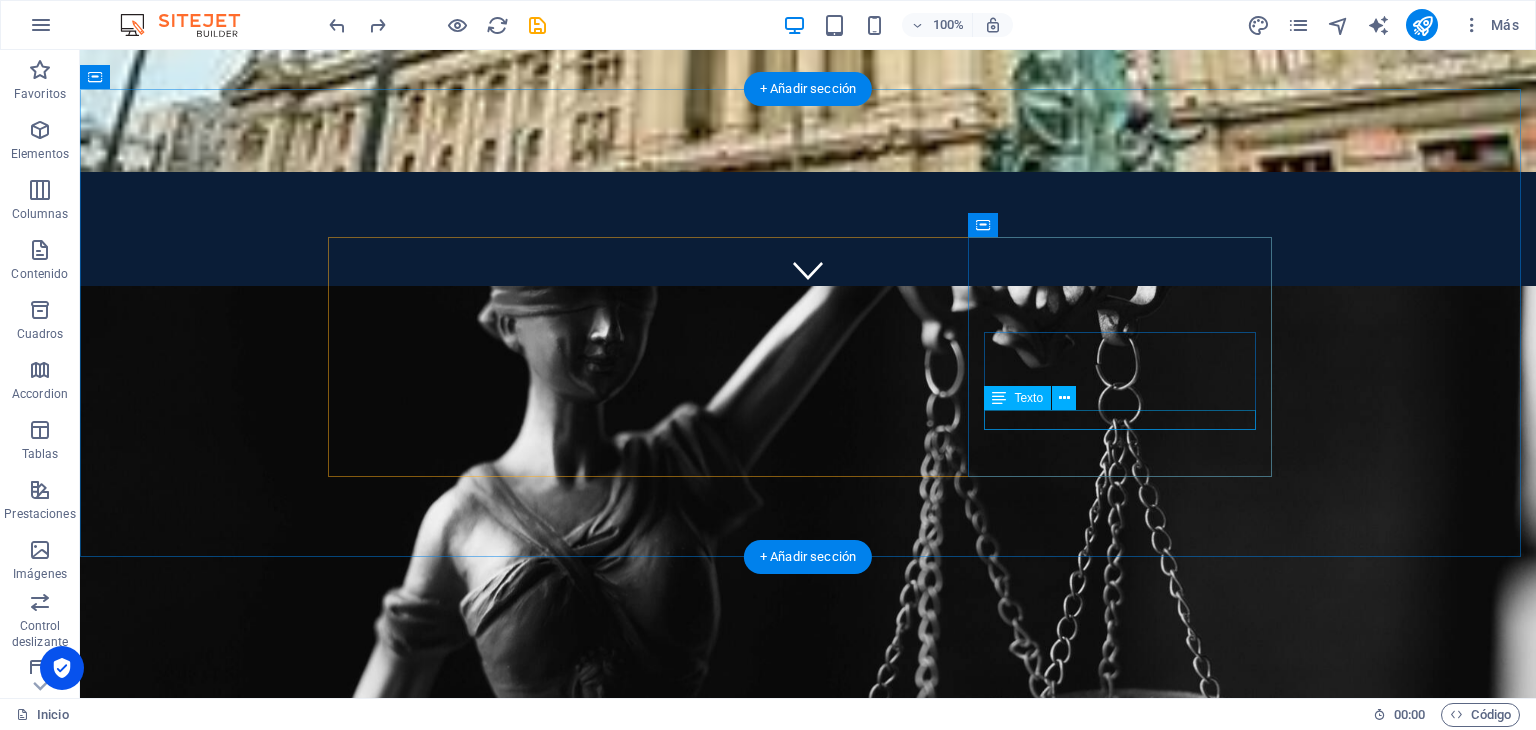 click on "Lorem ipsum dolor sit amet," at bounding box center (808, 1601) 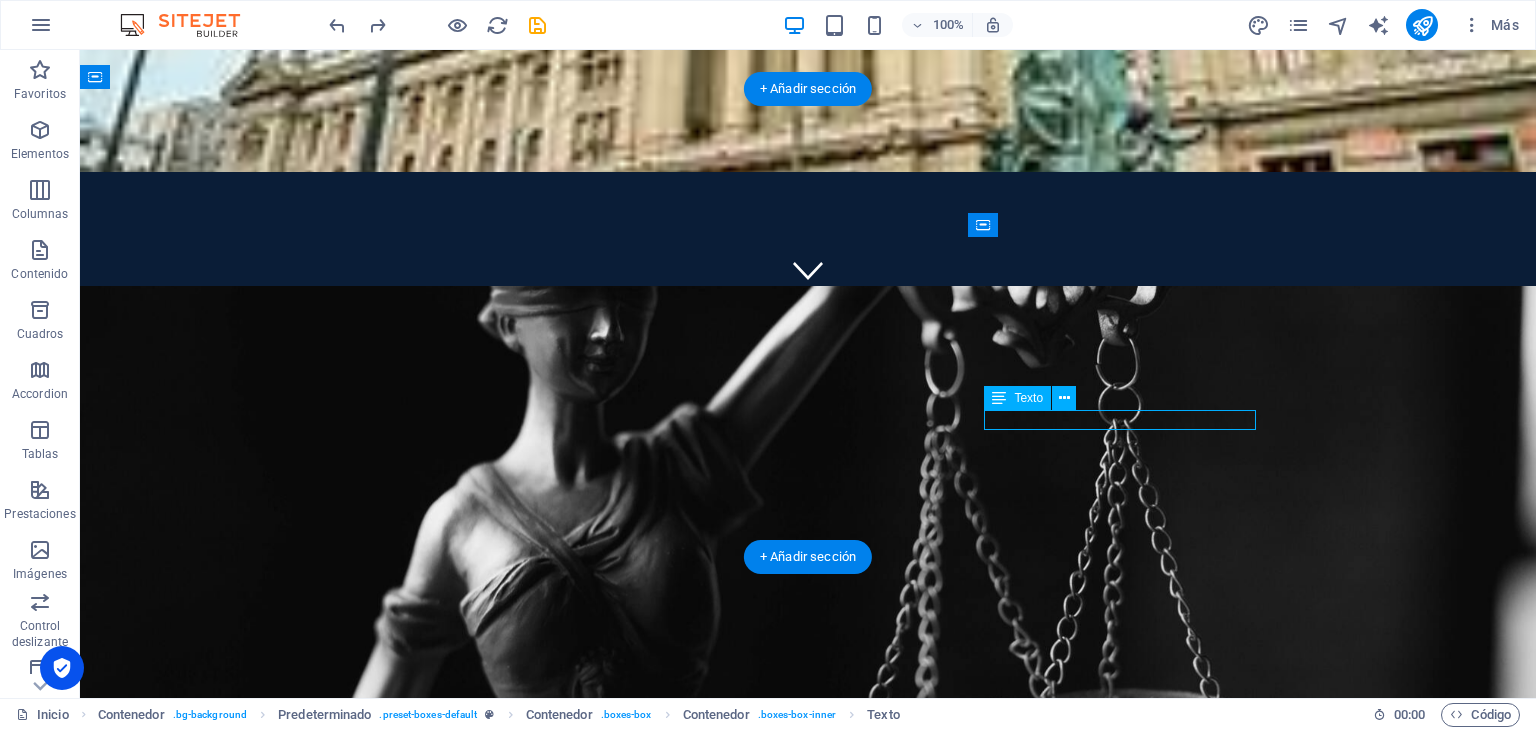 click on "Lorem ipsum dolor sit amet," at bounding box center (808, 1601) 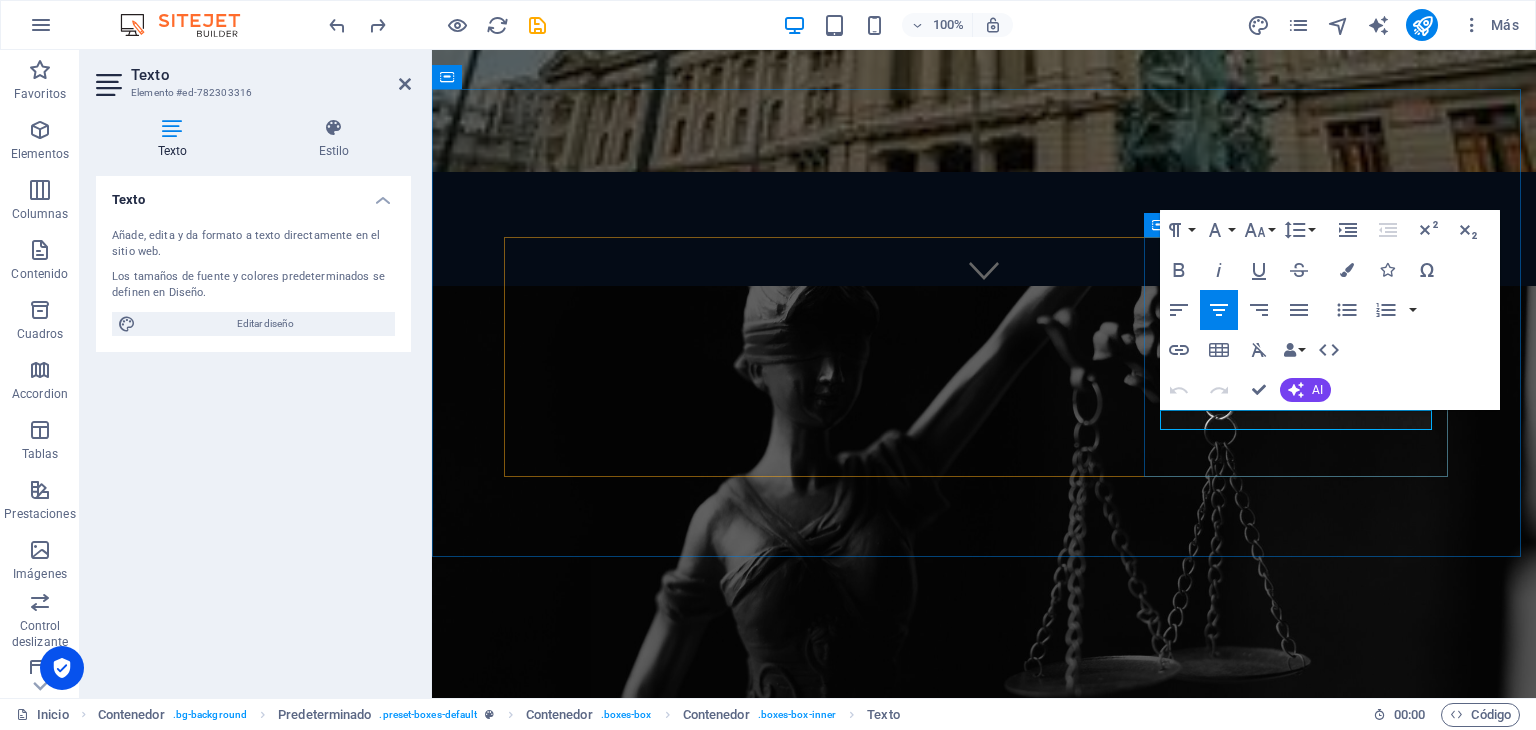 click on "Lorem ipsum dolor sit amet," at bounding box center [984, 1601] 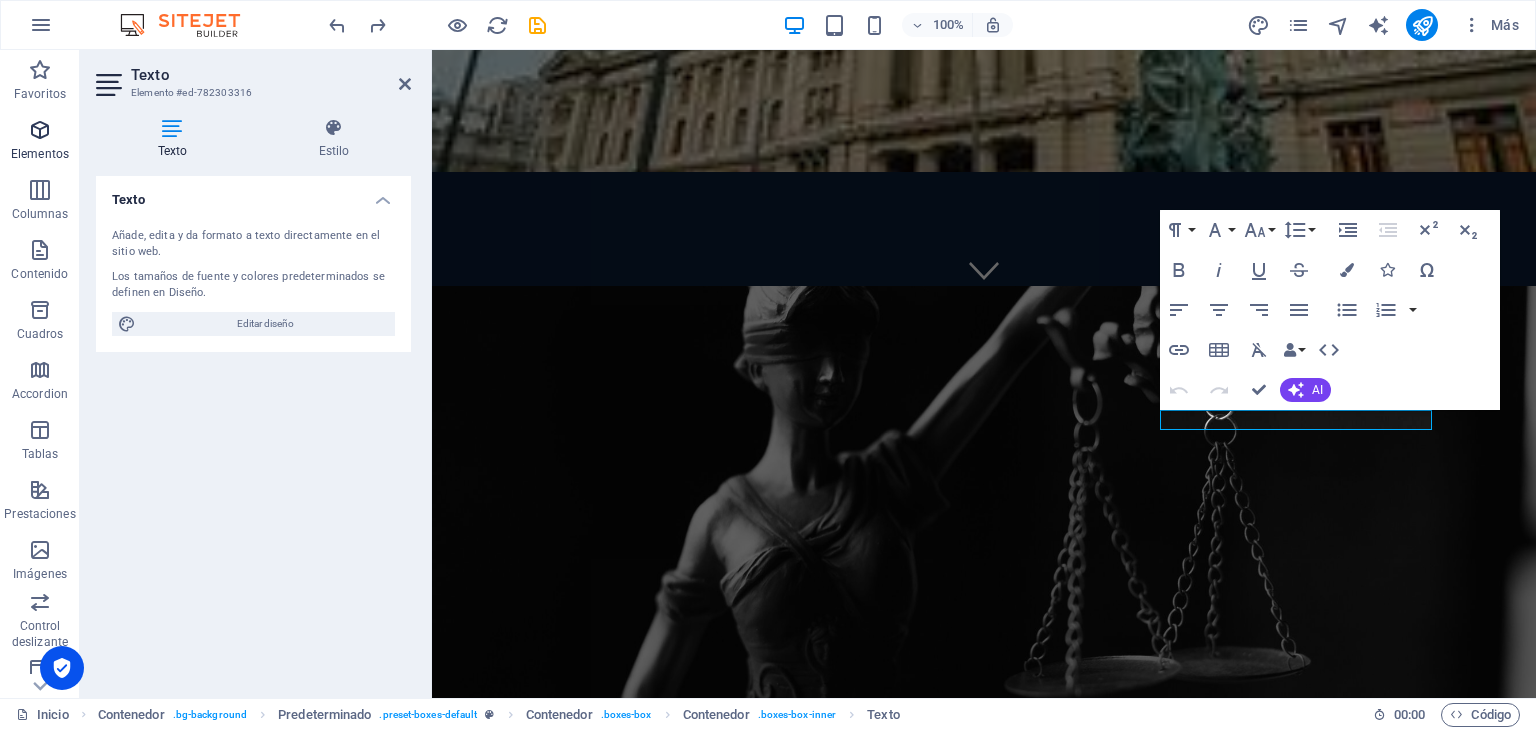 click on "Elementos" at bounding box center [40, 142] 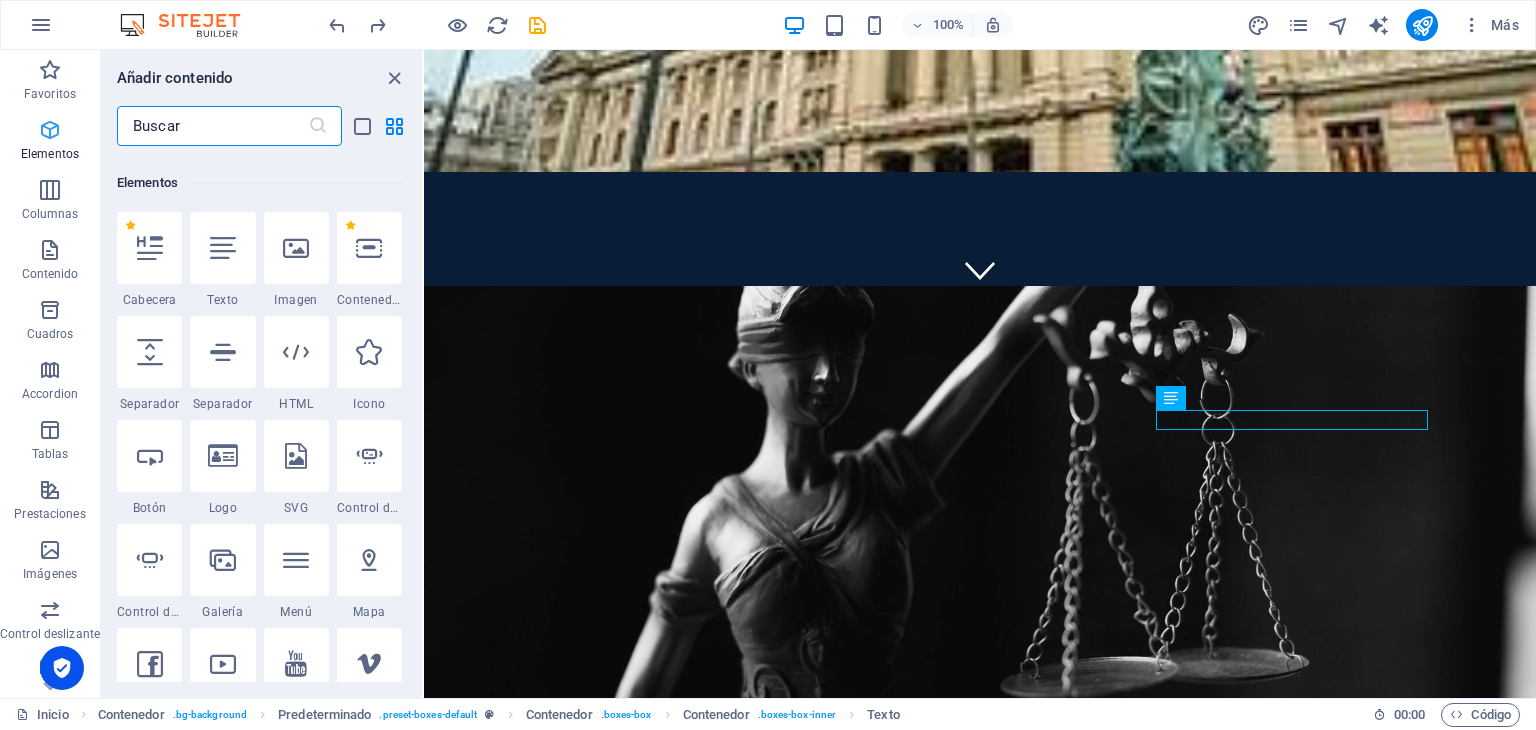 scroll, scrollTop: 376, scrollLeft: 0, axis: vertical 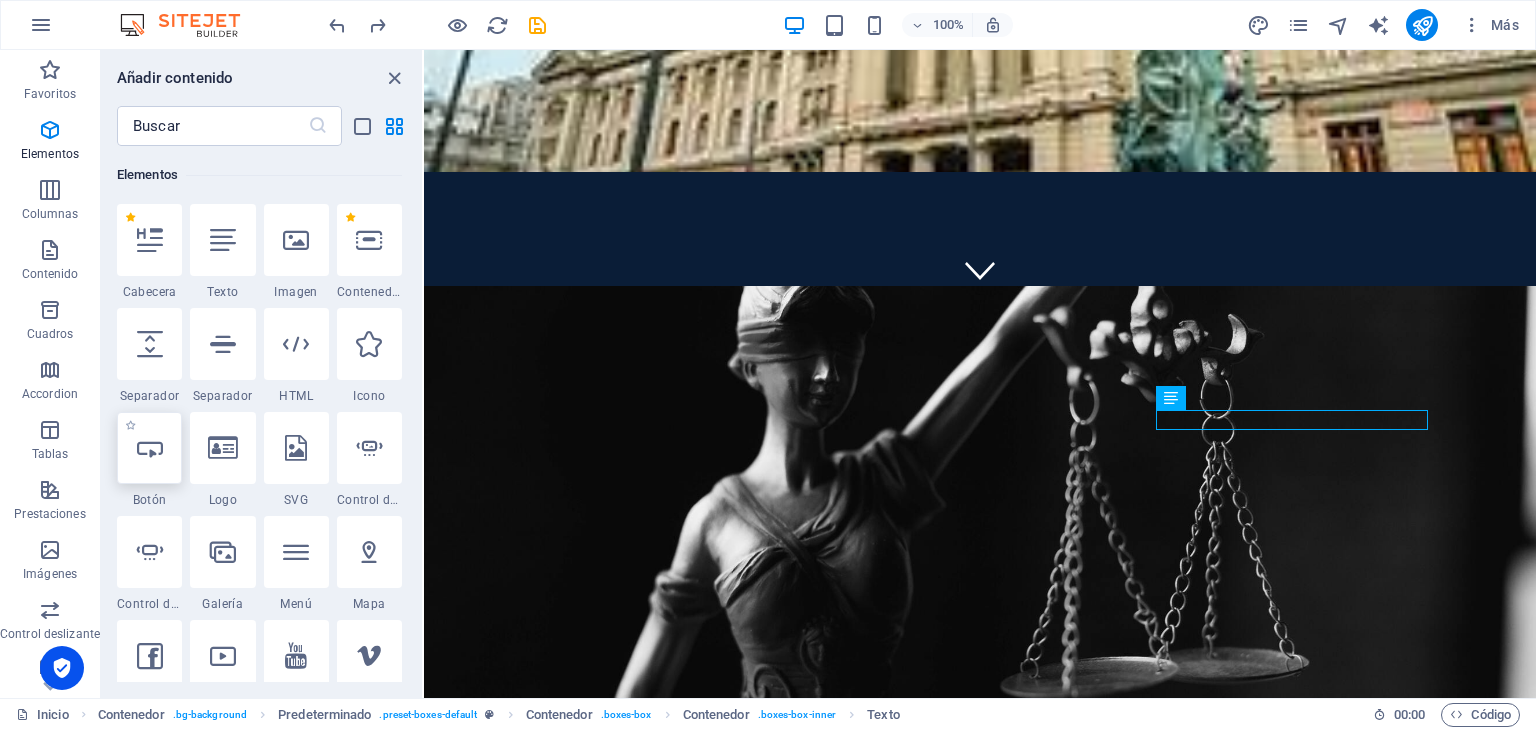 click at bounding box center (150, 448) 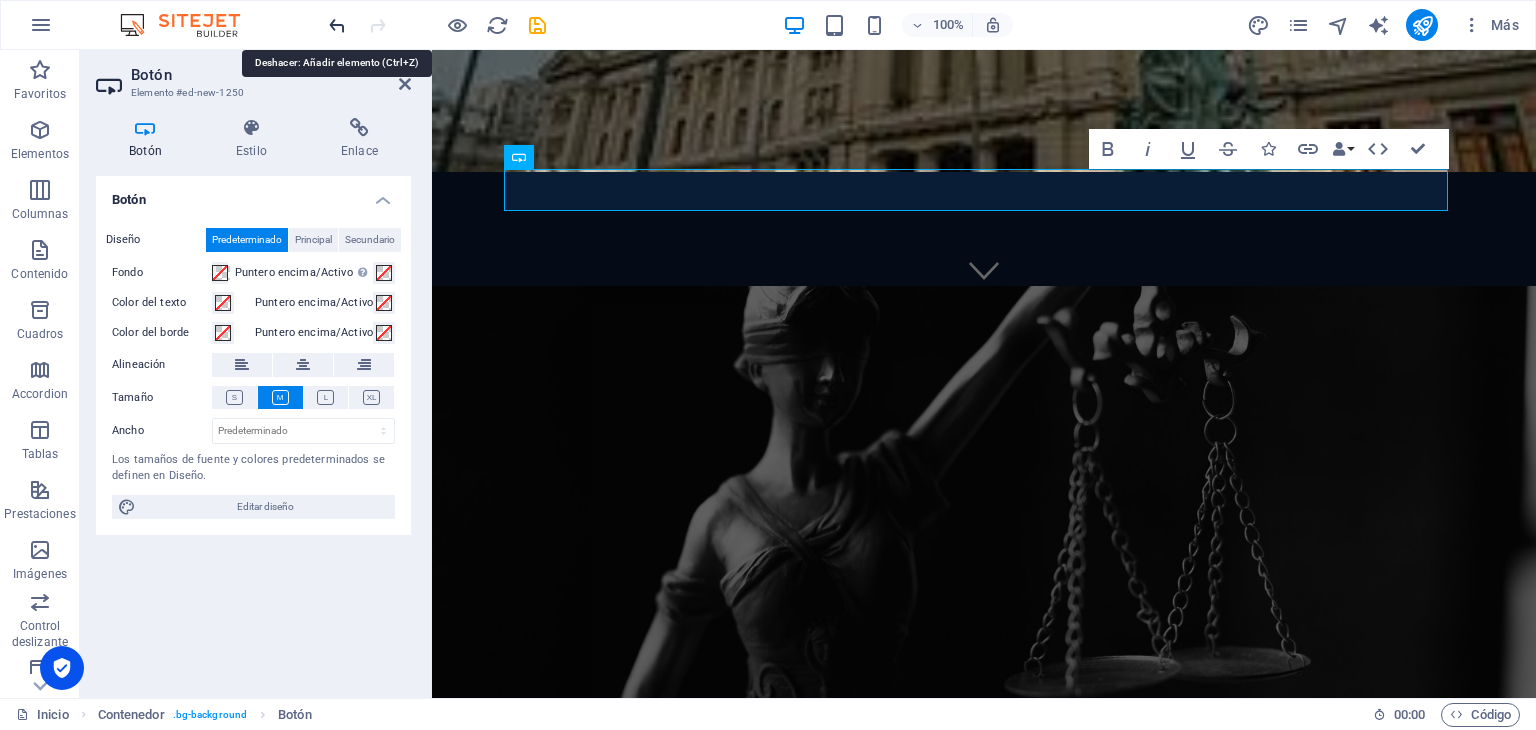 click at bounding box center (337, 25) 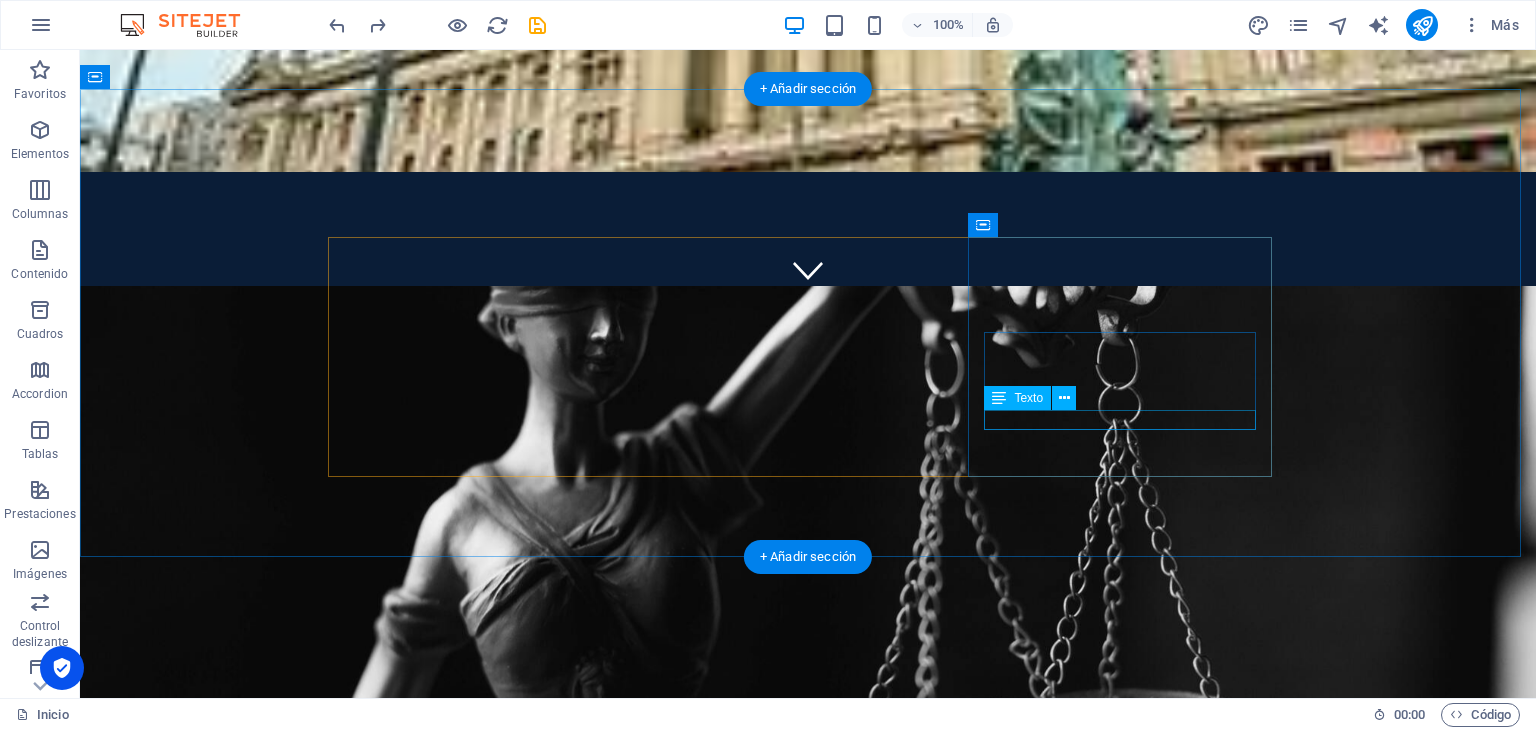click on "Lorem ipsum dolor sit amet," at bounding box center (808, 1601) 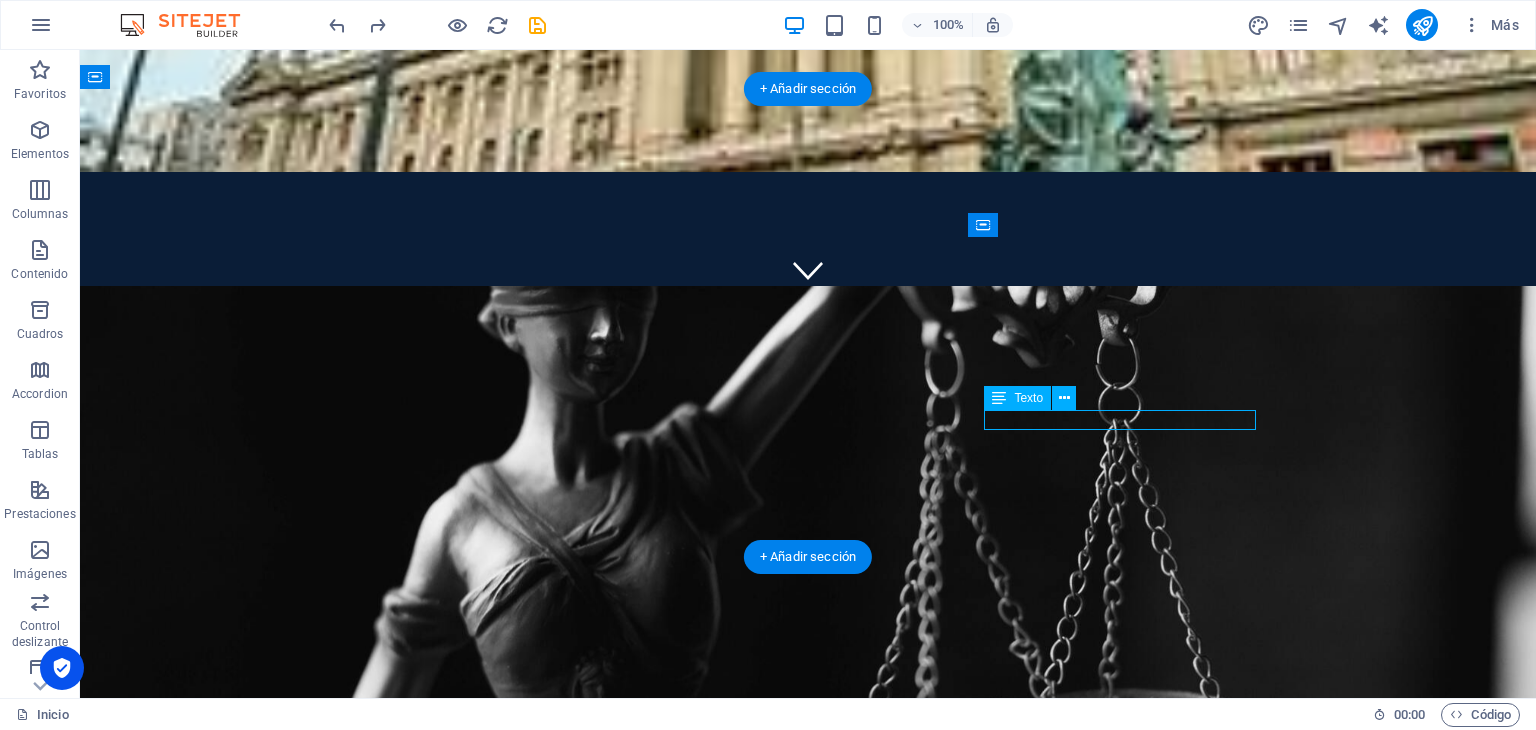click on "Lorem ipsum dolor sit amet," at bounding box center (808, 1601) 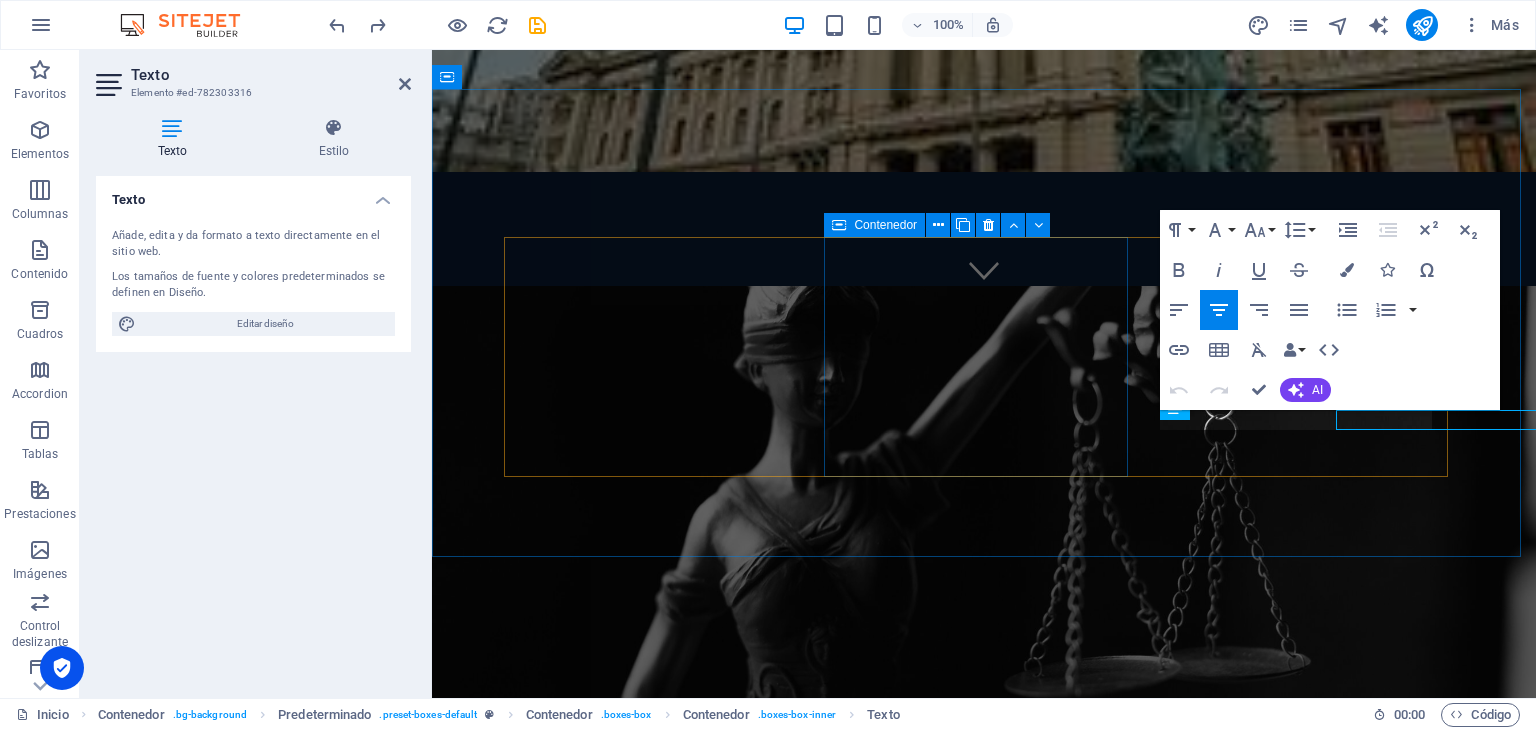 click on "Delitos complejos y defensa estratégica. Lorem ipsum dolor sit amet Ver más" at bounding box center [984, 1366] 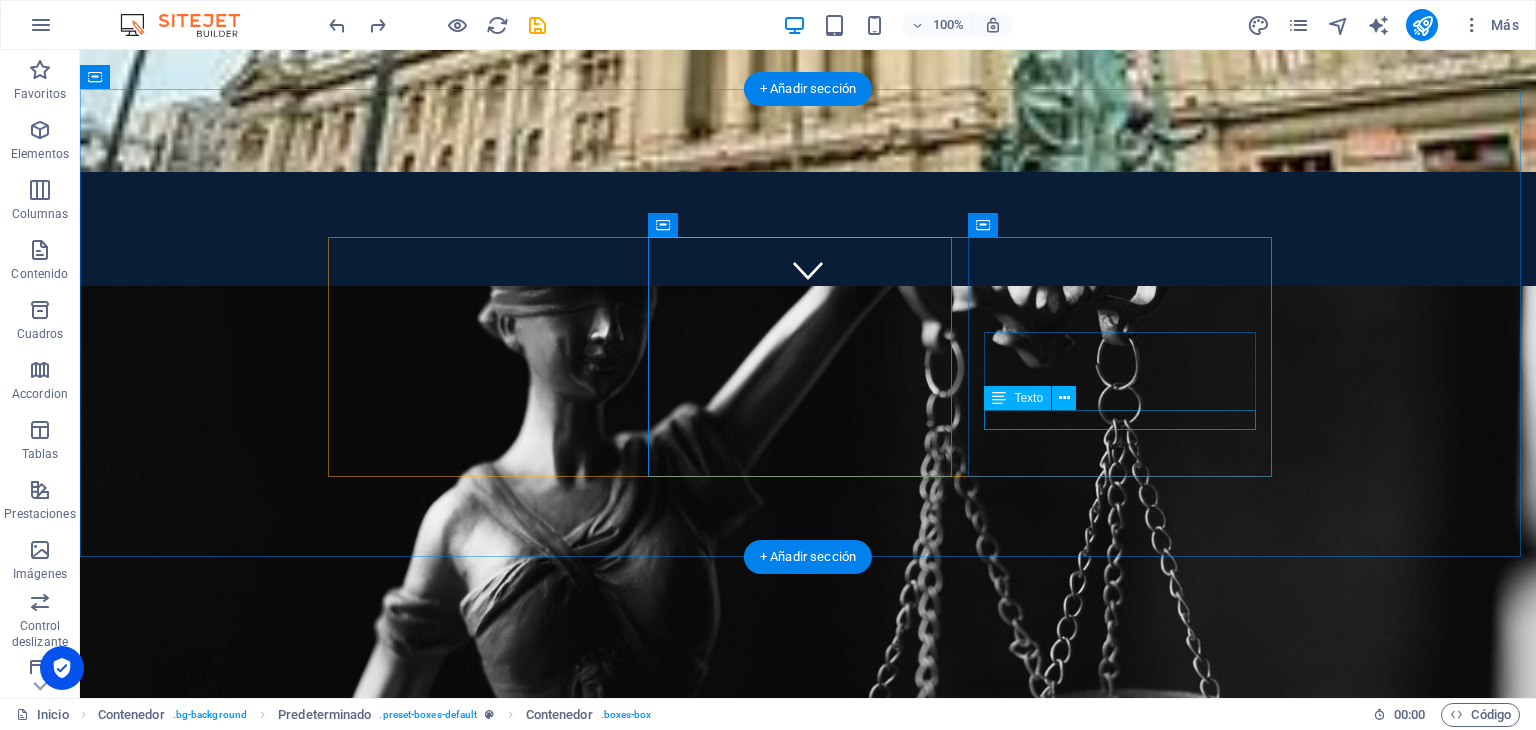click on "Lorem ipsum dolor sit amet," at bounding box center [808, 1601] 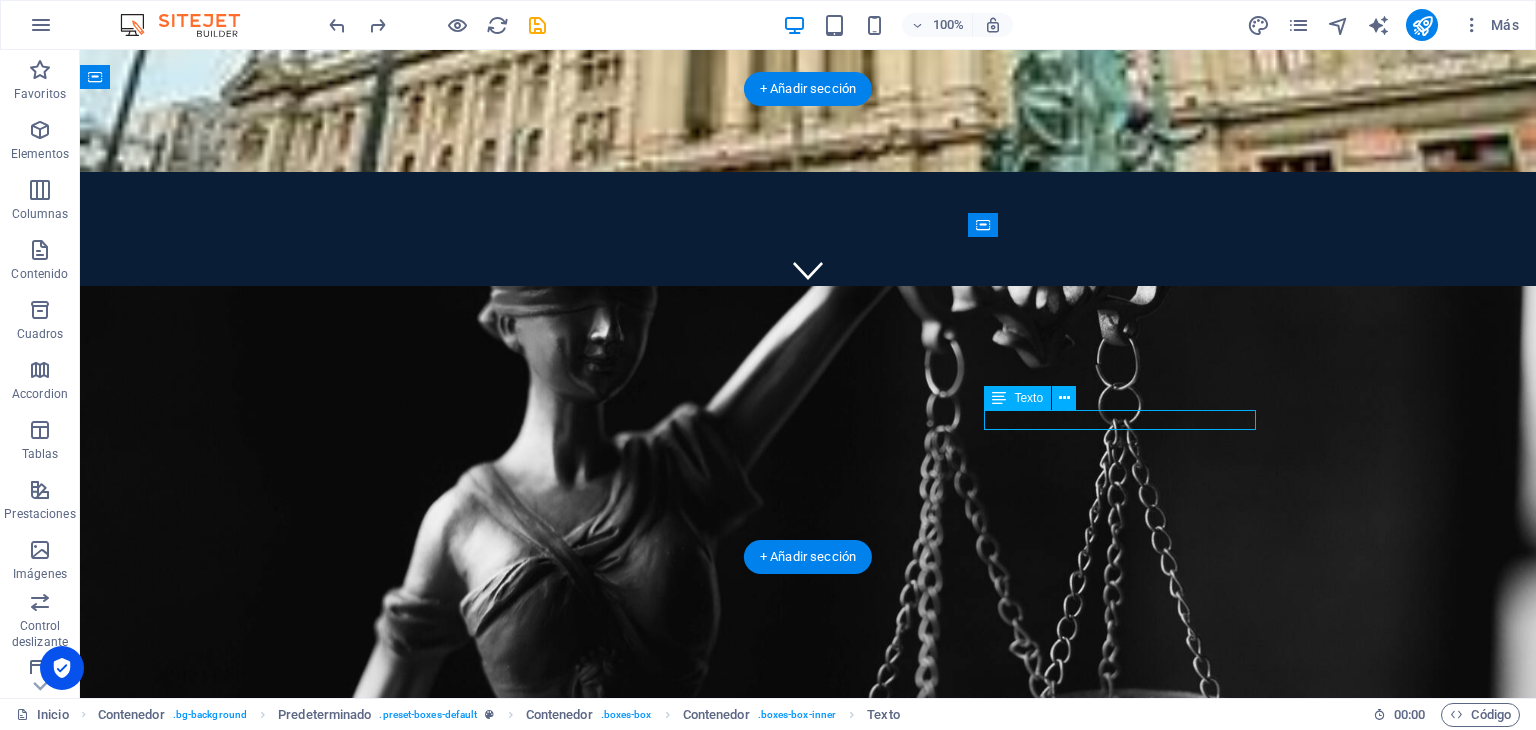click on "Lorem ipsum dolor sit amet," at bounding box center [808, 1601] 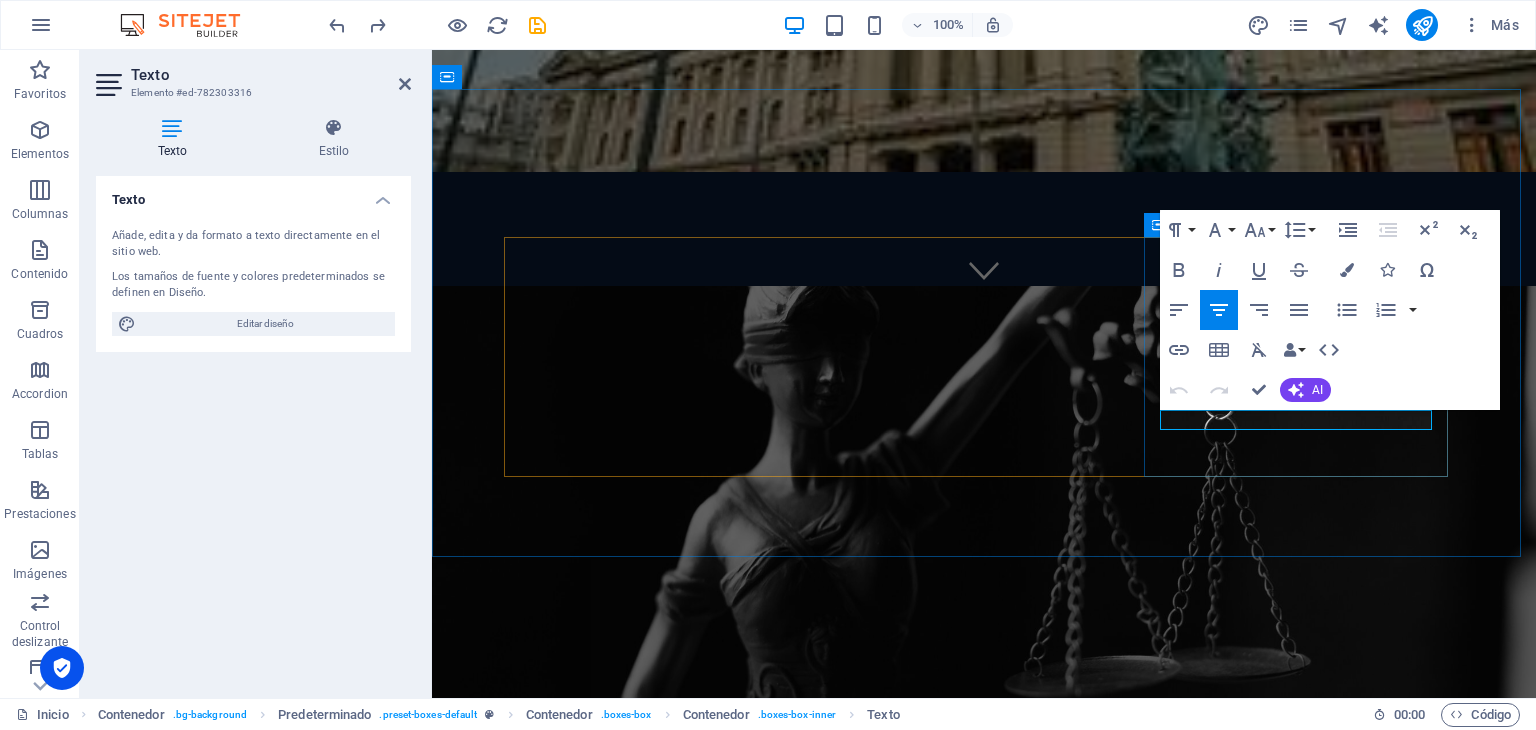 click on "Lorem ipsum dolor sit amet," at bounding box center [984, 1601] 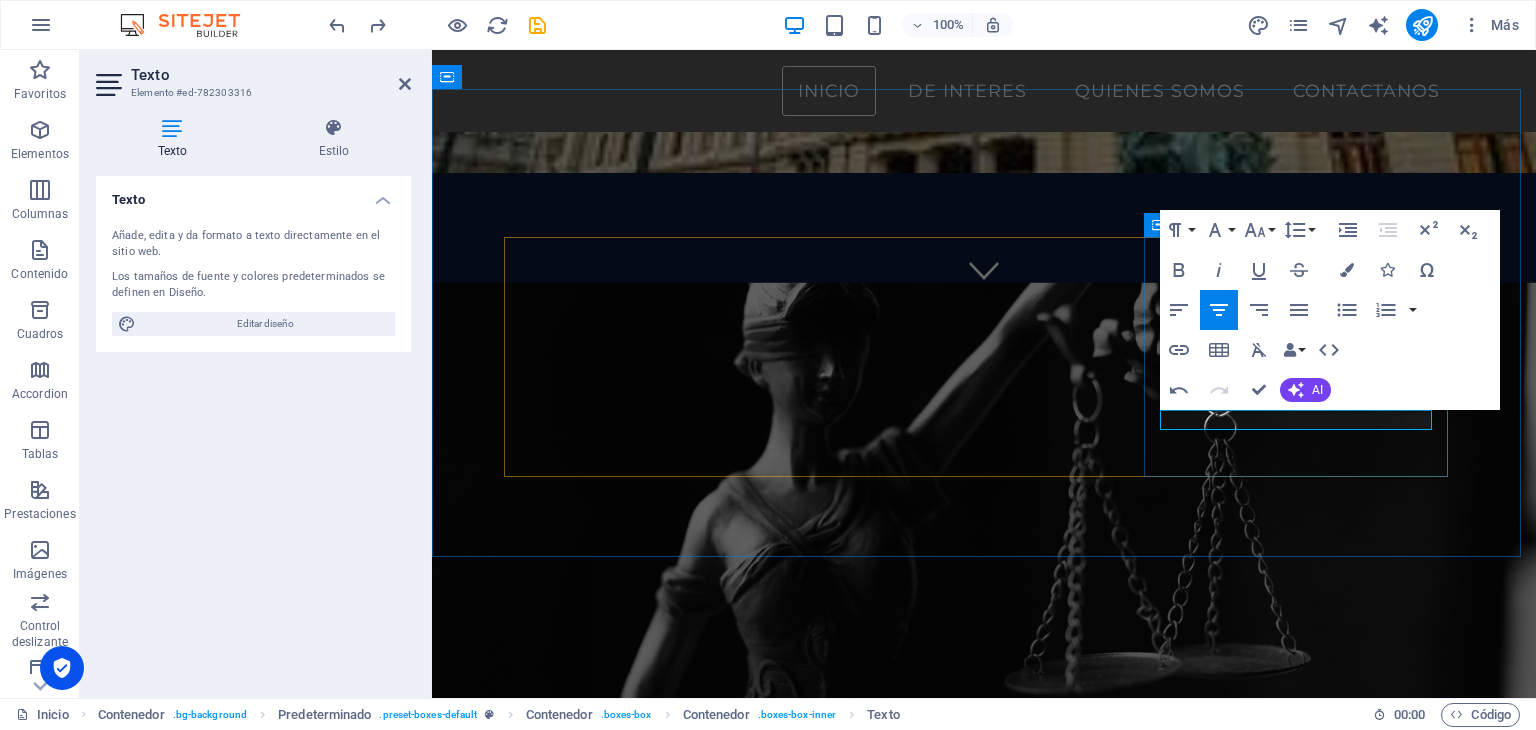 scroll, scrollTop: 392, scrollLeft: 0, axis: vertical 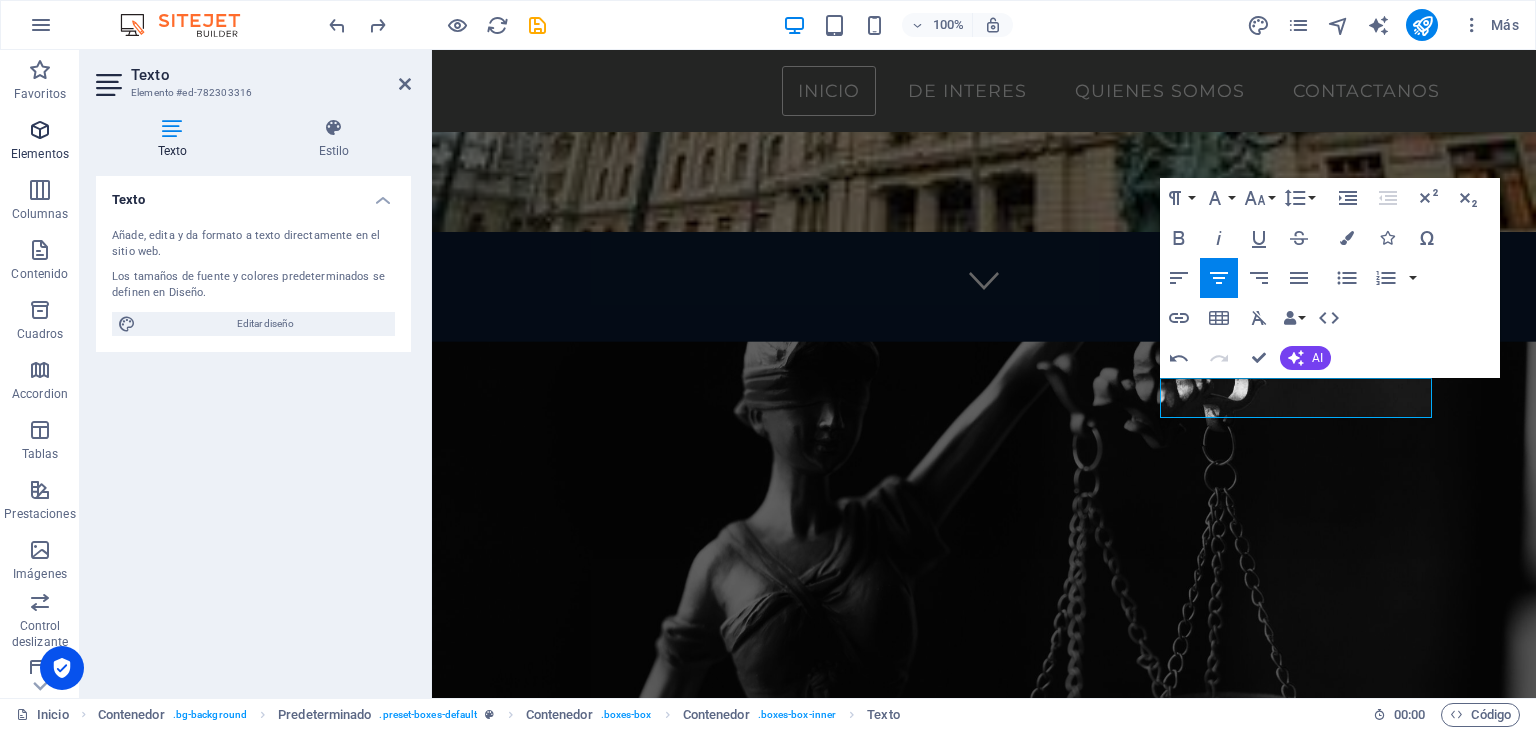 click on "Elementos" at bounding box center [40, 142] 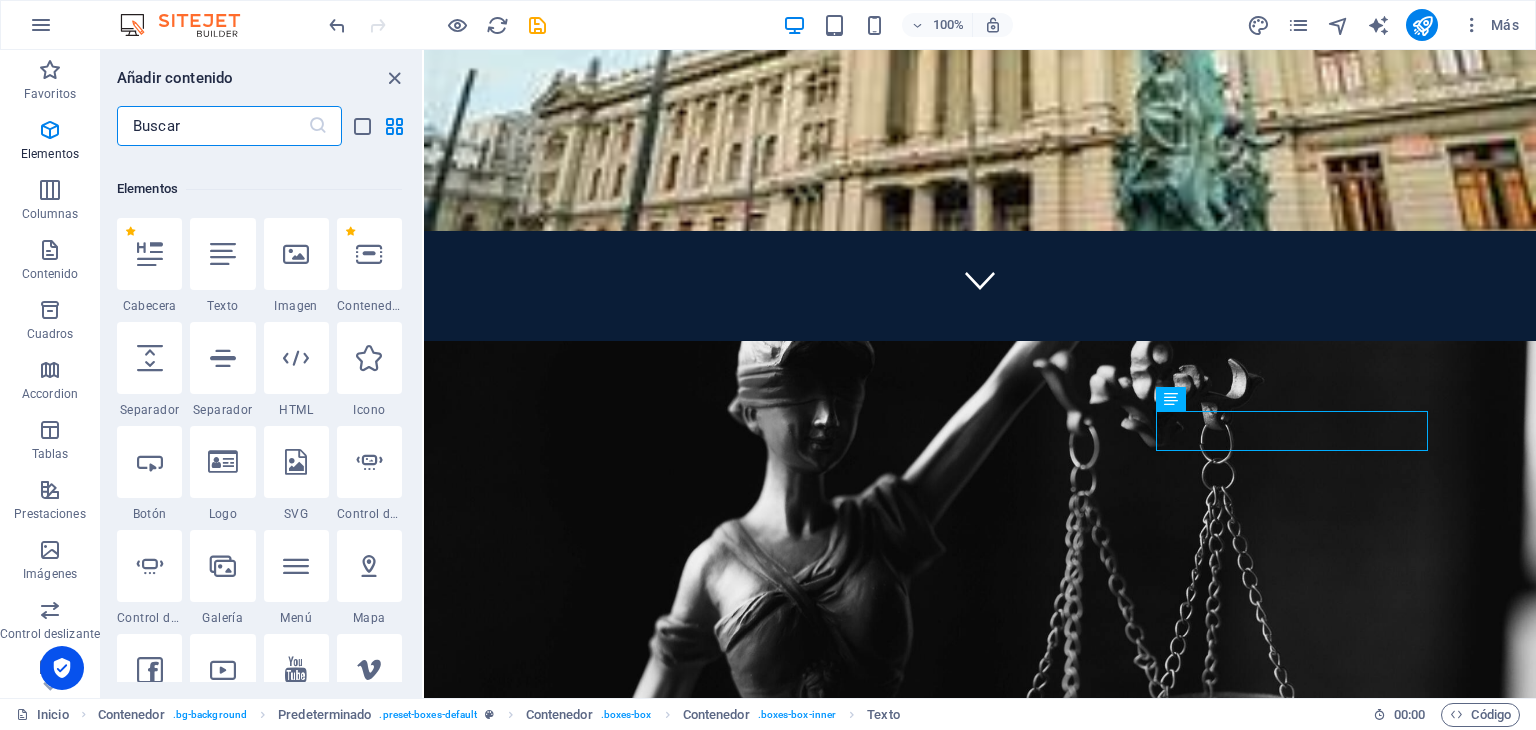 scroll, scrollTop: 376, scrollLeft: 0, axis: vertical 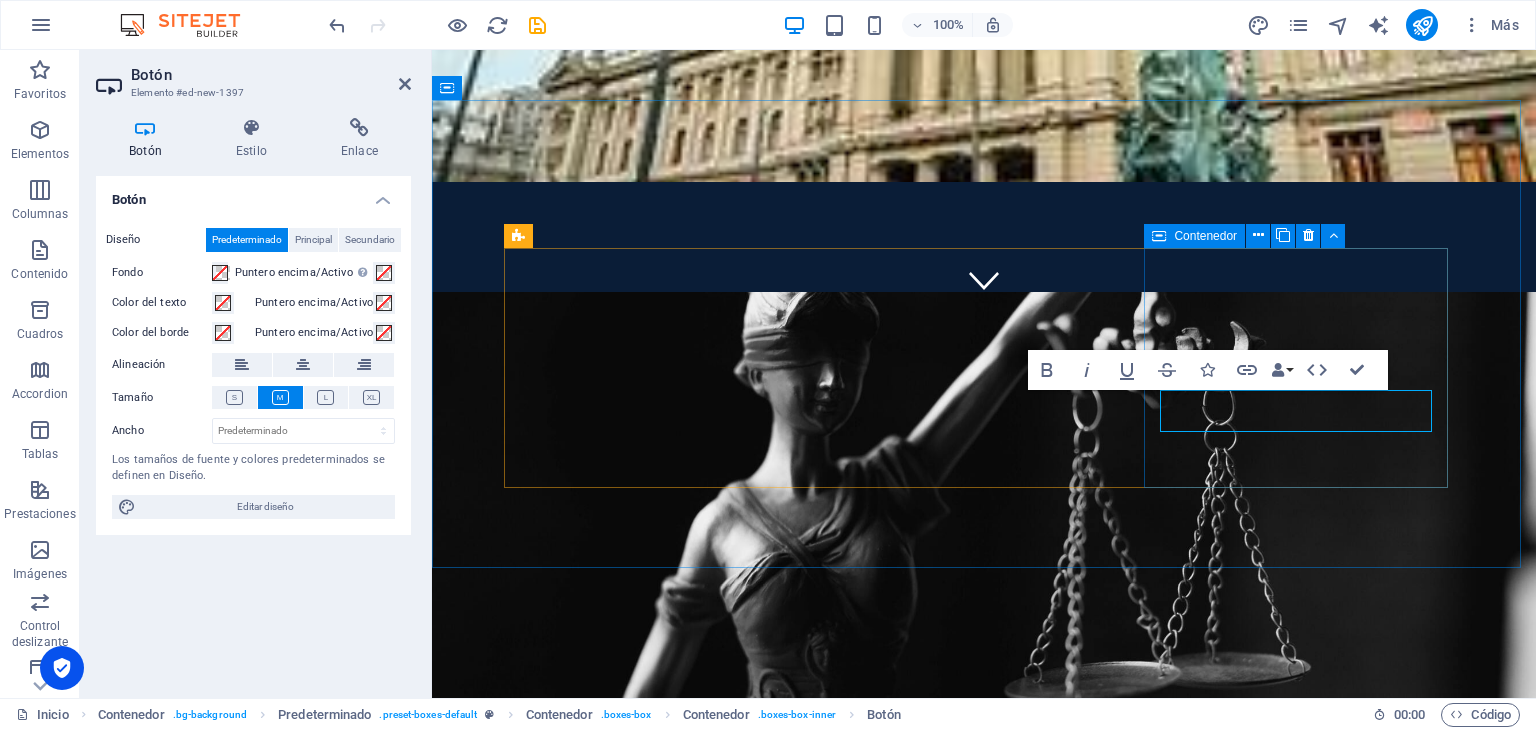click on "Medidas cautelares y gestión de libertades. Etiqueta del botón Lorem ipsum dolor sit amet," at bounding box center (984, 1594) 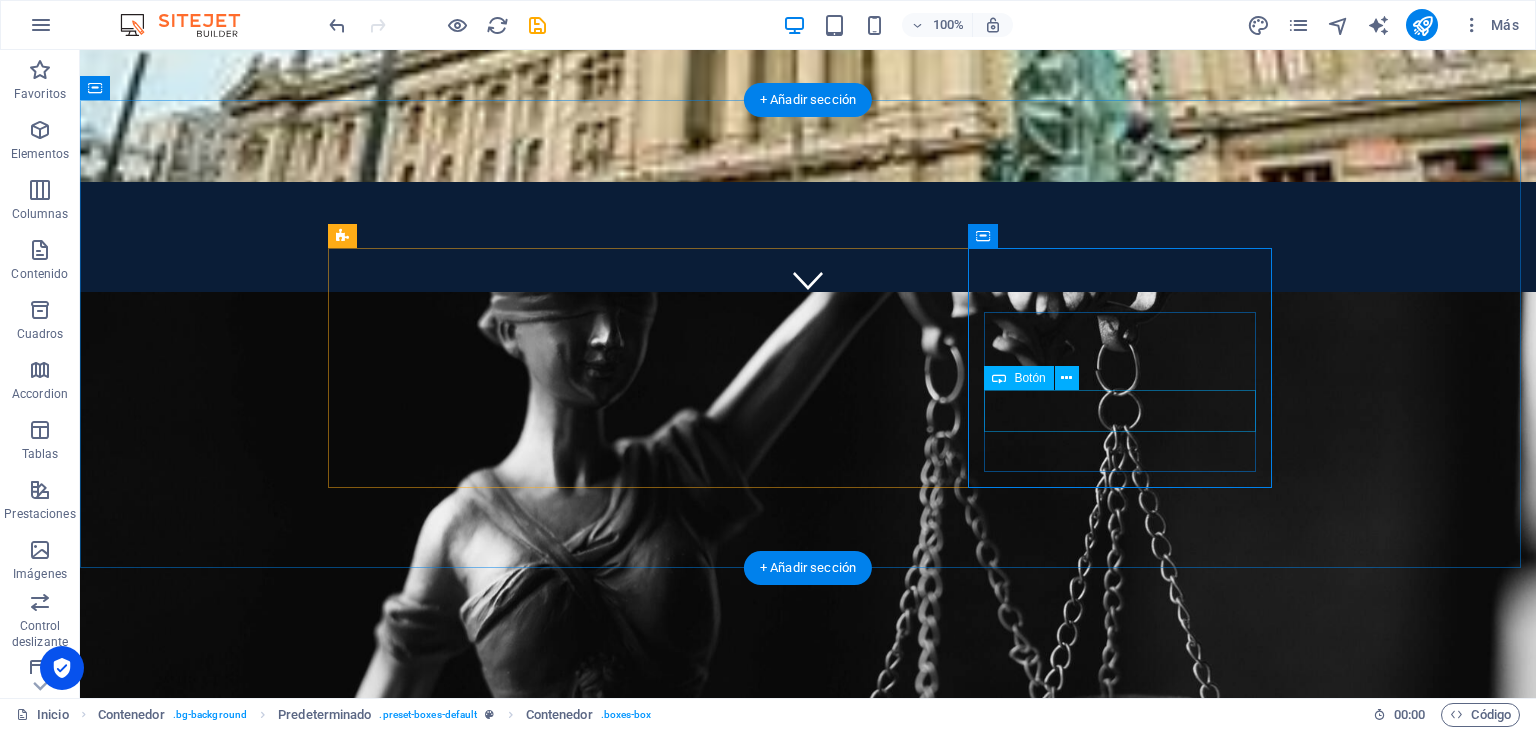 click on "Etiqueta del botón" at bounding box center (808, 1622) 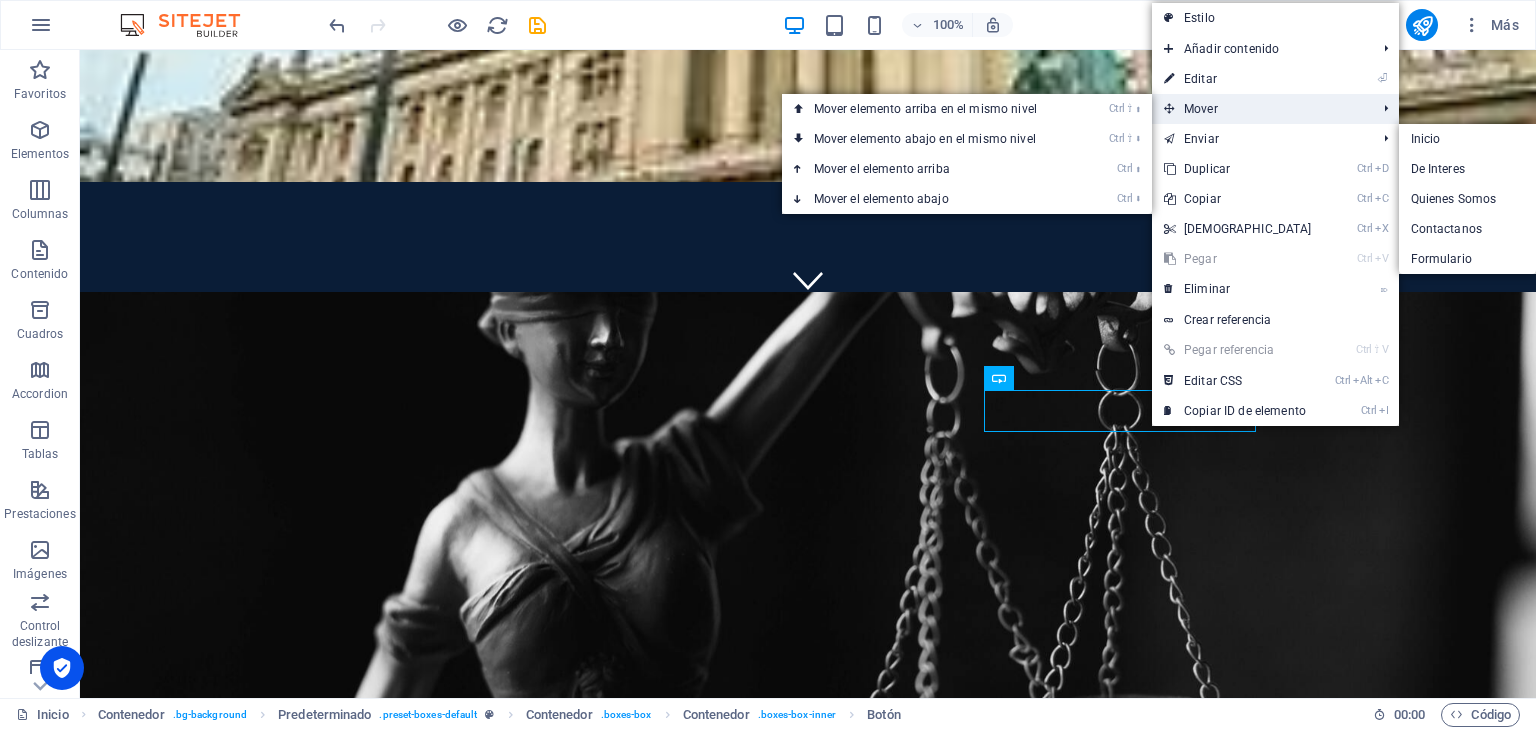 click on "Mover" at bounding box center (1260, 109) 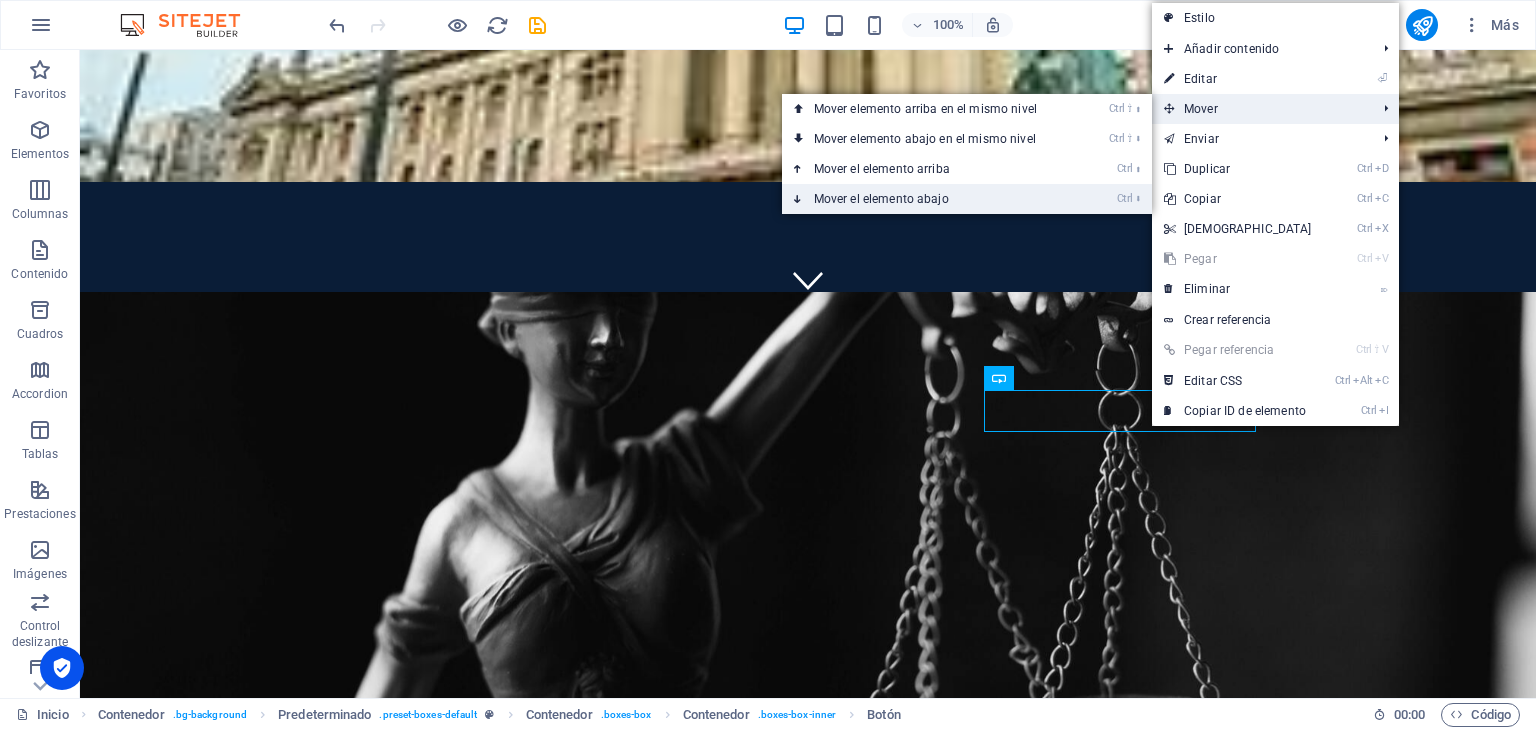click on "Ctrl ⬇  Mover el elemento abajo" at bounding box center (929, 199) 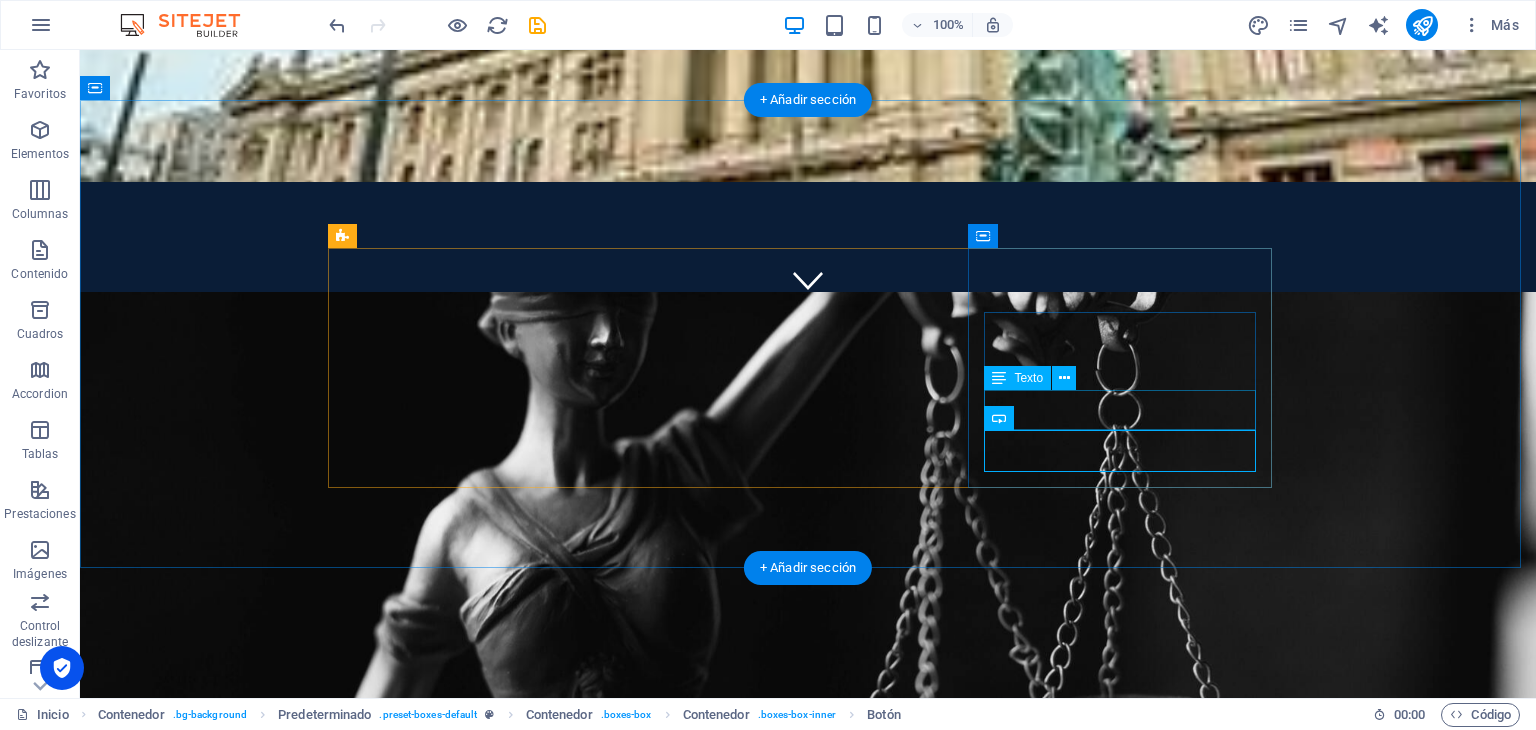 click on "Lorem ipsum dolor sit amet," at bounding box center (808, 1621) 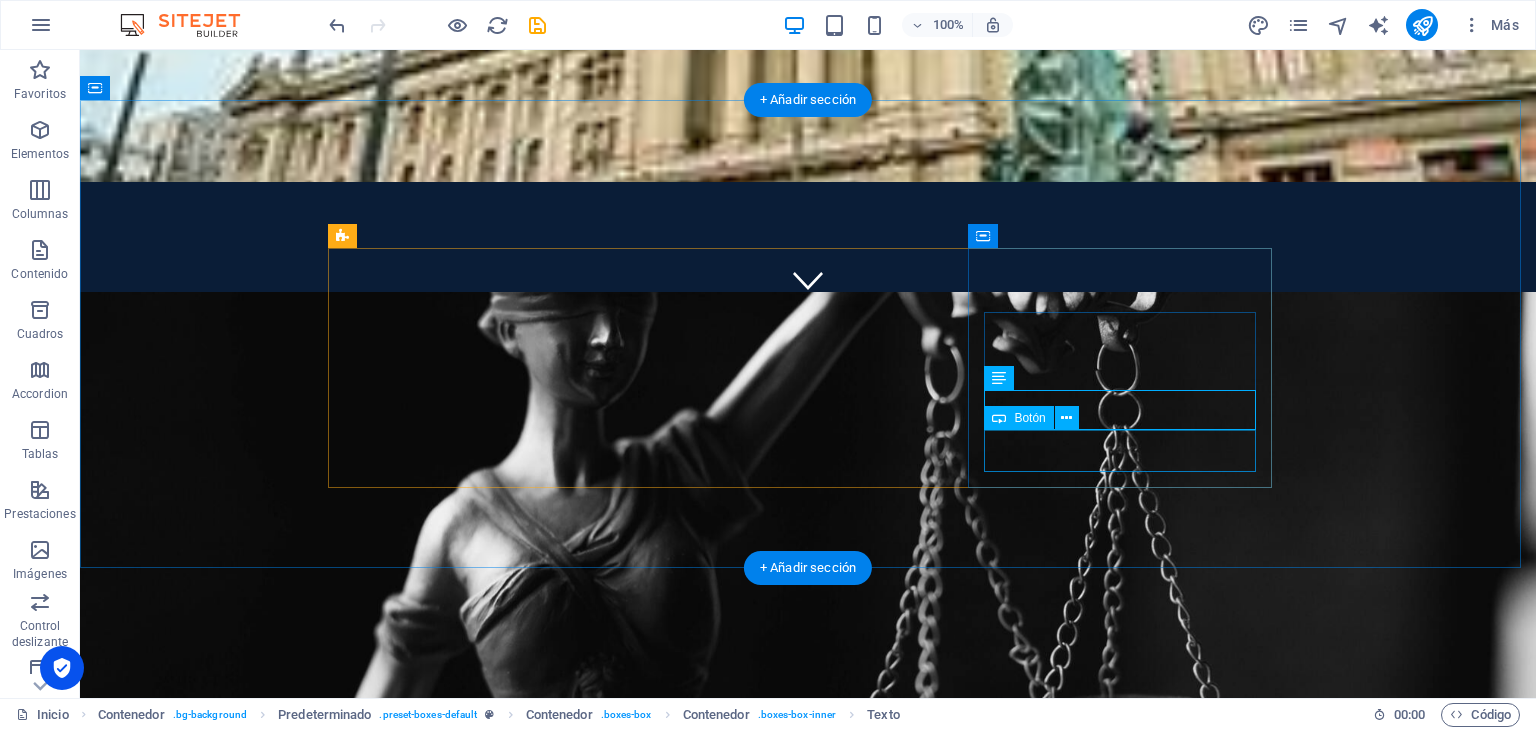 click on "Etiqueta del botón" at bounding box center (808, 1662) 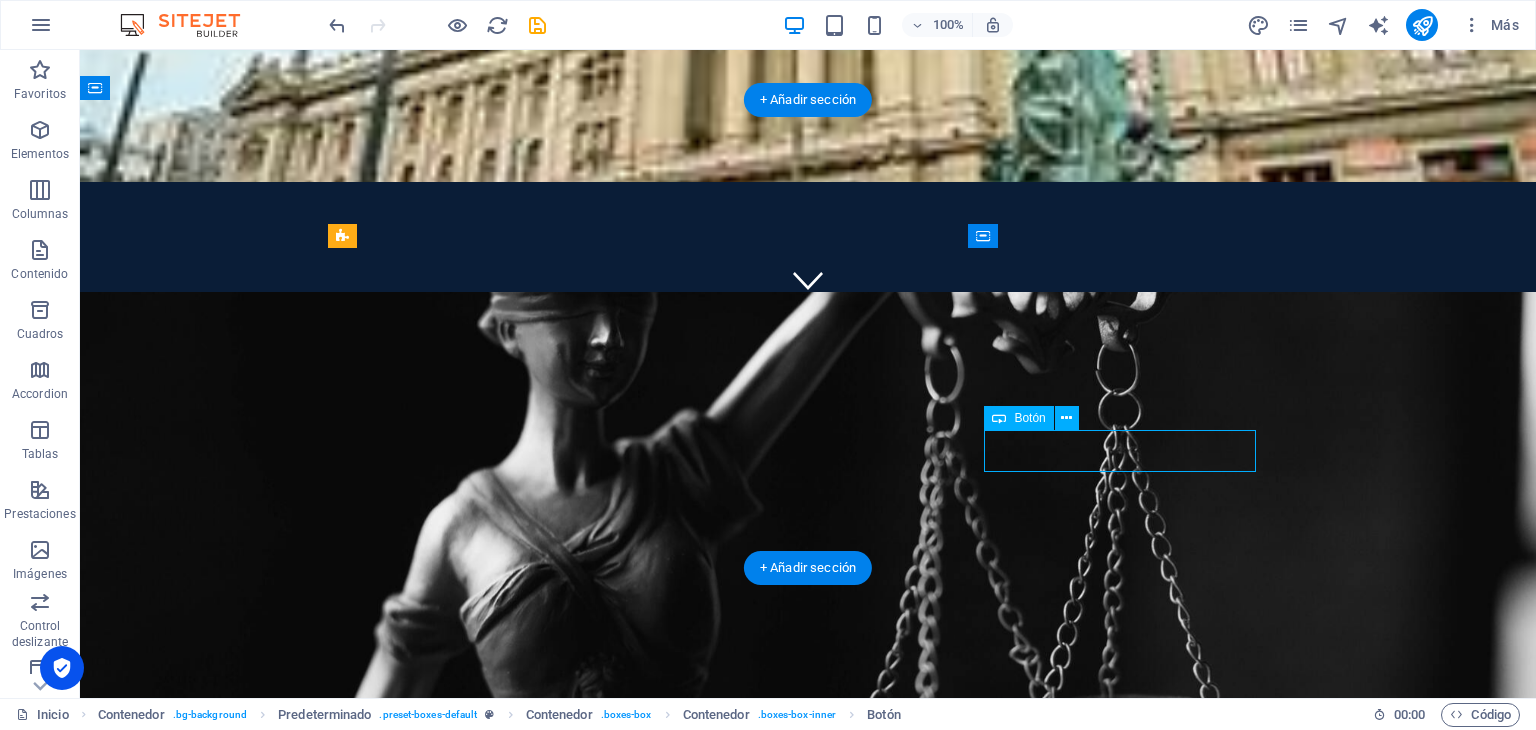 click on "Etiqueta del botón" at bounding box center [808, 1662] 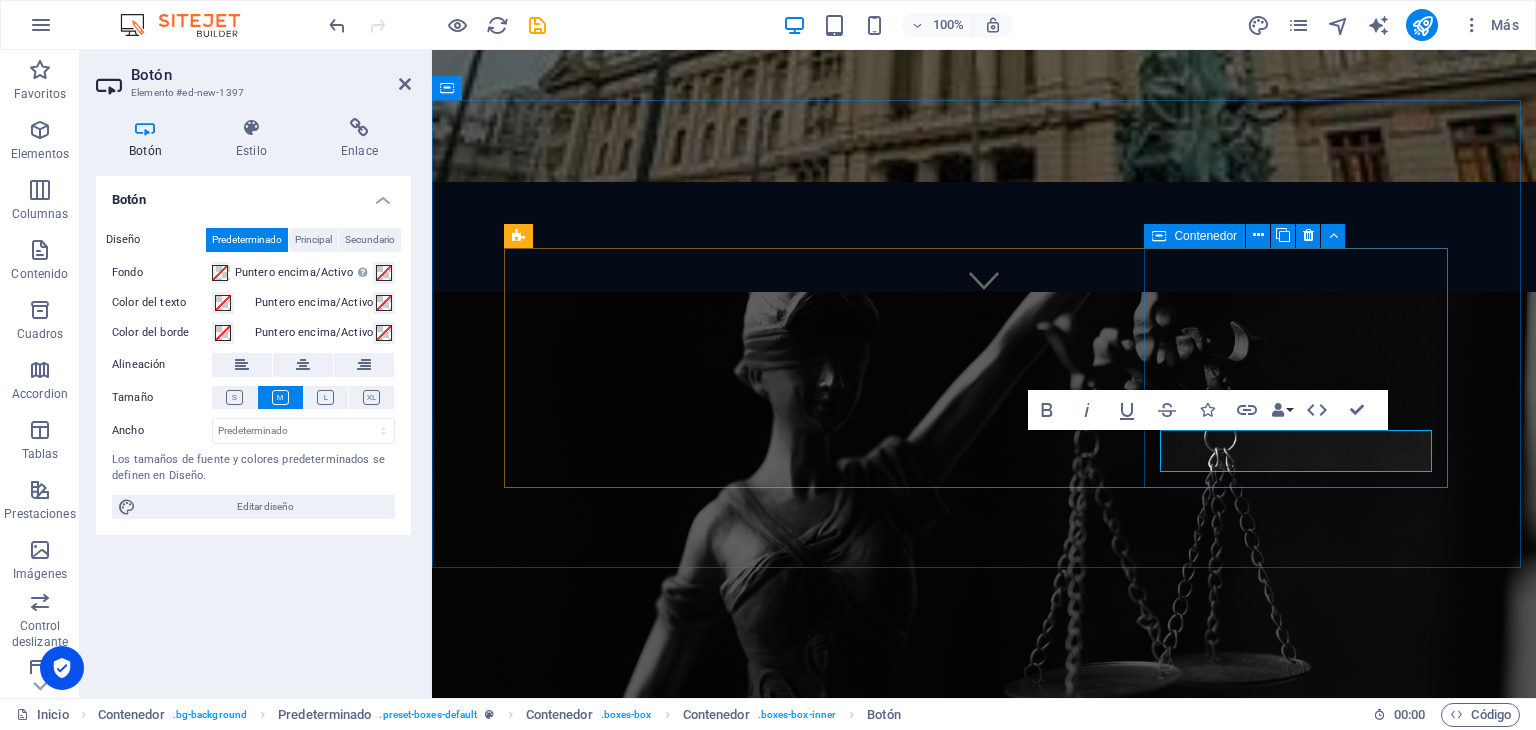 type 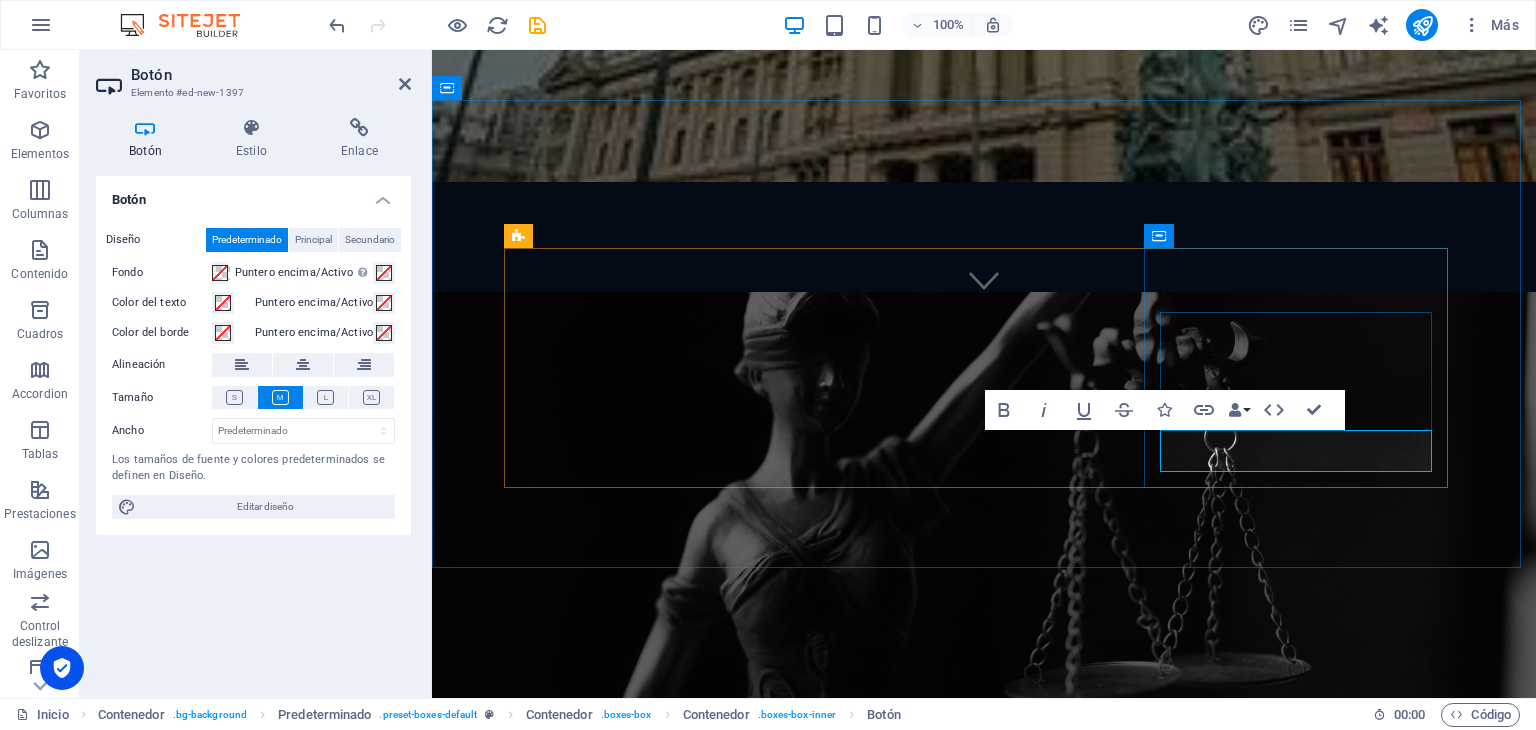 click on "Ver más" at bounding box center (984, 1662) 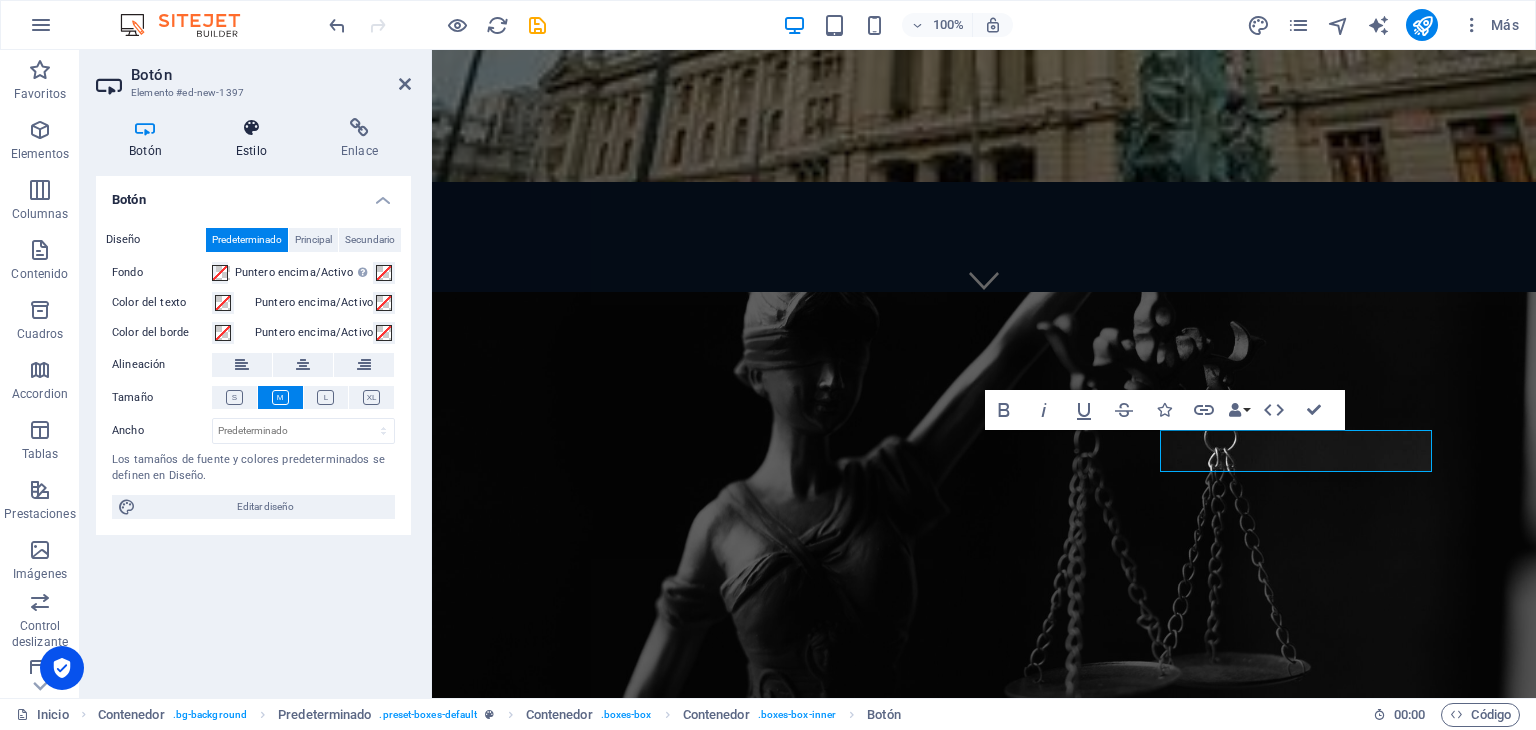 click at bounding box center (251, 128) 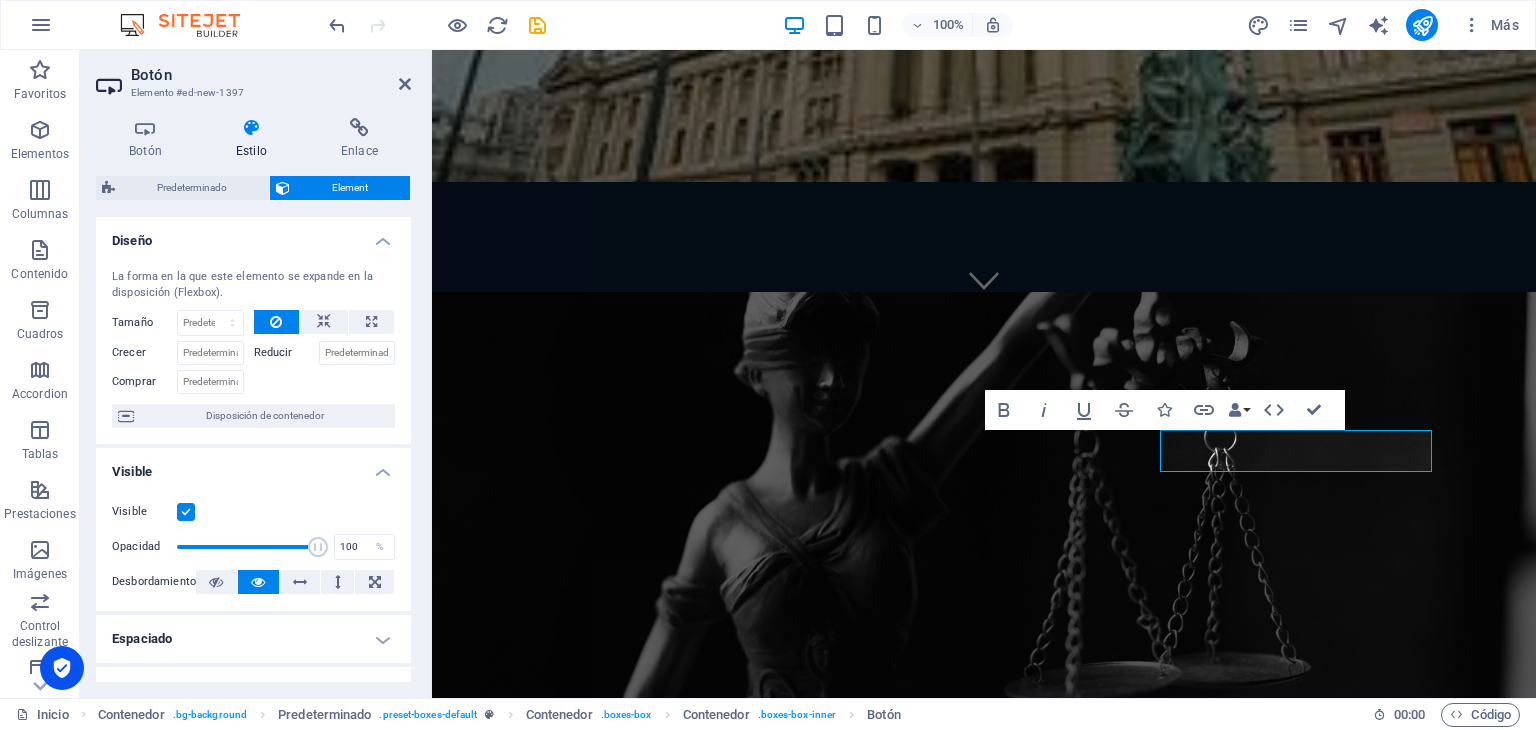 click on "Diseño" at bounding box center (253, 235) 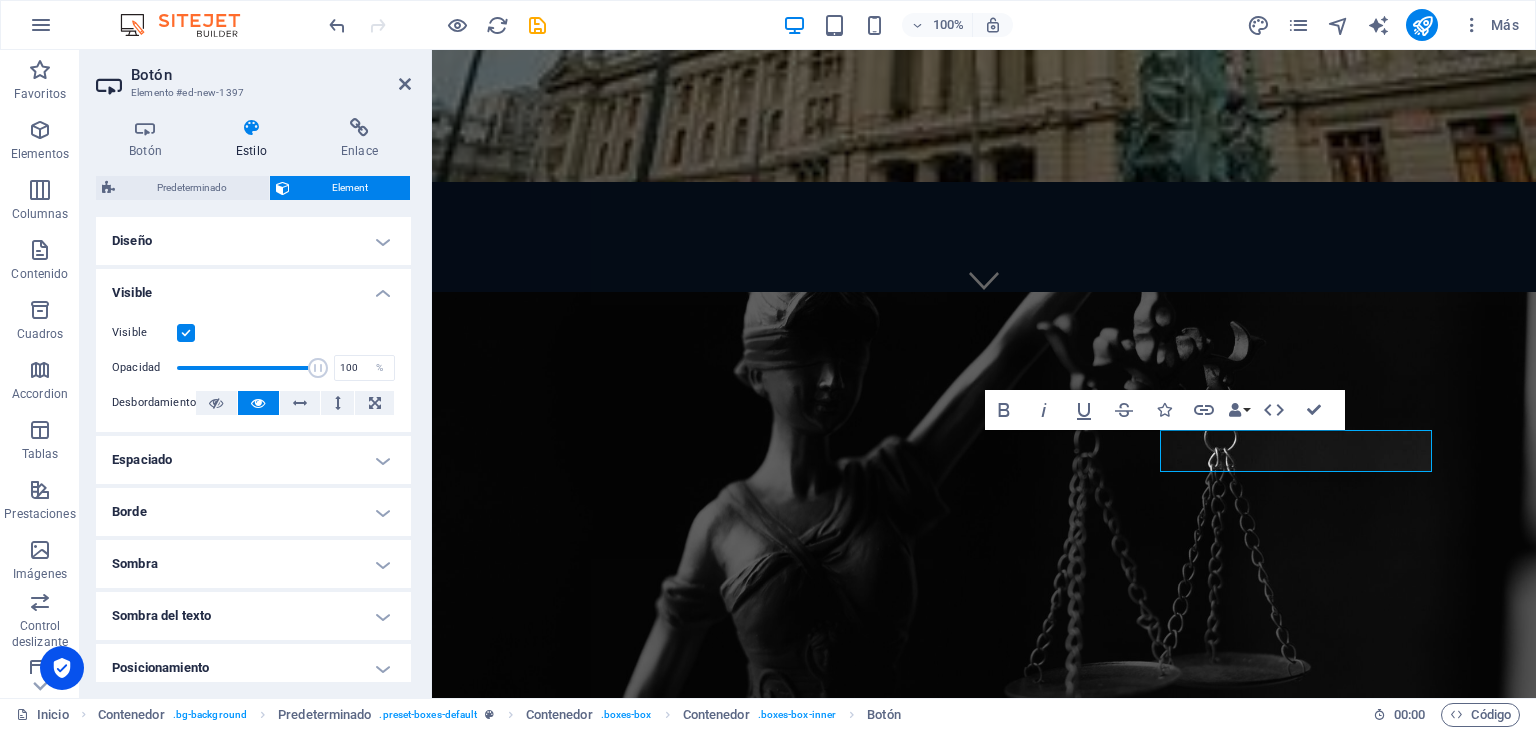 click on "Visible" at bounding box center [253, 287] 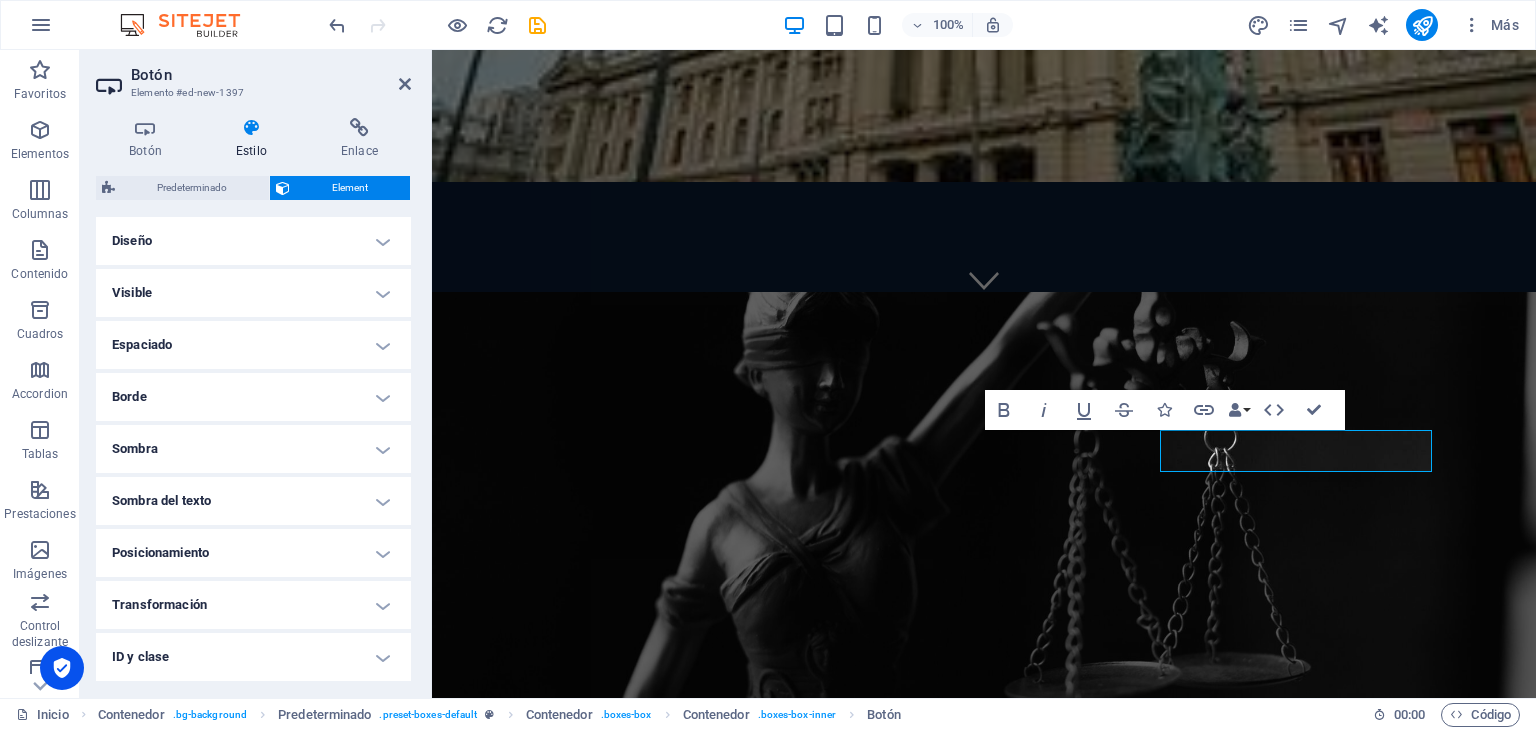click on "Borde" at bounding box center (253, 397) 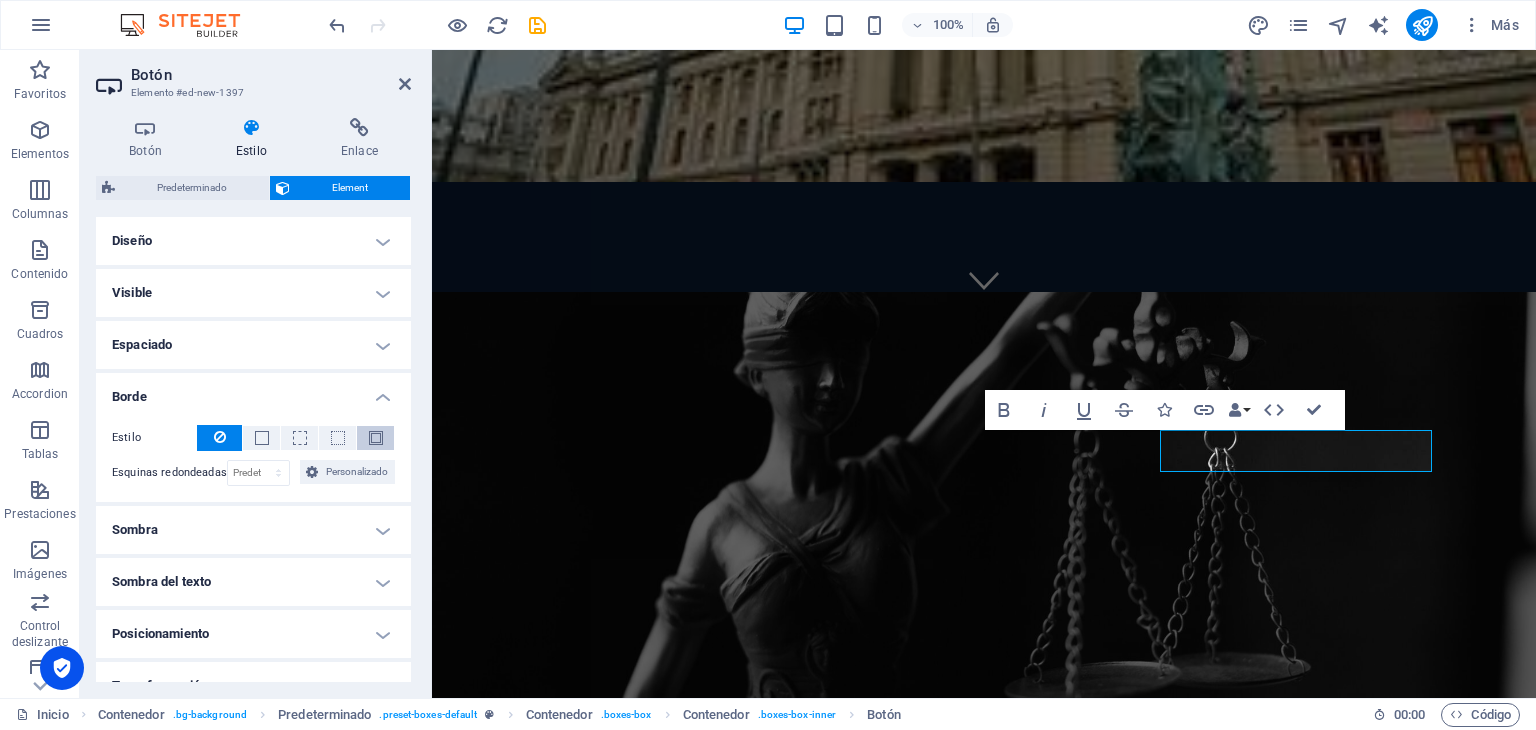 click at bounding box center [376, 438] 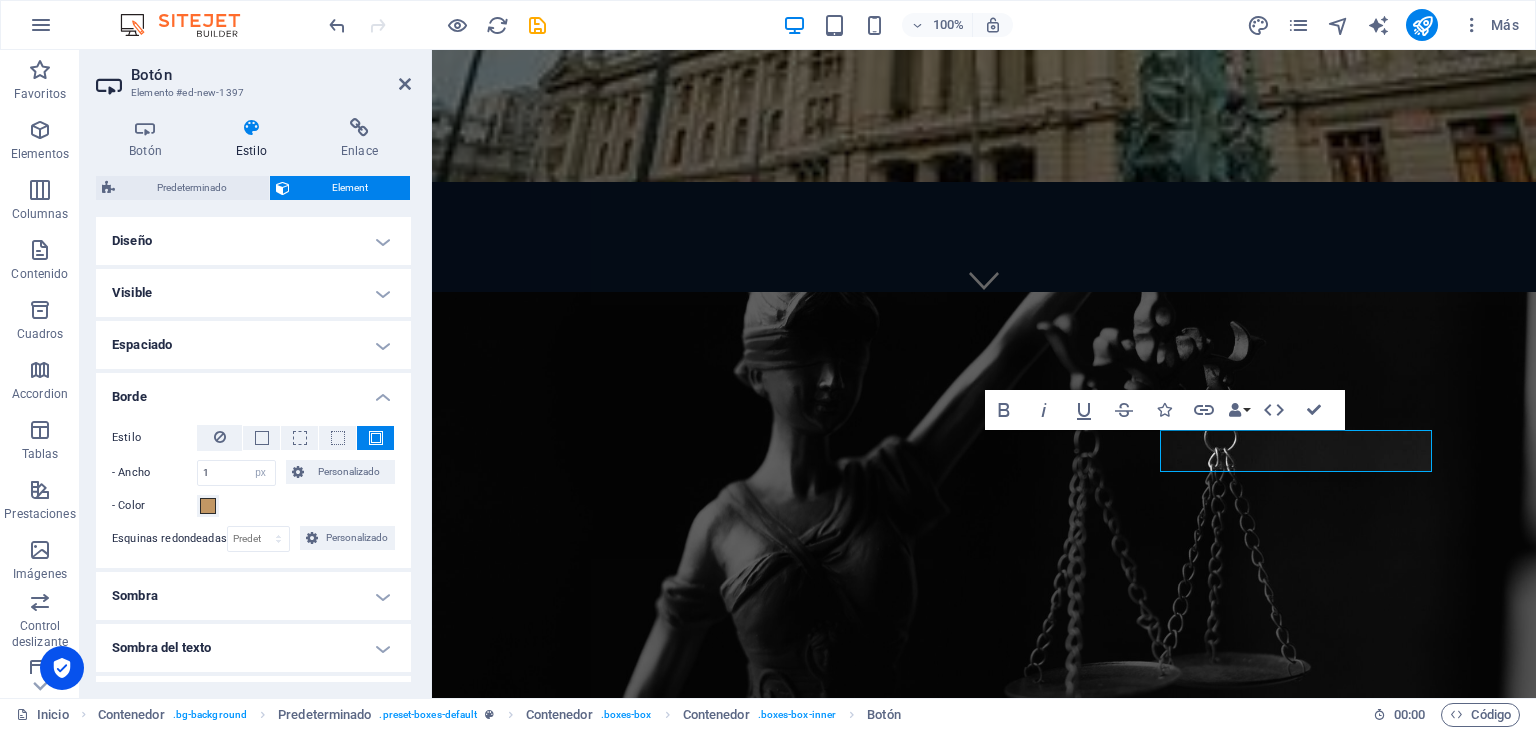 click on "Borde" at bounding box center [253, 391] 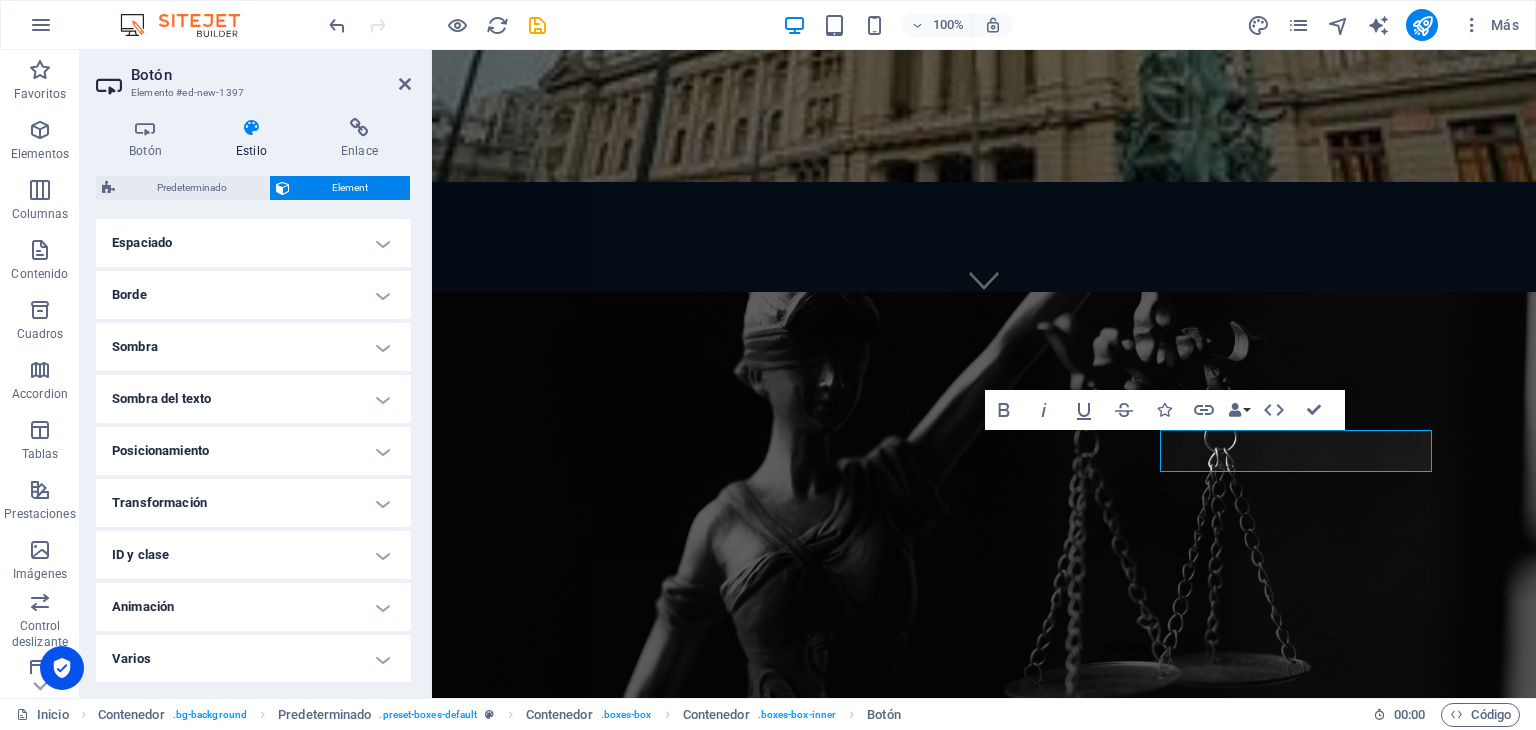 scroll, scrollTop: 103, scrollLeft: 0, axis: vertical 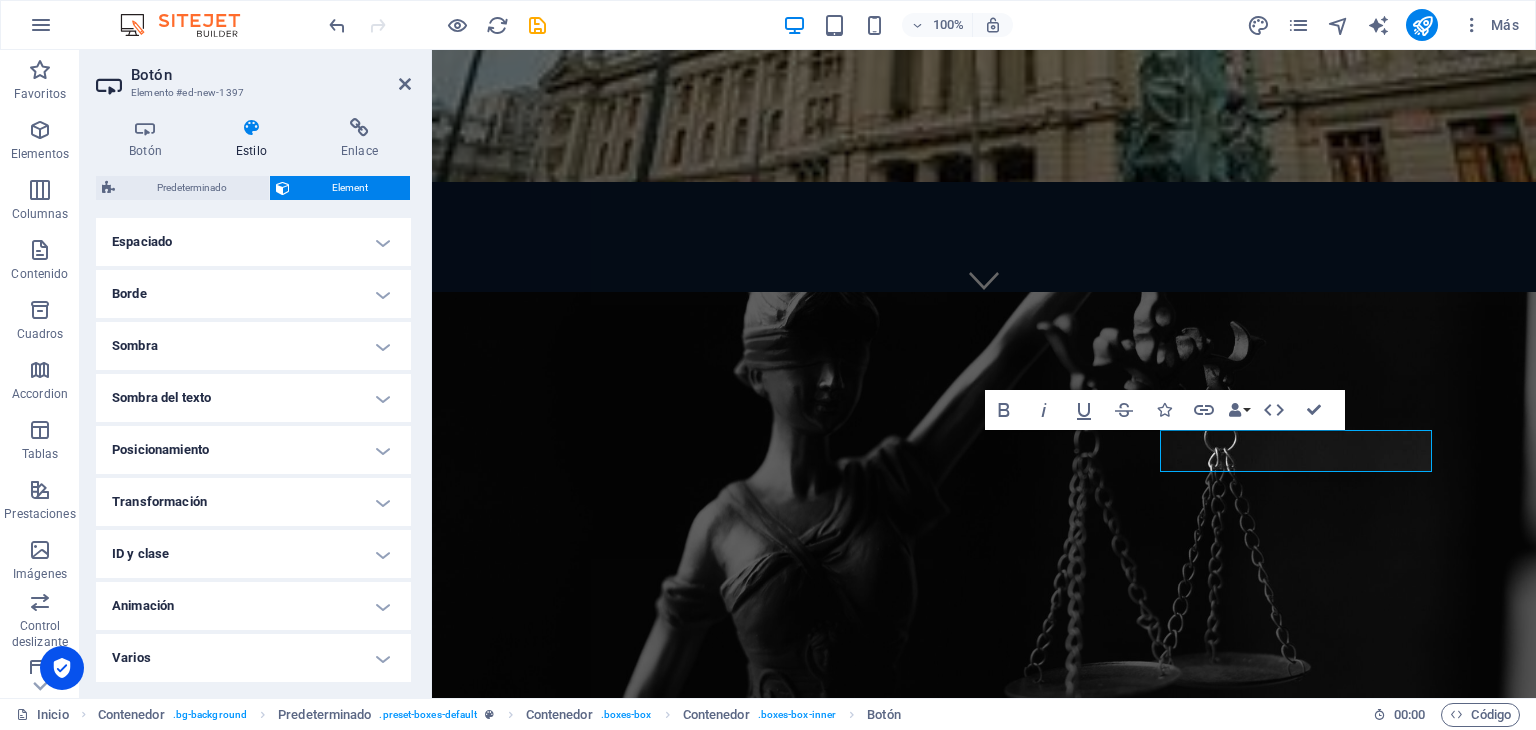 click on "Animación" at bounding box center [253, 606] 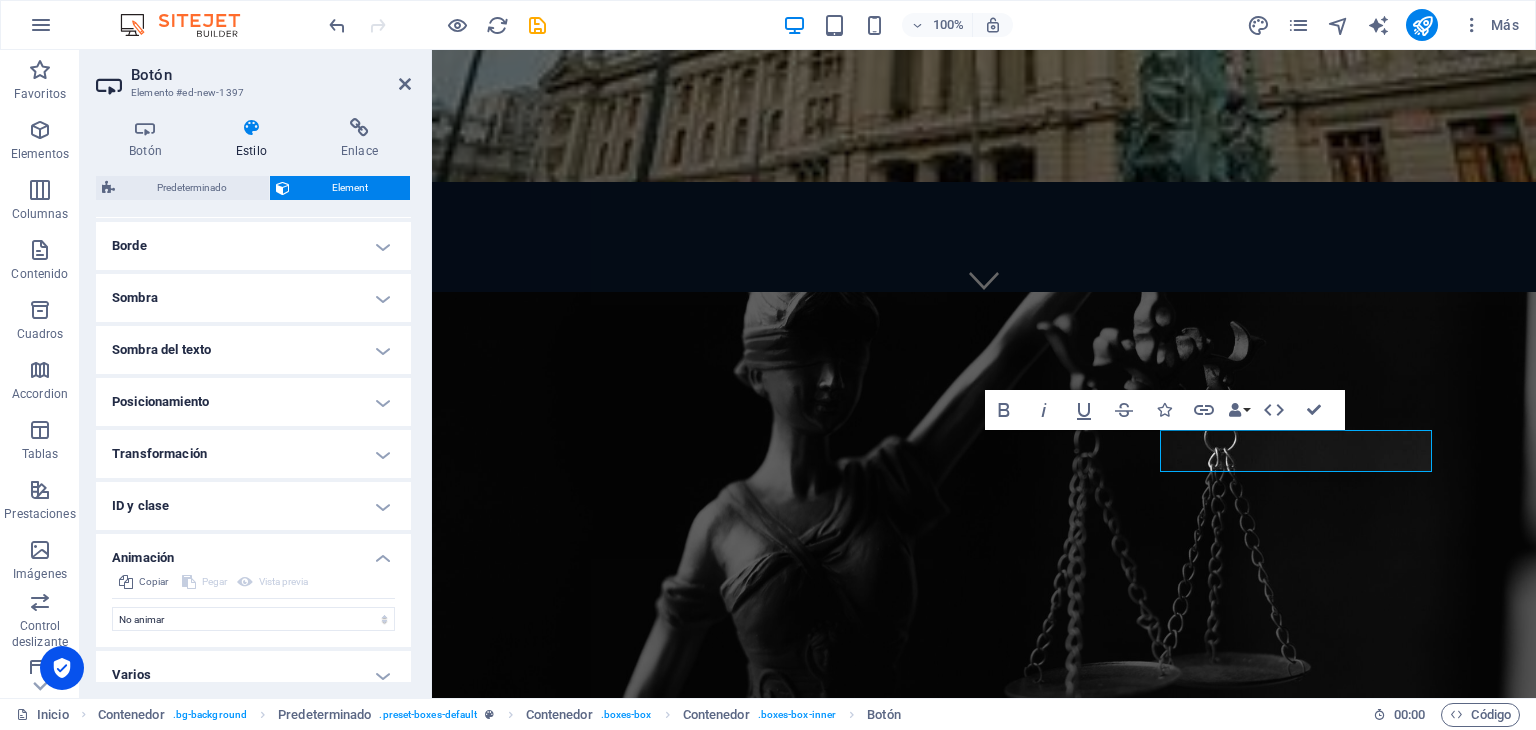 scroll, scrollTop: 168, scrollLeft: 0, axis: vertical 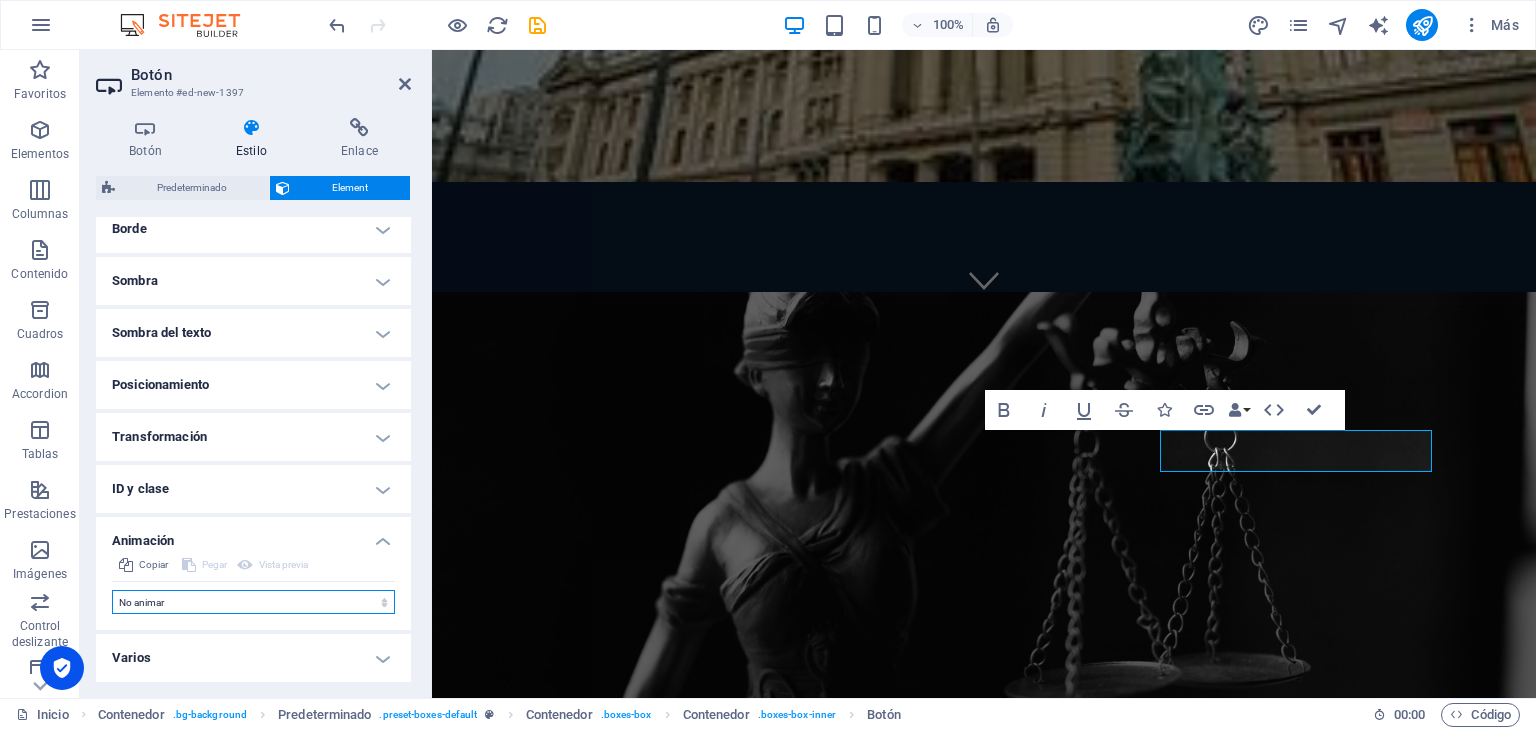 click on "No animar Mostrar / Ocultar Subir/bajar Acercar/alejar Deslizar de izquierda a derecha Deslizar de derecha a izquierda Deslizar de arriba a abajo Deslizar de abajo a arriba Pulsación Parpadeo Abrir como superposición" at bounding box center [253, 602] 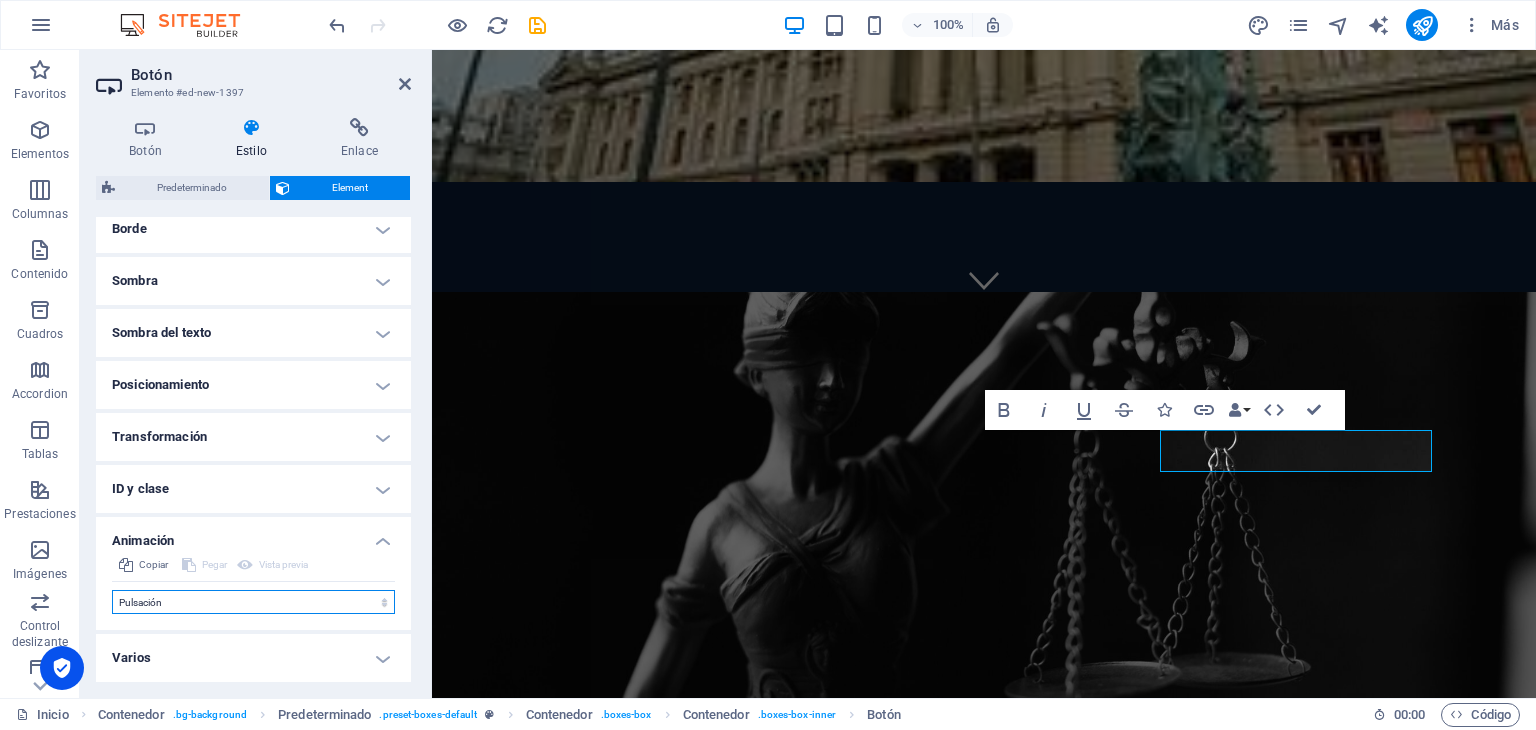click on "No animar Mostrar / Ocultar Subir/bajar Acercar/alejar Deslizar de izquierda a derecha Deslizar de derecha a izquierda Deslizar de arriba a abajo Deslizar de abajo a arriba Pulsación Parpadeo Abrir como superposición" at bounding box center [253, 602] 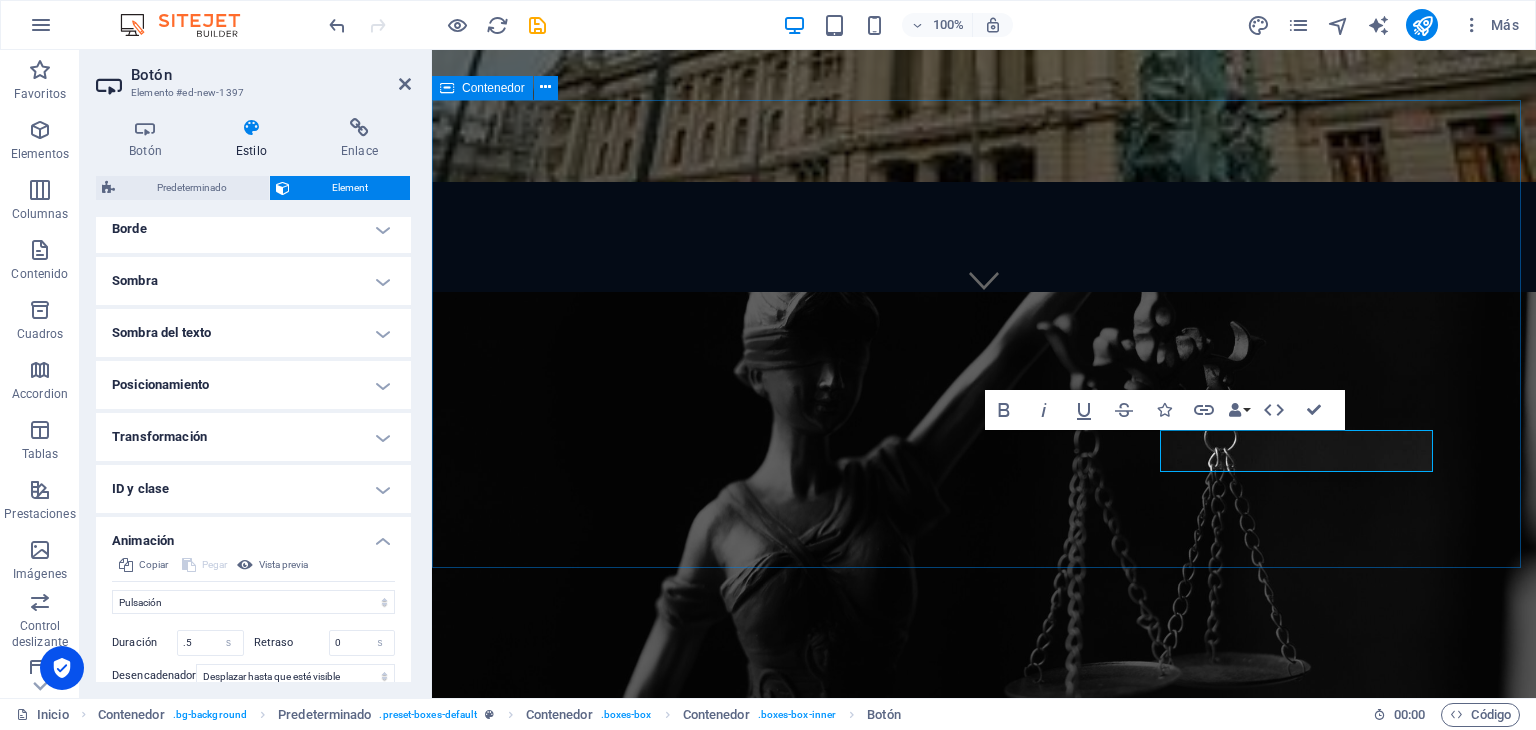 click on "AREAS DE   PRACTICA Delitos Violentos Lorem ipsum dolor sit amet, consectetur adipisicing elit. Veritatis, dolorem! Ver más Delitos complejos y defensa estratégica. Lorem ipsum dolor sit amet Ver más Medidas cautelares y gestión de libertades. Lorem ipsum dolor sit amet,   Ver más" at bounding box center (984, 1353) 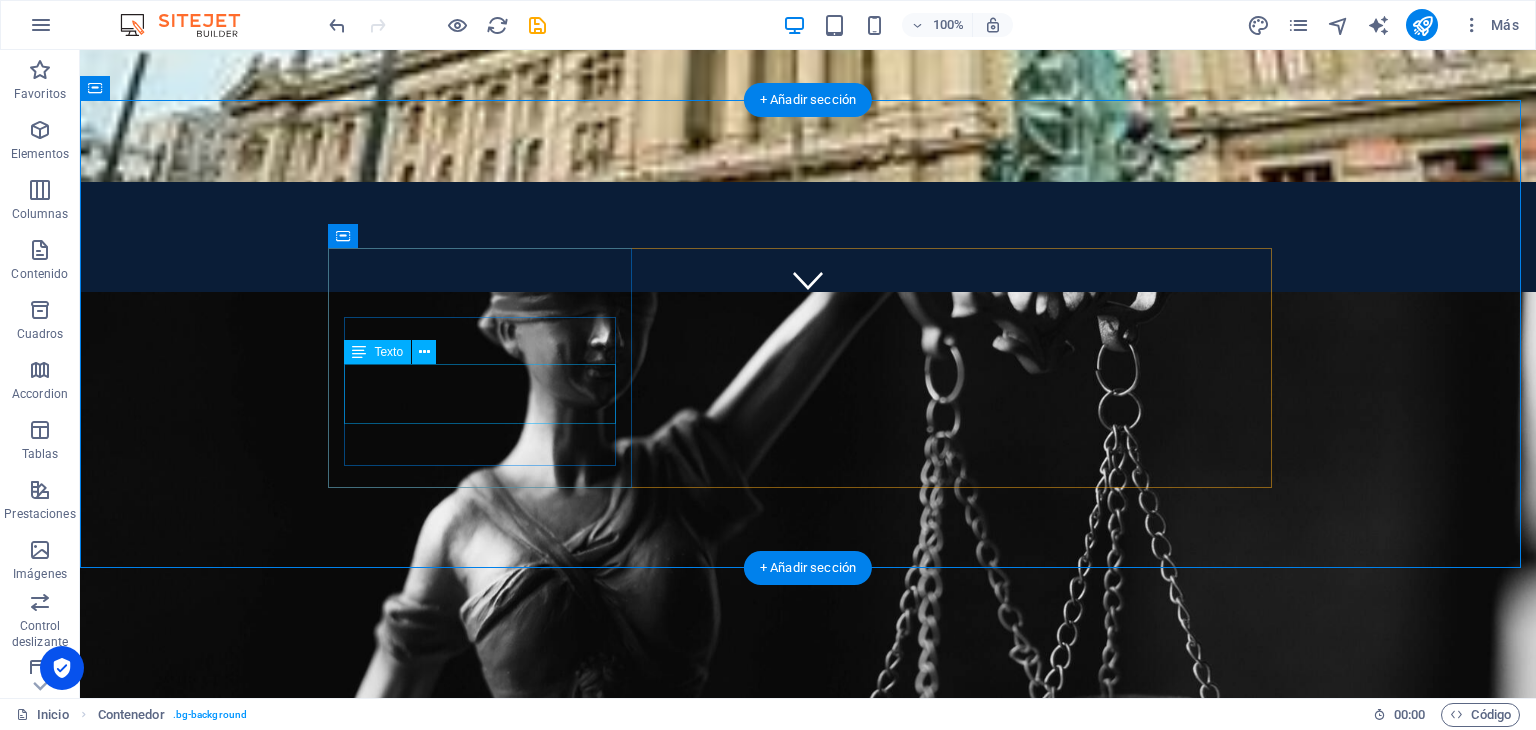 click on "Lorem ipsum dolor sit amet, consectetur adipisicing elit. Veritatis, dolorem!" at bounding box center [808, 1196] 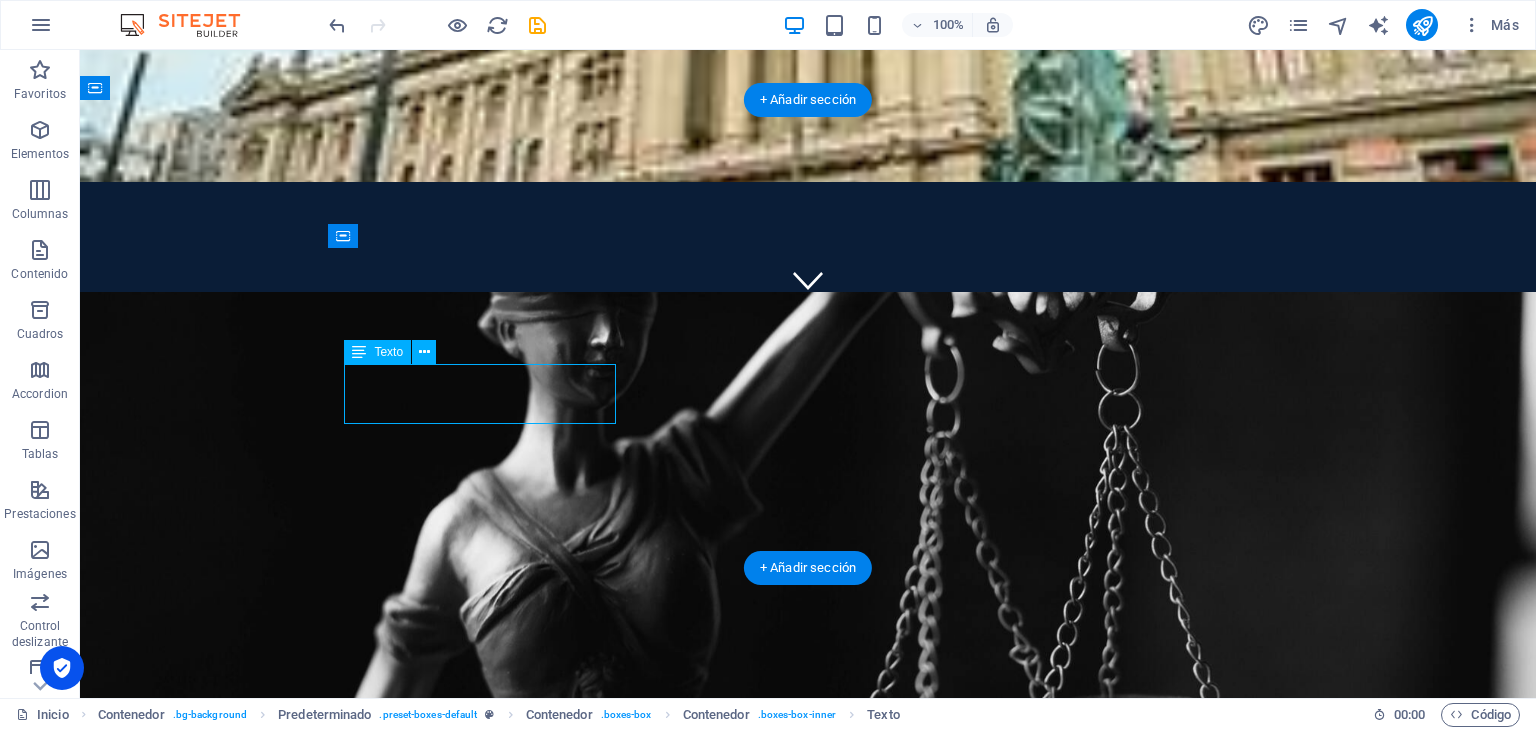 click on "Lorem ipsum dolor sit amet, consectetur adipisicing elit. Veritatis, dolorem!" at bounding box center [808, 1196] 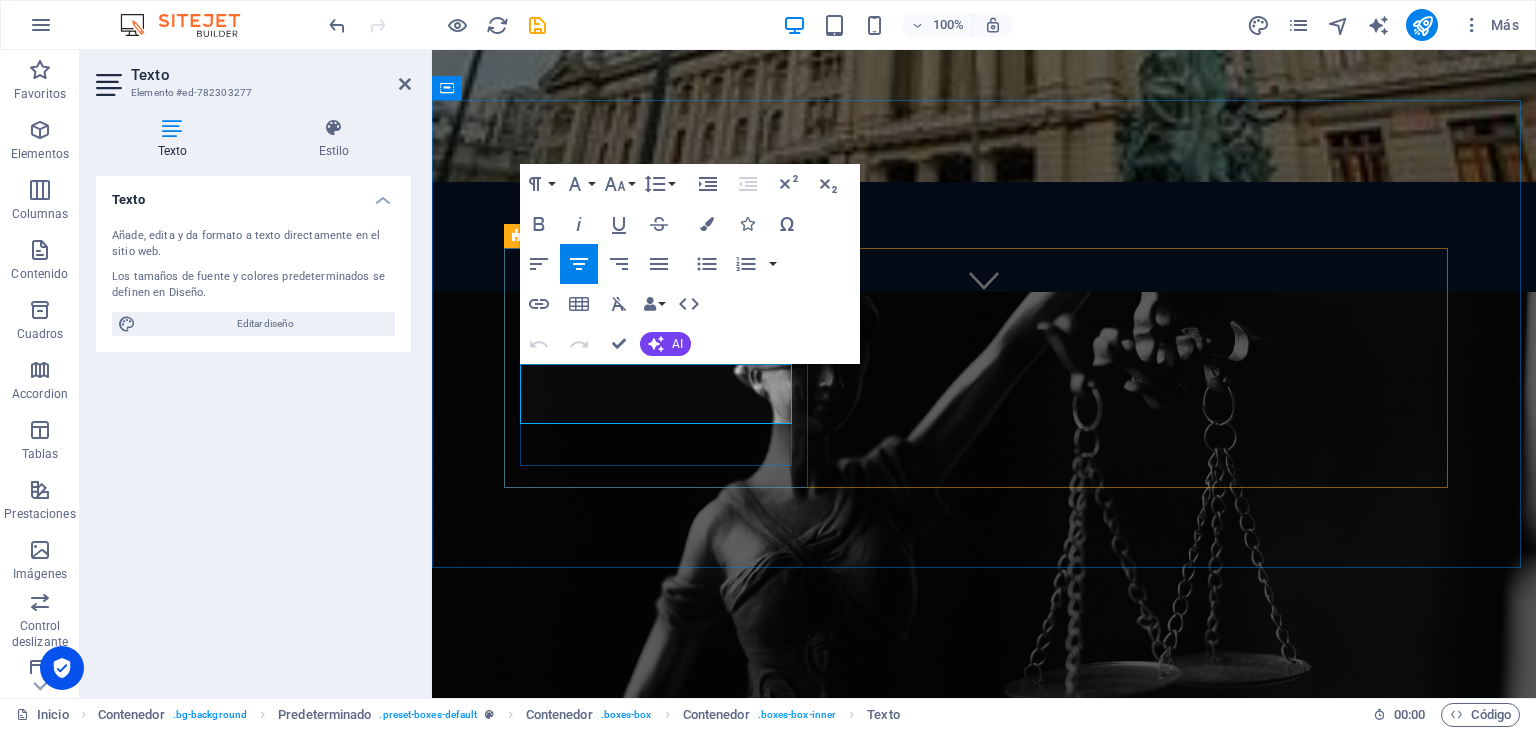 drag, startPoint x: 733, startPoint y: 417, endPoint x: 537, endPoint y: 366, distance: 202.52654 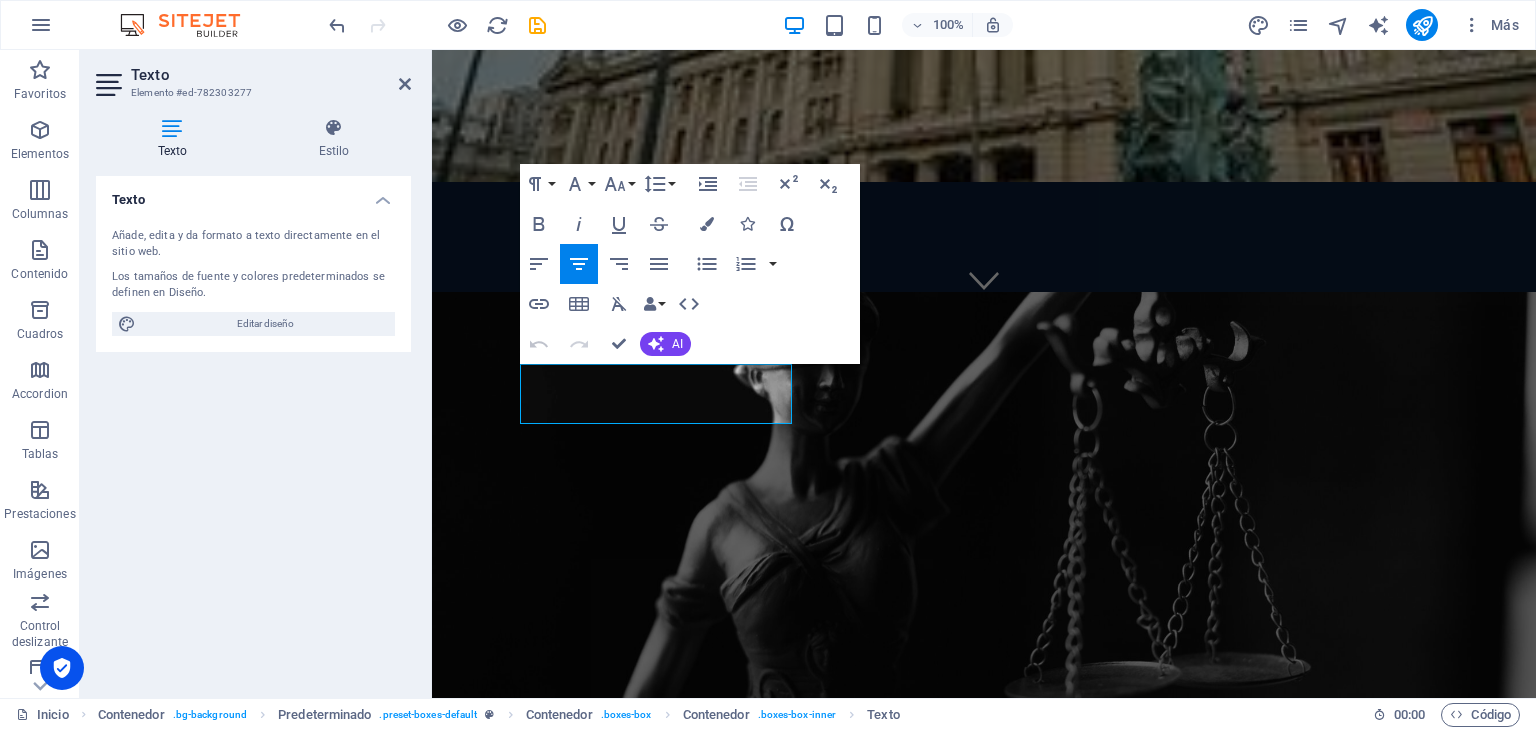 type 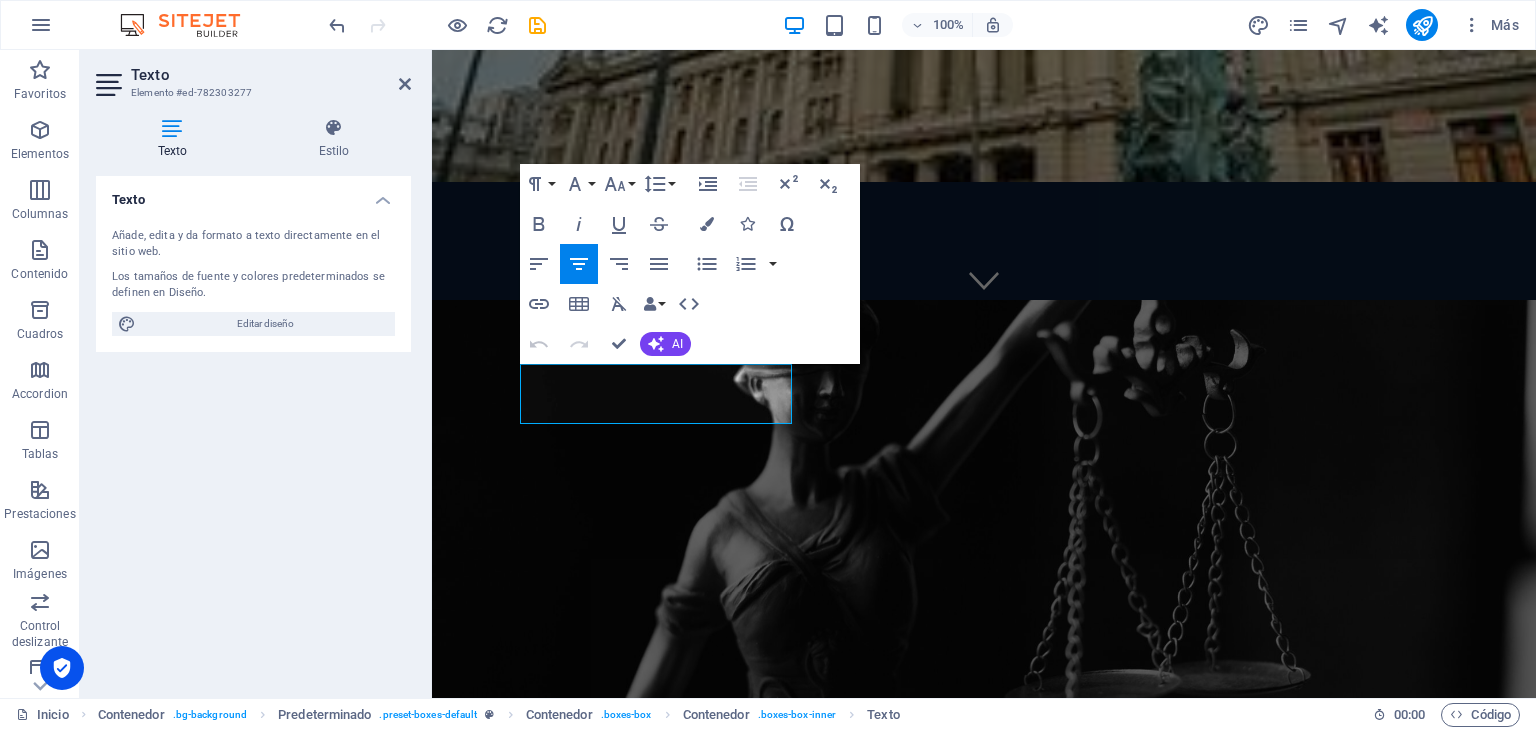 scroll, scrollTop: 412, scrollLeft: 0, axis: vertical 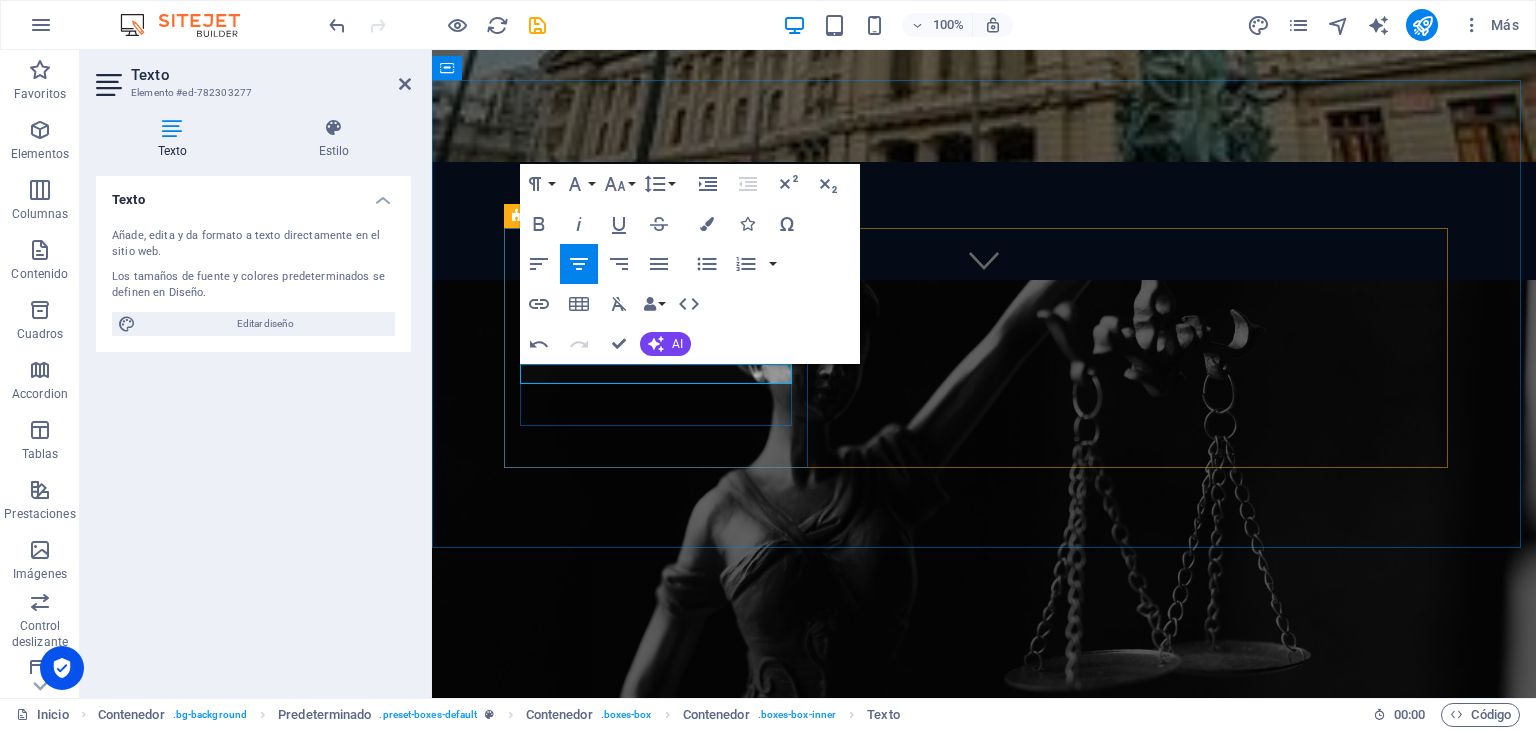 click on "Te están vinculando con un delito" at bounding box center (984, 1176) 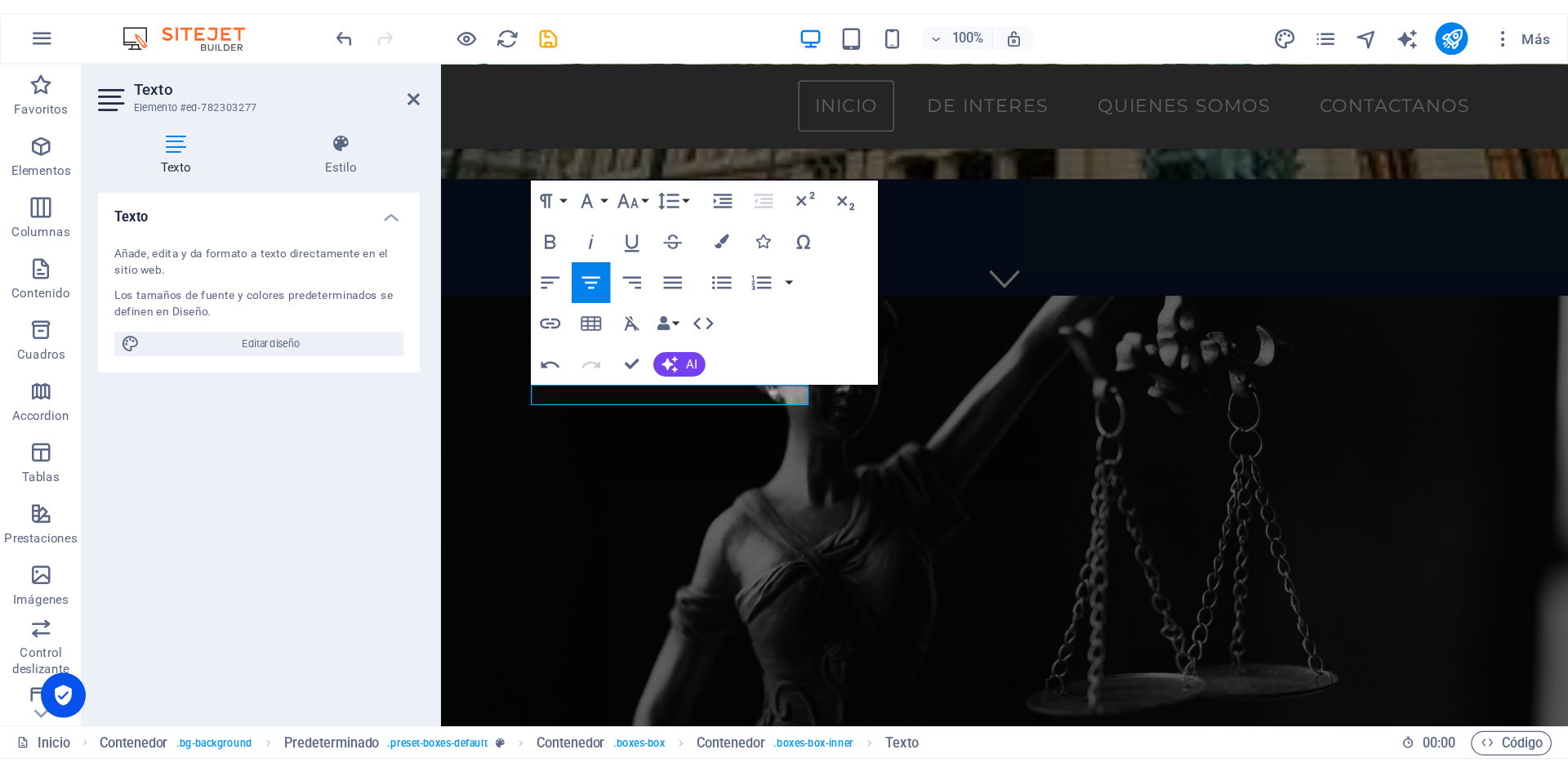scroll, scrollTop: 328, scrollLeft: 0, axis: vertical 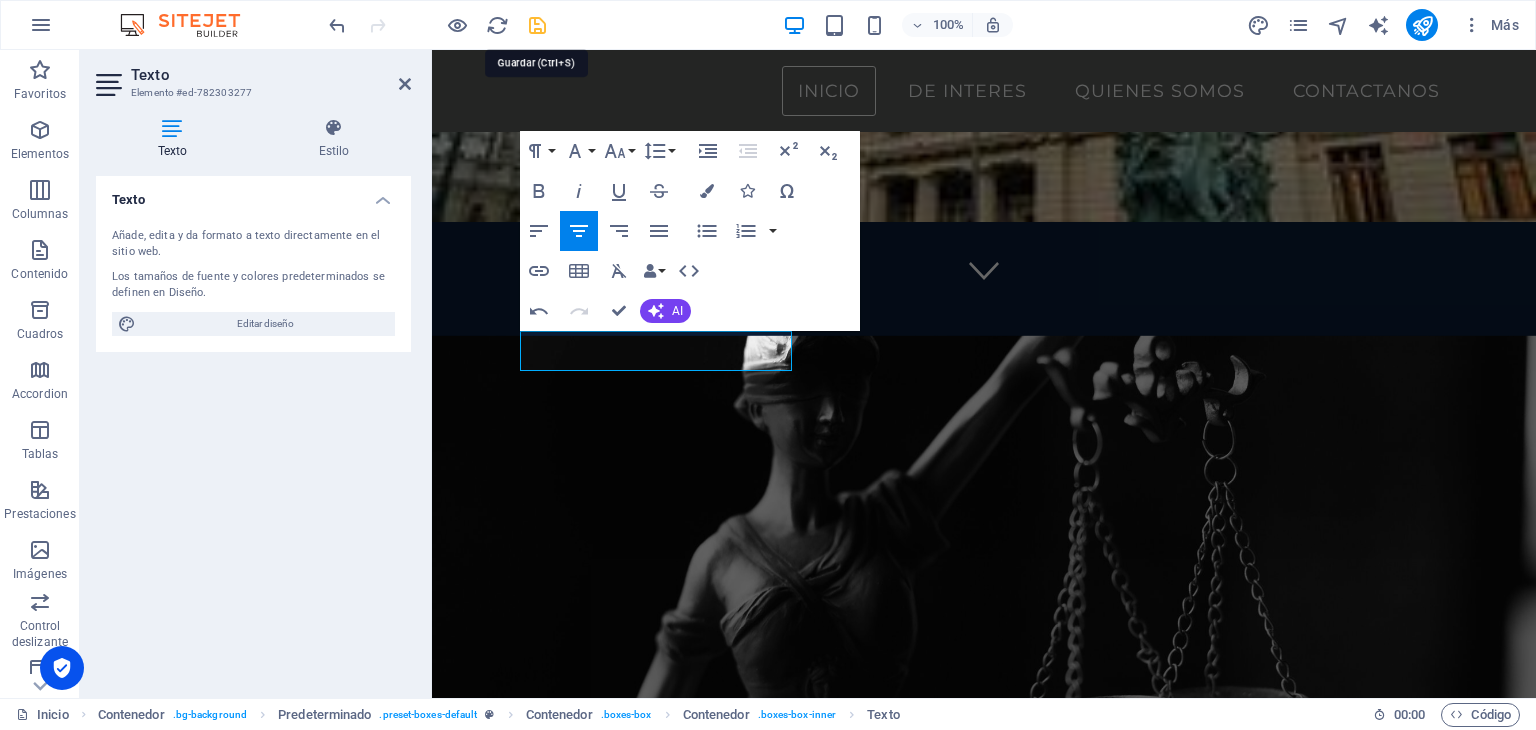 click at bounding box center [537, 25] 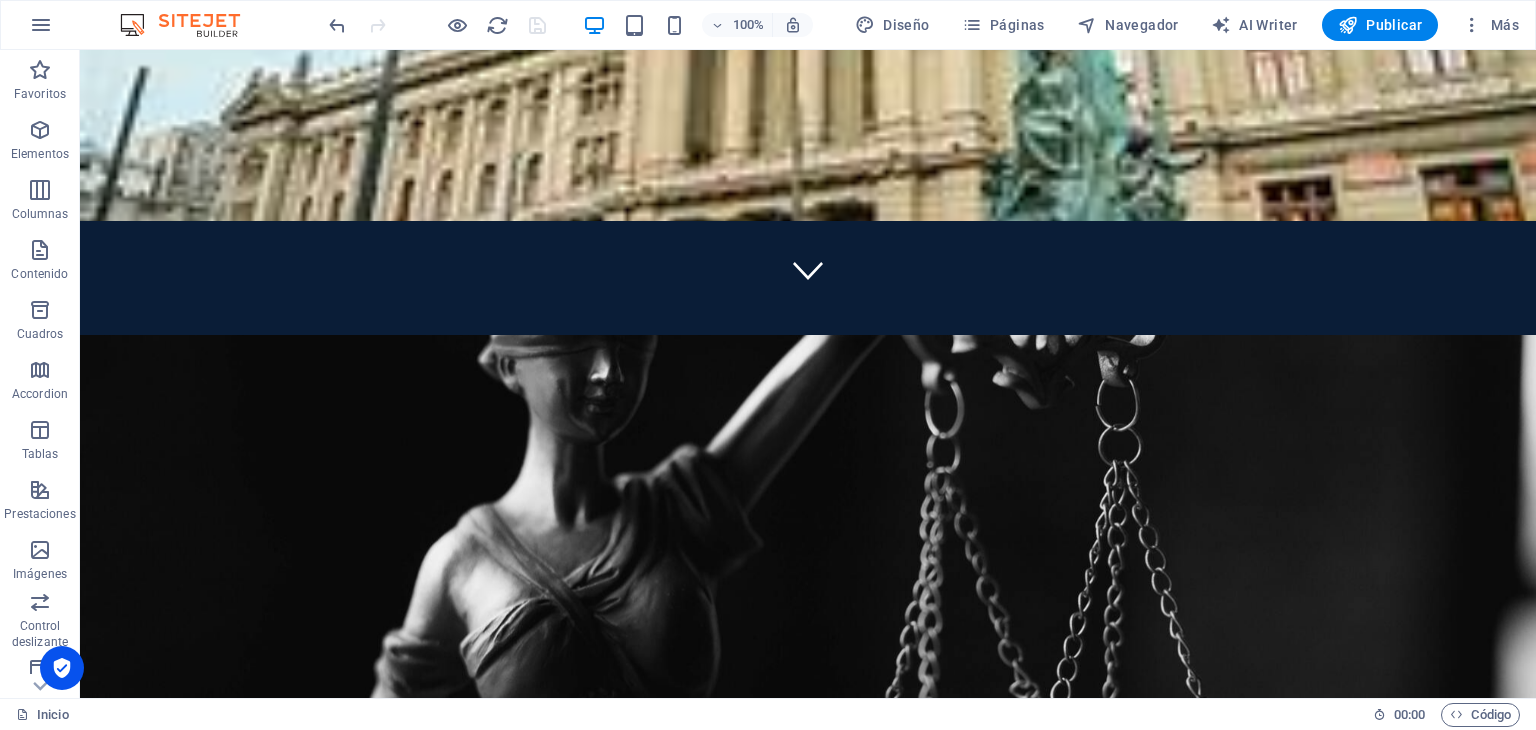 scroll, scrollTop: 402, scrollLeft: 0, axis: vertical 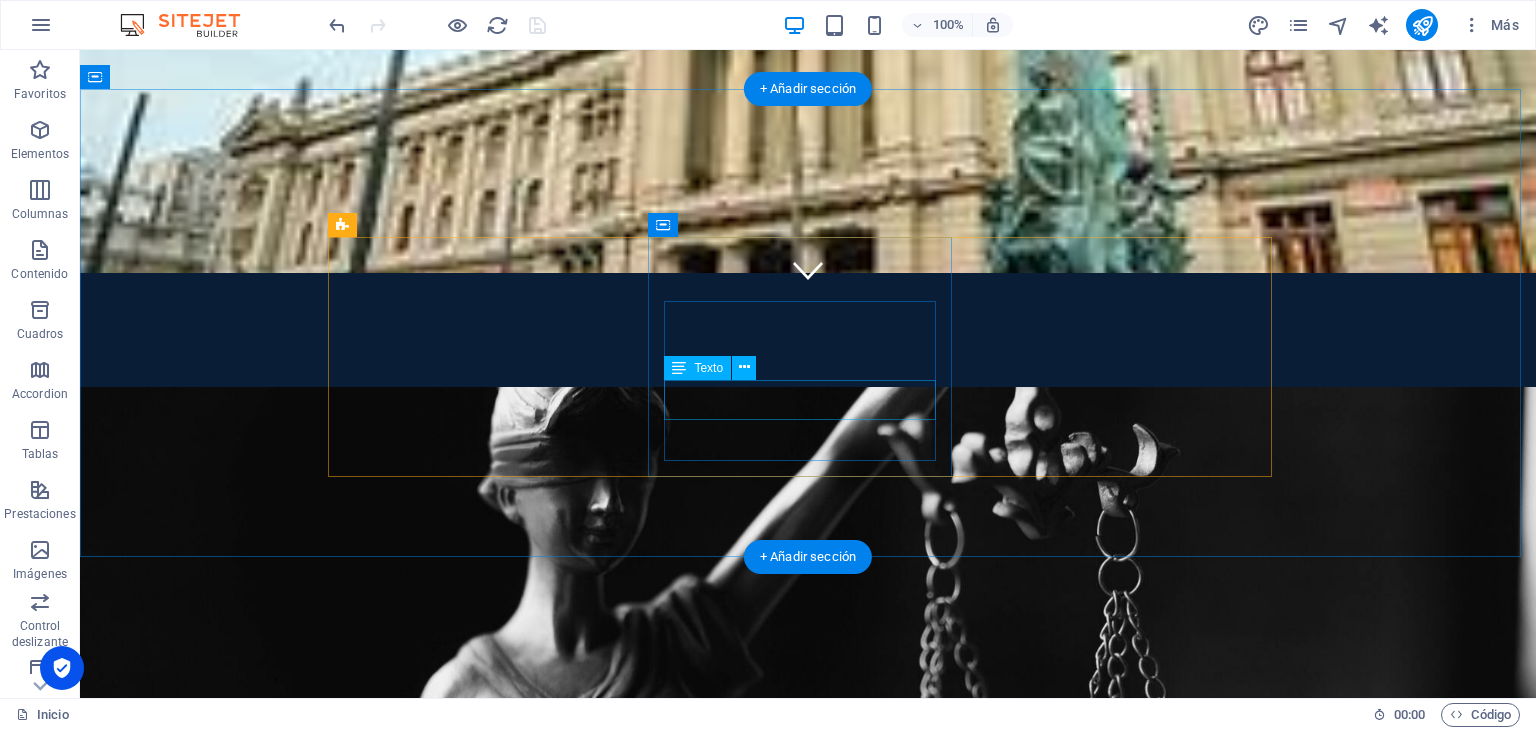 click on "Lorem ipsum dolor sit amet" at bounding box center [808, 1636] 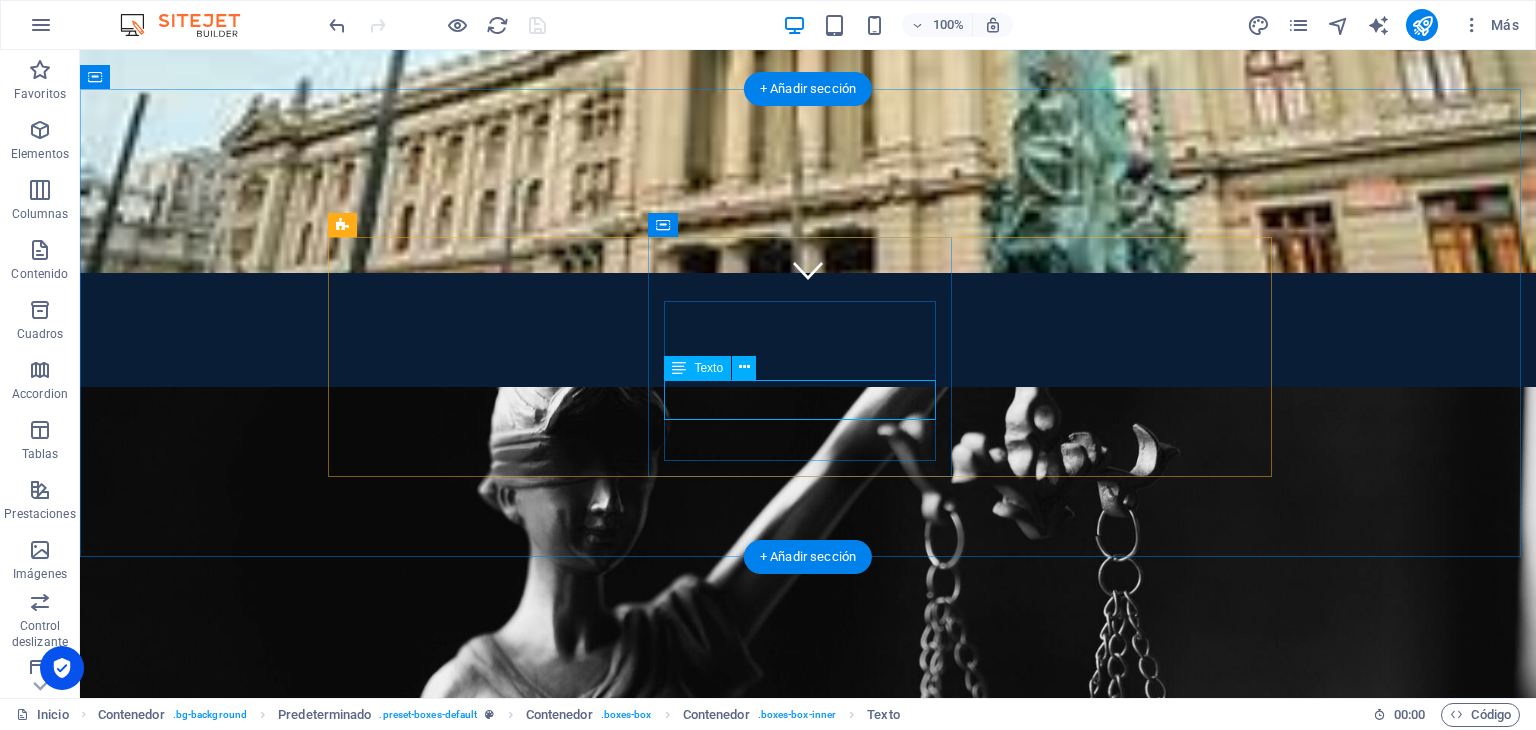 click on "Lorem ipsum dolor sit amet" at bounding box center (808, 1636) 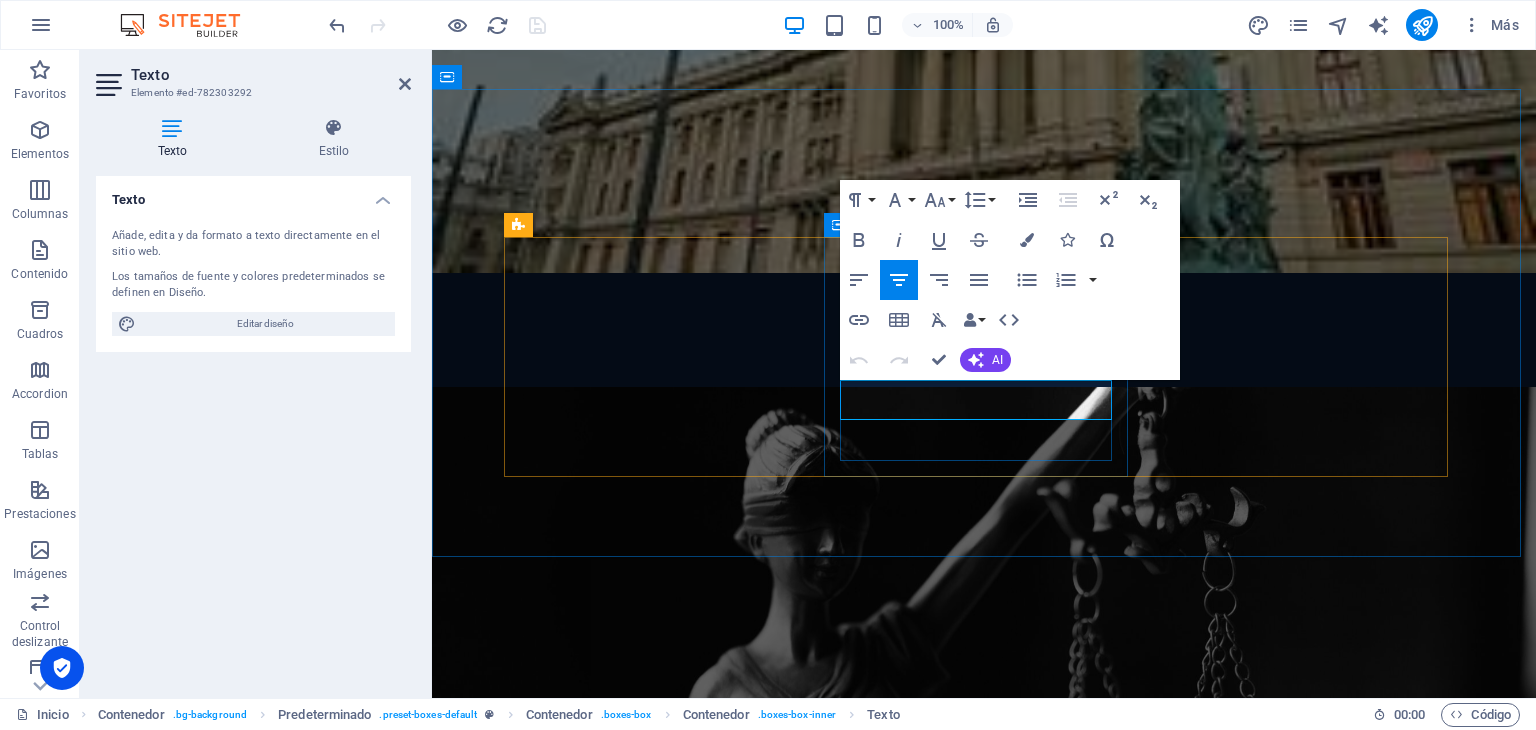 click on "Lorem ipsum dolor sit amet" at bounding box center (984, 1626) 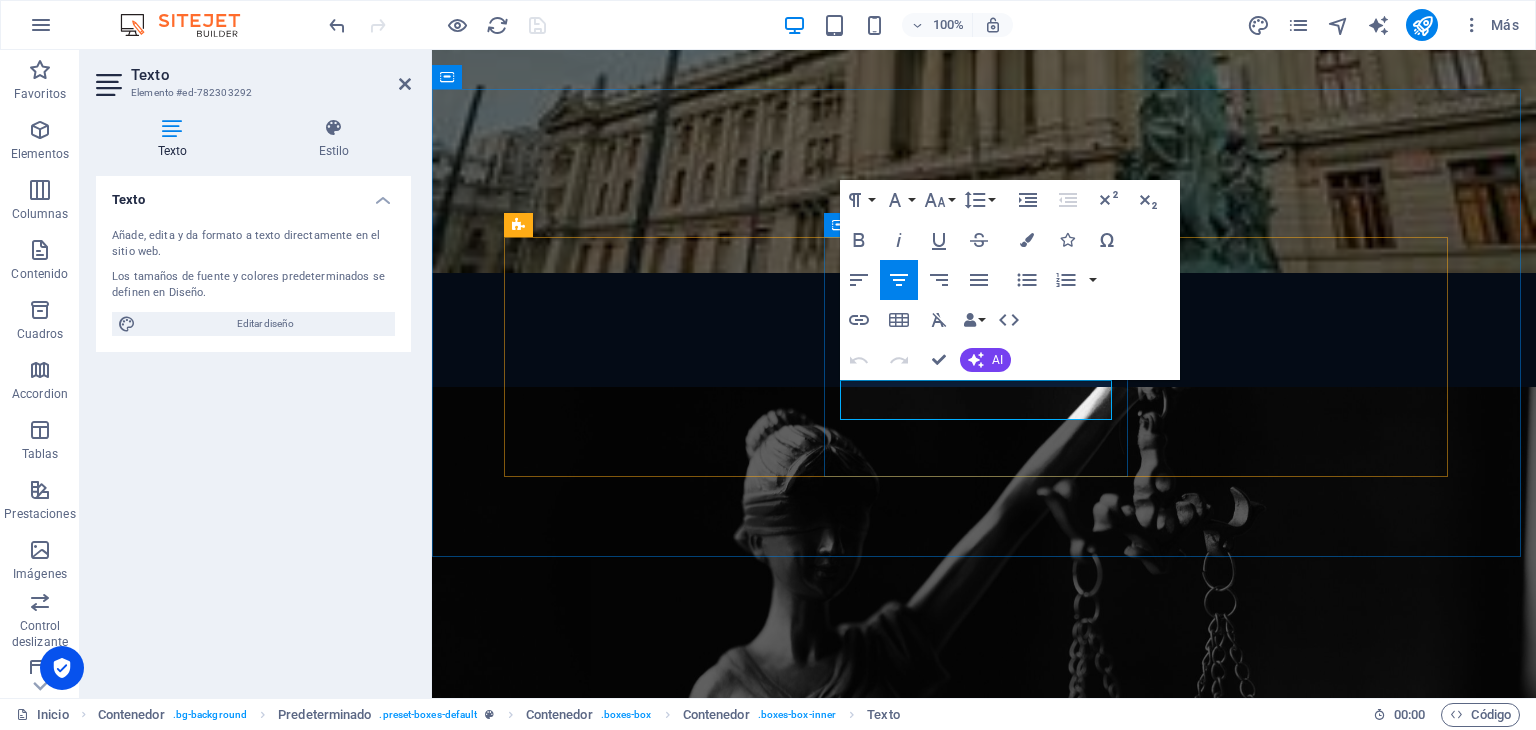 drag, startPoint x: 863, startPoint y: 391, endPoint x: 1113, endPoint y: 387, distance: 250.032 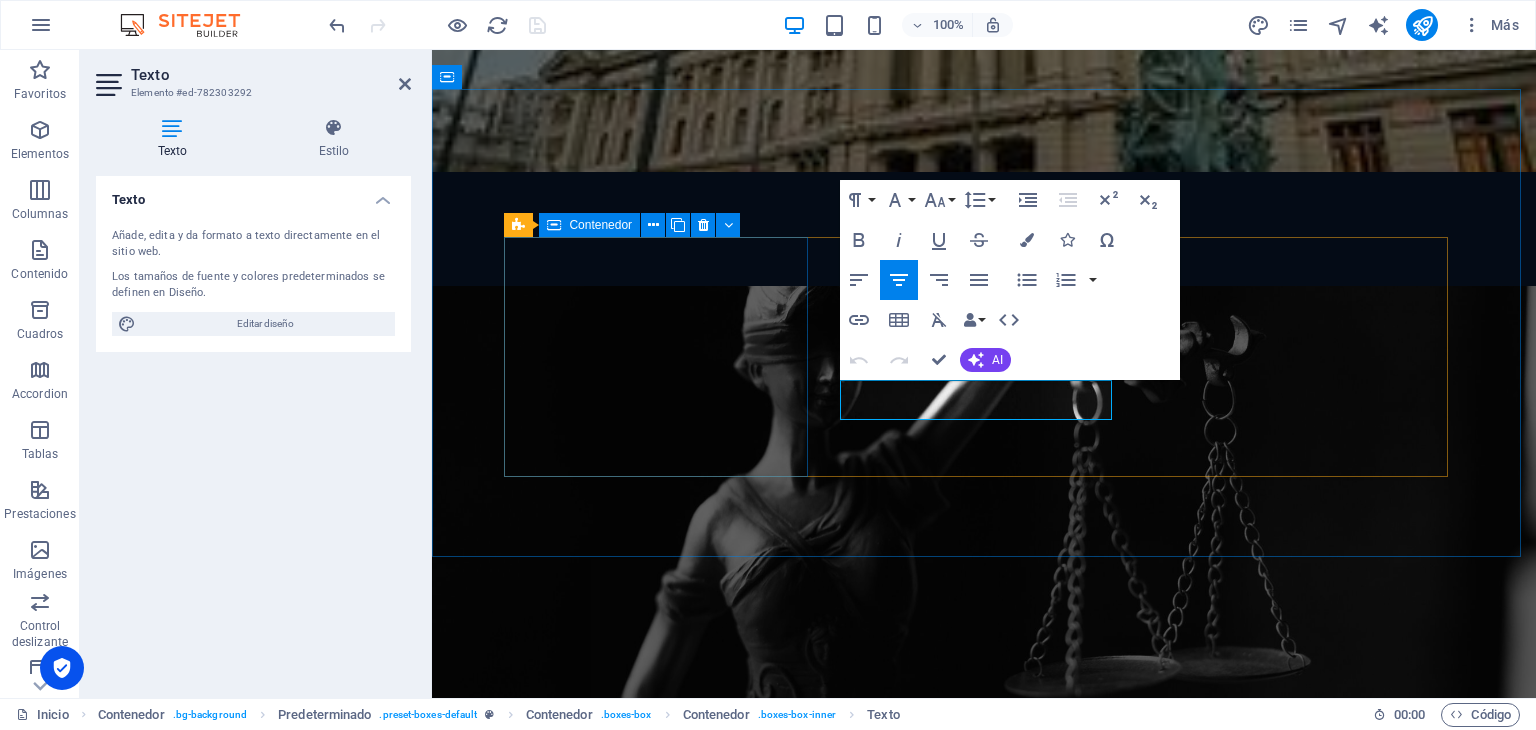 type 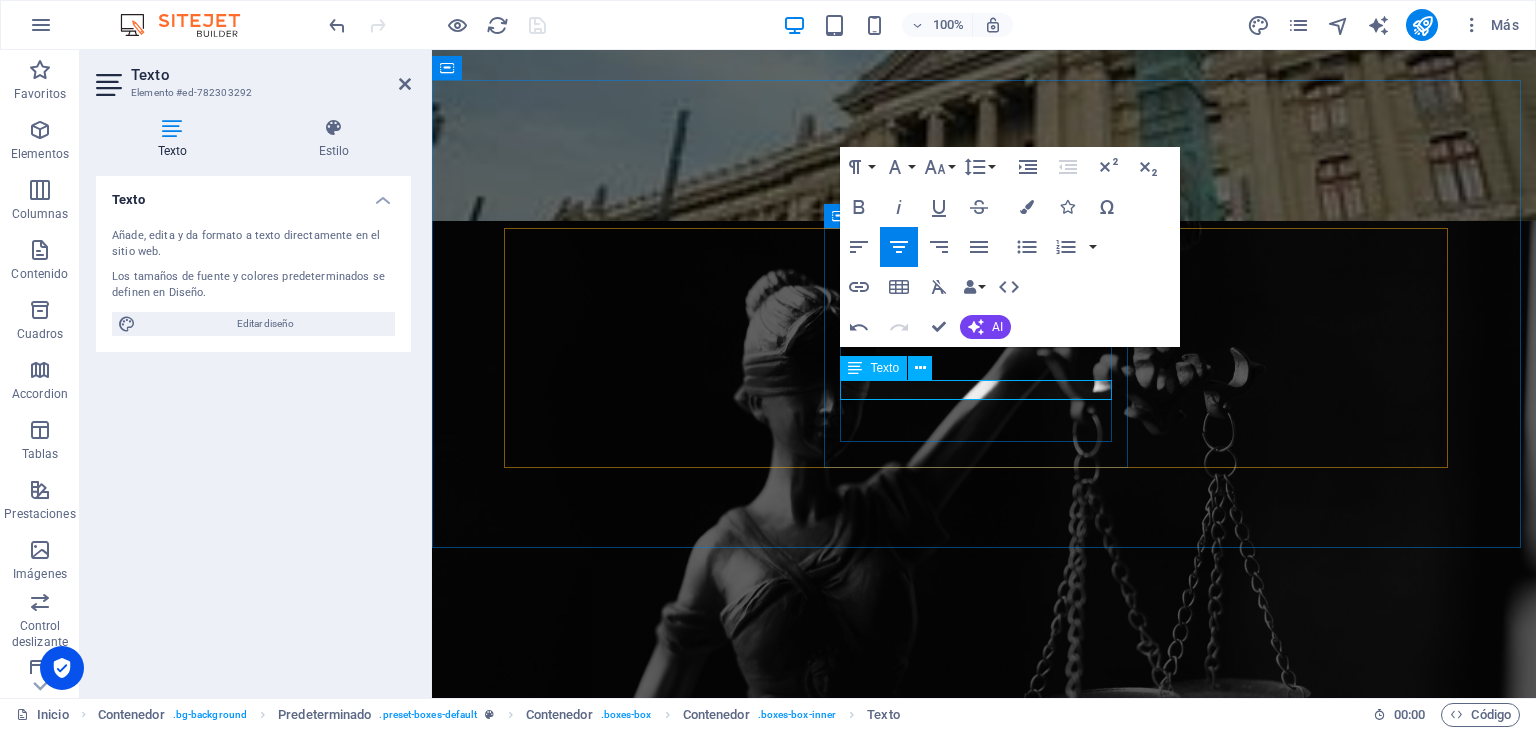 scroll, scrollTop: 412, scrollLeft: 0, axis: vertical 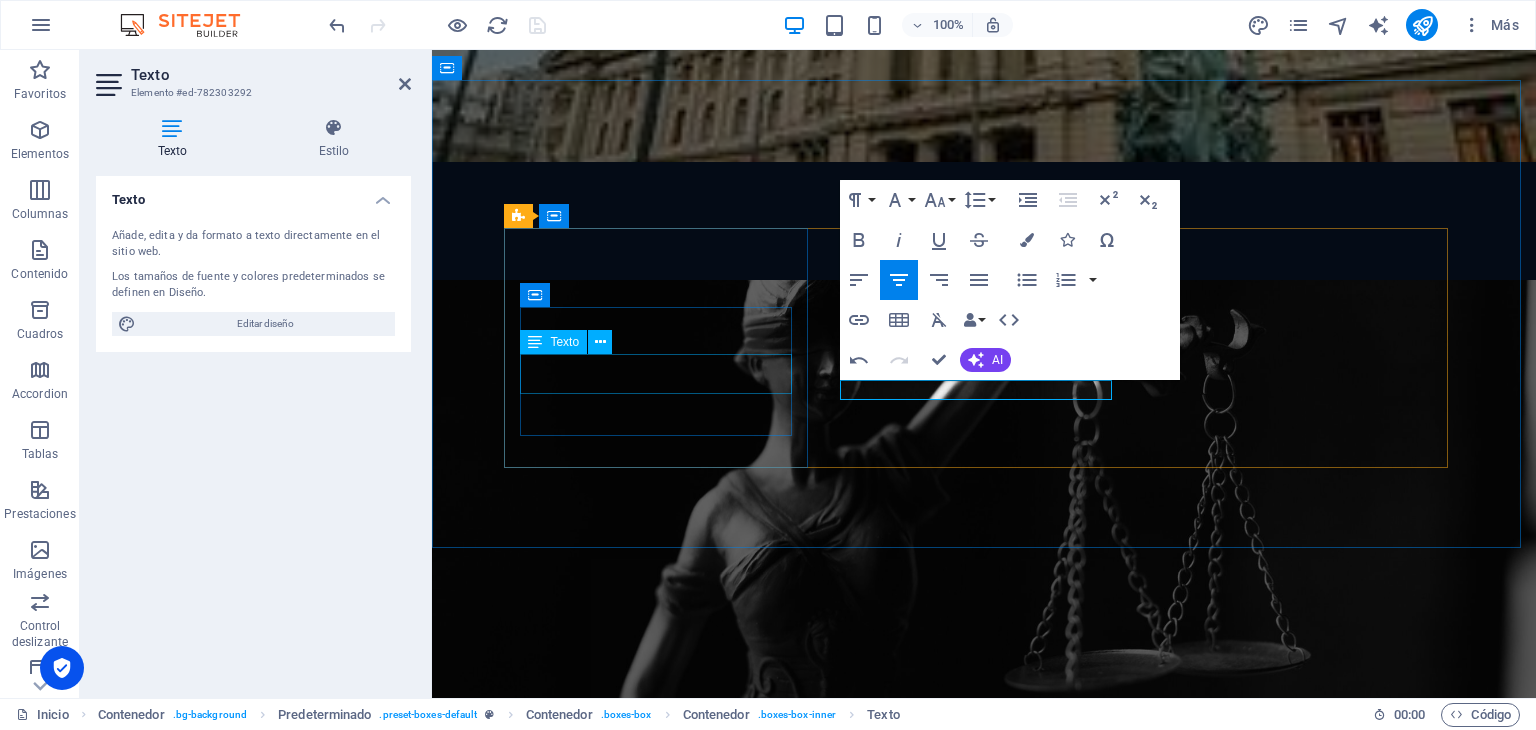 click on "Te están vinculando con un delito violento, actúa de inmmediato" at bounding box center [984, 1176] 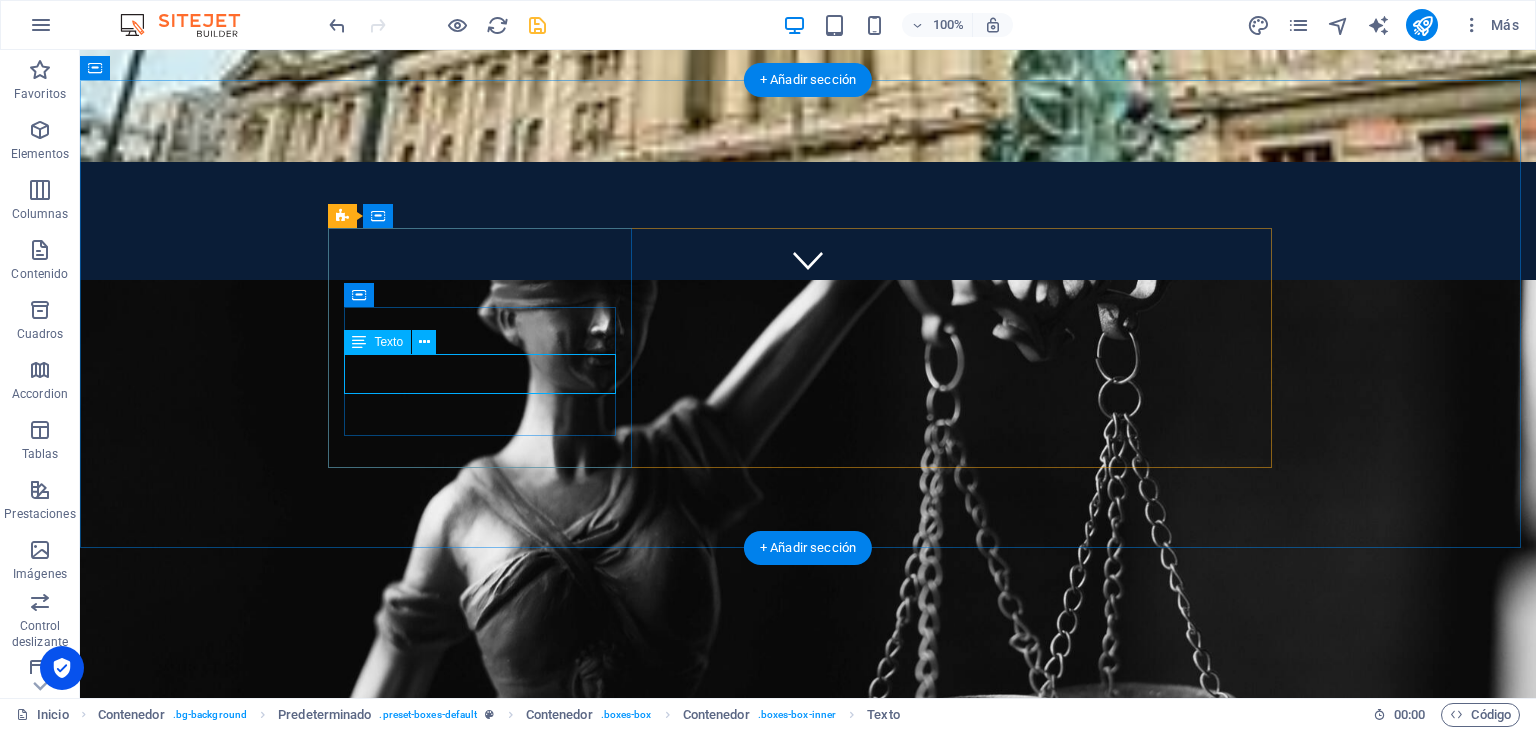 click on "Te están vinculando con un delito violento, actúa de inmmediato" at bounding box center (808, 1176) 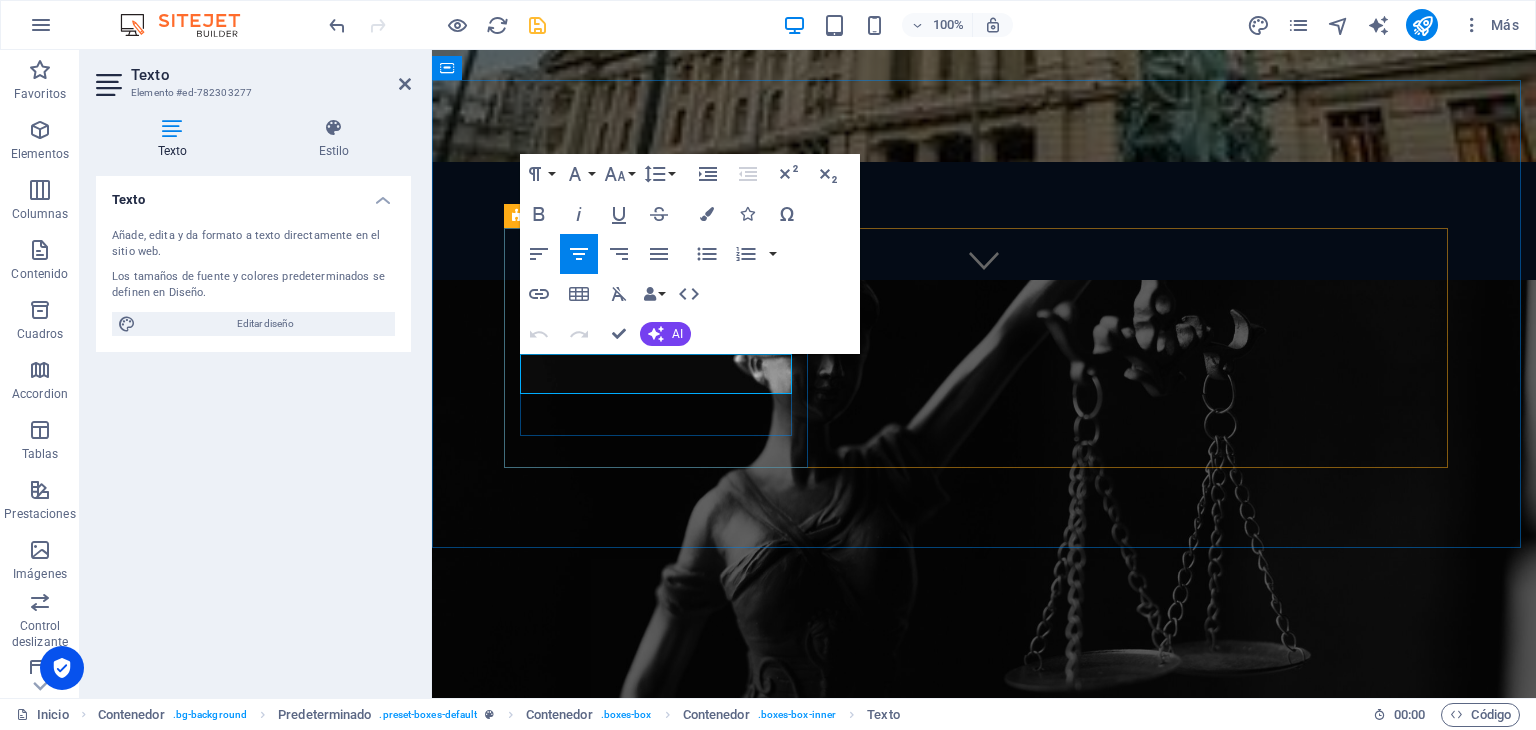 type 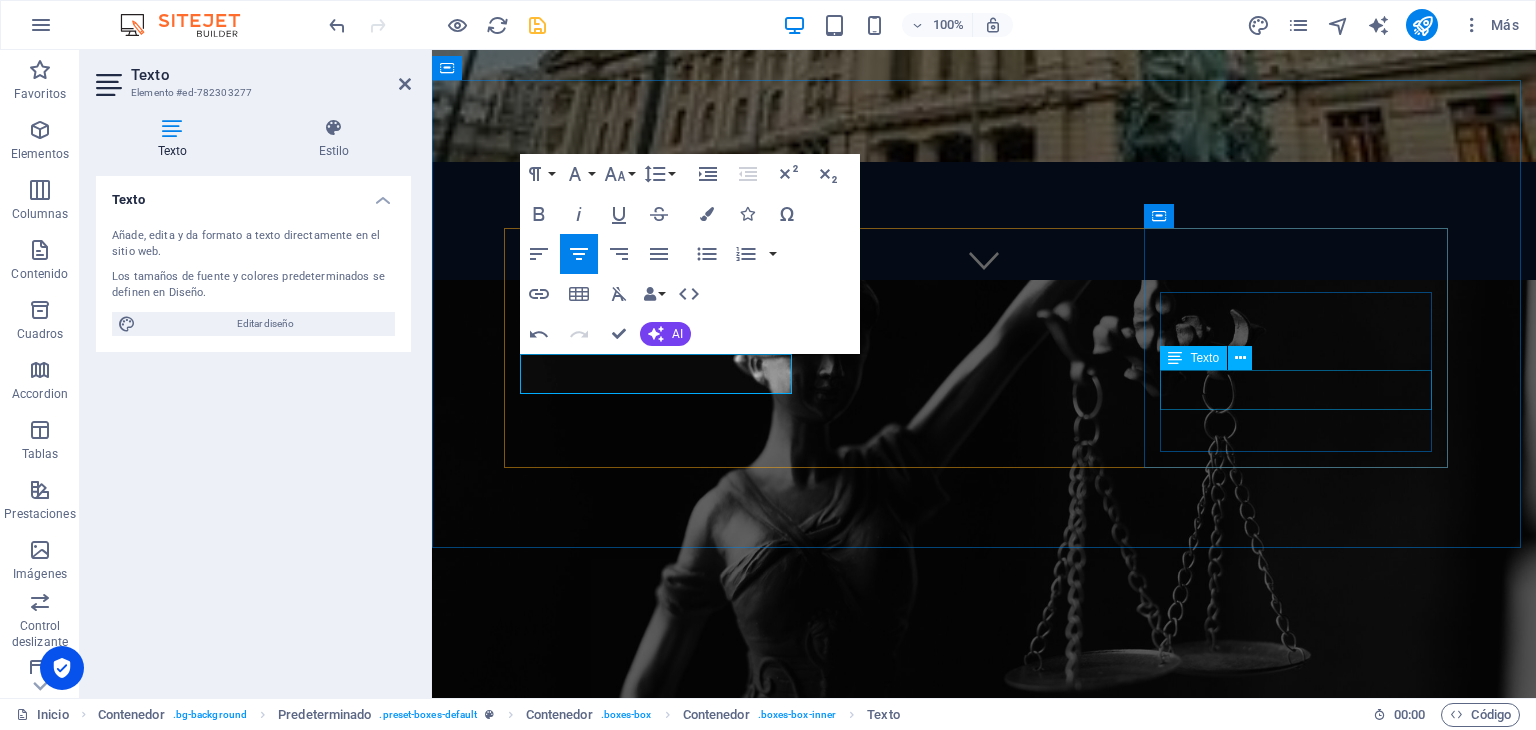 click on "Lorem ipsum dolor sit amet," at bounding box center [984, 1581] 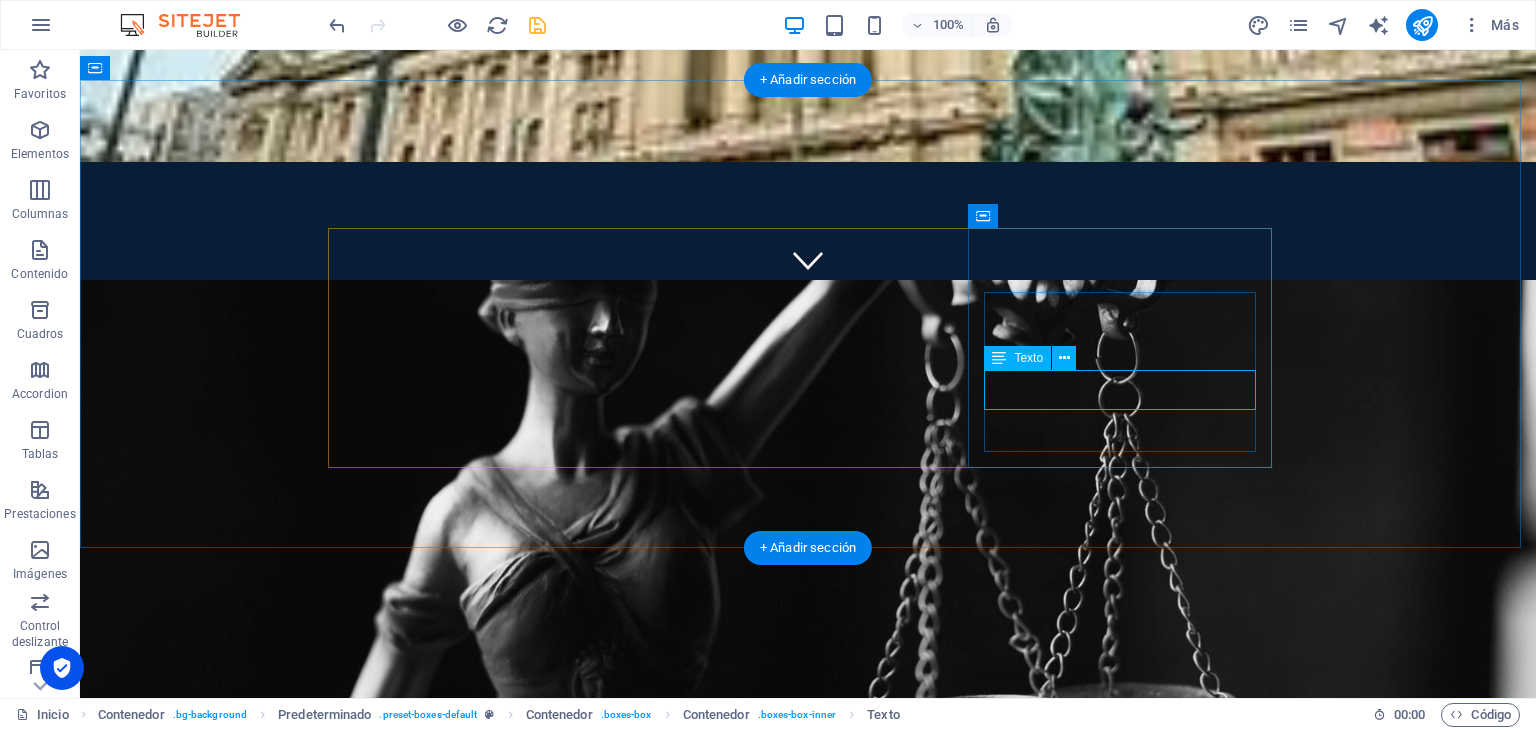 click on "Lorem ipsum dolor sit amet," at bounding box center [808, 1581] 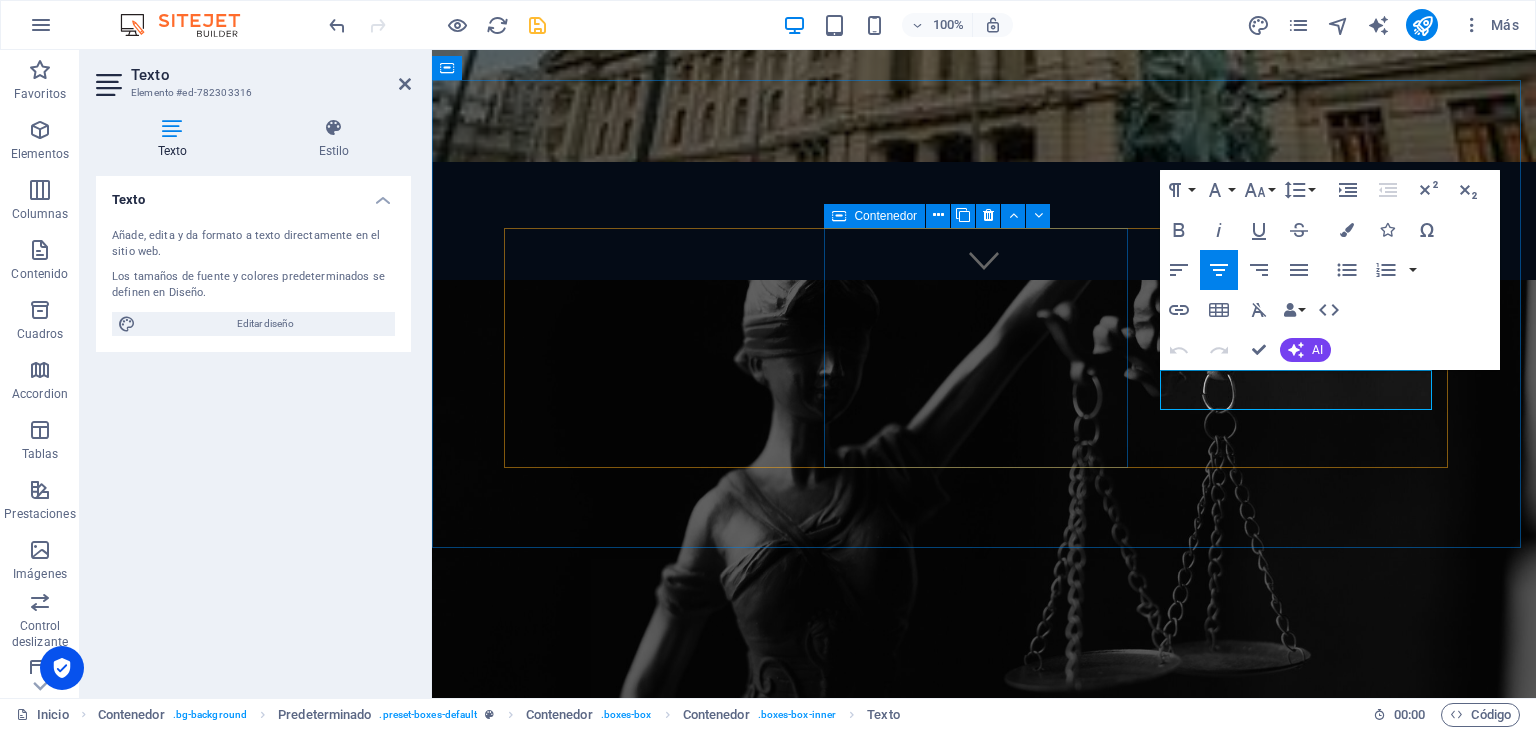 type 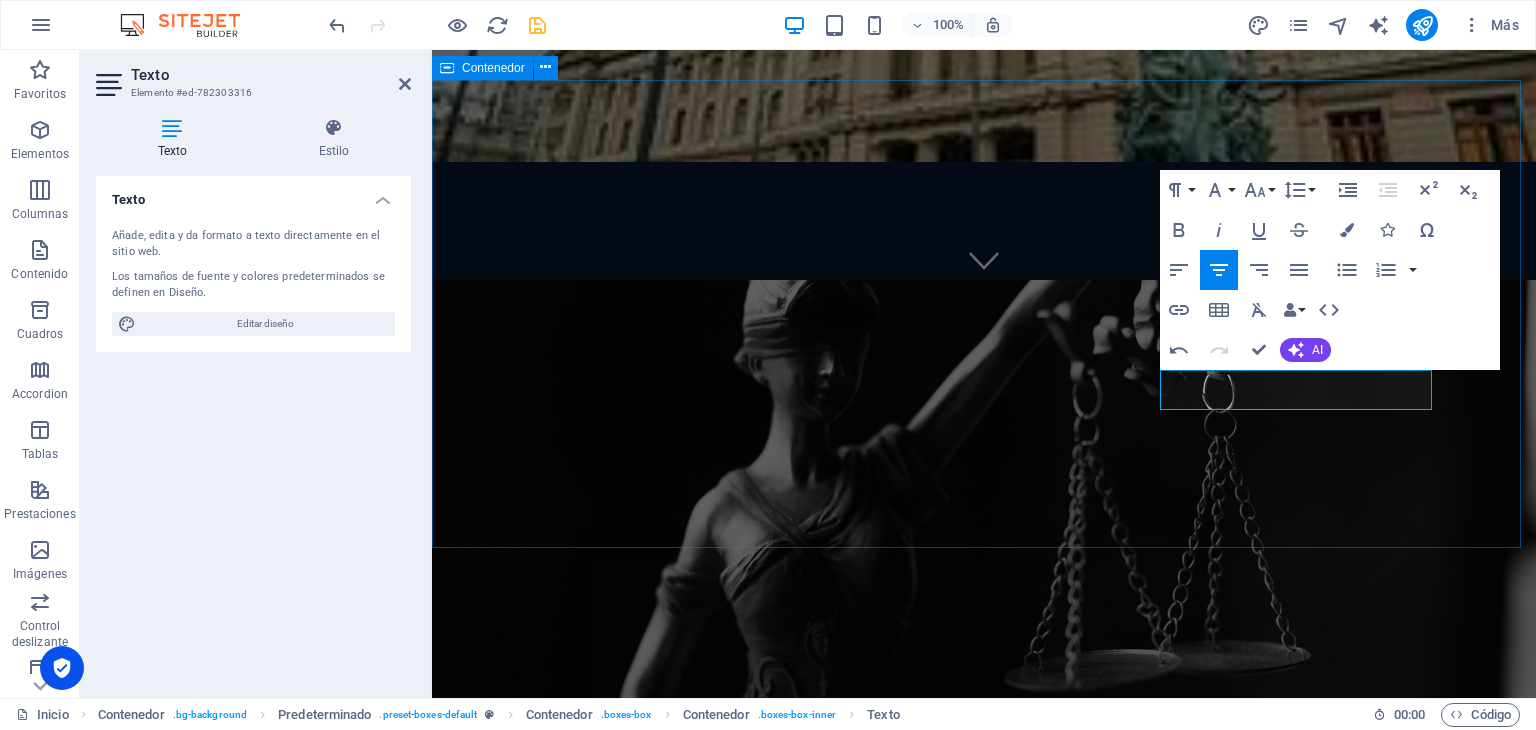 click on "AREAS DE   PRACTICA Delitos Violentos Te están vinculando con un delito violento, actúa de inmediato. Ver más Delitos complejos y defensa estratégica. Diseñamos estrategias sólidas. Ver más Medidas cautelares y gestión de libertades. Una sentencia no es el final.   Ver más" at bounding box center (984, 1323) 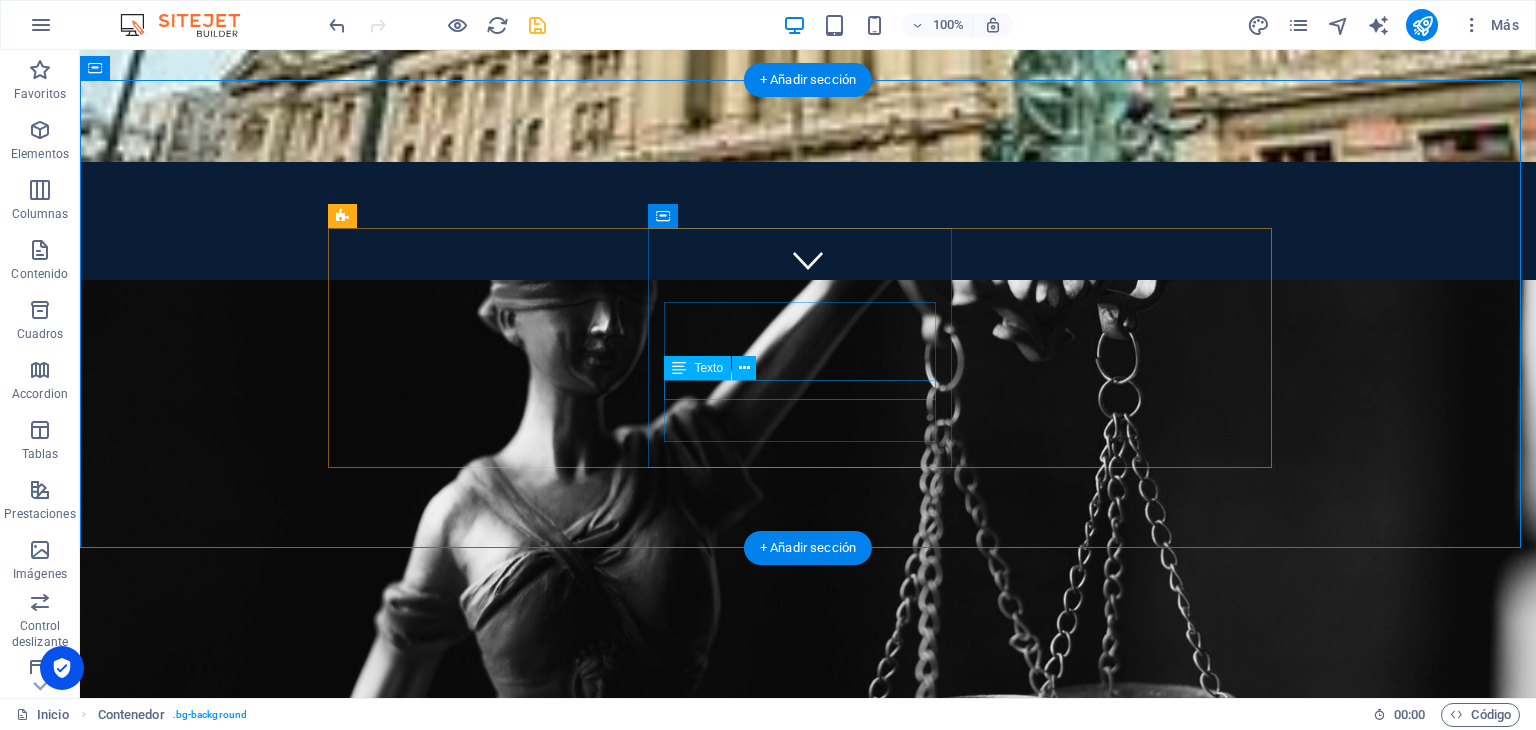 click on "Diseñamos estrategias sólidas." at bounding box center [808, 1374] 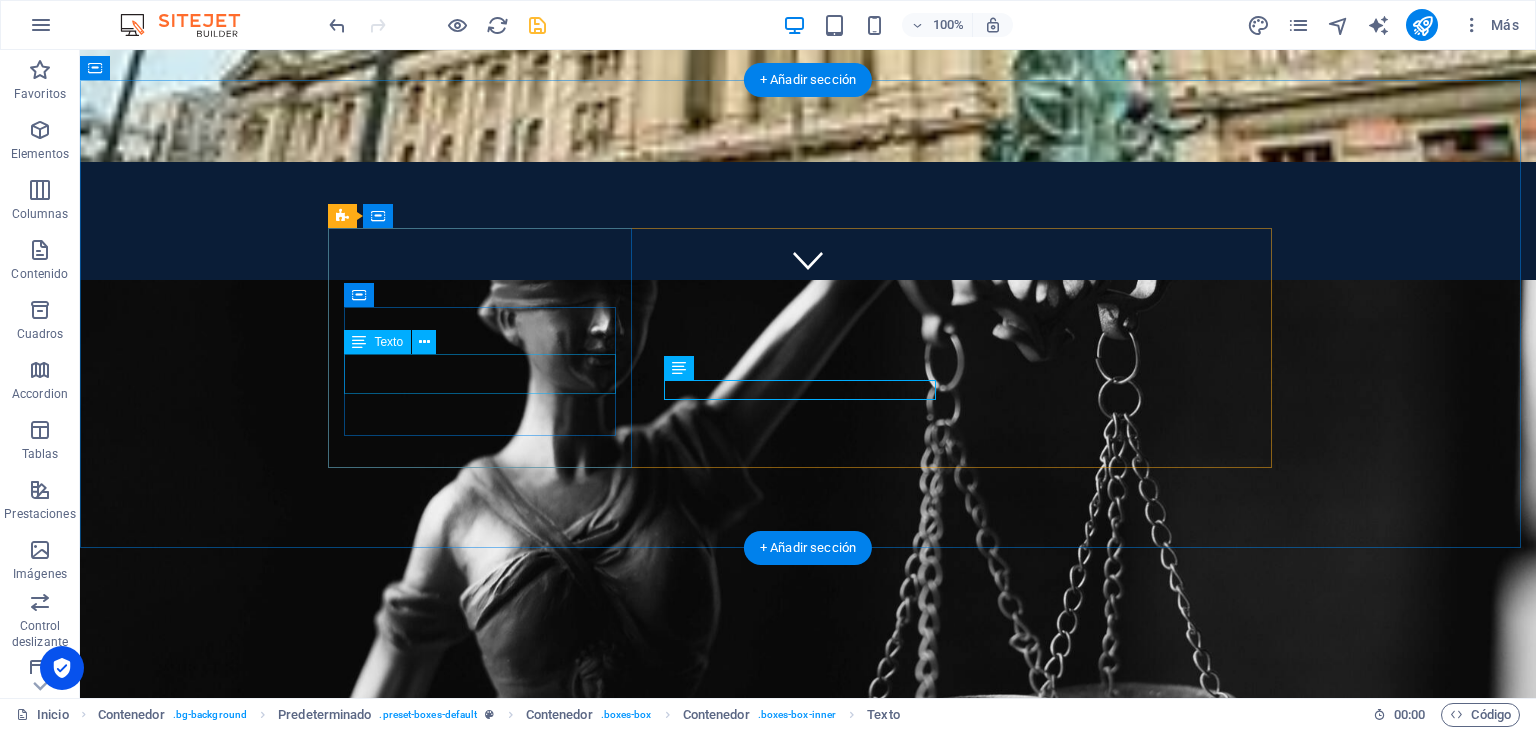 click on "Te están vinculando con un delito violento, actúa de inmediato." at bounding box center (808, 1176) 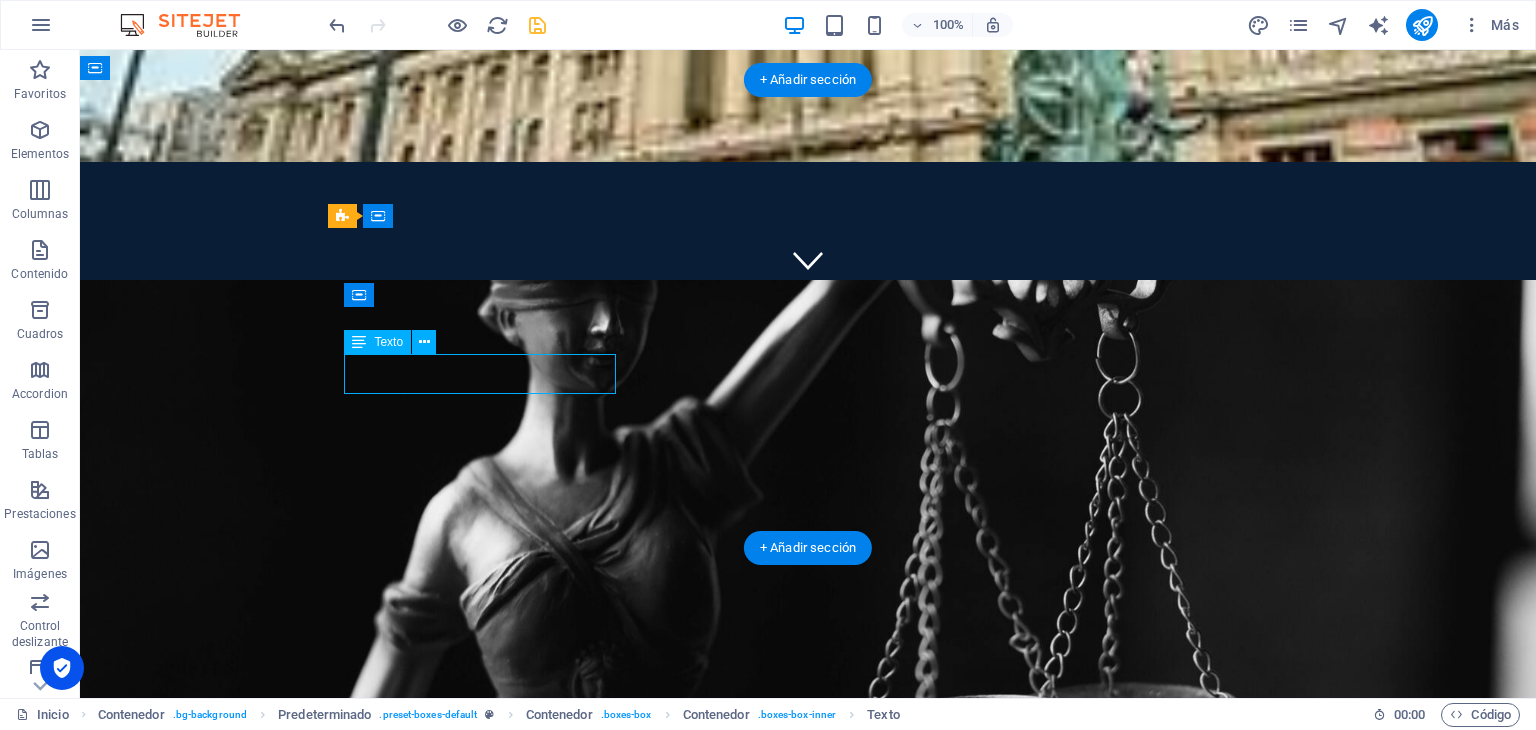 click on "Te están vinculando con un delito violento, actúa de inmediato." at bounding box center (808, 1176) 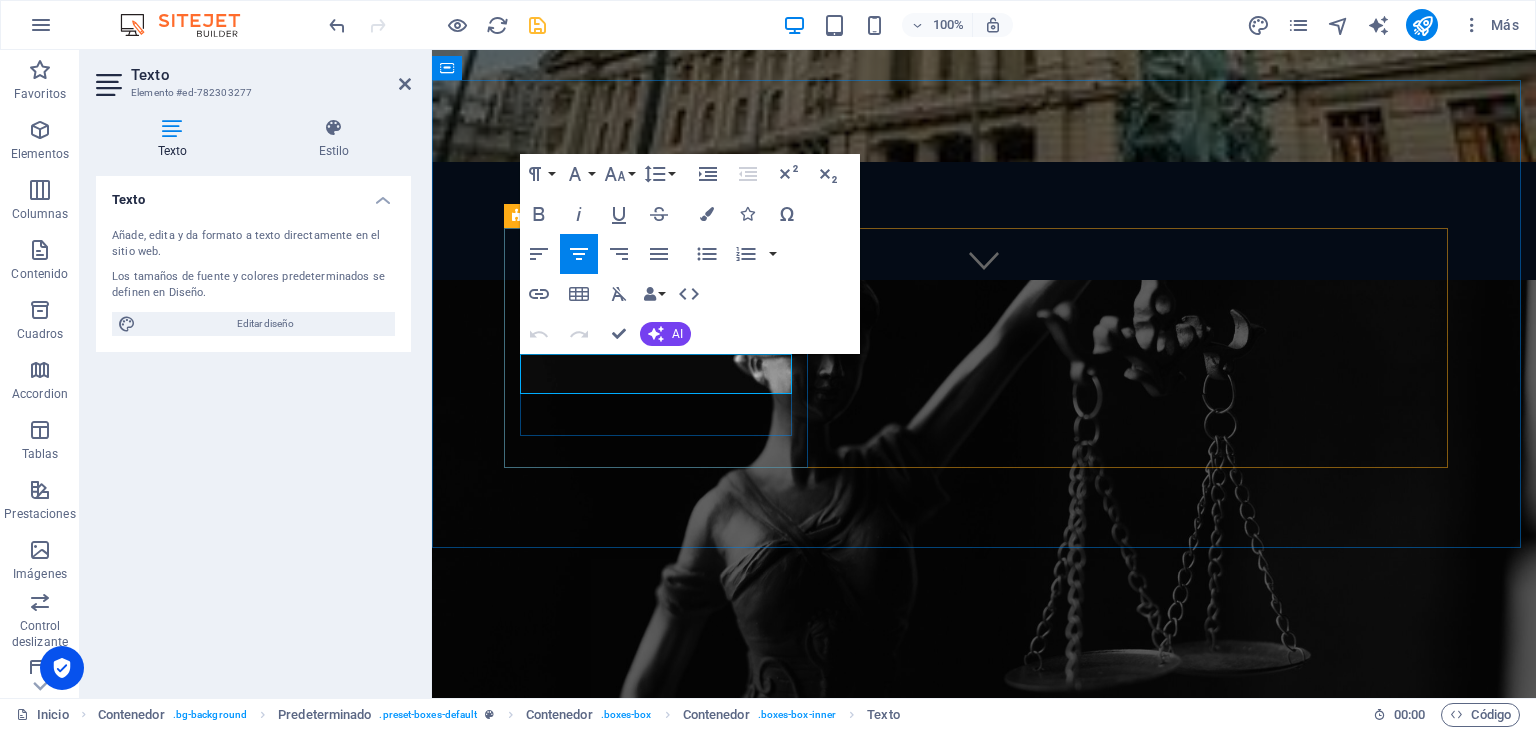 click on "Te están vinculando con un delito violento, actúa de inmediato." at bounding box center [984, 1176] 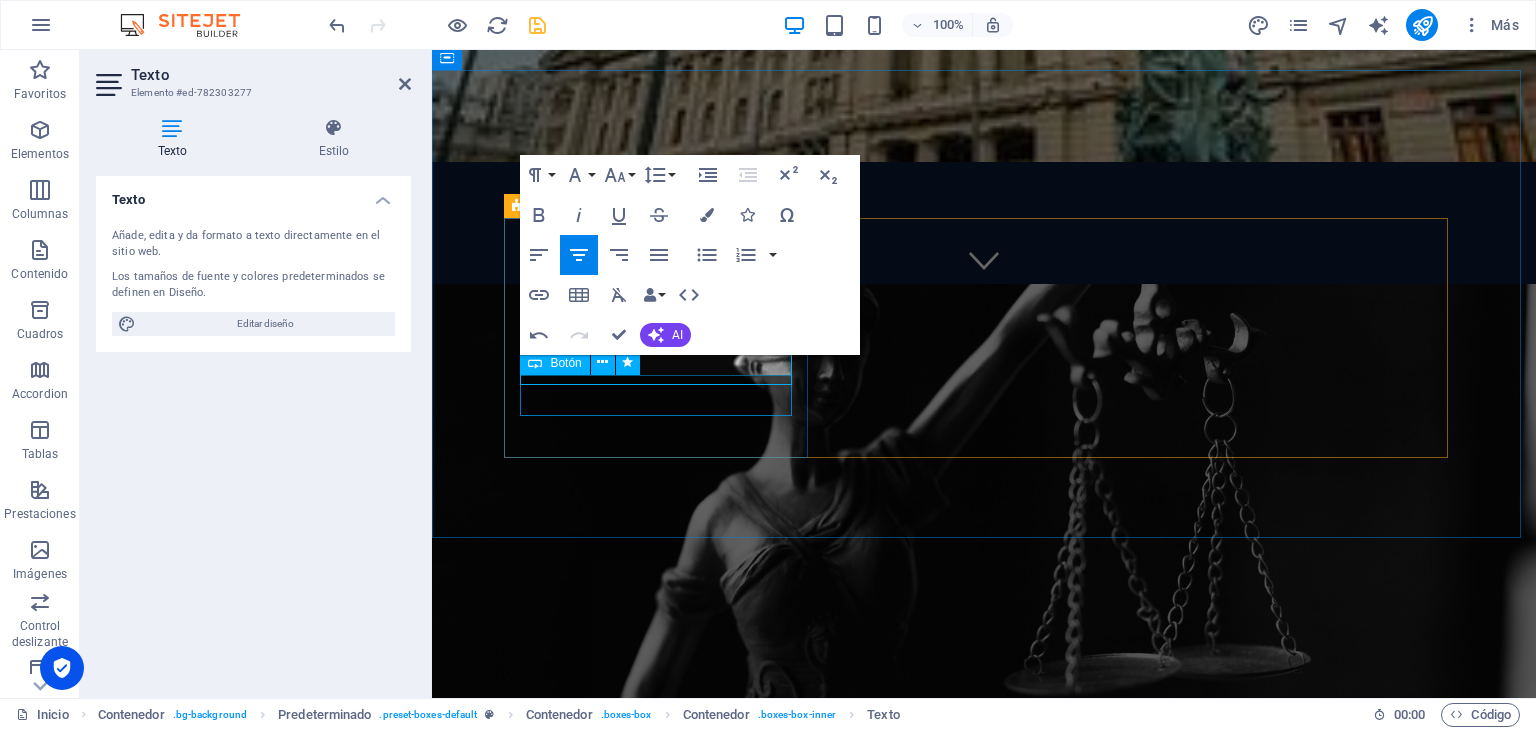scroll, scrollTop: 421, scrollLeft: 0, axis: vertical 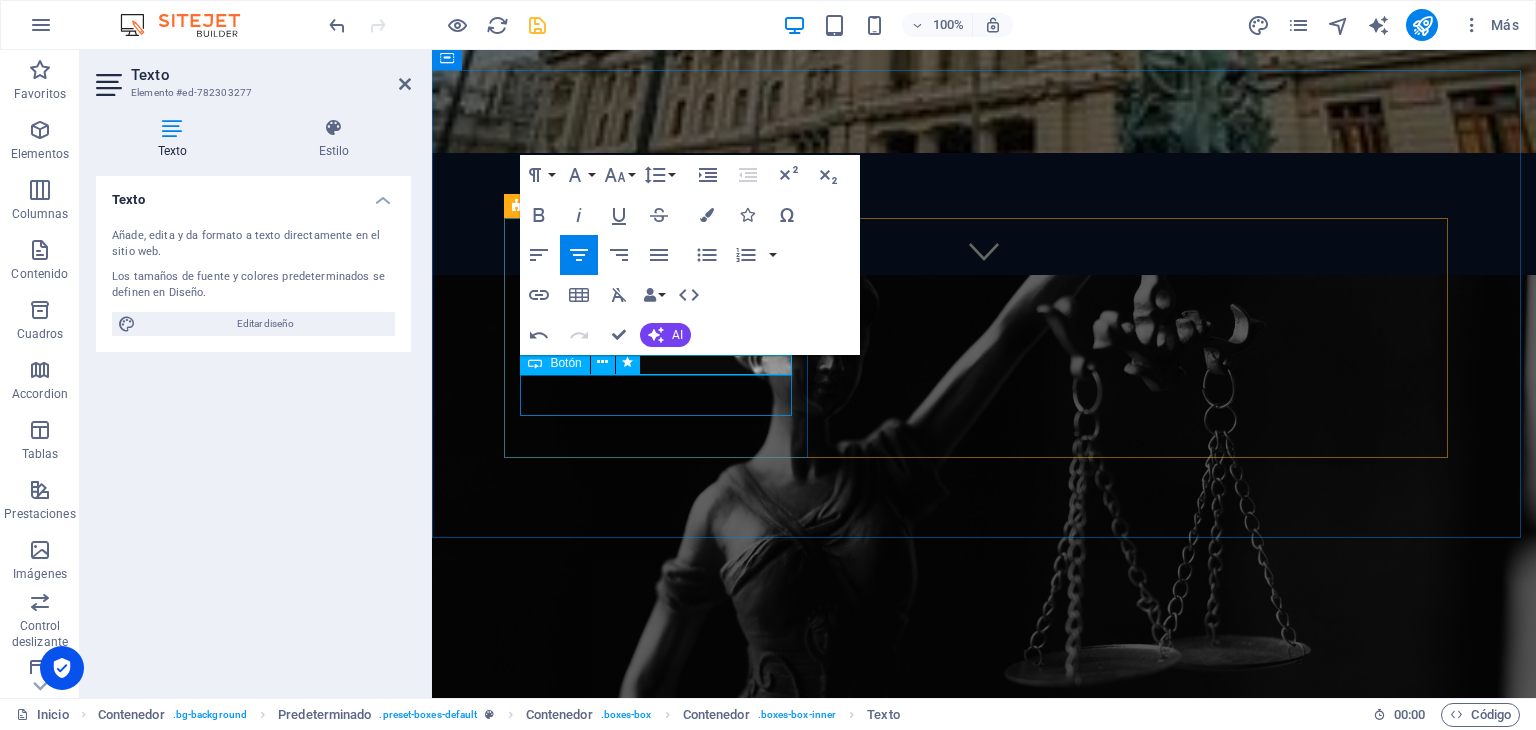 type 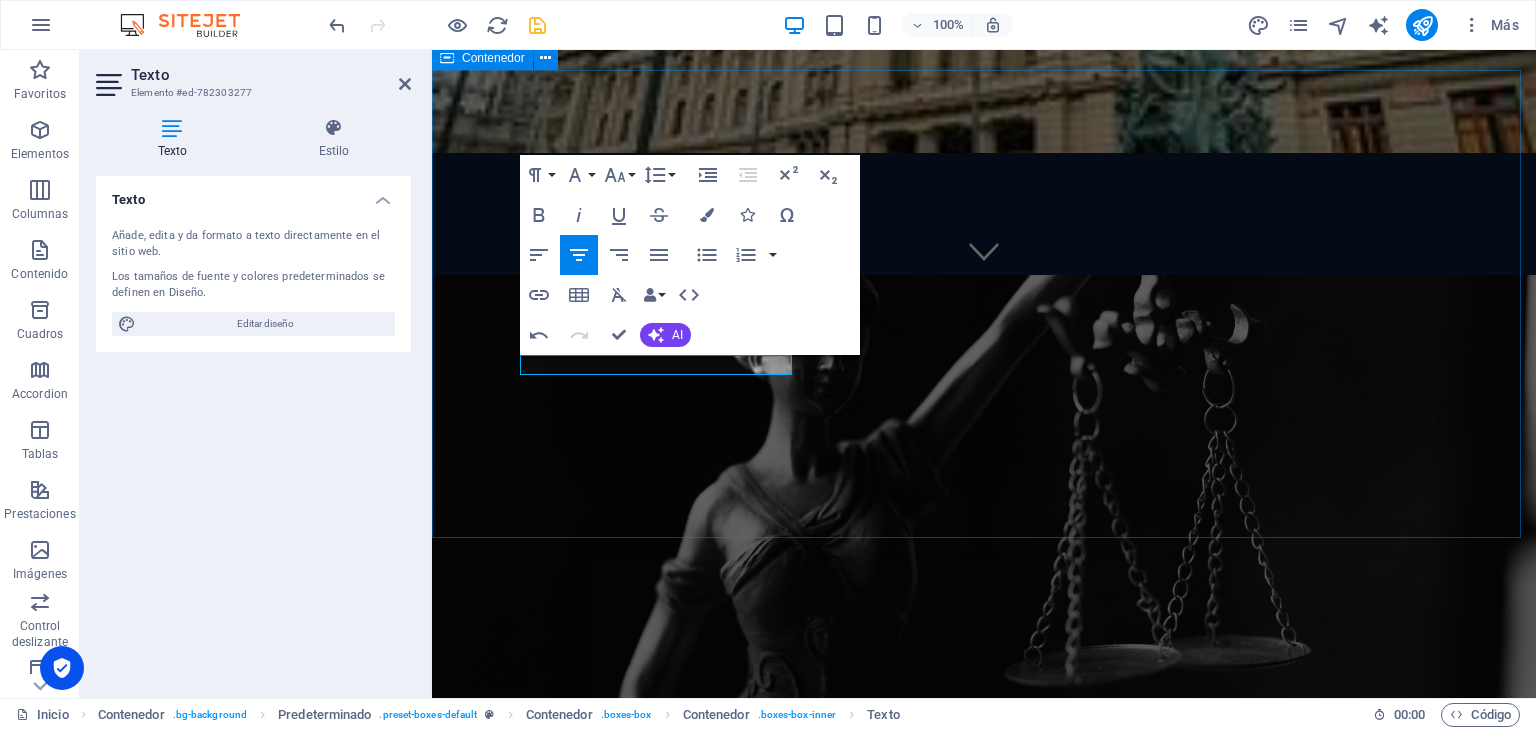 click on "AREAS DE   PRACTICA Delitos Violentos Toma ventaja actúa. Ver más Delitos complejos y defensa estratégica. Diseñamos estrategias sólidas. Ver más Medidas cautelares y gestión de libertades. Una sentencia no es el final.   Ver más" at bounding box center [984, 1314] 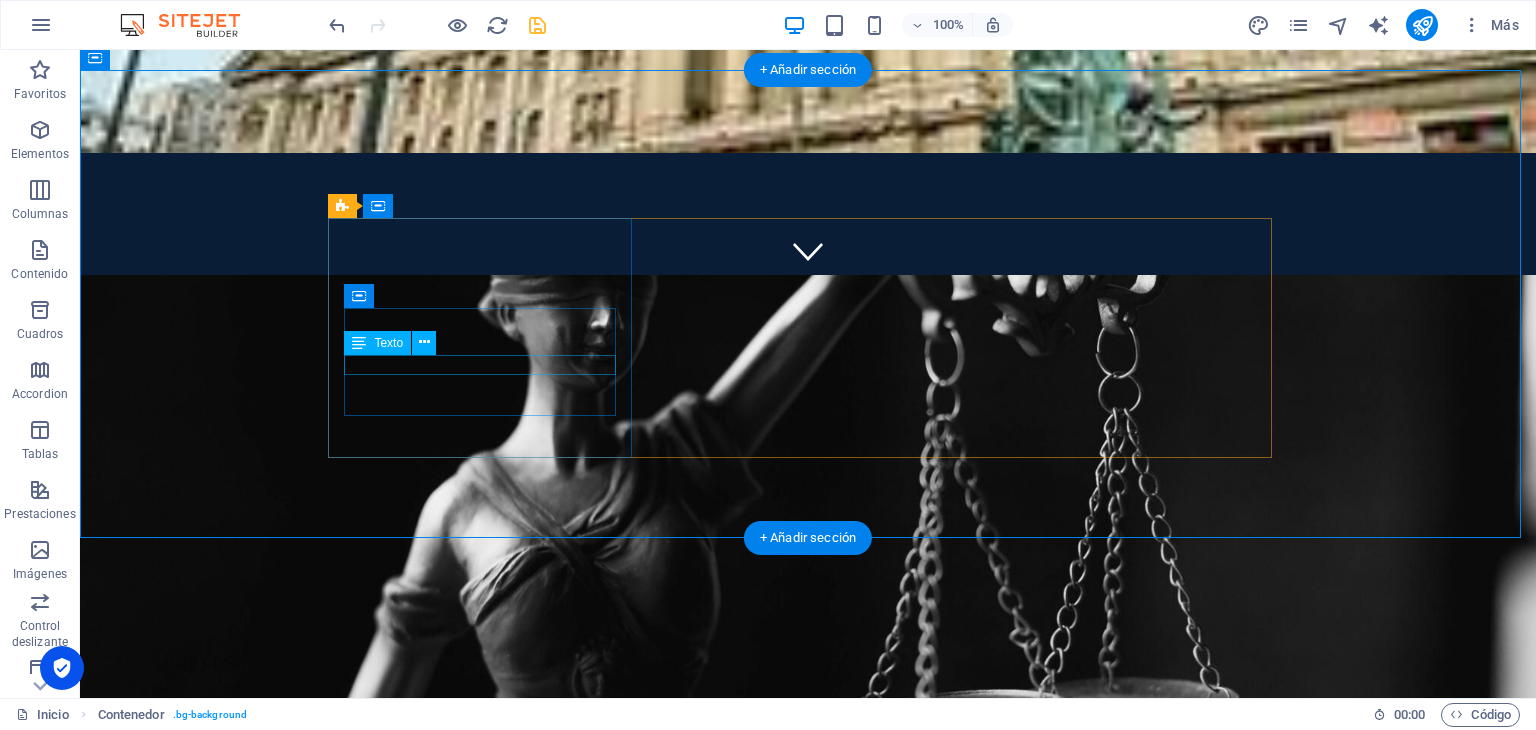 click on "Toma ventaja actúa." at bounding box center (808, 1167) 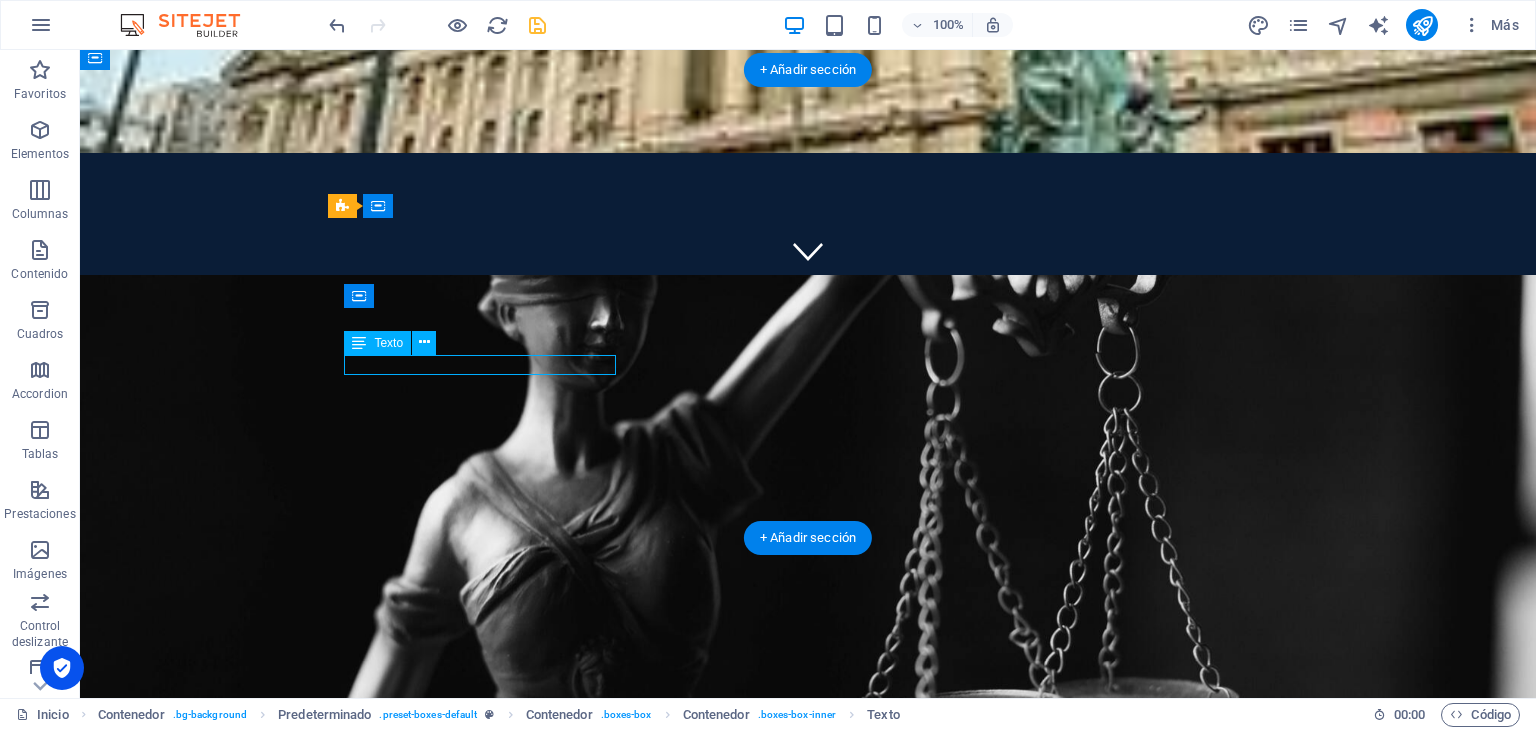 click on "Toma ventaja actúa." at bounding box center (808, 1167) 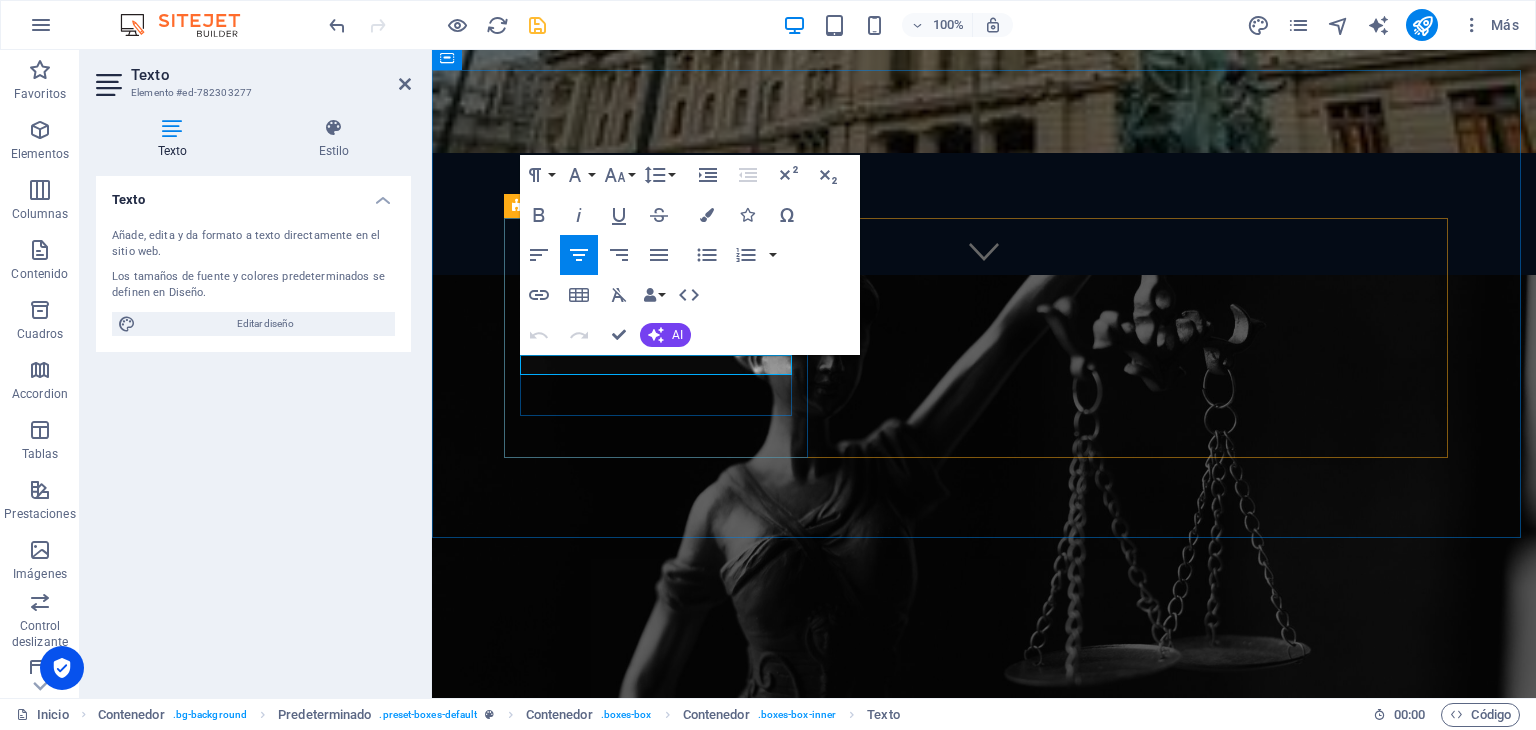 click on "Toma ventaja actúa." at bounding box center (984, 1167) 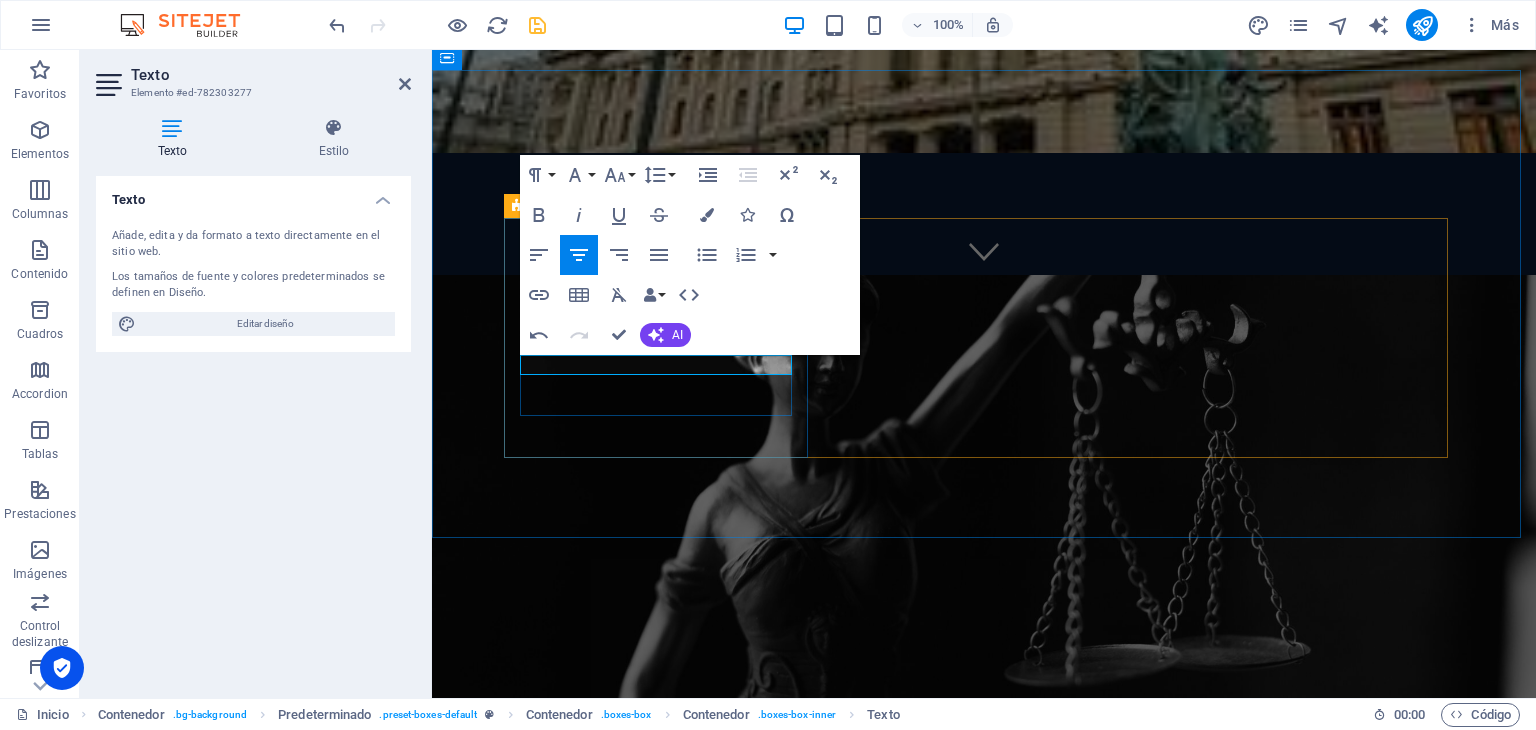 type 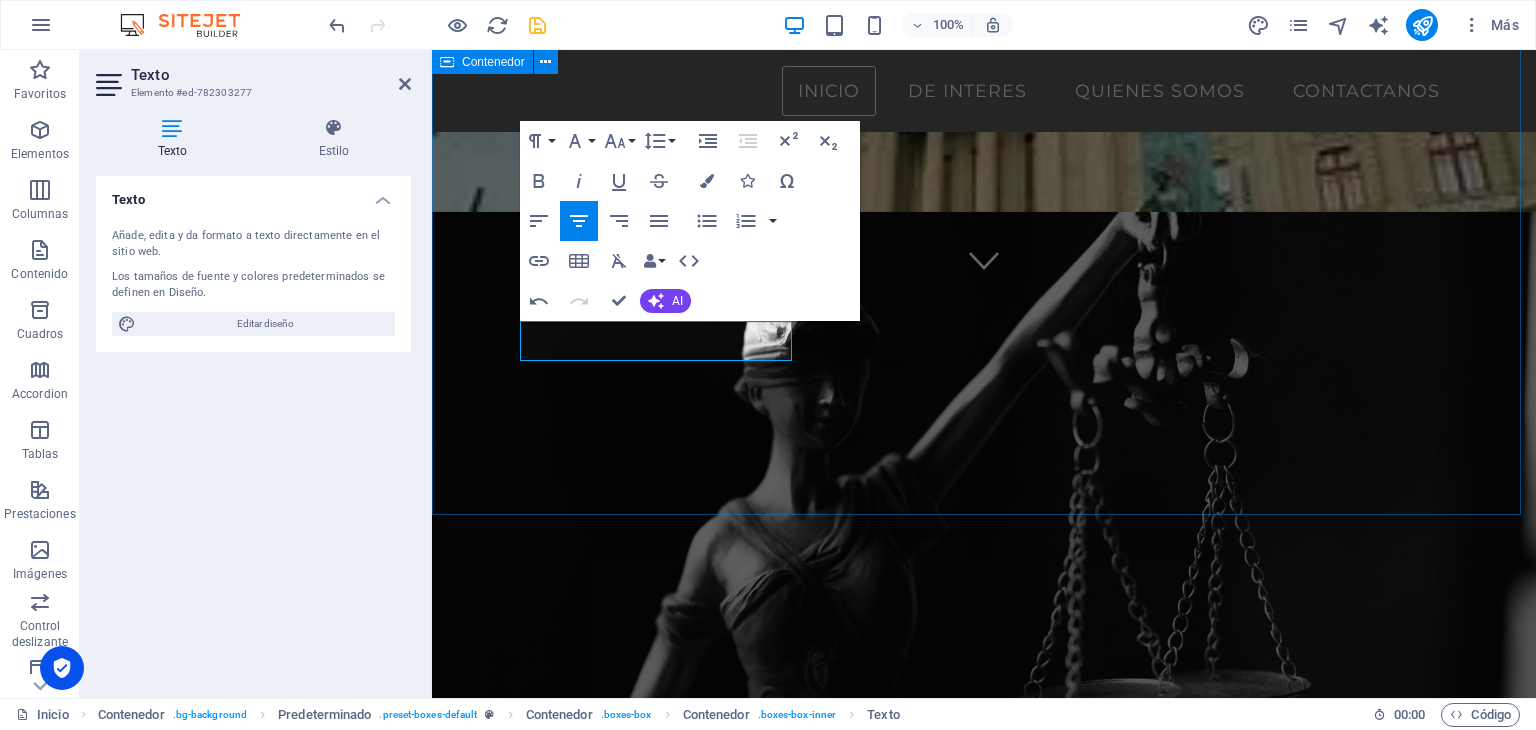 click on "AREAS DE   PRACTICA Delitos Violentos Da el 1er paso toma ventaja actúa de inmediato. Ver más Delitos complejos y defensa estratégica. Diseñamos estrategias sólidas. Ver más Medidas cautelares y gestión de libertades. Una sentencia no es el final.   Ver más" at bounding box center [984, 1353] 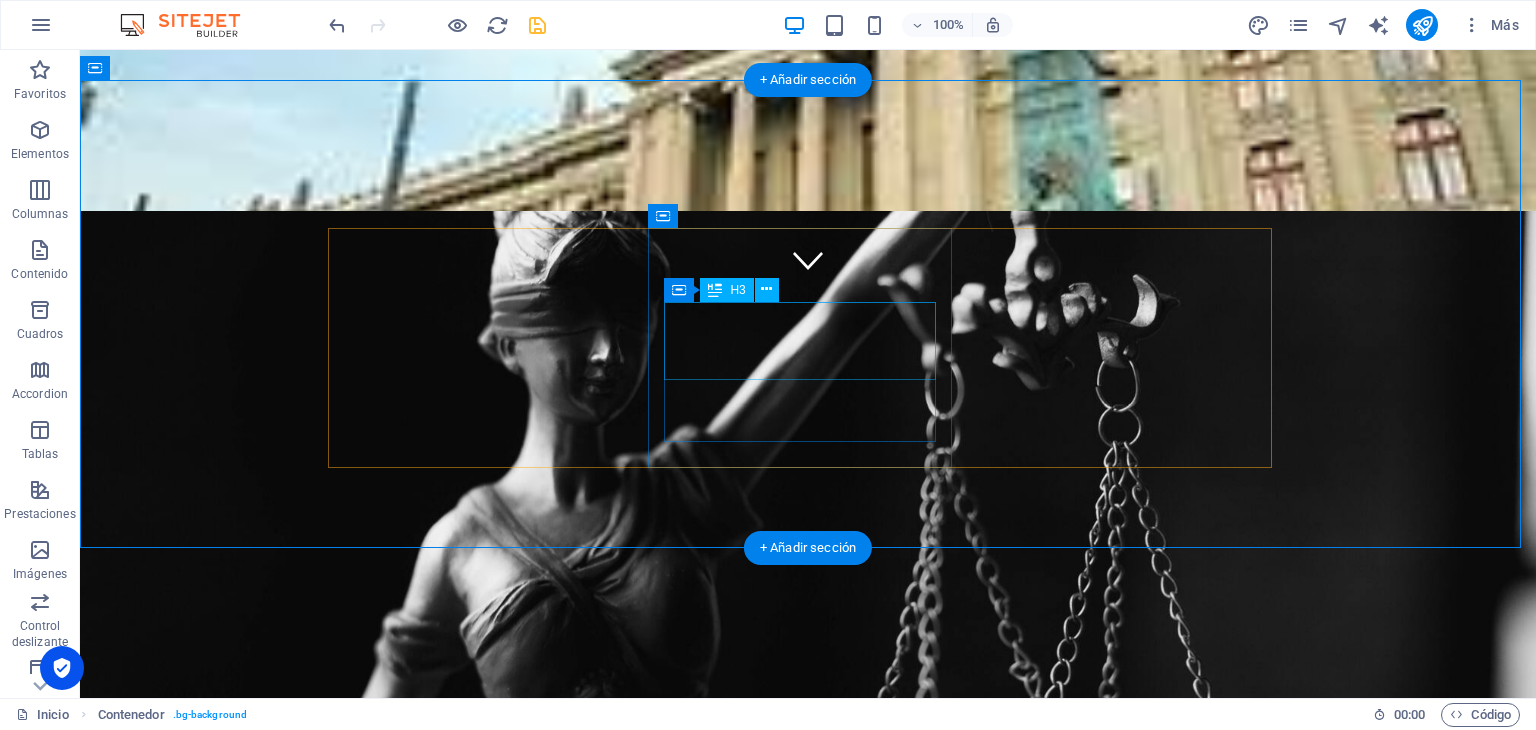 click on "Delitos complejos y defensa estratégica." at bounding box center (808, 1368) 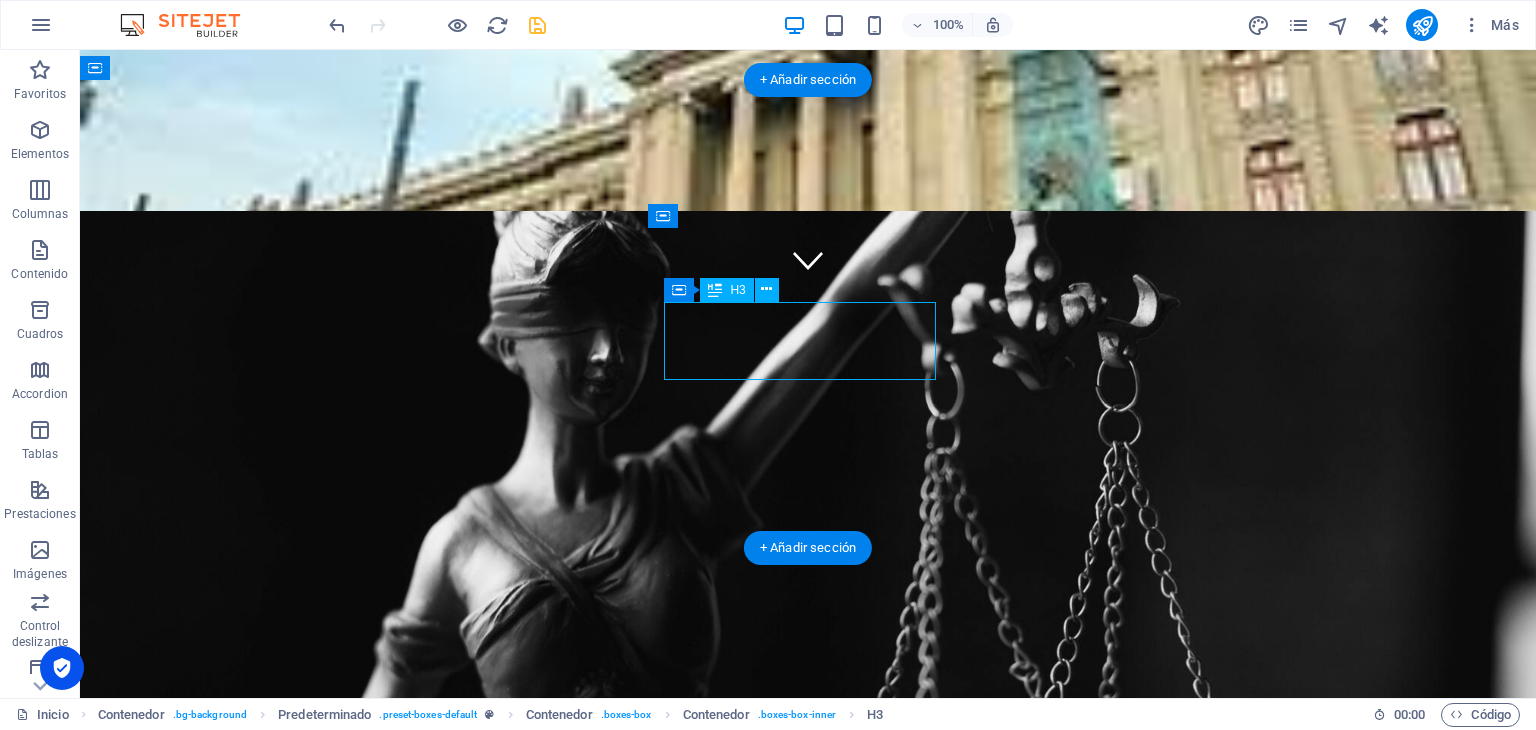 click on "Delitos complejos y defensa estratégica." at bounding box center [808, 1368] 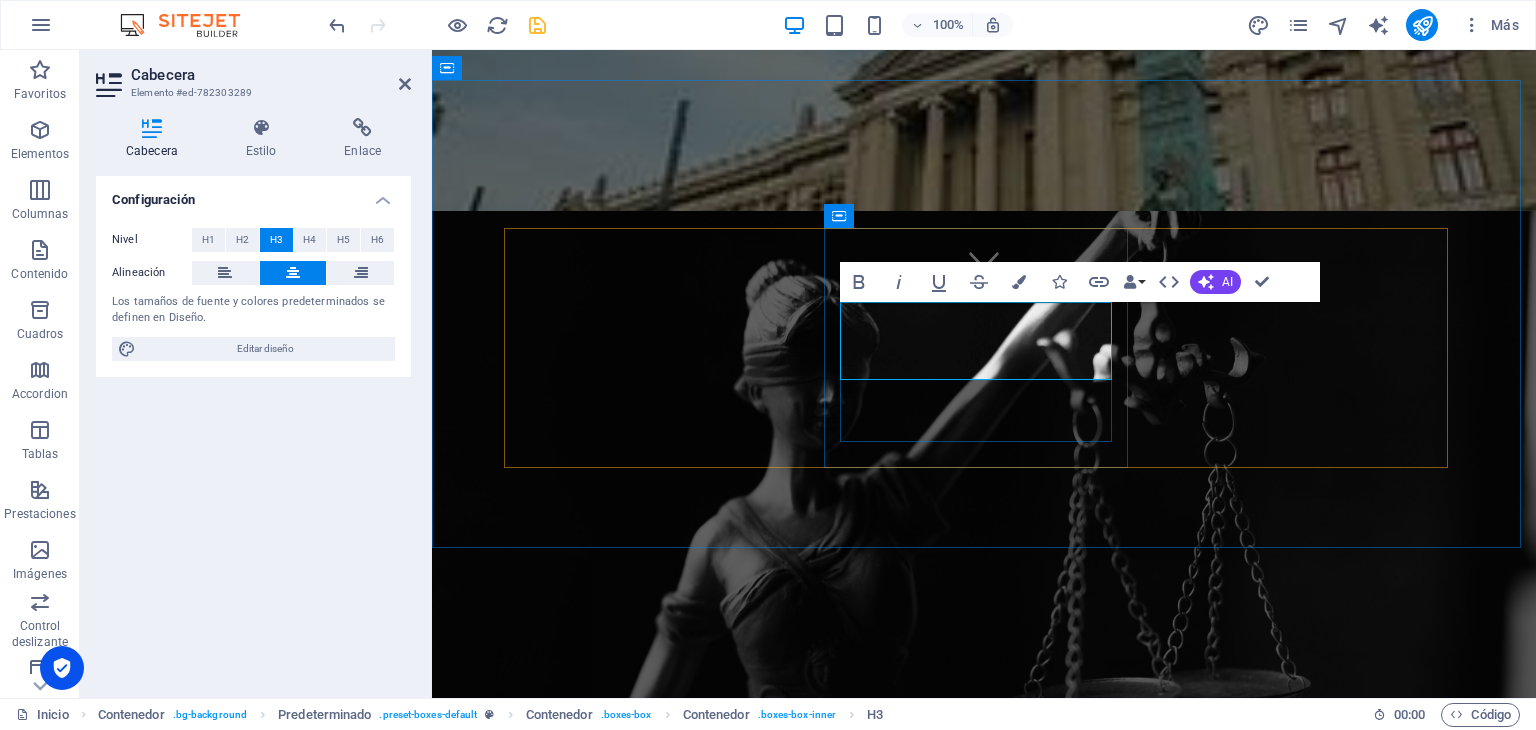 click on "Delitos complejos y defensa estratégica." at bounding box center (984, 1368) 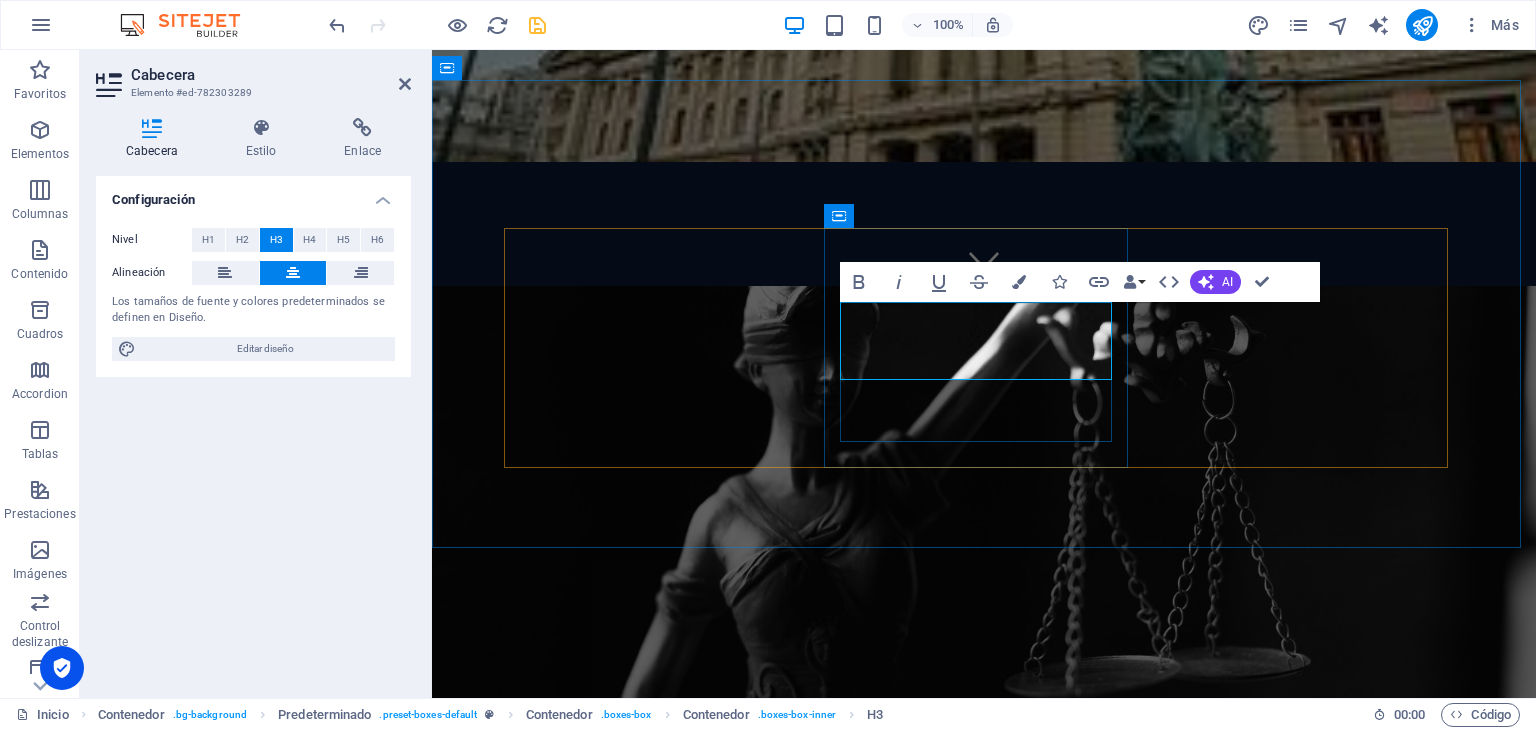 scroll, scrollTop: 427, scrollLeft: 0, axis: vertical 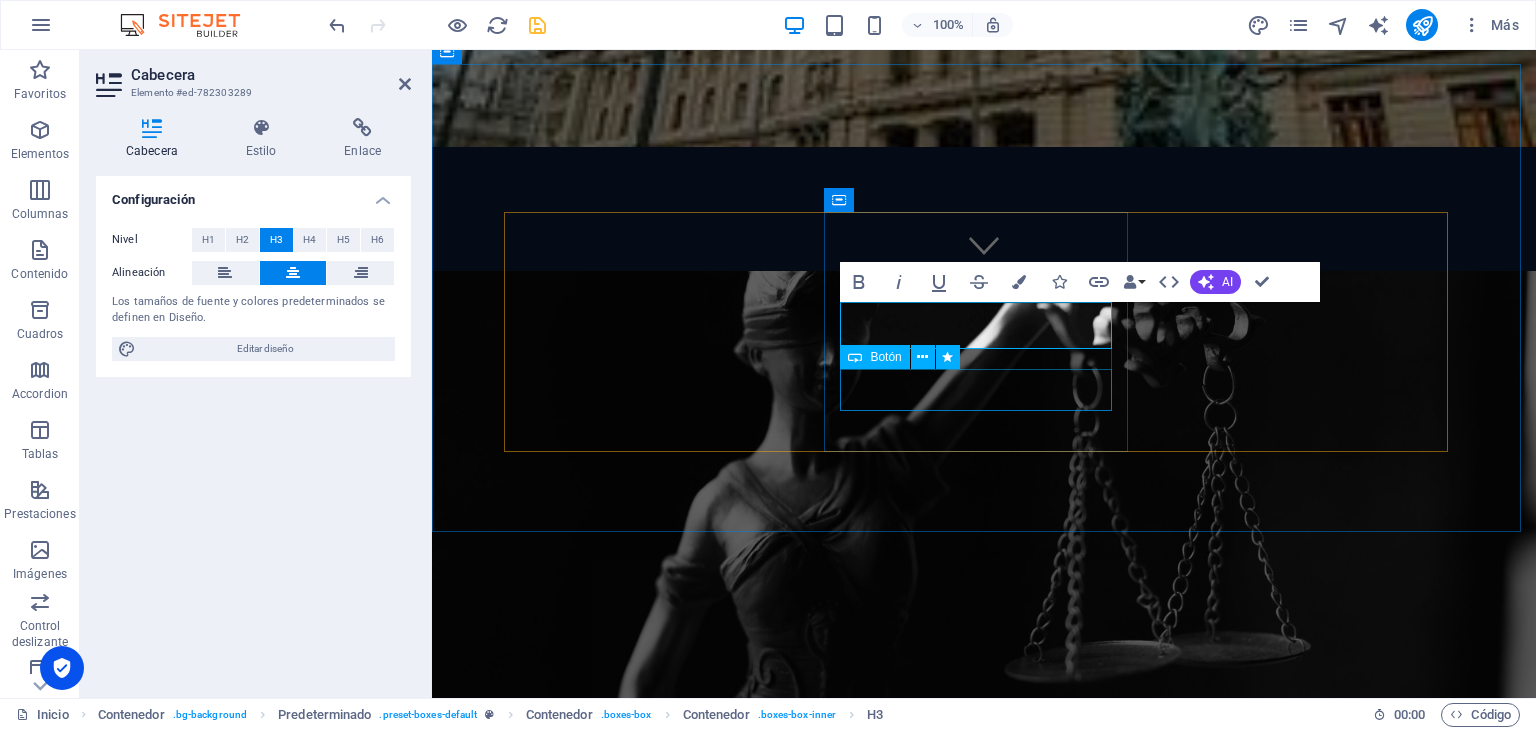 click on "Ver más" at bounding box center [984, 1390] 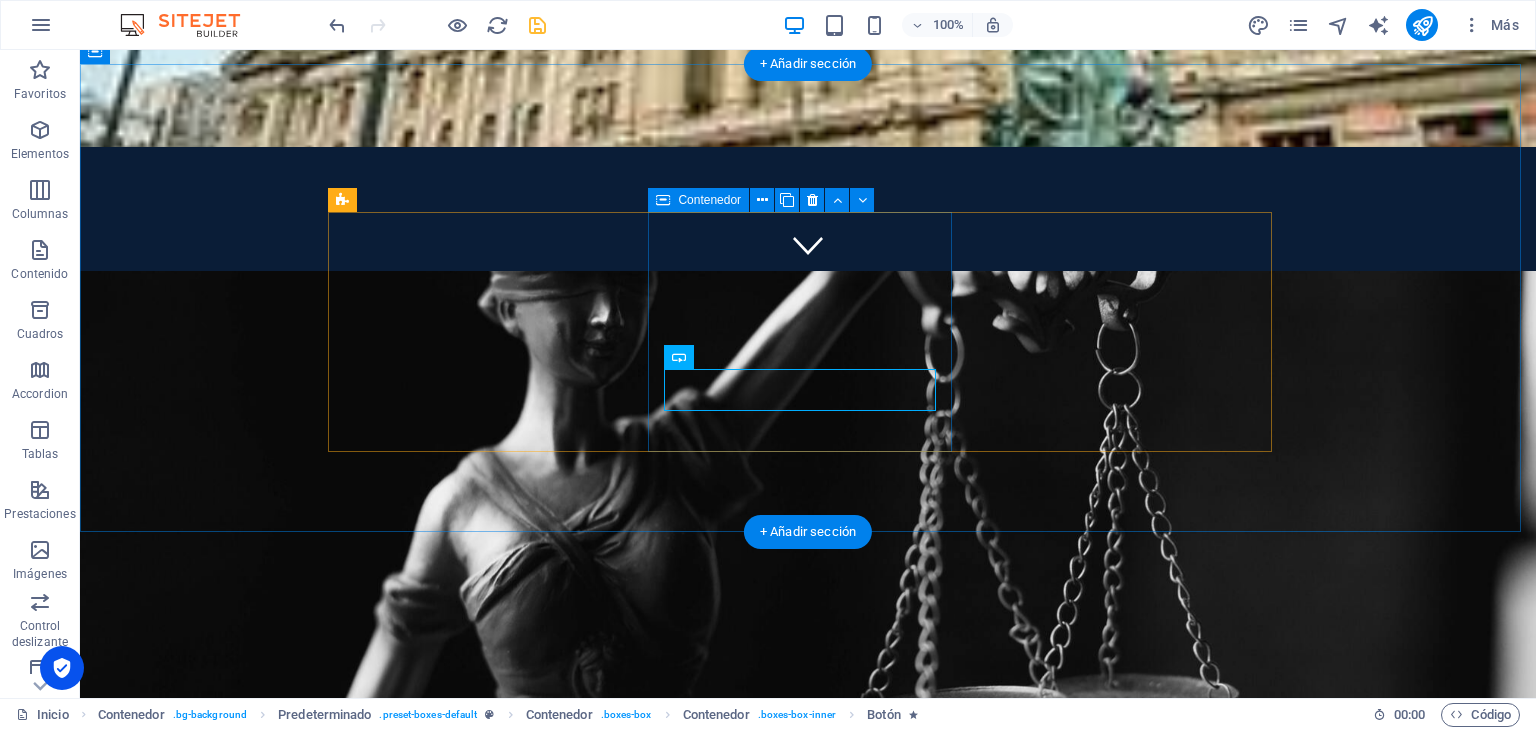 click on "Defensa estratégica. Diseñamos estrategias sólidas. Ver más" at bounding box center (808, 1331) 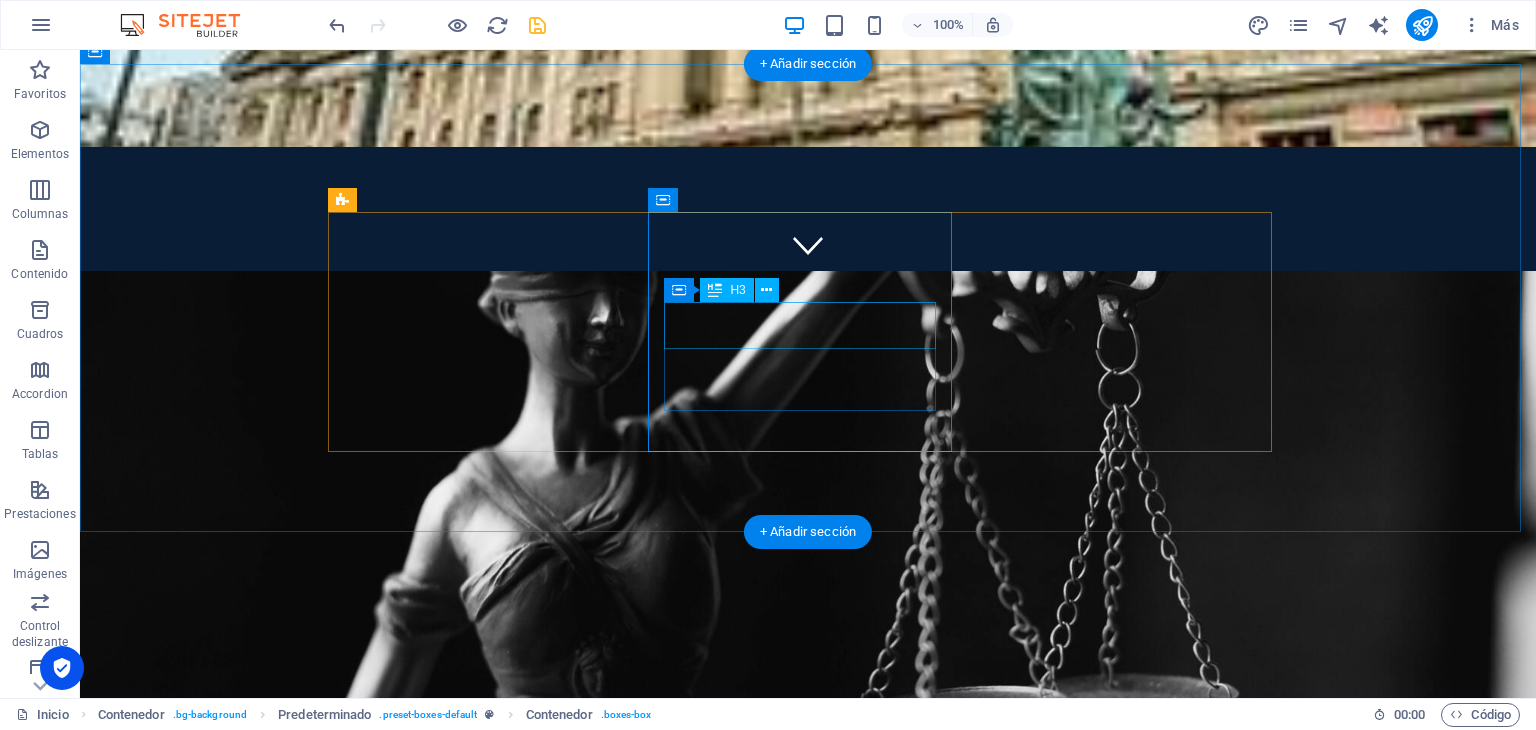 click on "Defensa estratégica." at bounding box center (808, 1324) 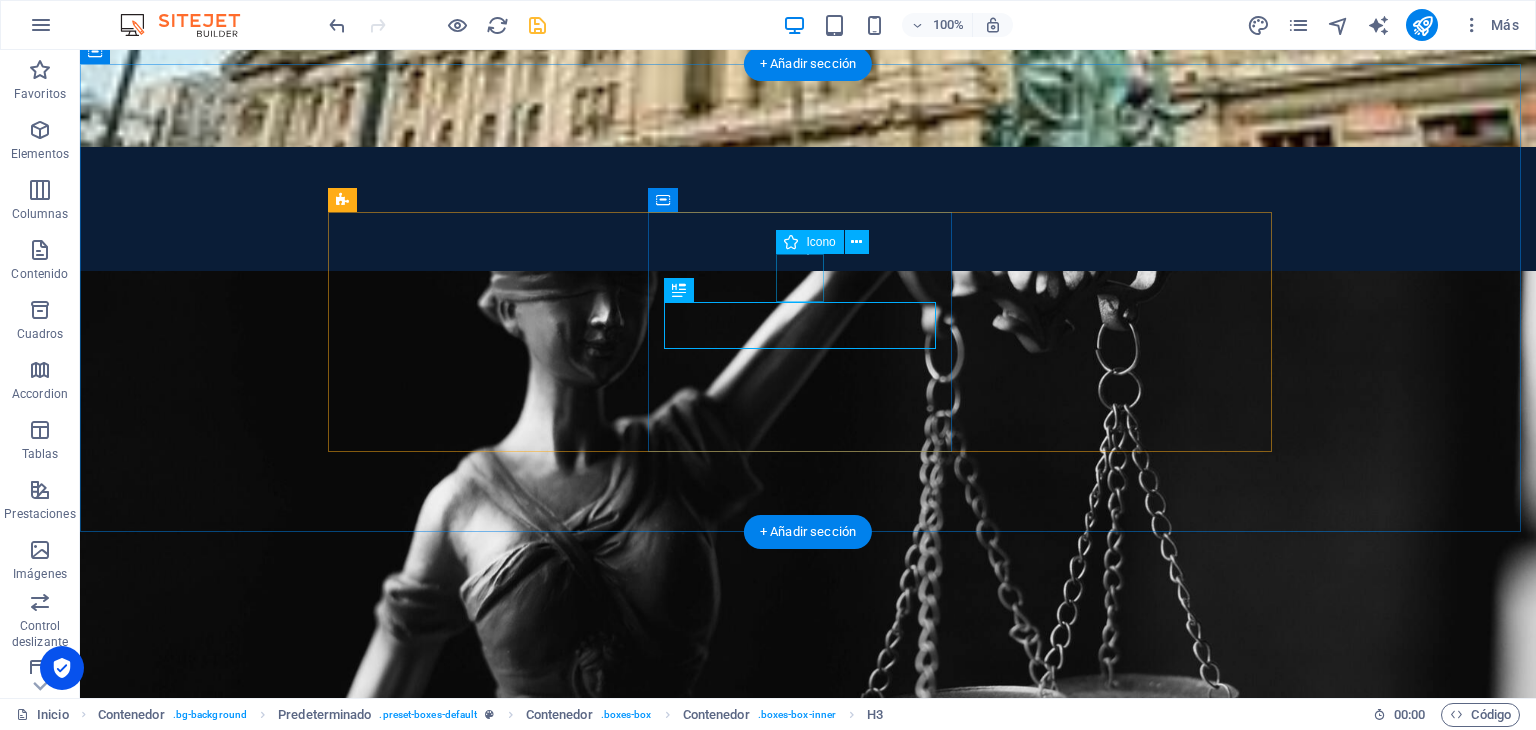 click at bounding box center [808, 1277] 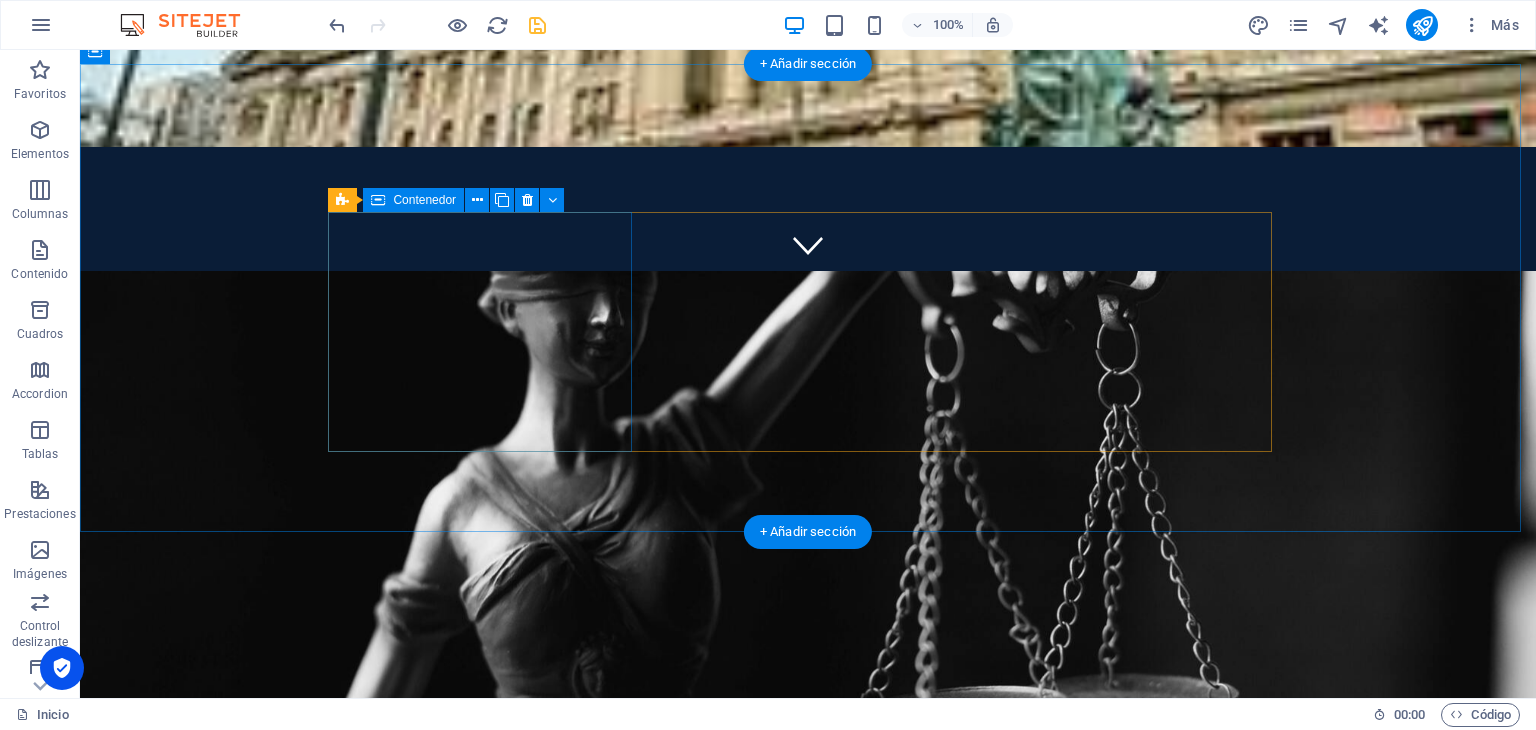 click on "Delitos Violentos Da el 1er paso toma ventaja actúa de inmediato. Ver más" at bounding box center (808, 1134) 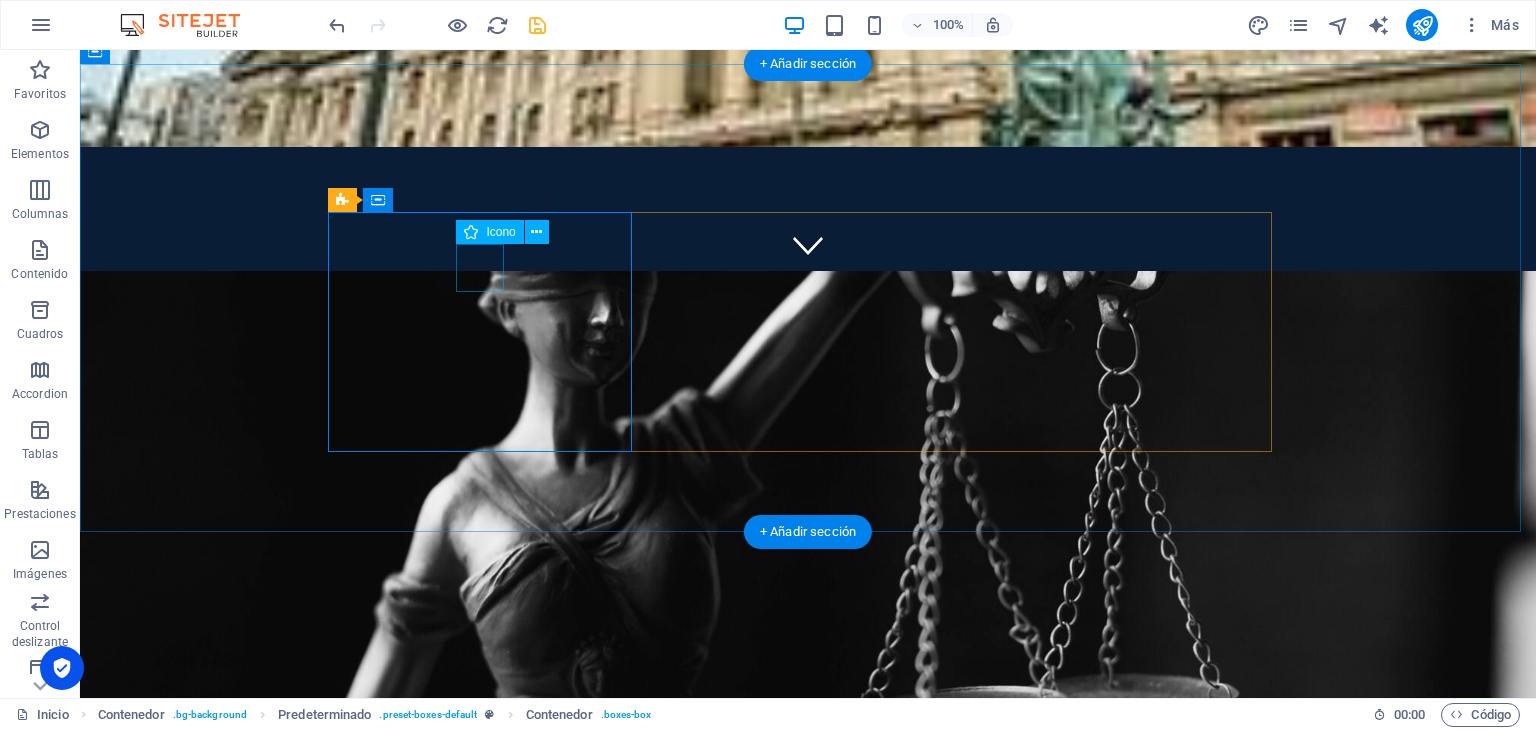 click at bounding box center (808, 1080) 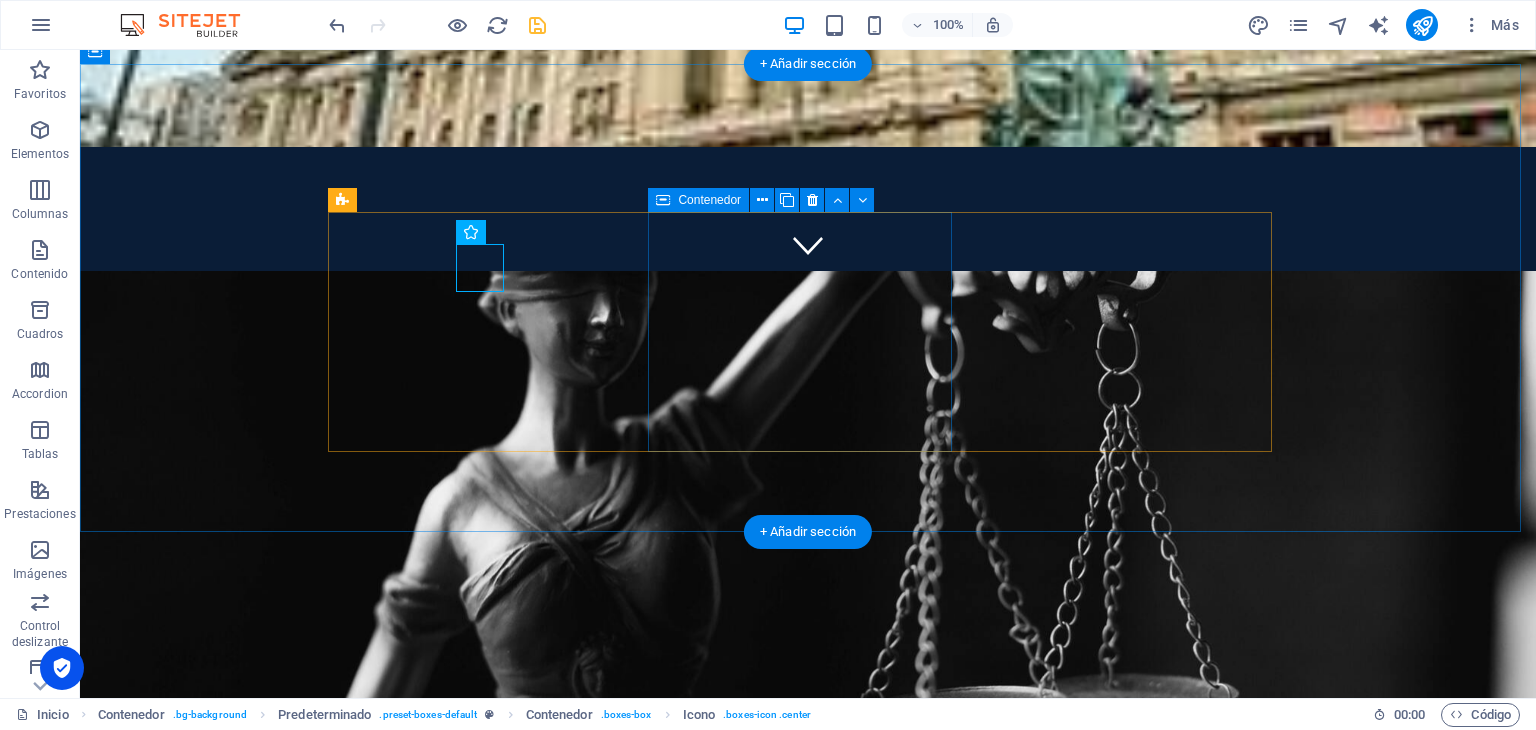 click on "Defensa estratégica. Diseñamos estrategias sólidas. Ver más" at bounding box center (808, 1307) 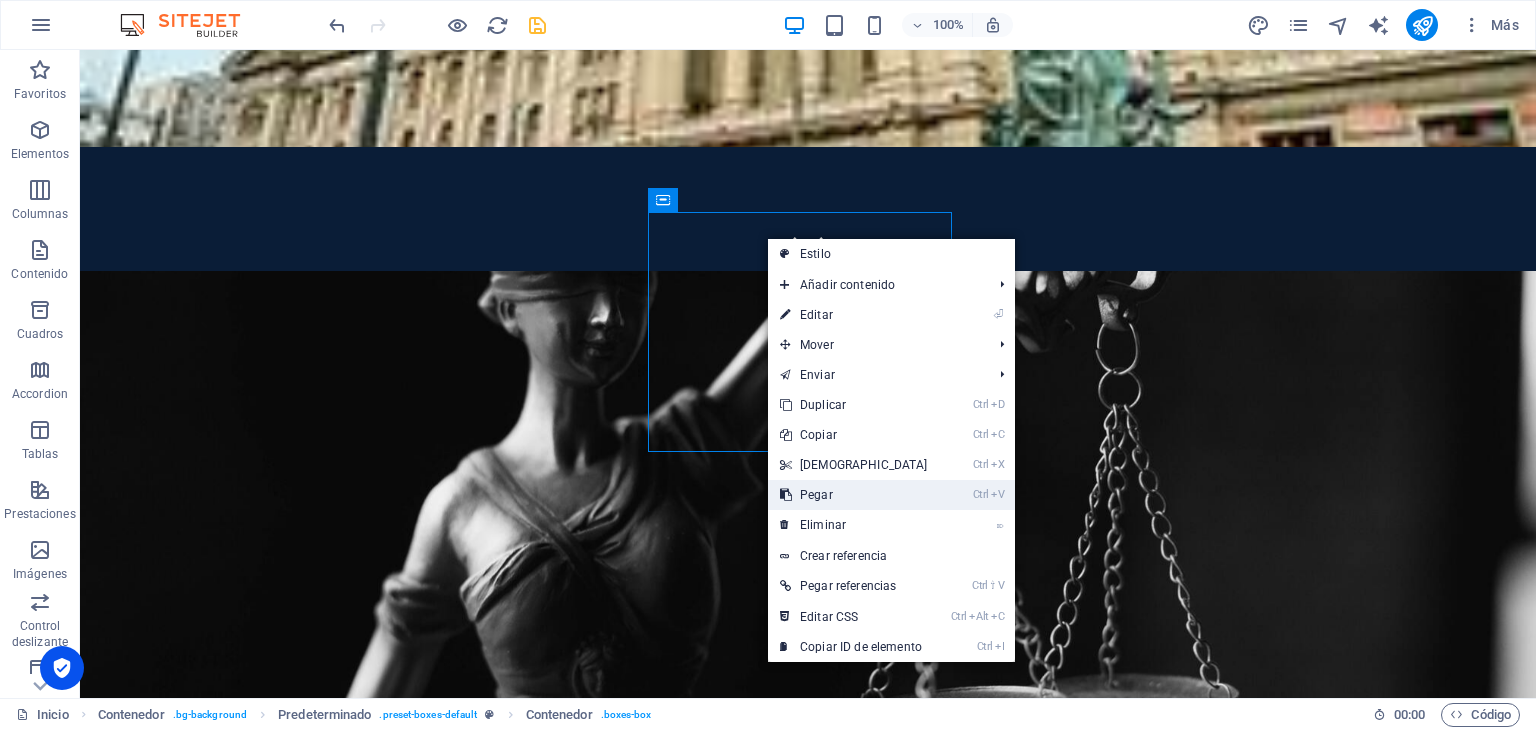 click on "Ctrl V  Pegar" at bounding box center (854, 495) 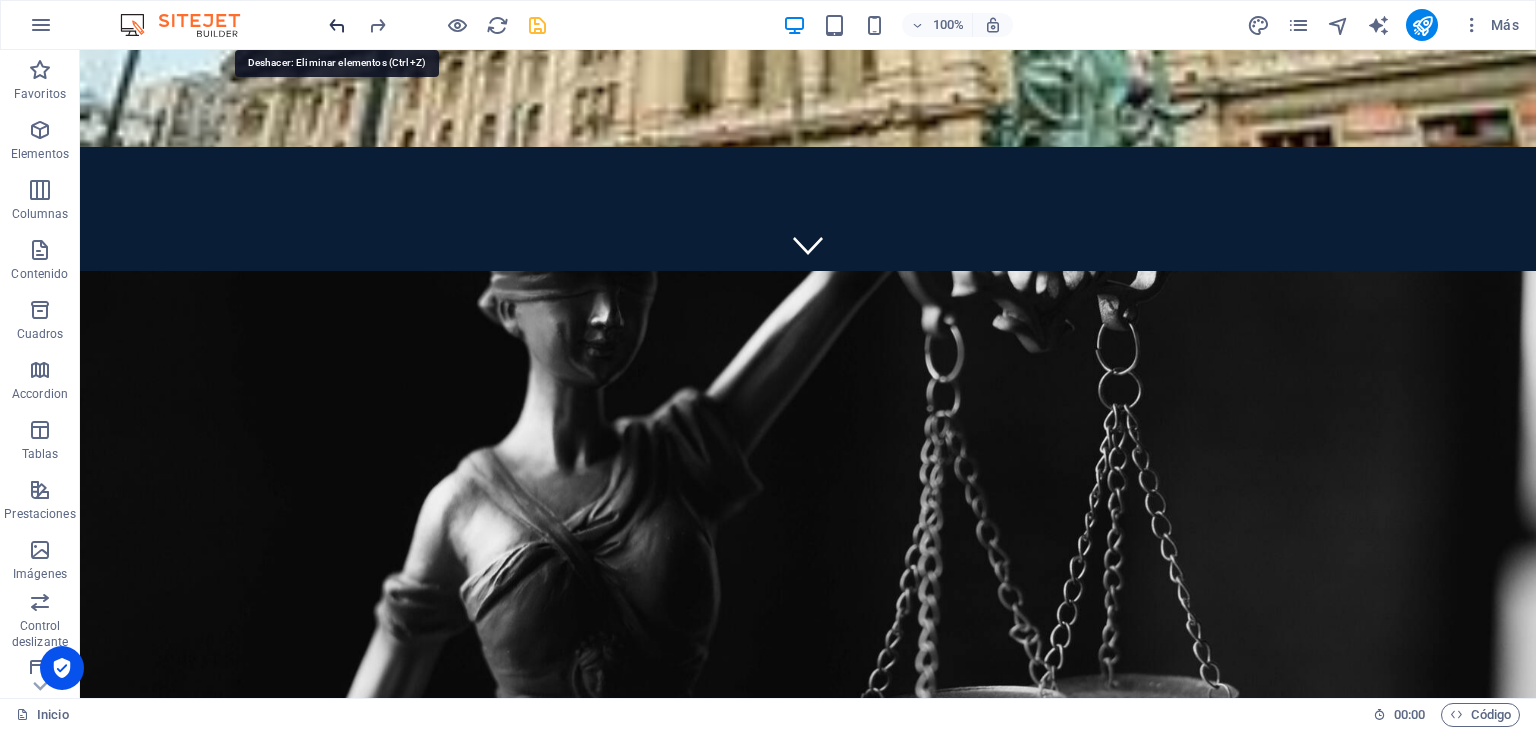 click at bounding box center [337, 25] 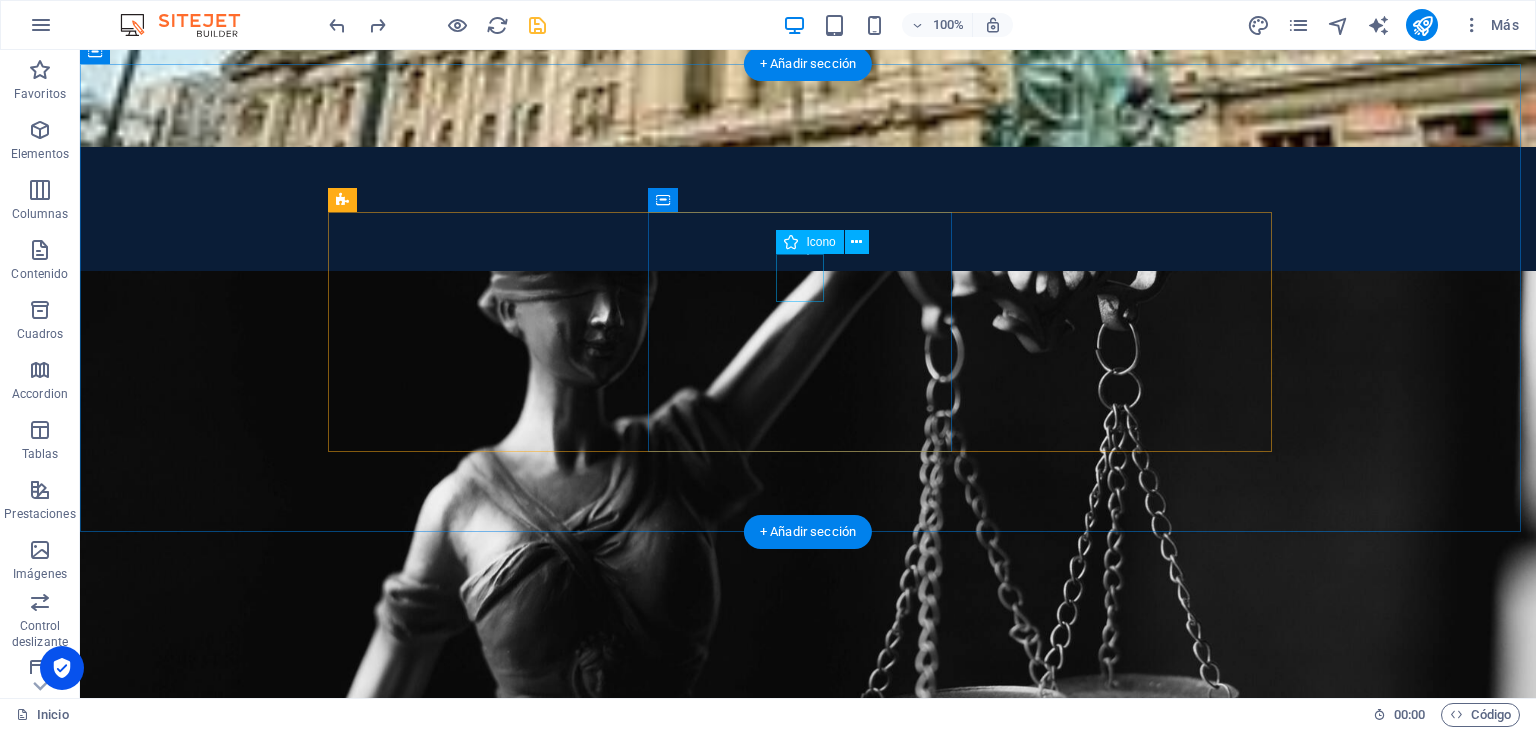 click at bounding box center (808, 1277) 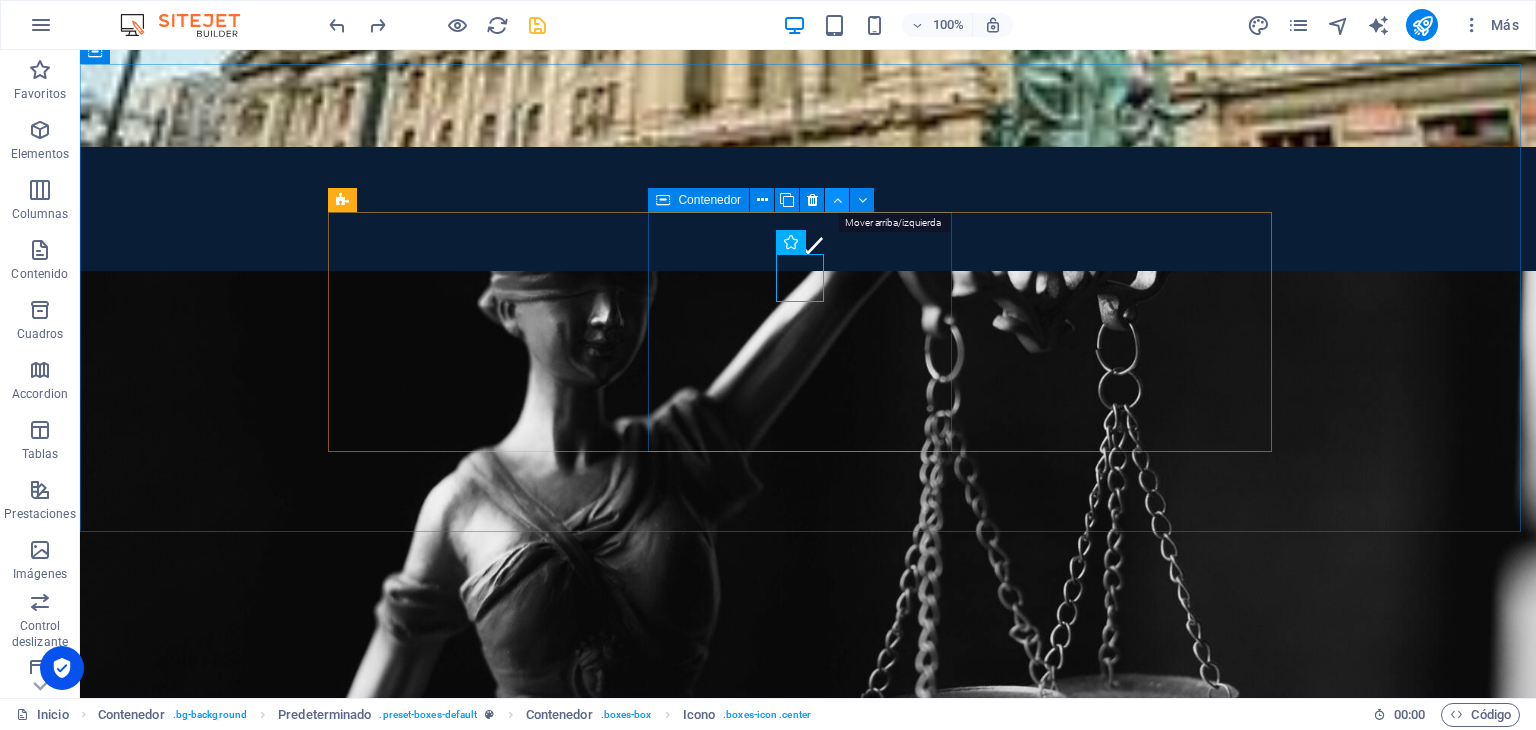 click at bounding box center (837, 200) 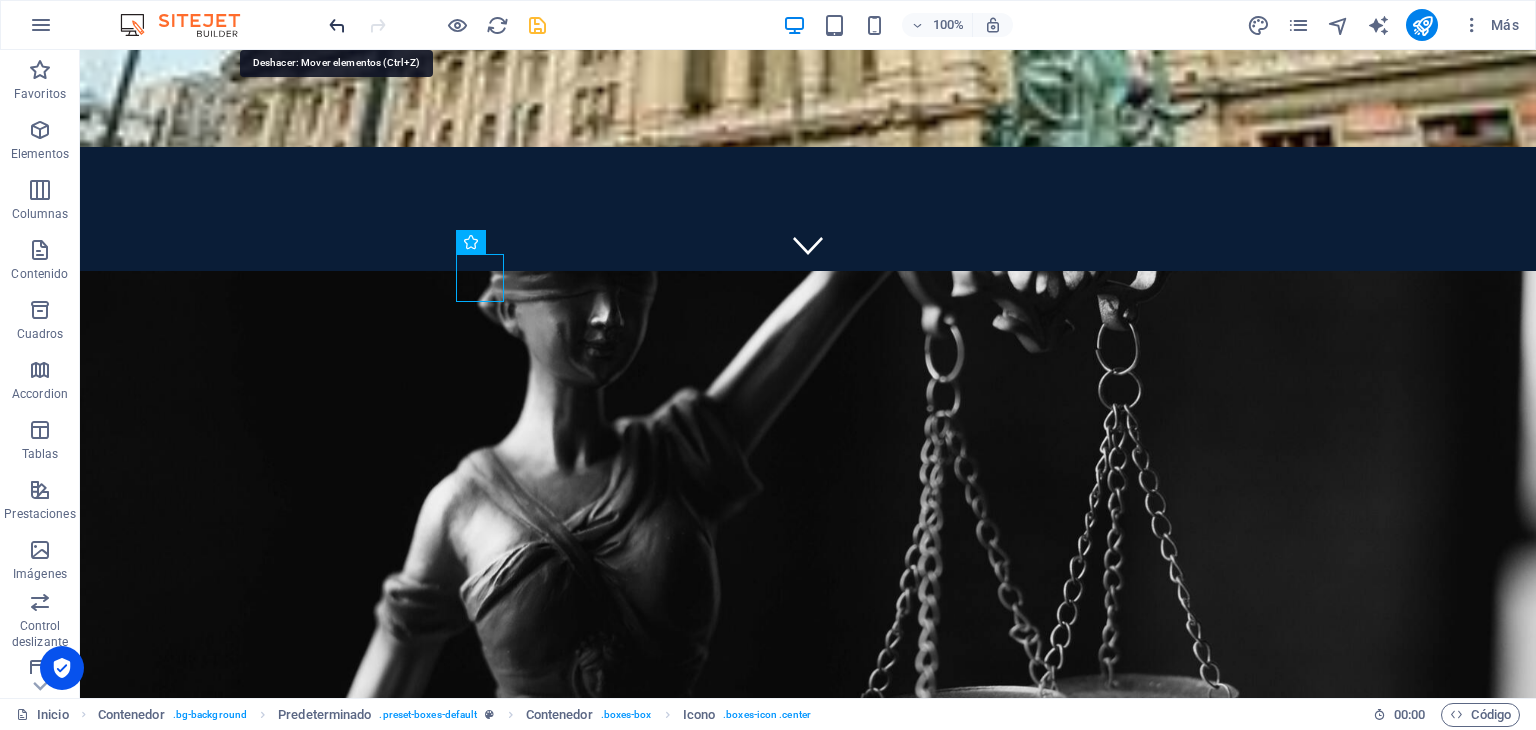 click at bounding box center [337, 25] 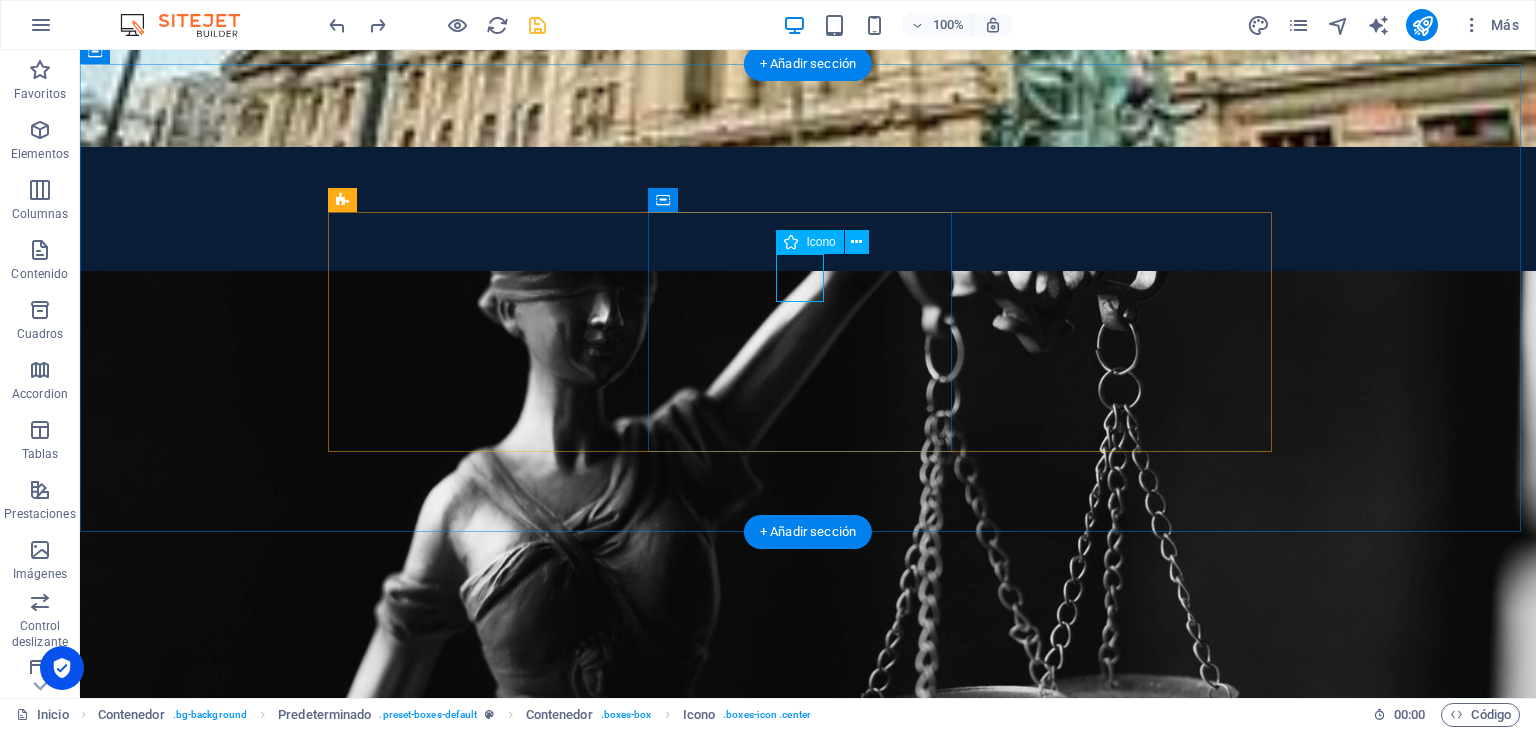 click at bounding box center [808, 1277] 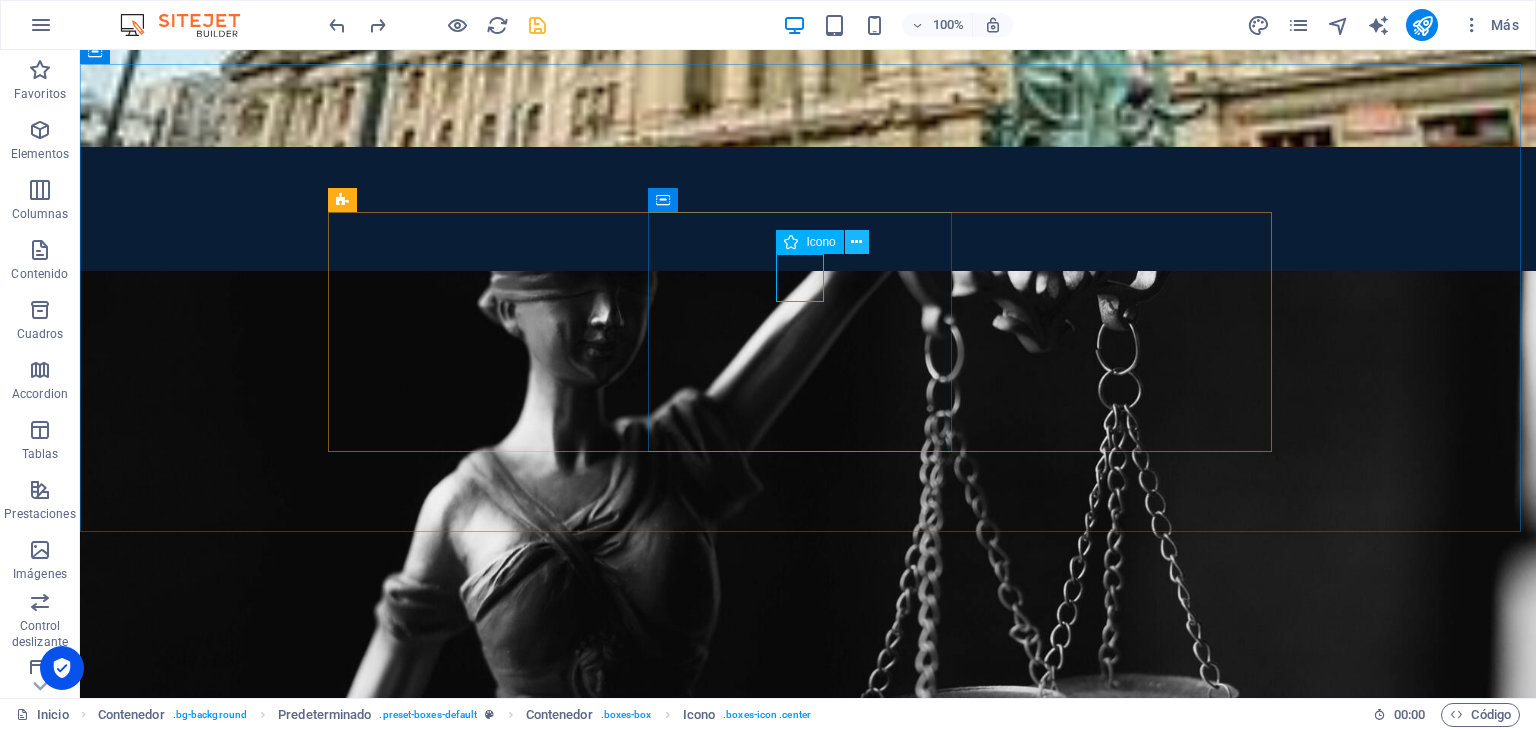 click at bounding box center [856, 242] 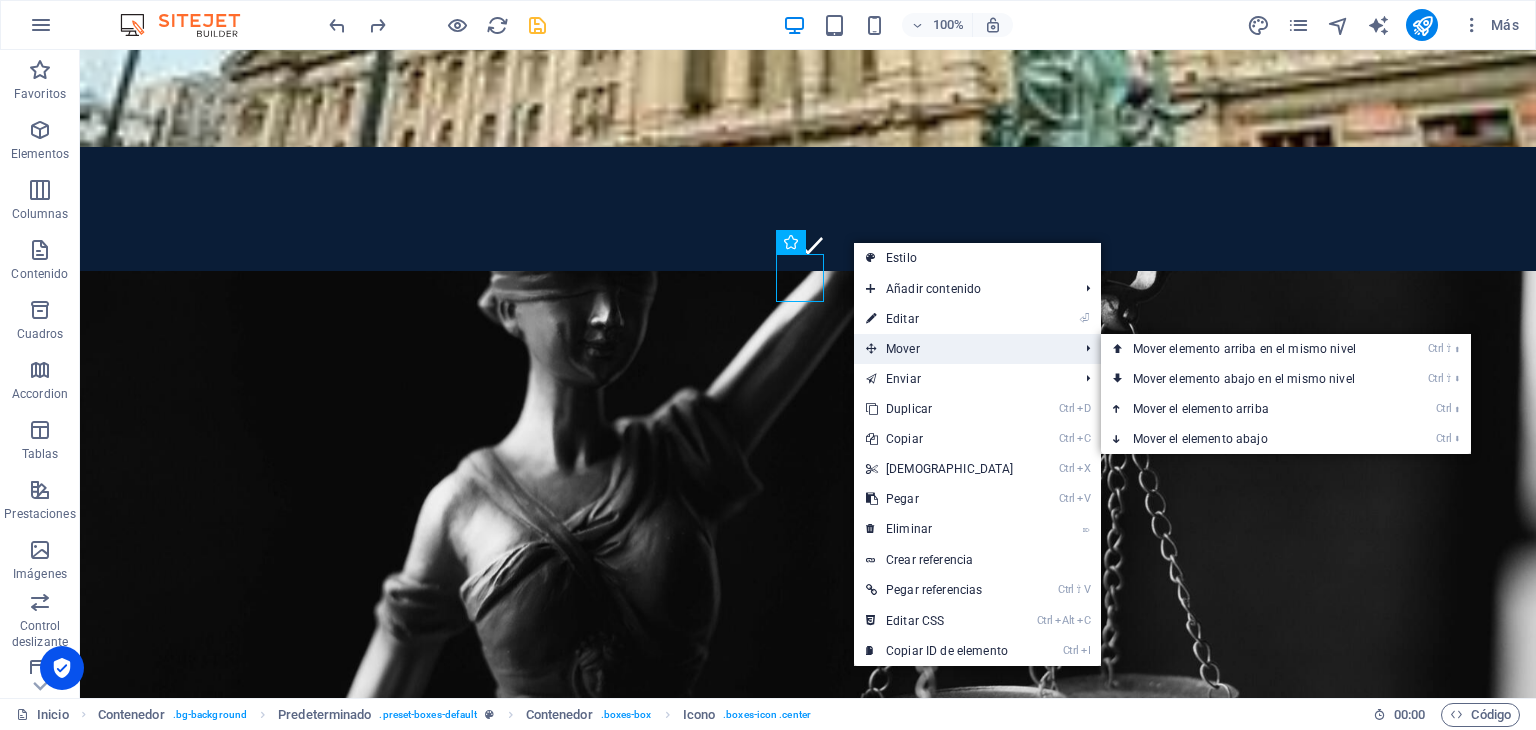 click on "Mover" at bounding box center (962, 349) 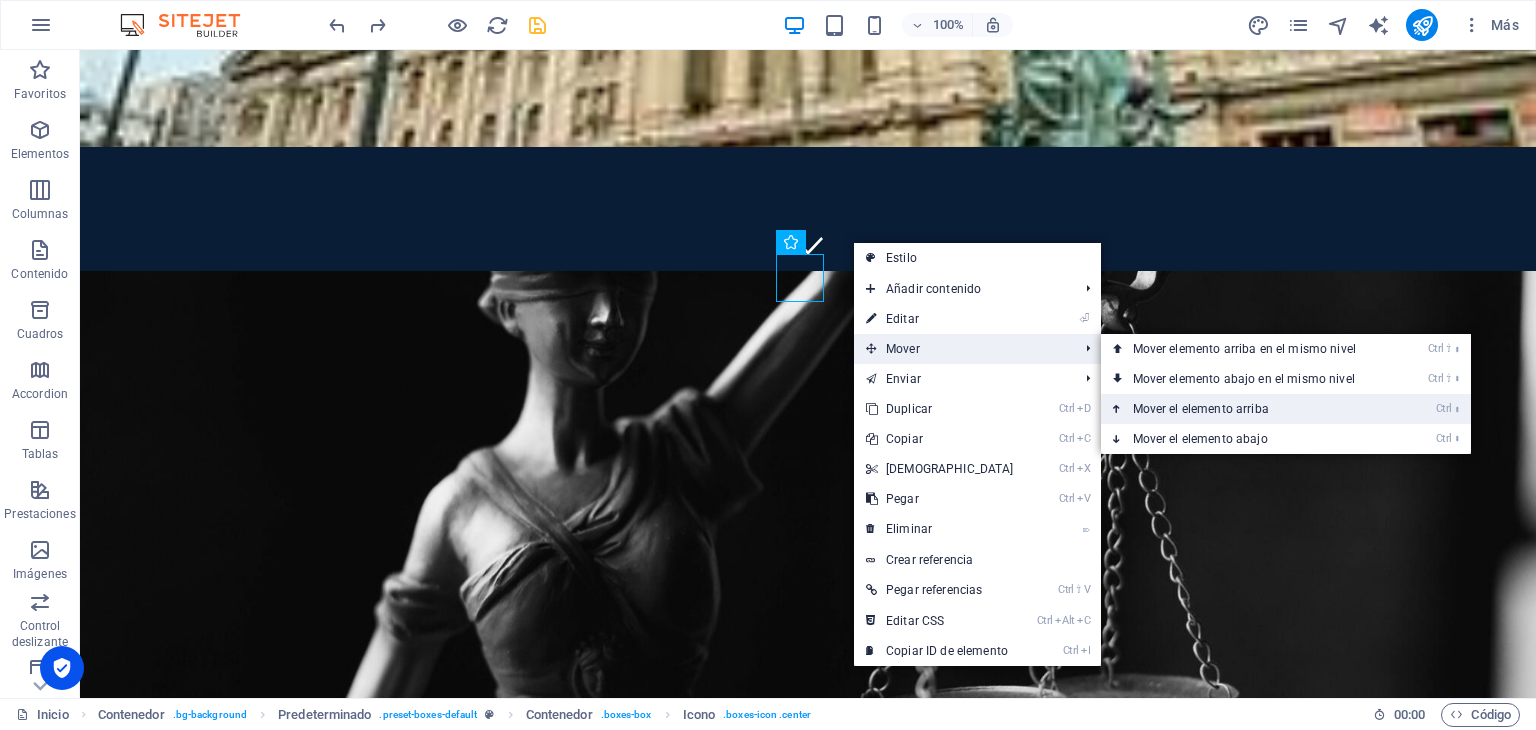 click on "Ctrl ⬆  Mover el elemento arriba" at bounding box center (1248, 409) 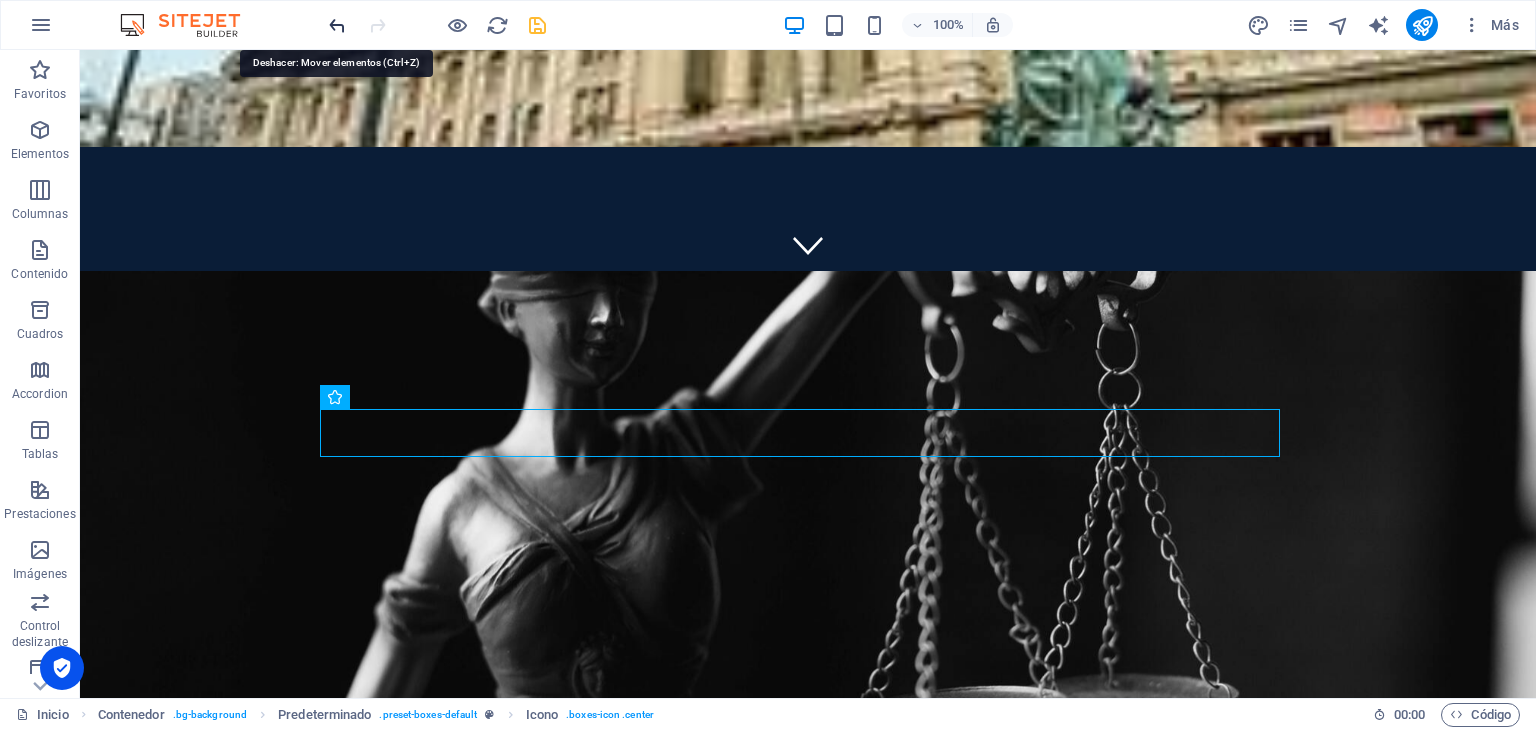 click at bounding box center [337, 25] 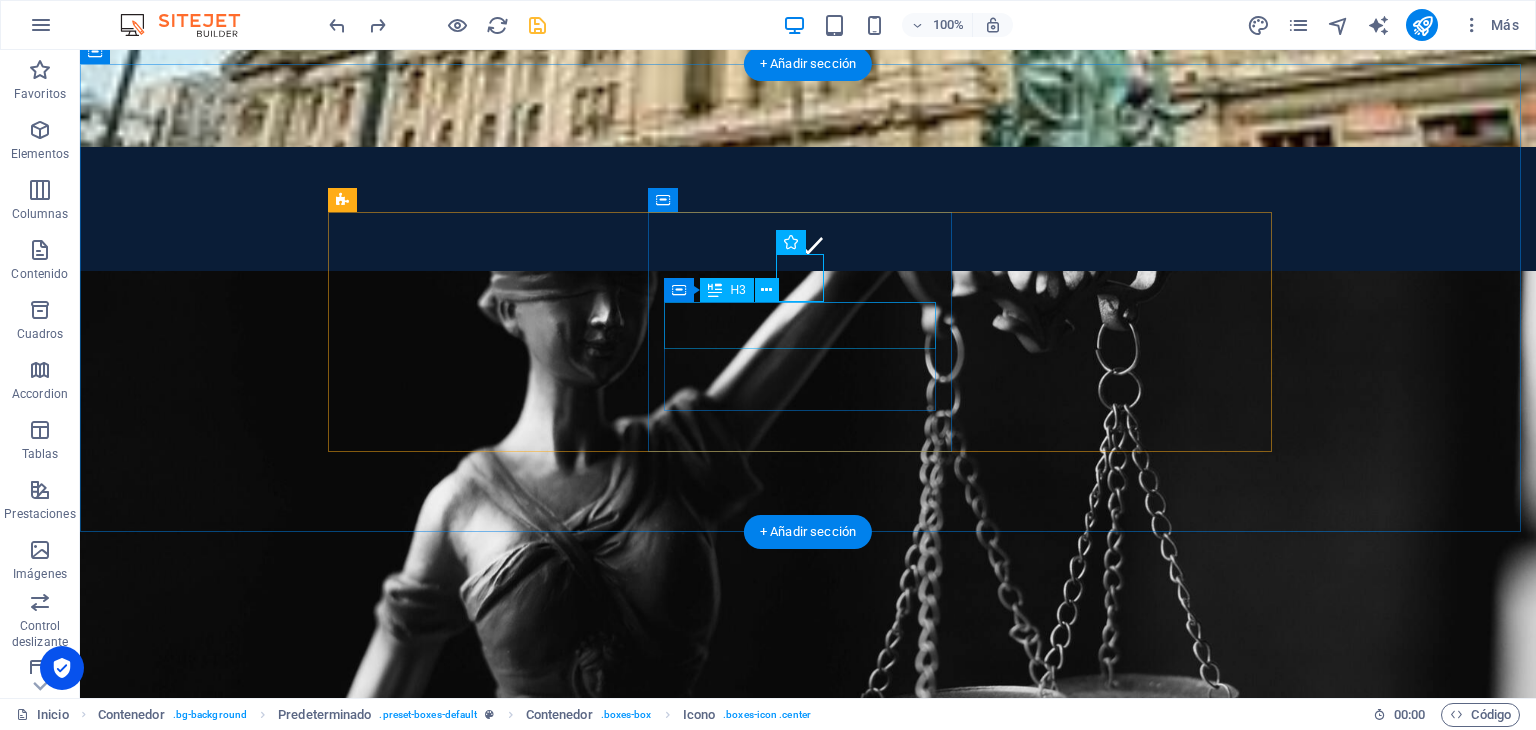 click on "Defensa estratégica." at bounding box center [808, 1324] 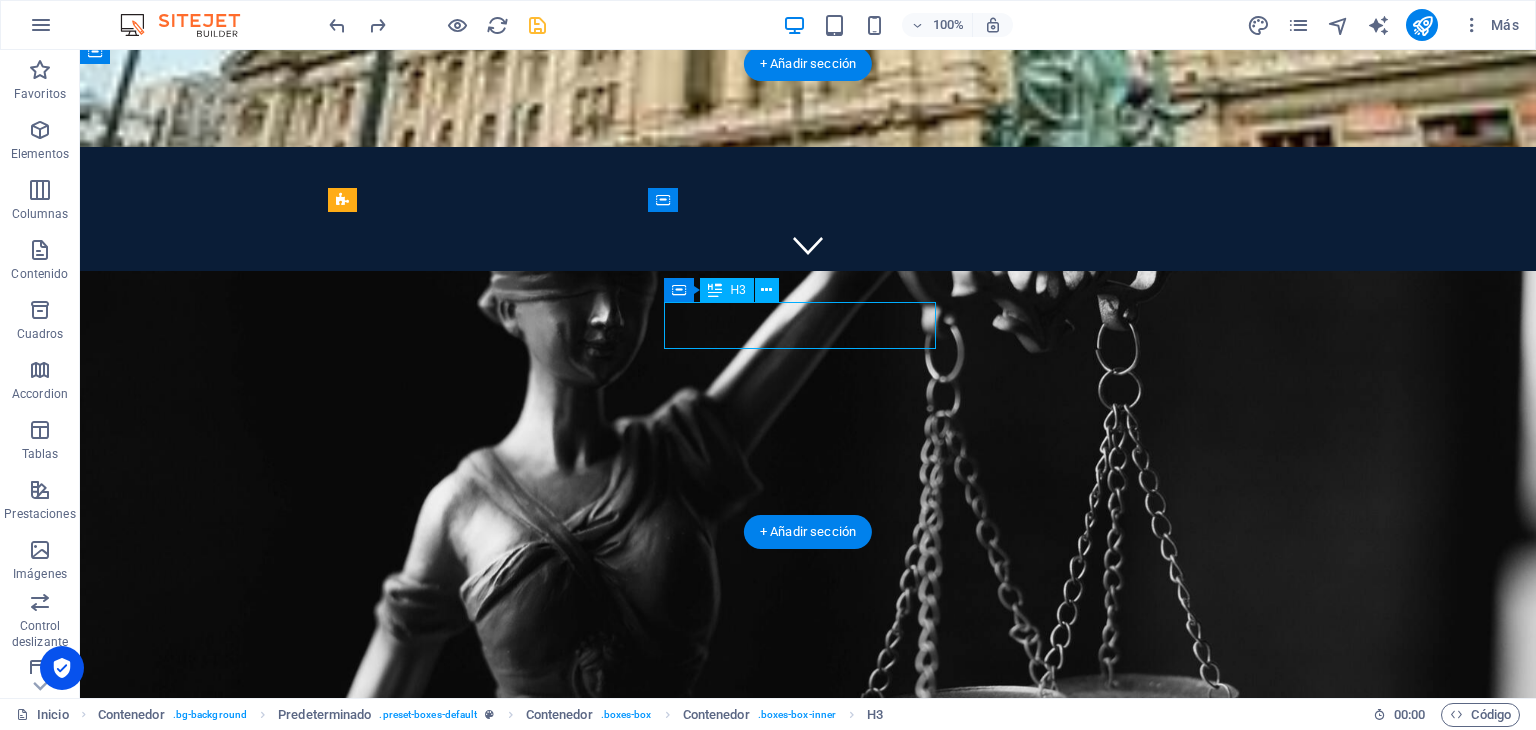 click on "Defensa estratégica." at bounding box center [808, 1324] 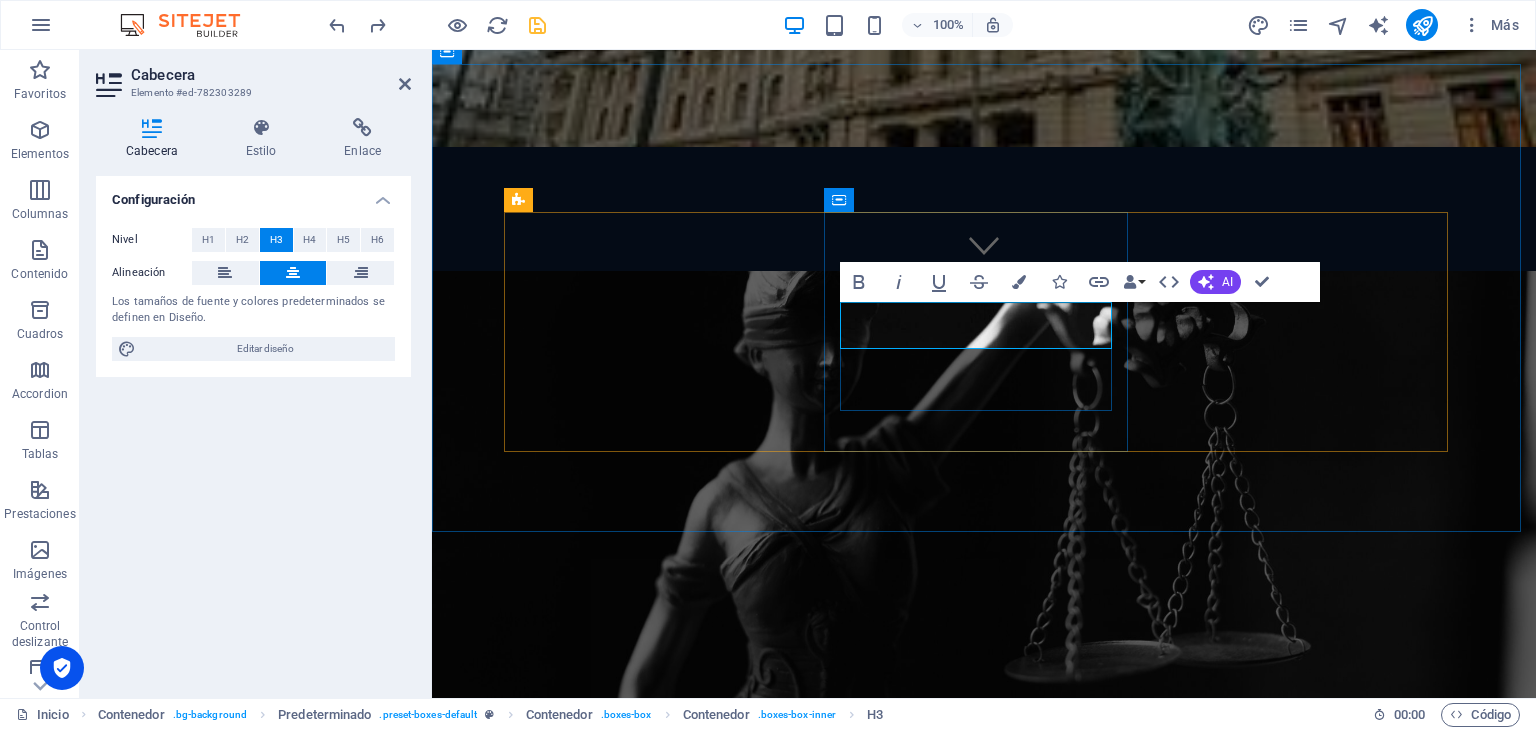 click on "Defensa estratégica." at bounding box center (984, 1324) 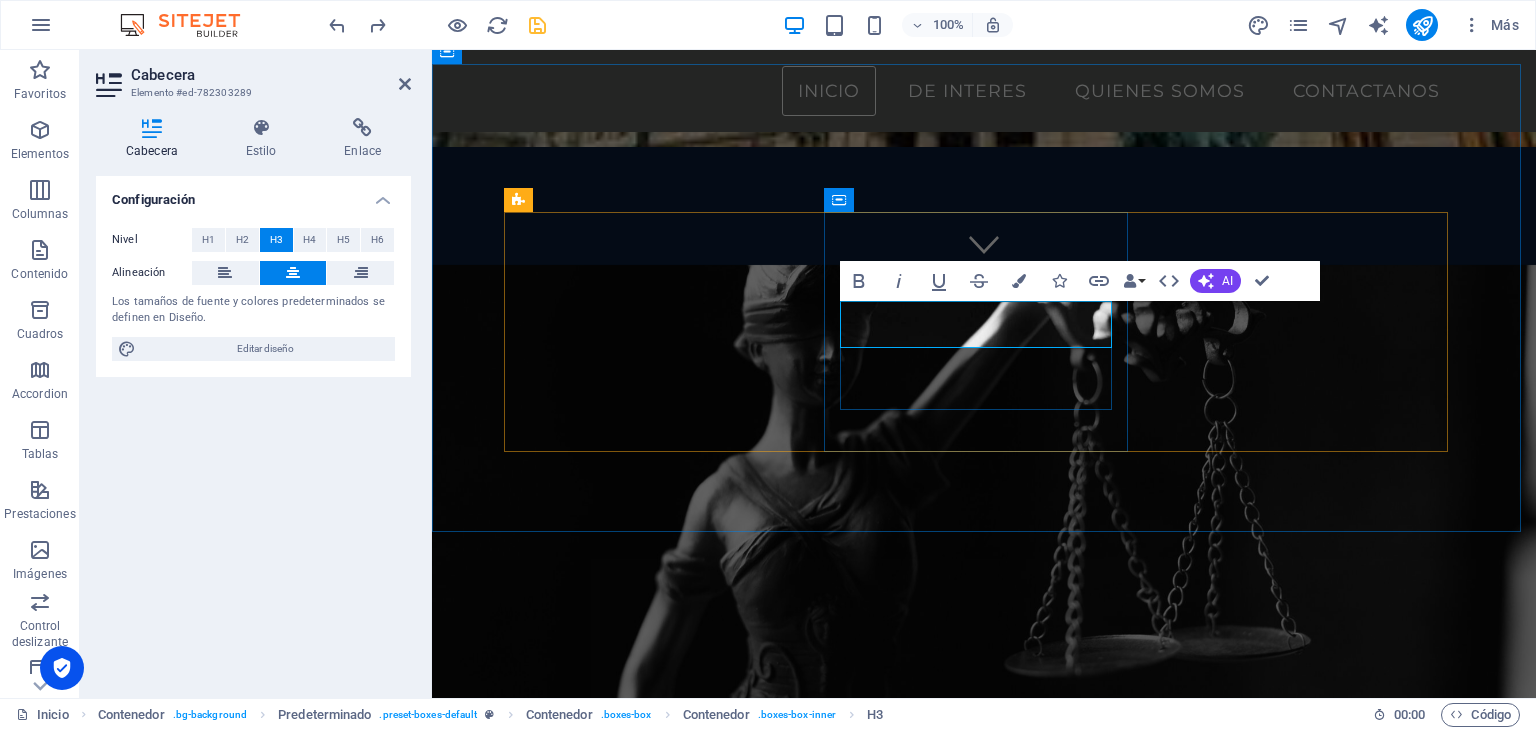 scroll, scrollTop: 412, scrollLeft: 0, axis: vertical 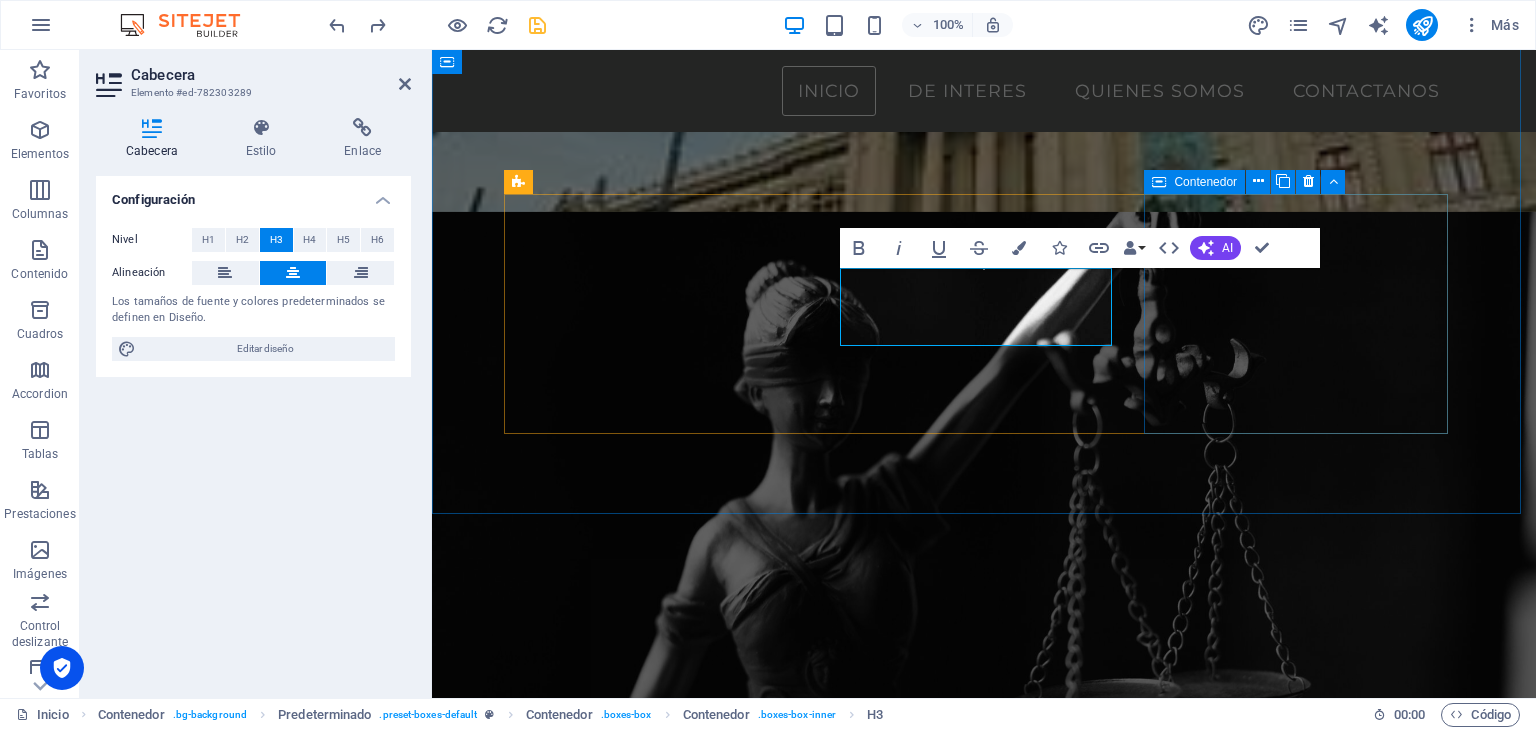 click on "Medidas cautelares y gestión de libertades. Una sentencia no es el final.   Ver más" at bounding box center (984, 1614) 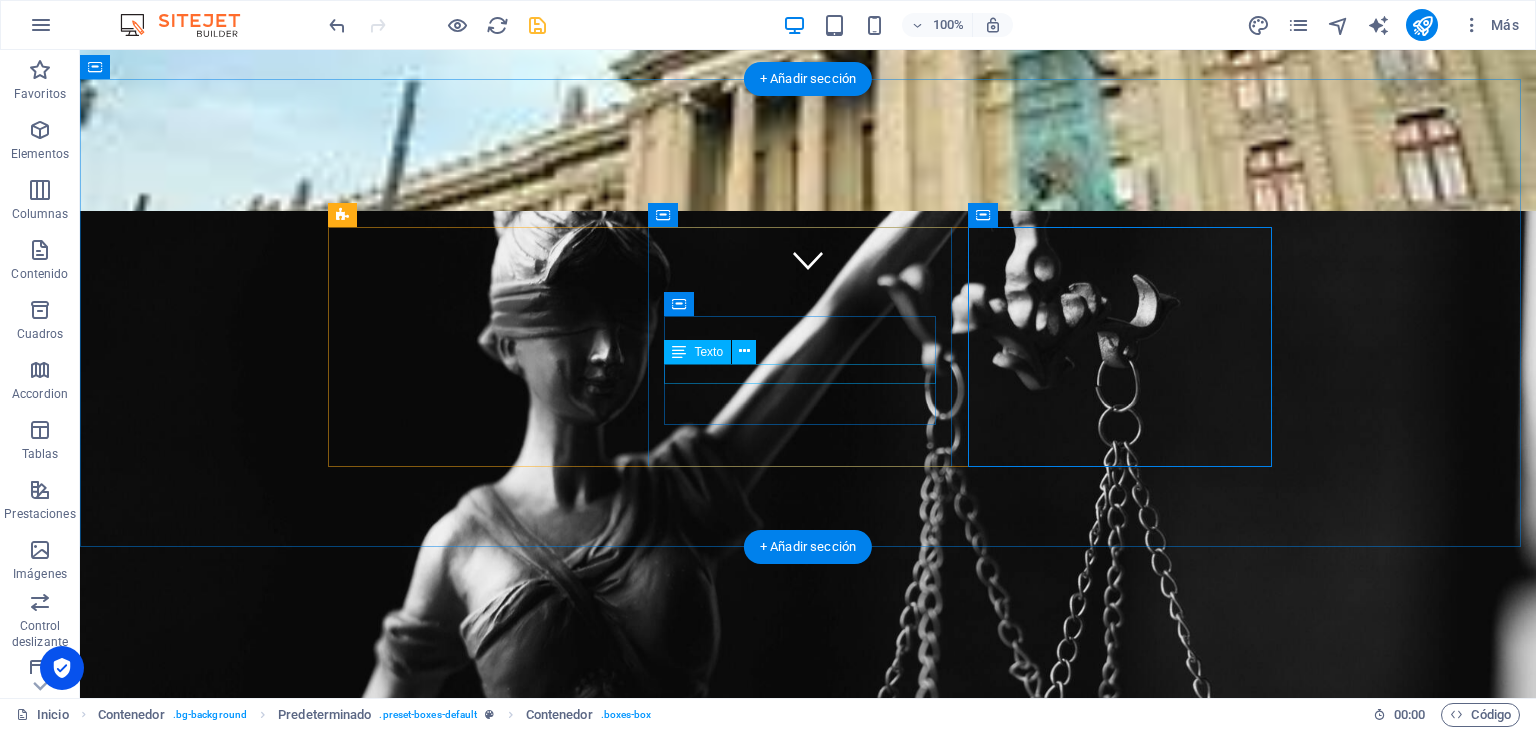 click on "Diseñamos estrategias sólidas." at bounding box center (808, 1403) 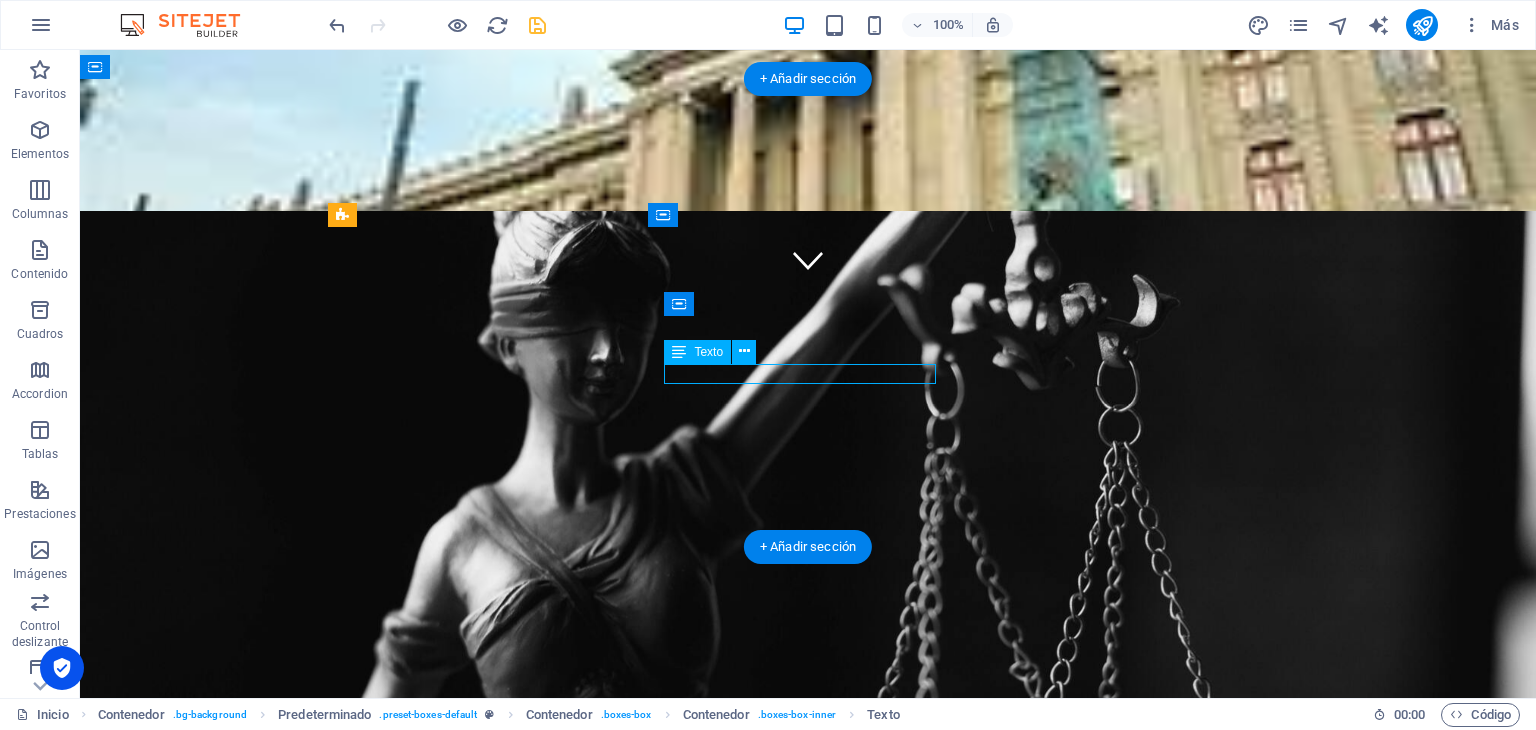 click on "Diseñamos estrategias sólidas." at bounding box center (808, 1403) 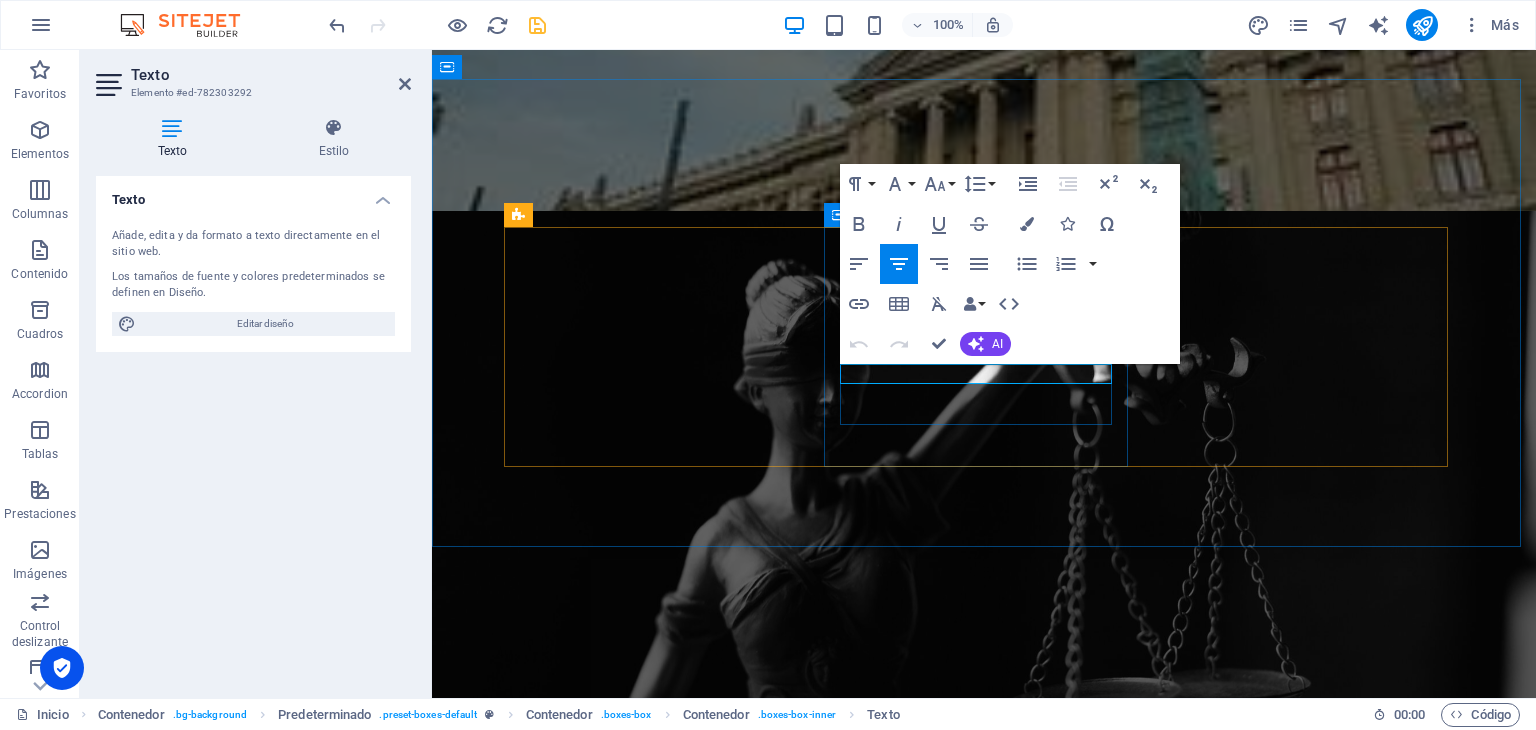 click on "Diseñamos estrategias sólidas." at bounding box center (984, 1403) 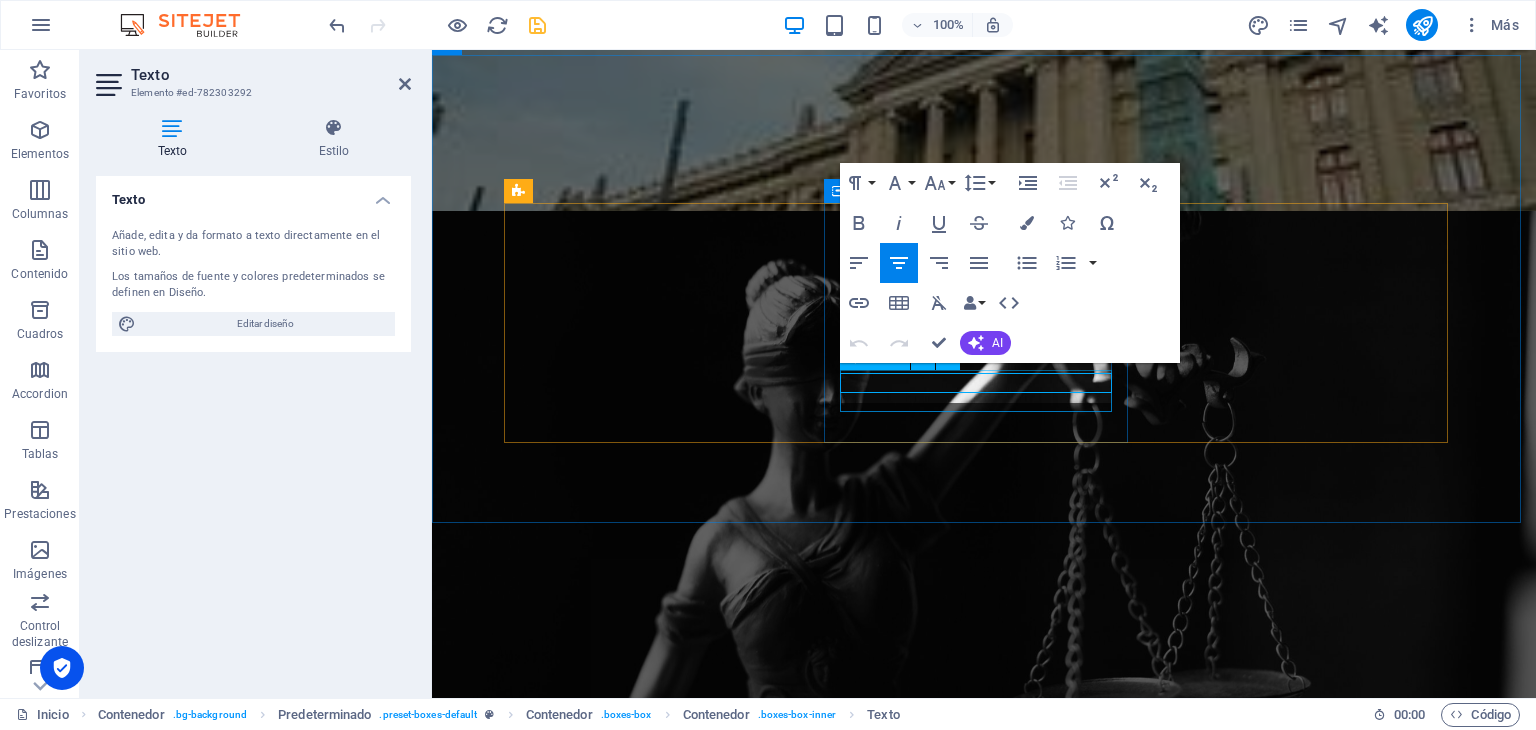scroll, scrollTop: 403, scrollLeft: 0, axis: vertical 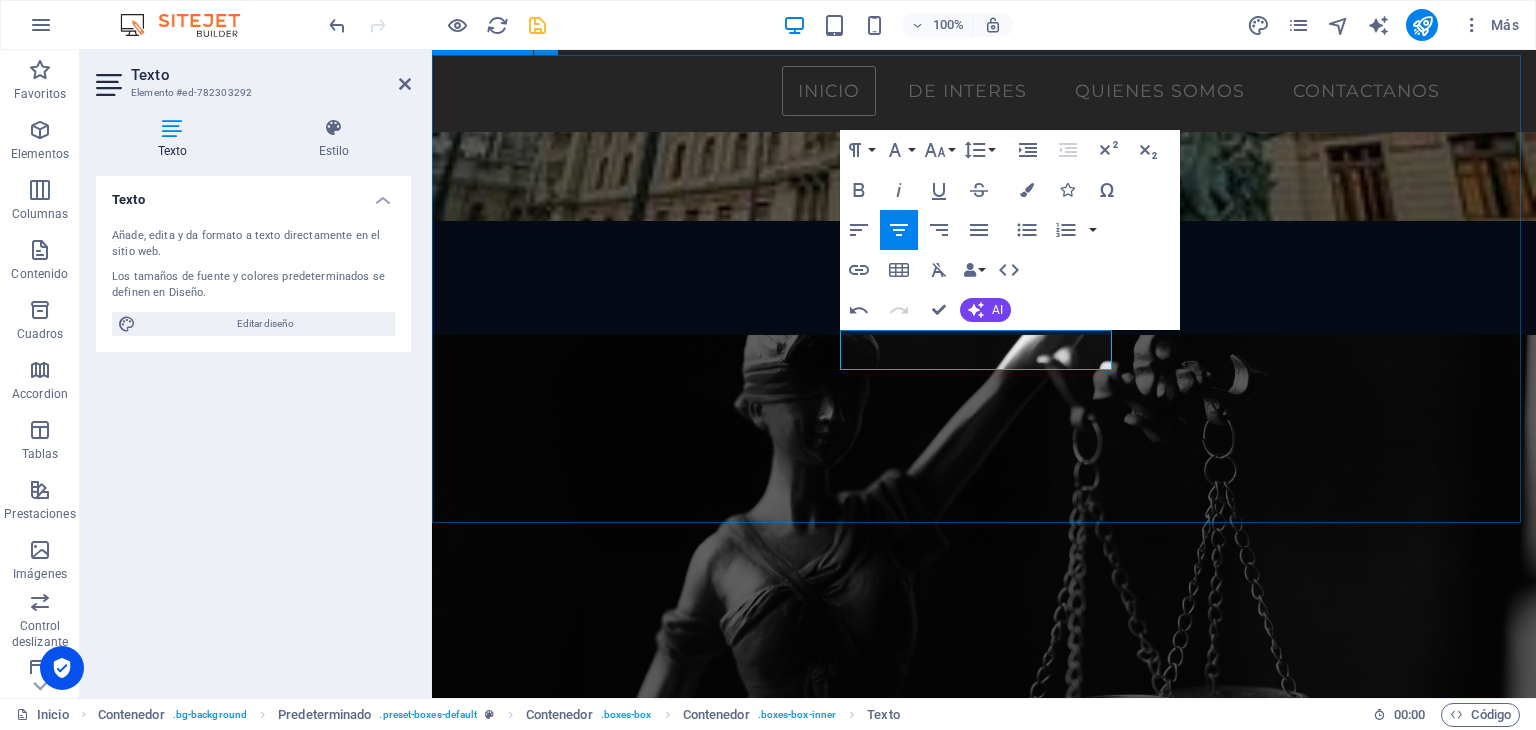 click on "AREAS DE   PRACTICA Delitos Violentos Da el 1er paso toma ventaja actúa de inmediato. Ver más Defensa estratégica Diseñamos estrategias sólidas. Ver más Medidas cautelares y gestión de libertades. Una sentencia no es el final.   Ver más" at bounding box center [984, 1372] 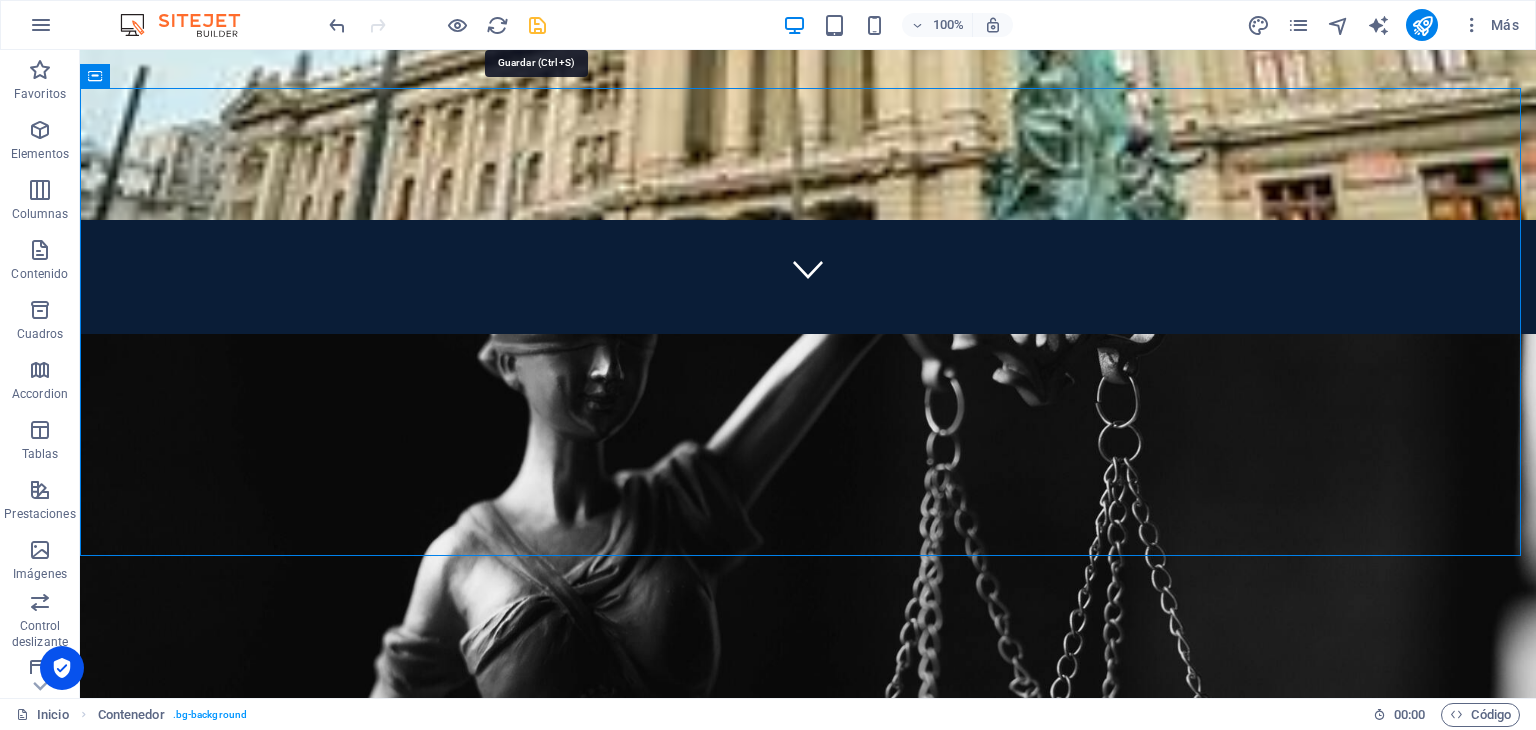 click at bounding box center [537, 25] 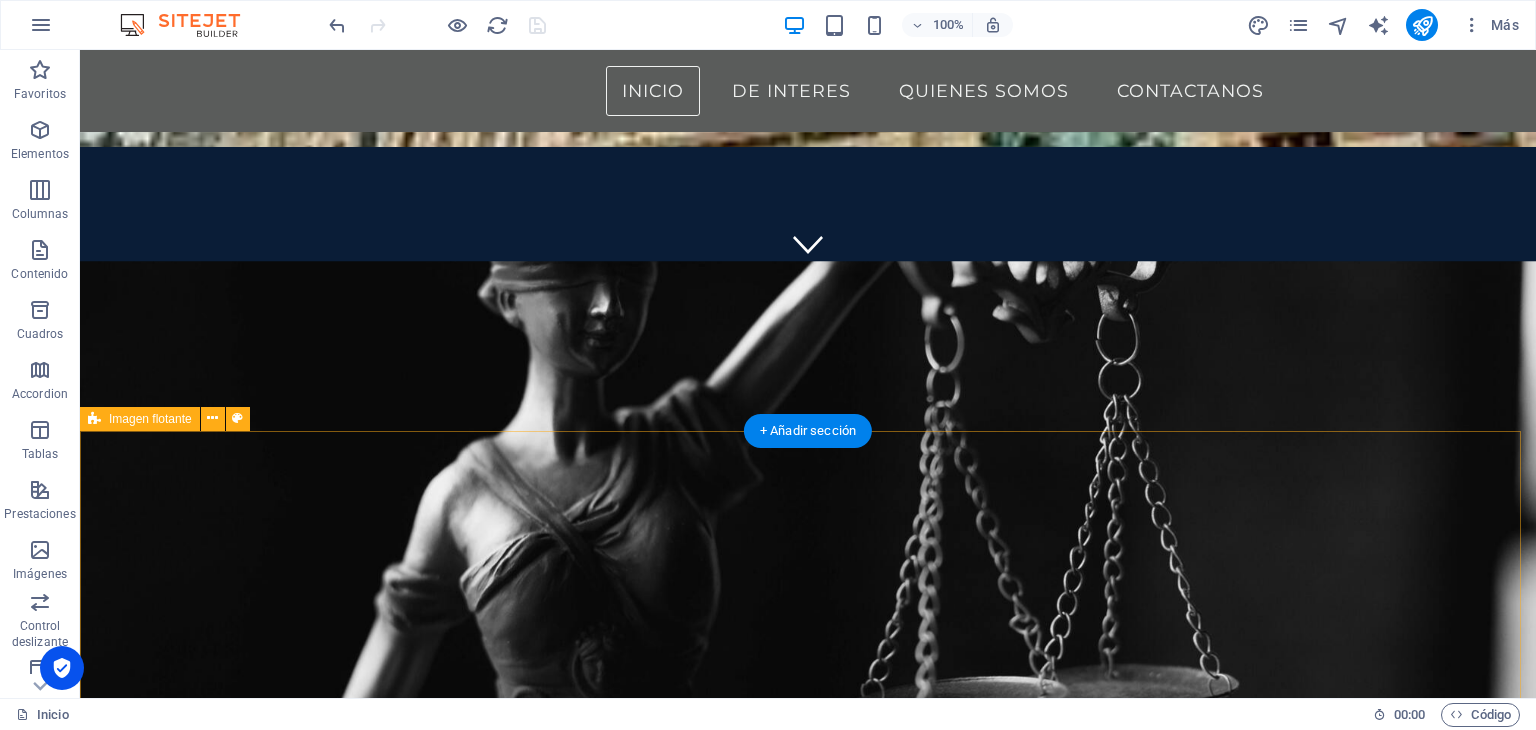 scroll, scrollTop: 403, scrollLeft: 0, axis: vertical 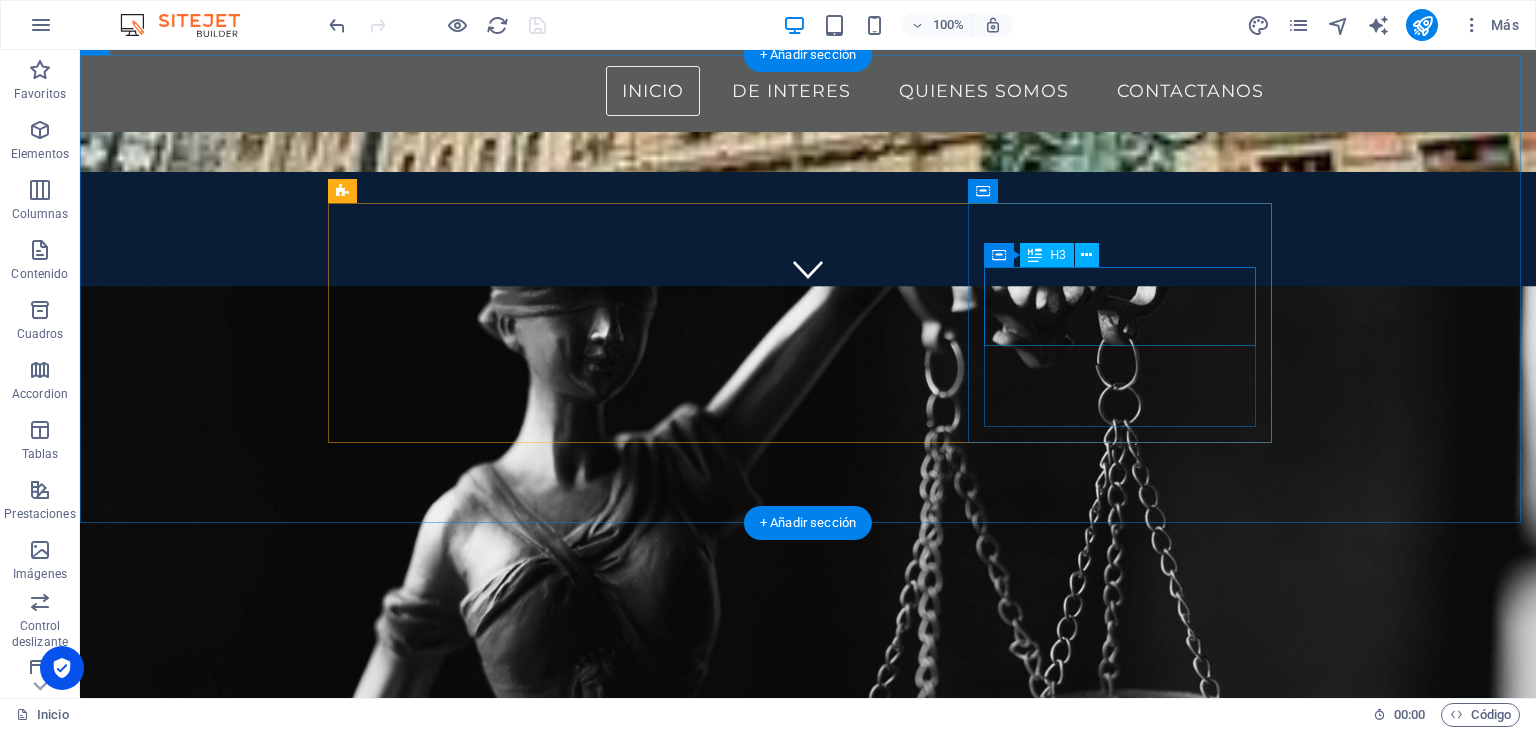 click on "Medidas cautelares y gestión de libertades." at bounding box center (808, 1566) 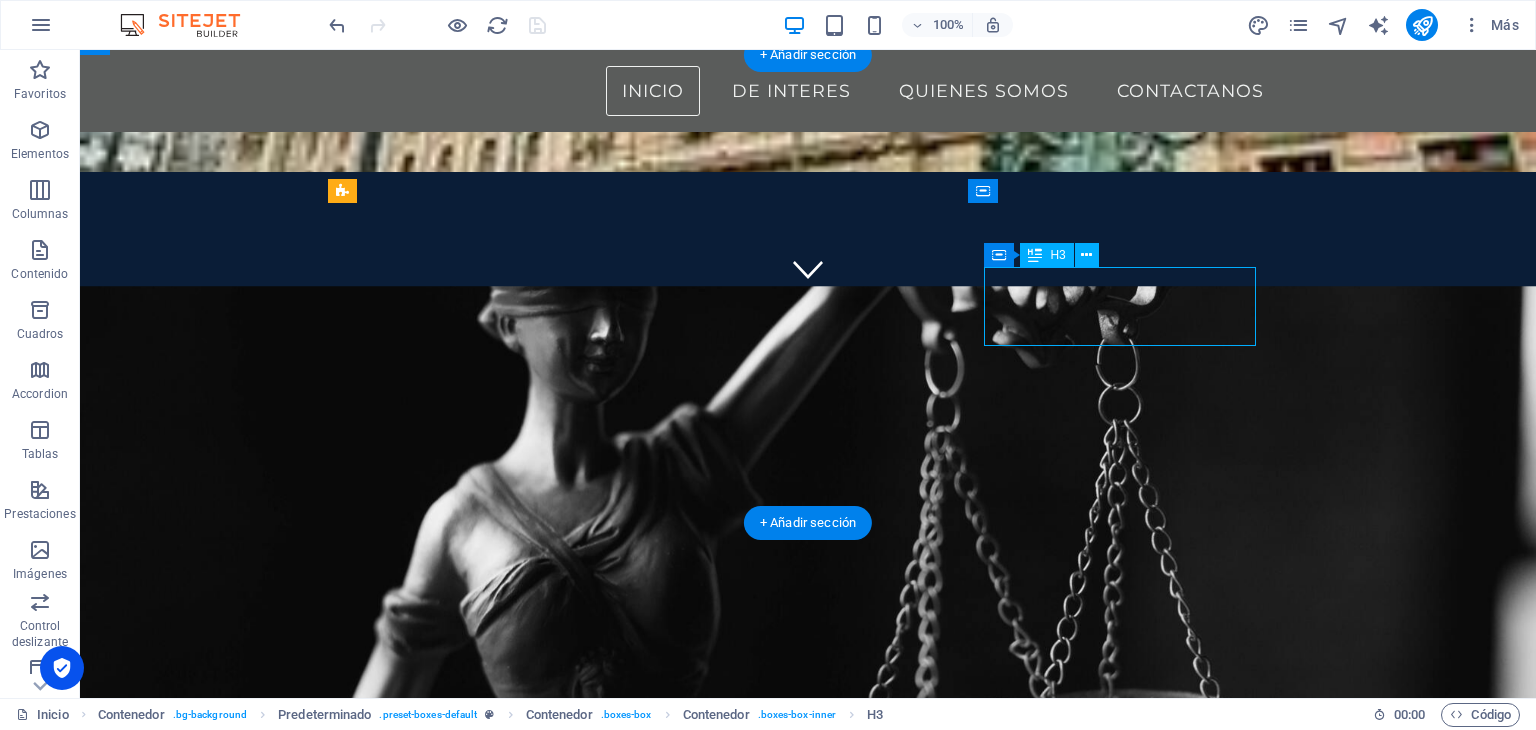 click on "Medidas cautelares y gestión de libertades." at bounding box center [808, 1566] 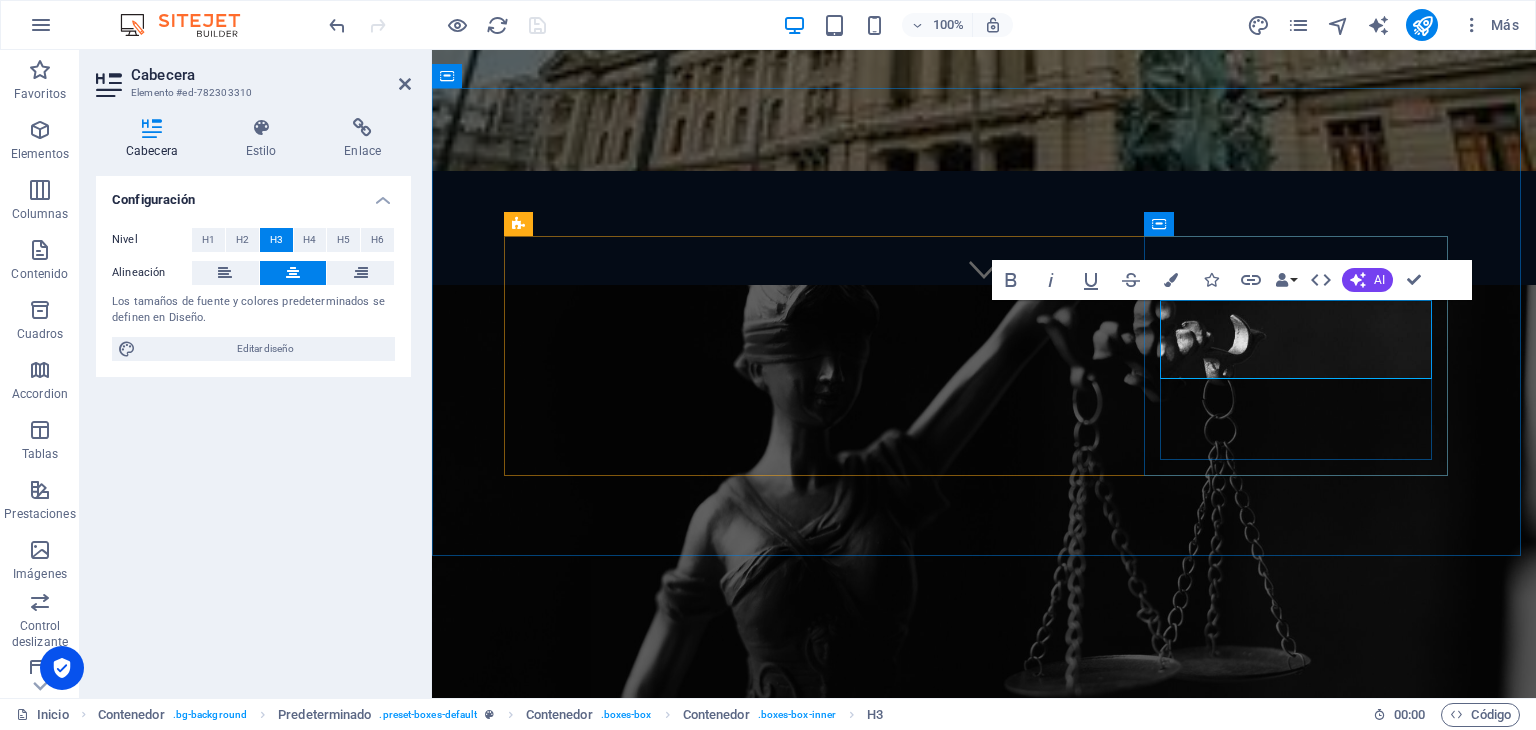 click on "Medidas cautelares y gestión de libertades." at bounding box center (984, 1566) 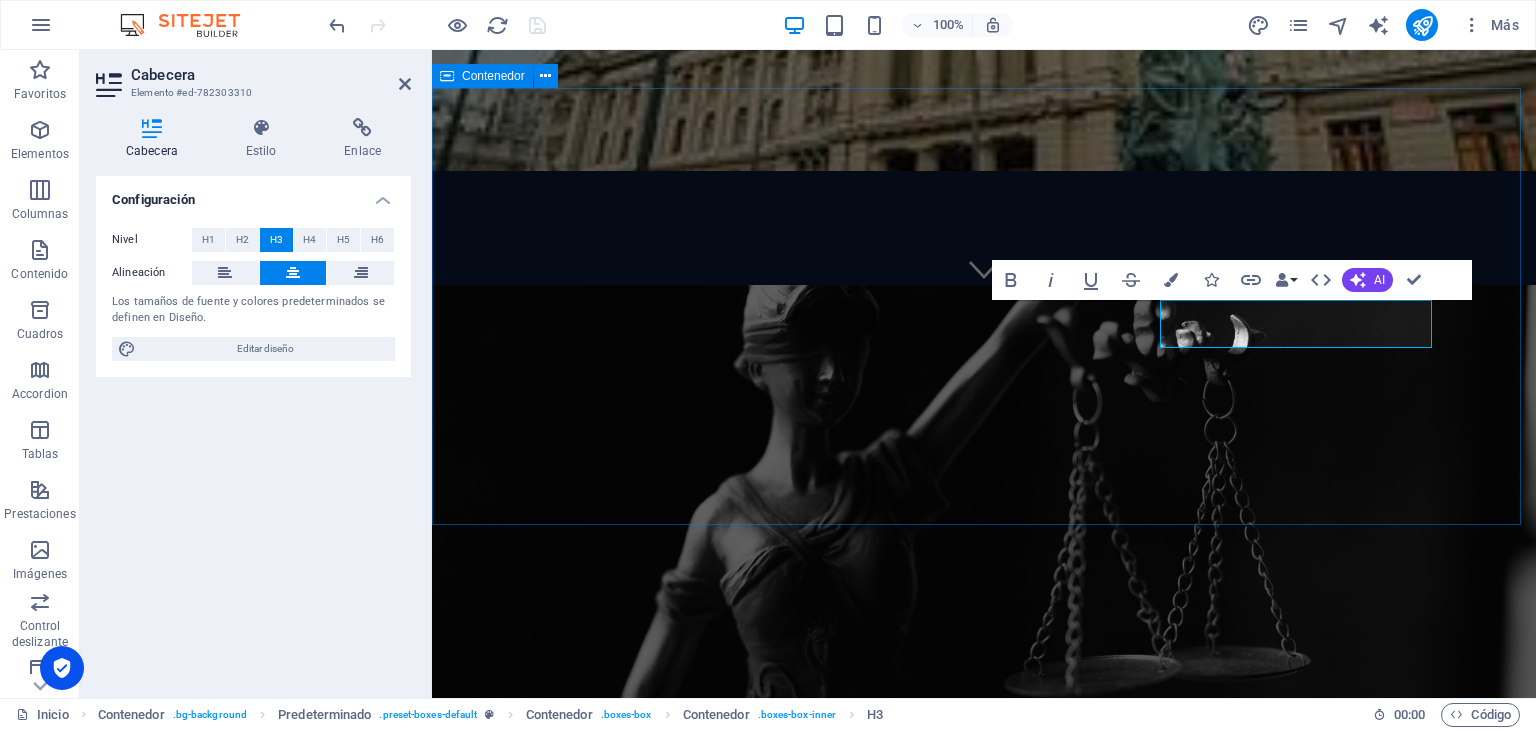 click on "AREAS DE   PRACTICA Delitos Violentos Da el 1er paso toma ventaja actúa de inmediato. Ver más Defensa estratégica Diseñamos estrategias sólidas. Ver más Medidas cautelares Una sentencia no es el final.   Ver más" at bounding box center [984, 1342] 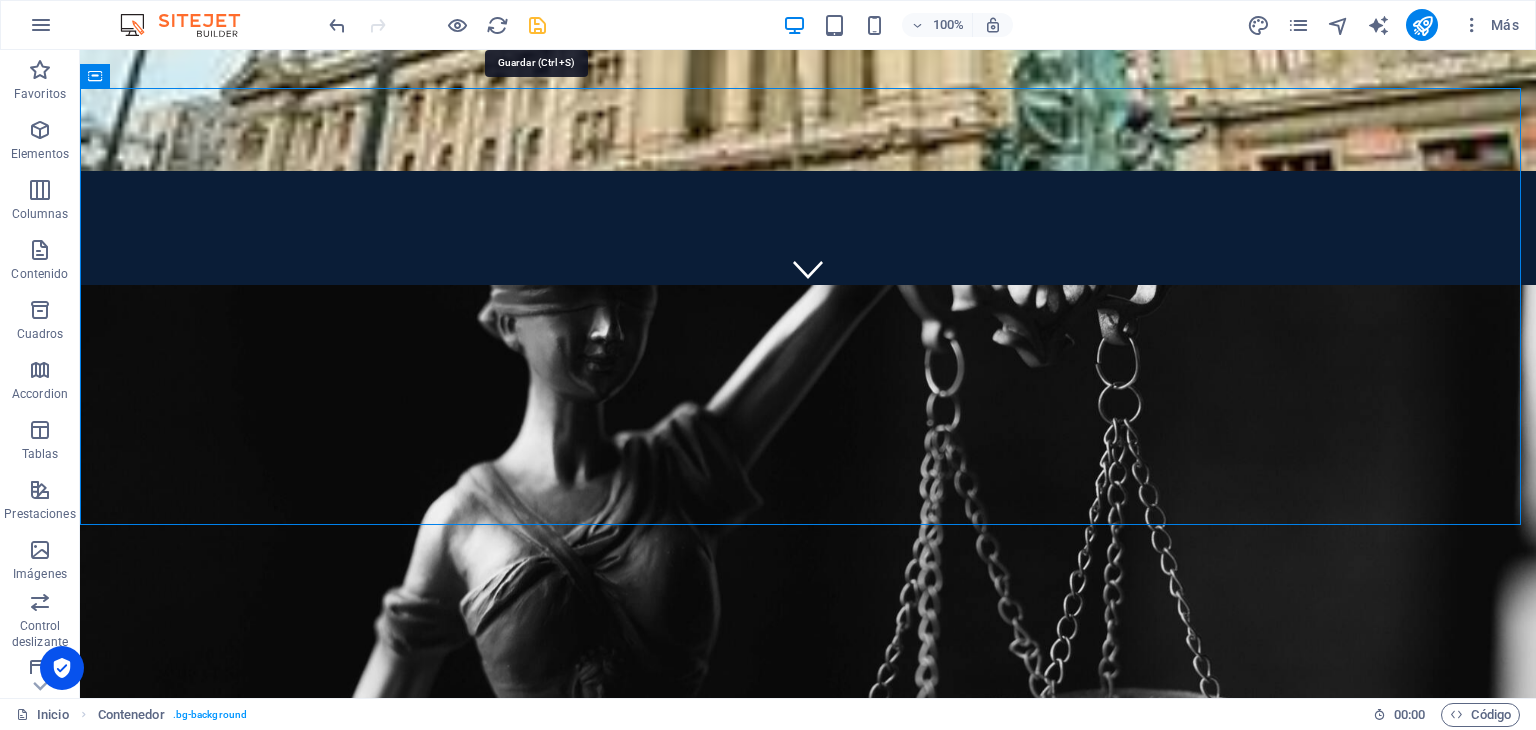 click at bounding box center [537, 25] 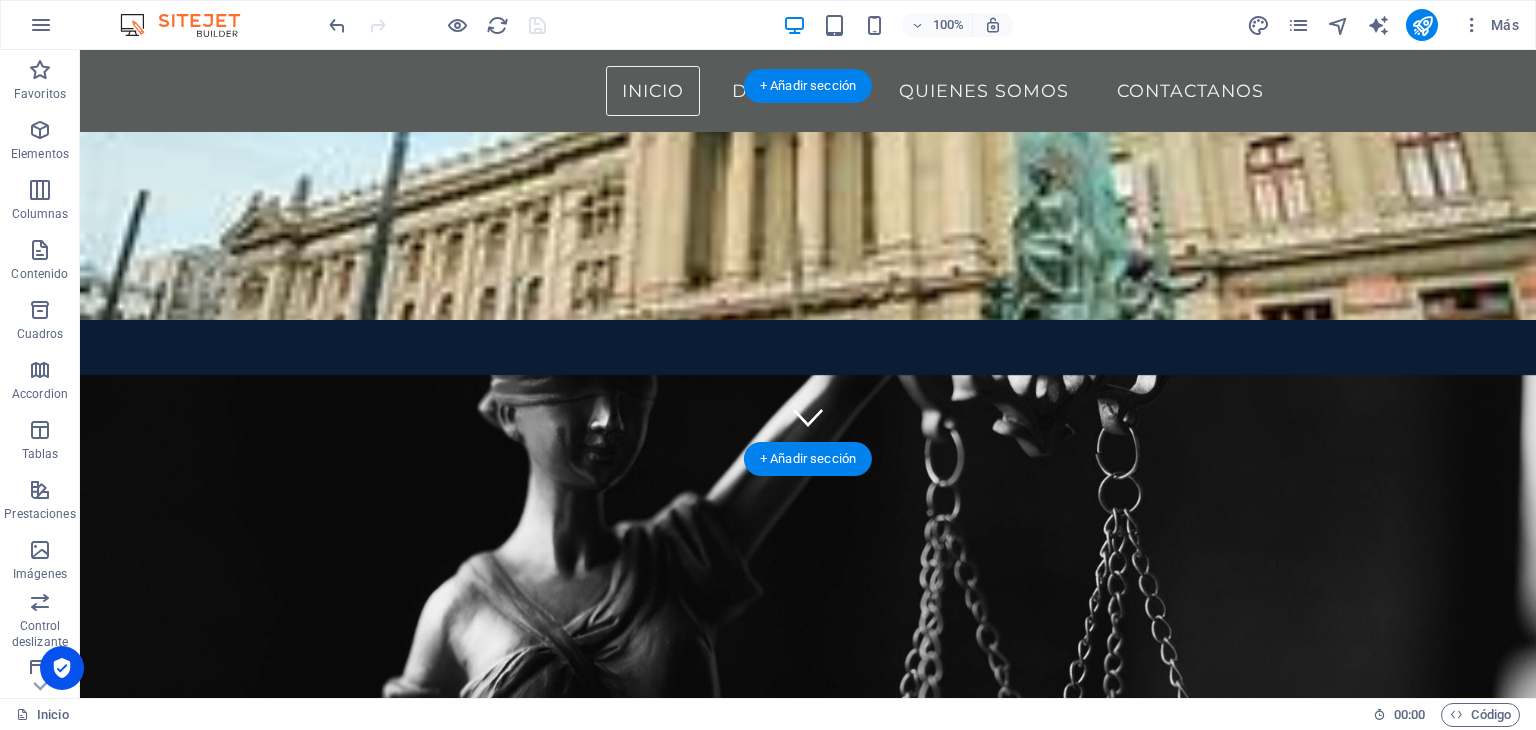 scroll, scrollTop: 0, scrollLeft: 0, axis: both 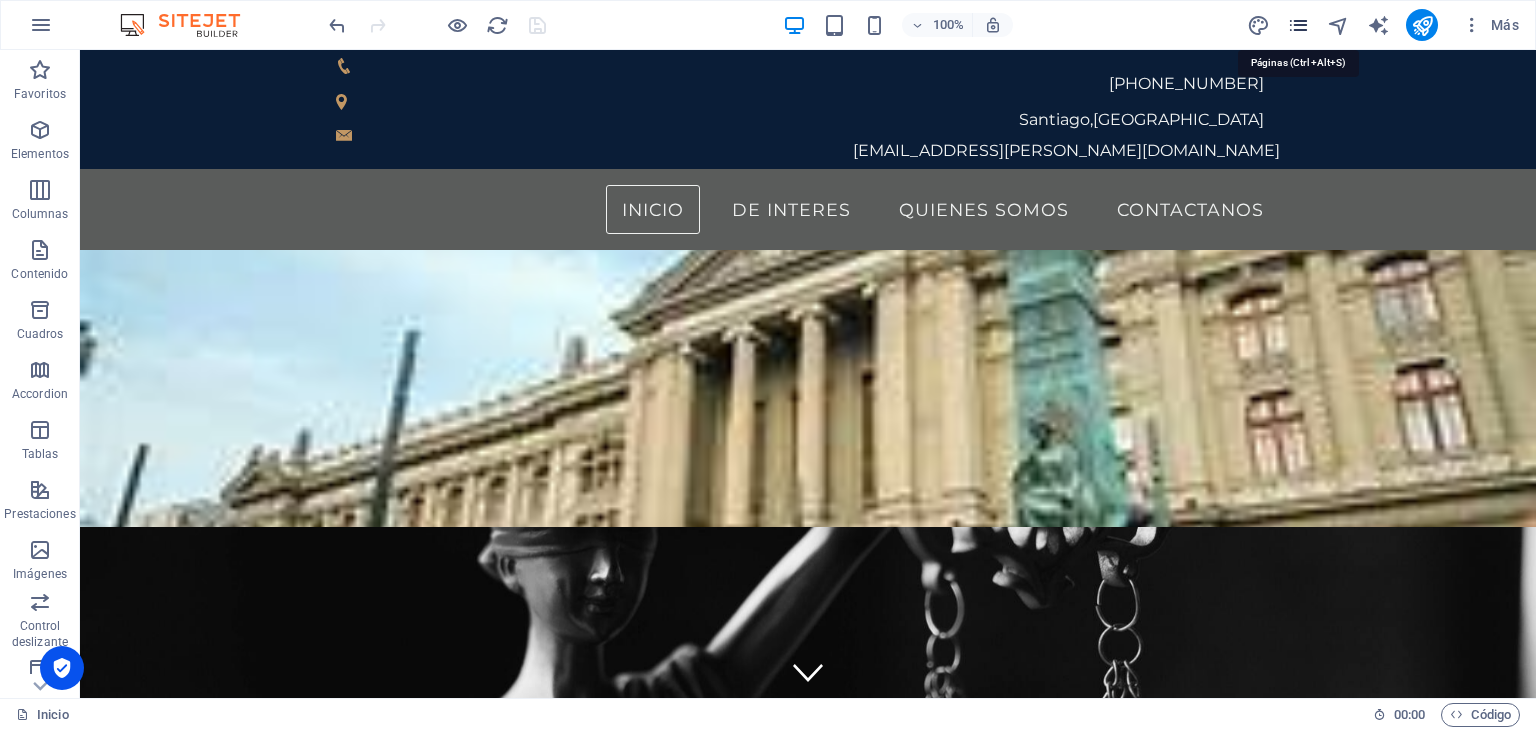 click at bounding box center [1298, 25] 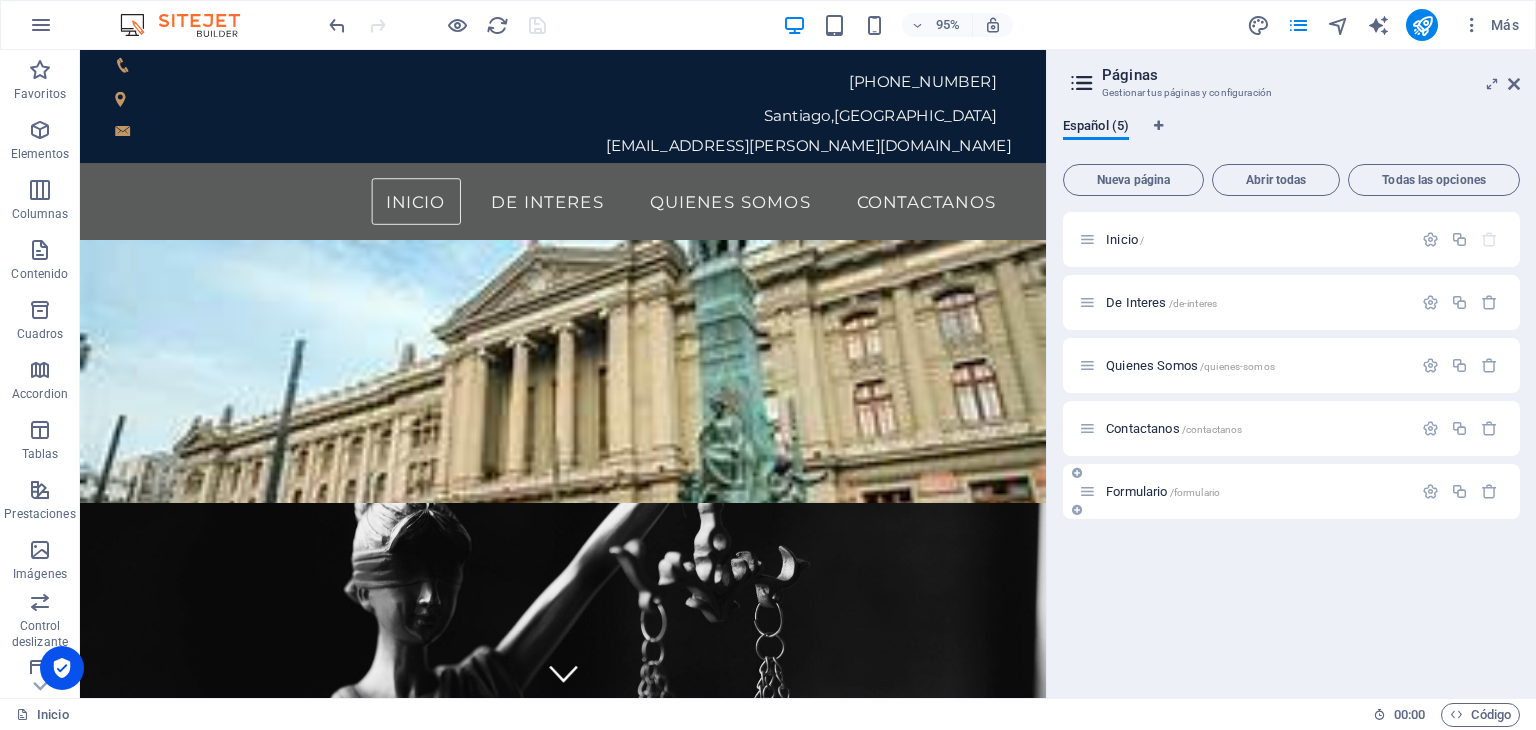 click on "Formulario /formulario" at bounding box center (1245, 491) 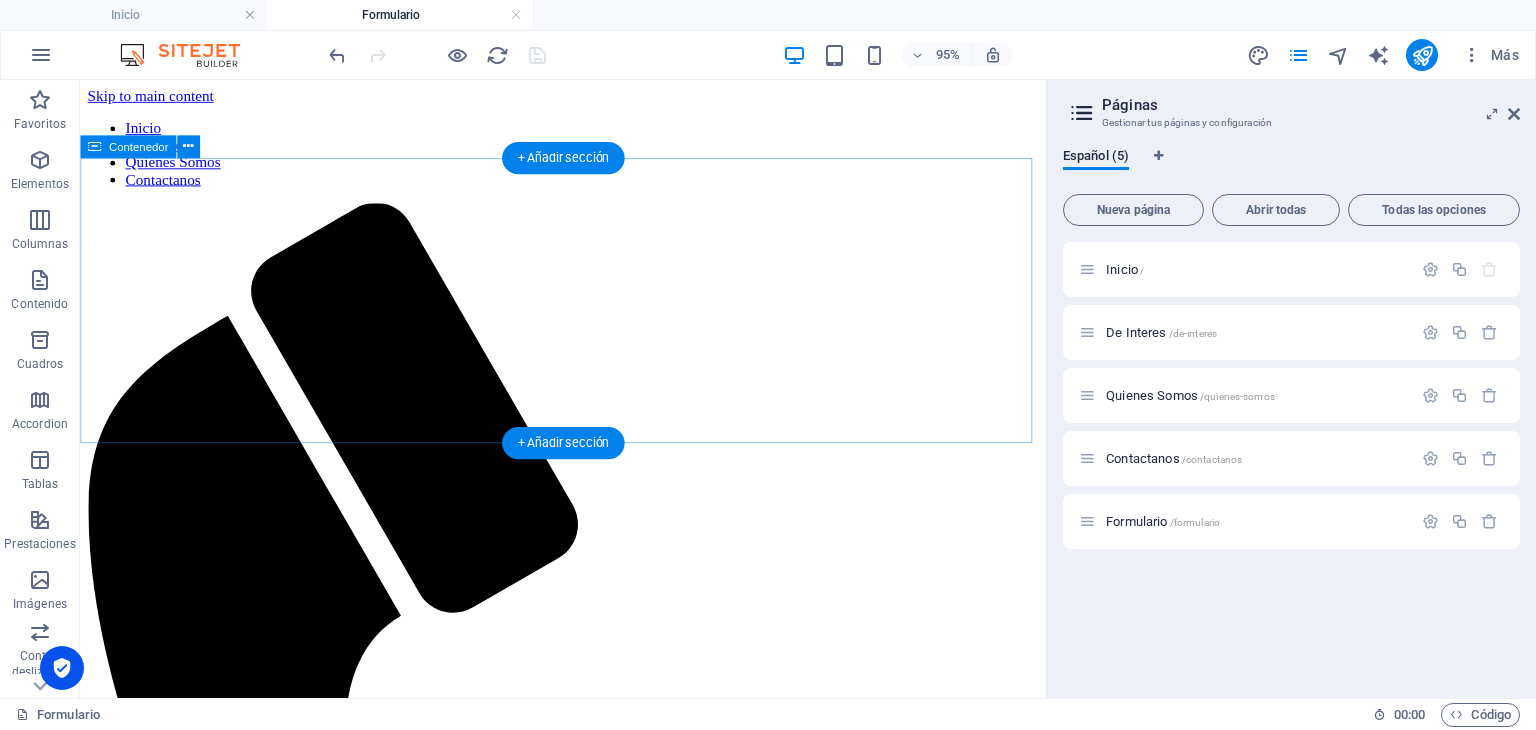 scroll, scrollTop: 0, scrollLeft: 0, axis: both 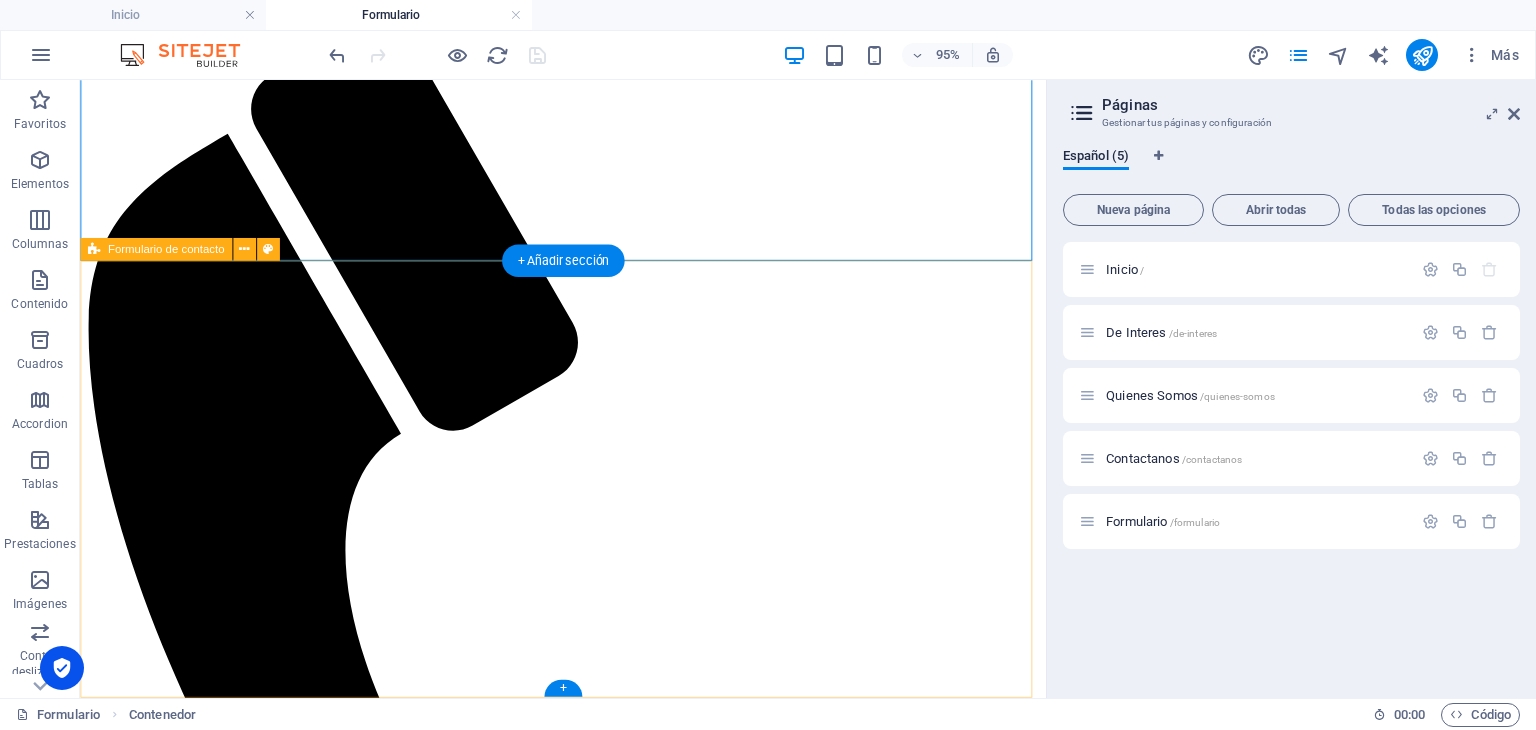 click on "{{ 'content.forms.privacy'|trans }} ¿Ilegible? Regenerar Enviar" at bounding box center [588, 1668] 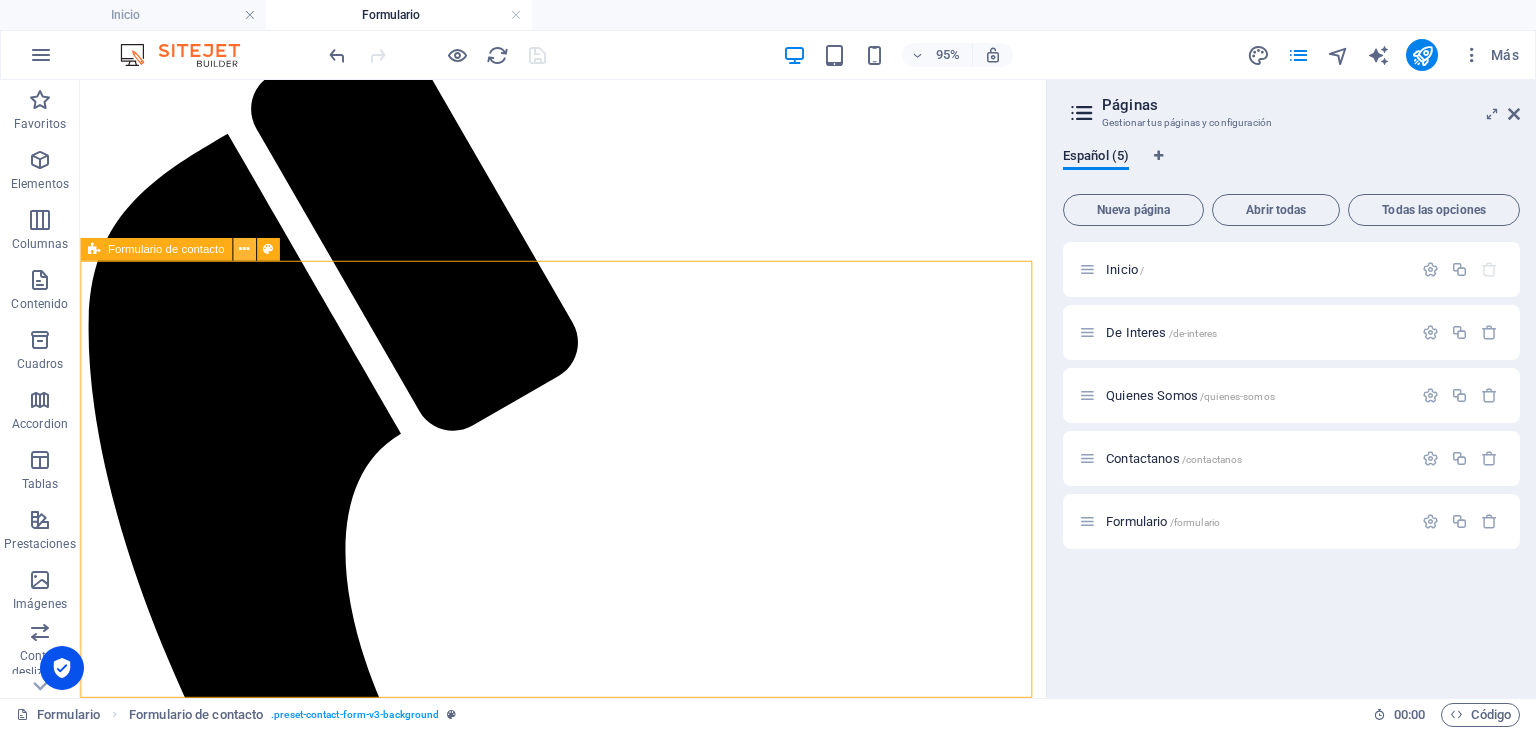 click at bounding box center (244, 250) 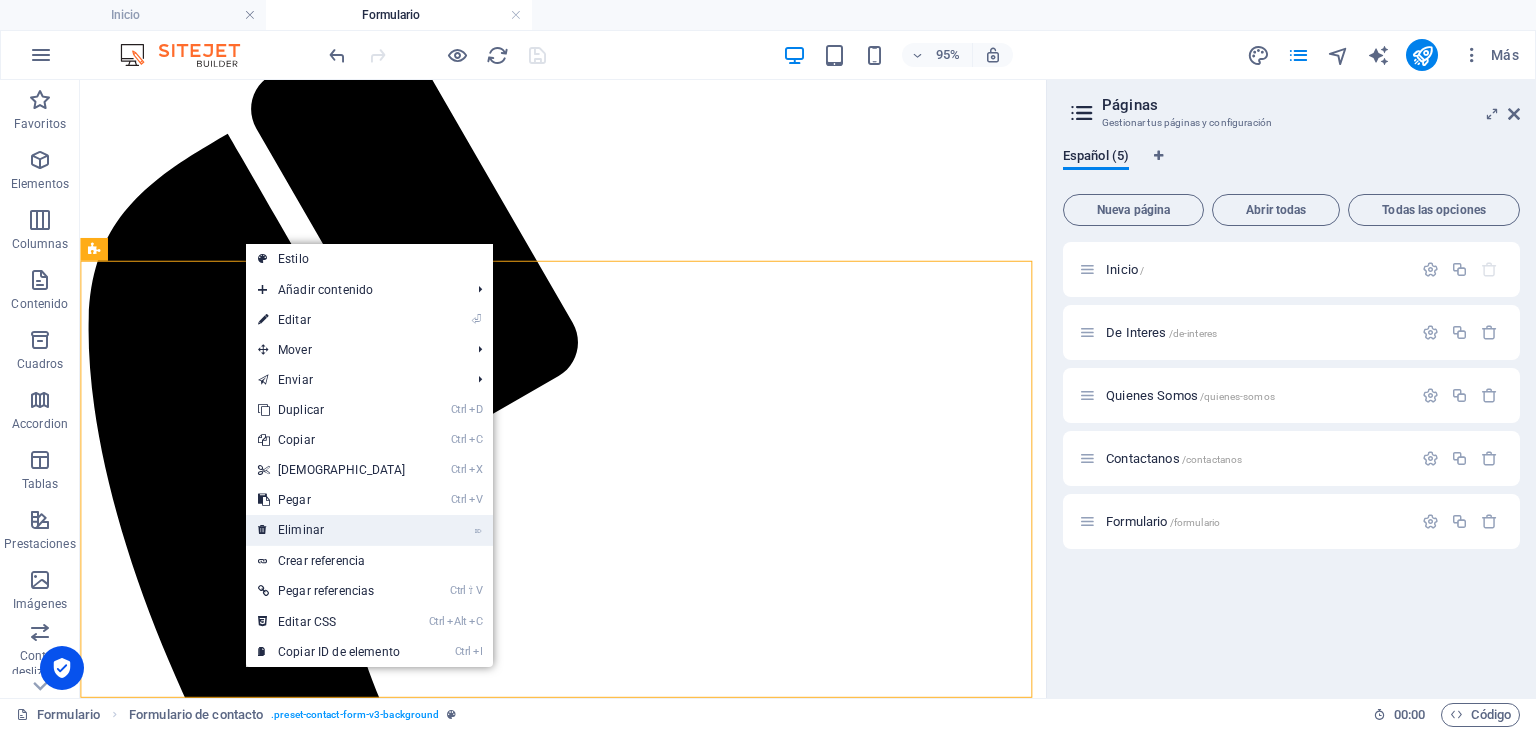click on "⌦  Eliminar" at bounding box center [332, 530] 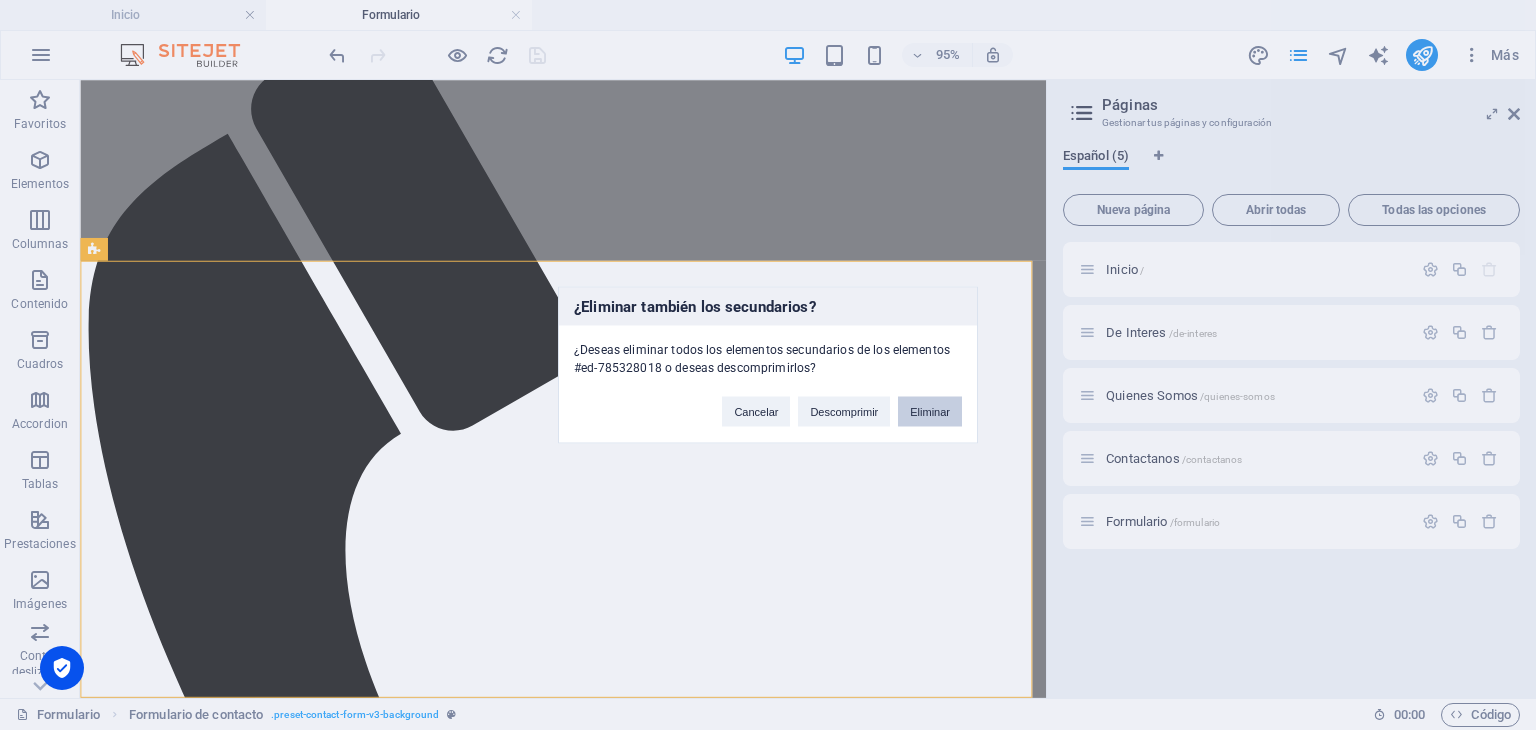 click on "Eliminar" at bounding box center (930, 412) 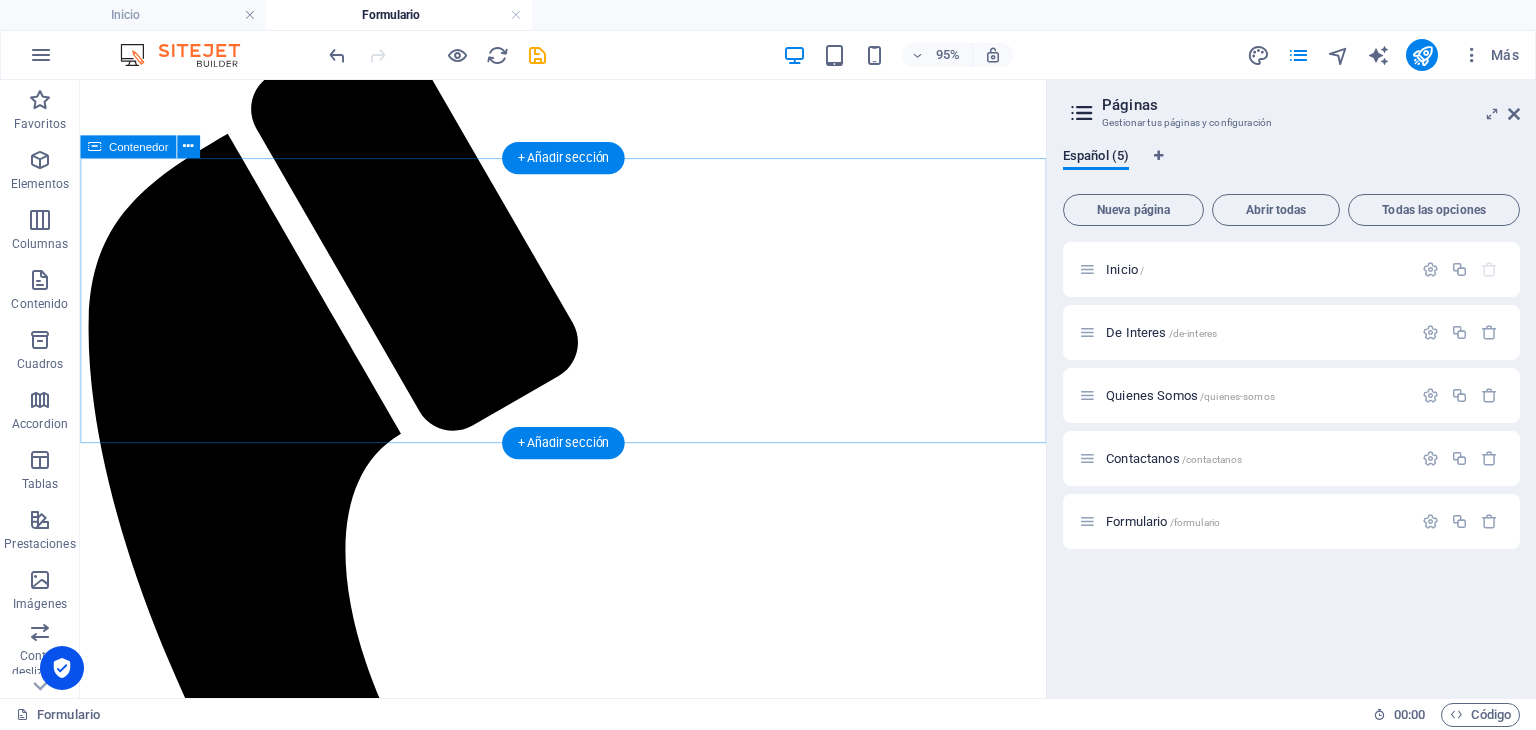 scroll, scrollTop: 0, scrollLeft: 0, axis: both 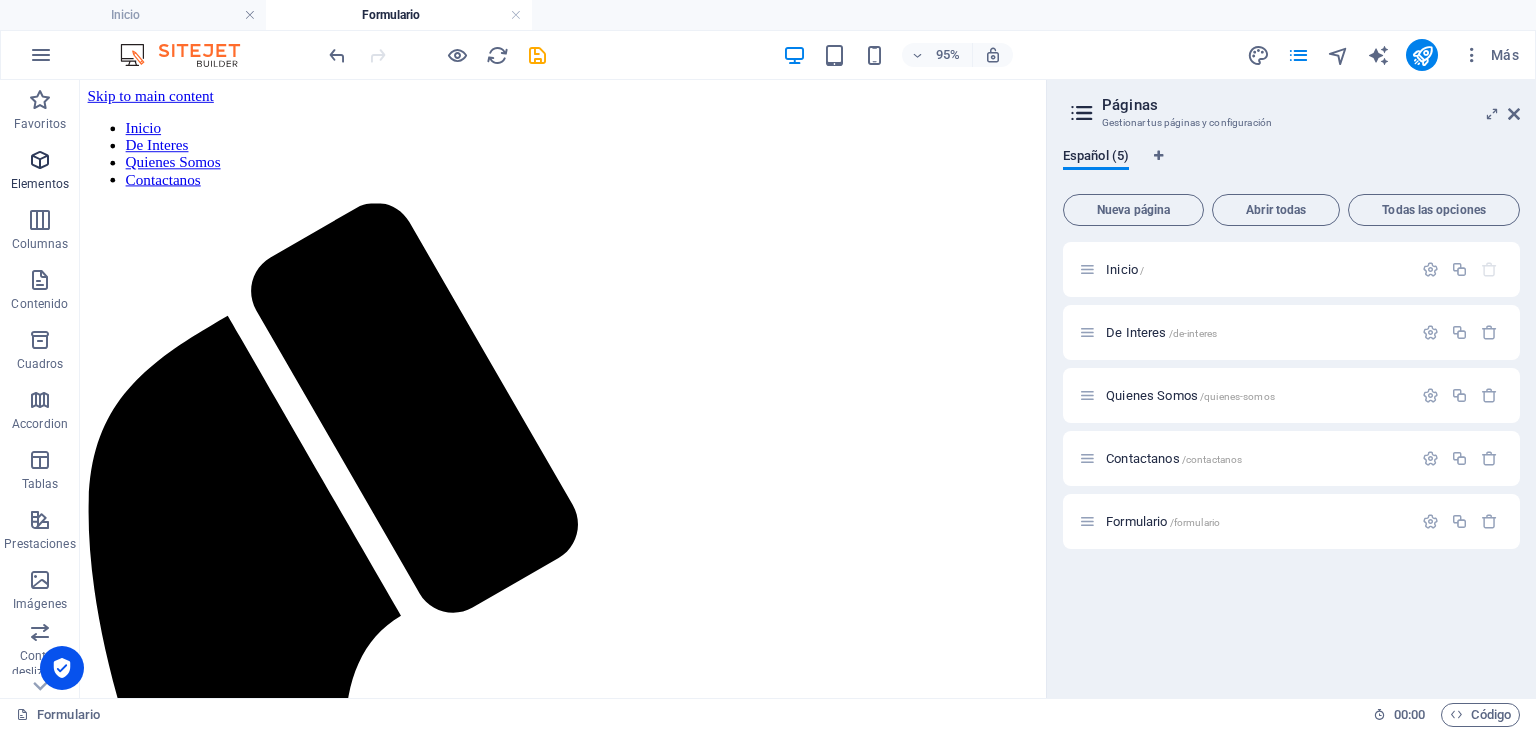 click on "Elementos" at bounding box center (40, 172) 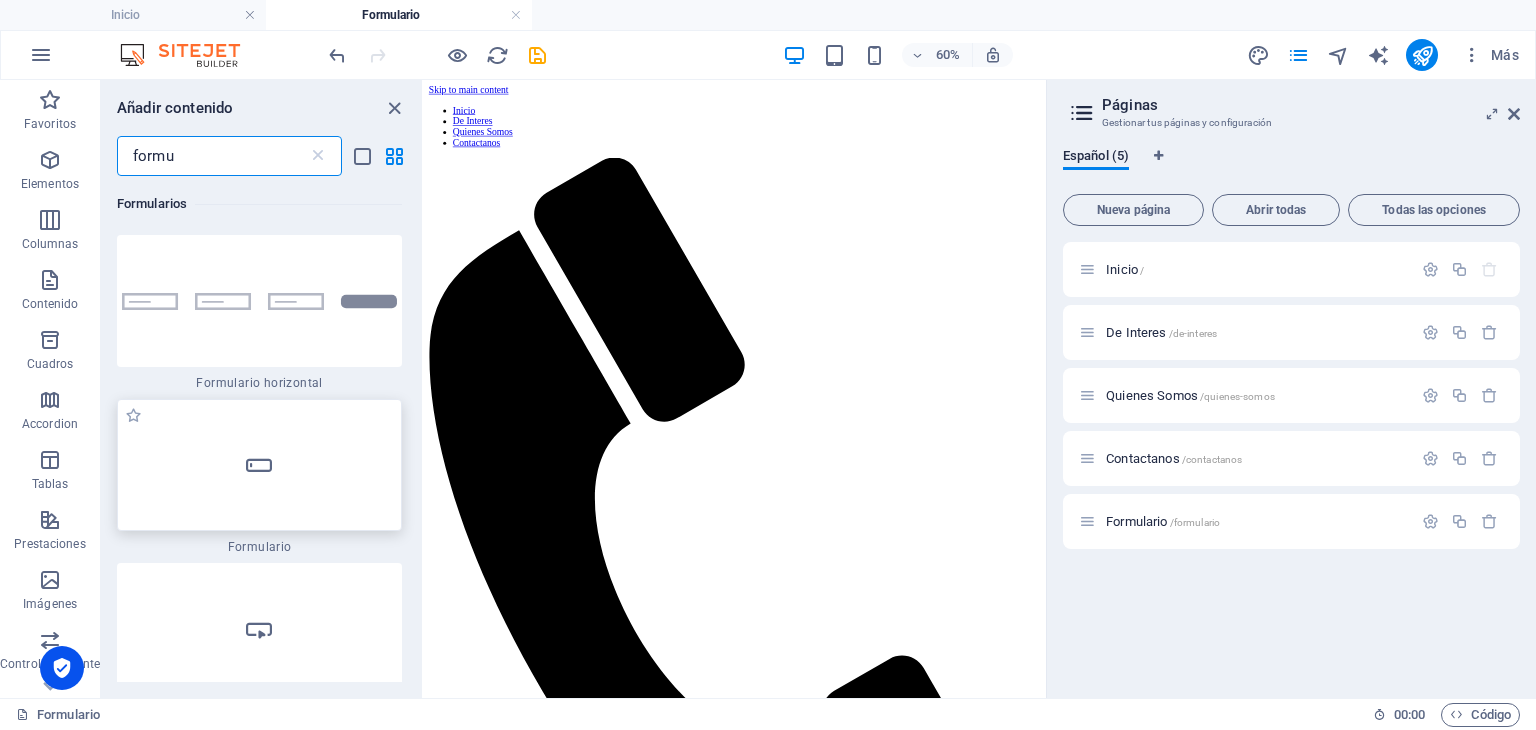 scroll, scrollTop: 900, scrollLeft: 0, axis: vertical 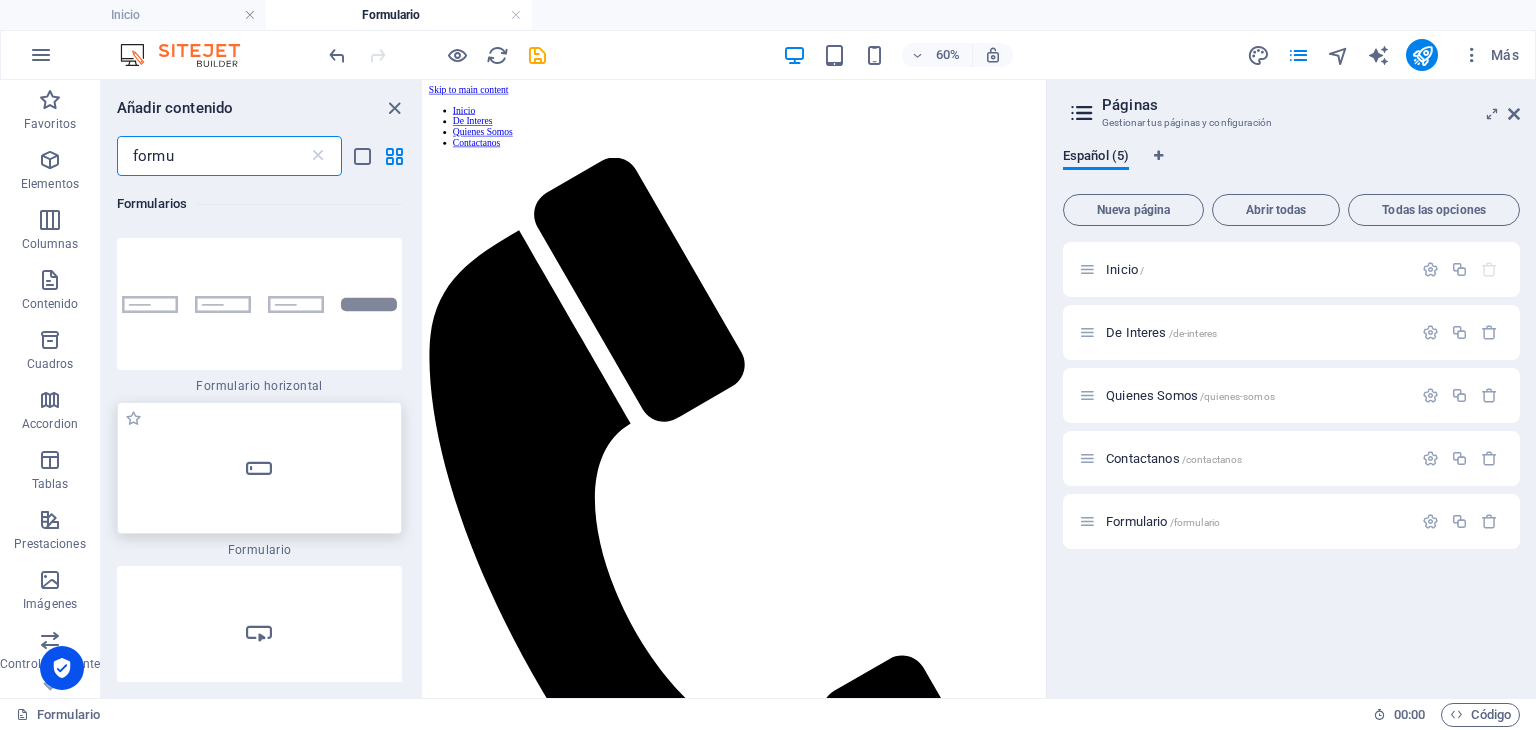 type on "formu" 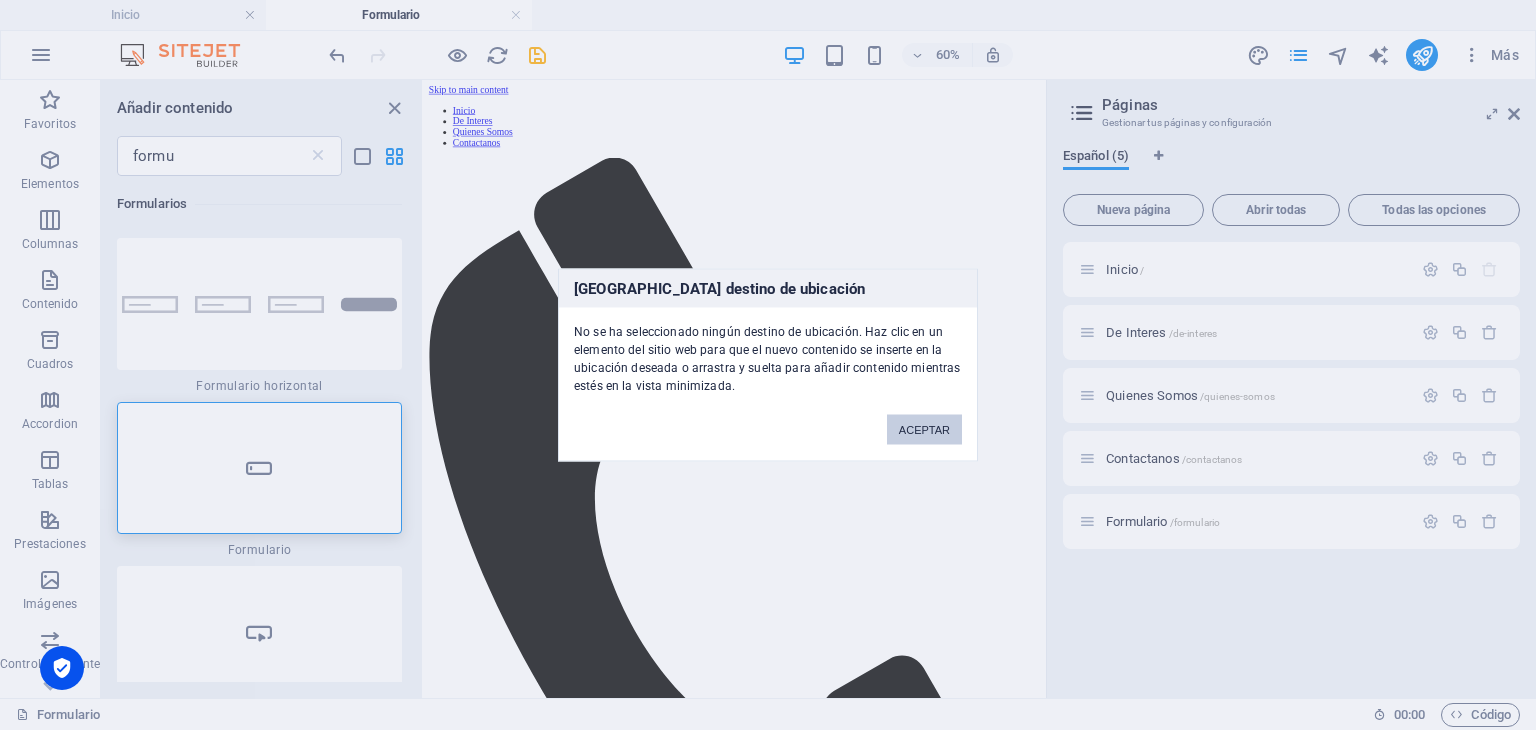 click on "ACEPTAR" at bounding box center (924, 430) 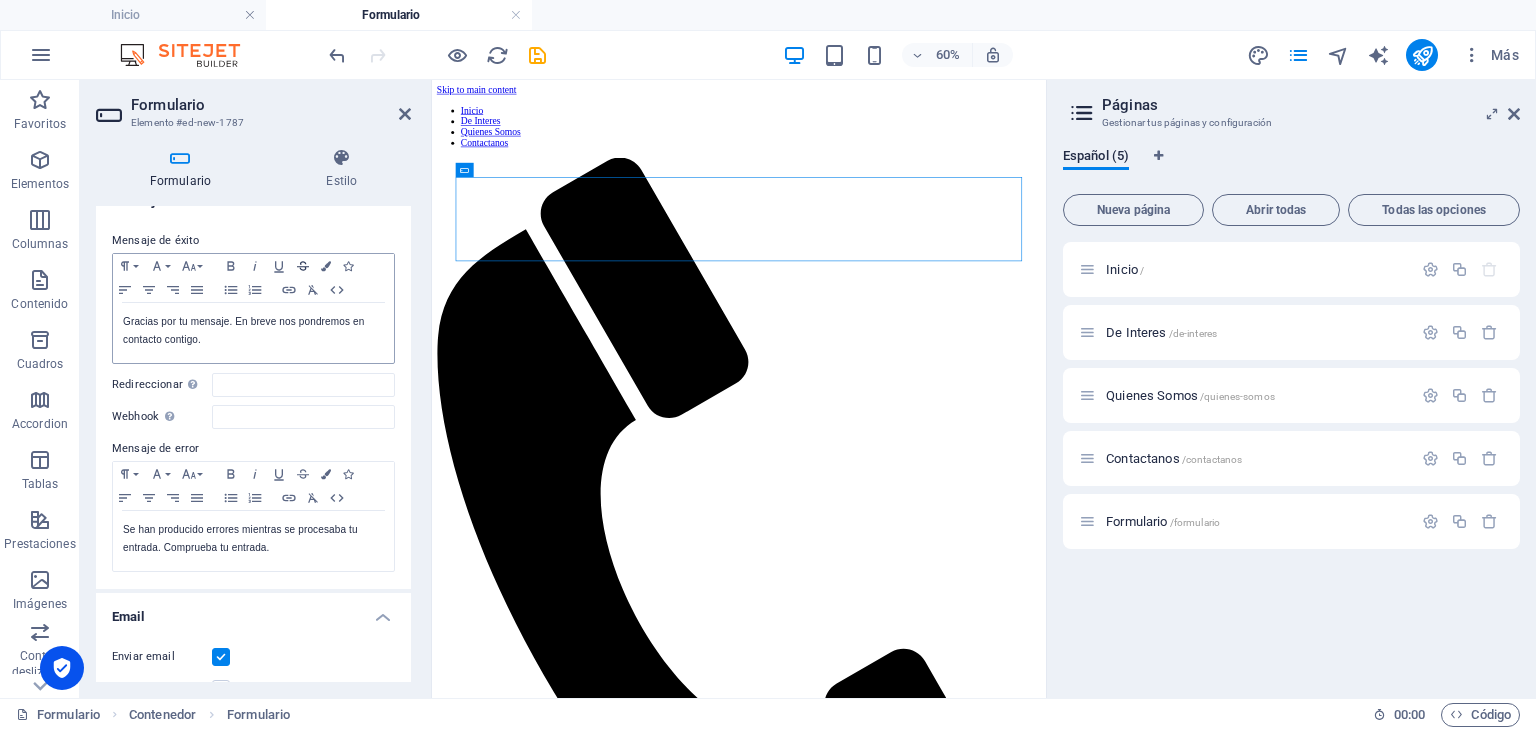 scroll, scrollTop: 100, scrollLeft: 0, axis: vertical 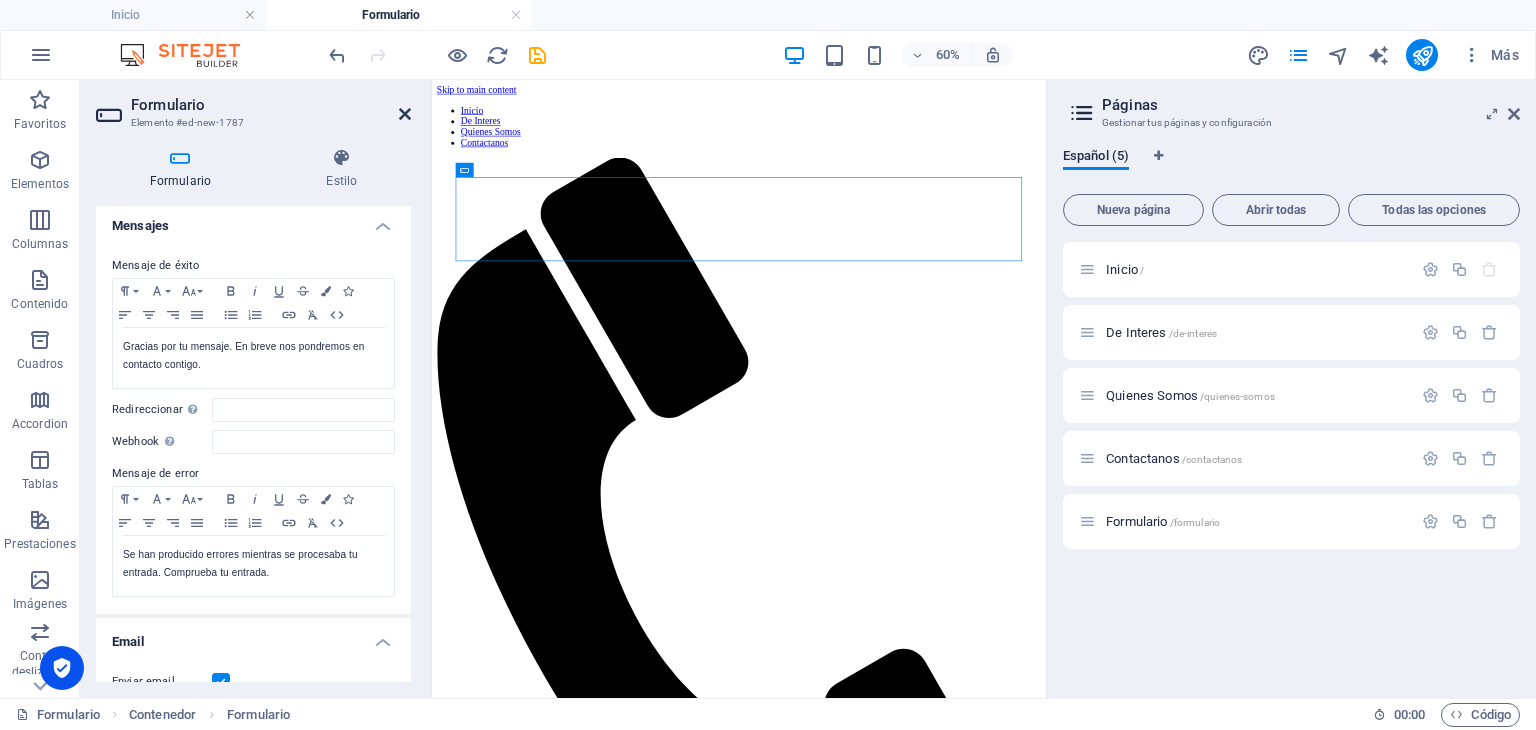 click at bounding box center [405, 114] 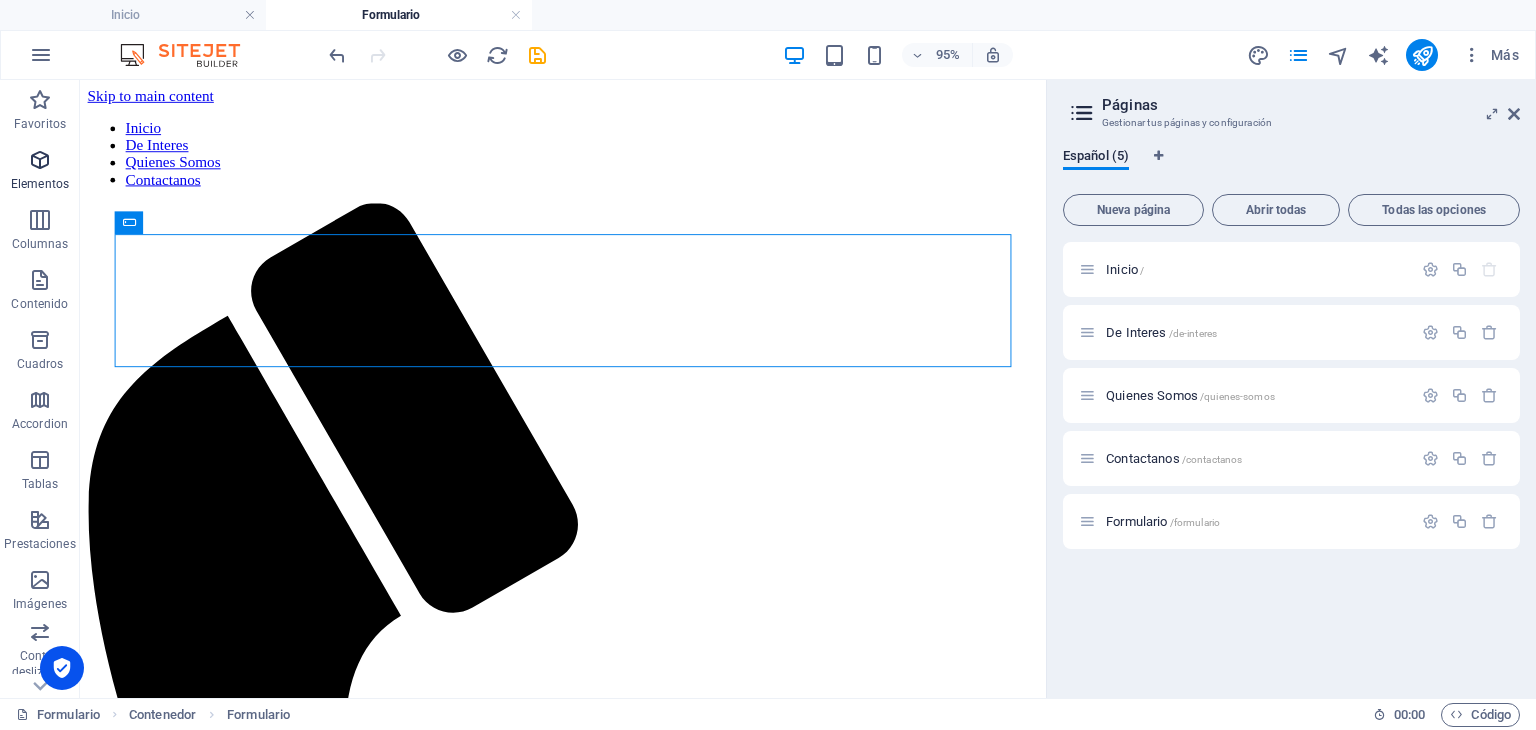 click at bounding box center [40, 160] 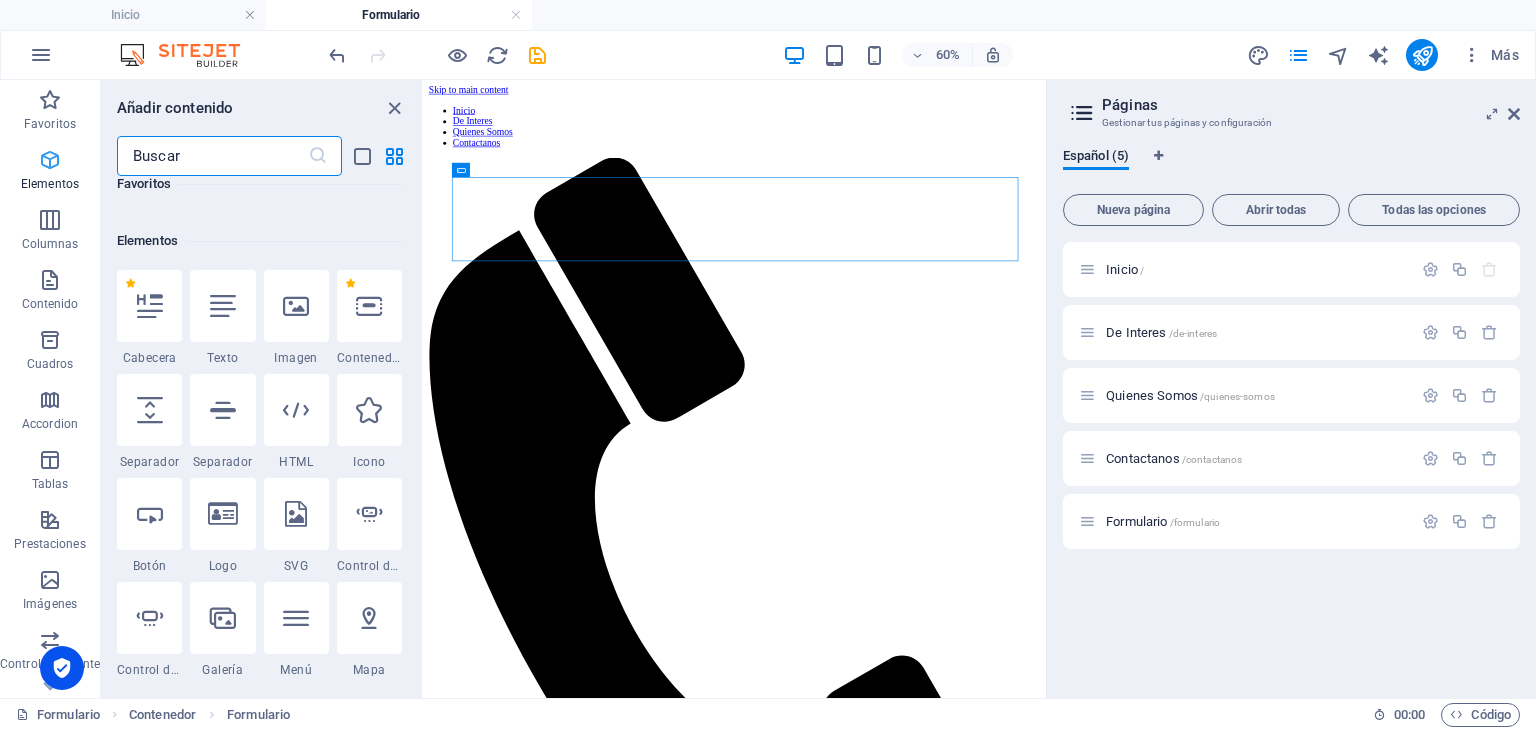 scroll, scrollTop: 376, scrollLeft: 0, axis: vertical 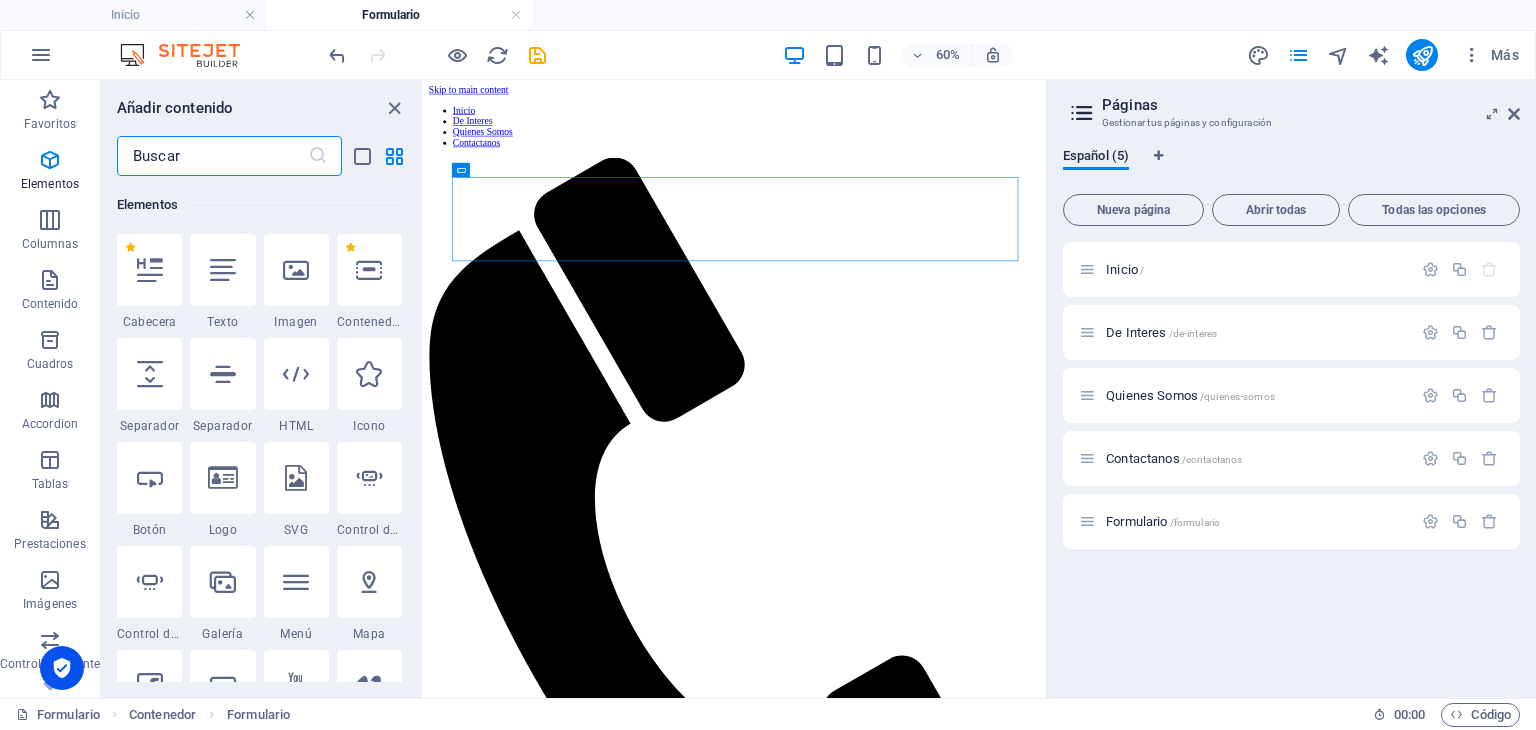 click at bounding box center [212, 156] 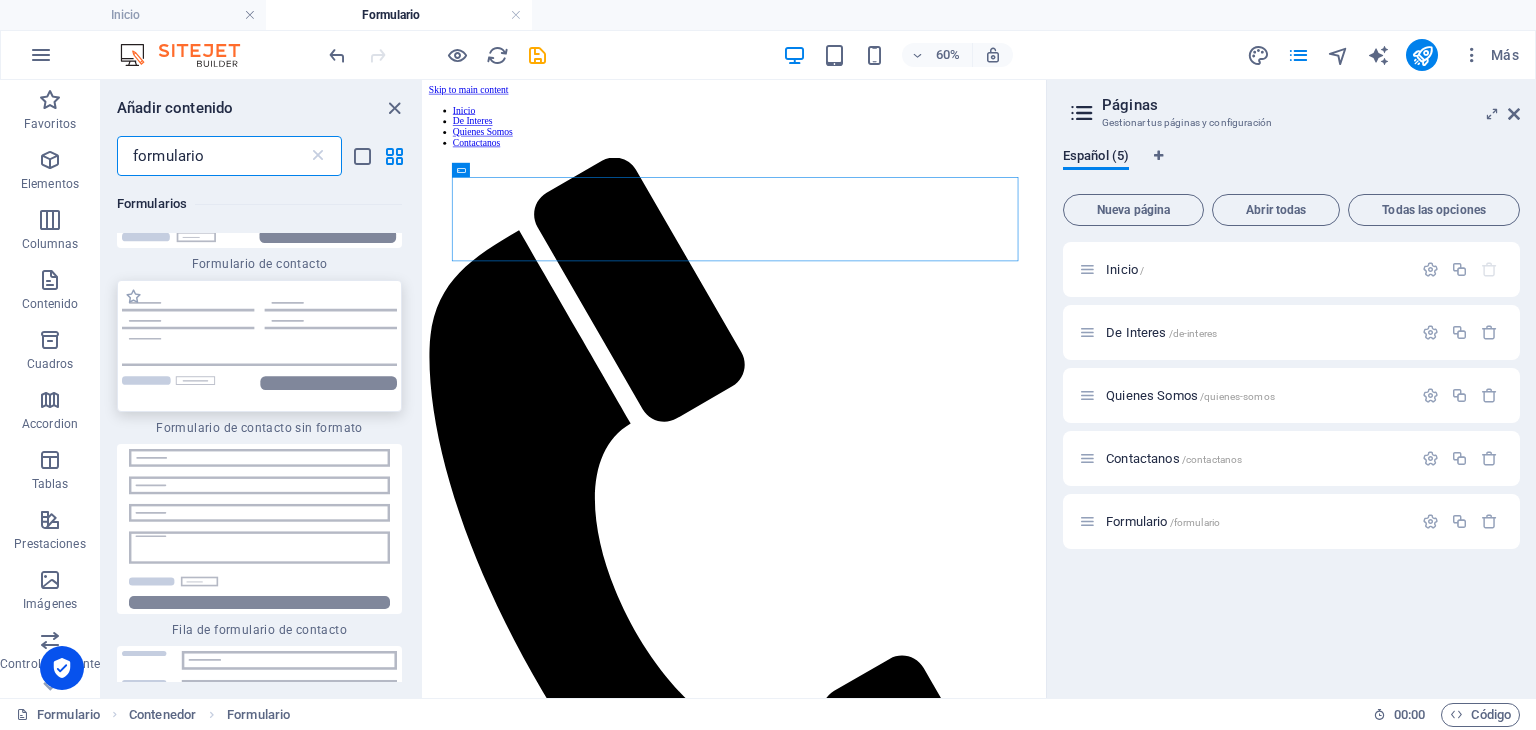scroll, scrollTop: 400, scrollLeft: 0, axis: vertical 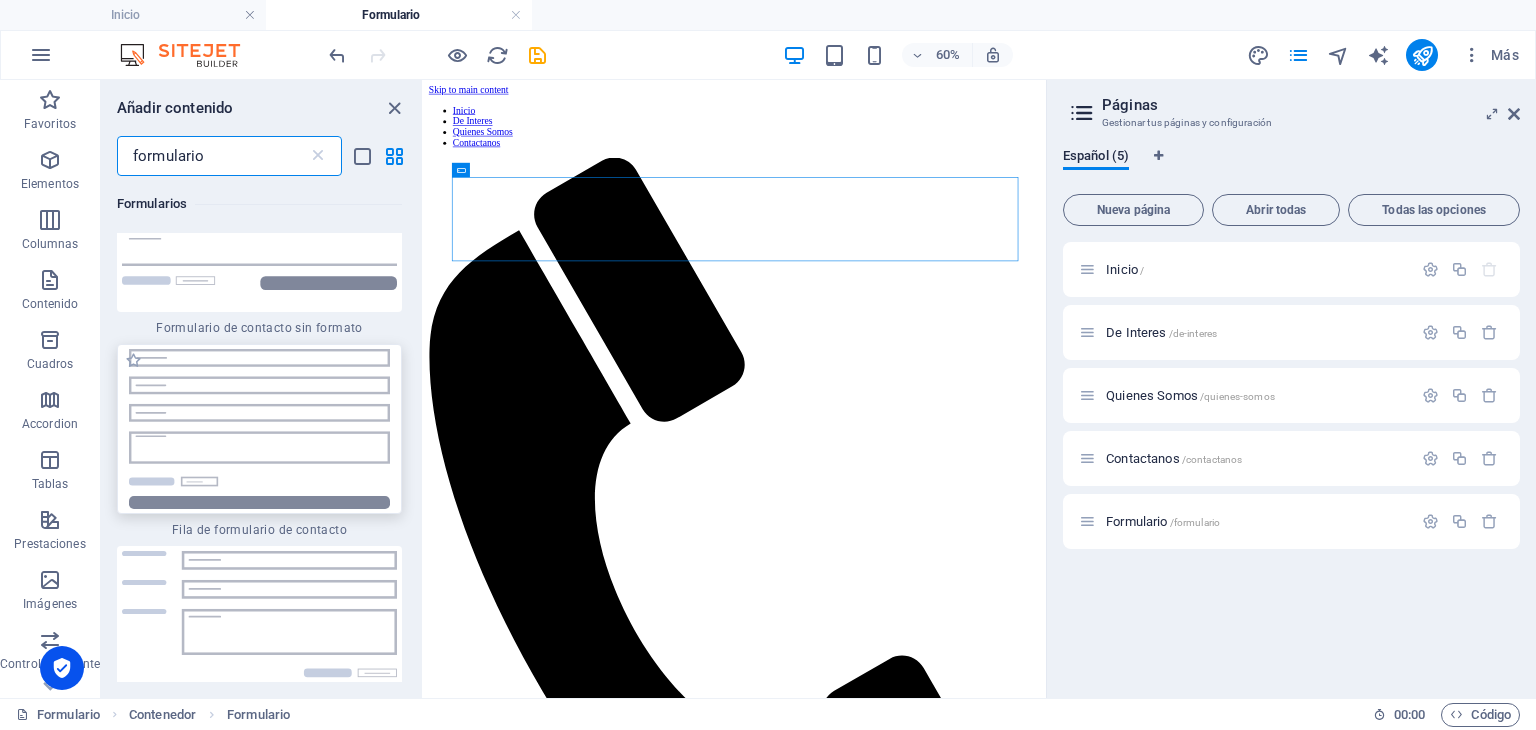 type on "formulario" 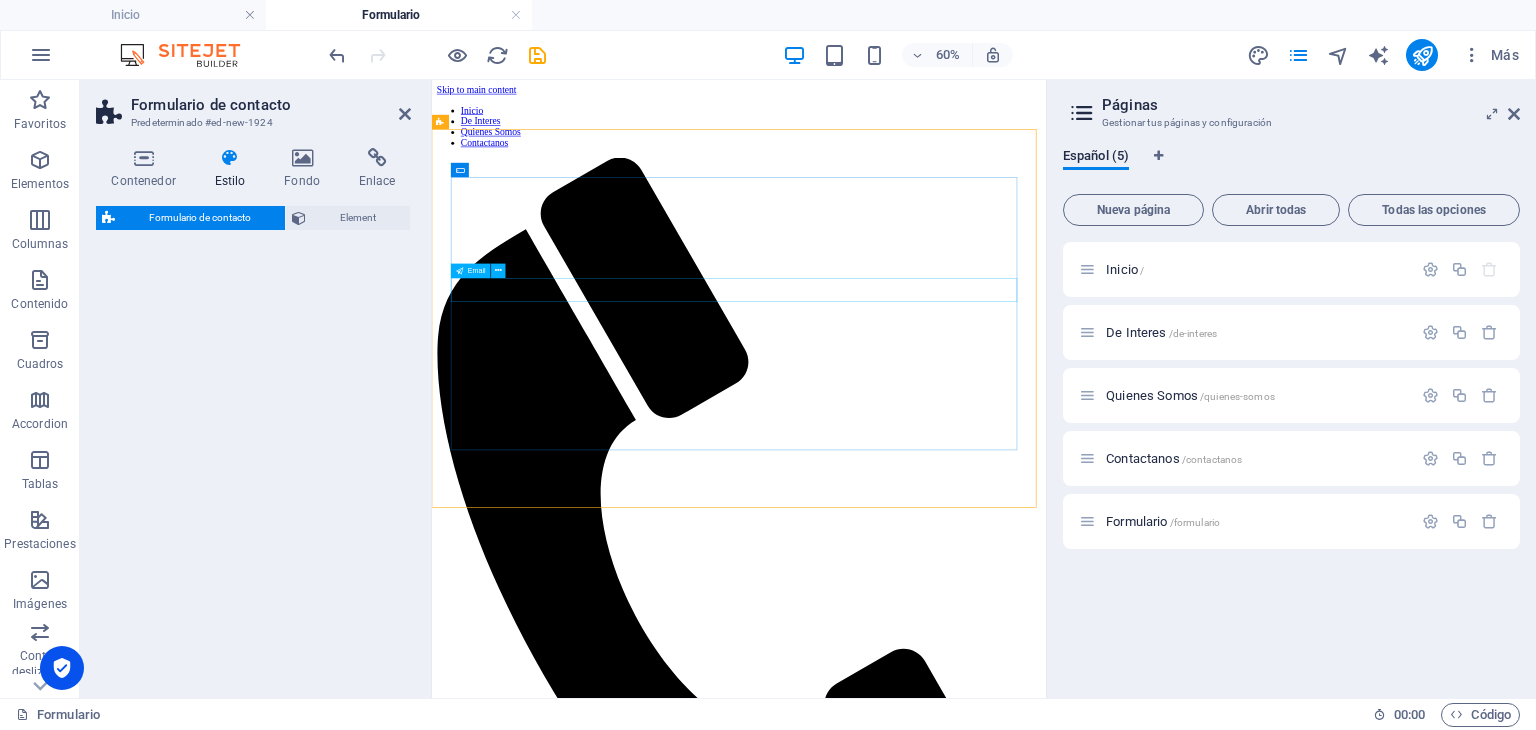 select on "rem" 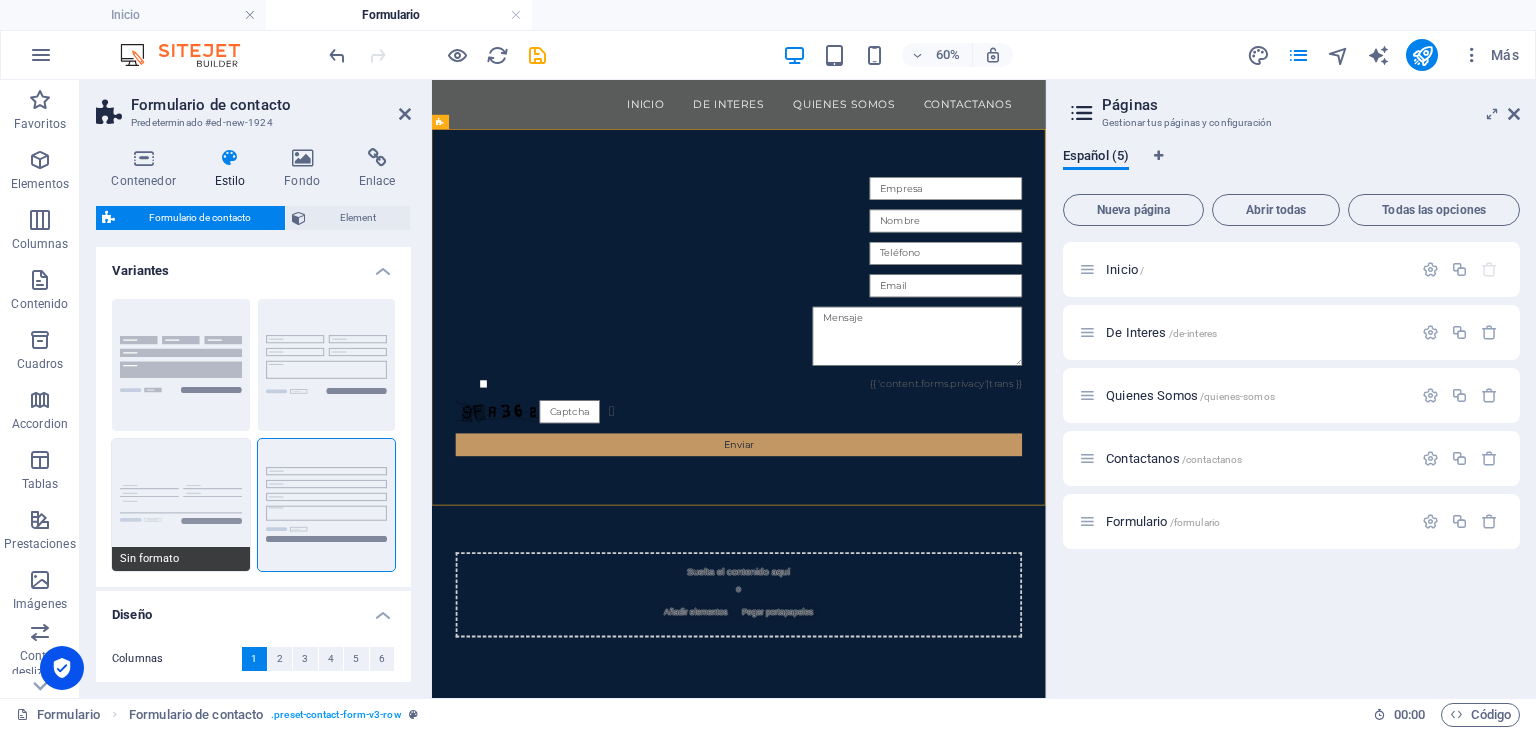 click on "Sin formato" at bounding box center [181, 505] 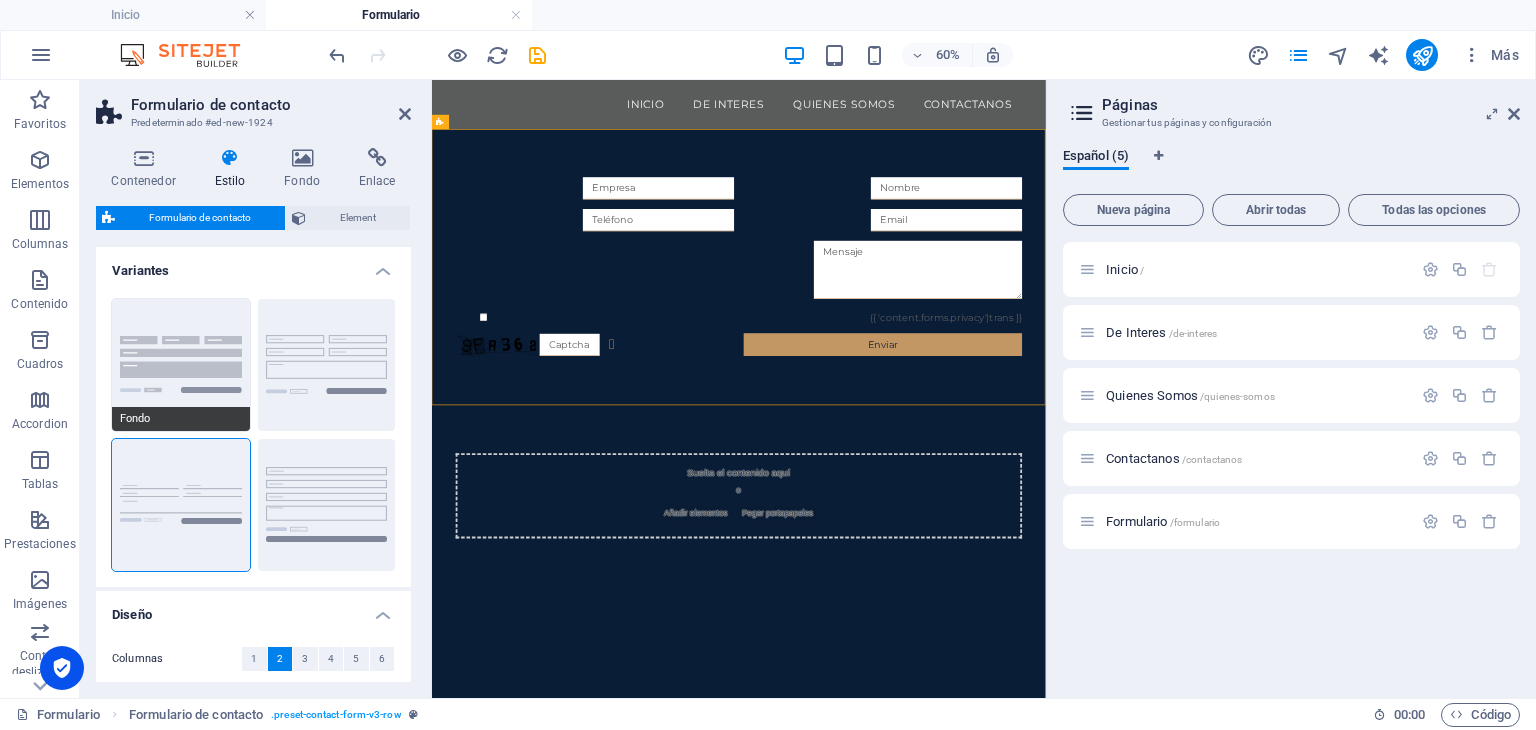 click on "Fondo" at bounding box center [181, 365] 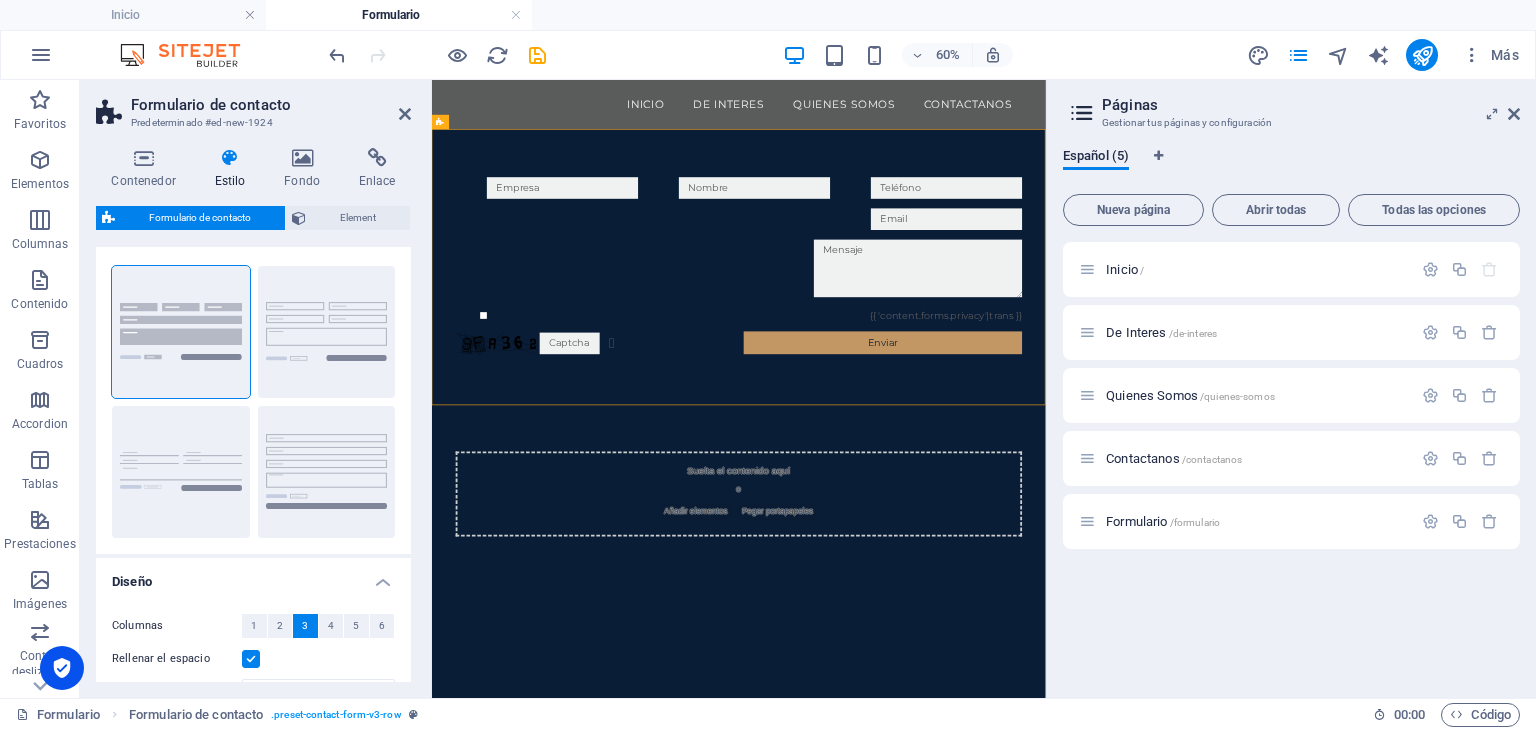 scroll, scrollTop: 0, scrollLeft: 0, axis: both 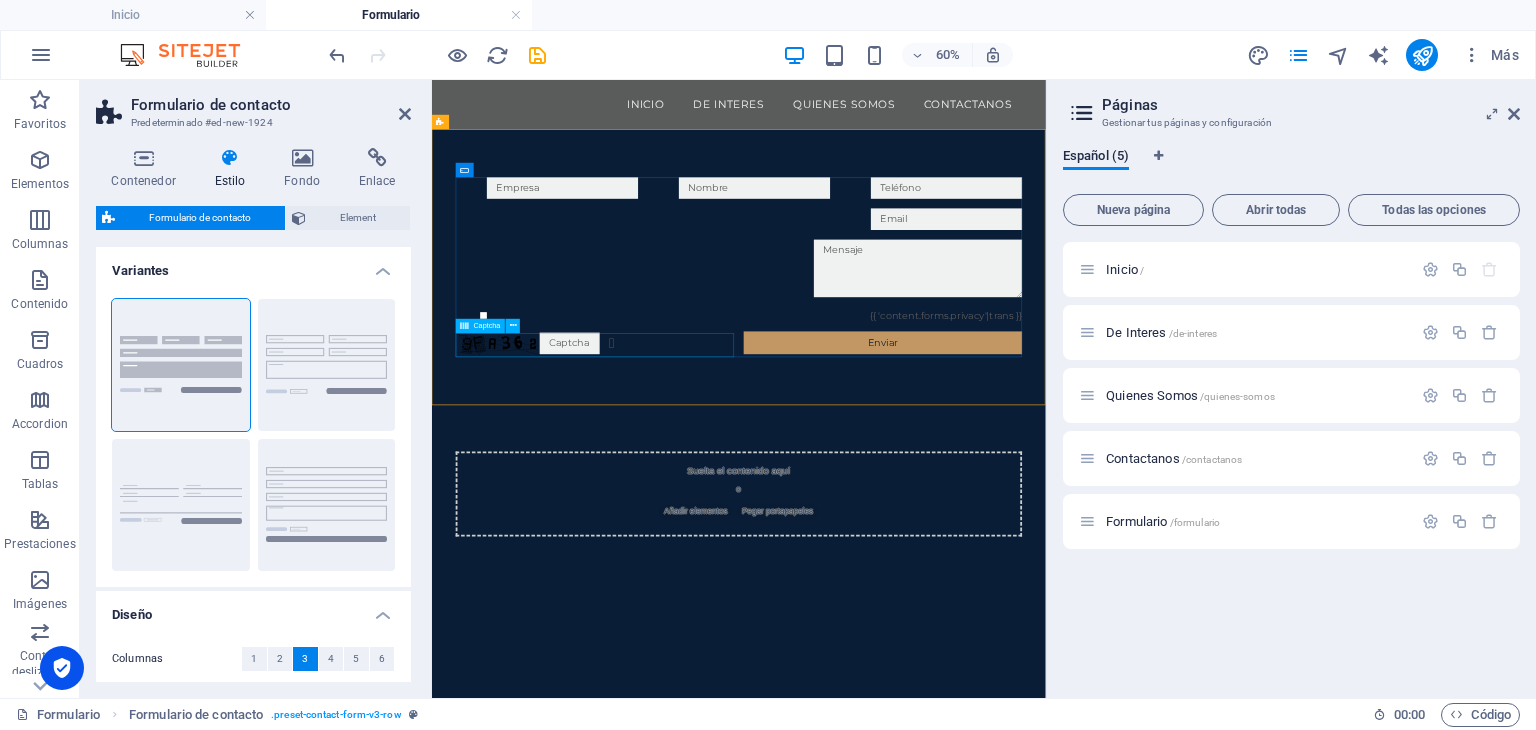click on "¿Ilegible? Regenerar" at bounding box center (704, 519) 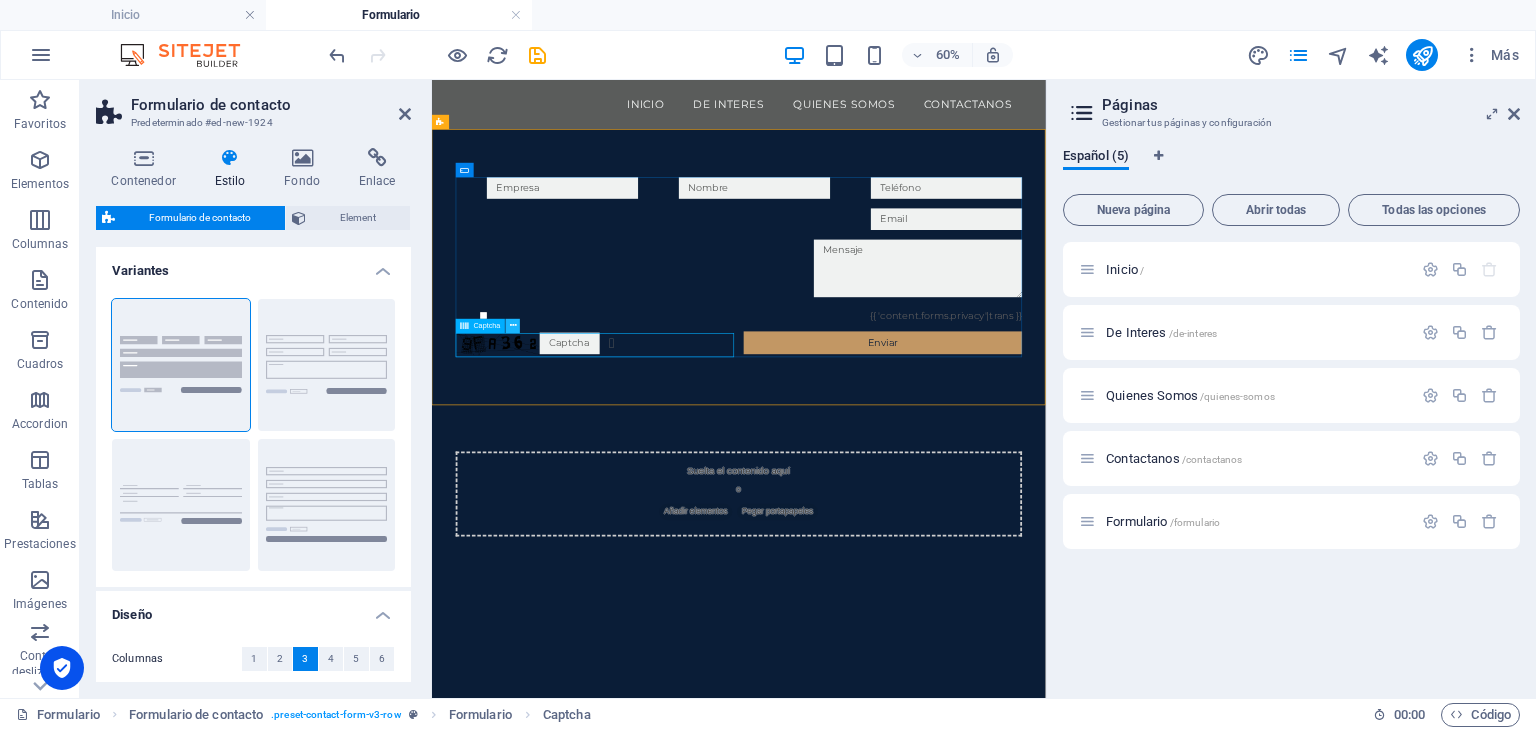 click at bounding box center (513, 325) 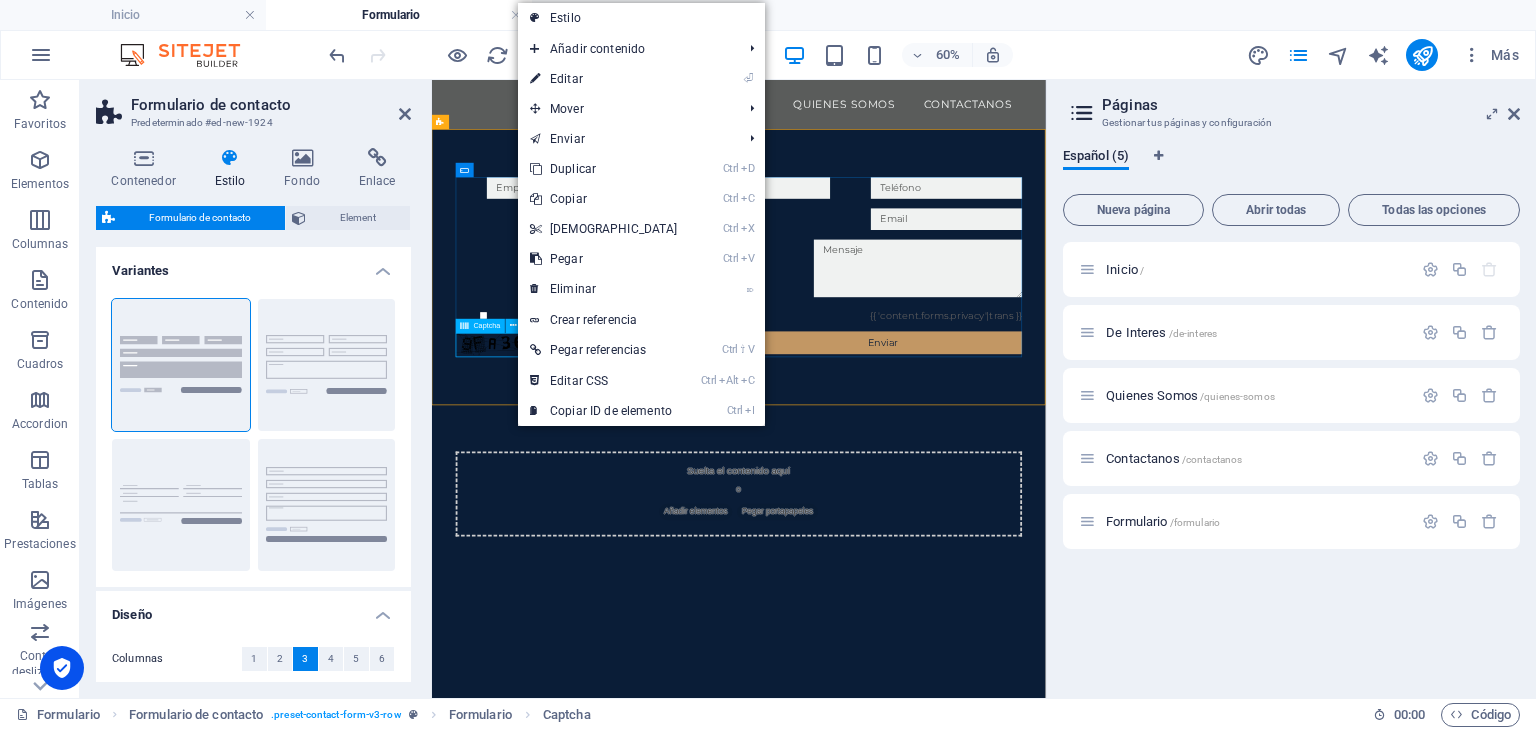 click on "¿Ilegible? Regenerar" at bounding box center (704, 519) 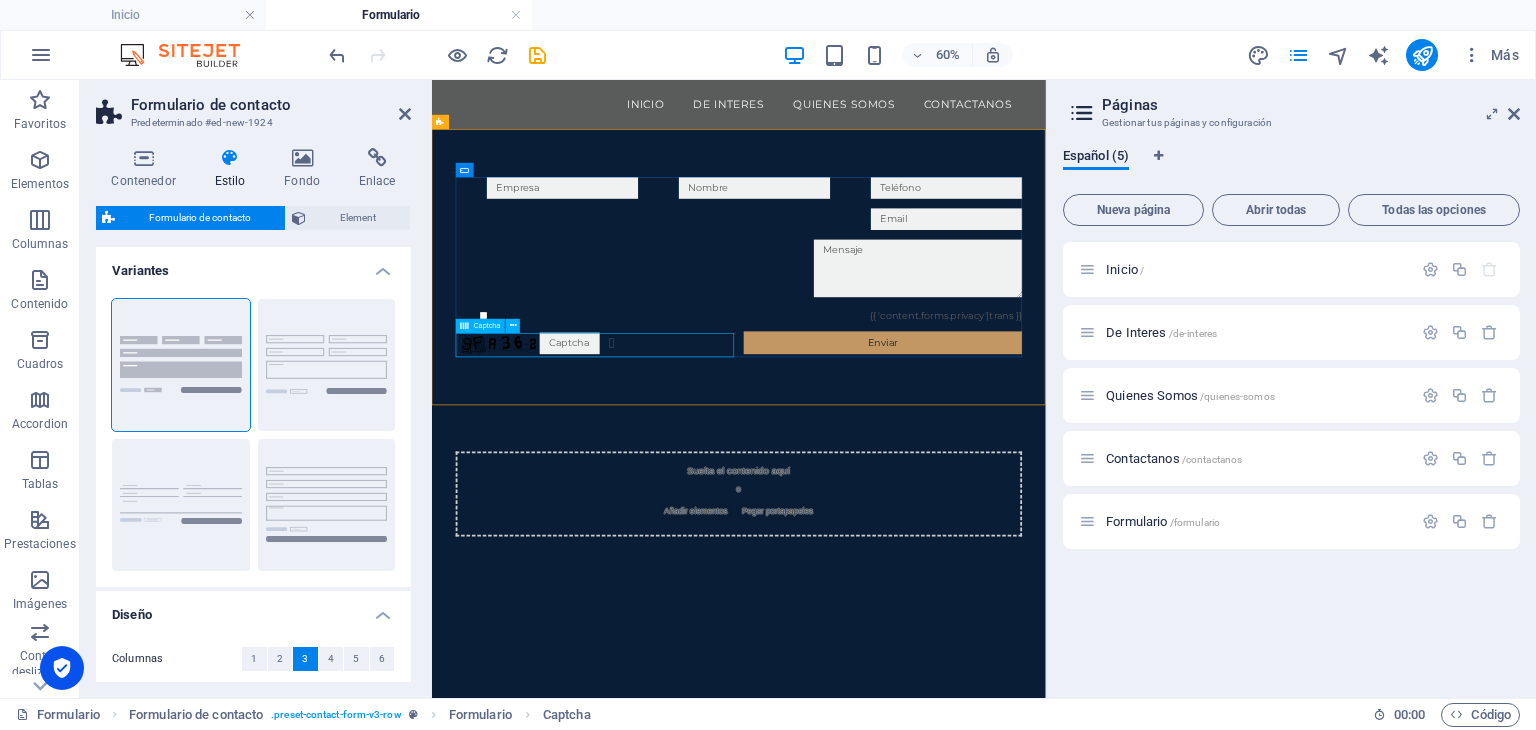 click on "¿Ilegible? Regenerar" at bounding box center [704, 519] 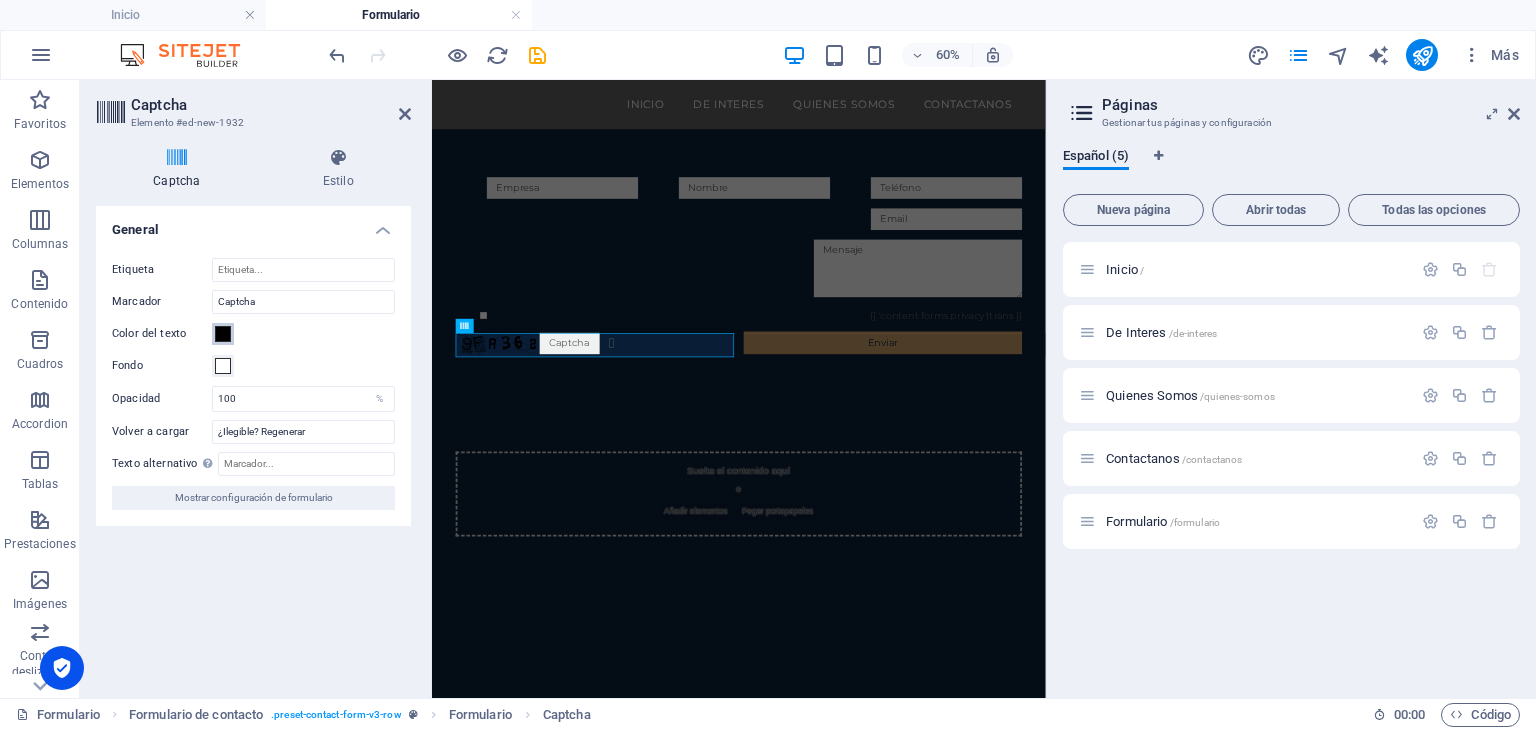 click at bounding box center [223, 334] 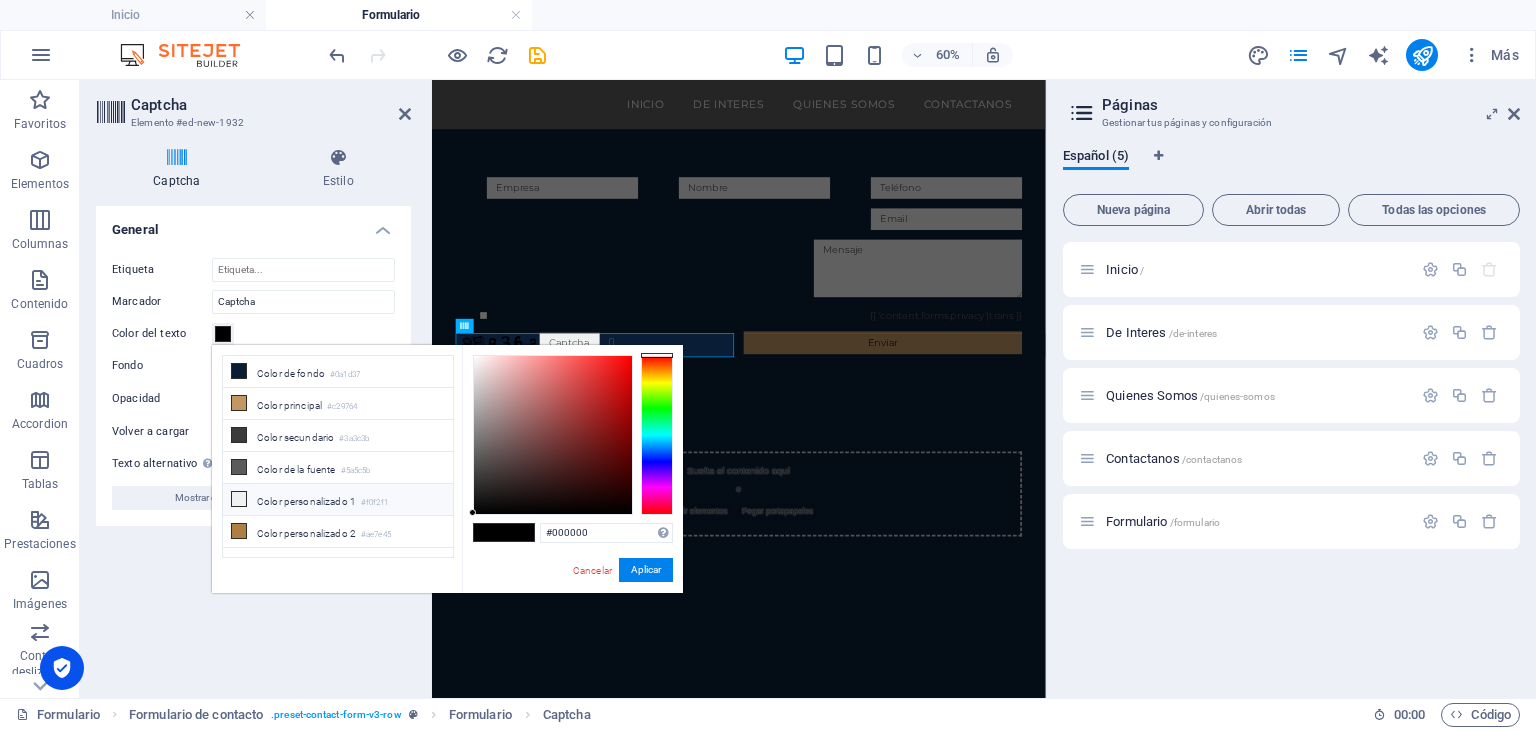 click on "Color personalizado 1
#f0f2f1" at bounding box center (338, 500) 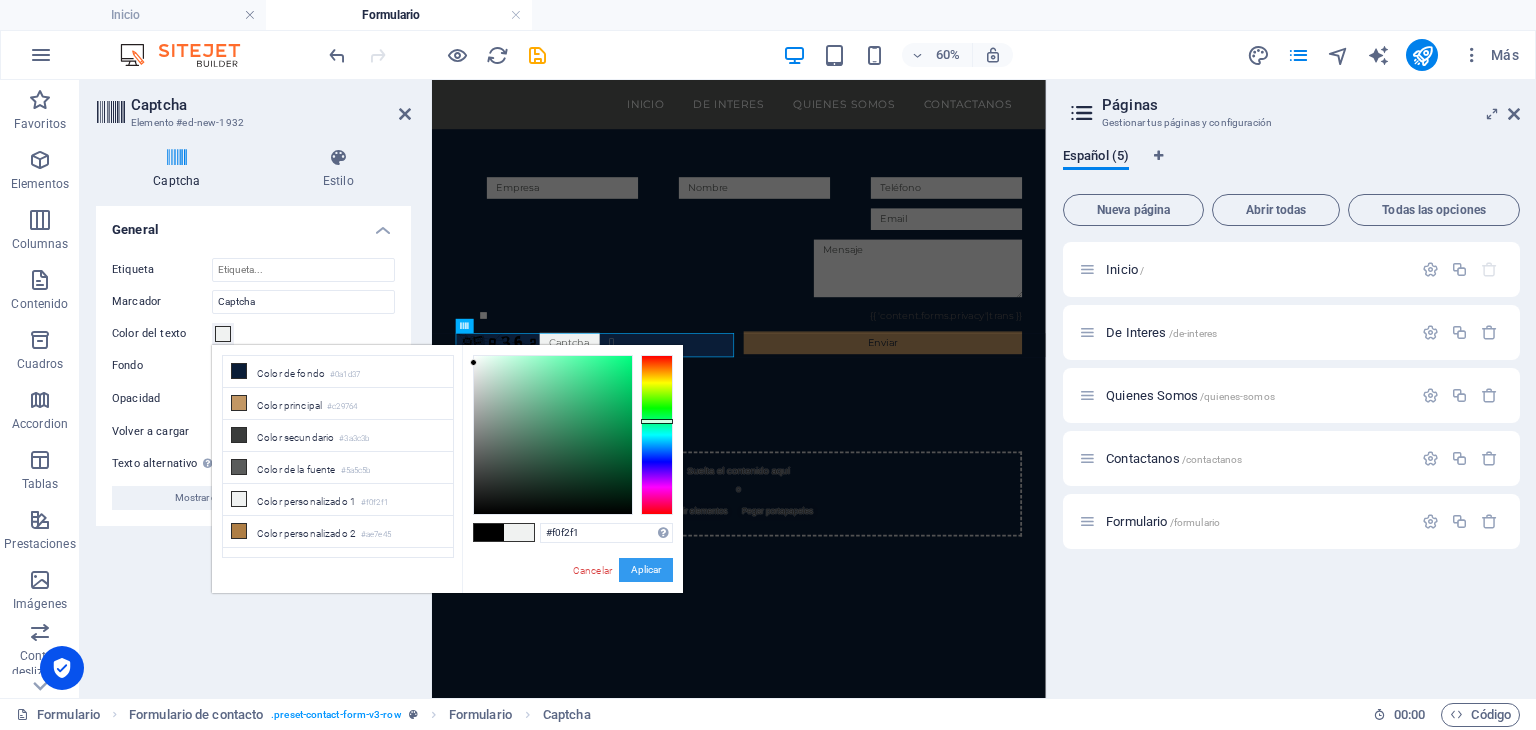 click on "Aplicar" at bounding box center [646, 570] 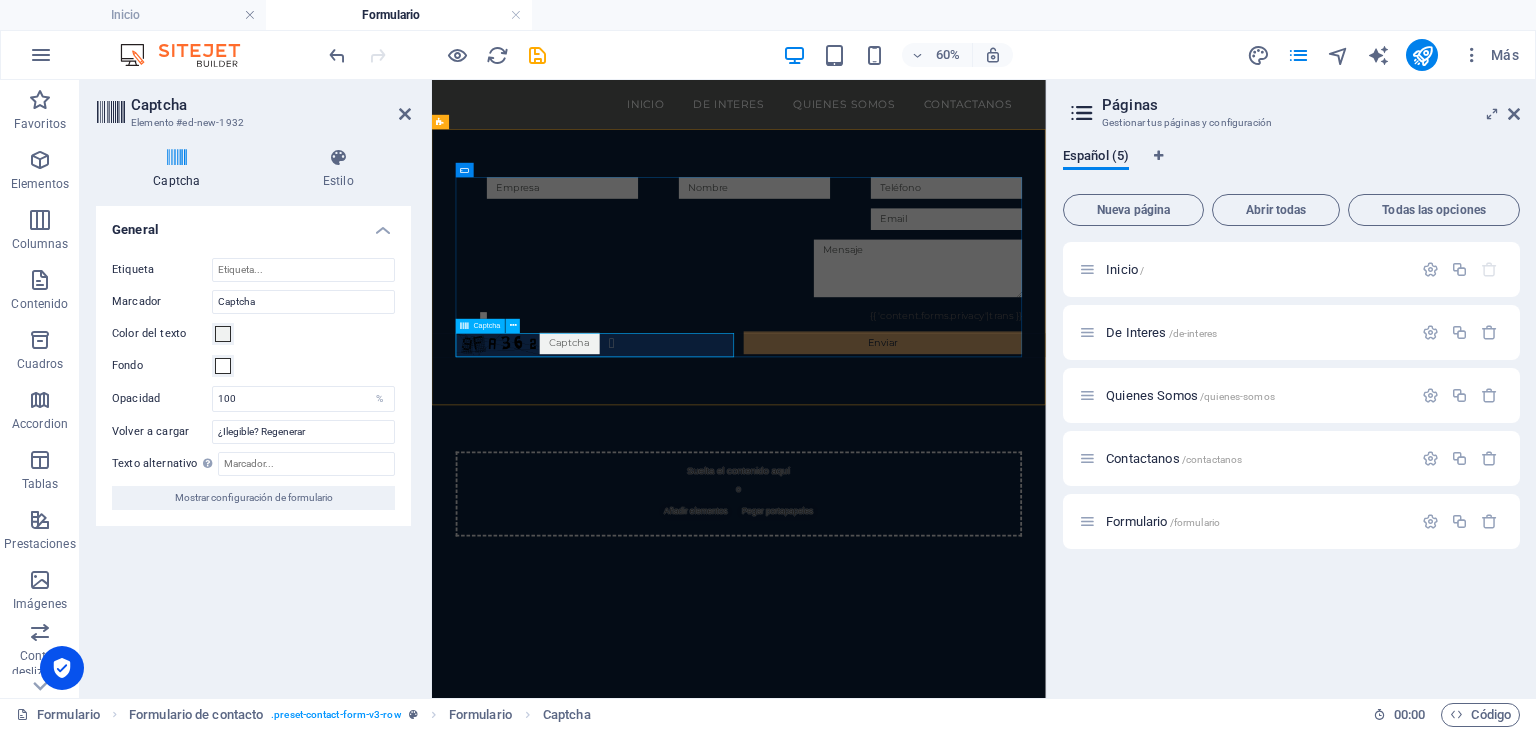 click on "¿Ilegible? Regenerar" at bounding box center (704, 519) 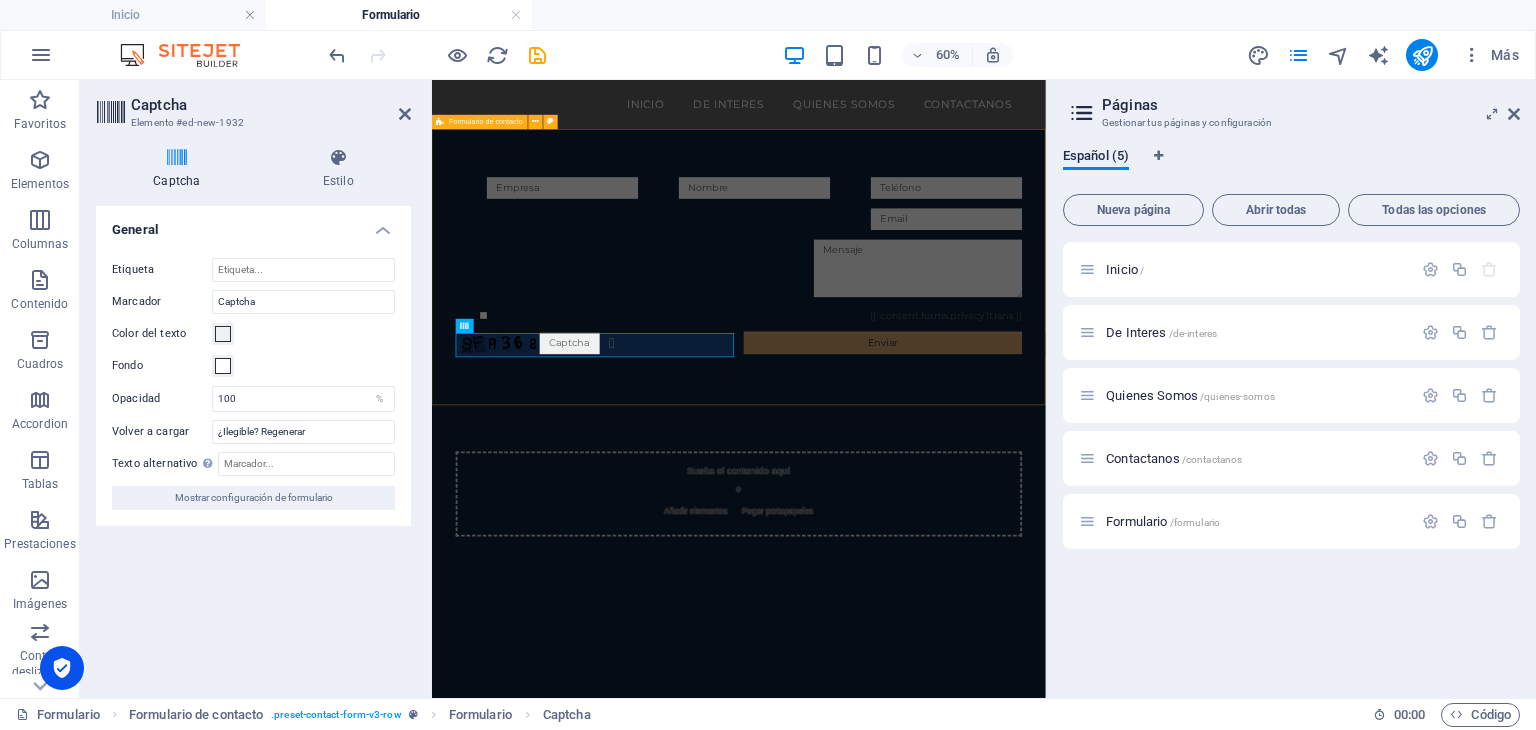 click on "{{ 'content.forms.privacy'|trans }} ¿Ilegible? Regenerar Enviar" at bounding box center (943, 390) 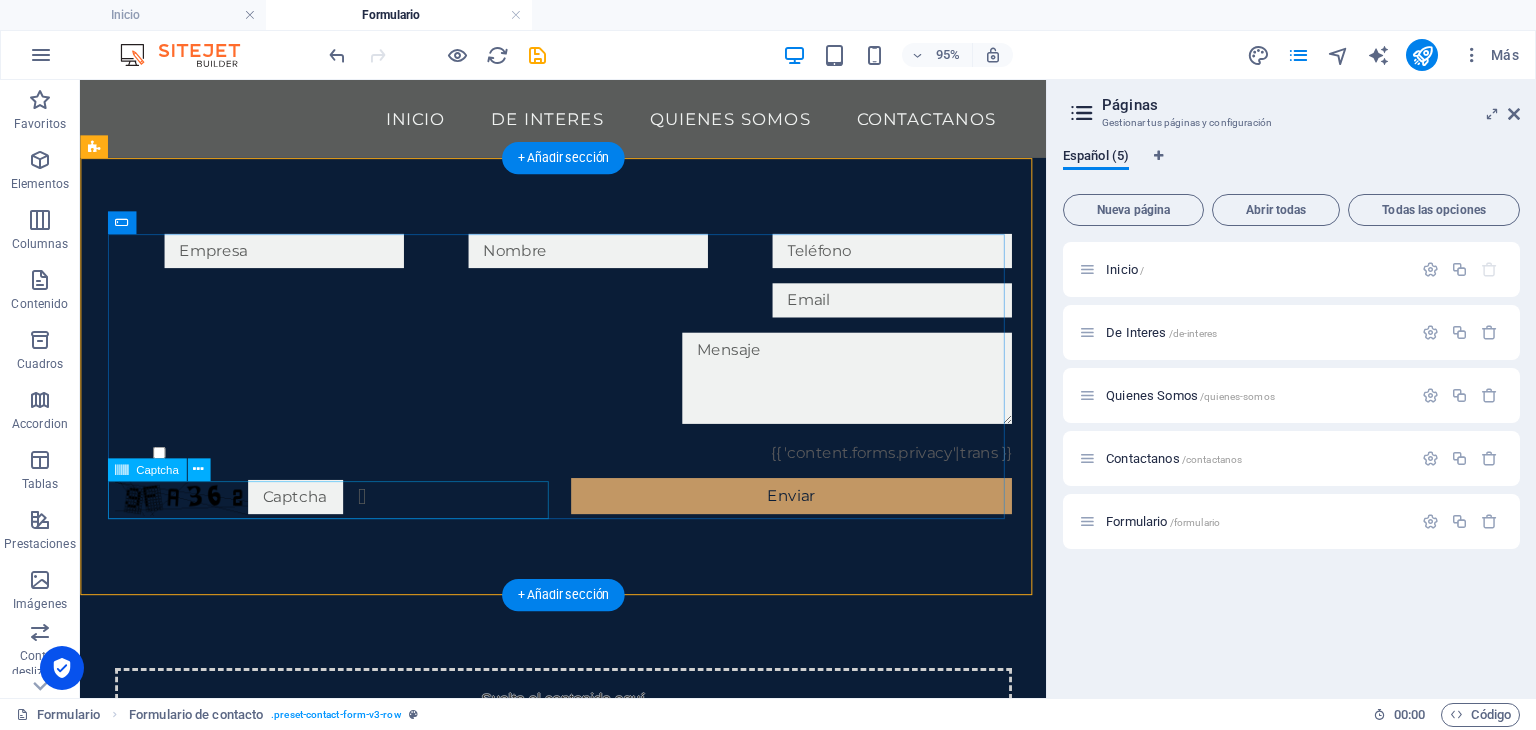 click on "¿Ilegible? Regenerar" at bounding box center (349, 519) 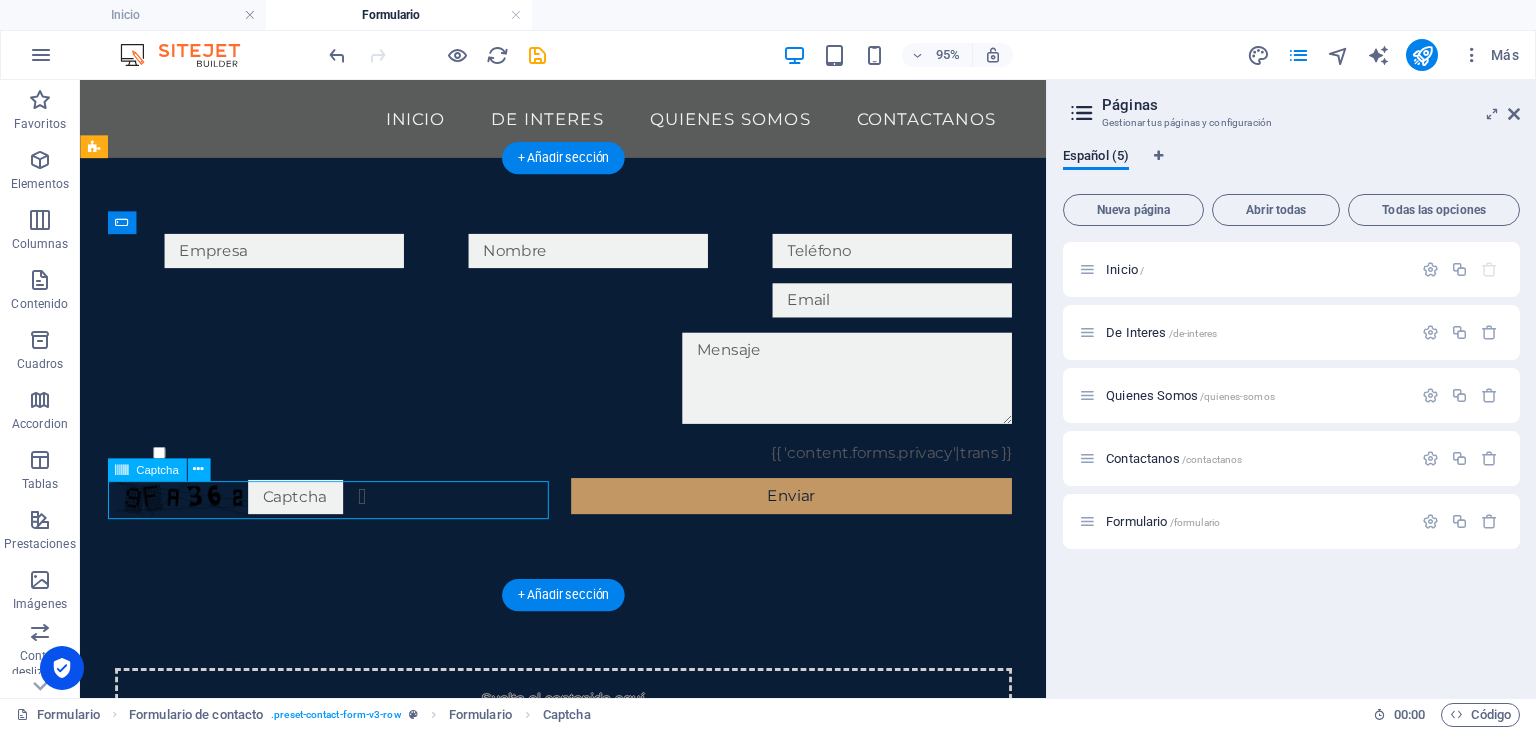 click on "¿Ilegible? Regenerar" at bounding box center [349, 519] 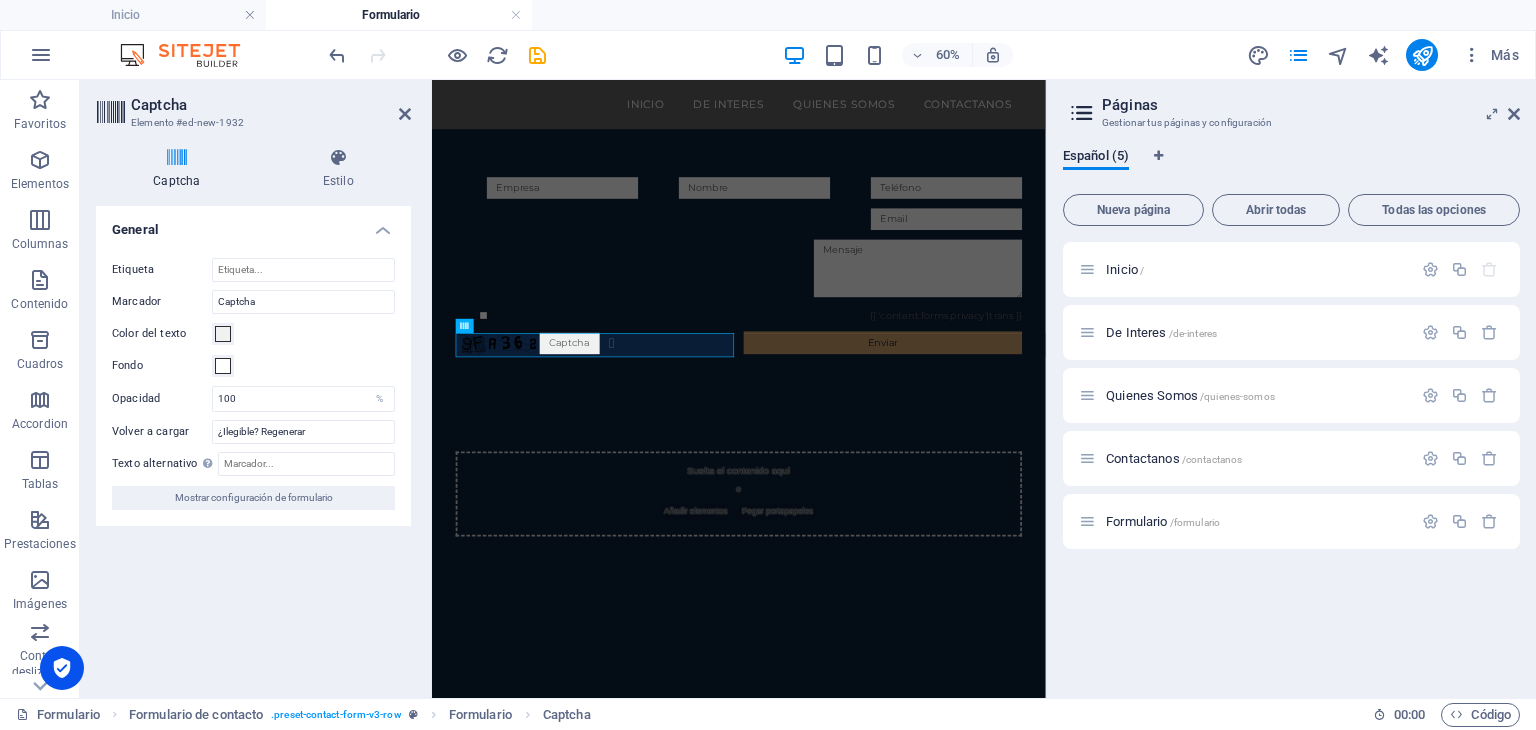 click on "Mostrar configuración de formulario" at bounding box center [254, 498] 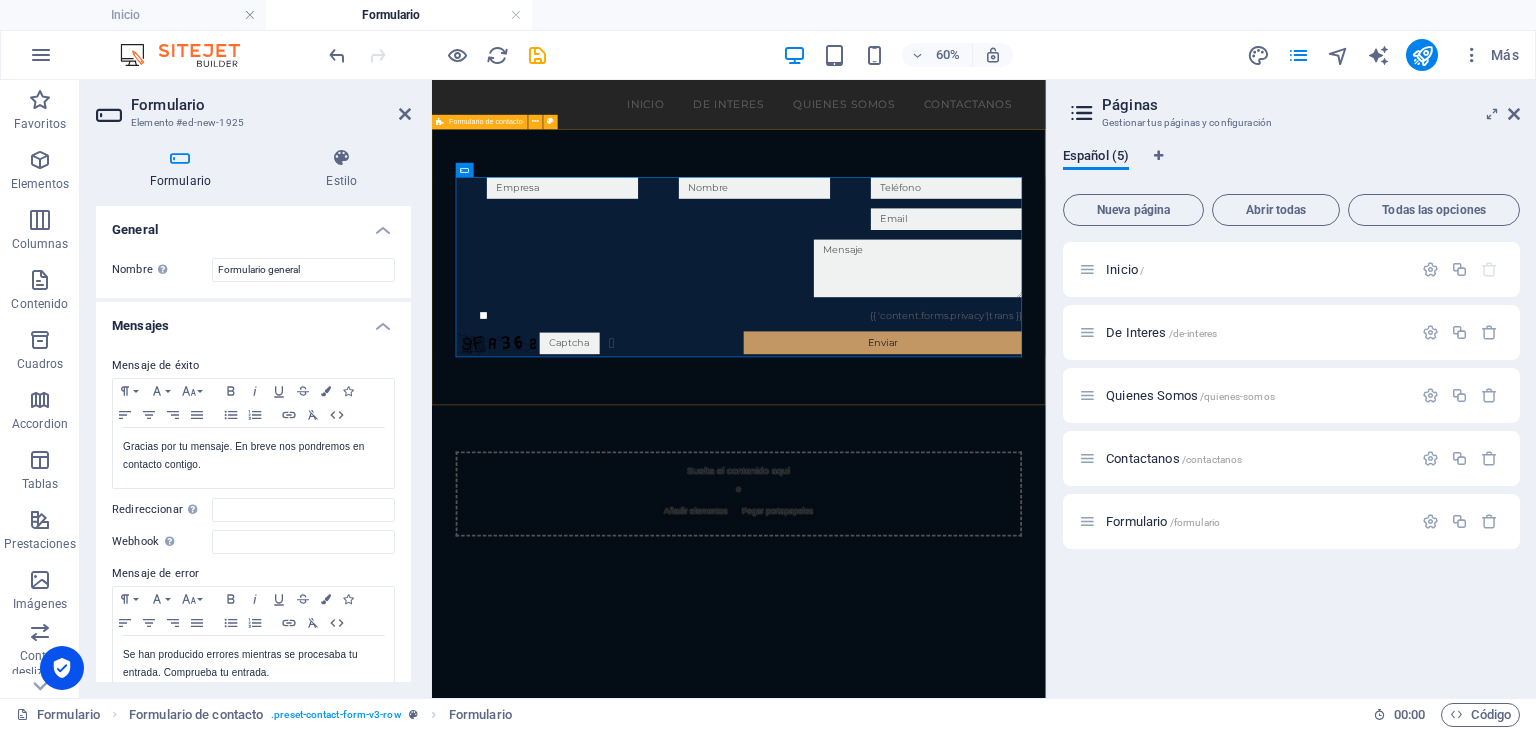 click on "{{ 'content.forms.privacy'|trans }} ¿Ilegible? Regenerar Enviar" at bounding box center (943, 390) 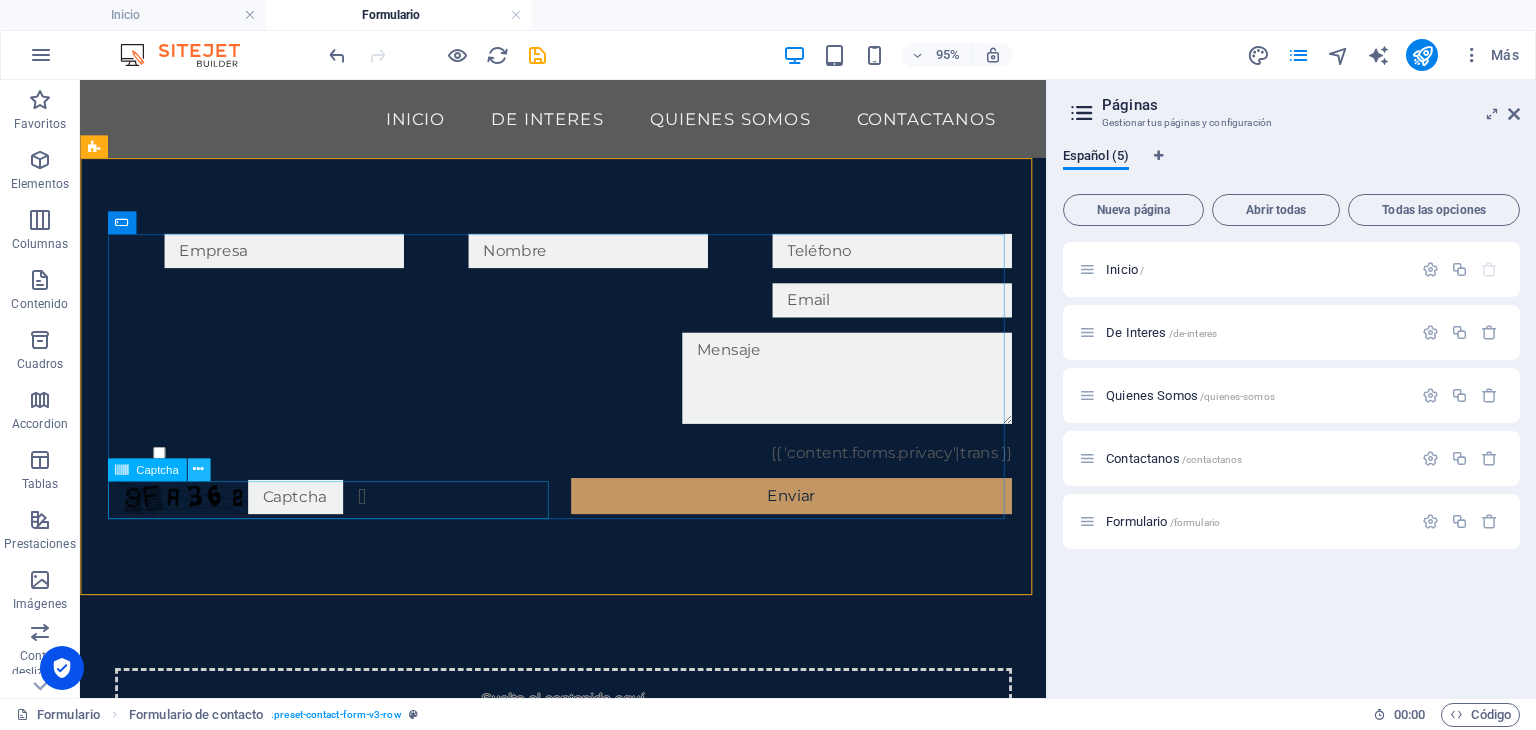 click at bounding box center [198, 469] 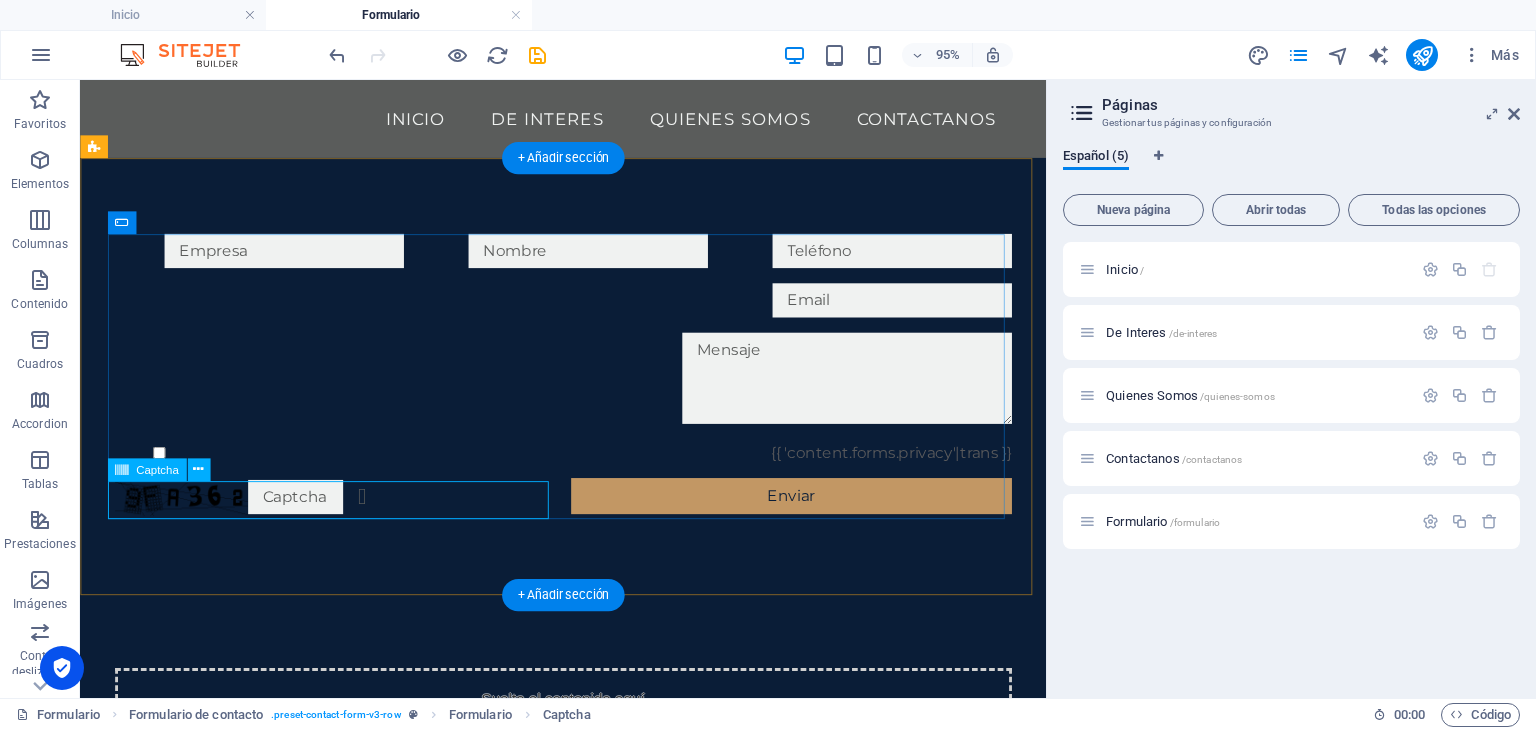 click on "¿Ilegible? Regenerar" at bounding box center (349, 519) 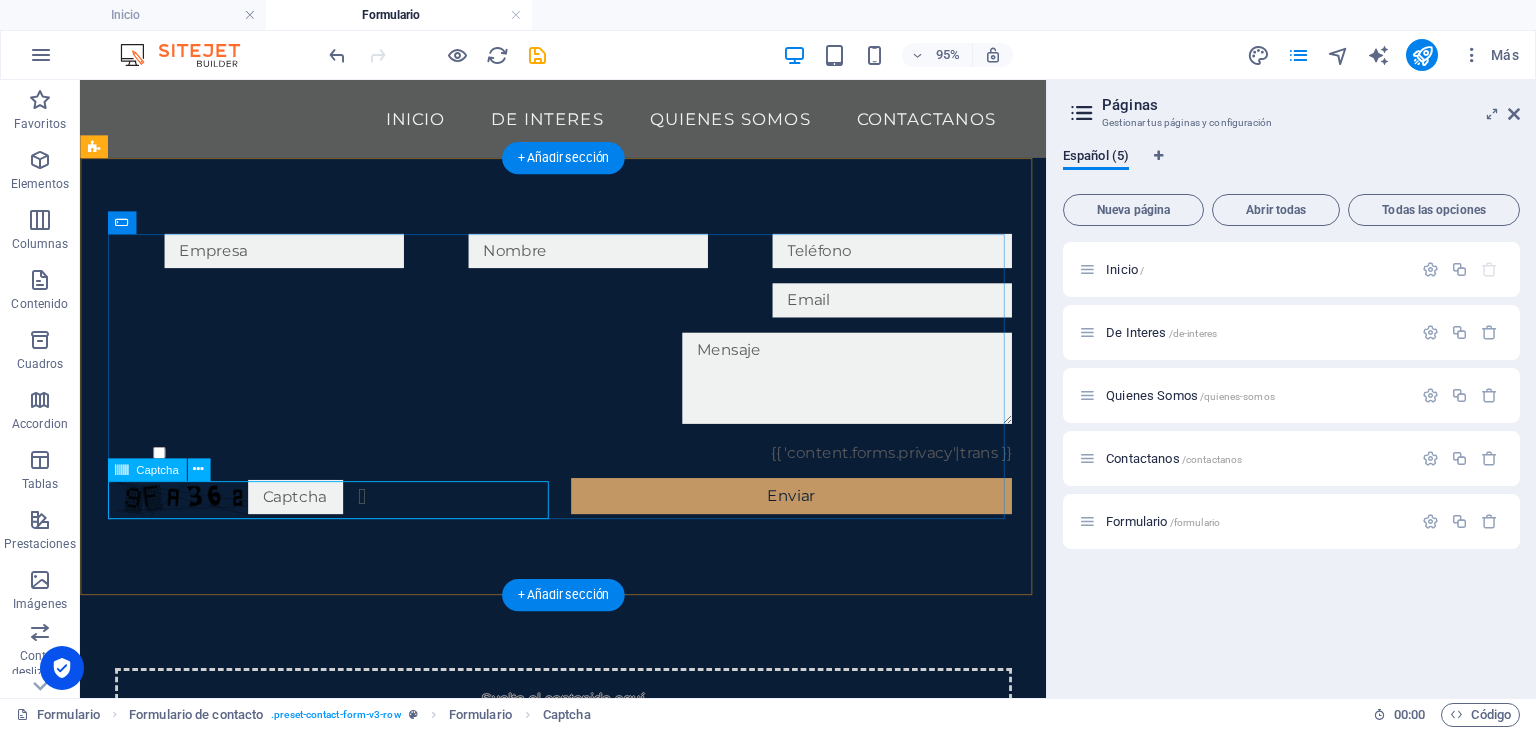 click on "¿Ilegible? Regenerar" at bounding box center [349, 519] 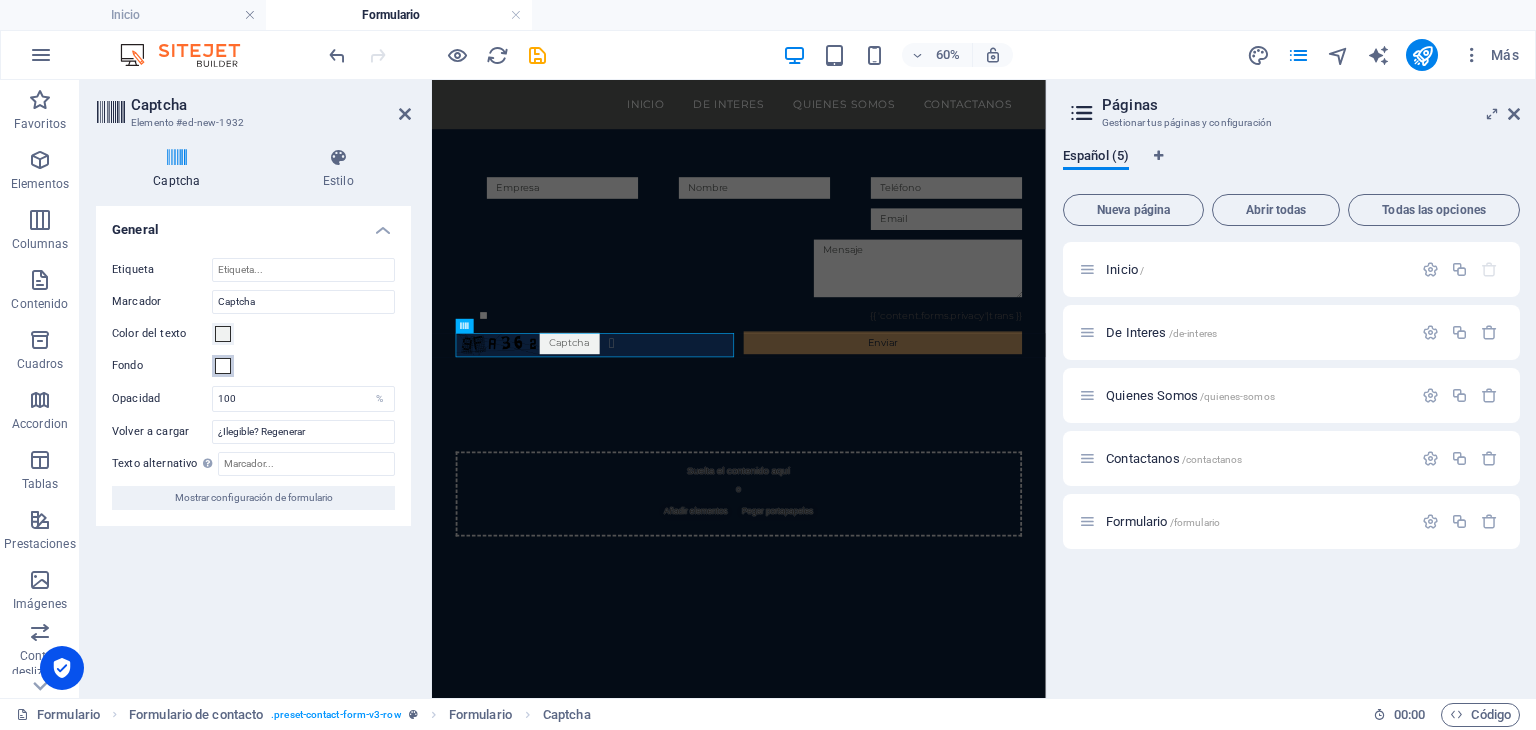 click at bounding box center [223, 366] 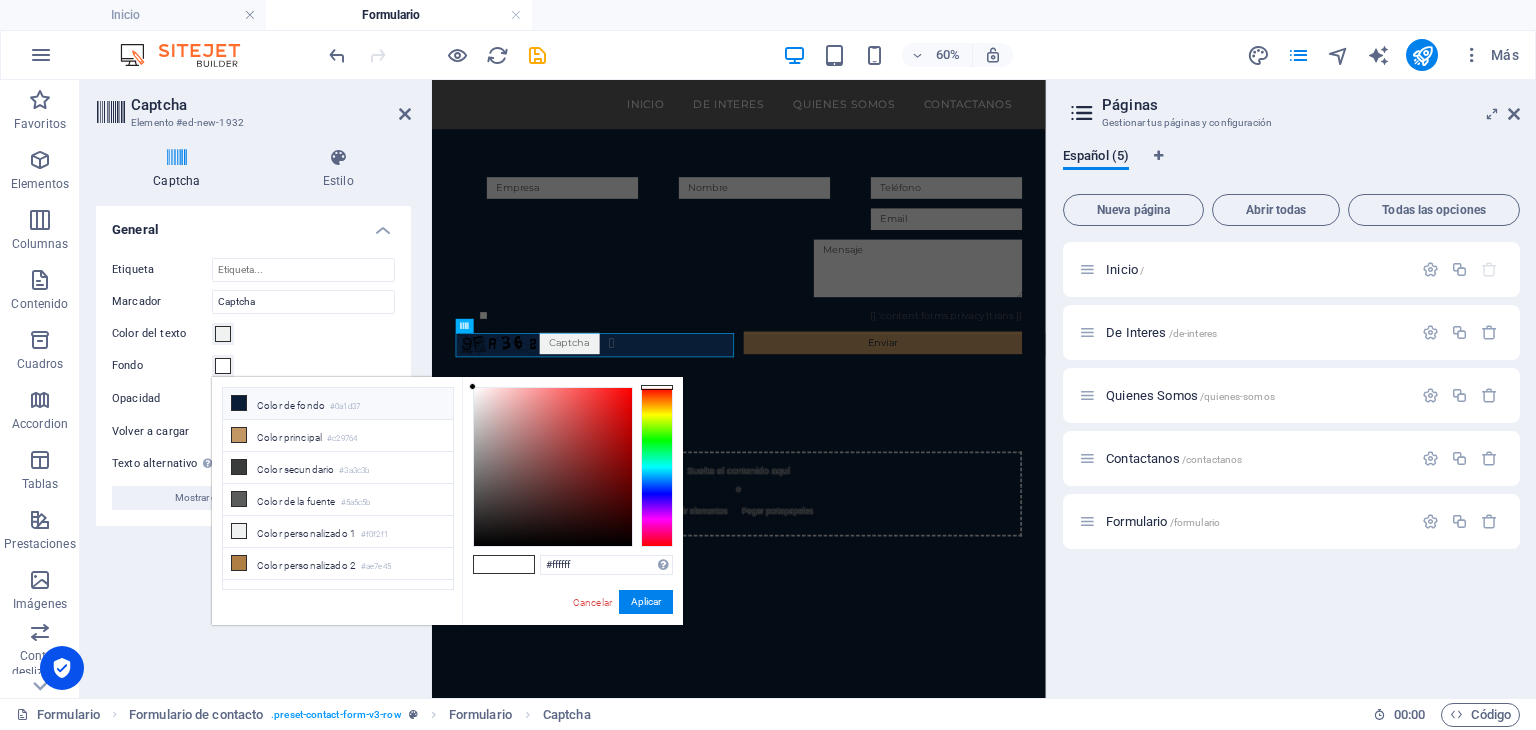 click on "Color de fondo
#0a1d37" at bounding box center [338, 404] 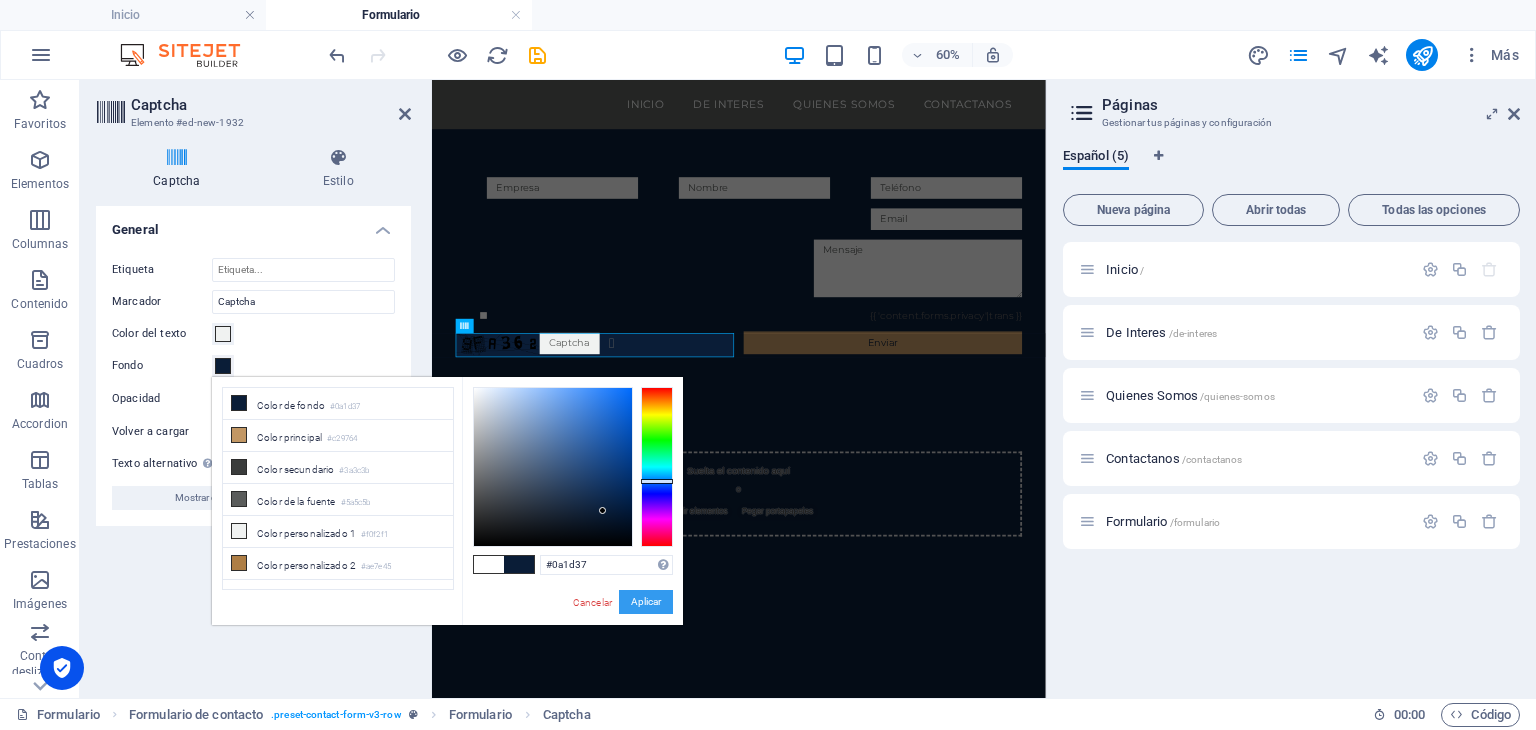 click on "Aplicar" at bounding box center [646, 602] 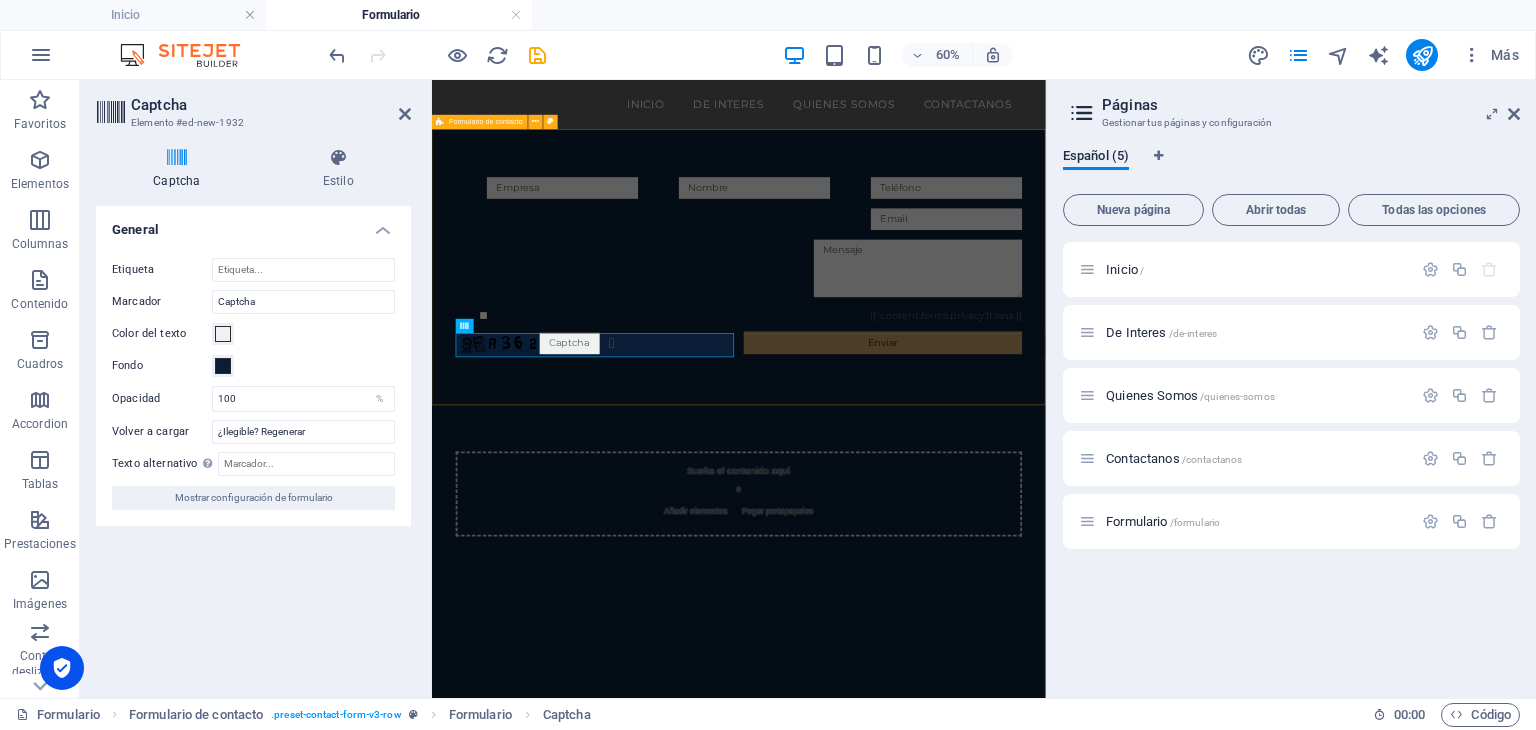 click on "{{ 'content.forms.privacy'|trans }} ¿Ilegible? Regenerar Enviar" at bounding box center [943, 390] 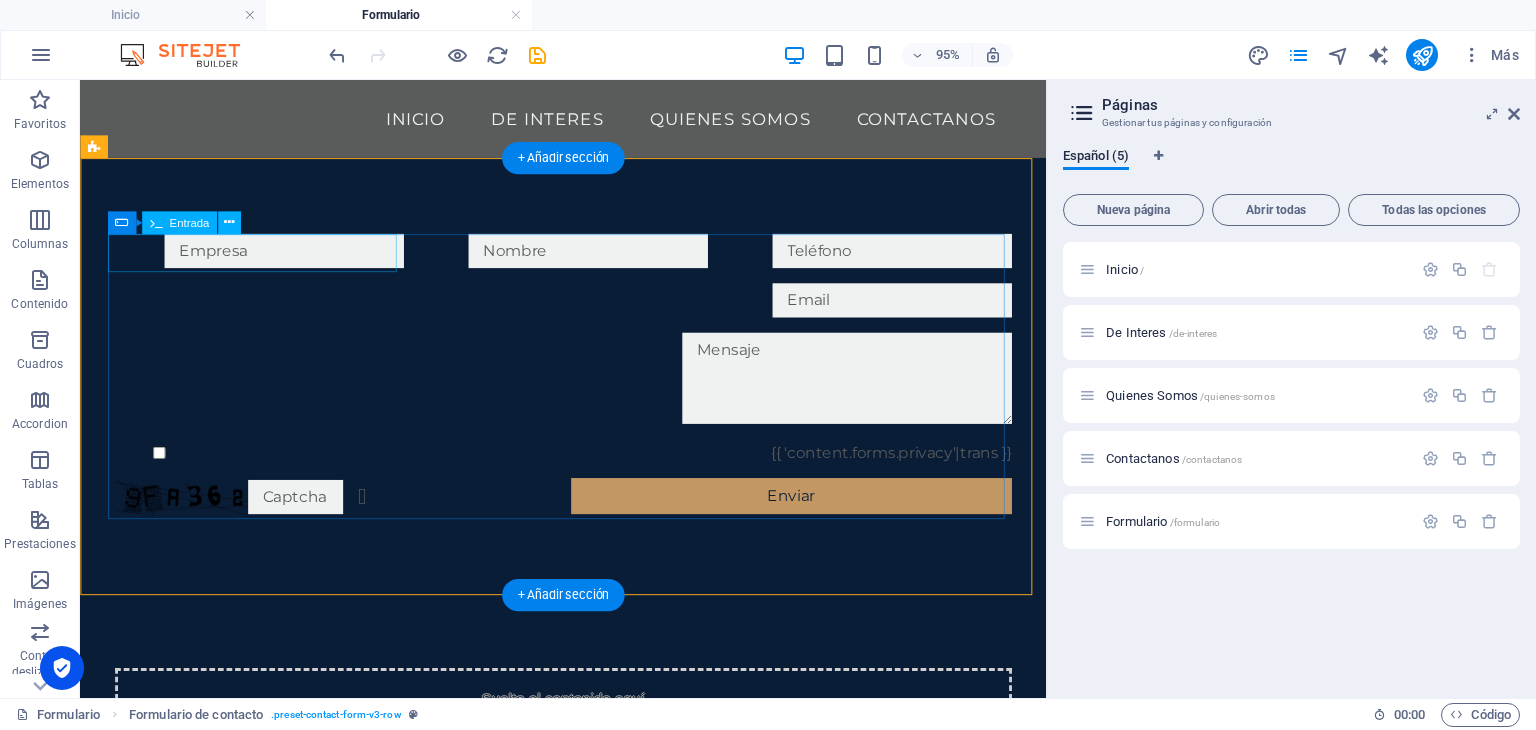 click at bounding box center (269, 260) 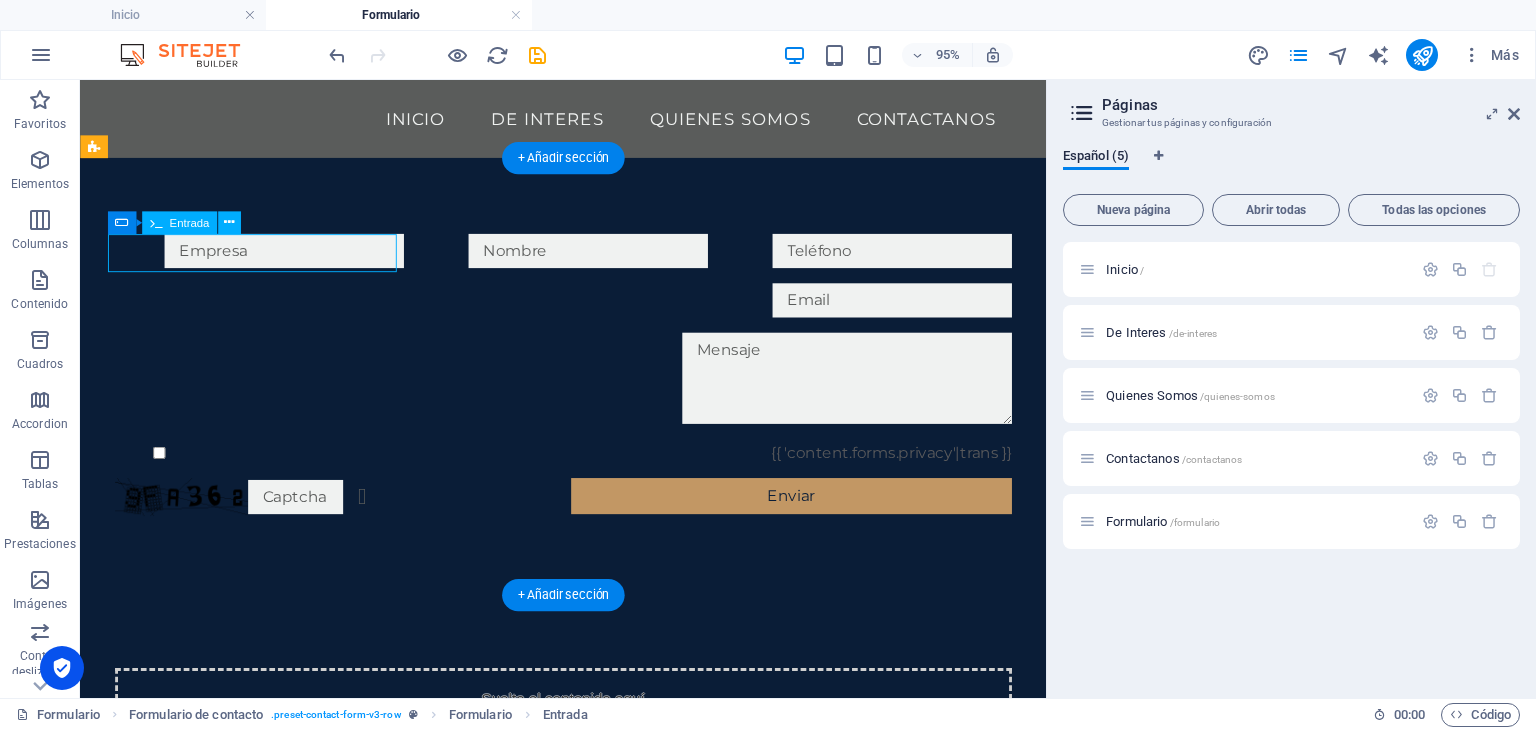 click at bounding box center [269, 260] 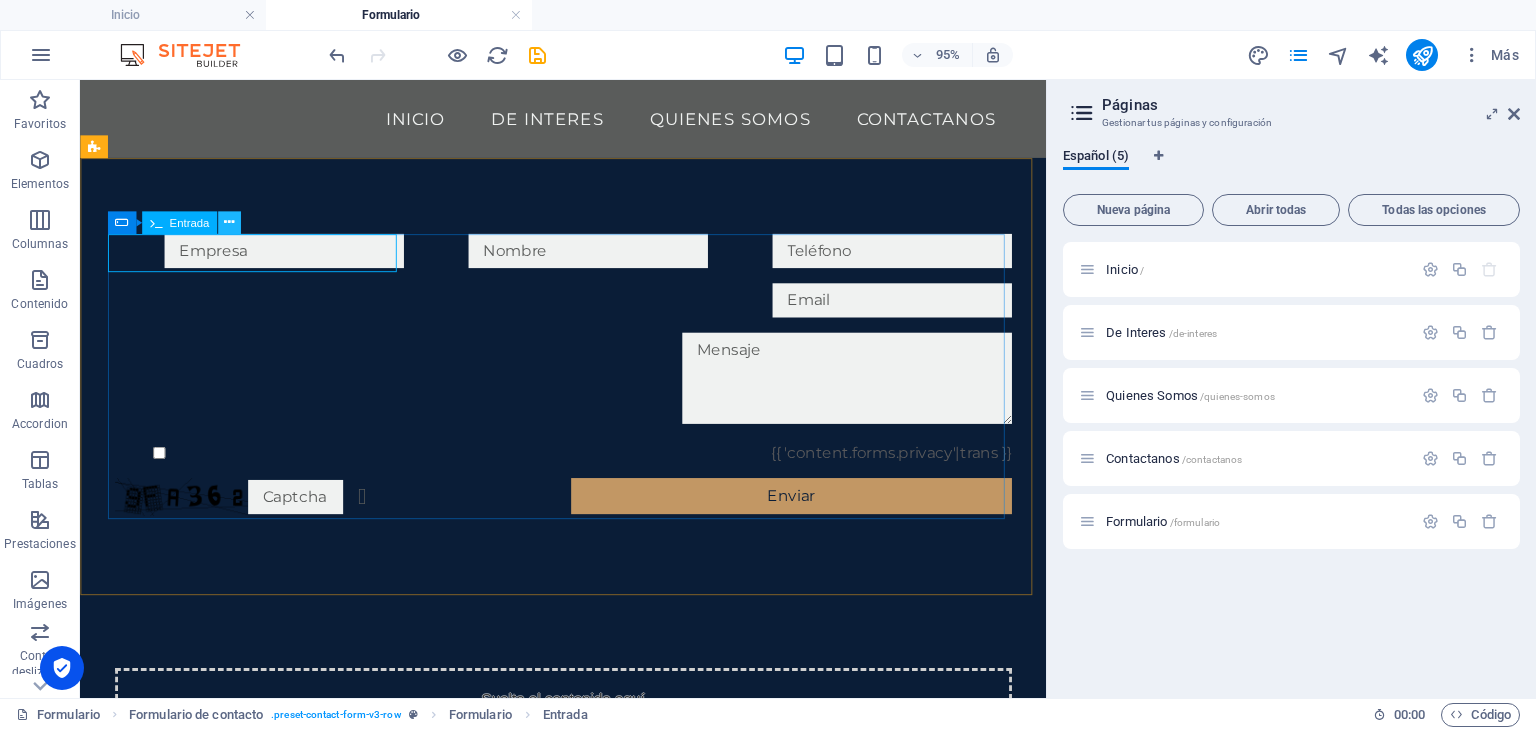 click at bounding box center (229, 222) 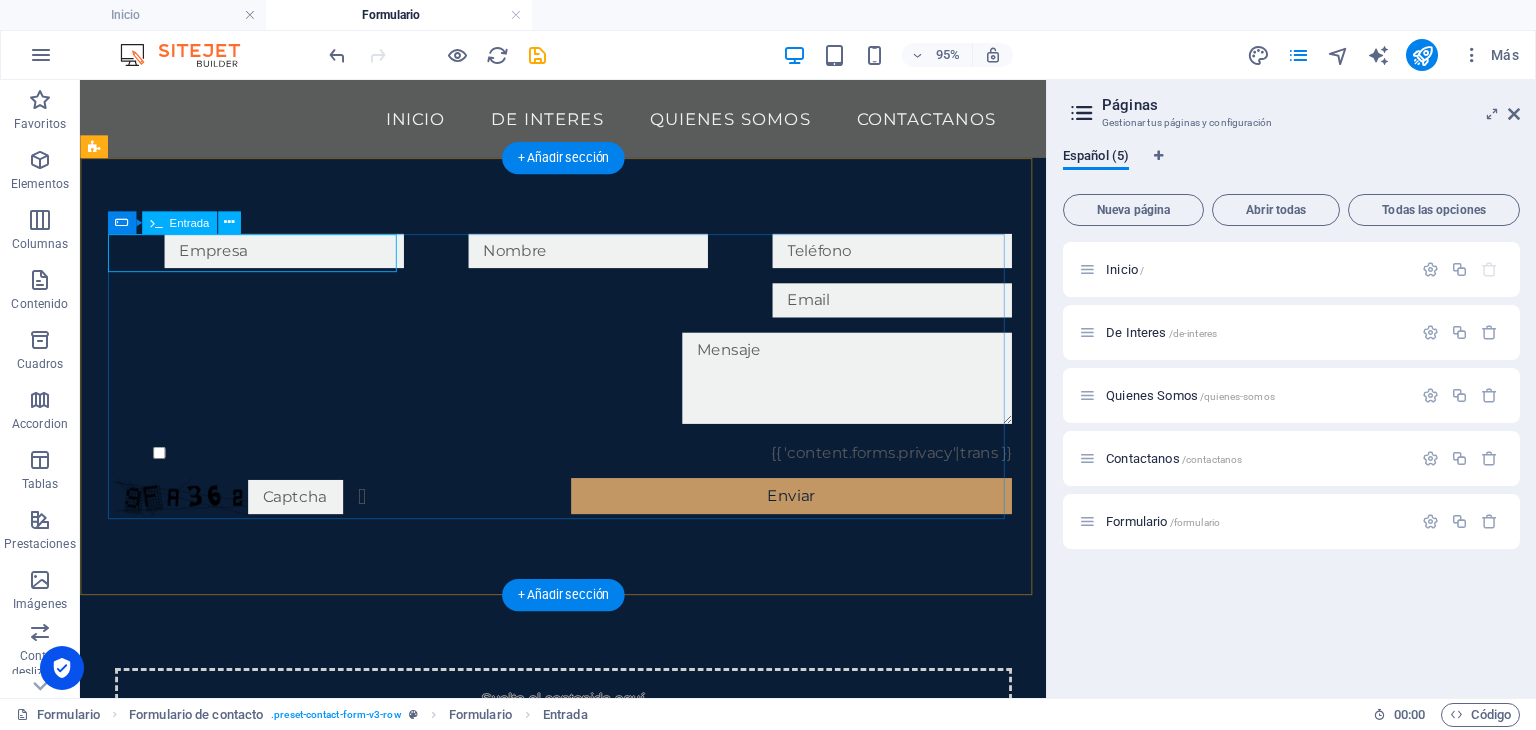 click at bounding box center (269, 260) 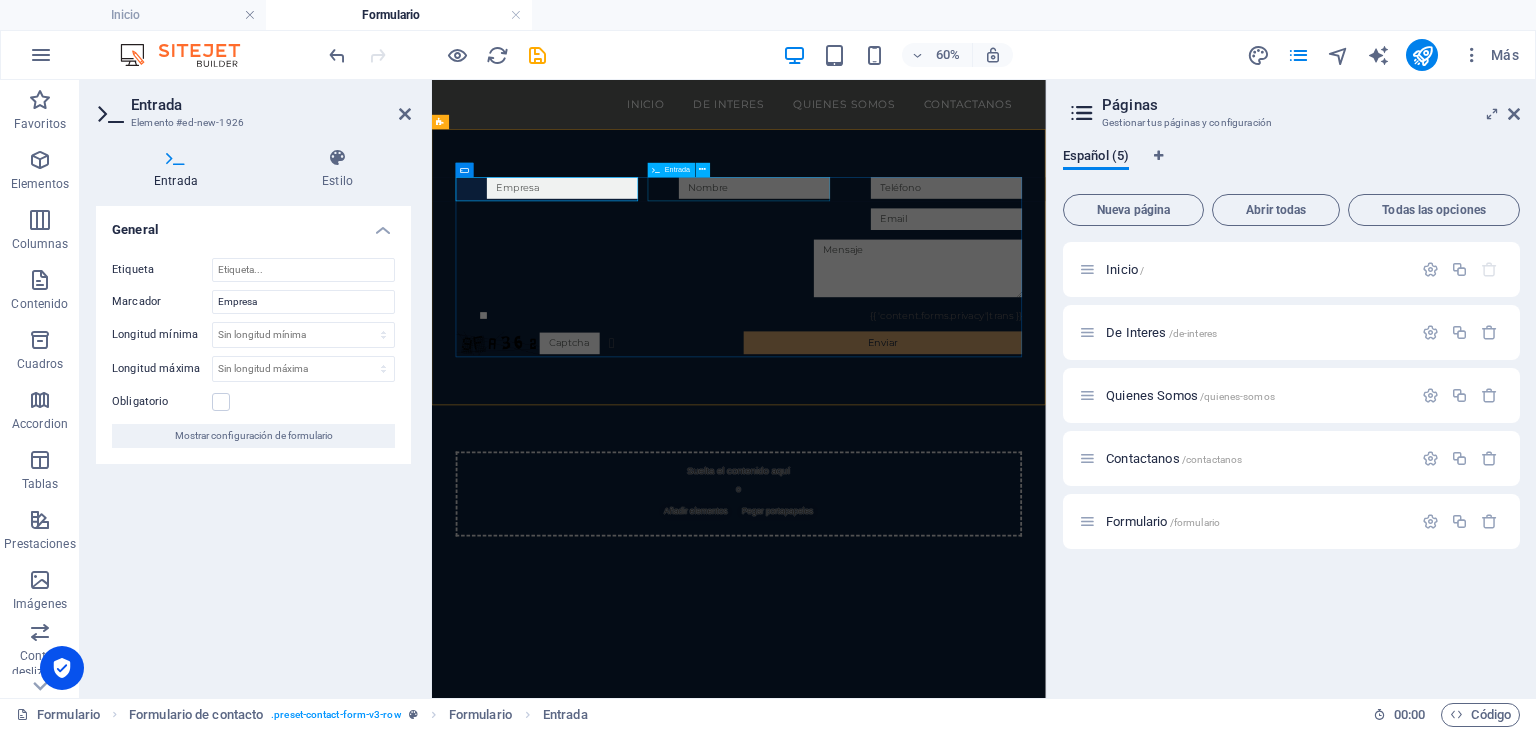 click at bounding box center (944, 260) 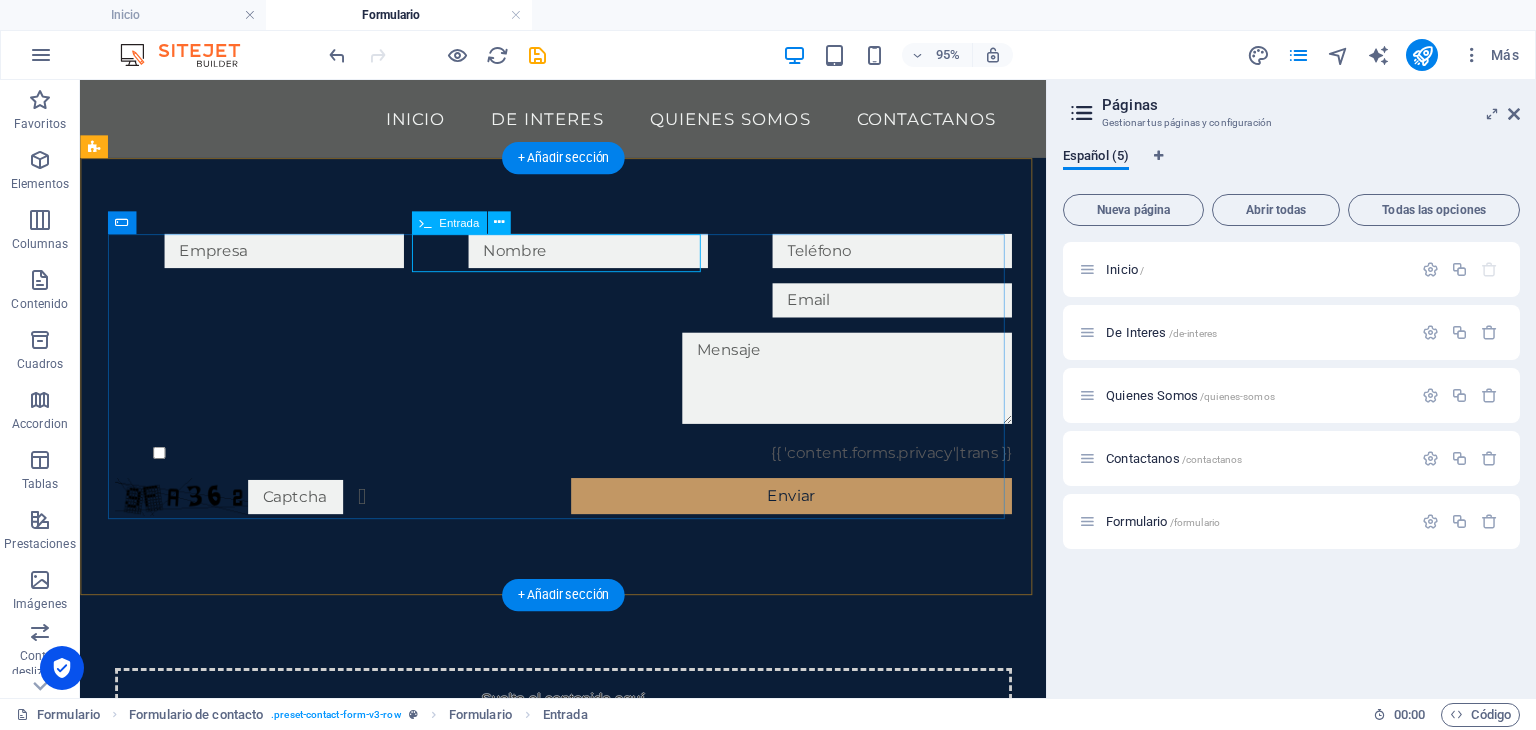 click at bounding box center [589, 260] 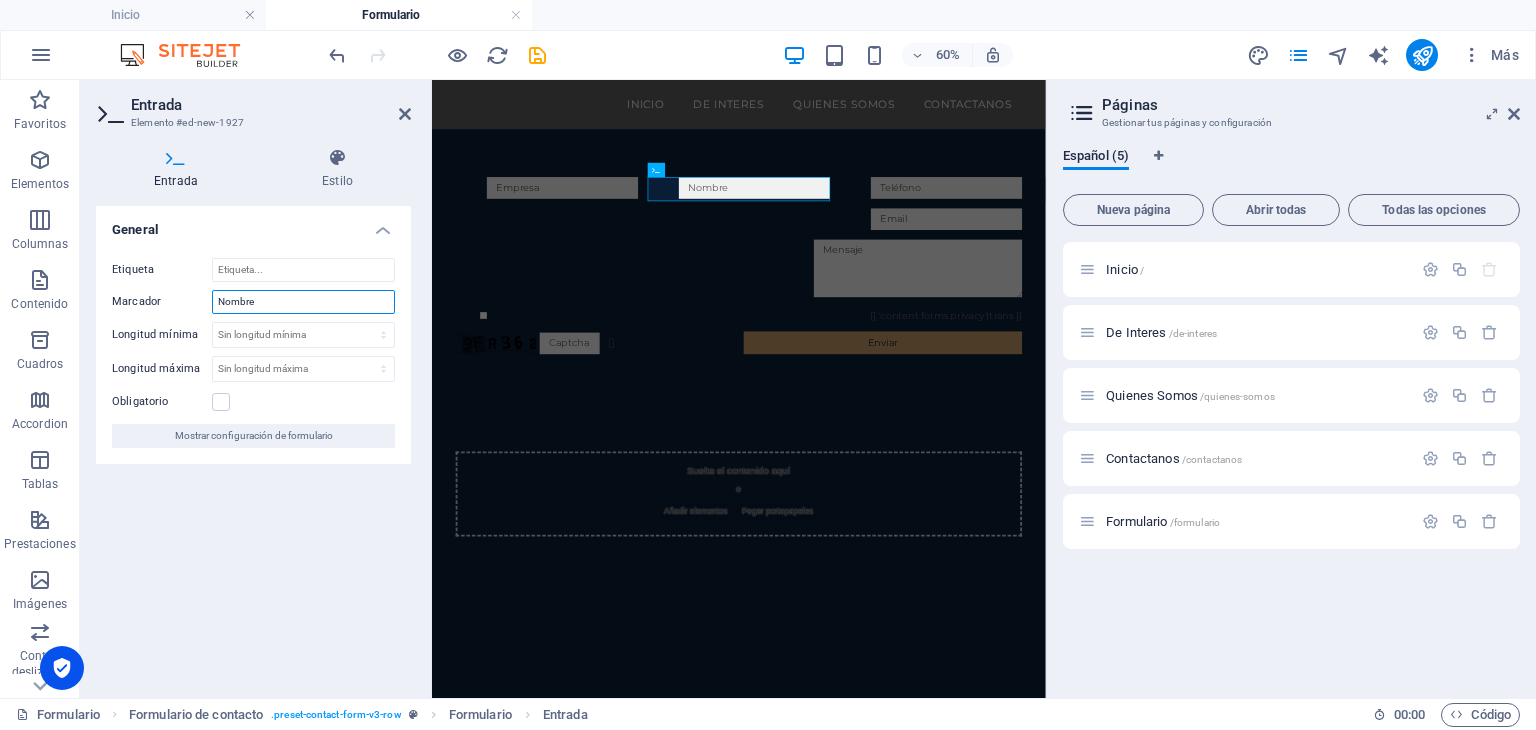 click on "Nombre" at bounding box center (303, 302) 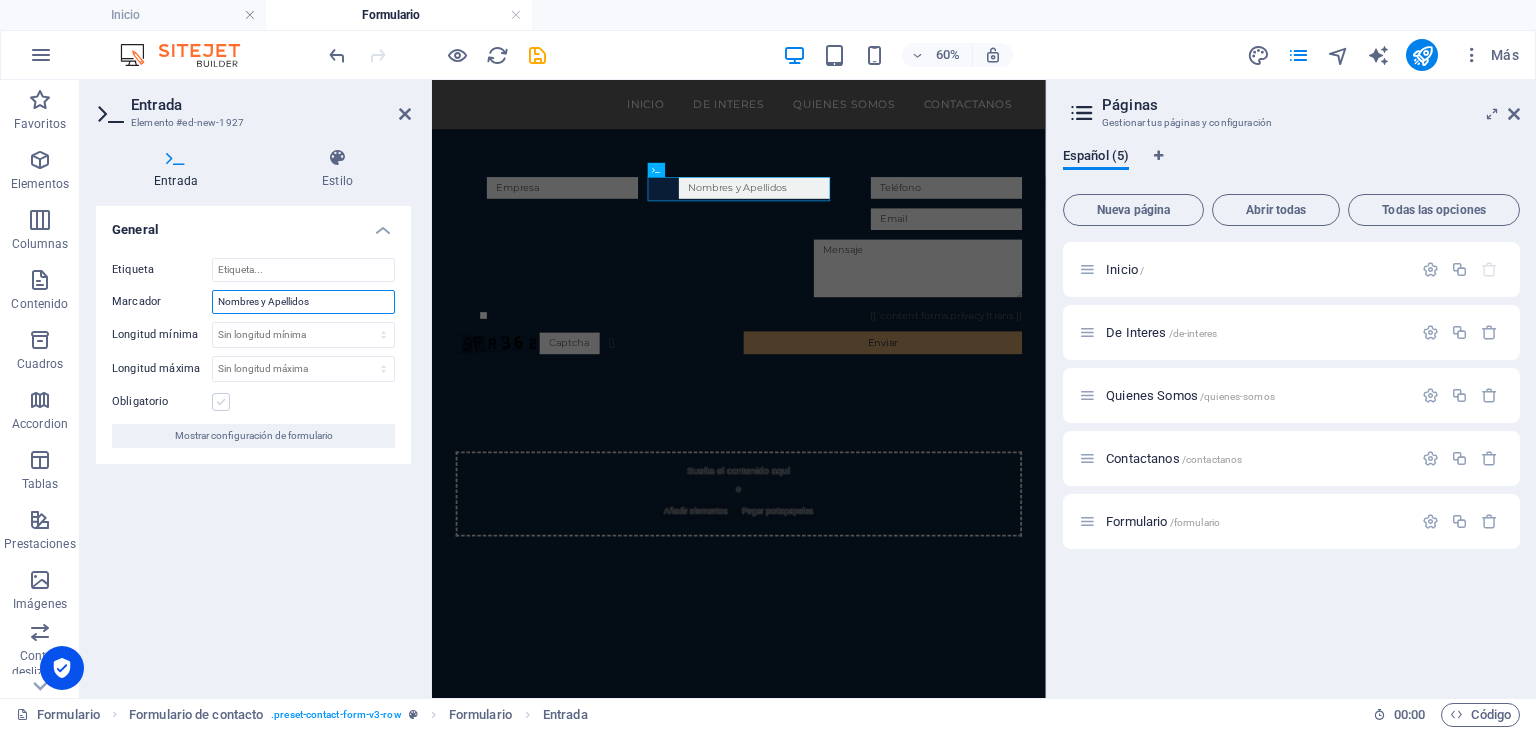 type on "Nombres y Apellidos" 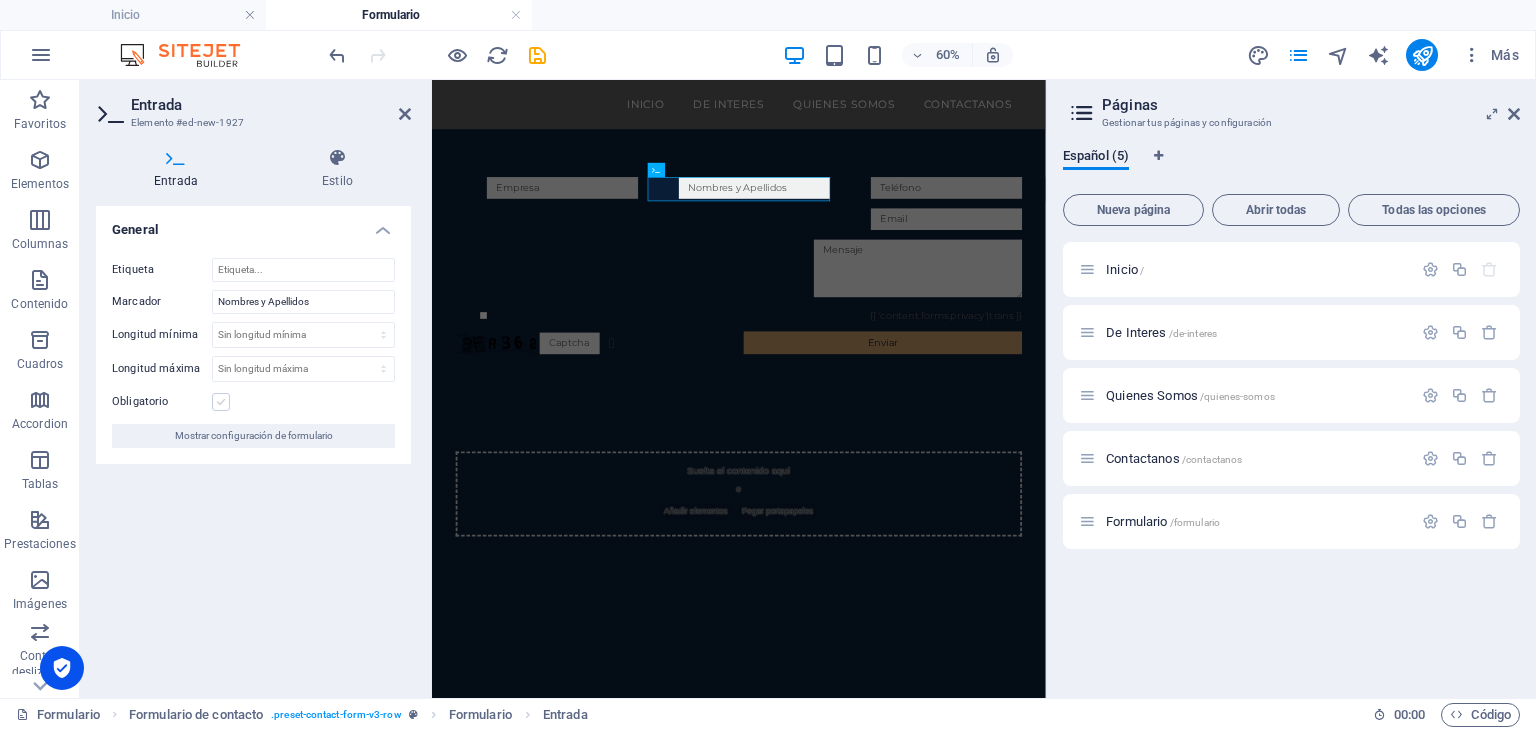 click at bounding box center (221, 402) 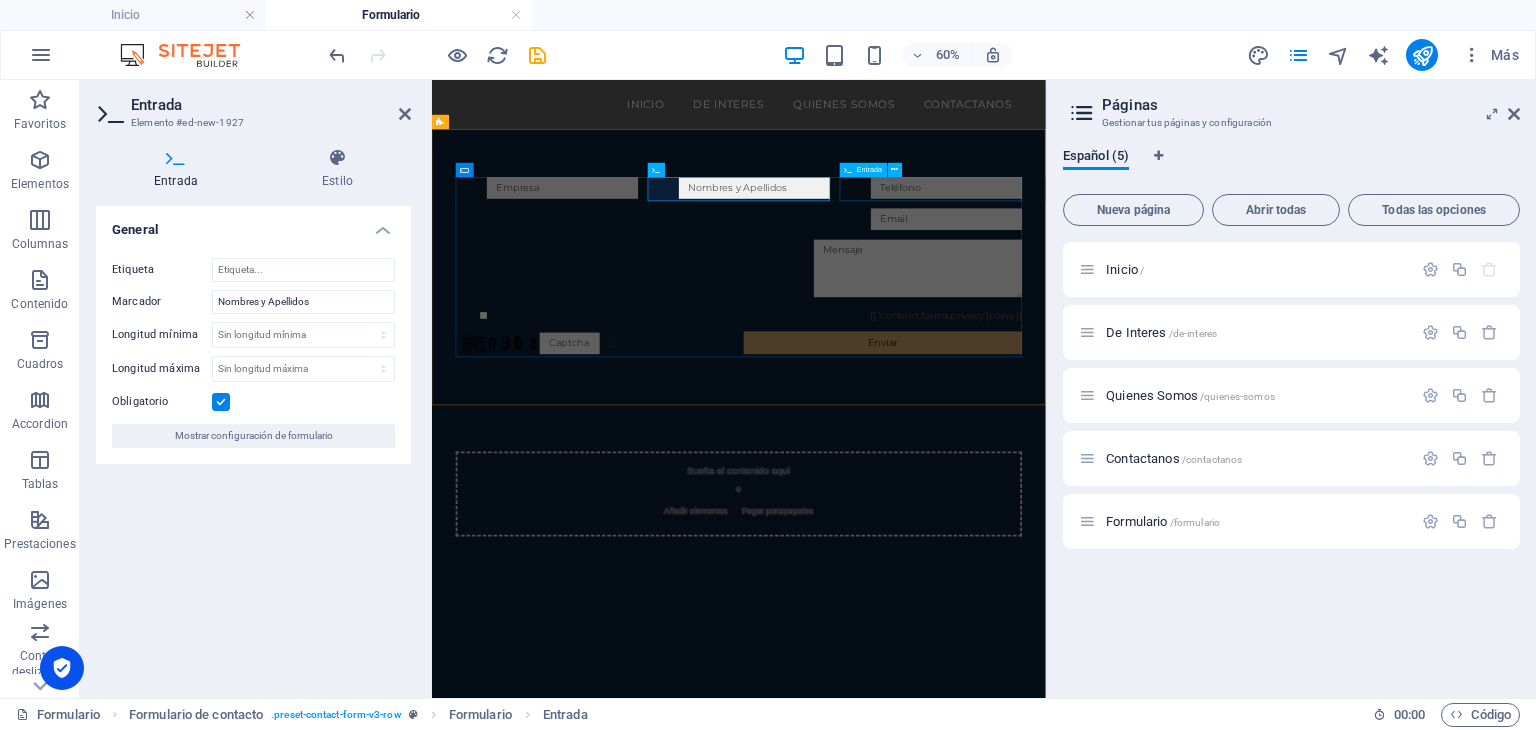 click at bounding box center [1264, 260] 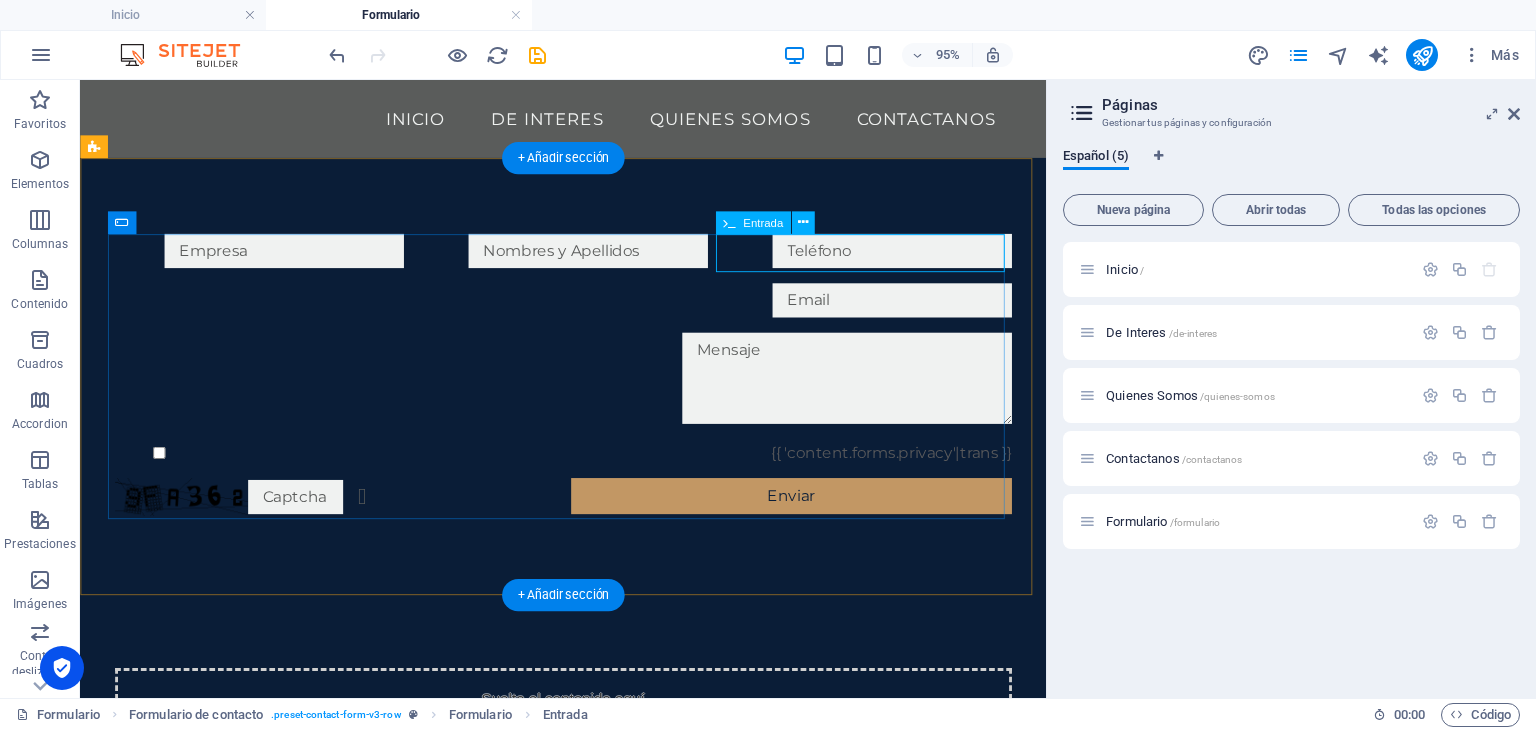 click at bounding box center (909, 260) 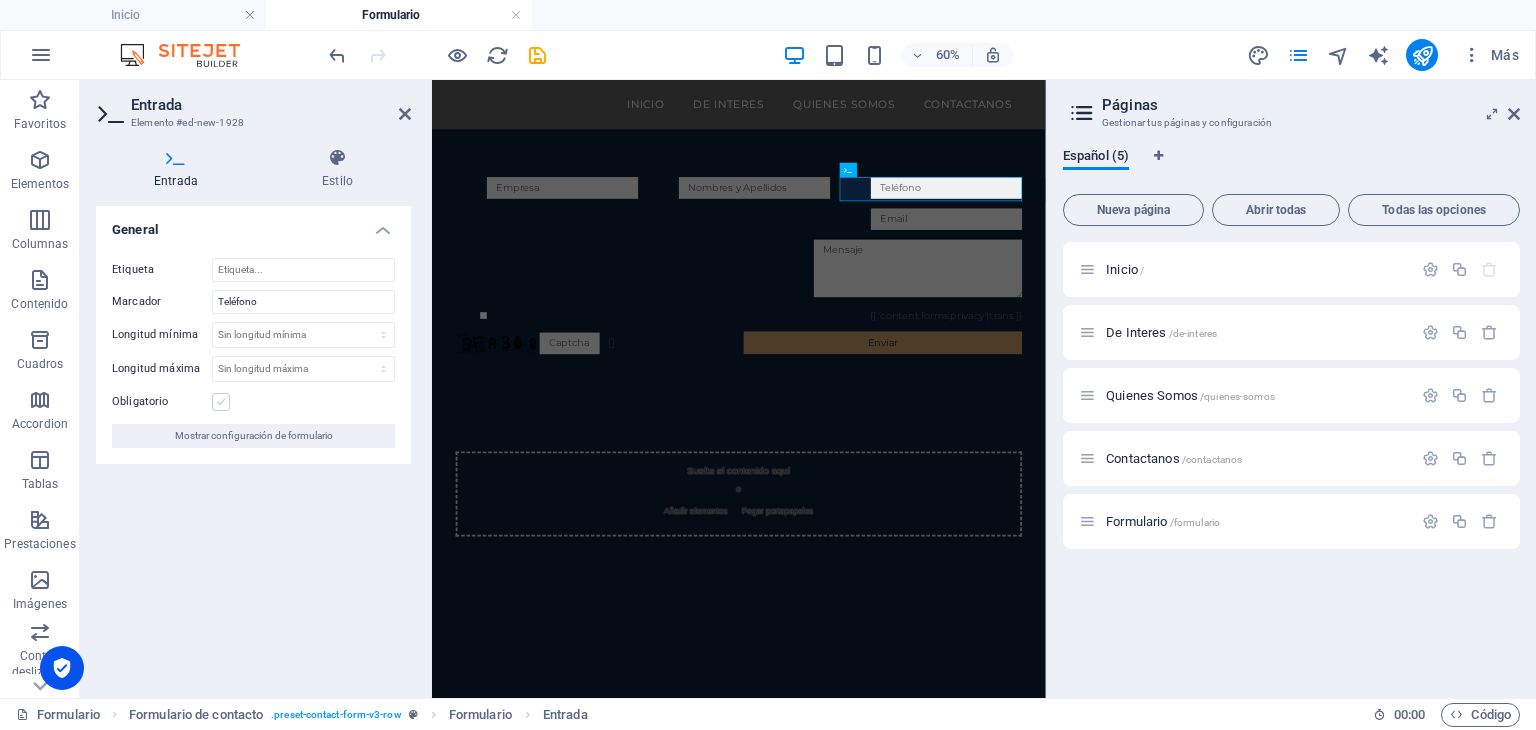 click at bounding box center (221, 402) 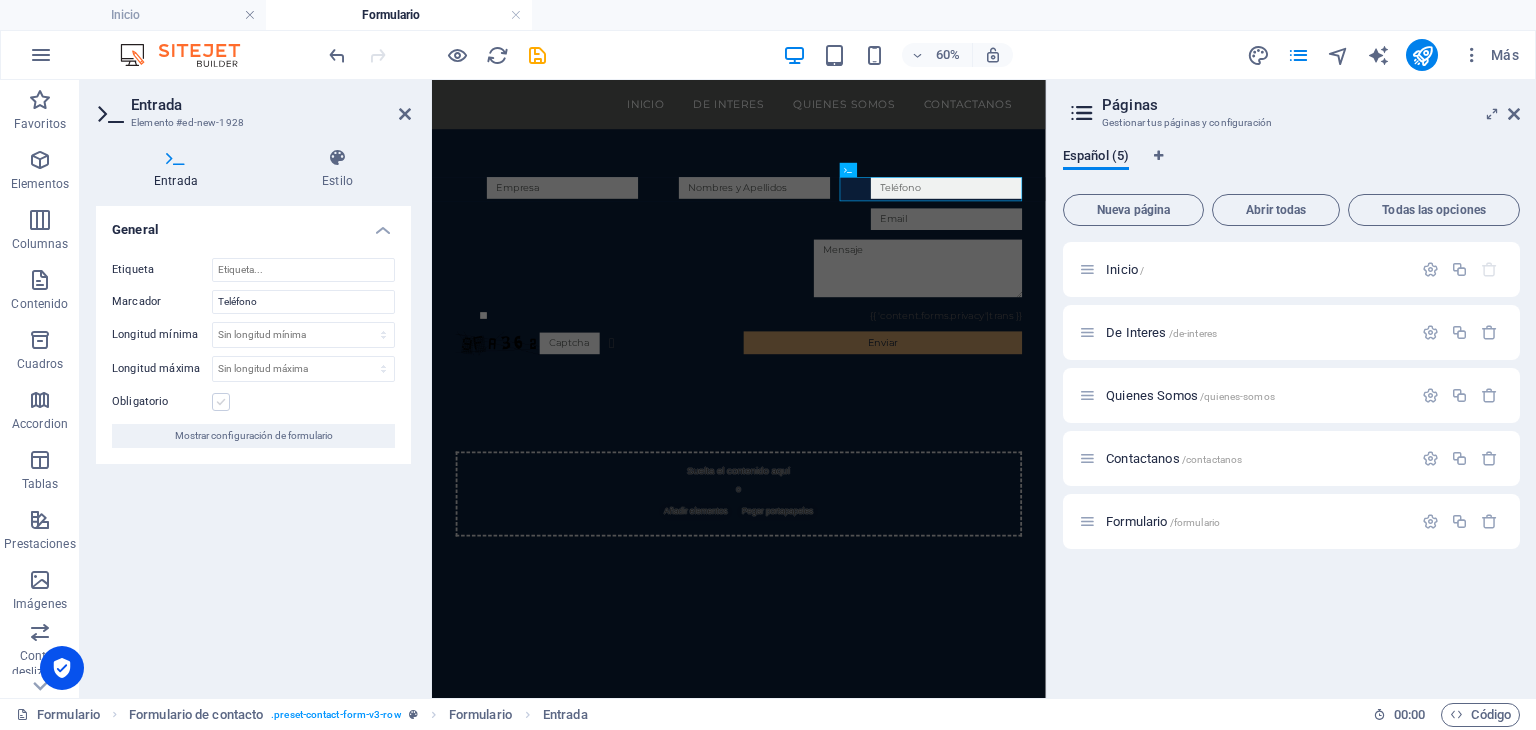 click on "Obligatorio" at bounding box center [0, 0] 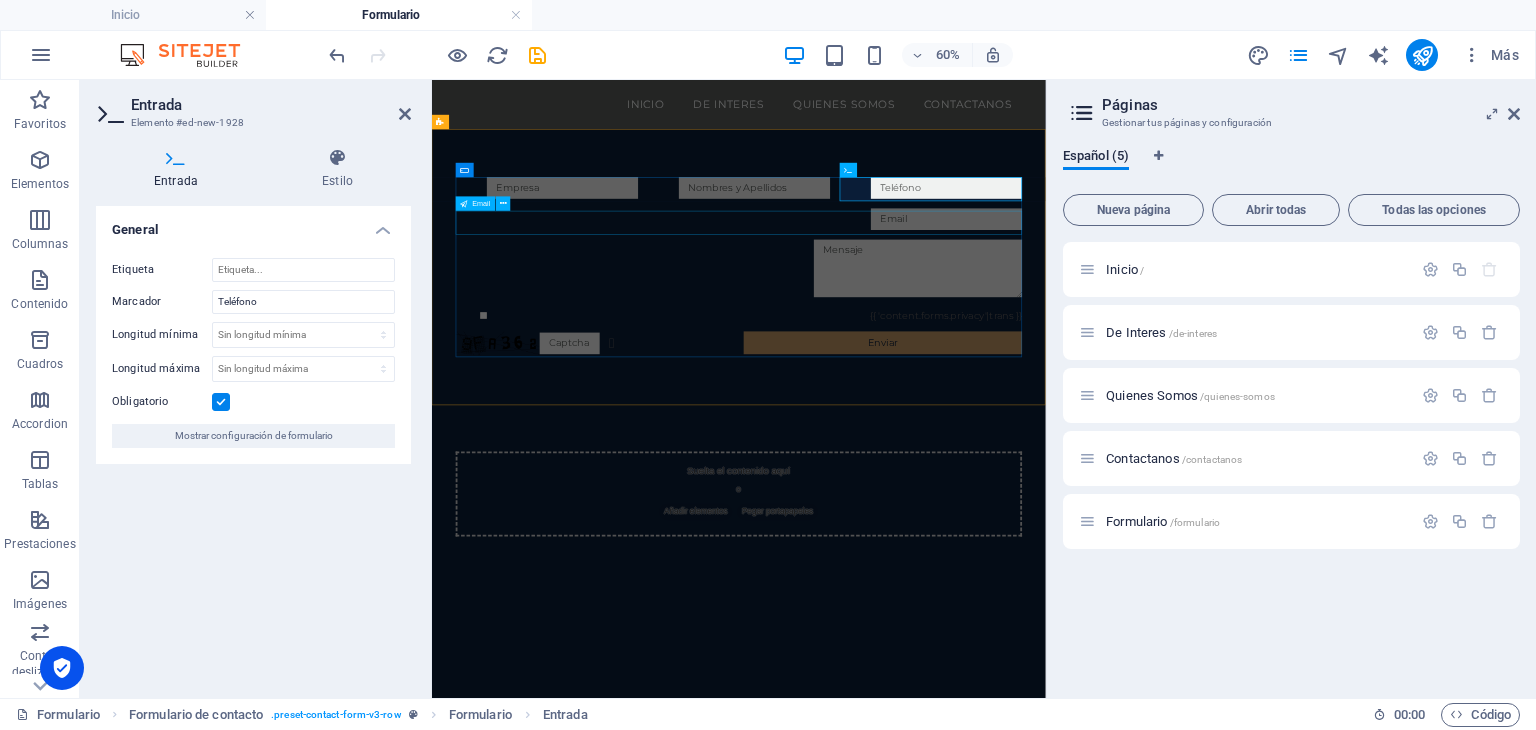 click at bounding box center [944, 312] 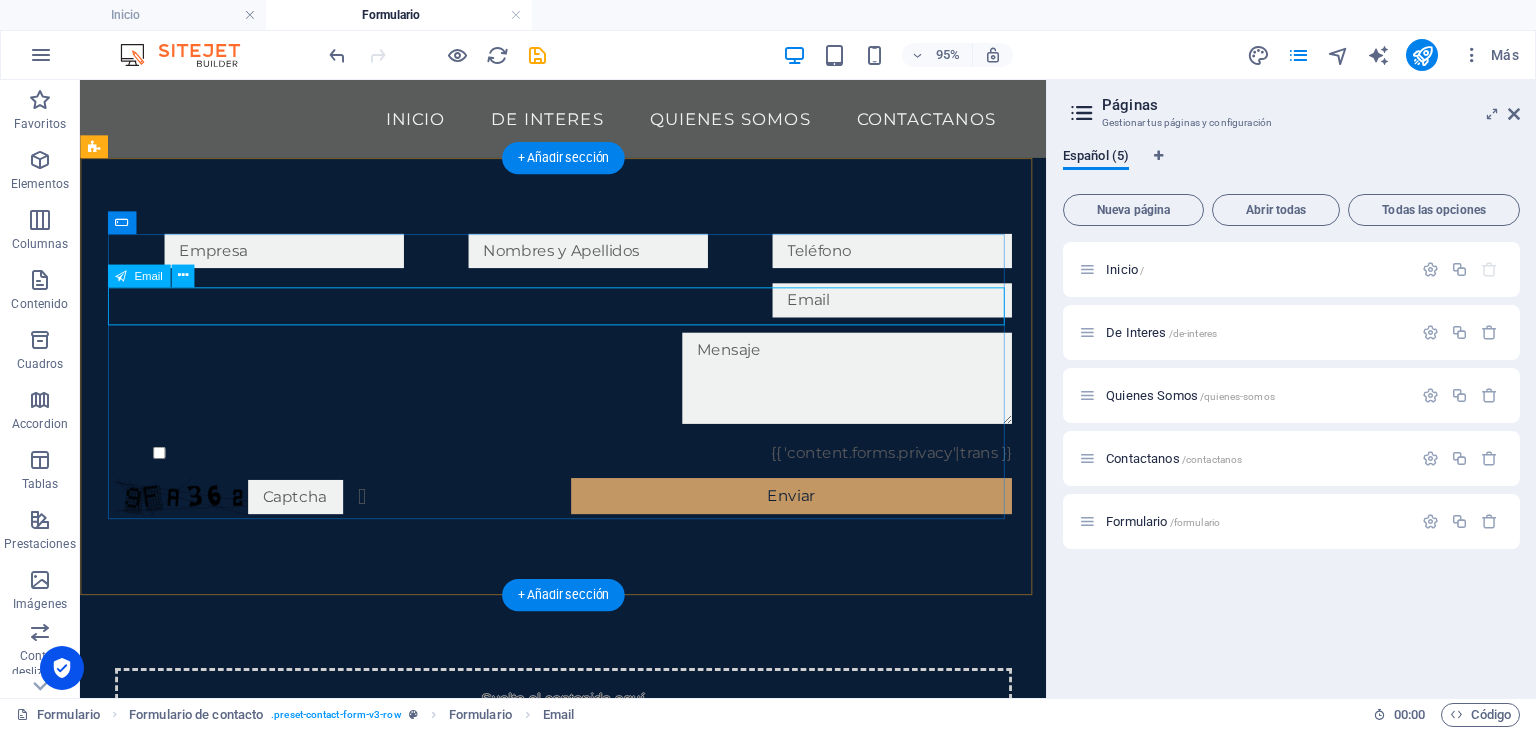 click at bounding box center [589, 312] 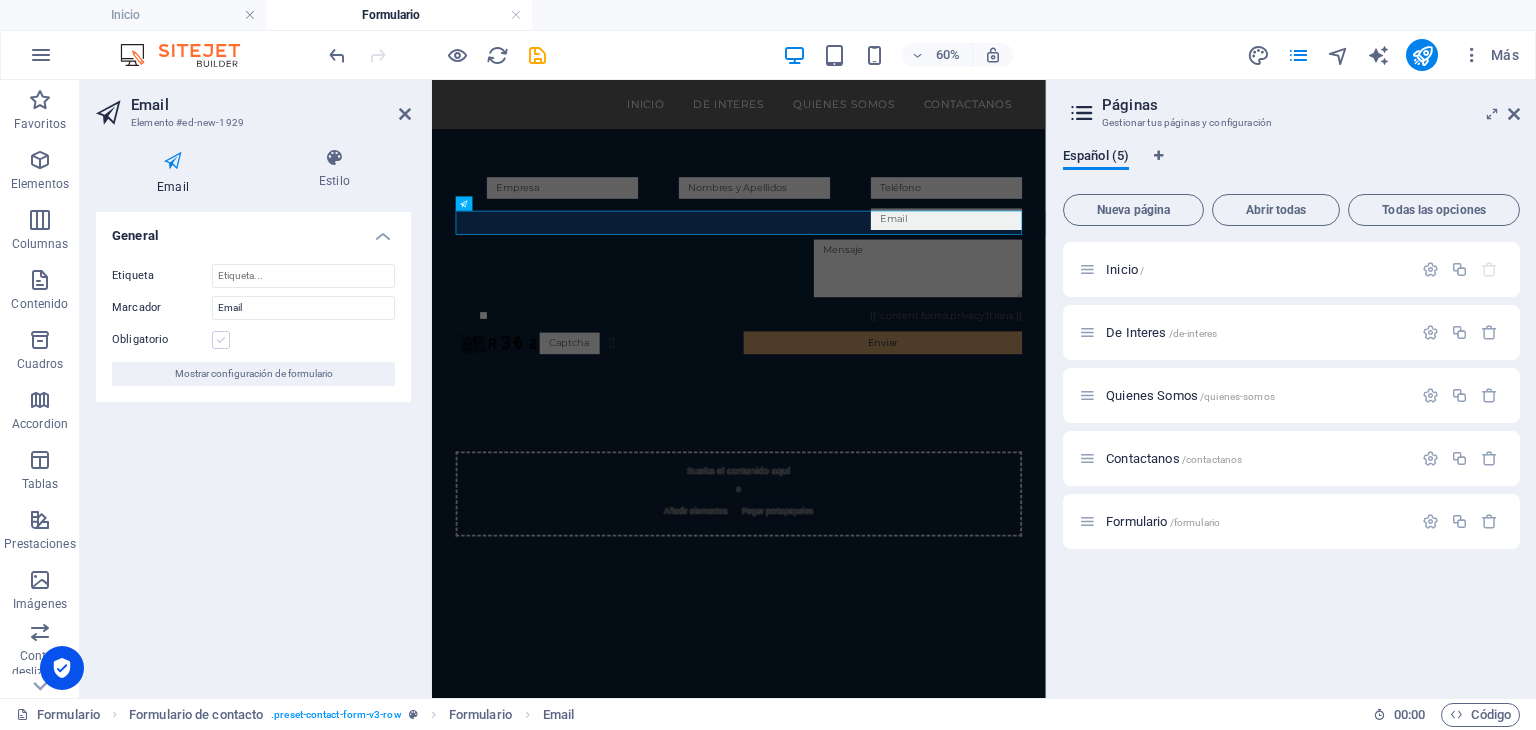 click at bounding box center [221, 340] 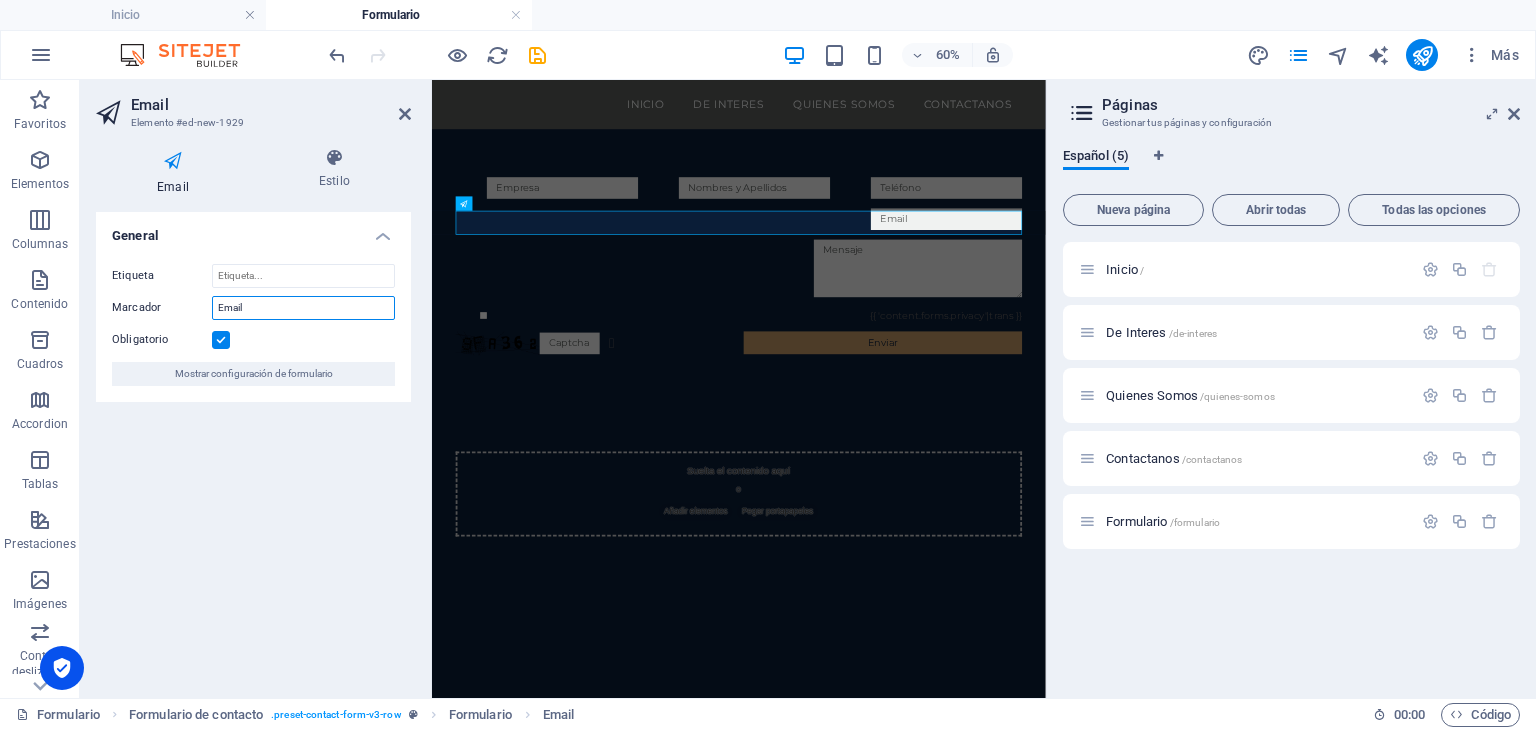 click on "Email" at bounding box center [303, 308] 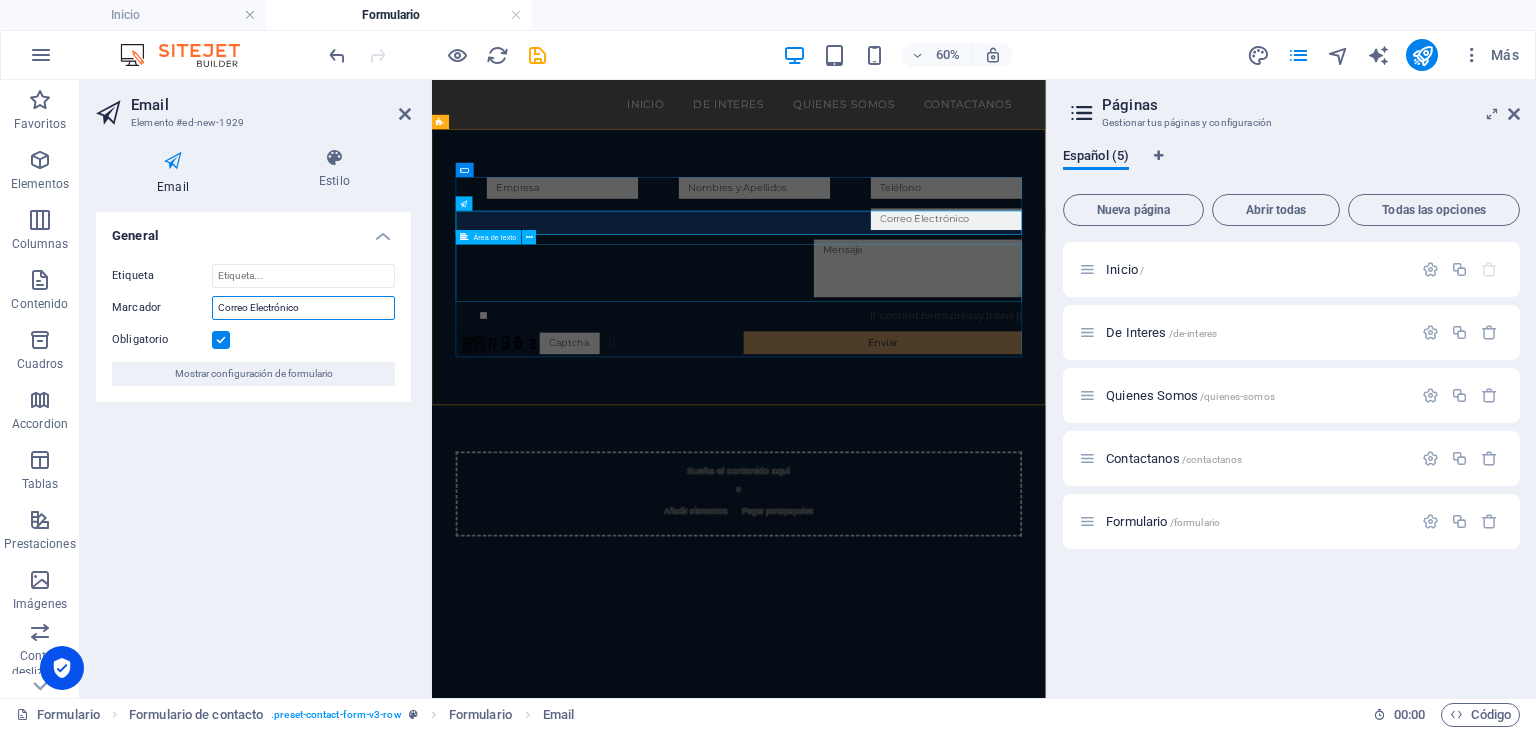 type on "Correo Electrónico" 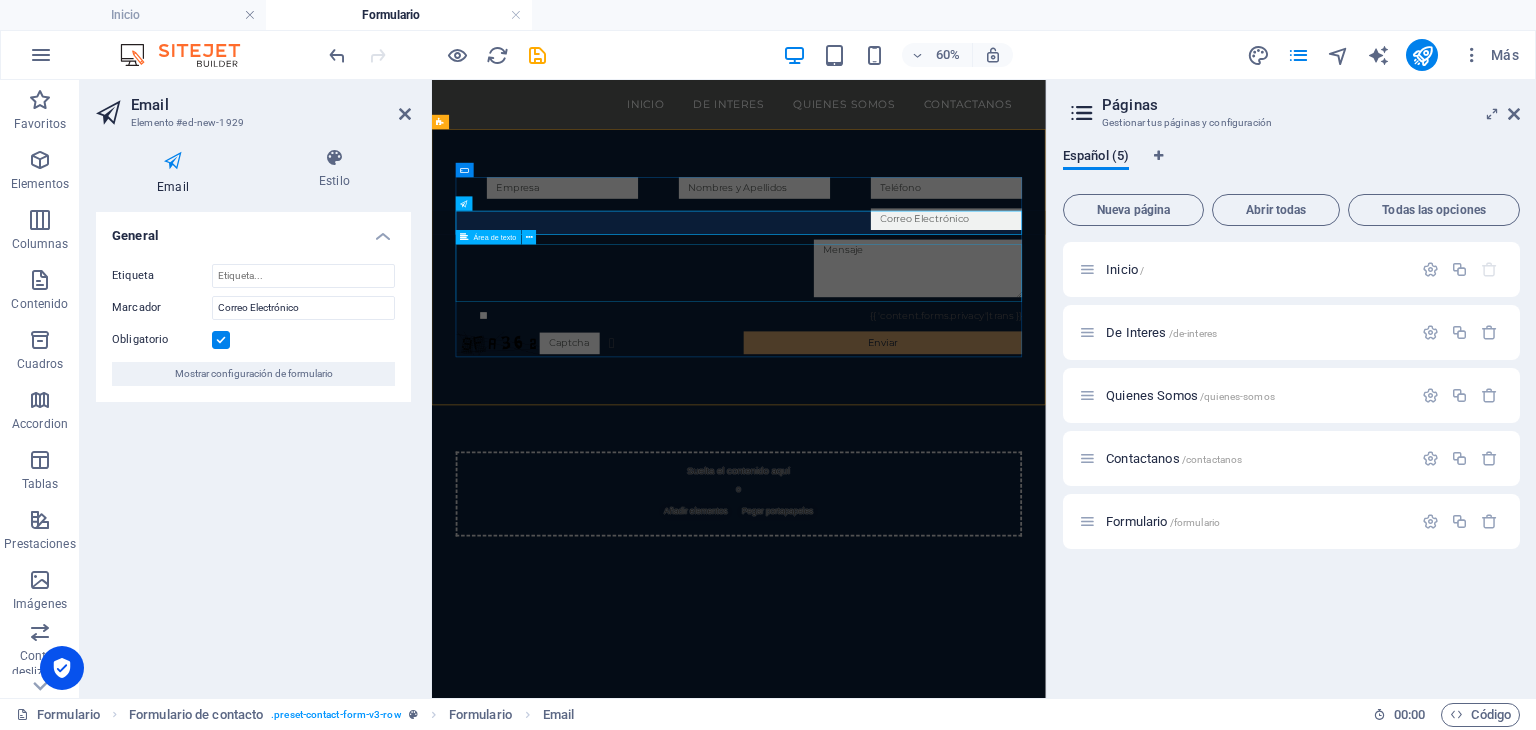 click at bounding box center (944, 396) 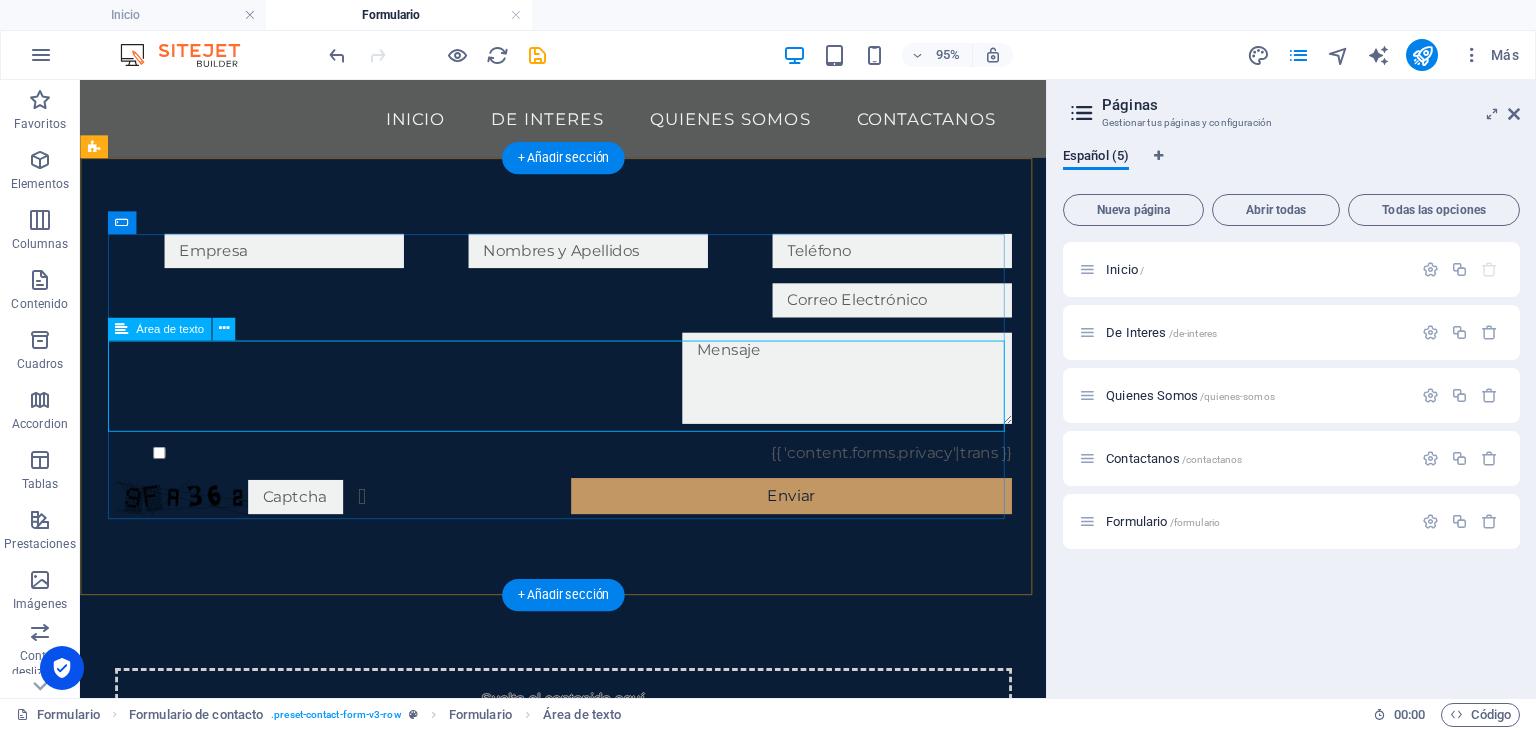 click at bounding box center [589, 396] 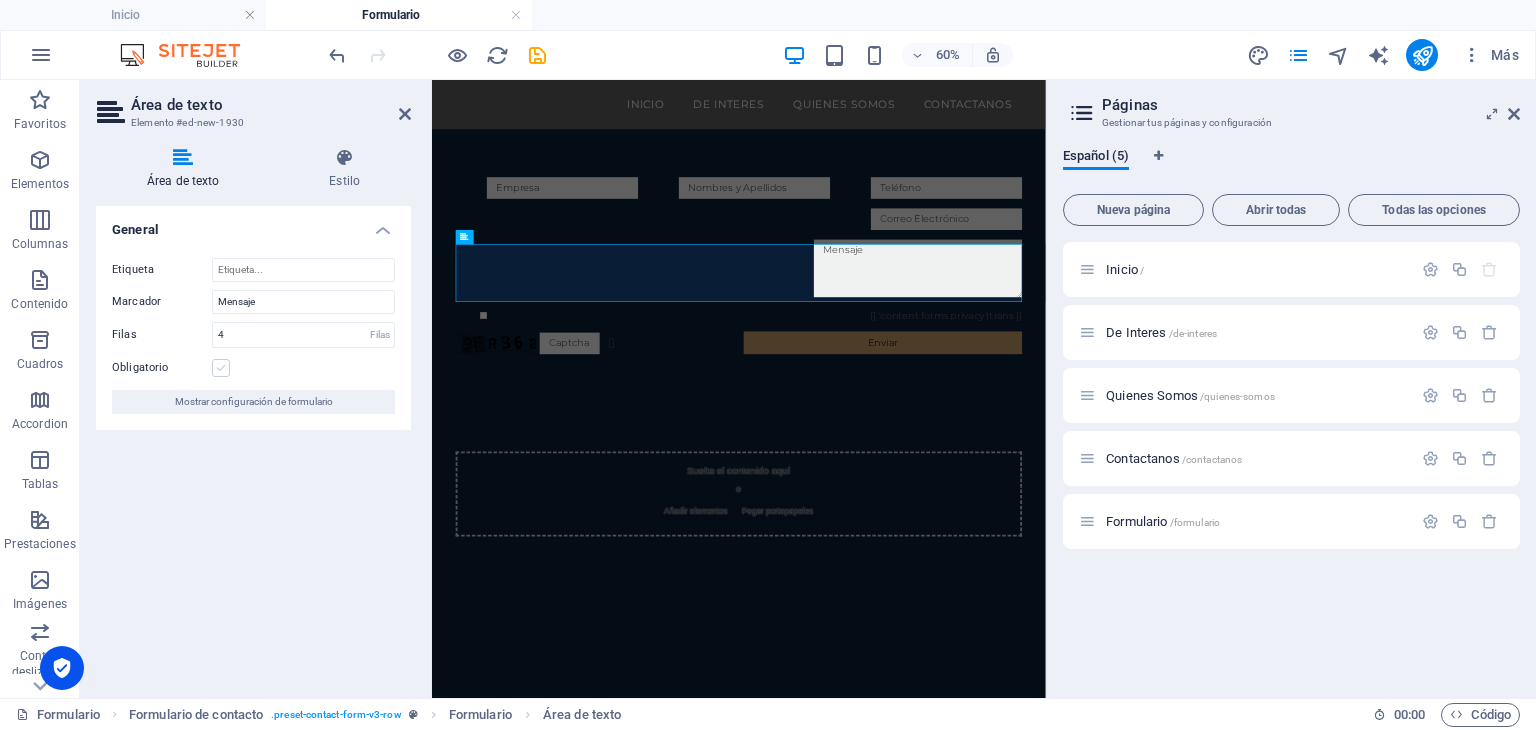 click at bounding box center [221, 368] 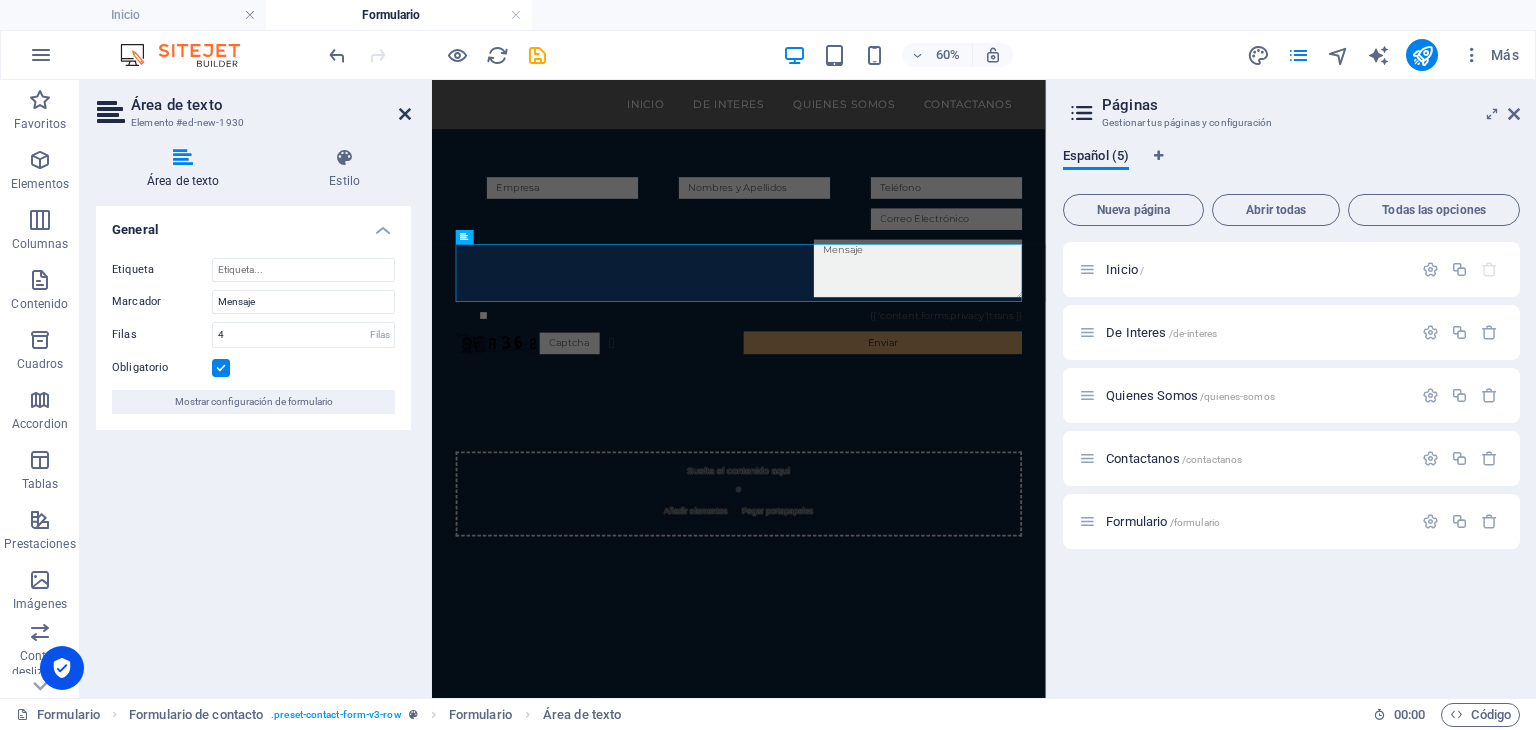 click at bounding box center [405, 114] 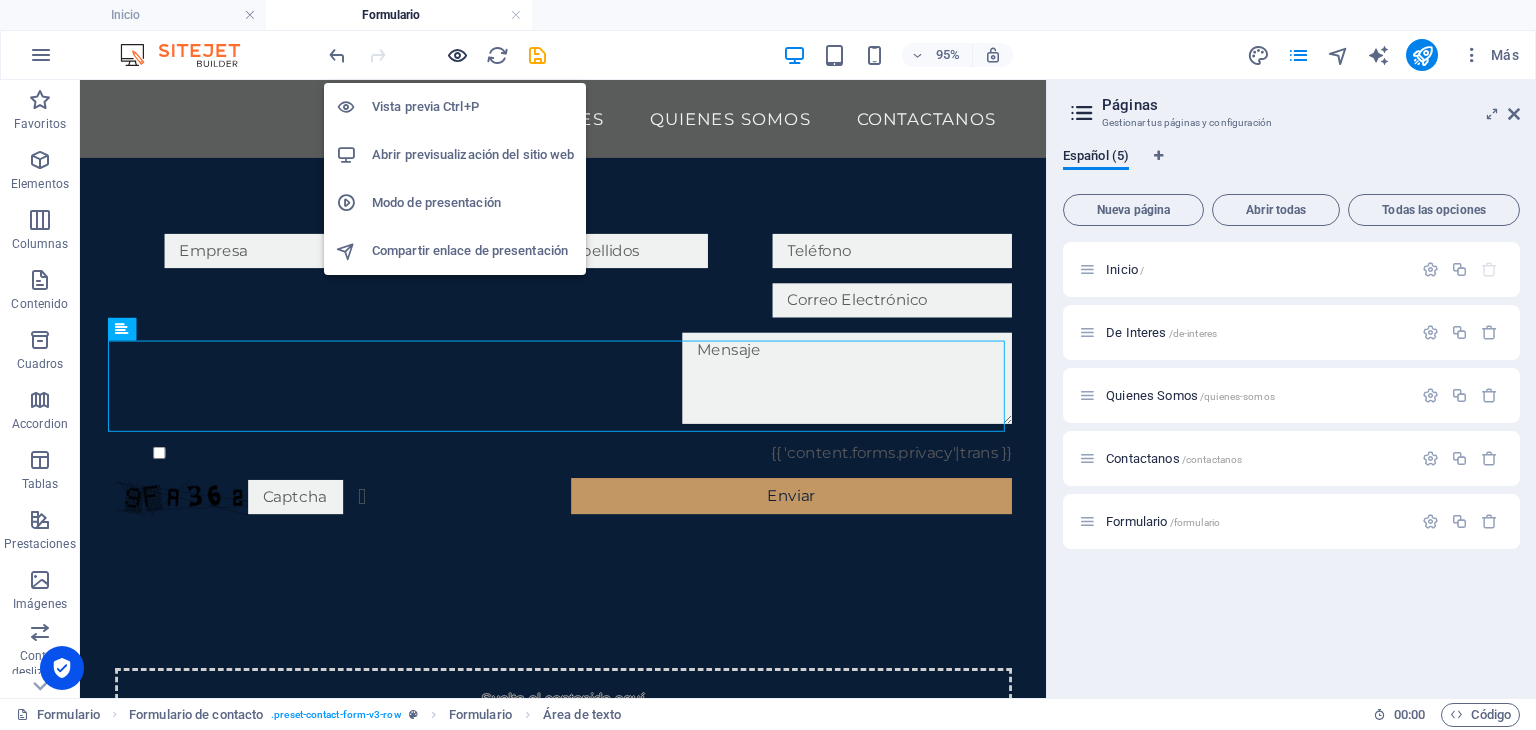 click at bounding box center [457, 55] 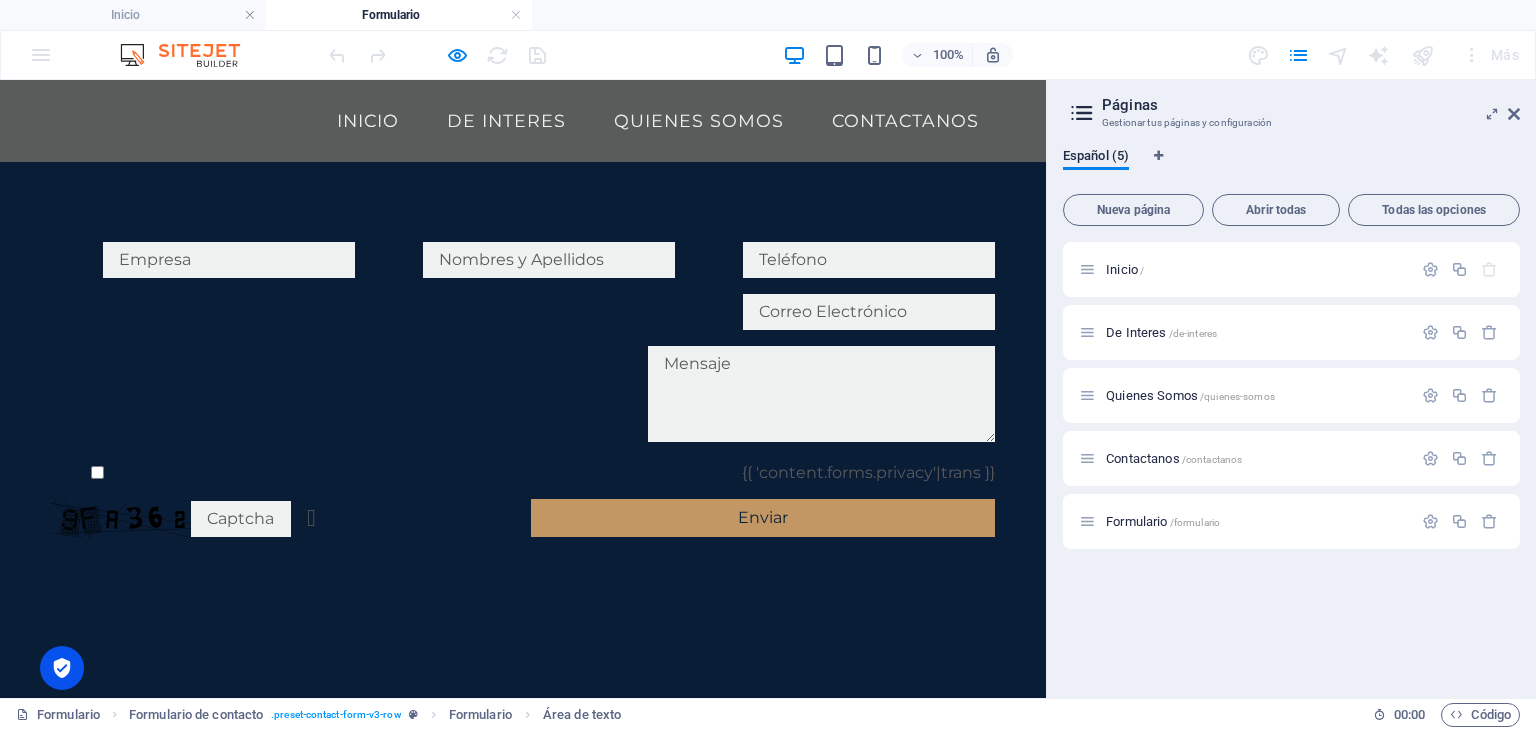 click at bounding box center (229, 260) 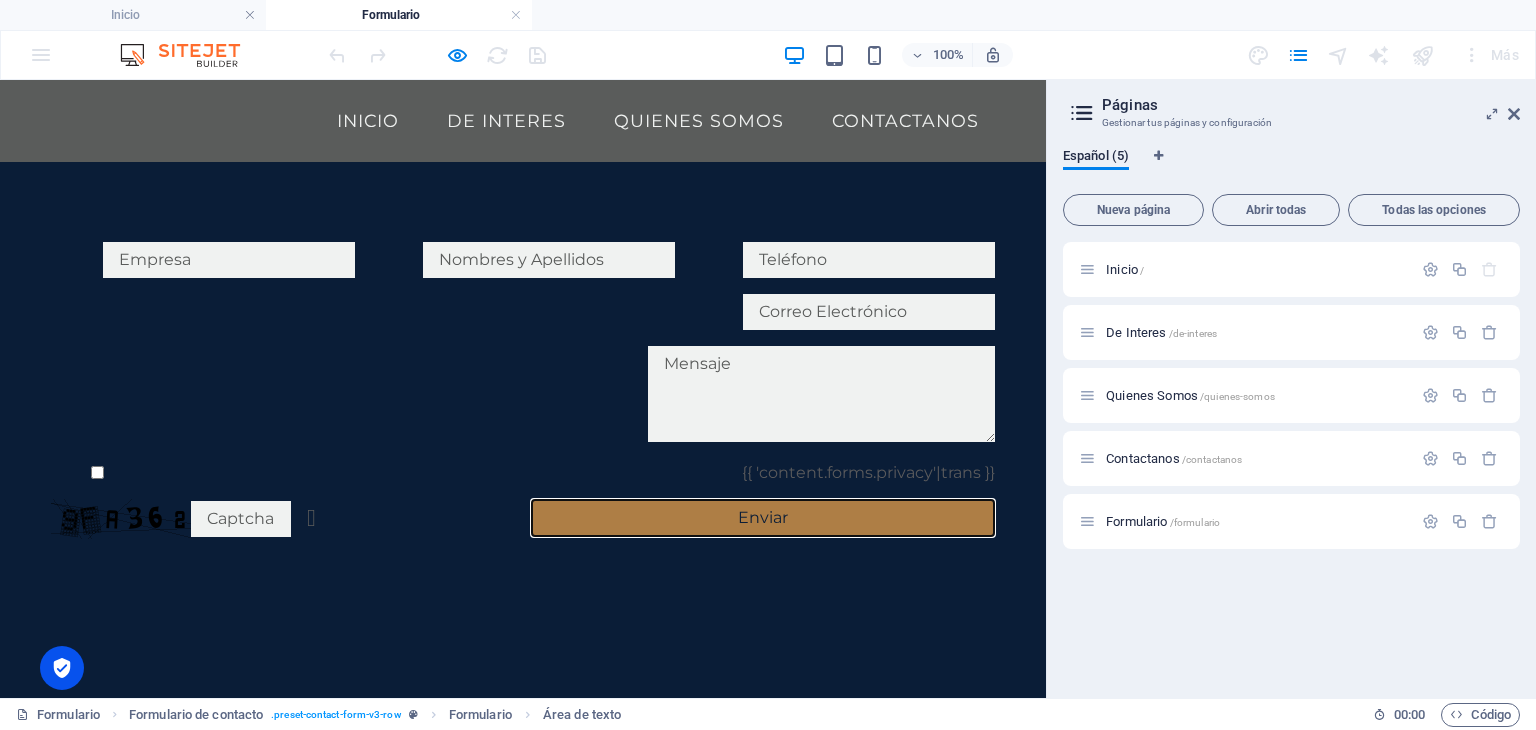 click on "Enviar" at bounding box center [763, 518] 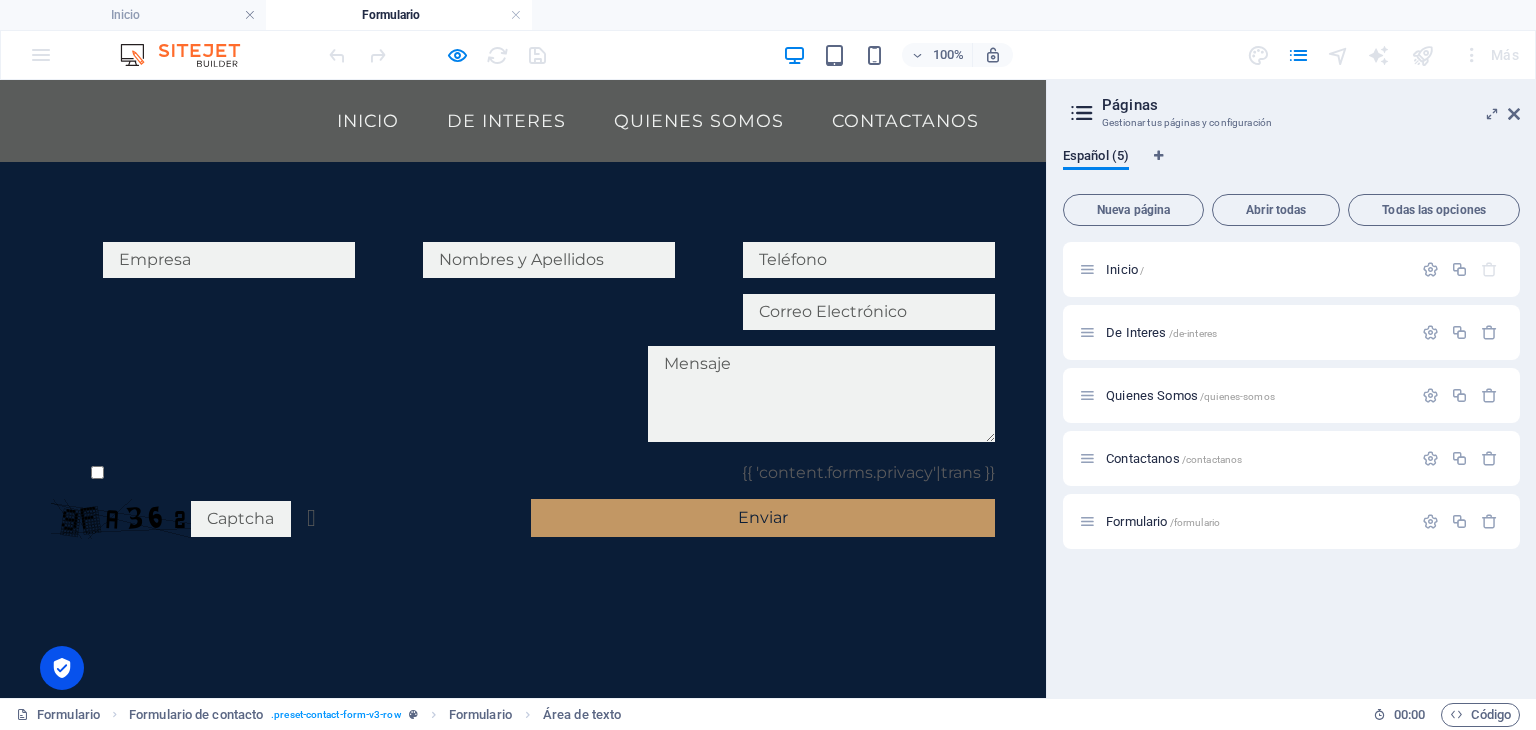 click at bounding box center [549, 260] 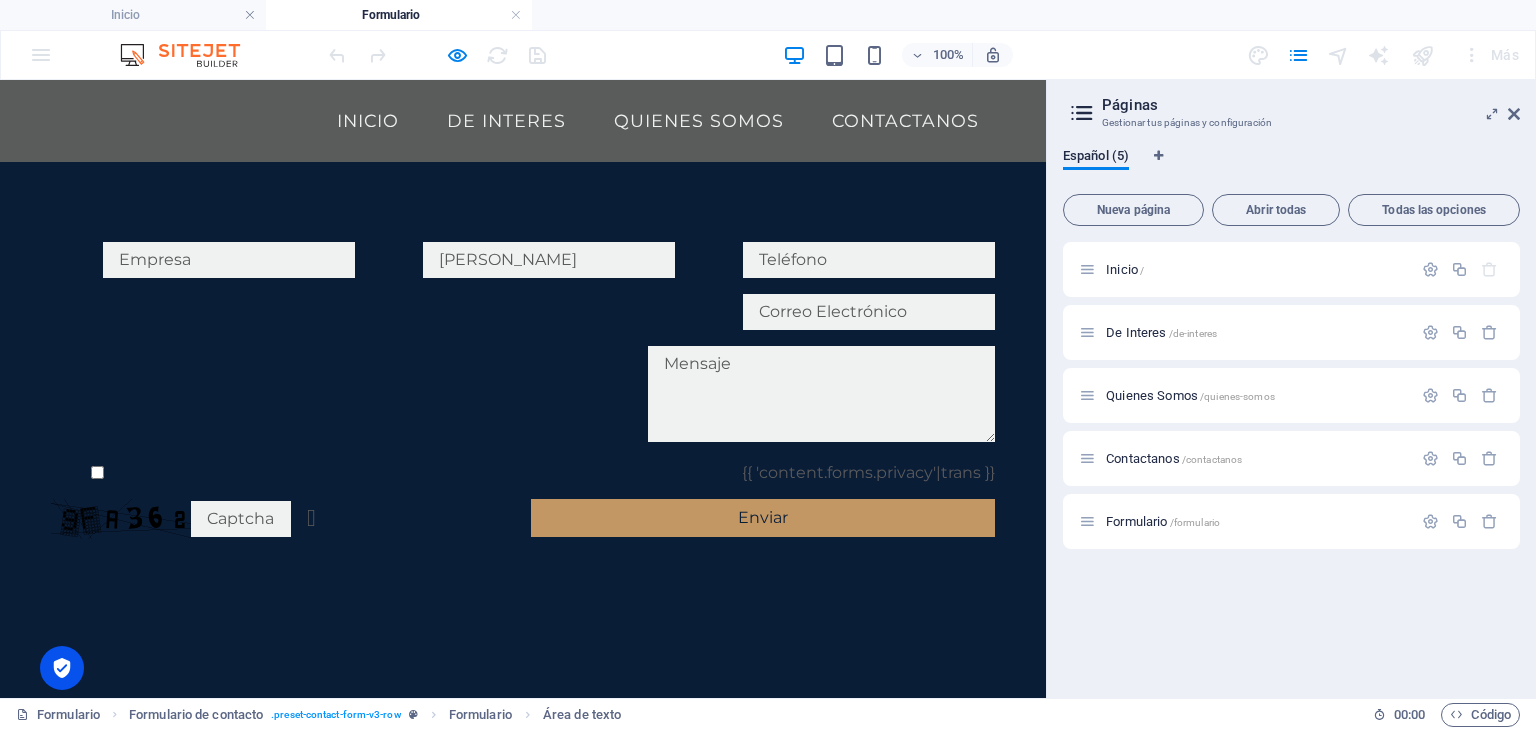 click at bounding box center (869, 260) 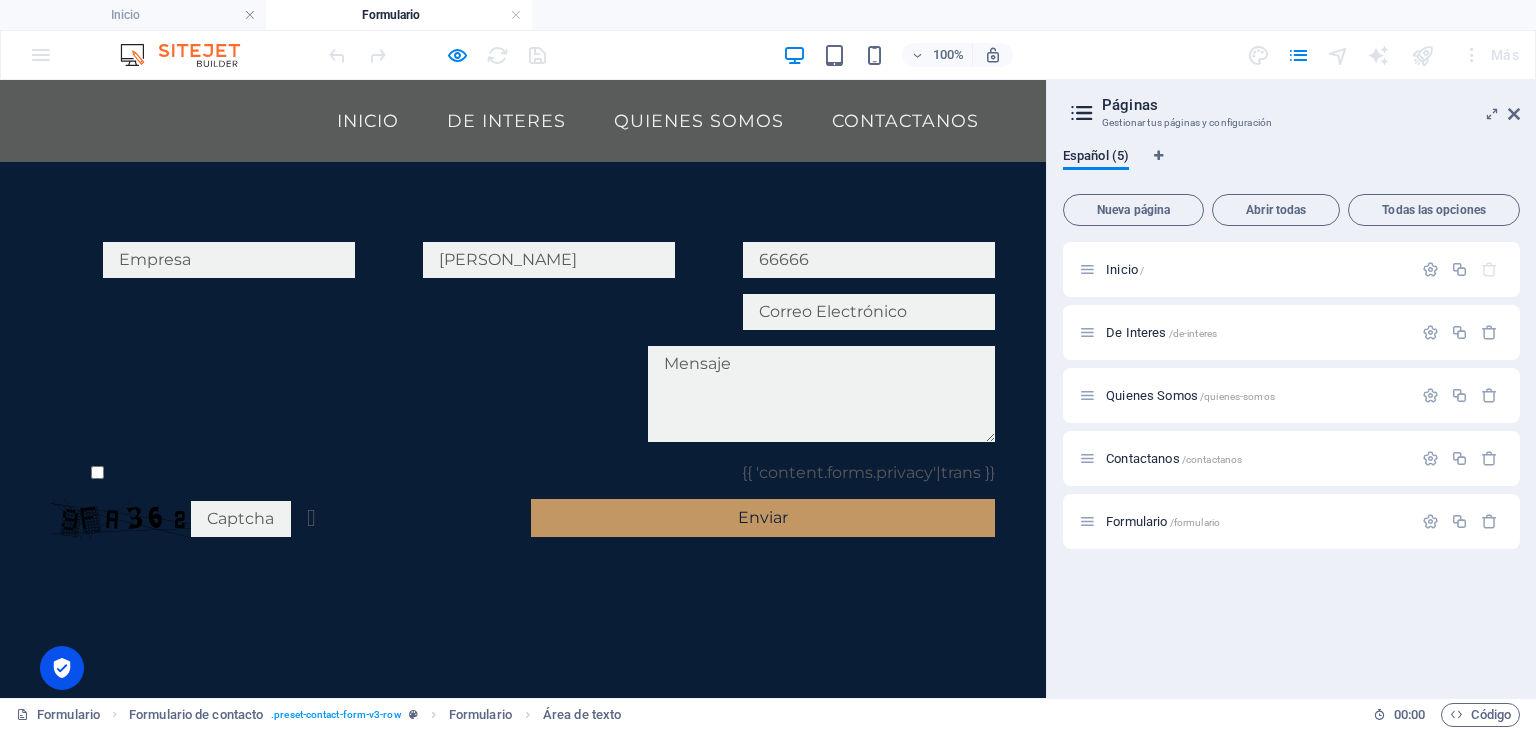 type on "66666" 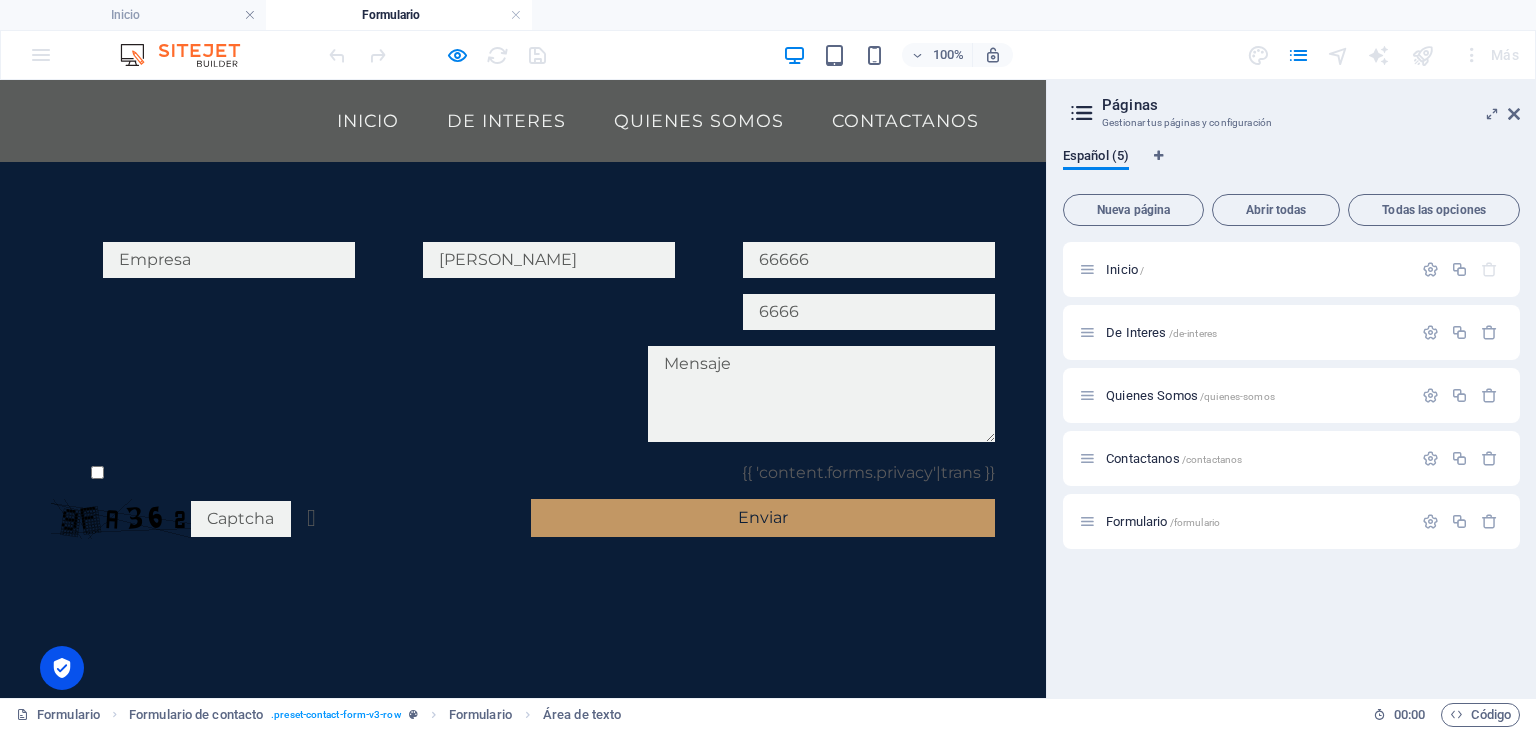 type on "6666" 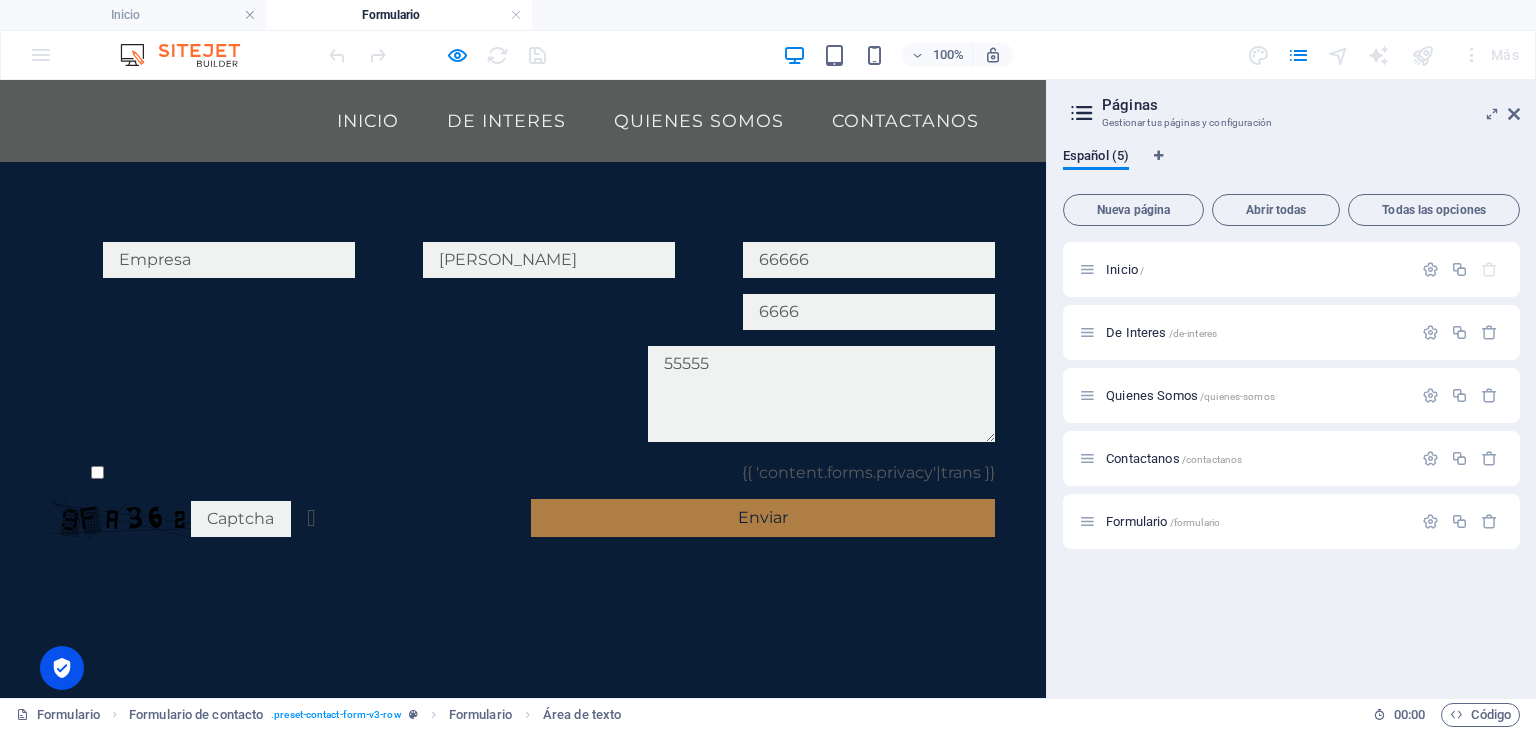type on "55555" 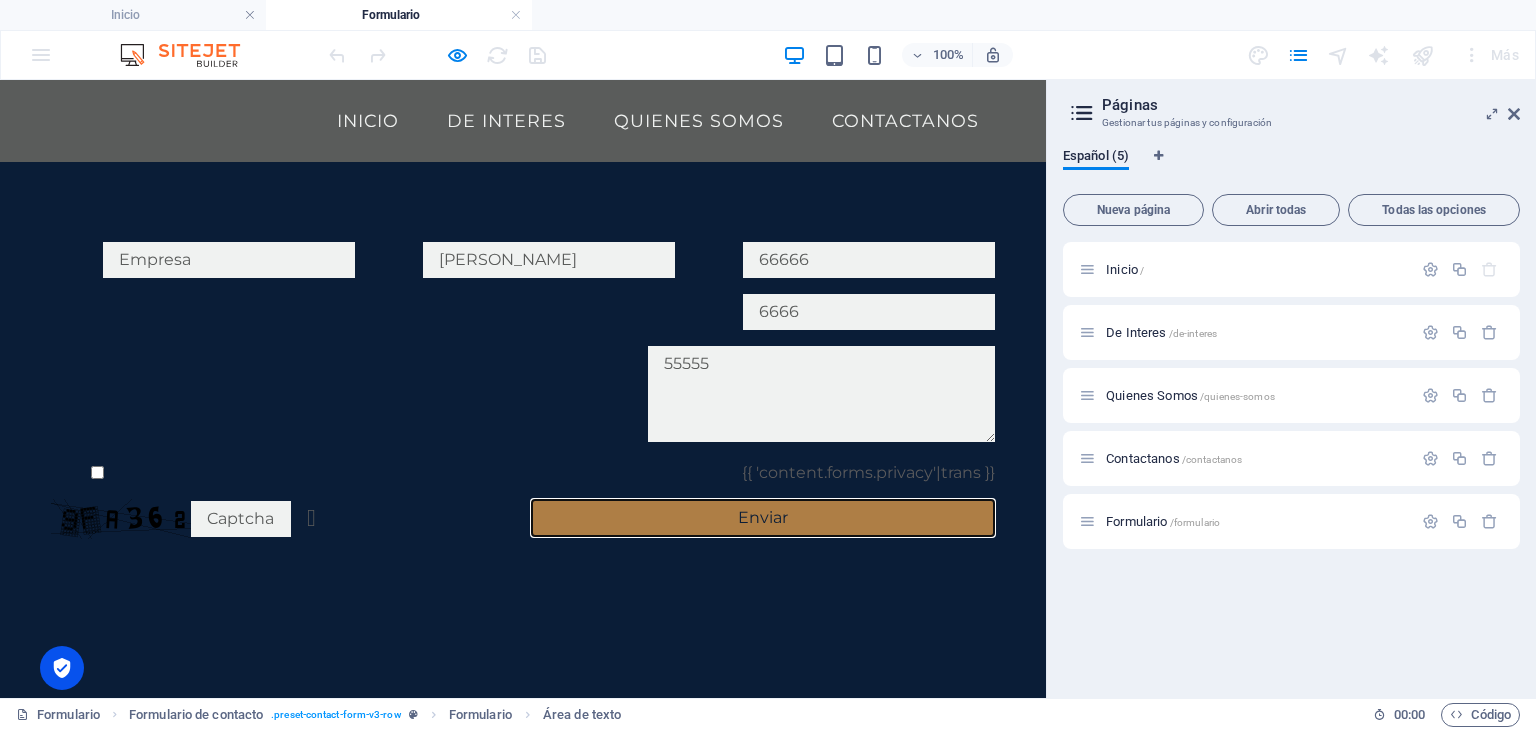 click on "Enviar" at bounding box center (763, 518) 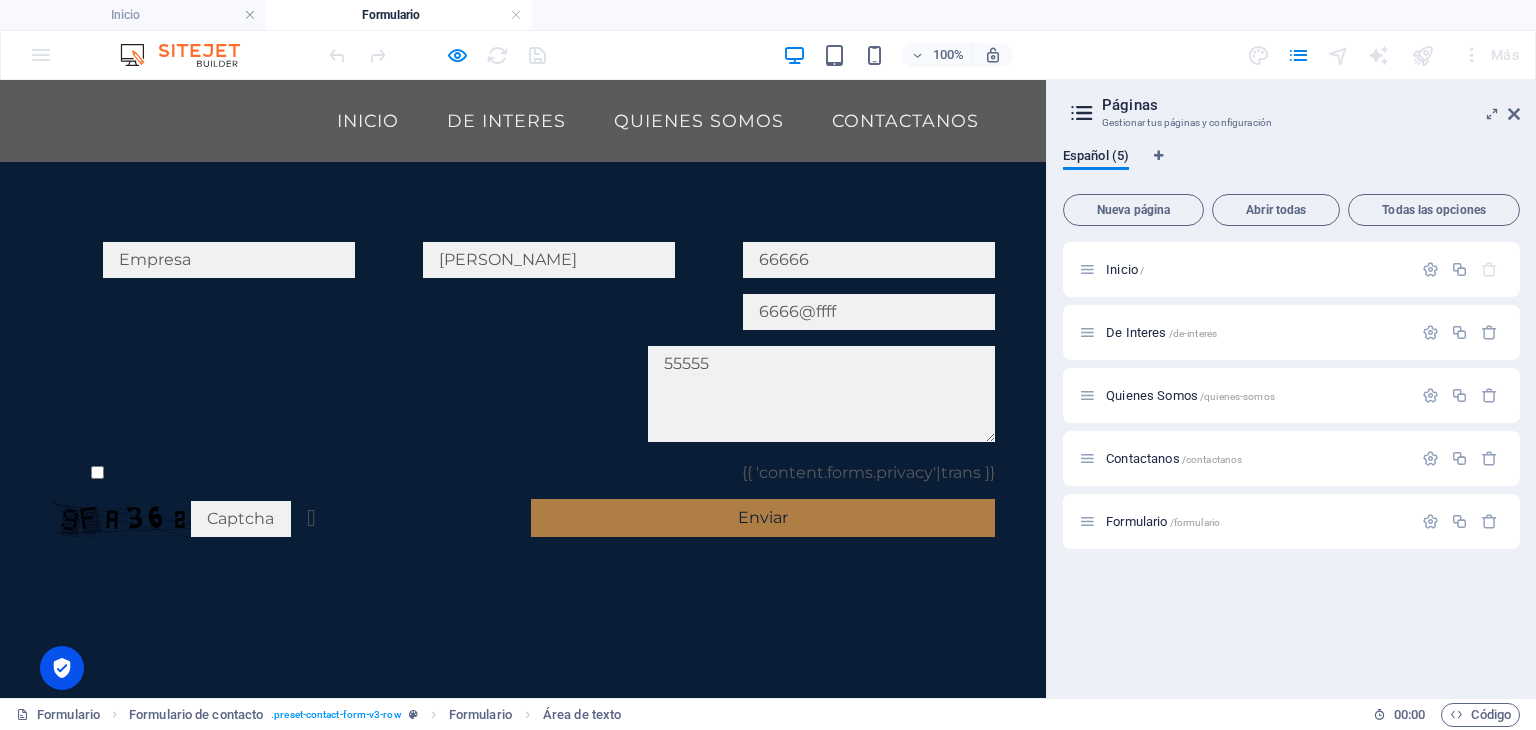 type on "6666@ffff" 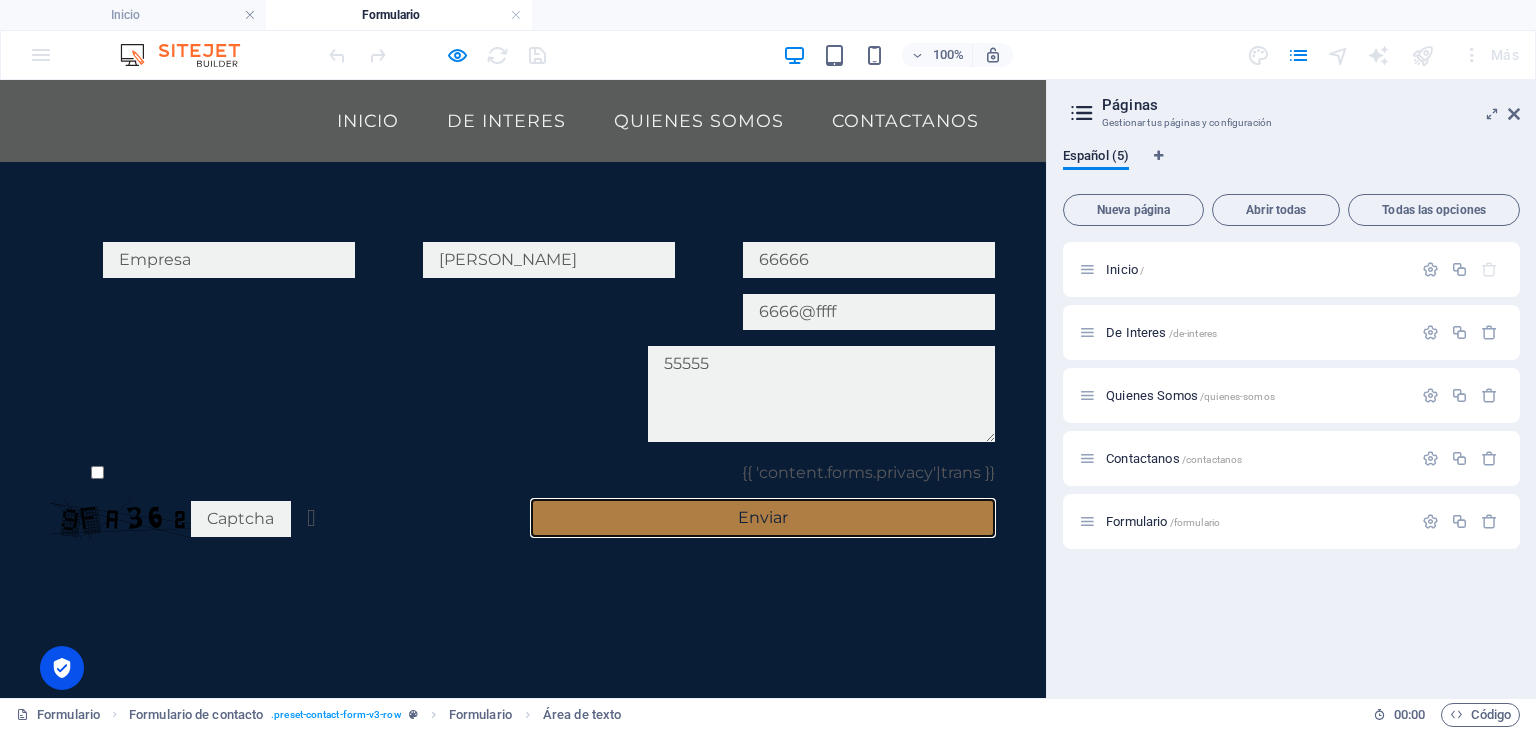 click on "Enviar" at bounding box center [763, 518] 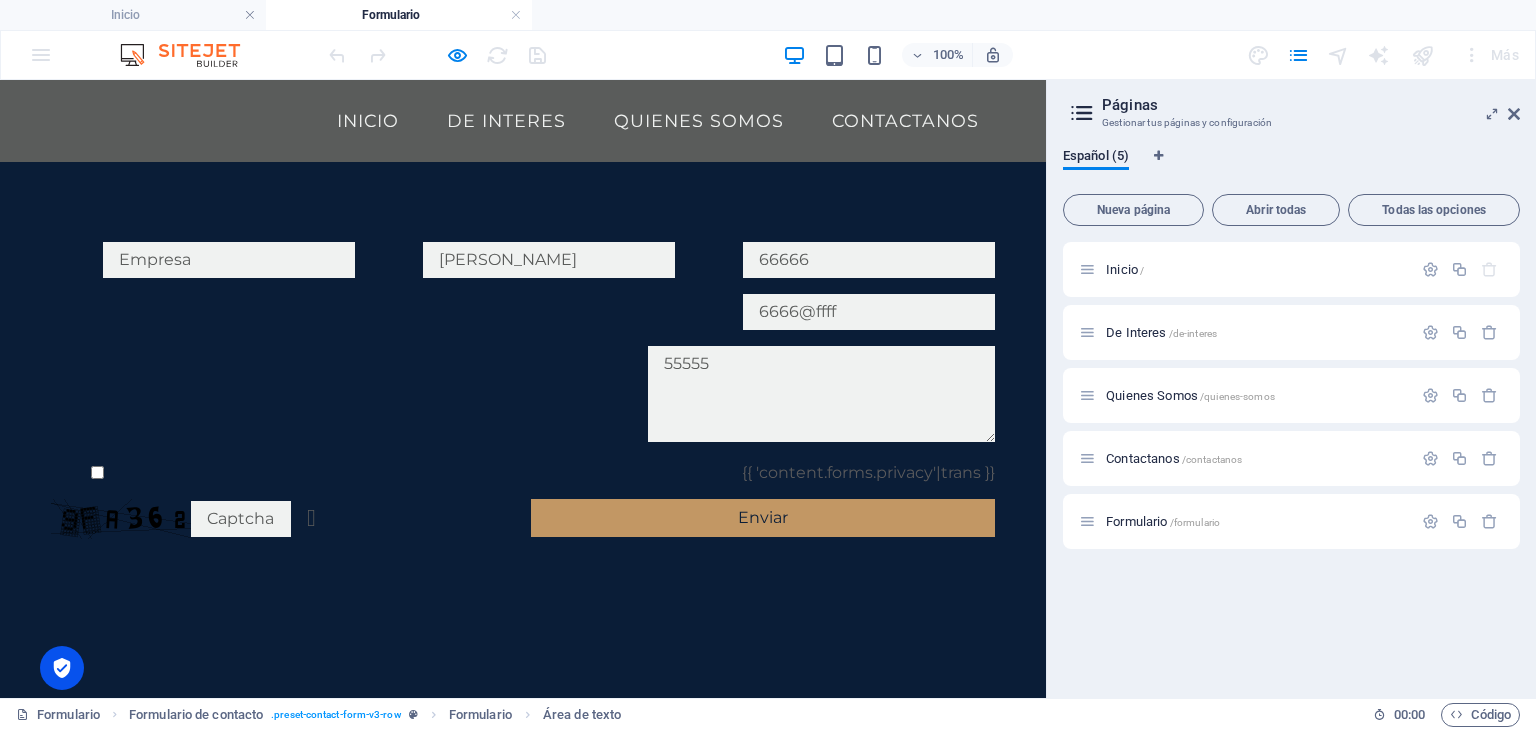 click on "{{ 'content.forms.privacy'|trans }}" at bounding box center (97, 472) 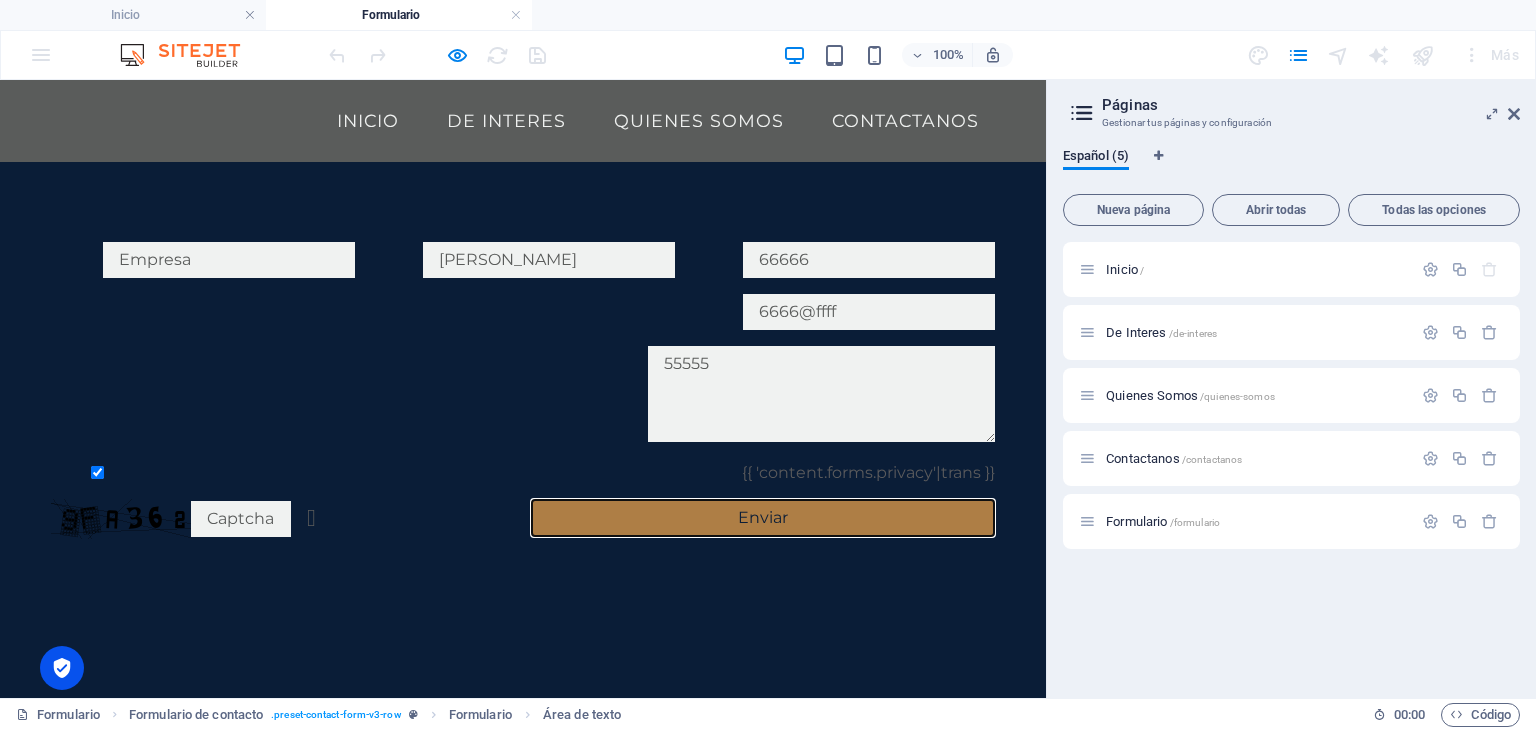 click on "Enviar" at bounding box center [763, 518] 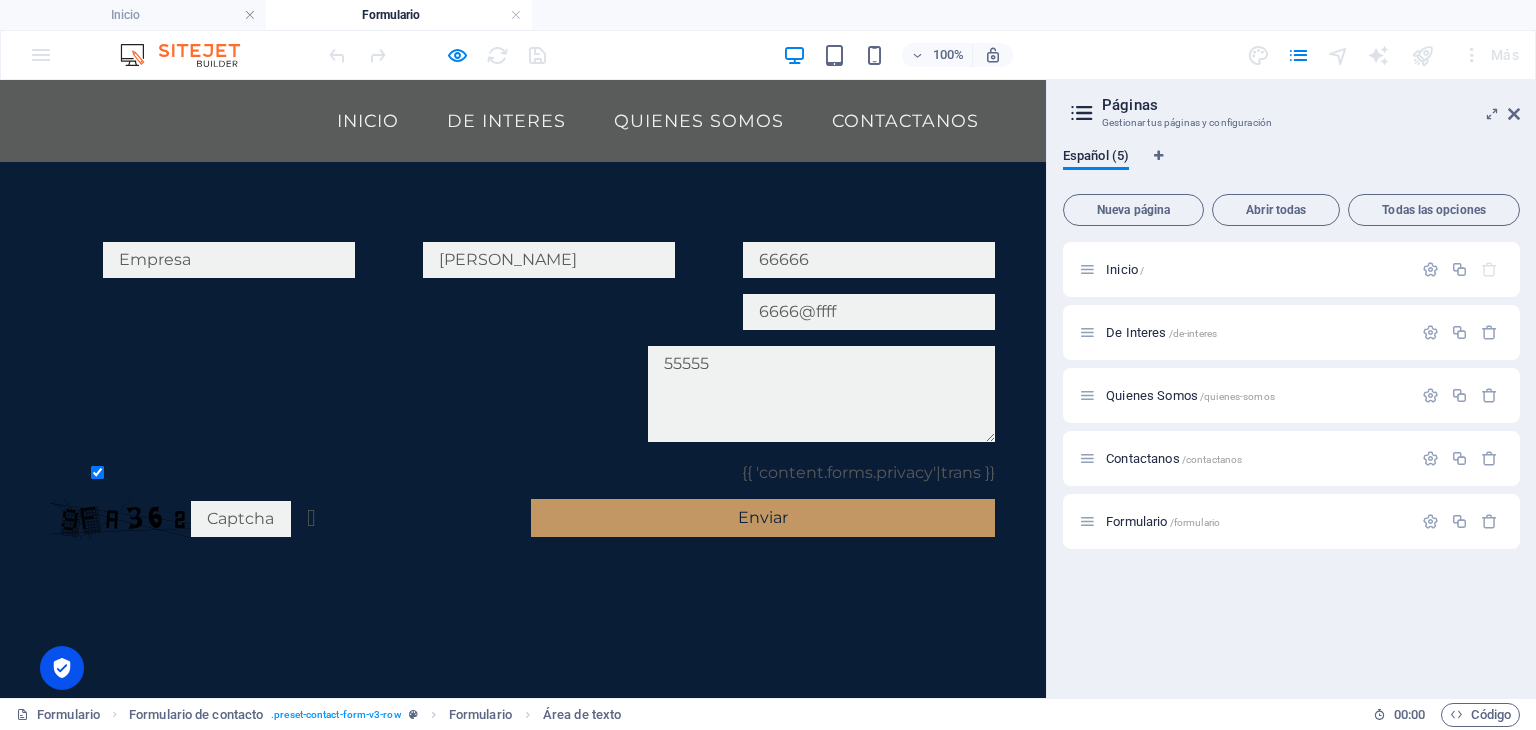 click at bounding box center [241, 519] 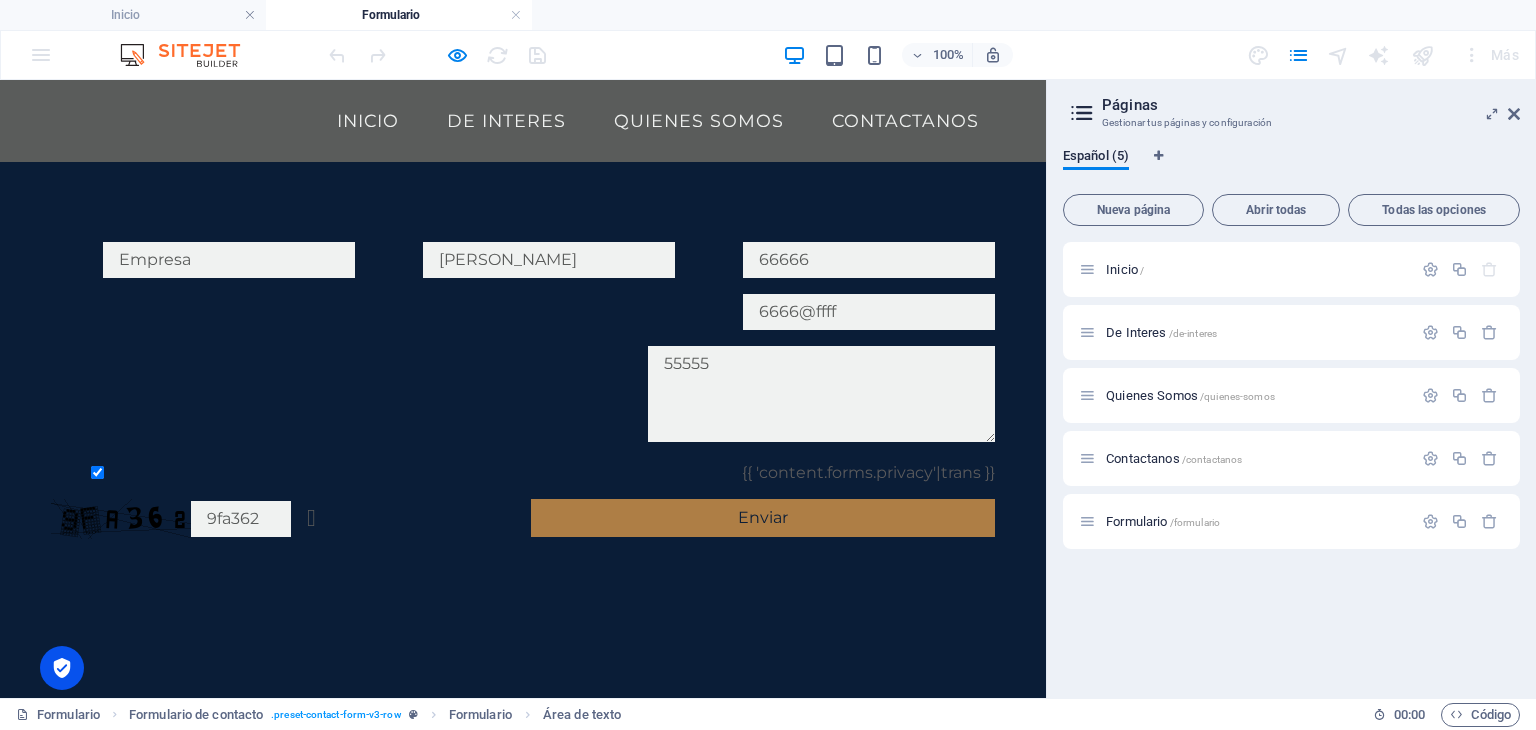 type on "9fa362" 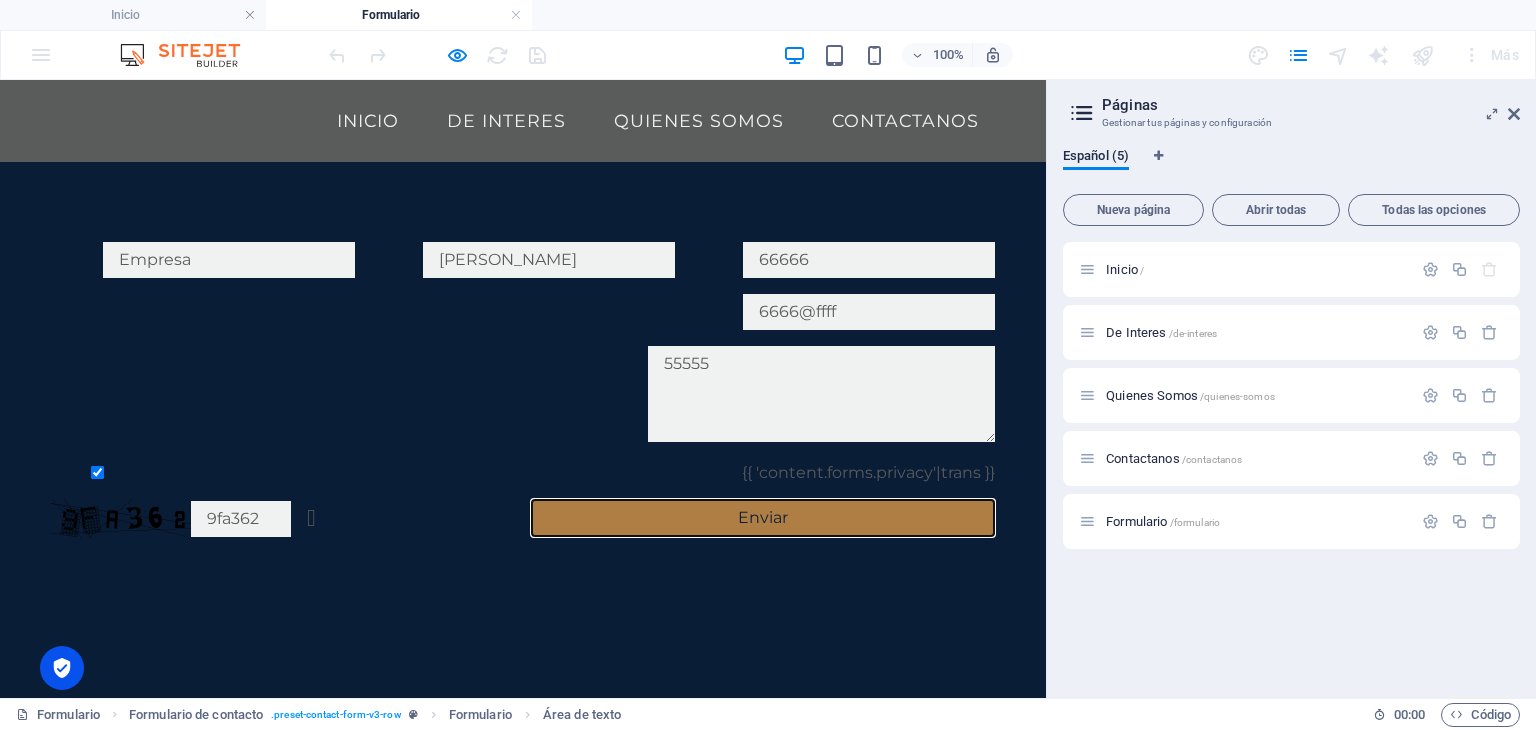 click on "Enviar" at bounding box center (763, 518) 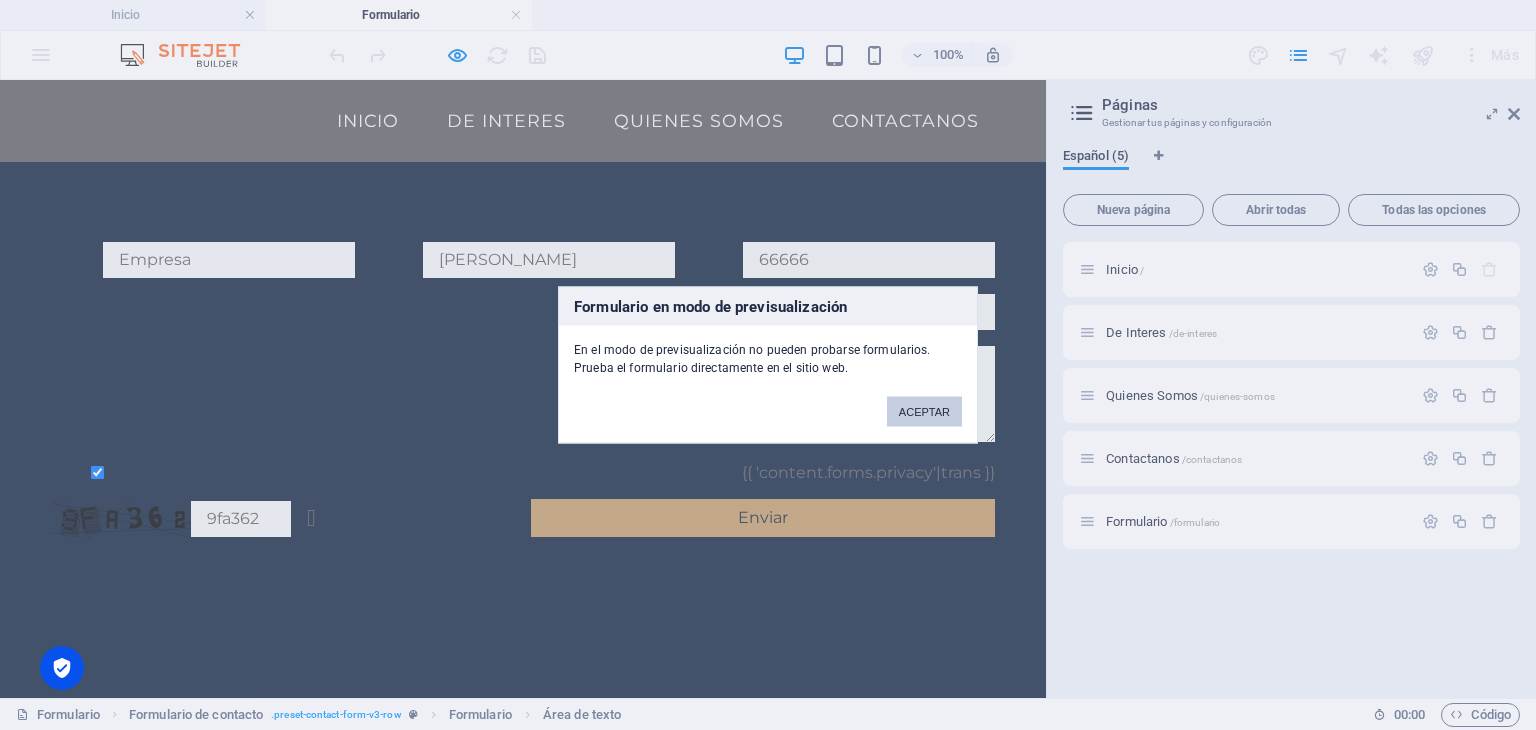 click on "ACEPTAR" at bounding box center [924, 412] 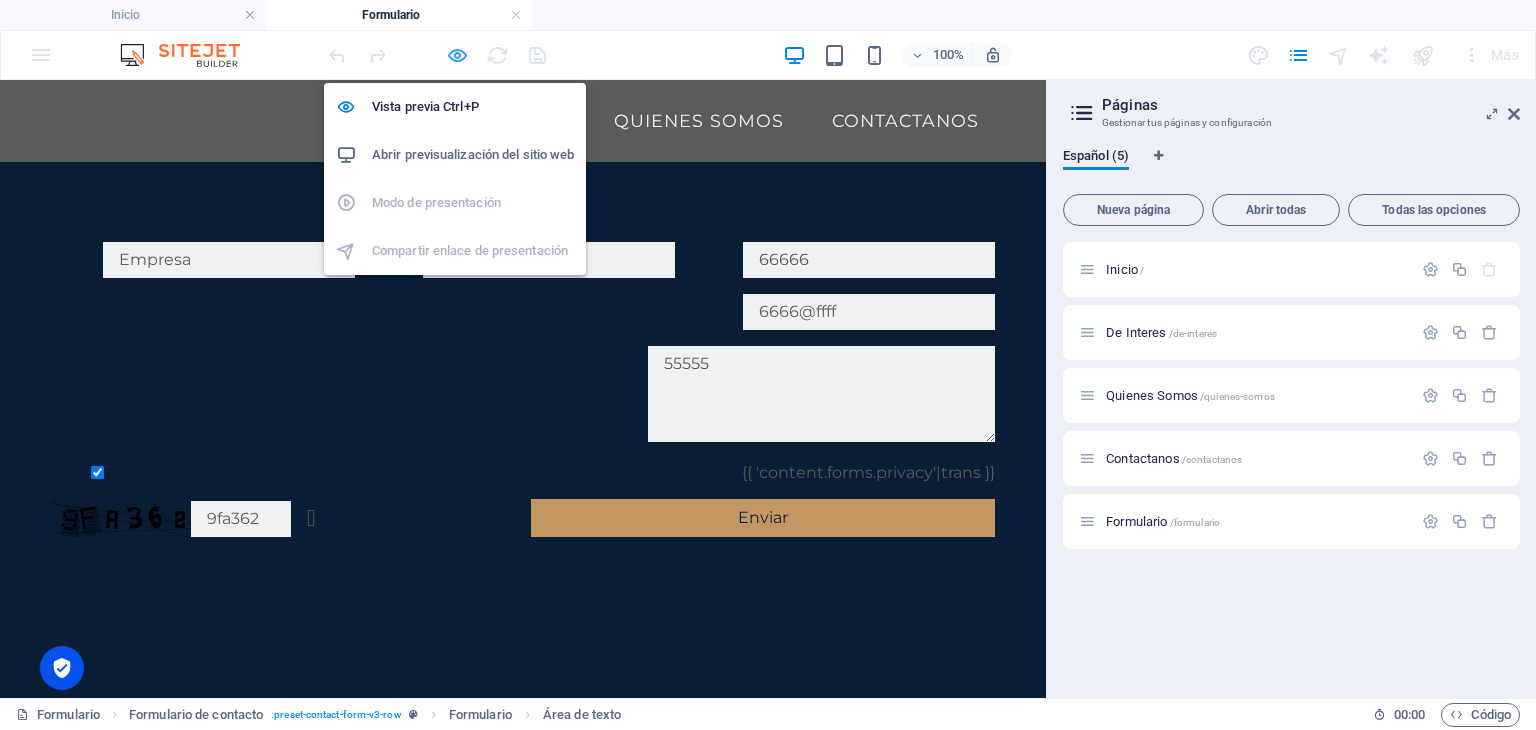 click at bounding box center [457, 55] 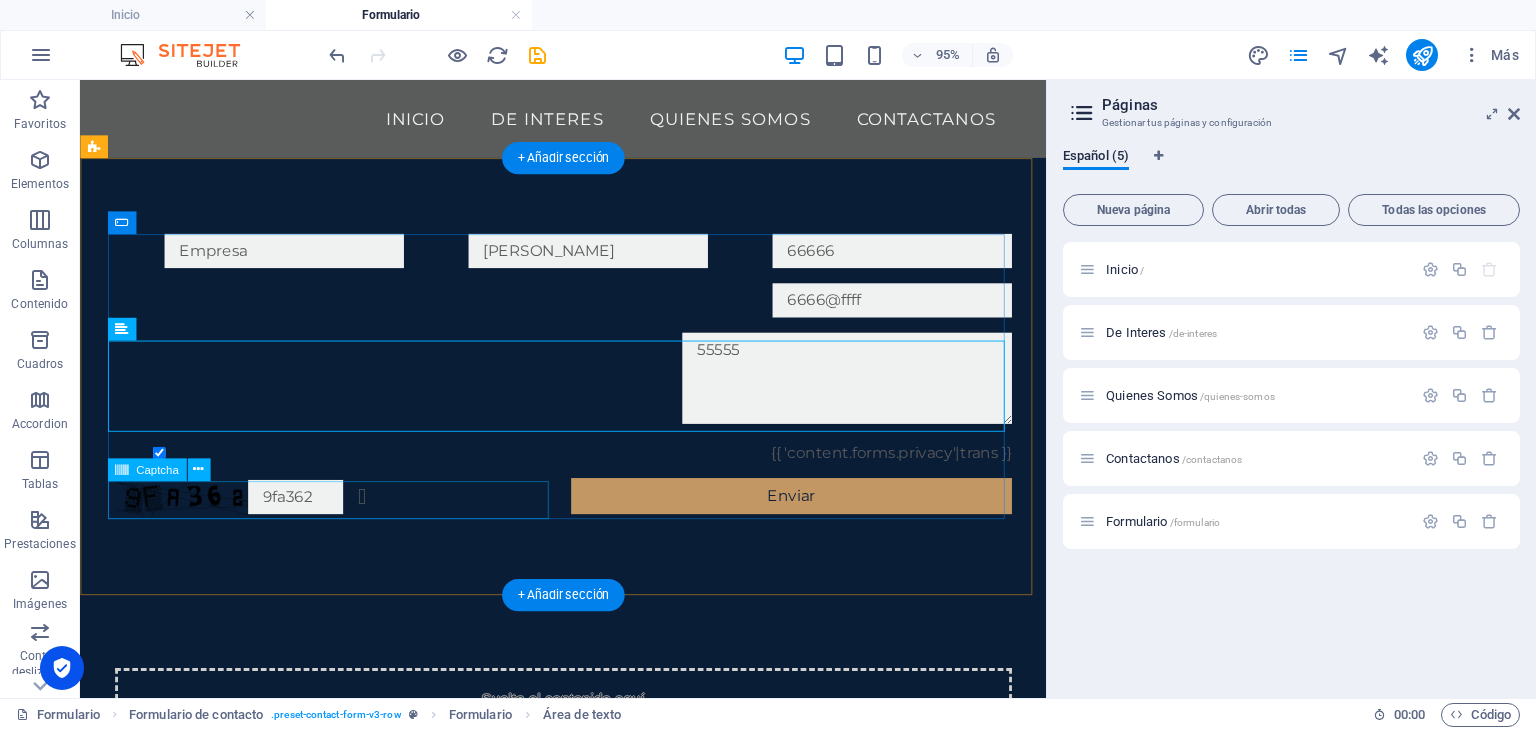 click on "9fa362 ¿Ilegible? Regenerar" at bounding box center [349, 519] 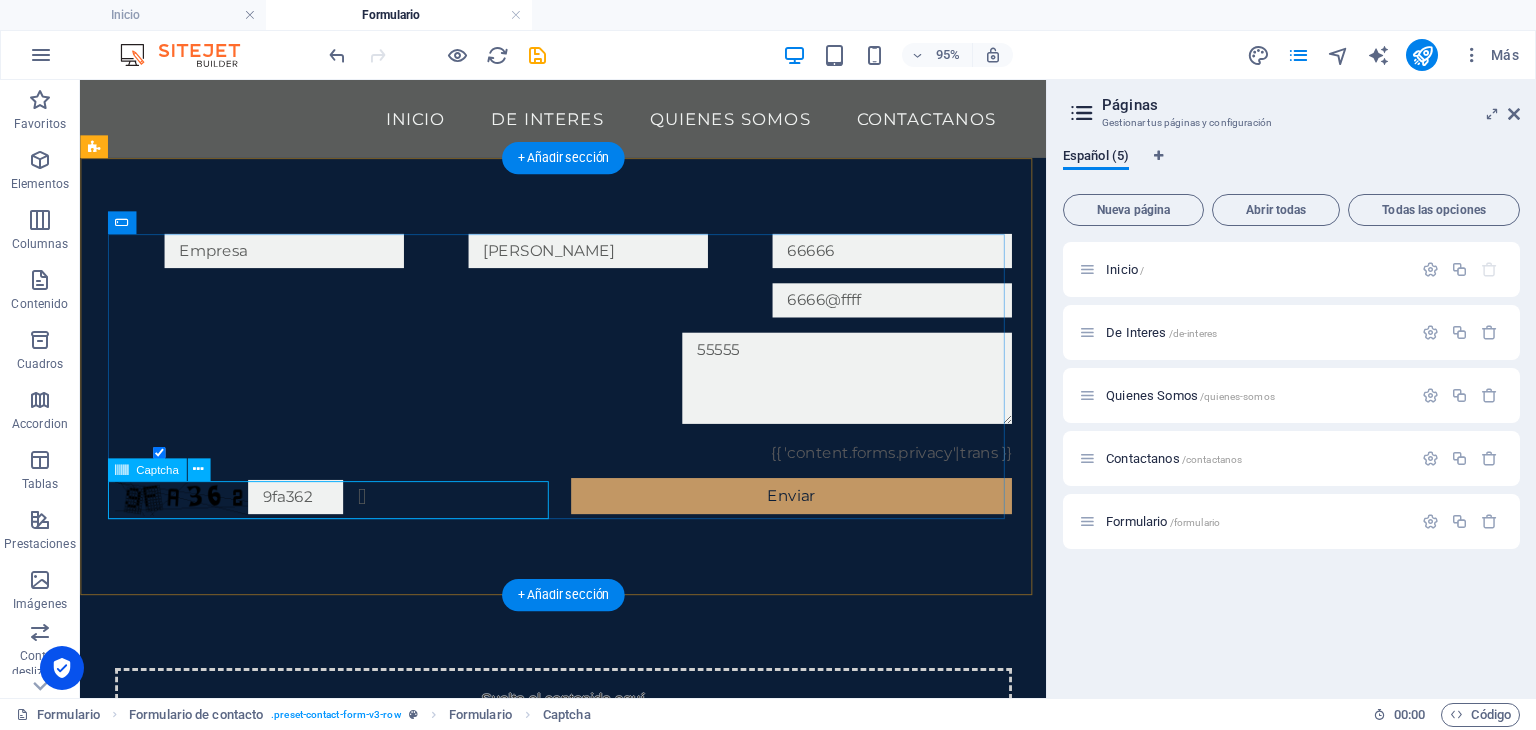 click on "9fa362 ¿Ilegible? Regenerar" at bounding box center (349, 519) 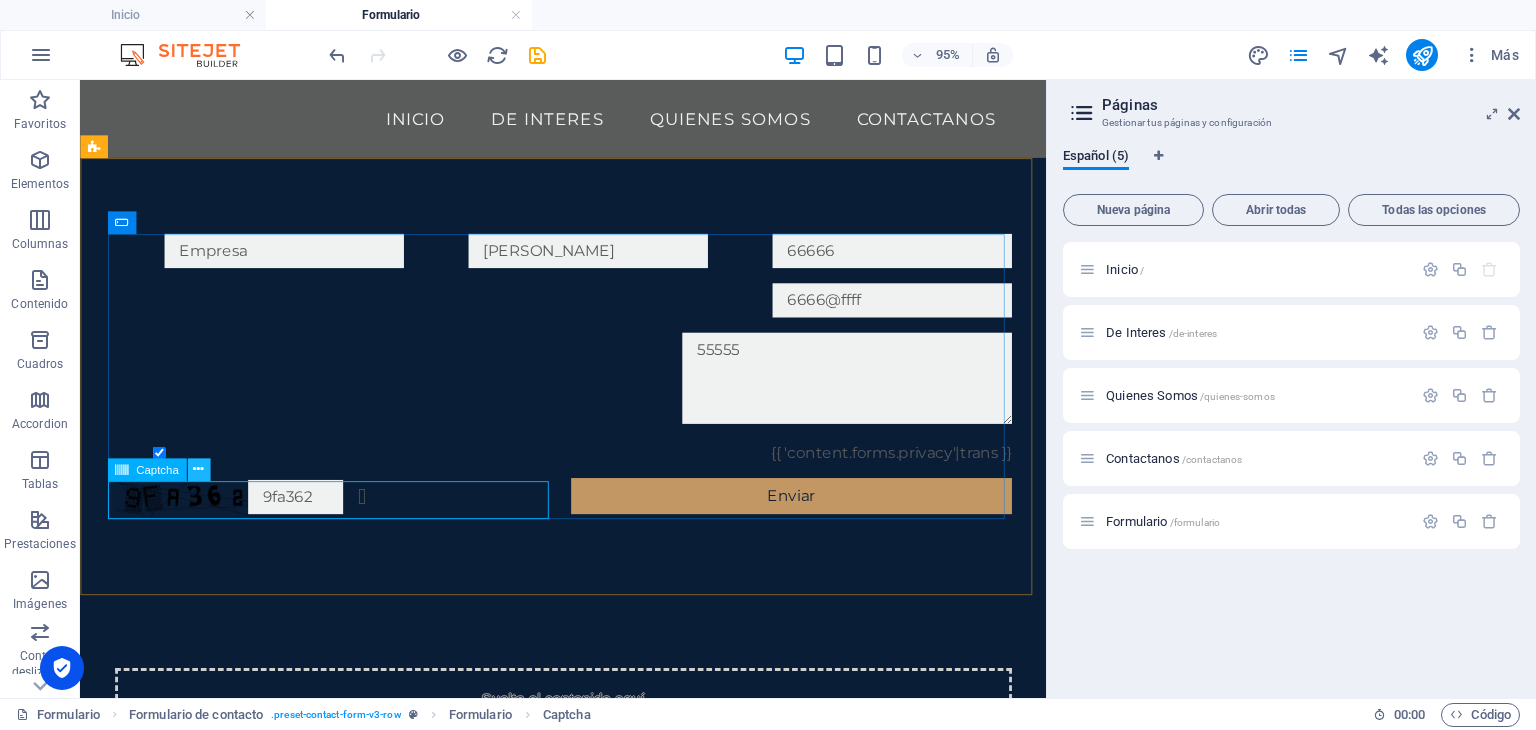 click at bounding box center [198, 469] 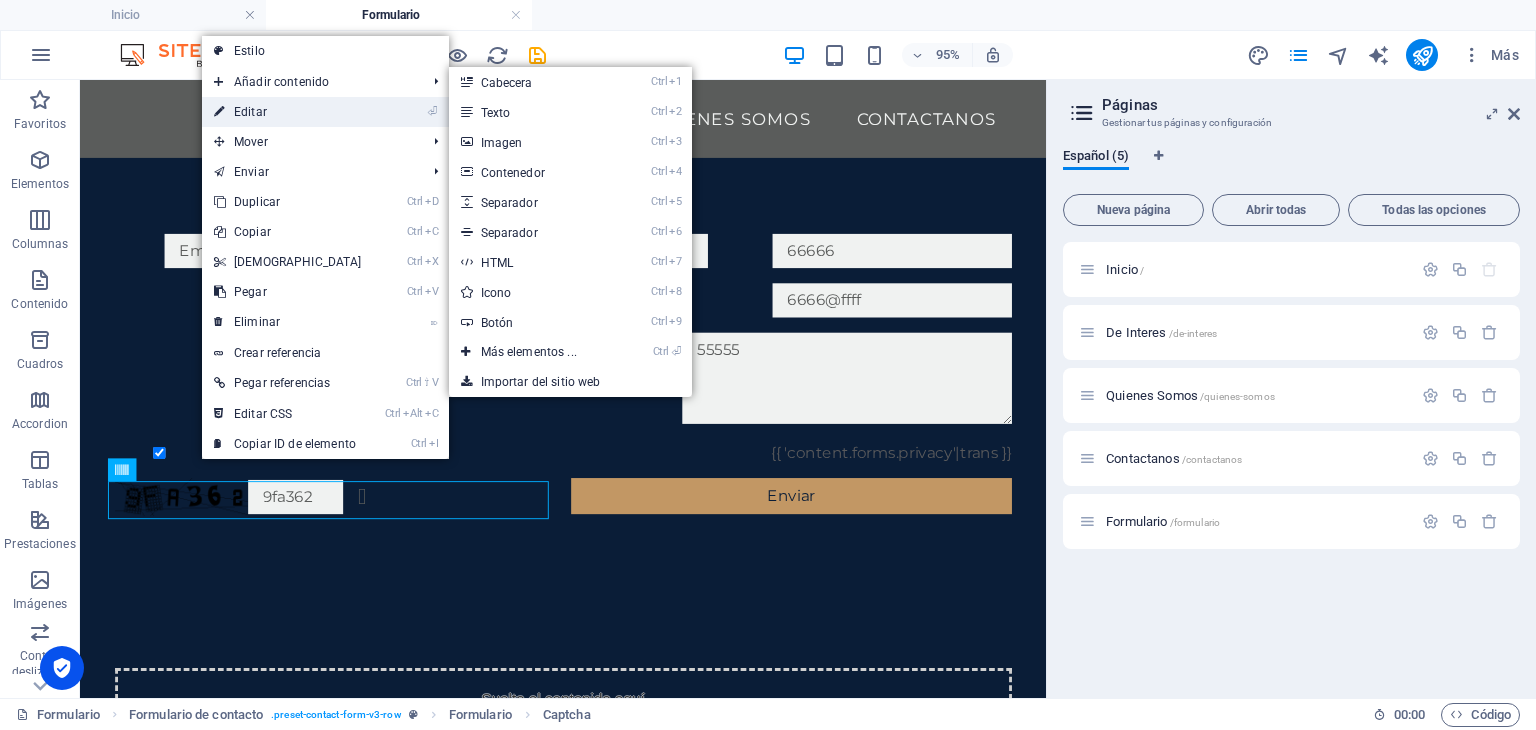 click on "⏎  Editar" at bounding box center [288, 112] 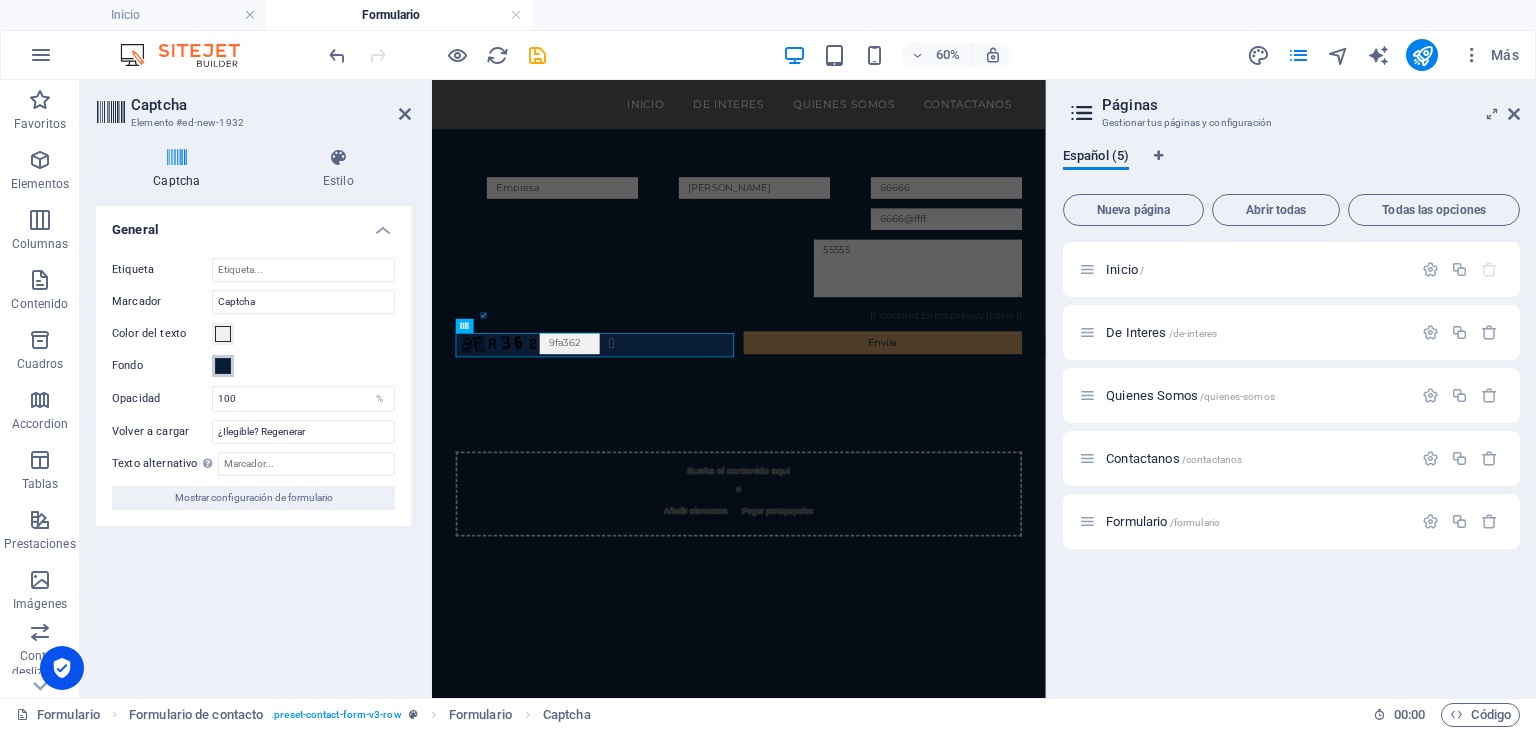 click at bounding box center (223, 366) 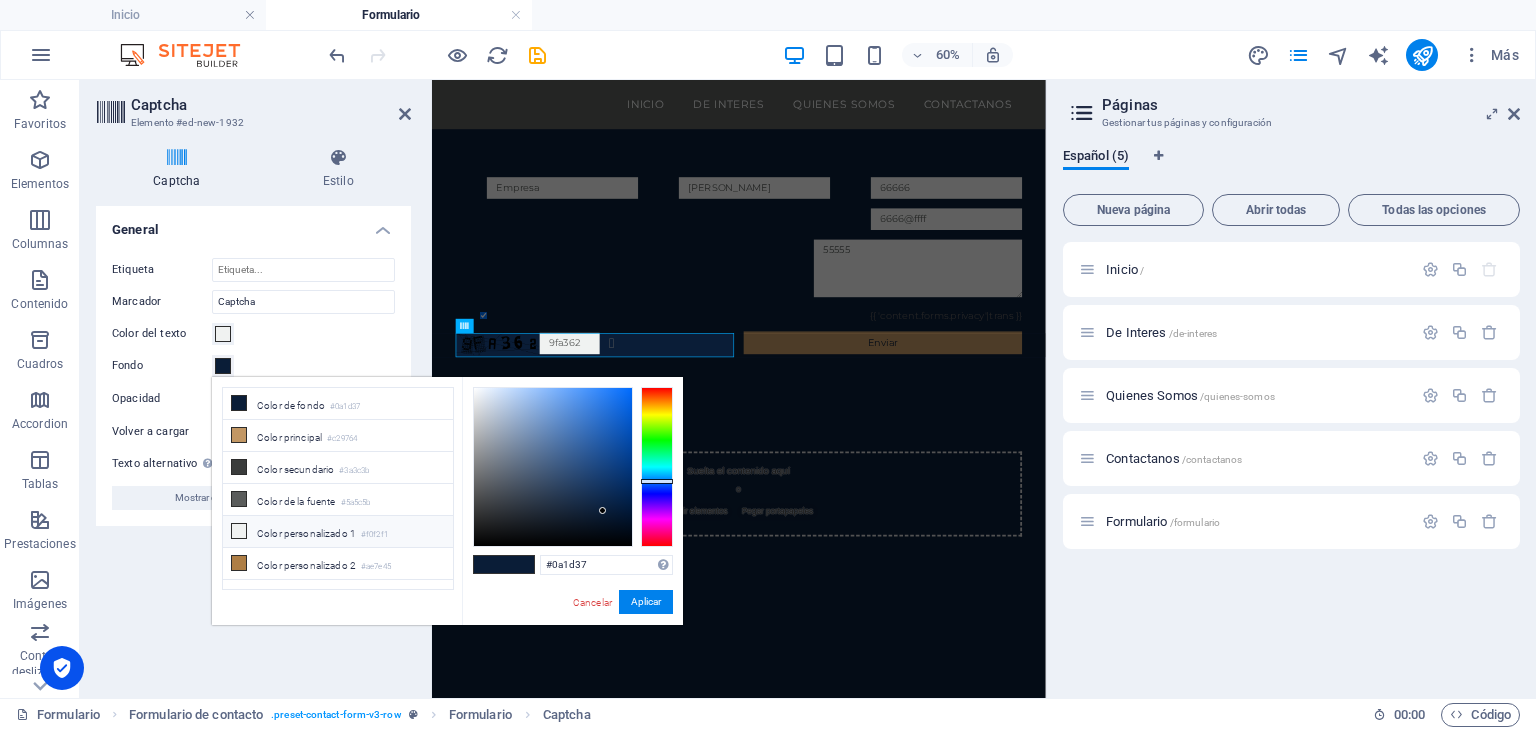 click on "Color personalizado 1
#f0f2f1" at bounding box center [338, 532] 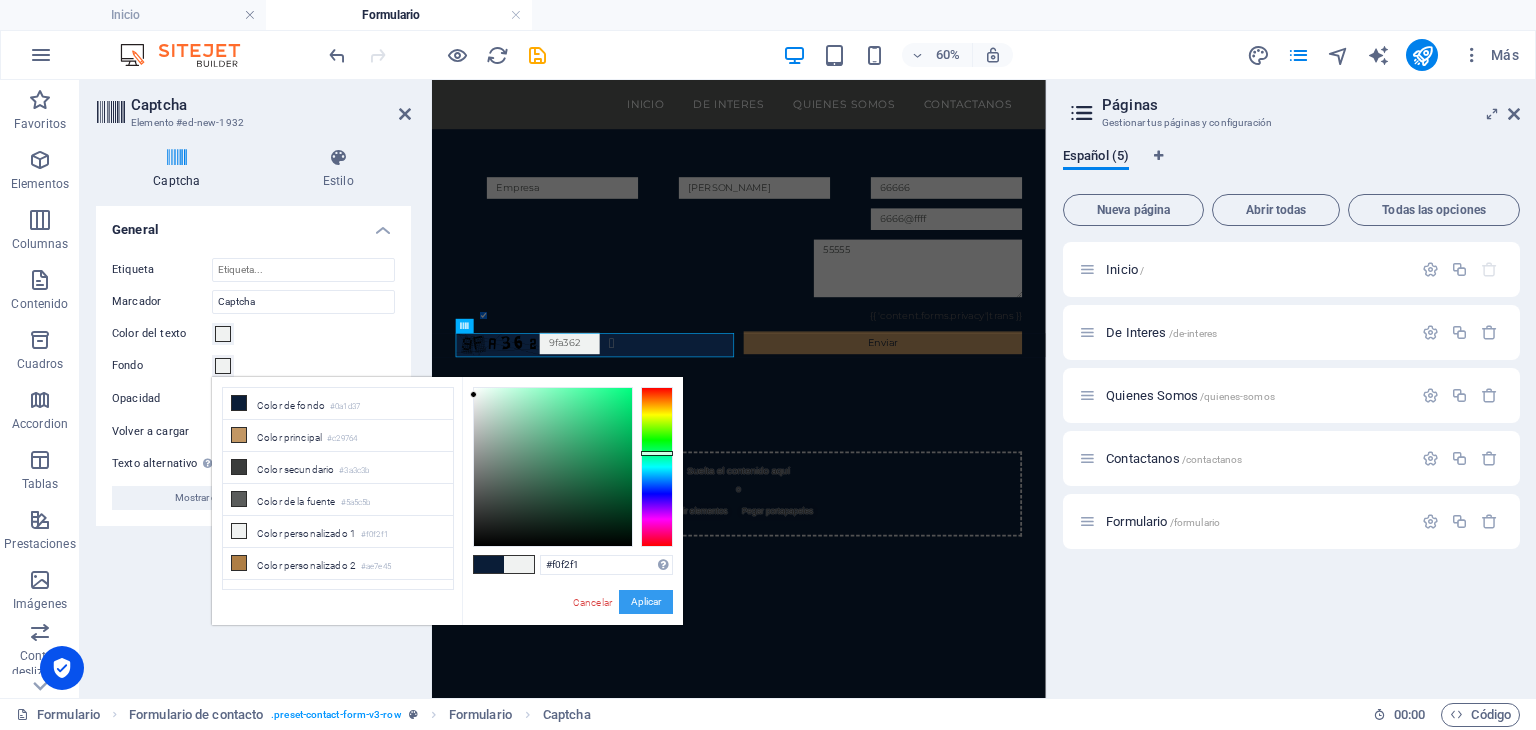 drag, startPoint x: 370, startPoint y: 864, endPoint x: 654, endPoint y: 598, distance: 389.11694 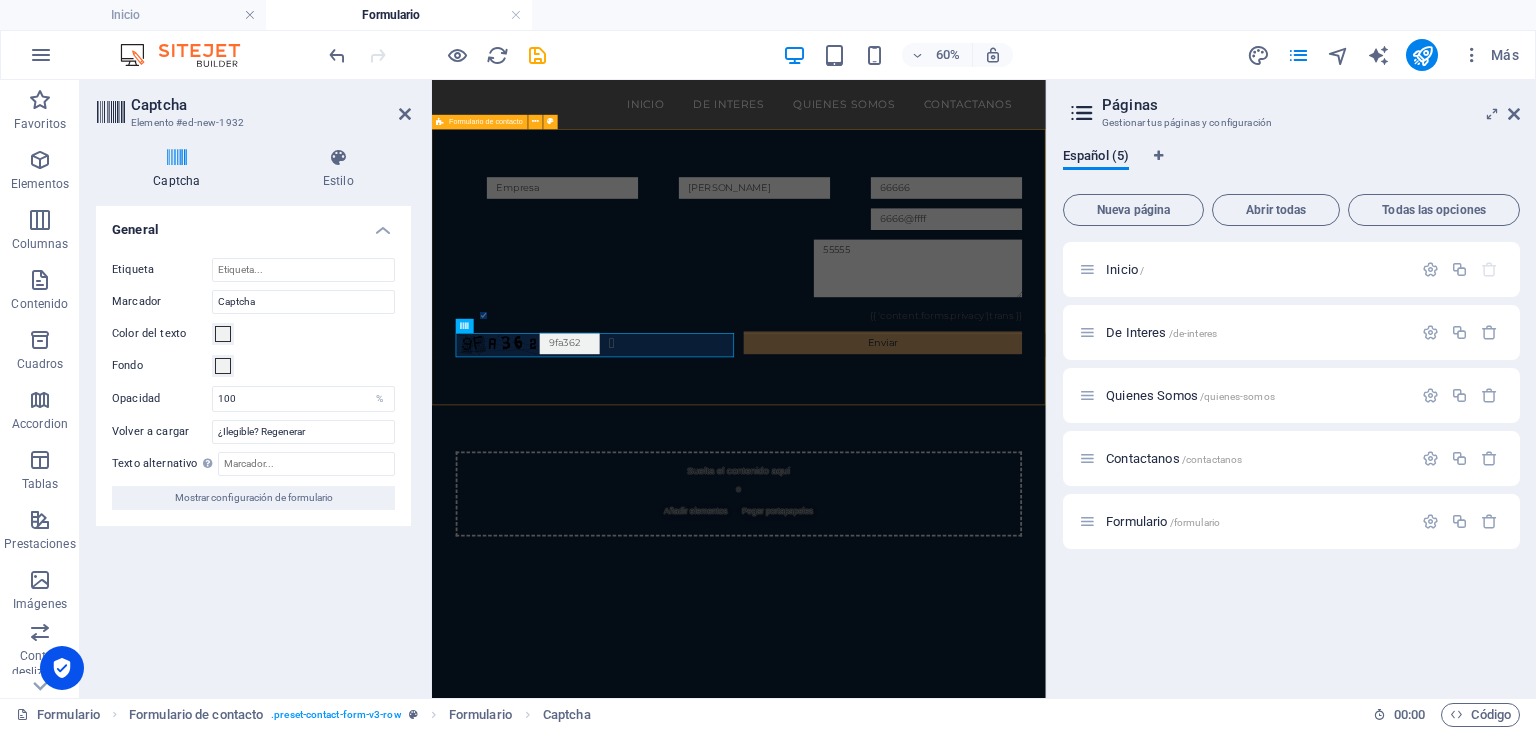 click on "[PERSON_NAME] 66666 6666@ffff 55555   {{ 'content.forms.privacy'|trans }} 9fa362 ¿Ilegible? Regenerar Enviar" at bounding box center (943, 390) 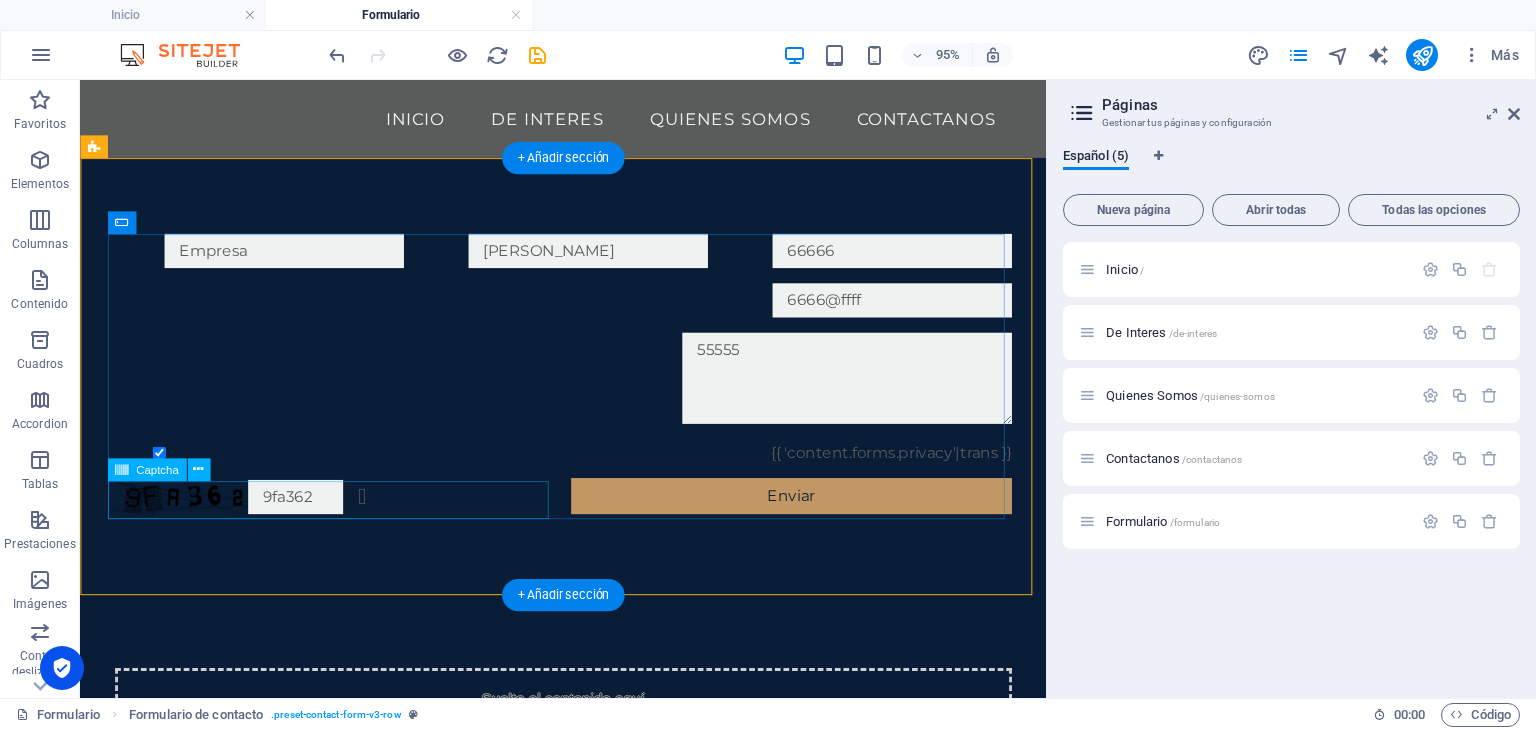 click on "9fa362 ¿Ilegible? Regenerar" at bounding box center (349, 519) 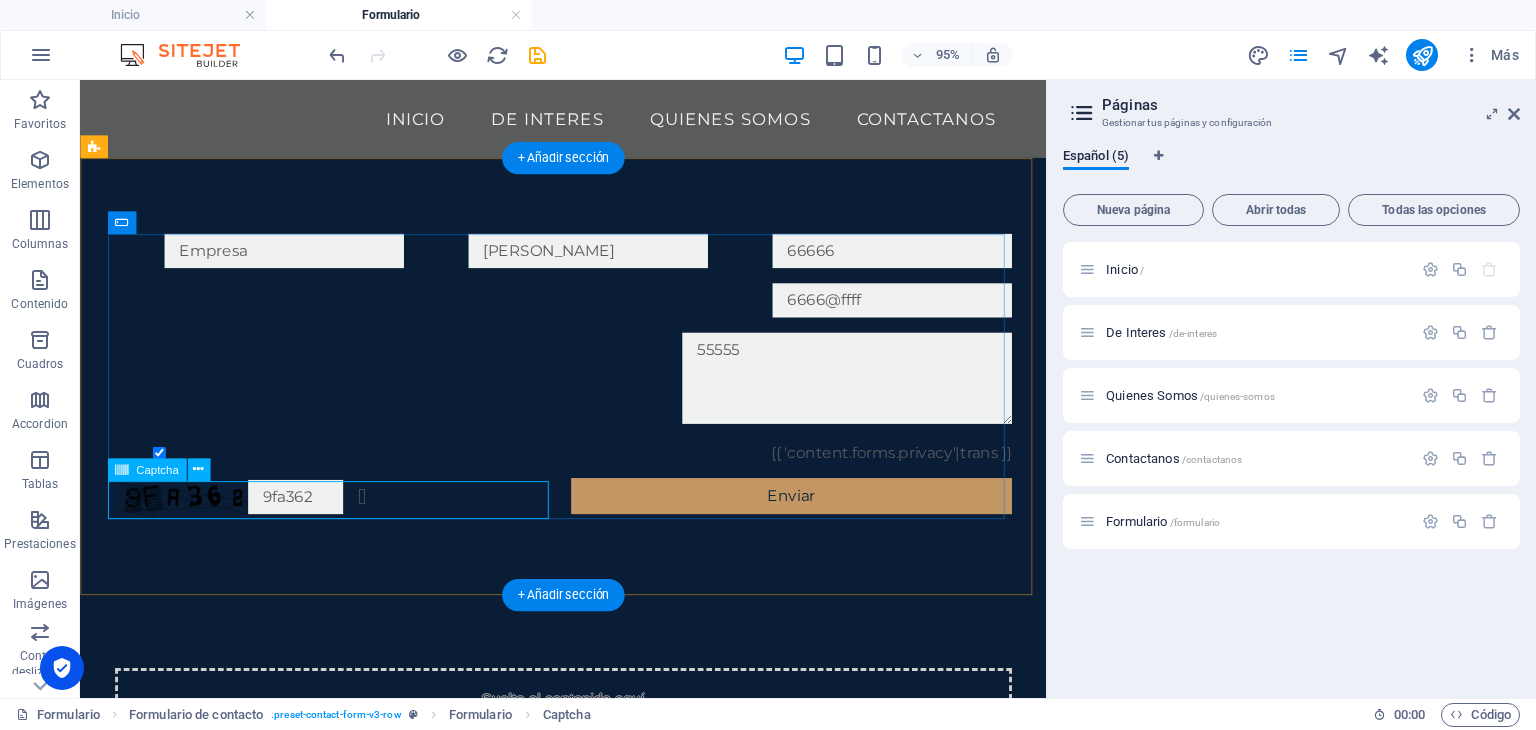 click on "9fa362 ¿Ilegible? Regenerar" at bounding box center [349, 519] 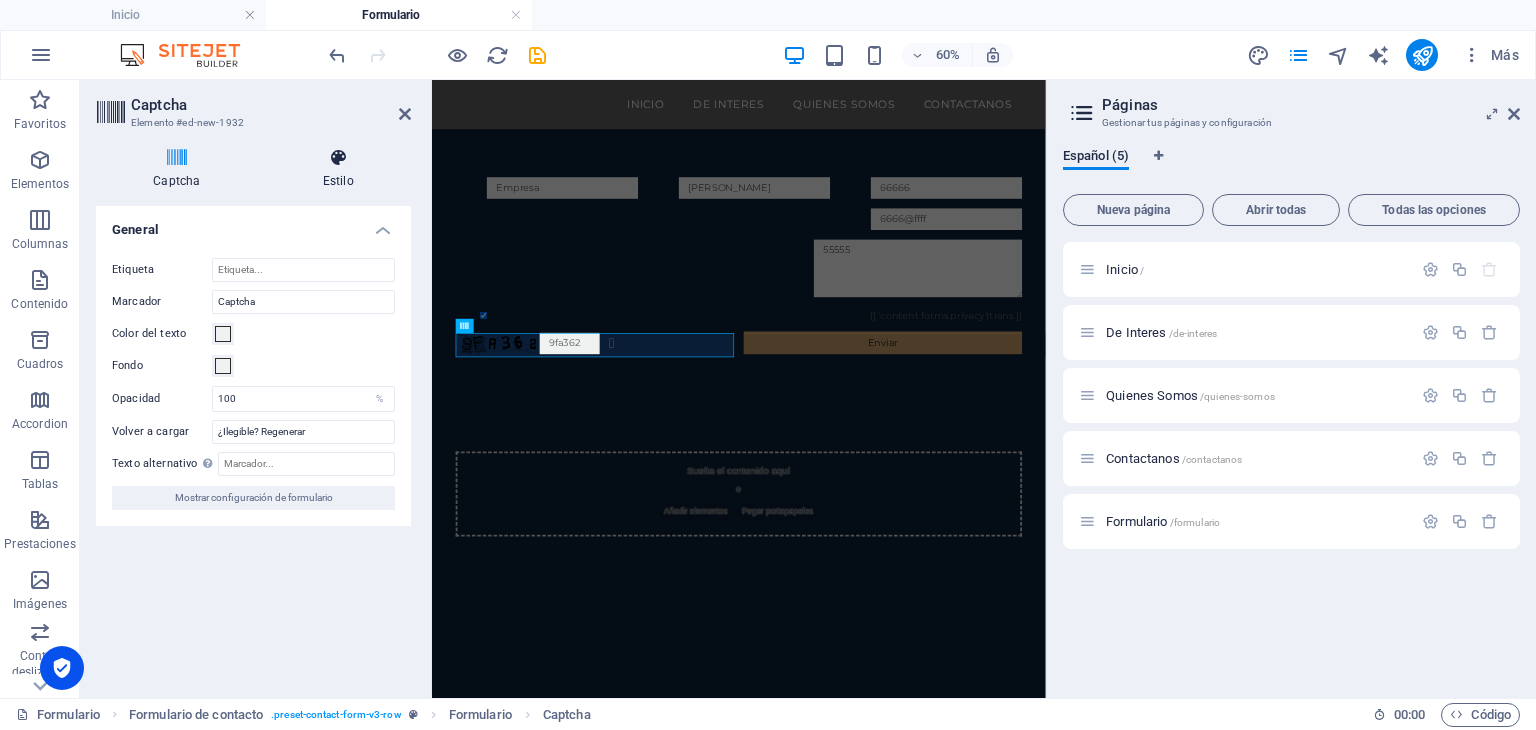 click at bounding box center (338, 158) 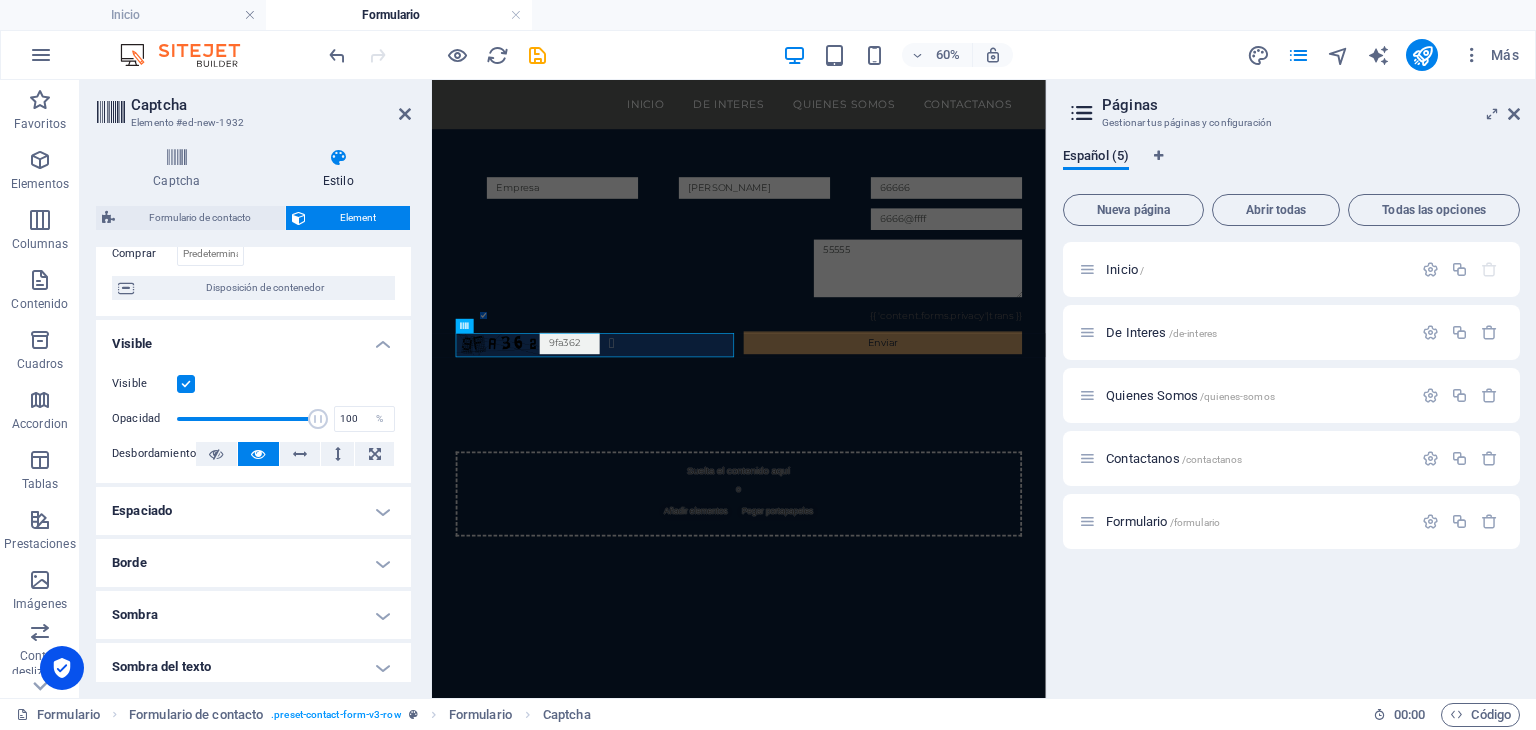 scroll, scrollTop: 200, scrollLeft: 0, axis: vertical 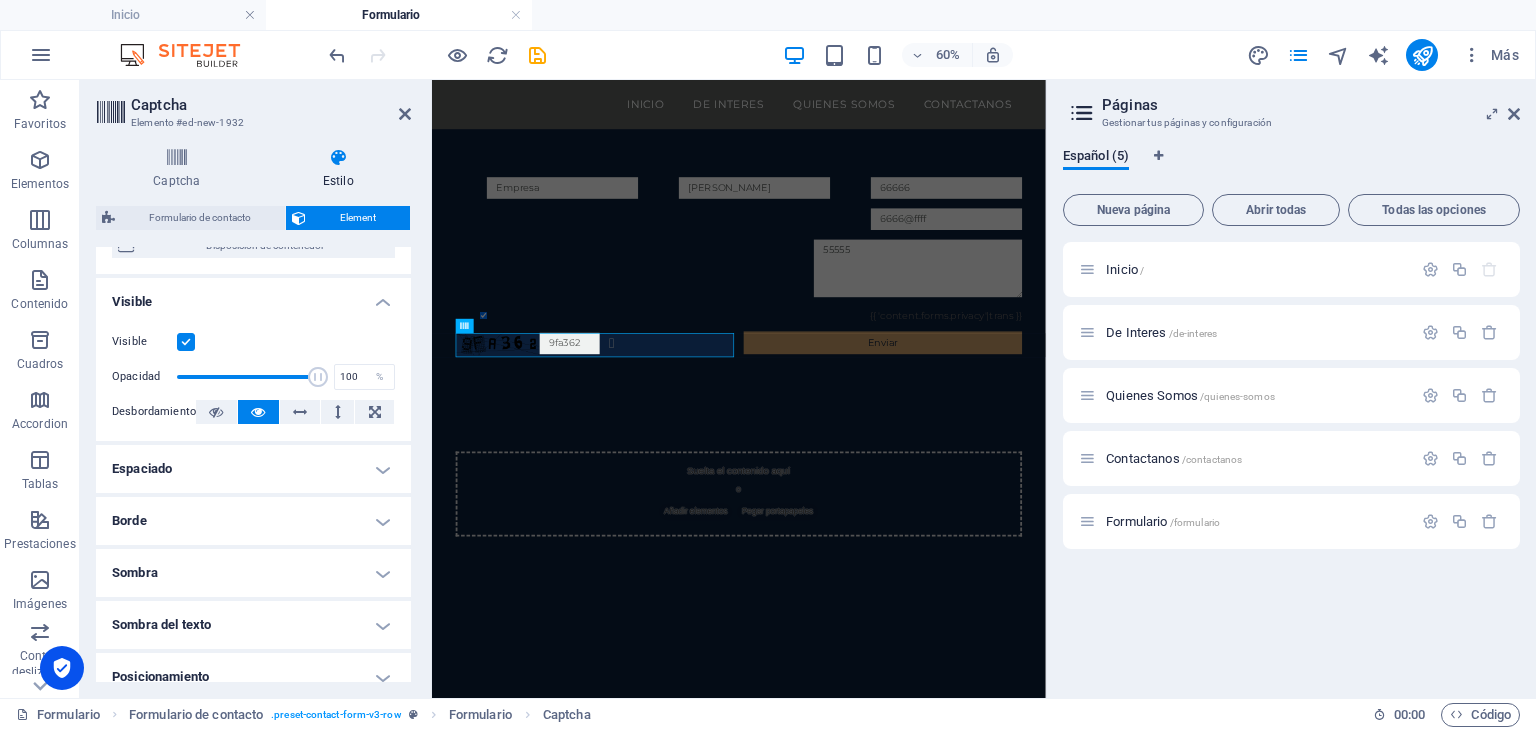 click on "Visible" at bounding box center (253, 296) 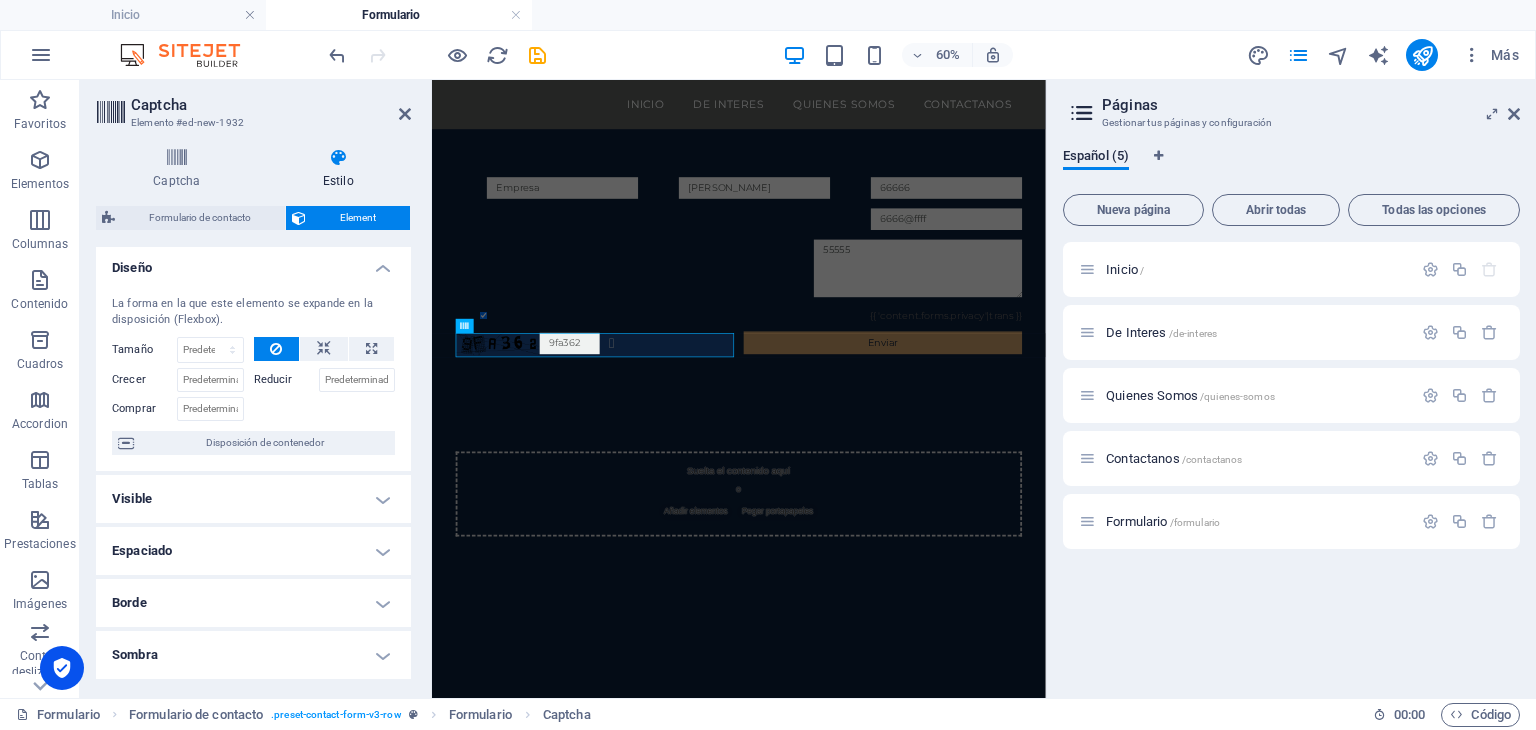 scroll, scrollTop: 0, scrollLeft: 0, axis: both 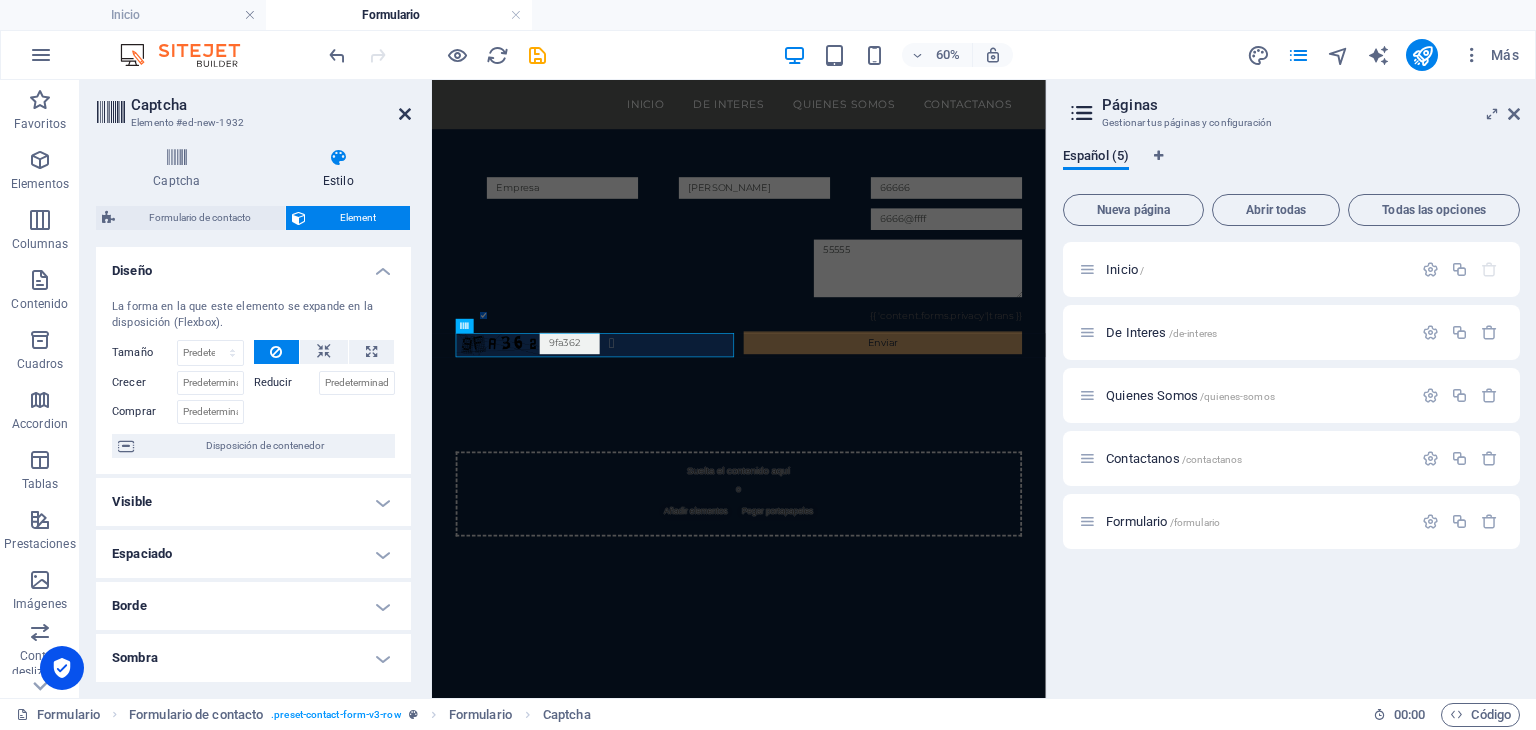 click at bounding box center (405, 114) 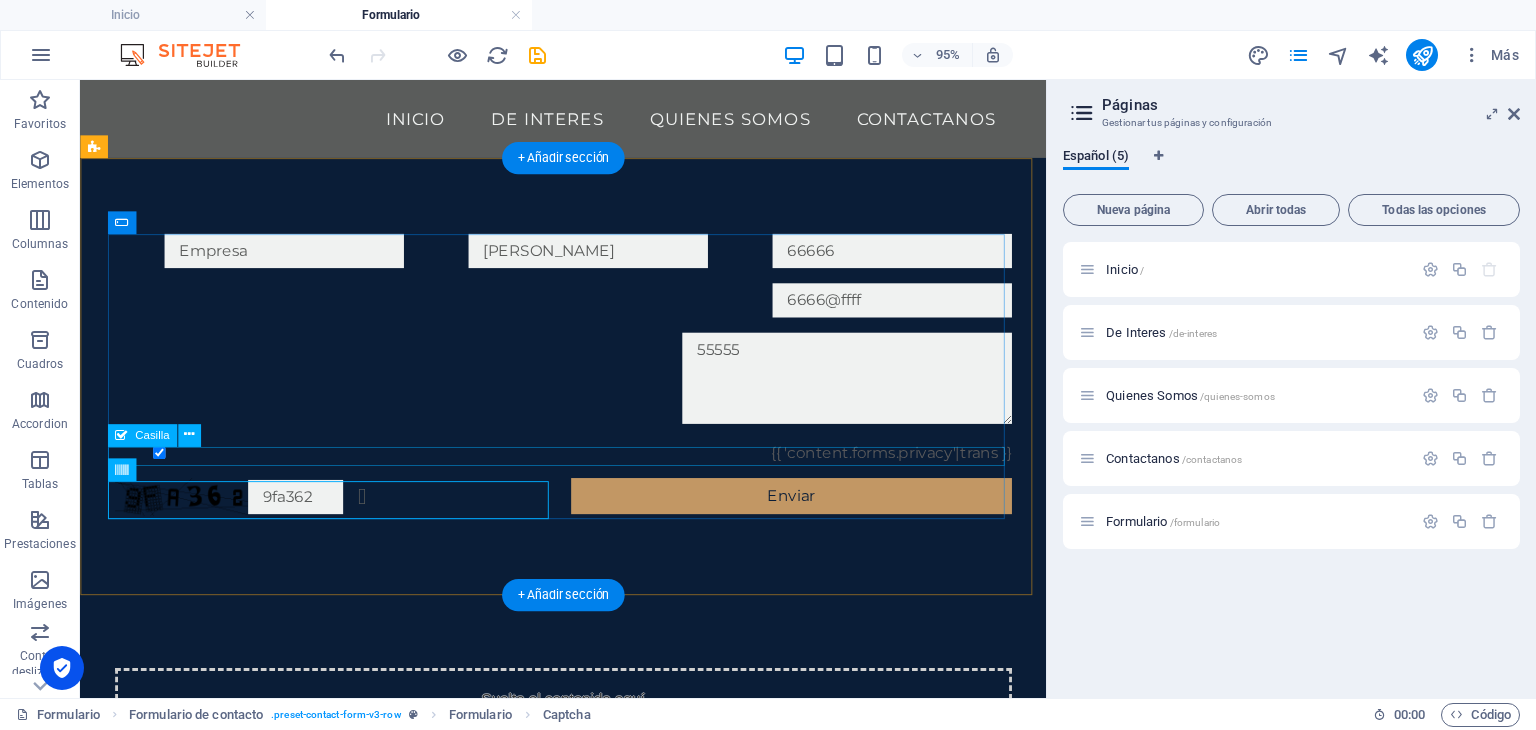 click on "{{ 'content.forms.privacy'|trans }}" at bounding box center [589, 473] 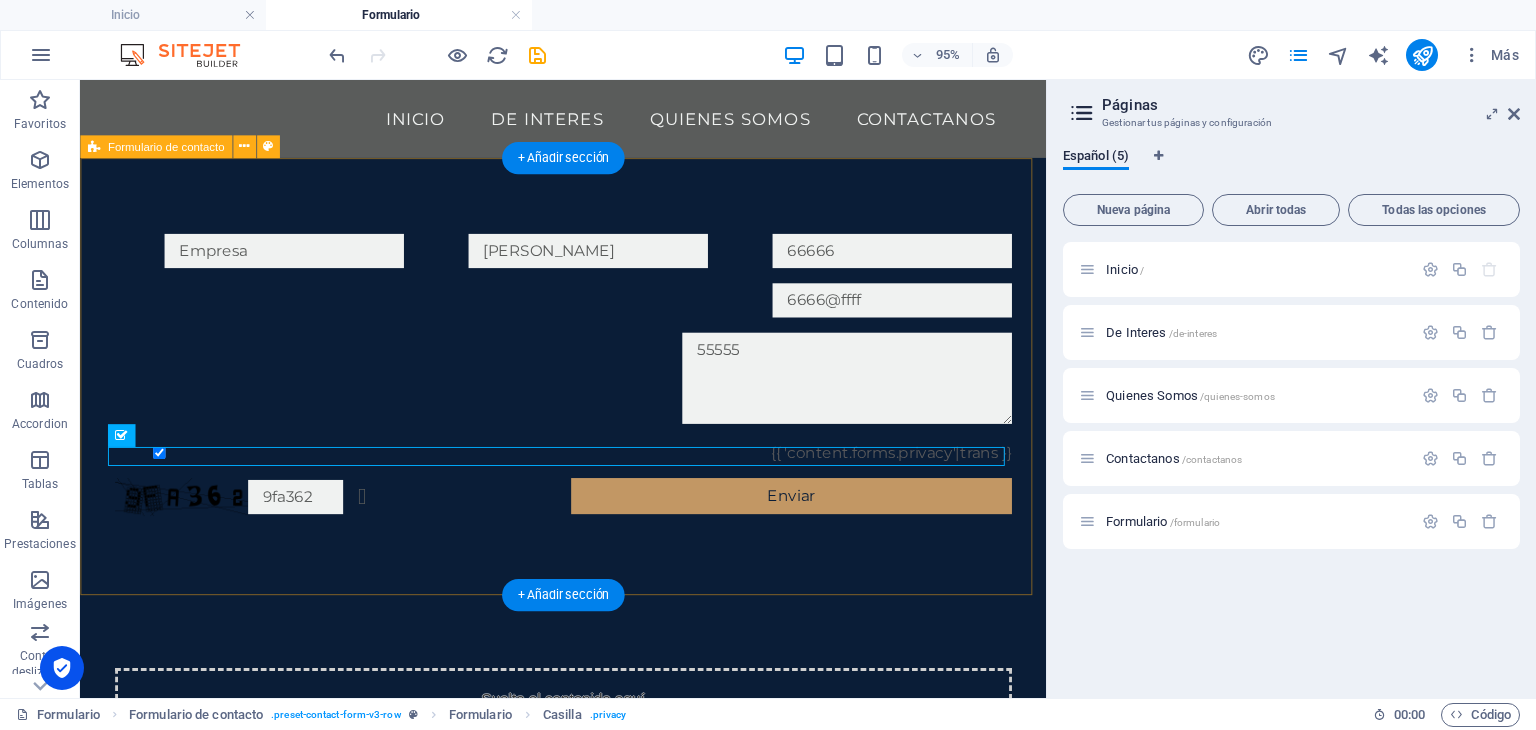 click on "[PERSON_NAME] 66666 6666@ffff 55555   {{ 'content.forms.privacy'|trans }} 9fa362 ¿Ilegible? Regenerar Enviar" at bounding box center [588, 390] 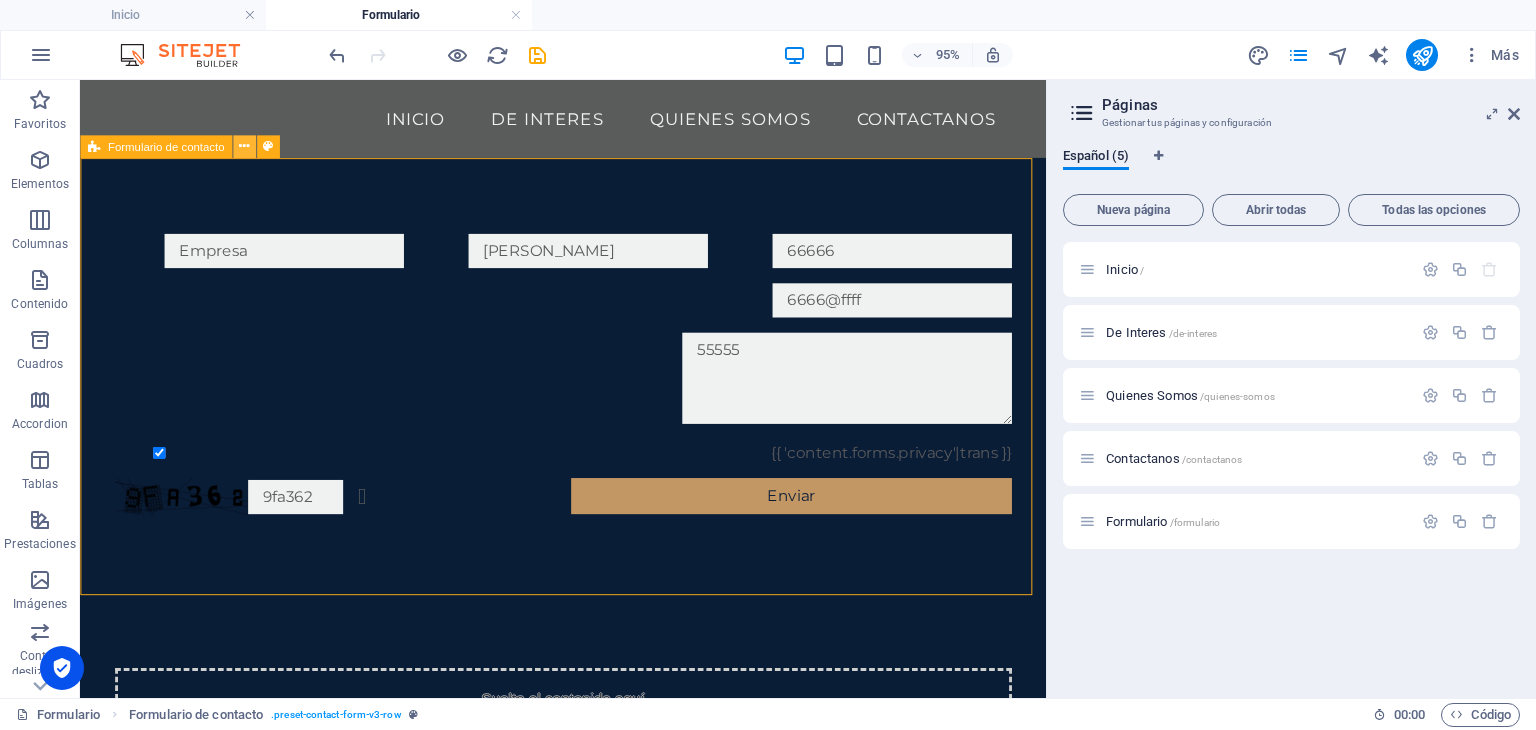 click at bounding box center (244, 146) 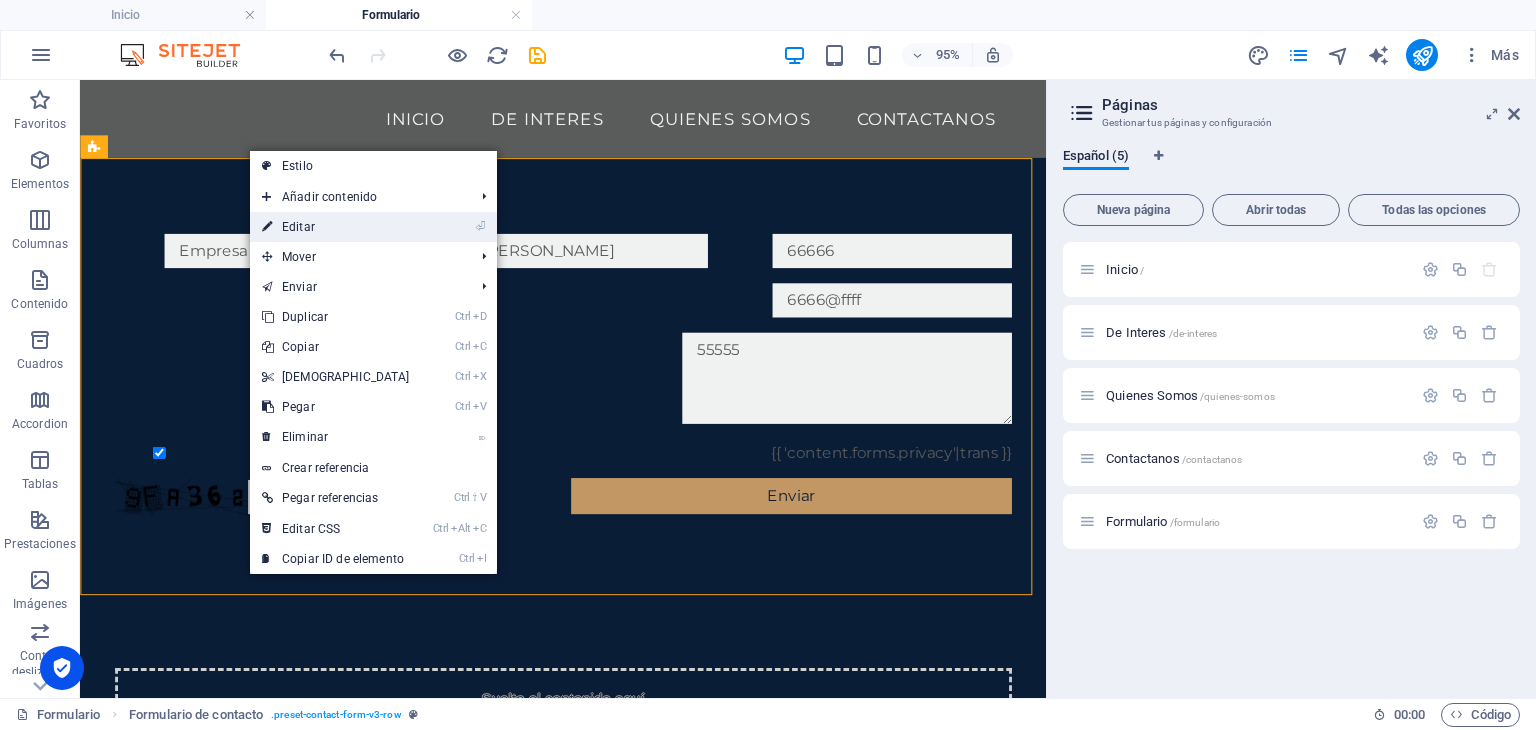 click on "⏎  Editar" at bounding box center (336, 227) 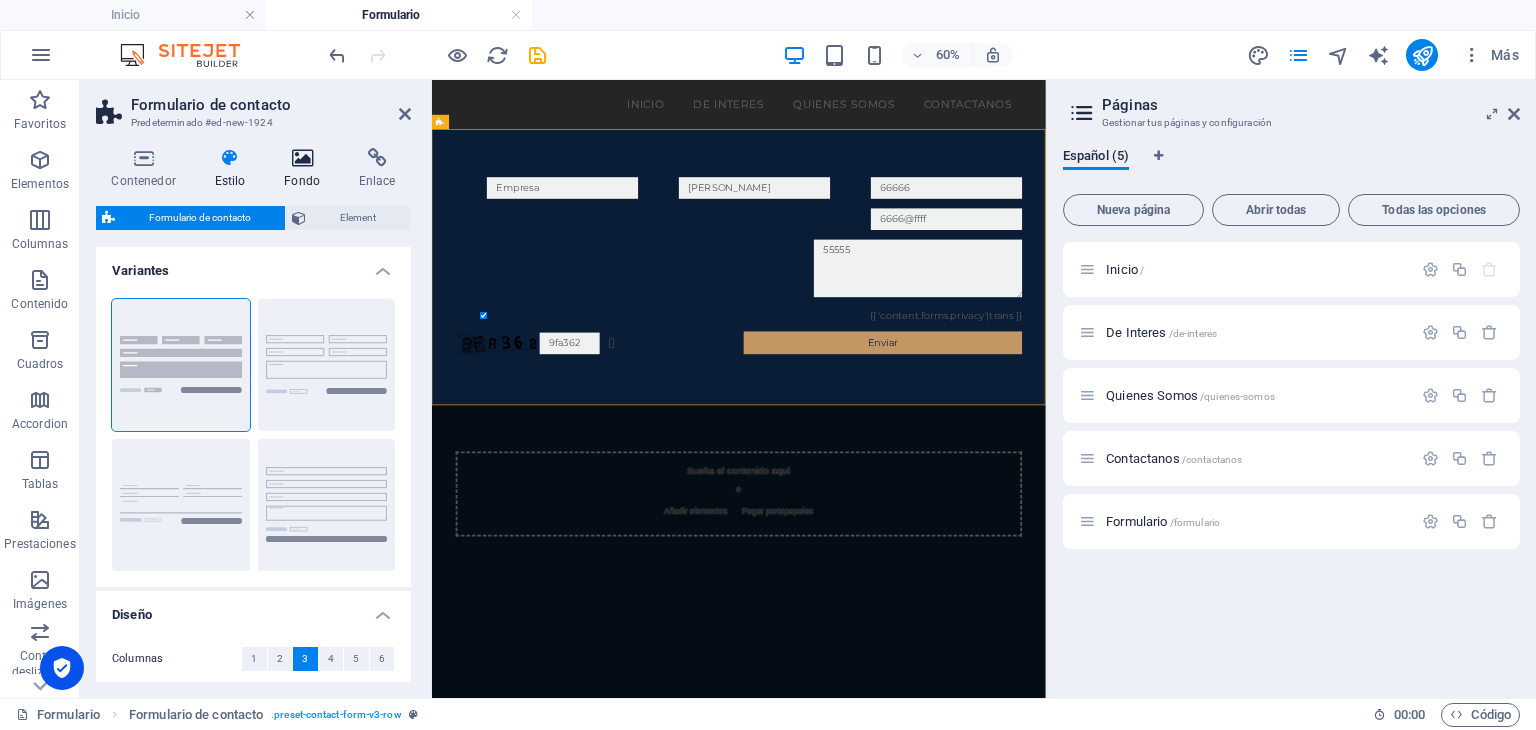click at bounding box center [302, 158] 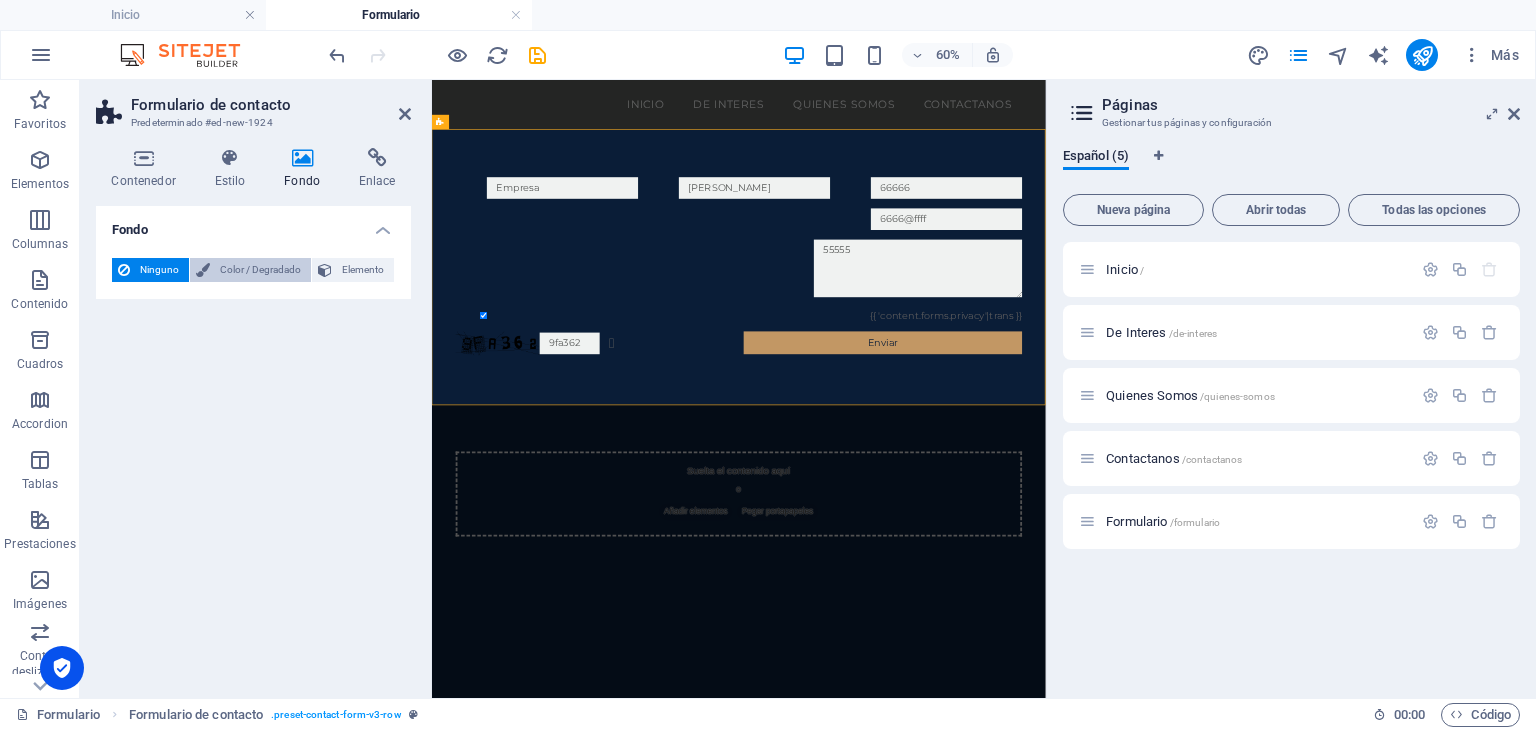 click on "Color / Degradado" at bounding box center [260, 270] 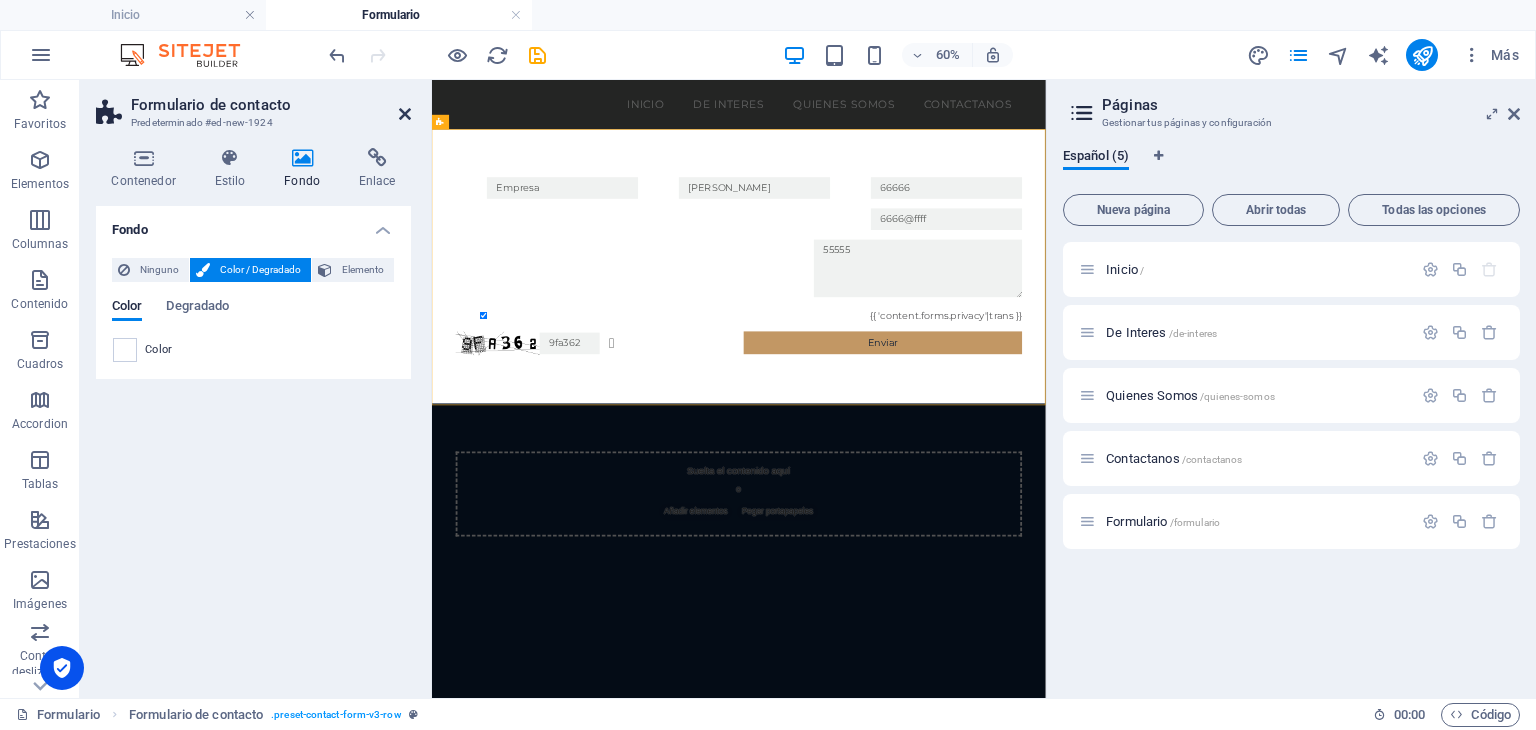 click at bounding box center (405, 114) 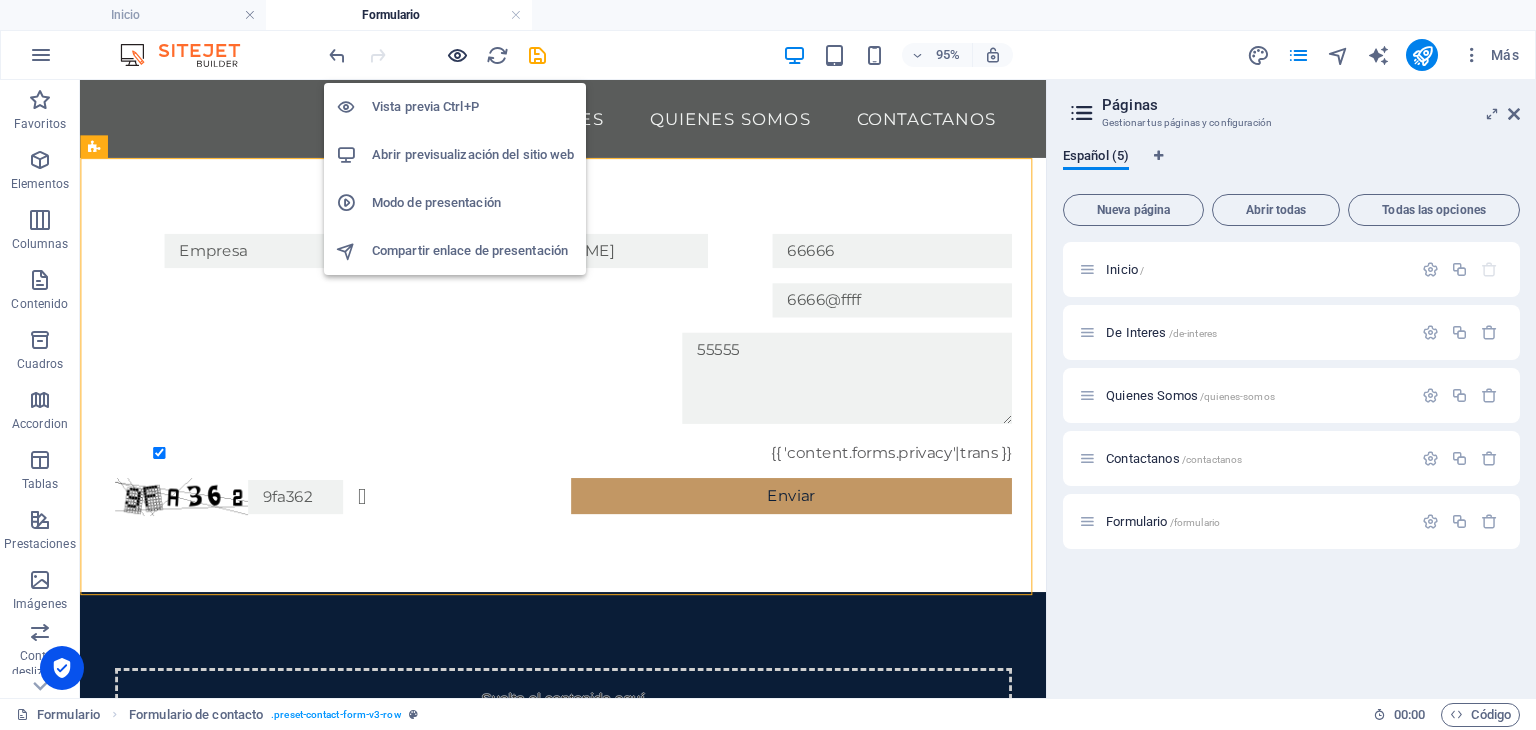 click at bounding box center [457, 55] 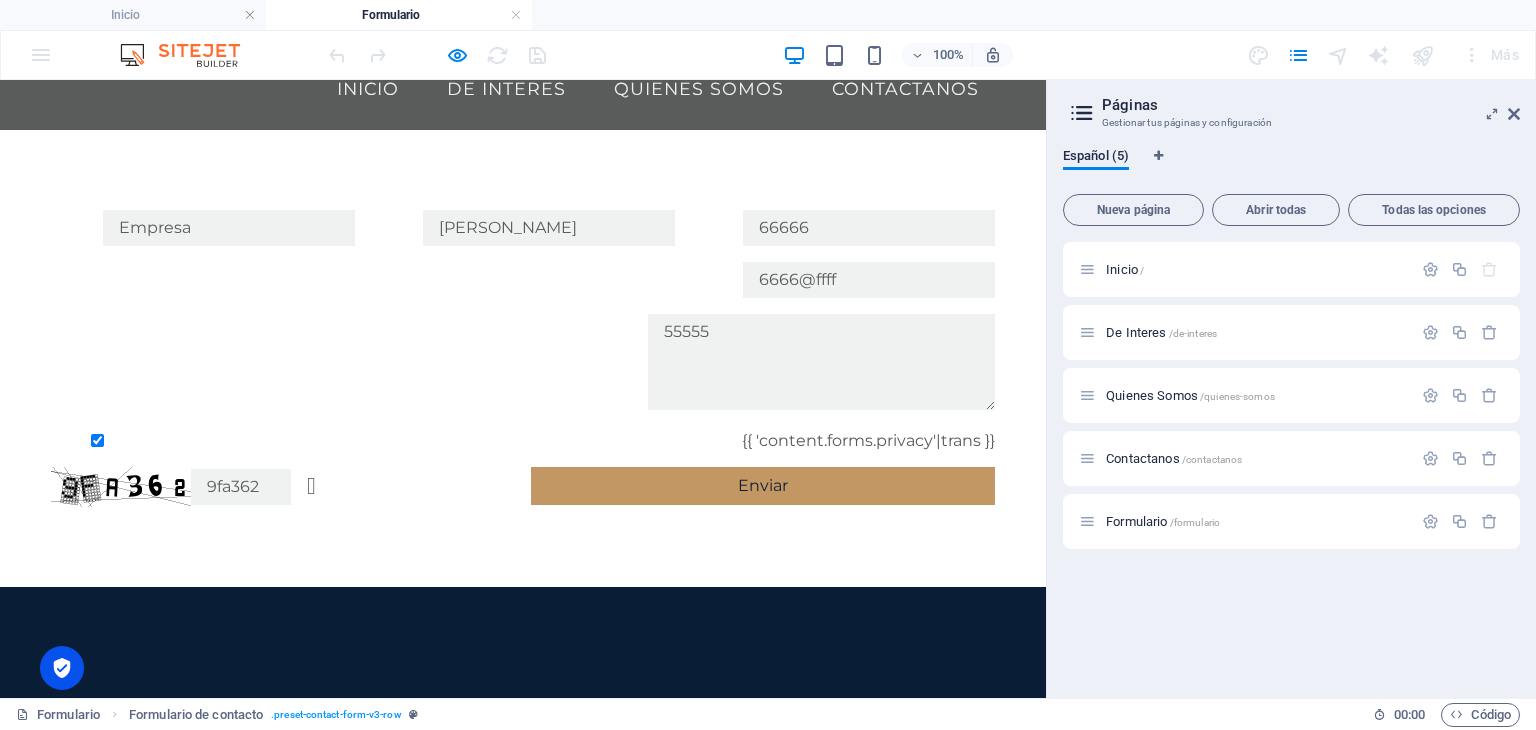 scroll, scrollTop: 0, scrollLeft: 0, axis: both 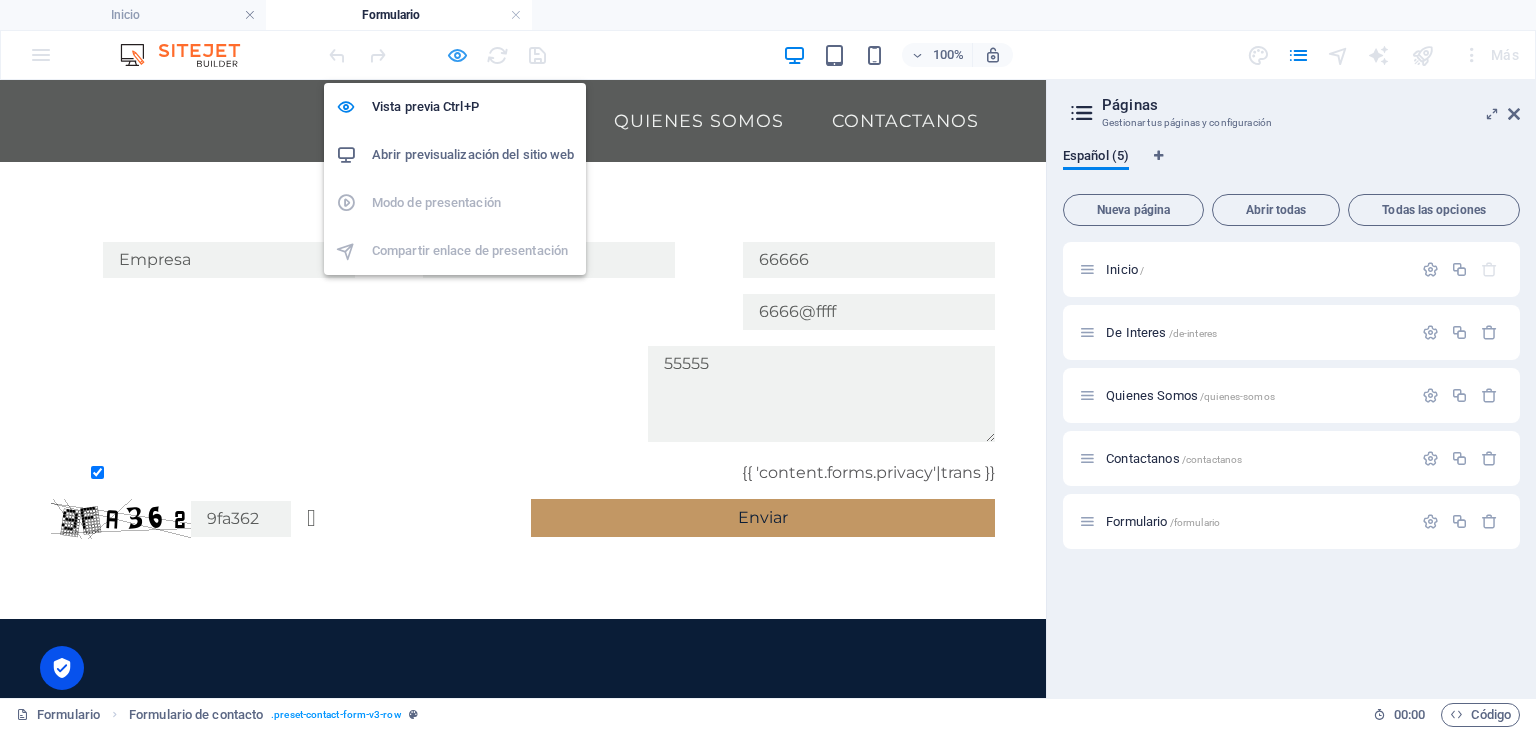 click at bounding box center [457, 55] 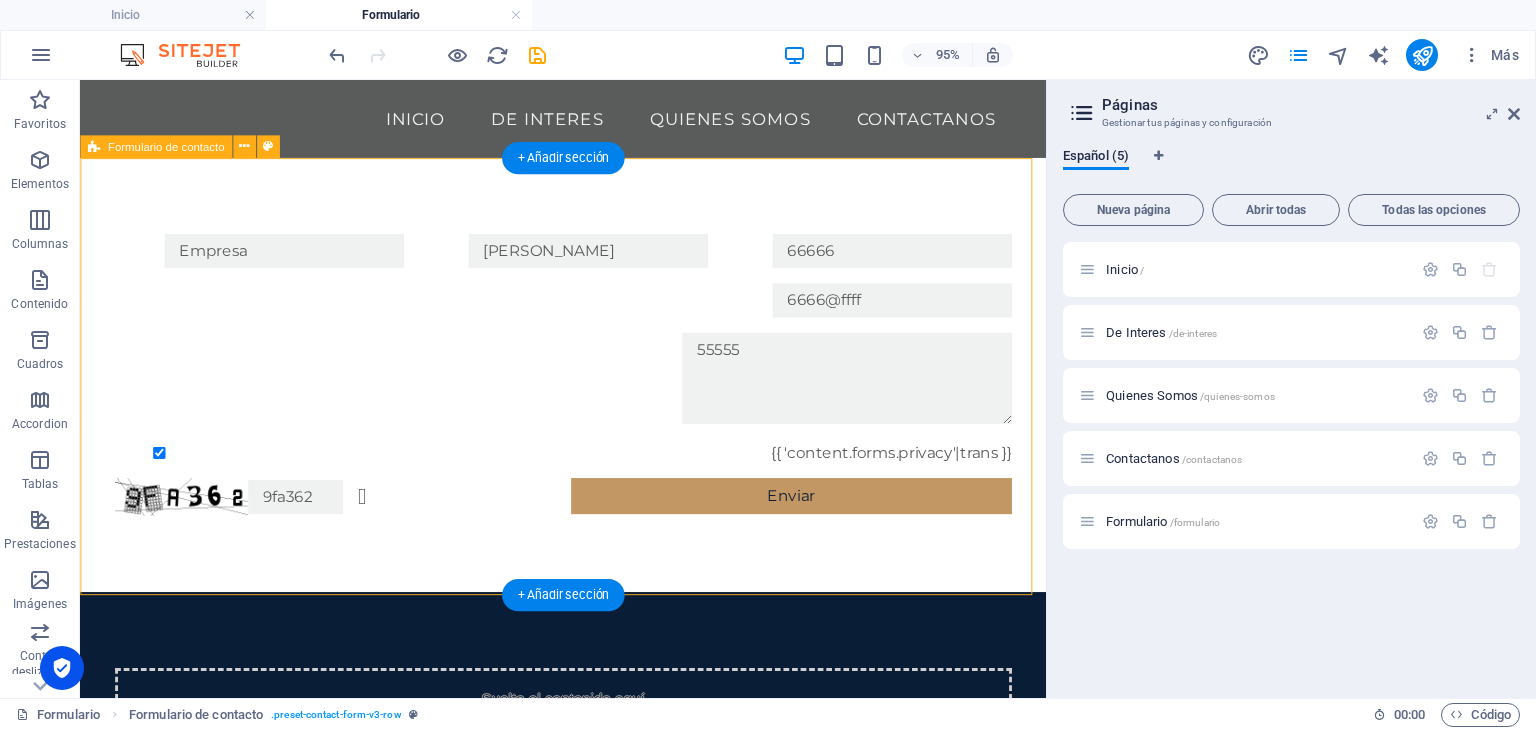 click on "[PERSON_NAME] 66666 6666@ffff 55555   {{ 'content.forms.privacy'|trans }} 9fa362 ¿Ilegible? Regenerar Enviar" at bounding box center [588, 390] 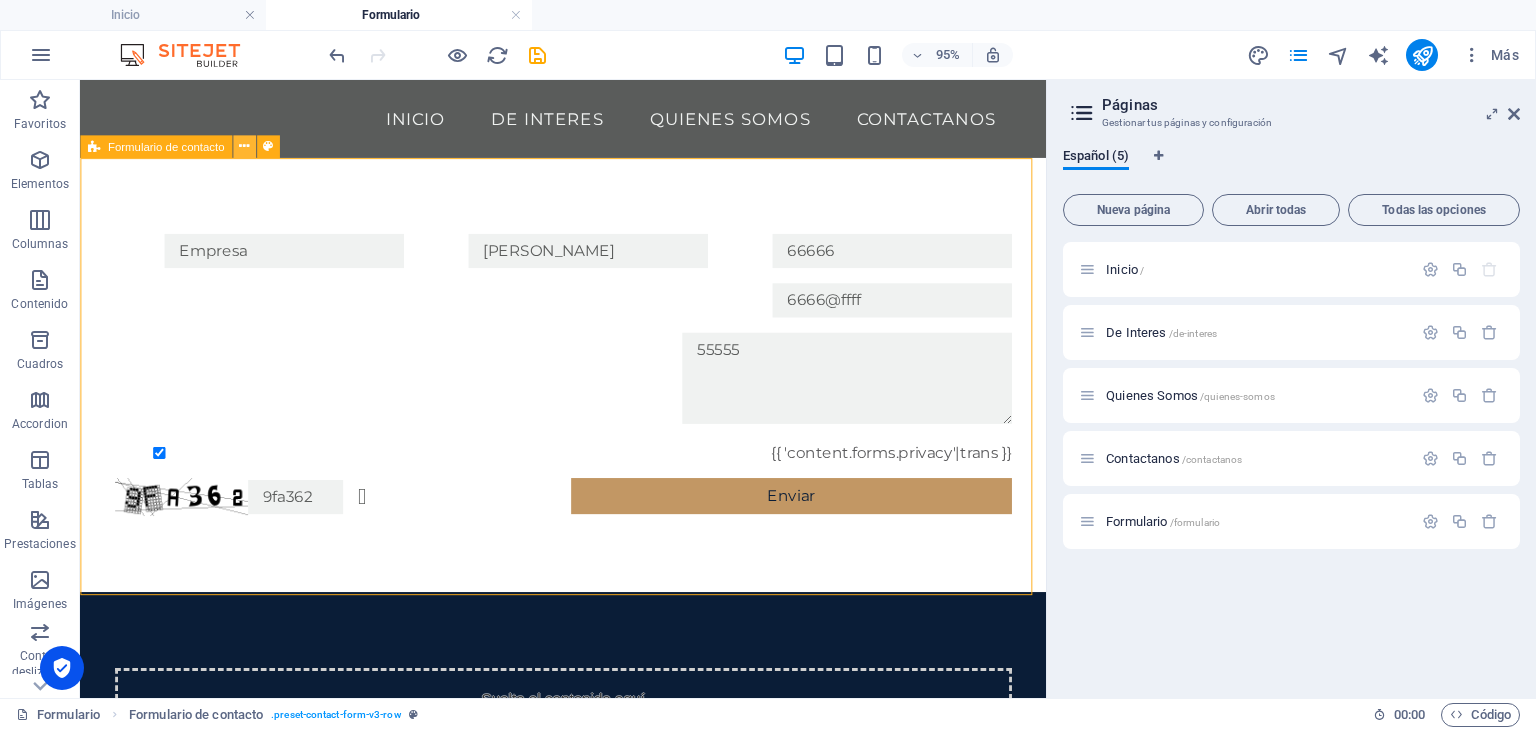 click at bounding box center [244, 146] 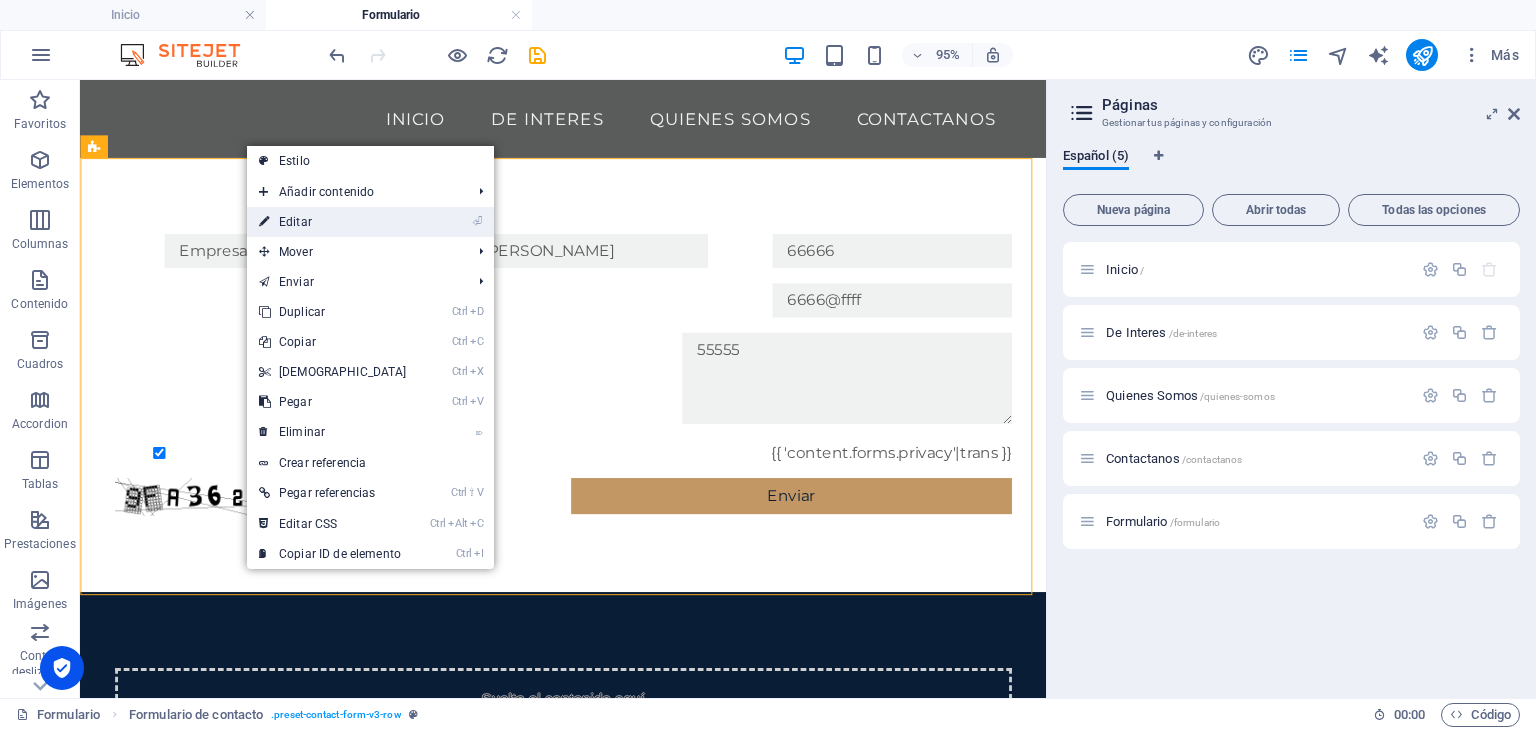 click on "⏎  Editar" at bounding box center (333, 222) 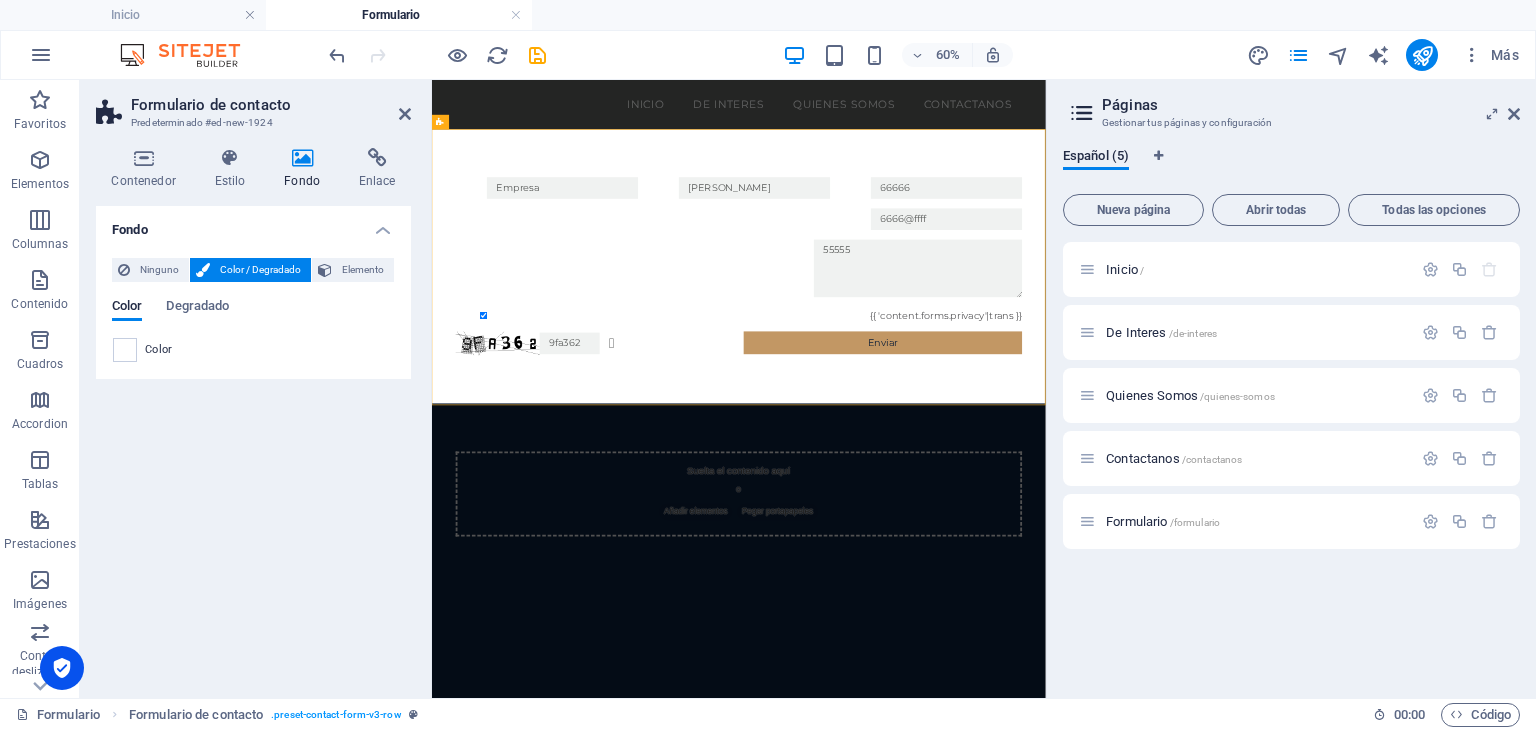 click on "Color" at bounding box center [159, 350] 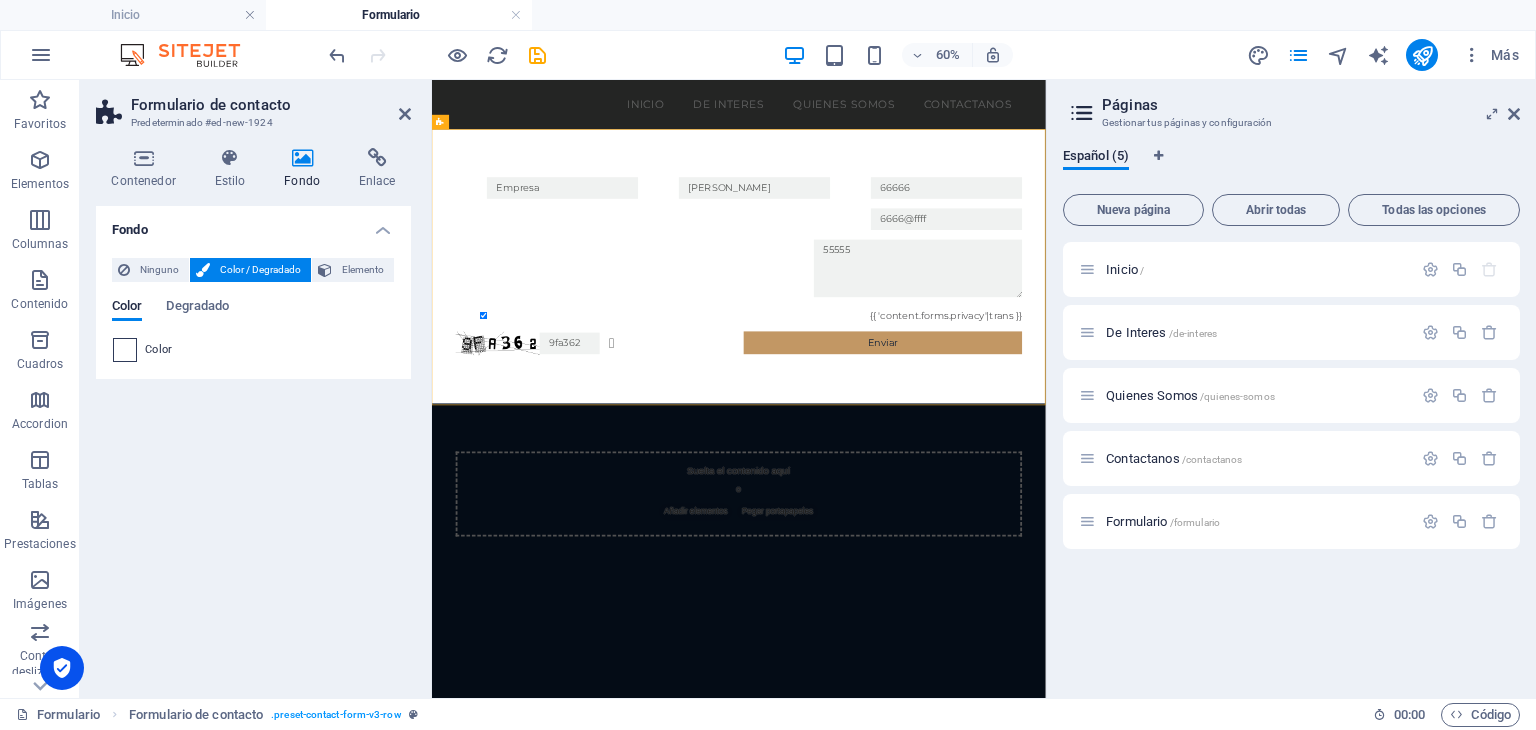 click at bounding box center [125, 350] 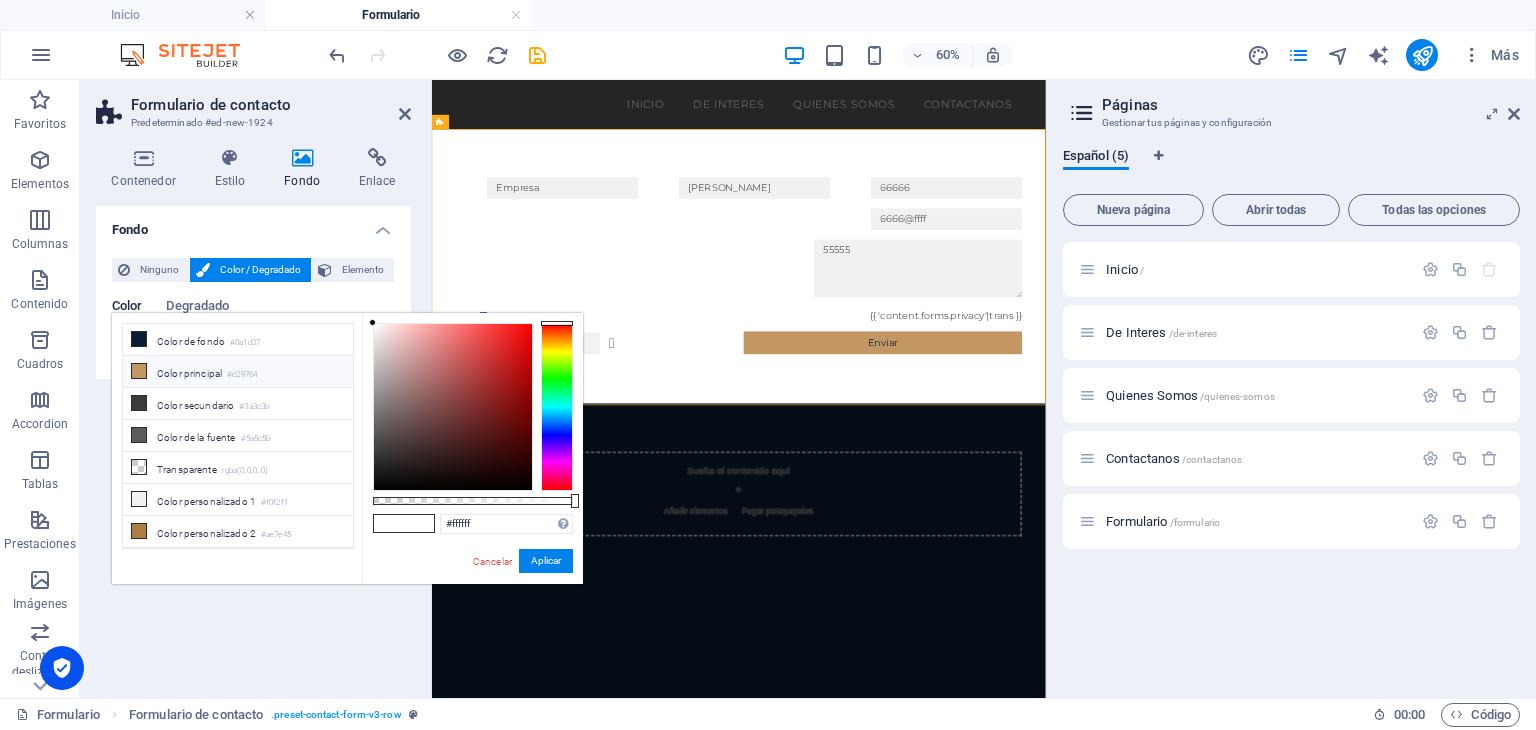 click on "Color principal
#c29764" at bounding box center (238, 372) 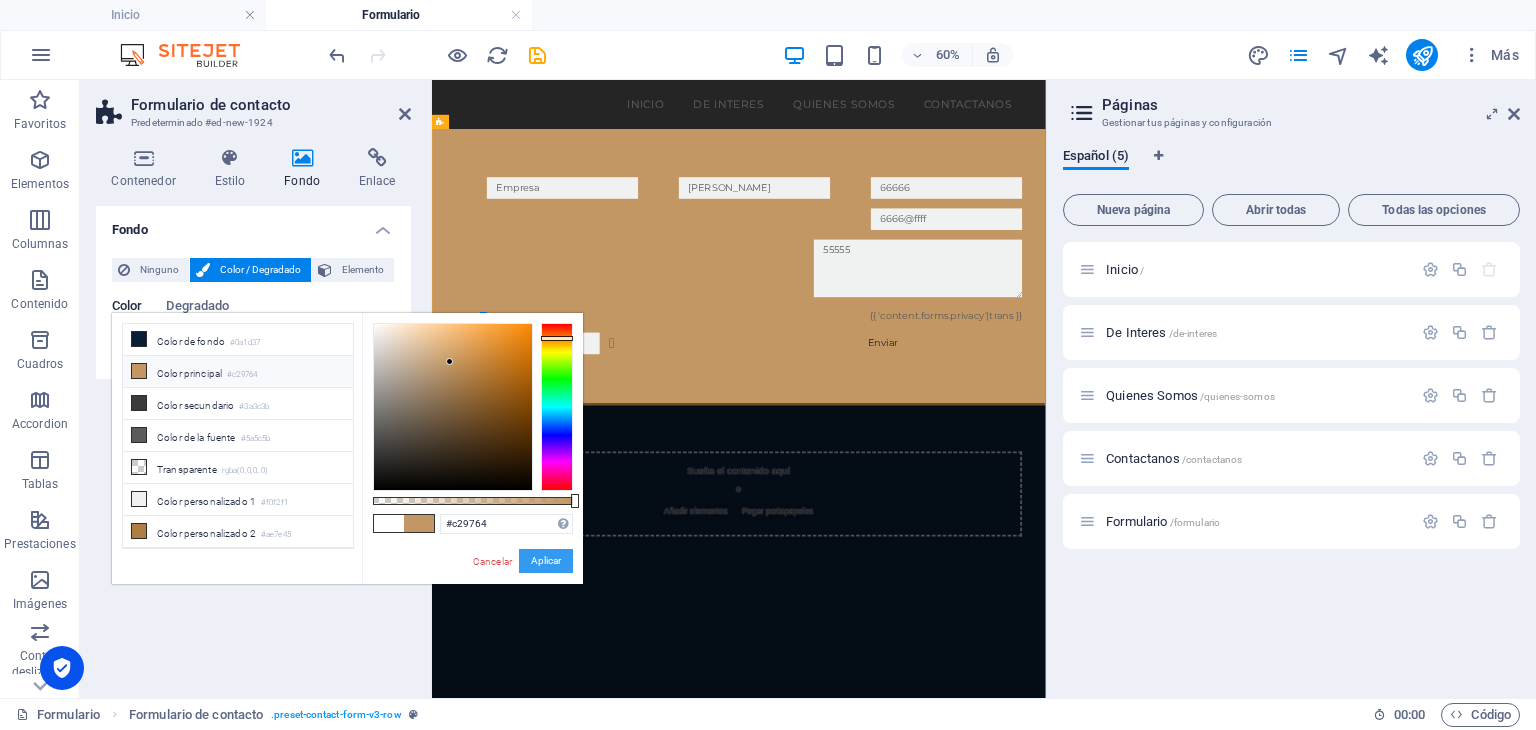 drag, startPoint x: 542, startPoint y: 565, endPoint x: 183, endPoint y: 806, distance: 432.39102 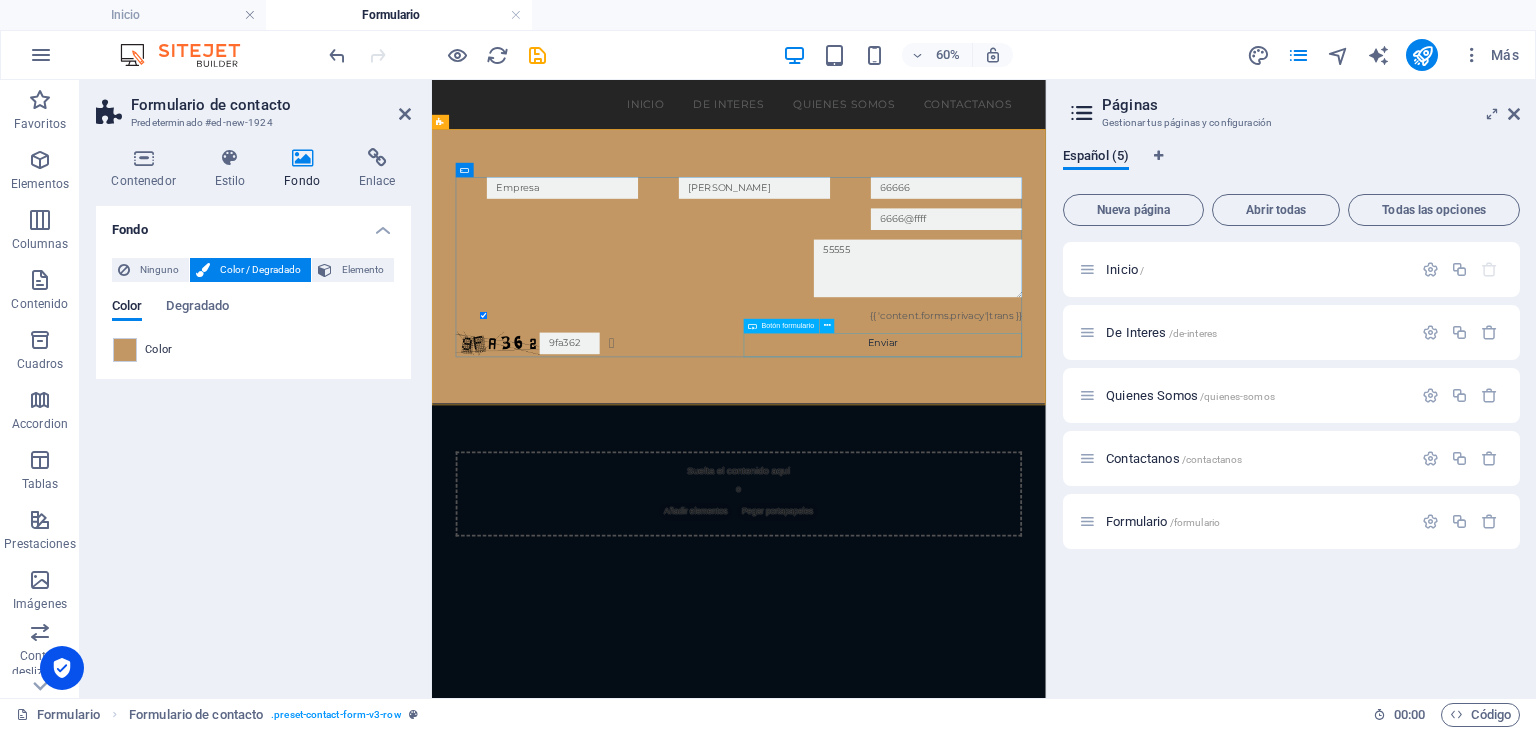 click on "Enviar" at bounding box center (1184, 519) 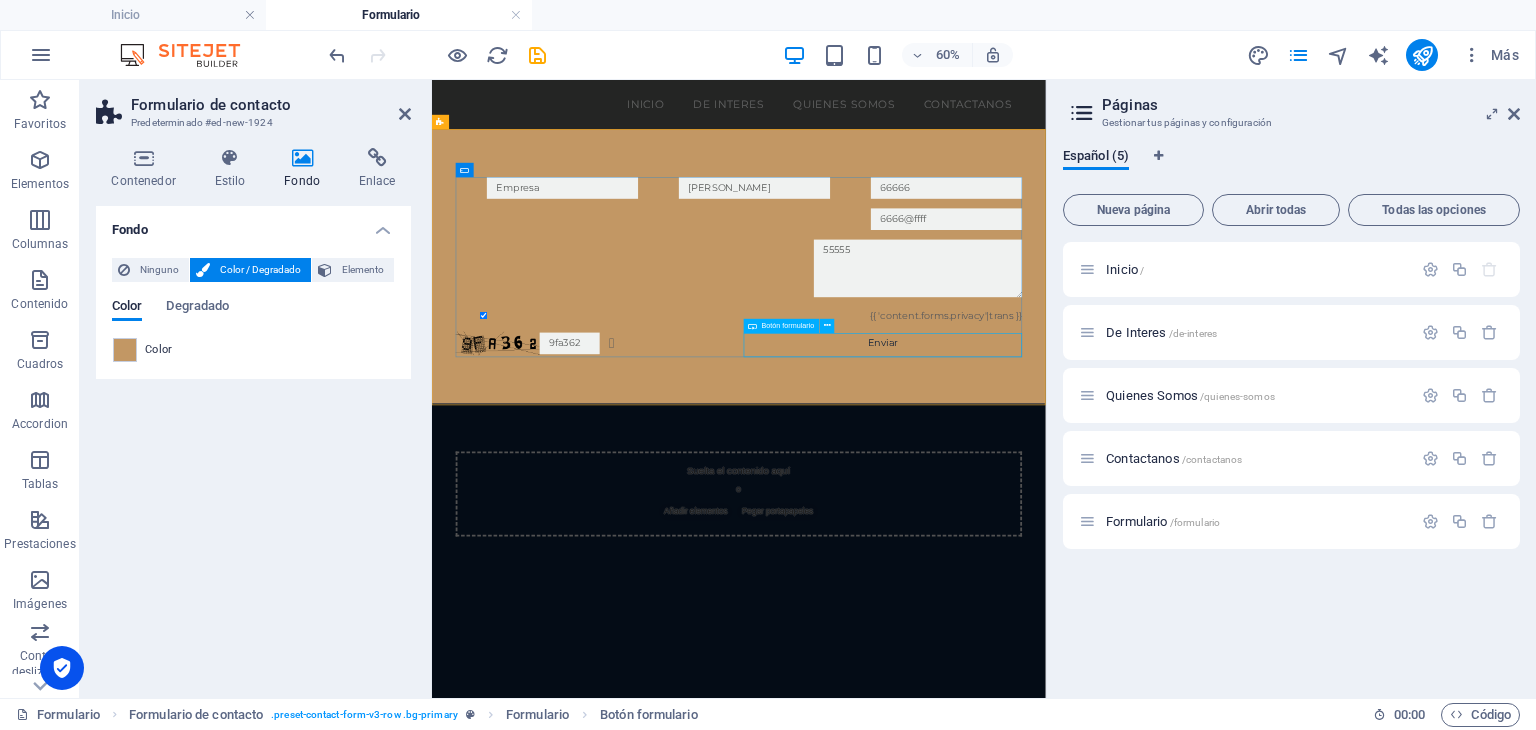 click on "Enviar" at bounding box center [1184, 519] 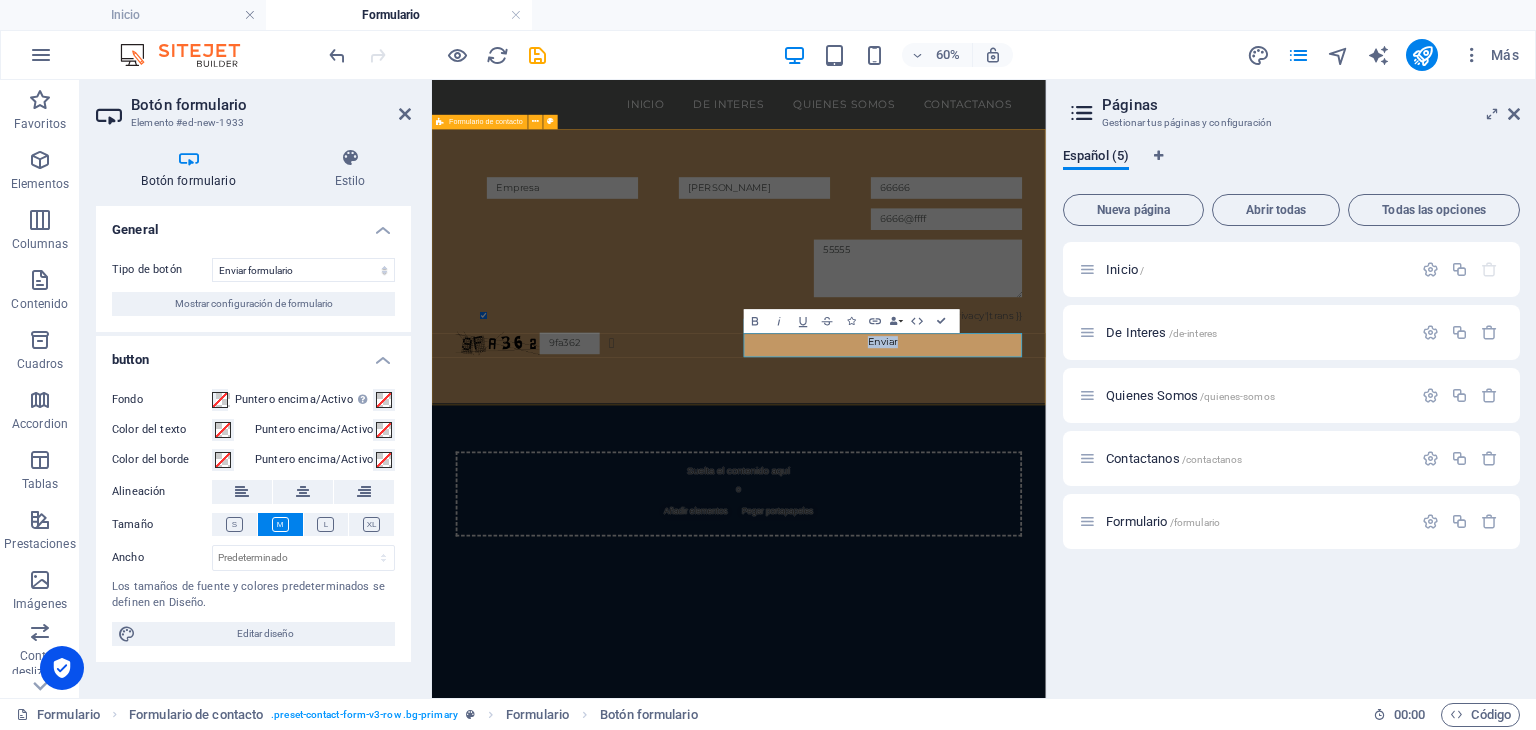 click on "[PERSON_NAME] 66666 6666@ffff 55555   {{ 'content.forms.privacy'|trans }} 9fa362 ¿Ilegible? Regenerar Enviar" at bounding box center (943, 390) 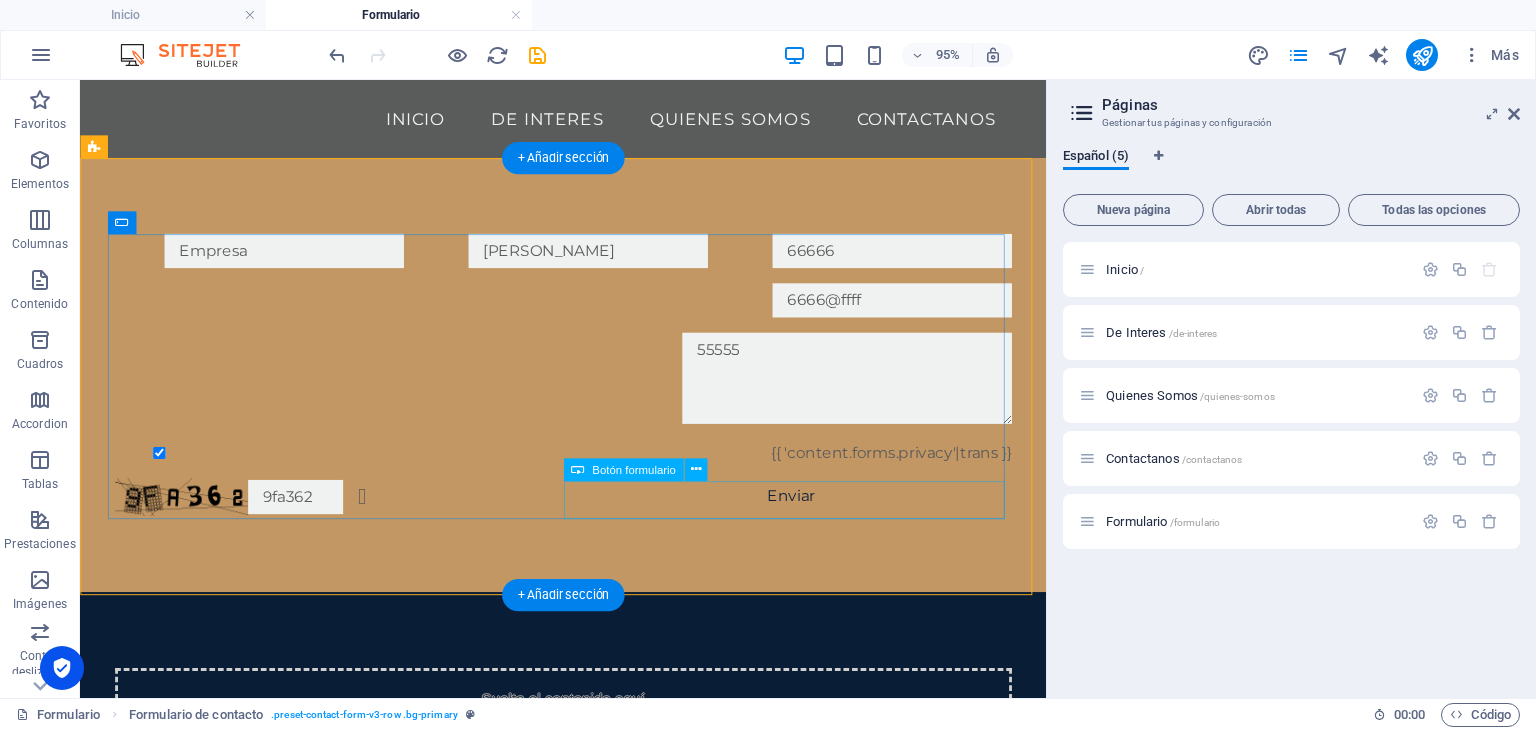 click on "Enviar" at bounding box center (829, 519) 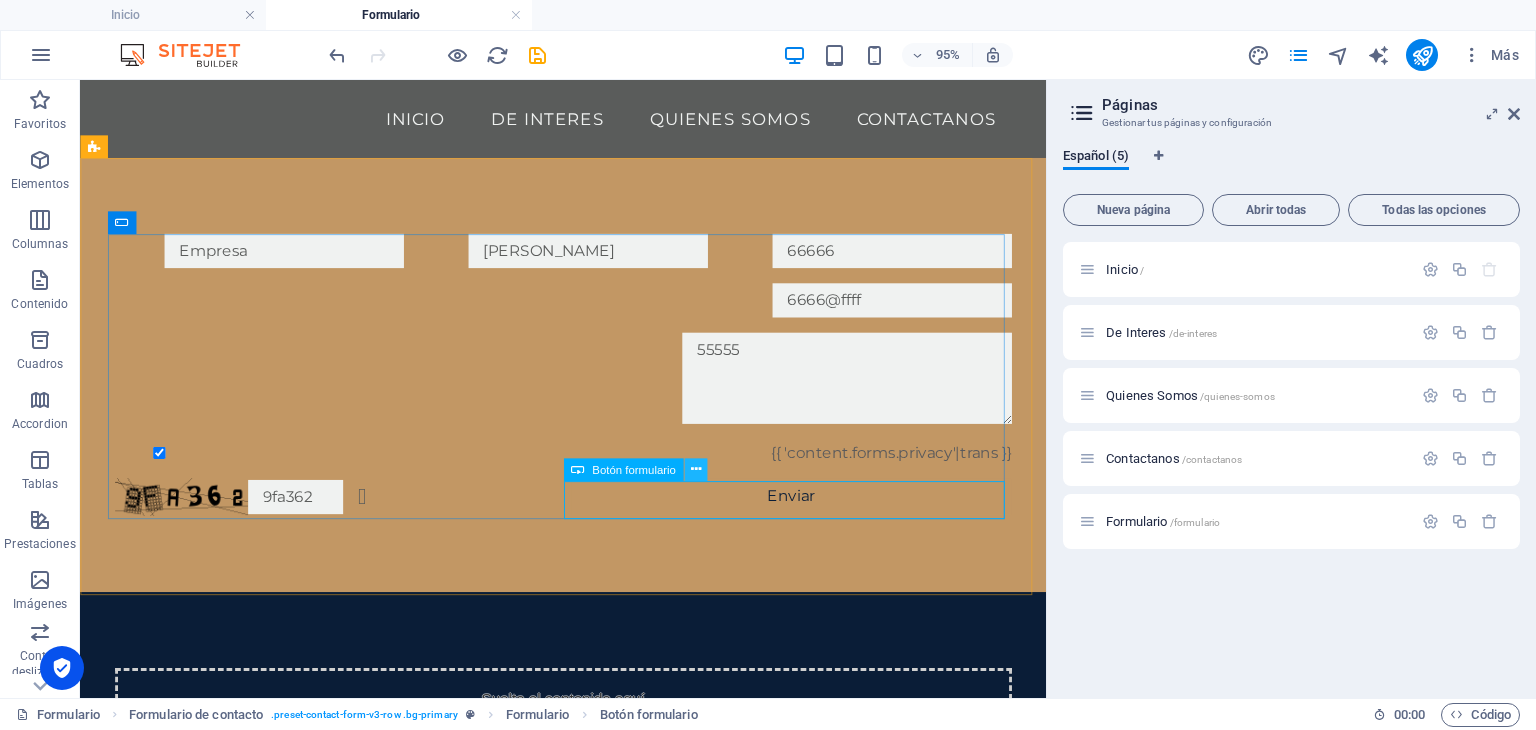 click at bounding box center (695, 469) 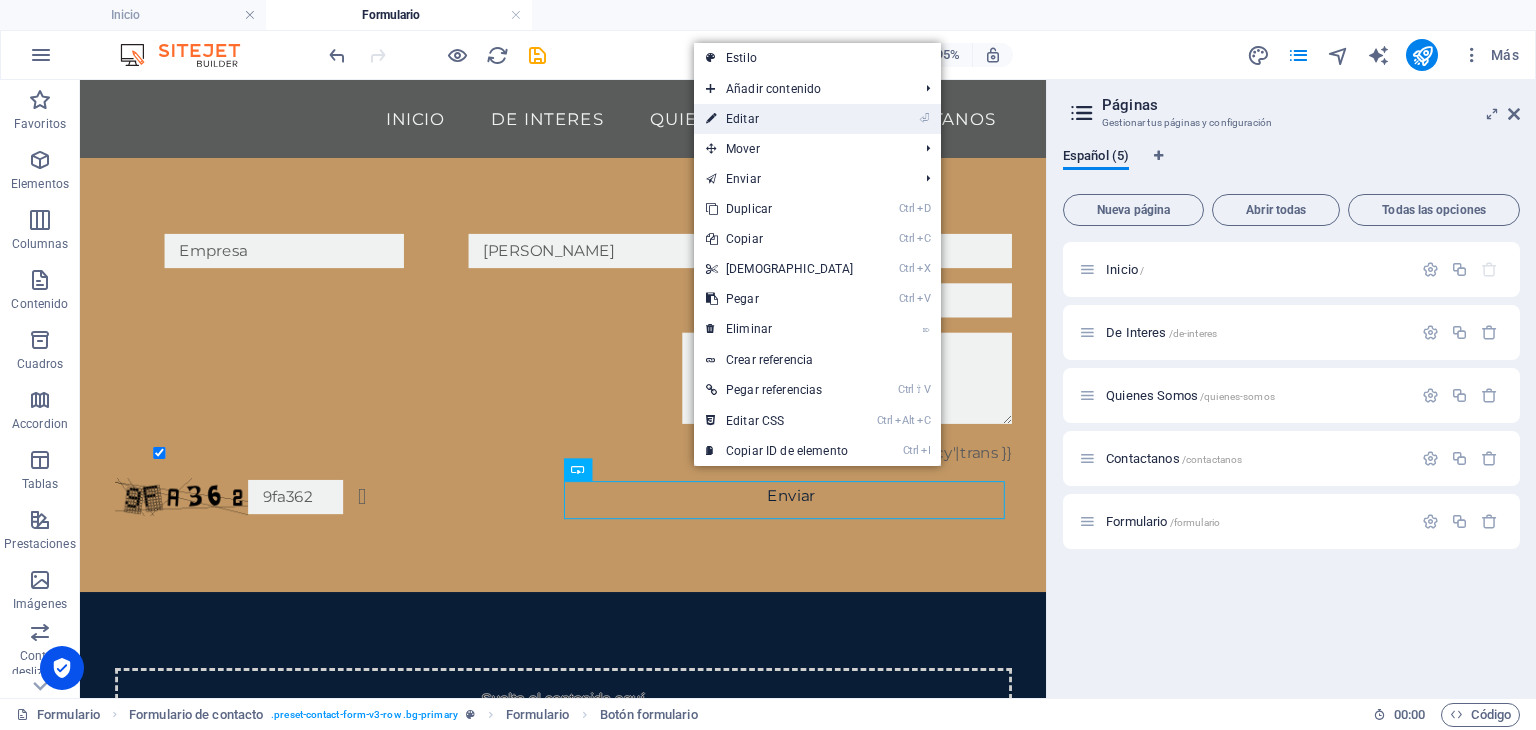 click on "⏎  Editar" at bounding box center [780, 119] 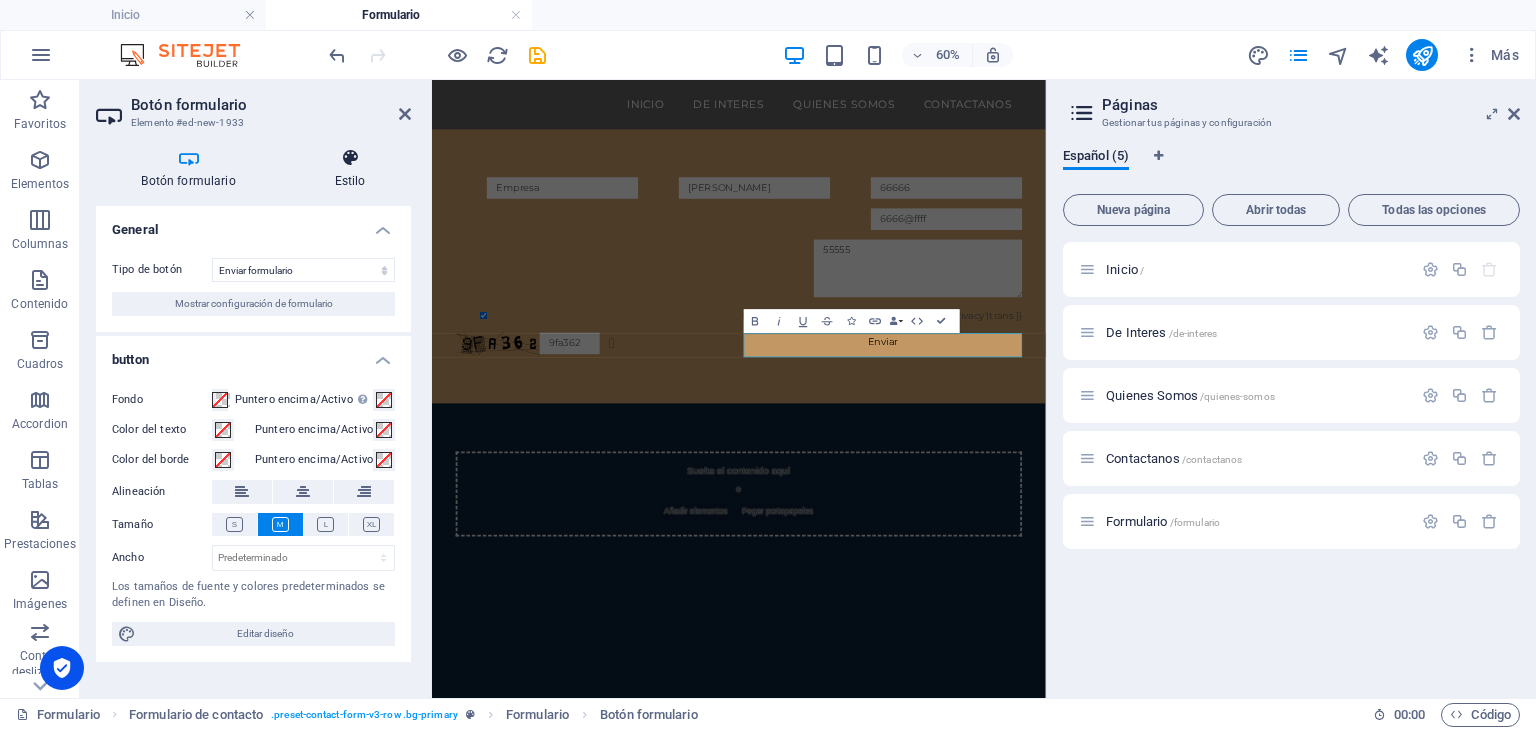 click at bounding box center [350, 158] 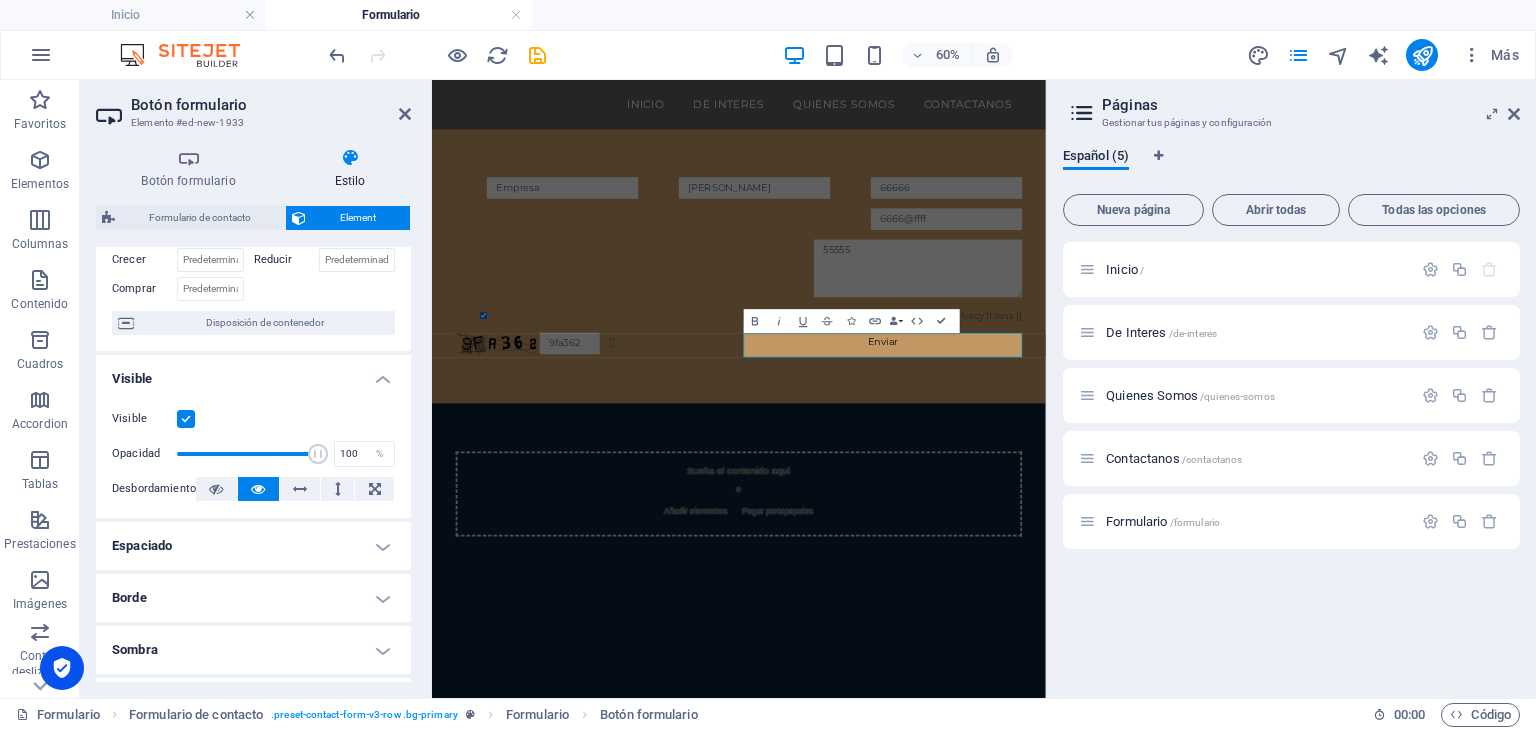 scroll, scrollTop: 0, scrollLeft: 0, axis: both 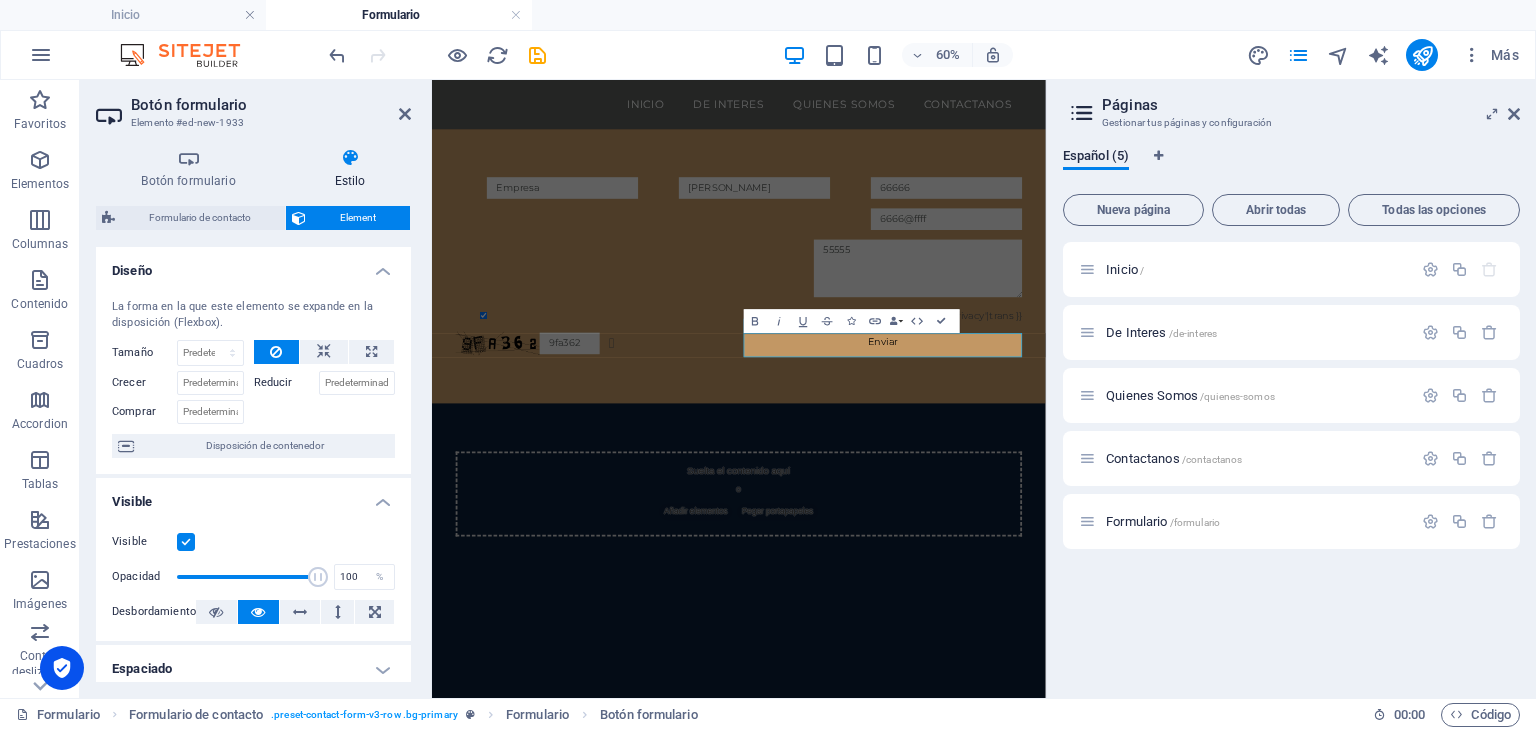click on "Diseño" at bounding box center (253, 265) 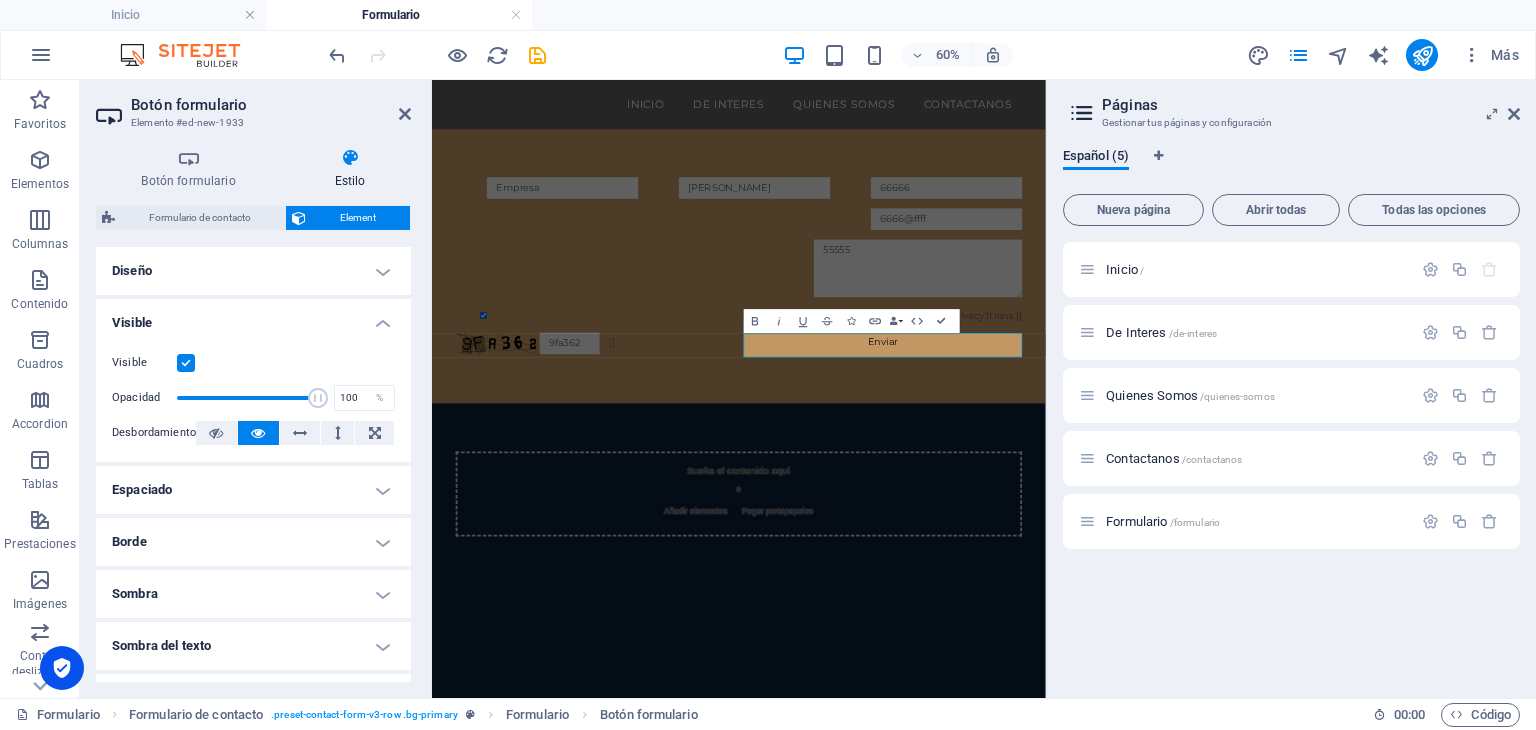 click on "Visible" at bounding box center [253, 317] 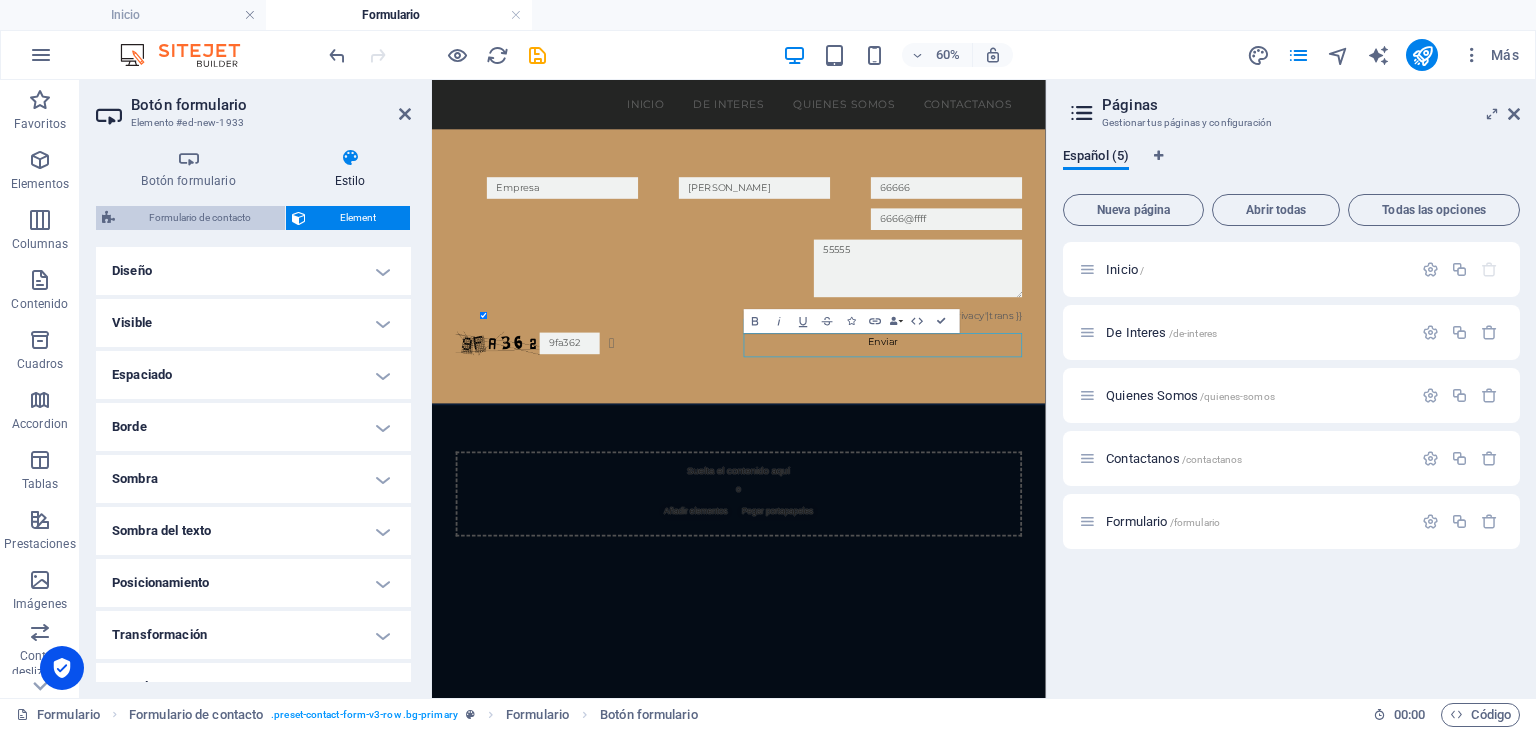 click on "Formulario de contacto" at bounding box center [200, 218] 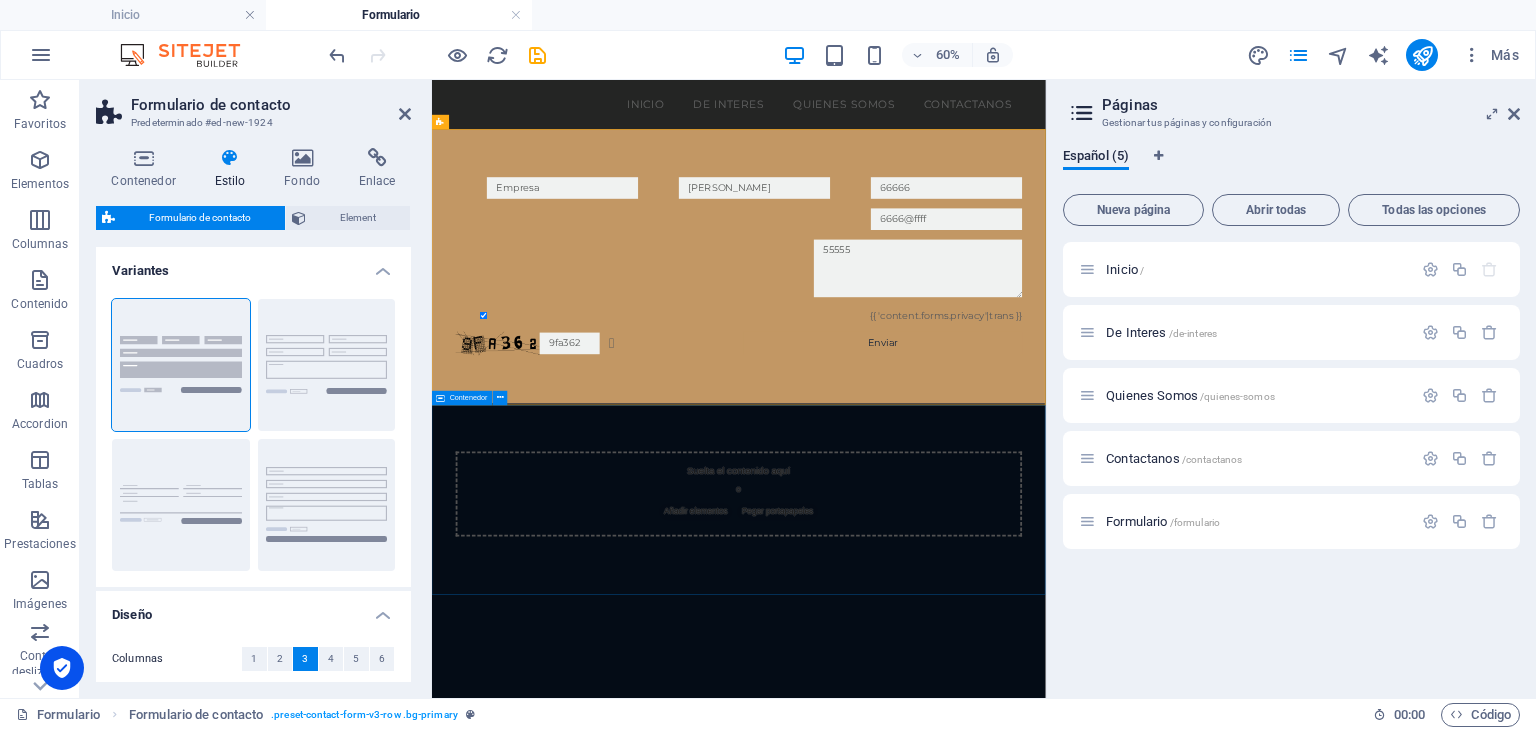 click on "Suelta el contenido aquí o  Añadir elementos  Pegar portapapeles" at bounding box center (943, 778) 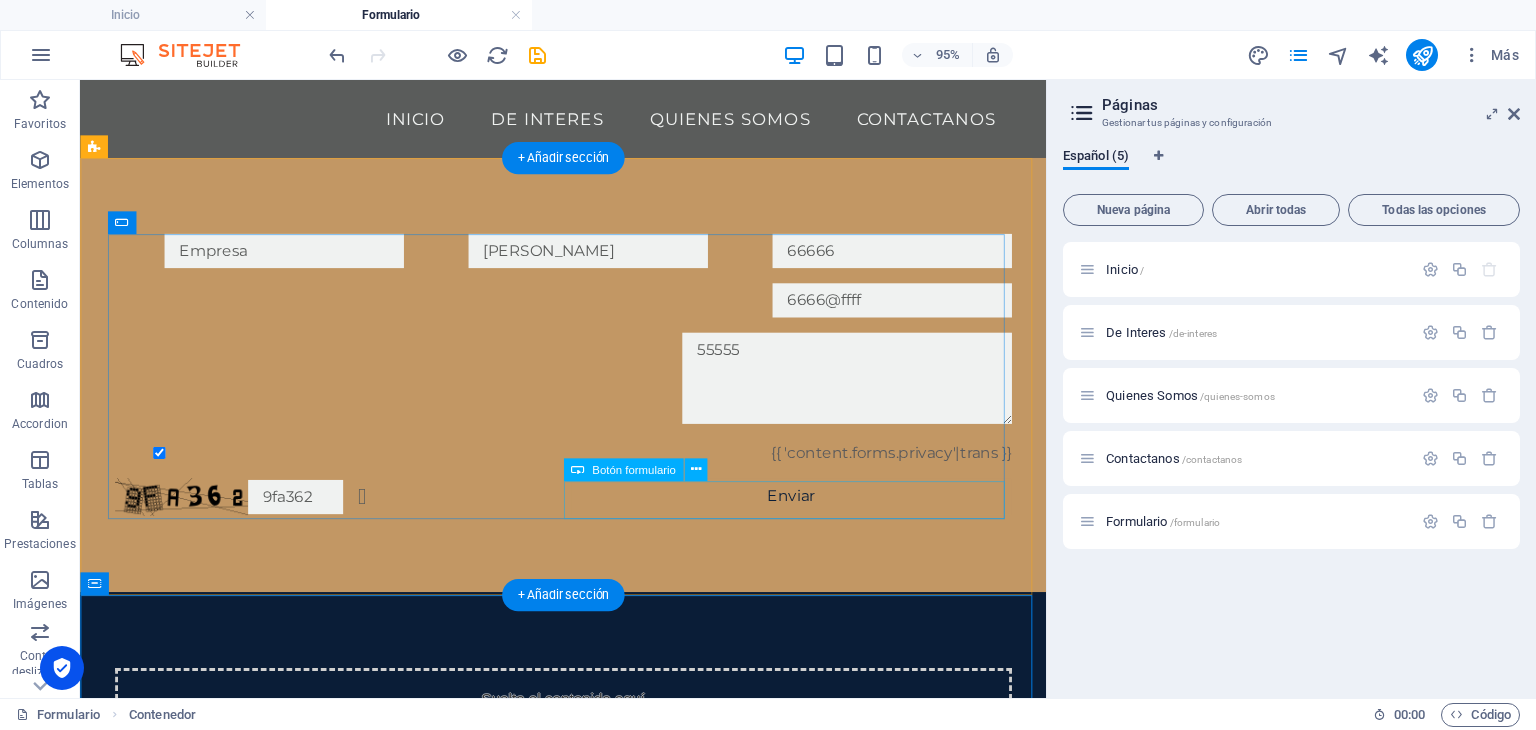 click on "Enviar" at bounding box center [829, 519] 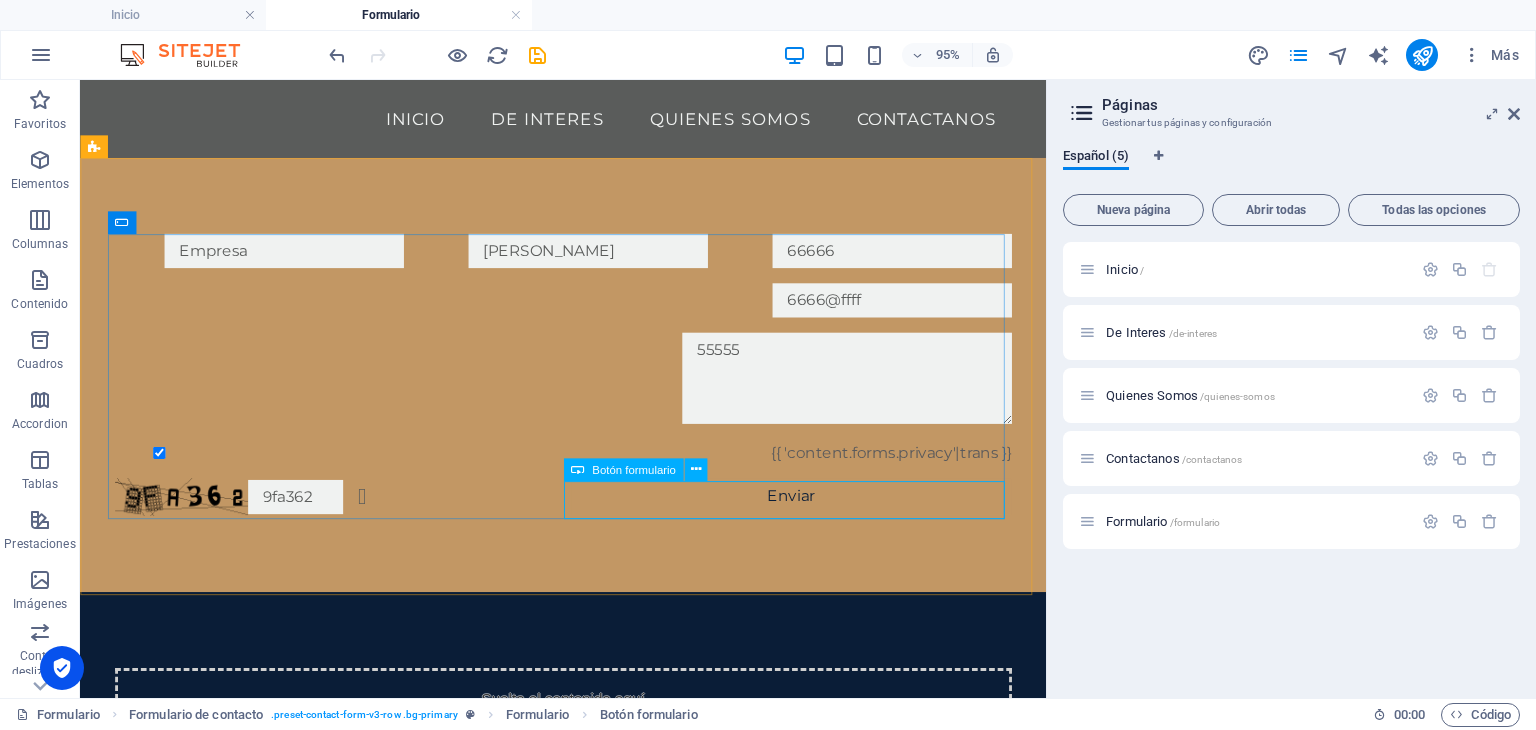 click on "Botón formulario" at bounding box center (634, 468) 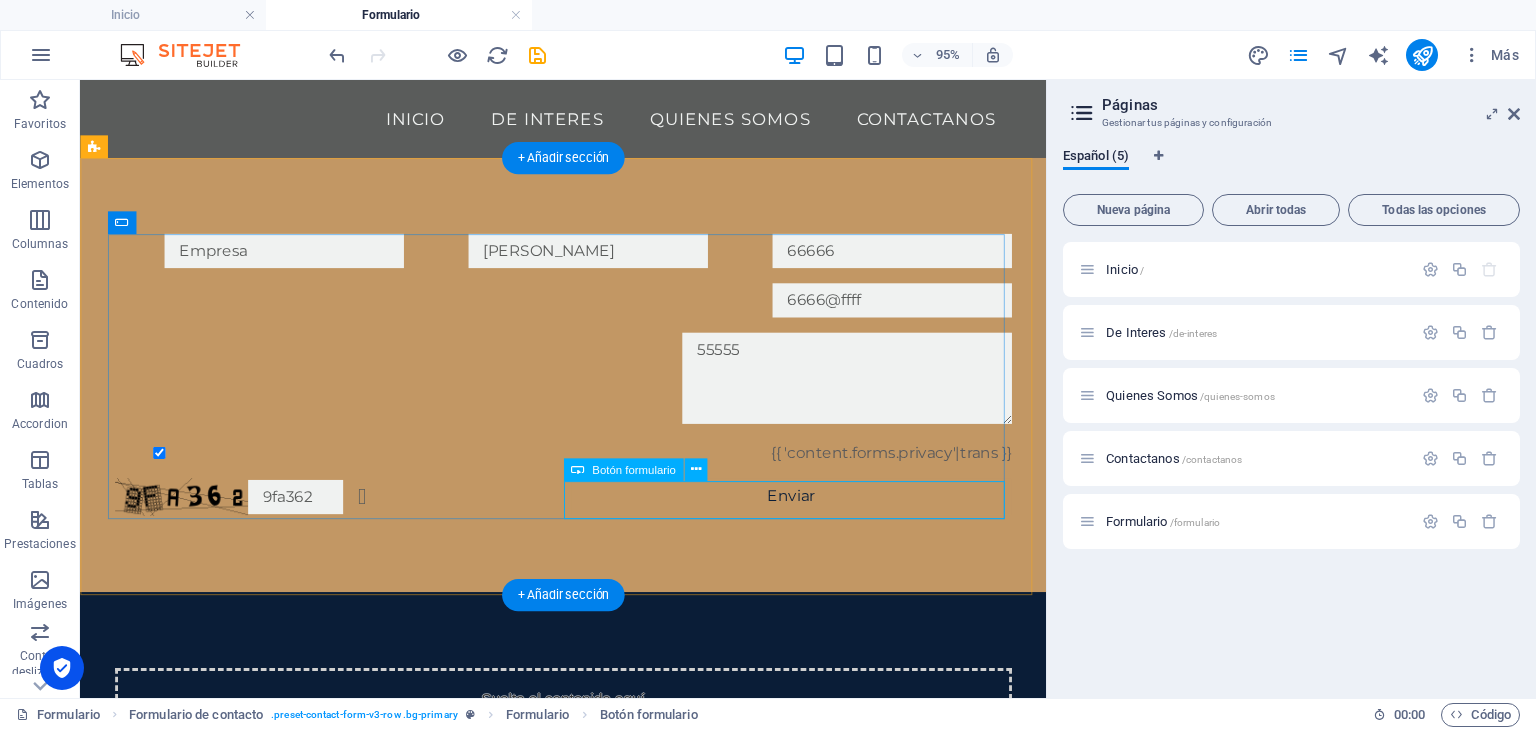 click on "Enviar" at bounding box center [829, 519] 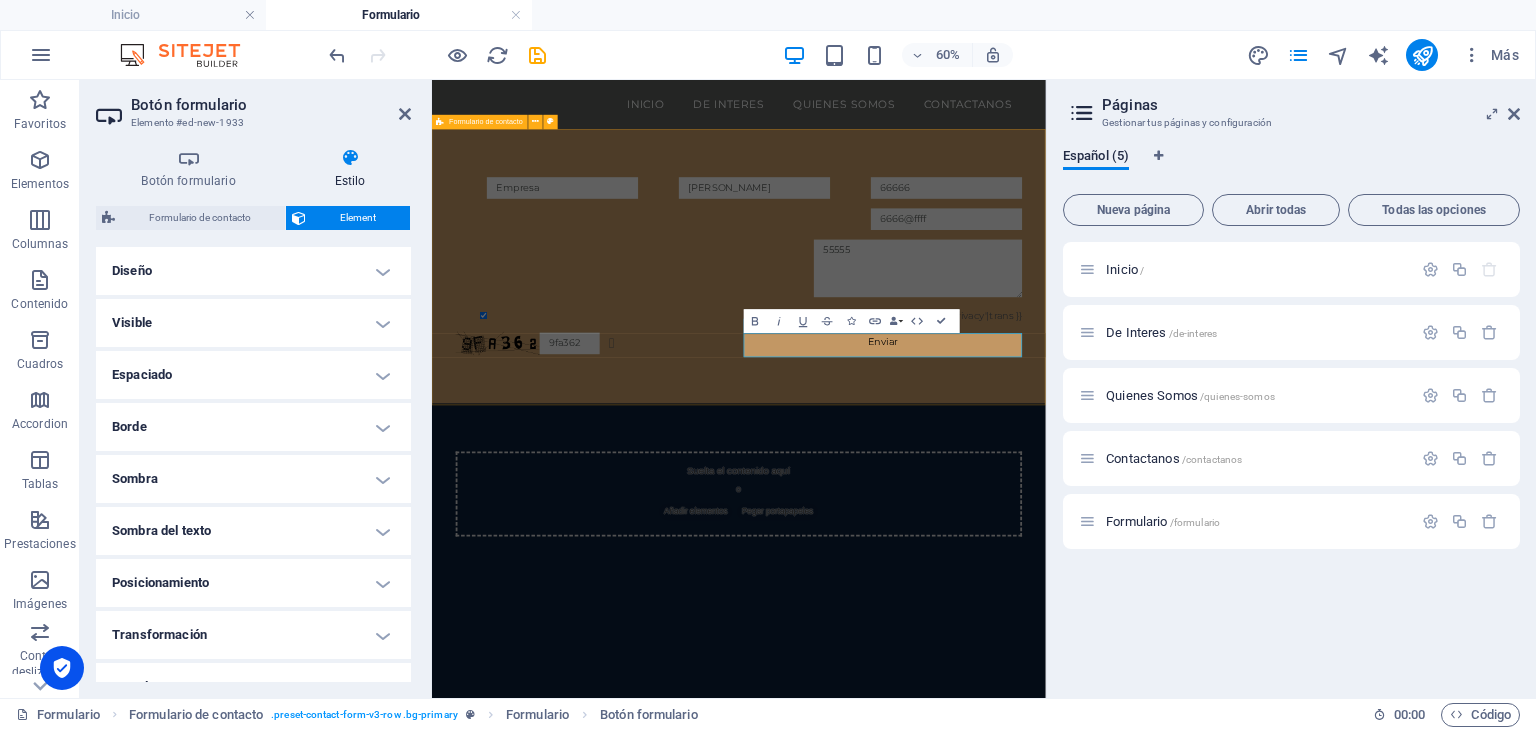 click on "[PERSON_NAME] 66666 6666@ffff 55555   {{ 'content.forms.privacy'|trans }} 9fa362 ¿Ilegible? Regenerar Enviar" at bounding box center [943, 390] 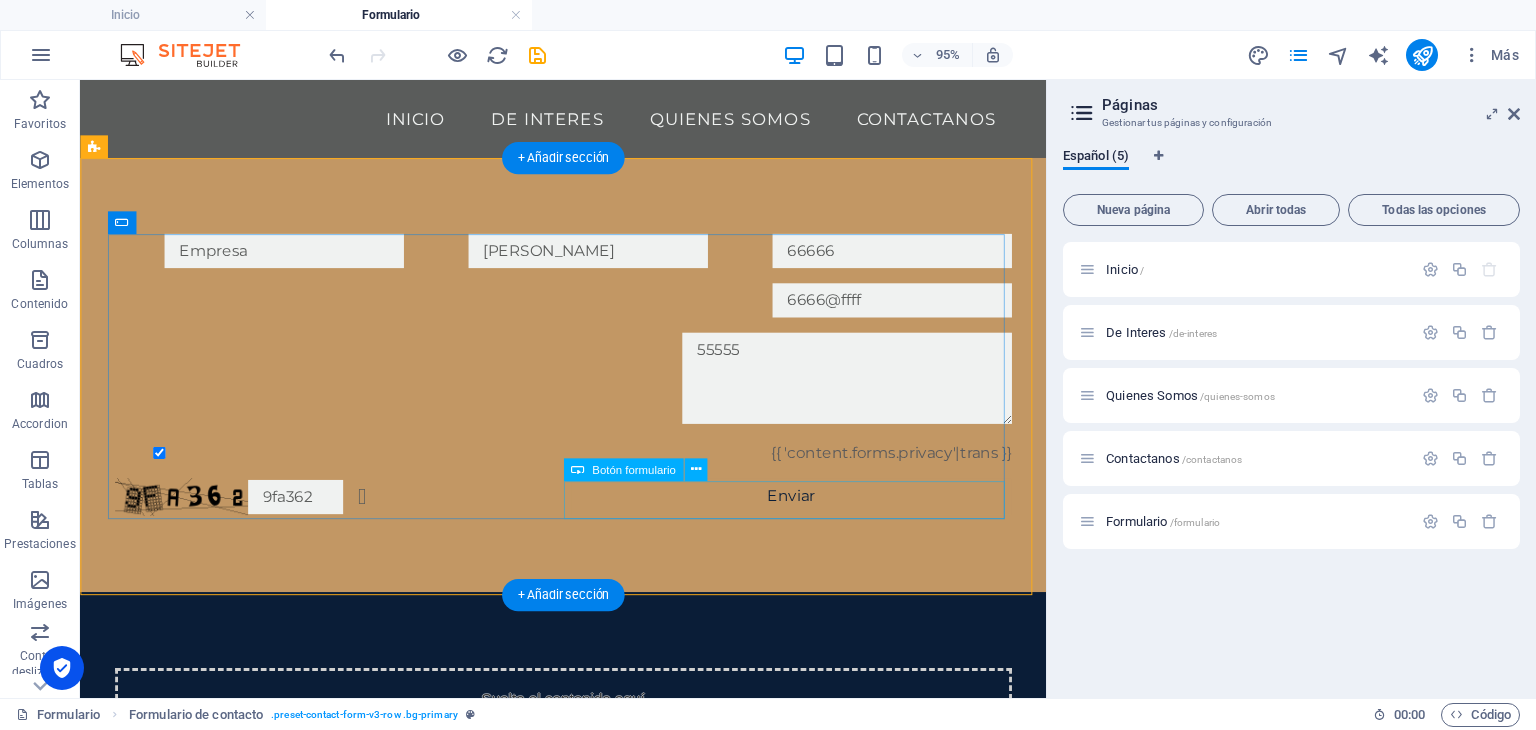 click on "Enviar" at bounding box center [829, 519] 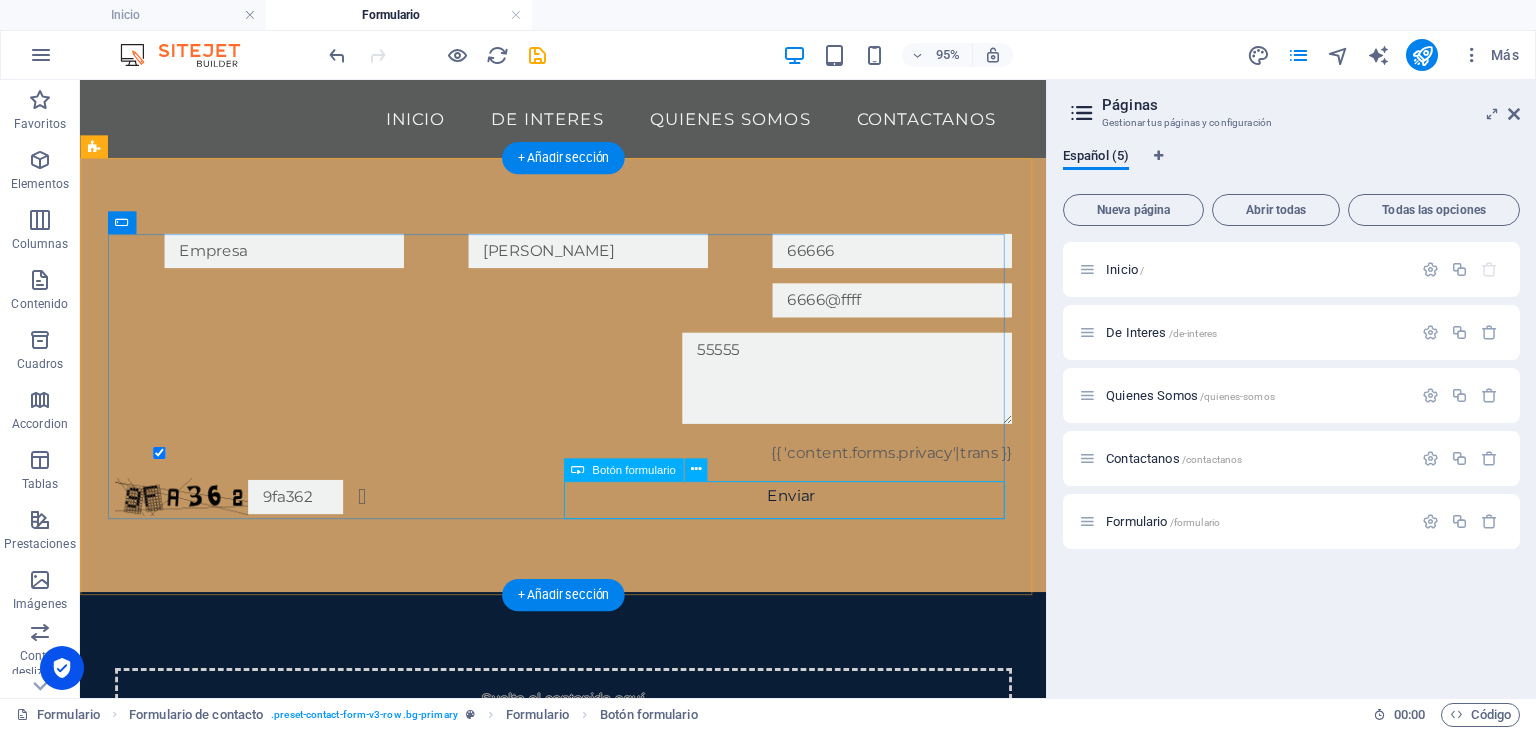 click on "Enviar" at bounding box center (829, 519) 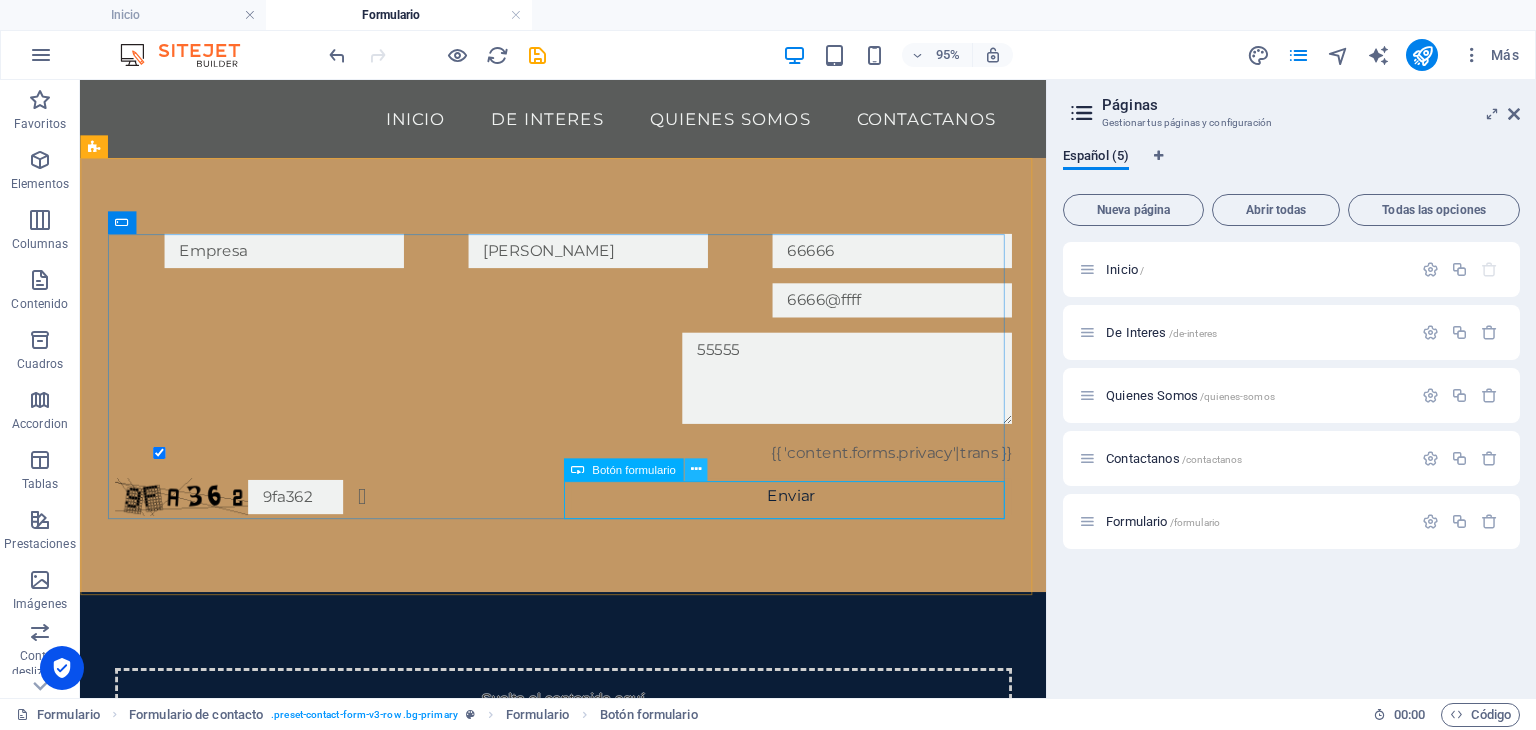 click at bounding box center [695, 469] 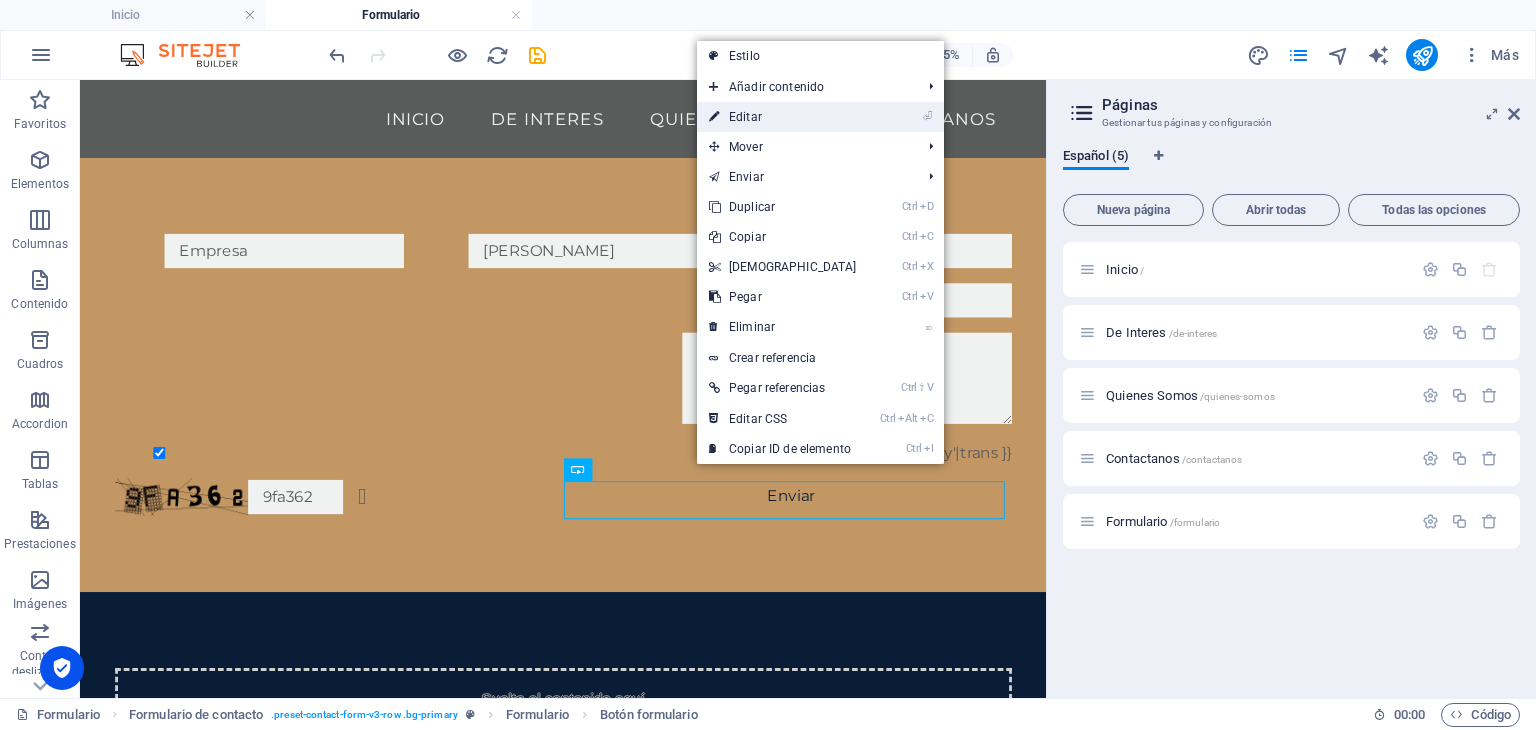 click on "⏎  Editar" at bounding box center (783, 117) 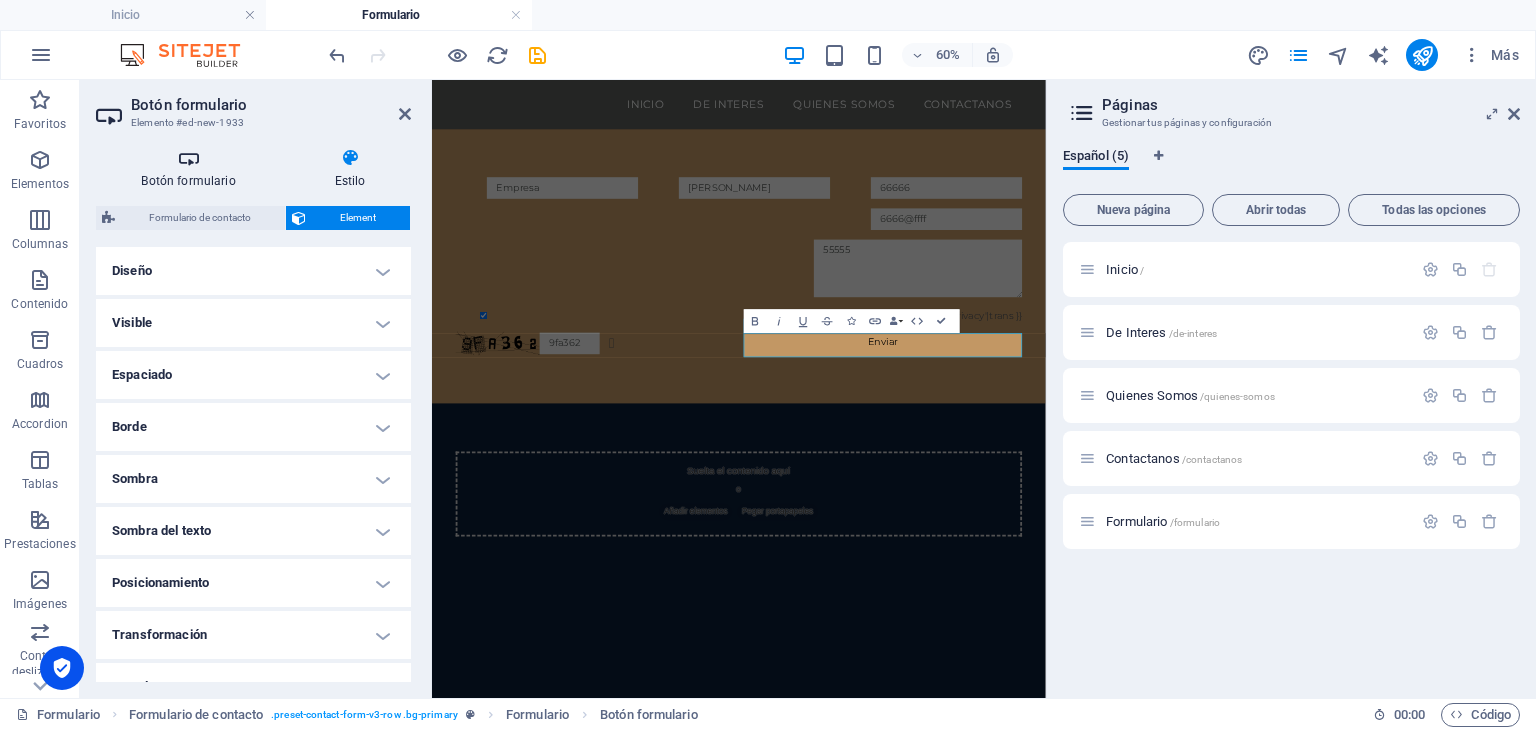 click at bounding box center [188, 158] 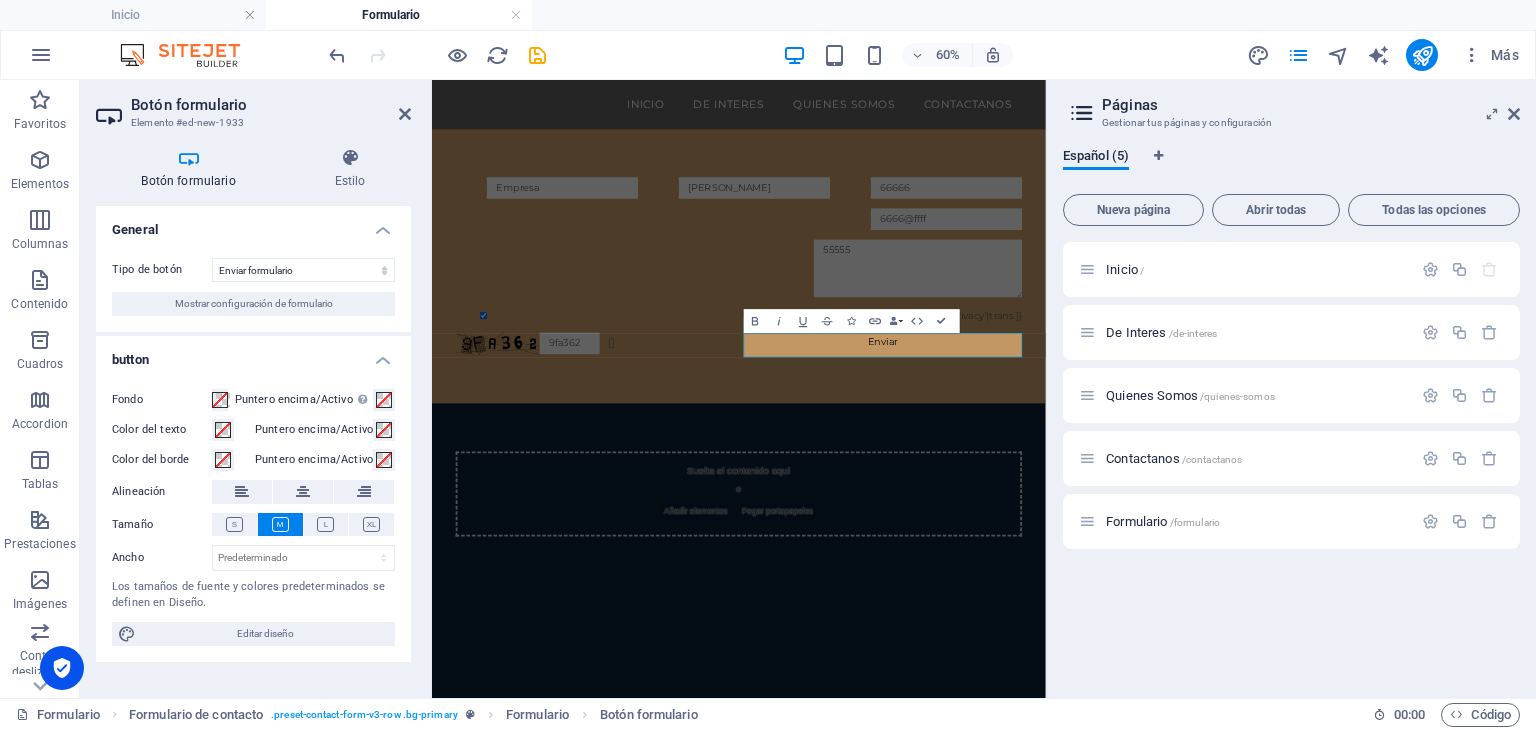 click on "Tipo de botón" at bounding box center [162, 270] 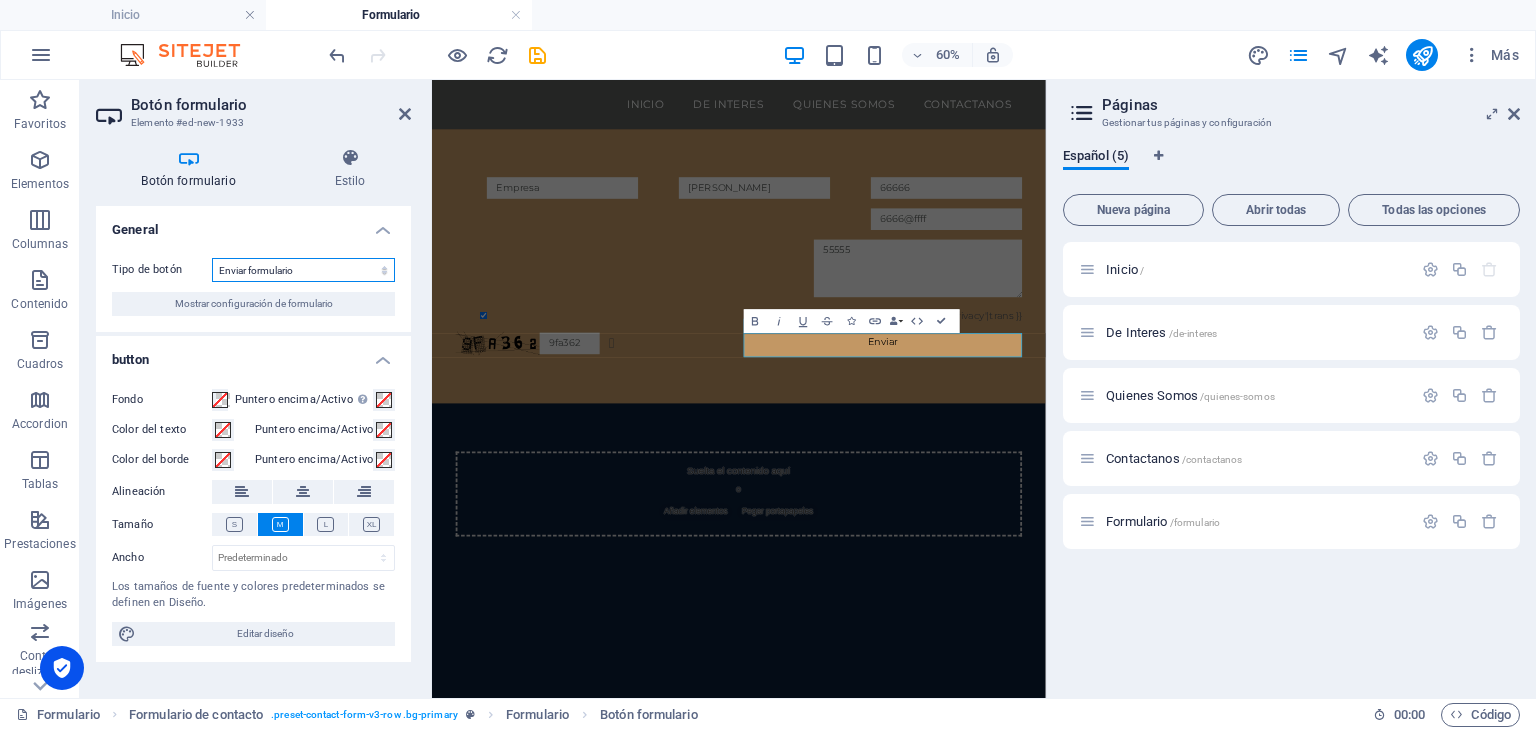 click on "Enviar formulario Restablecer formulario Ninguna acción" at bounding box center [303, 270] 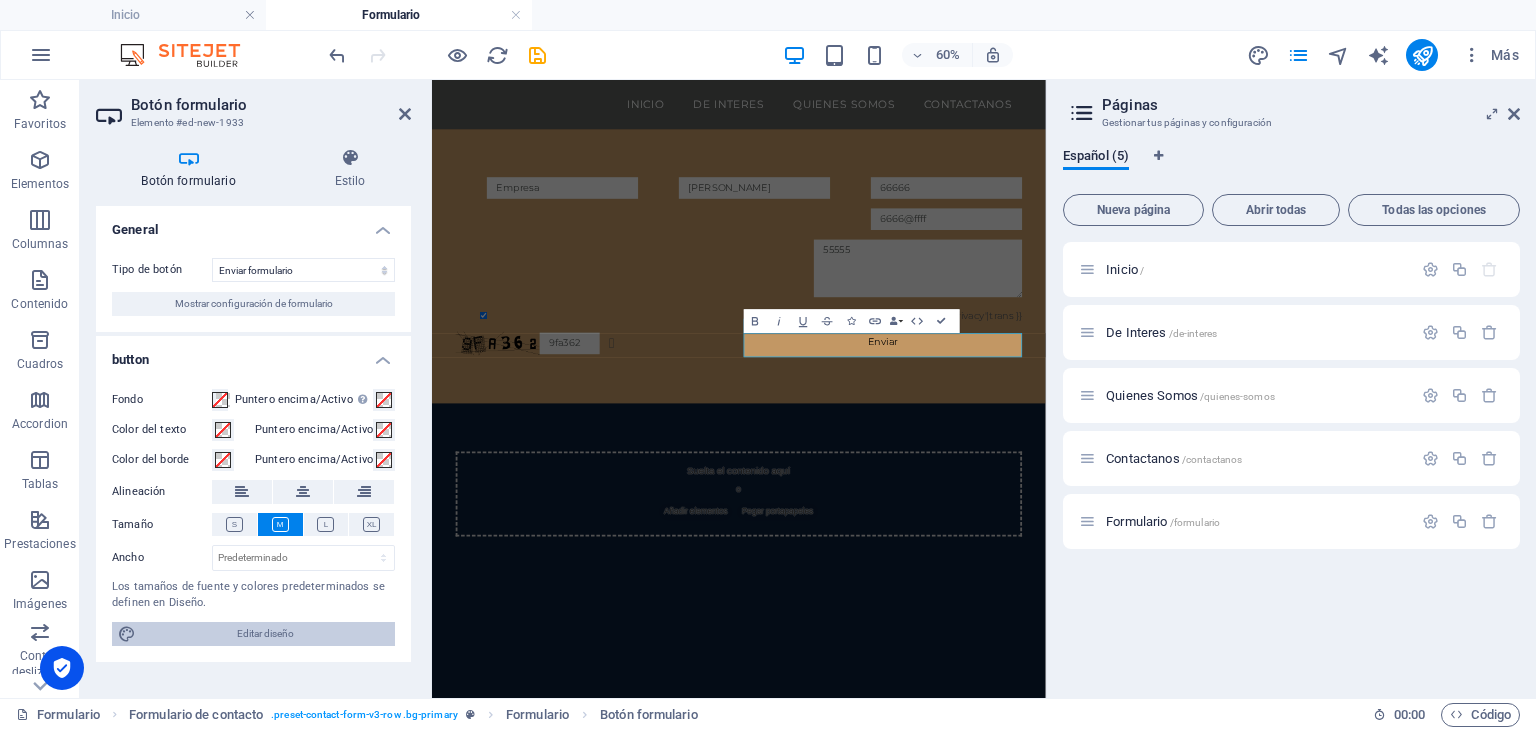 click on "Editar diseño" at bounding box center (265, 634) 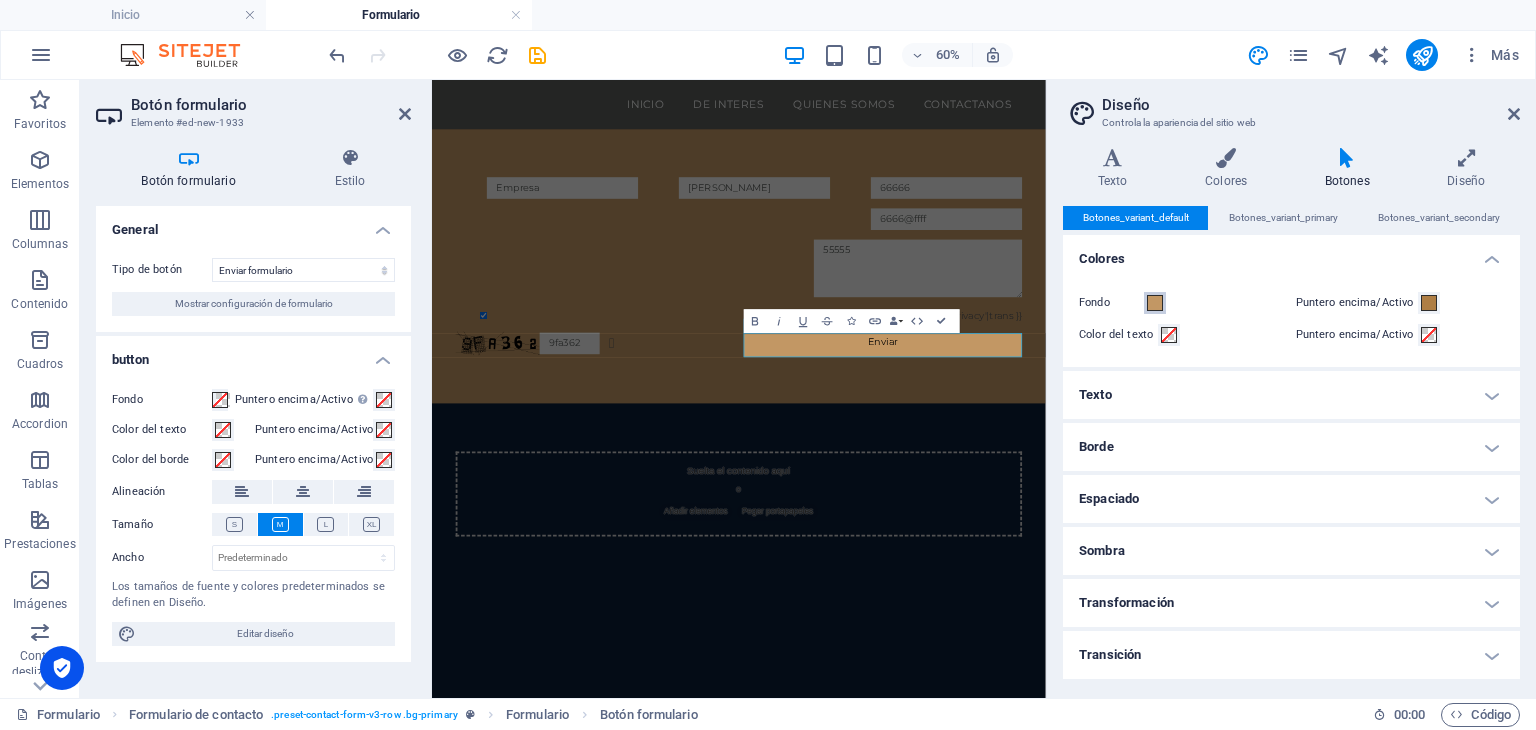 click at bounding box center (1155, 303) 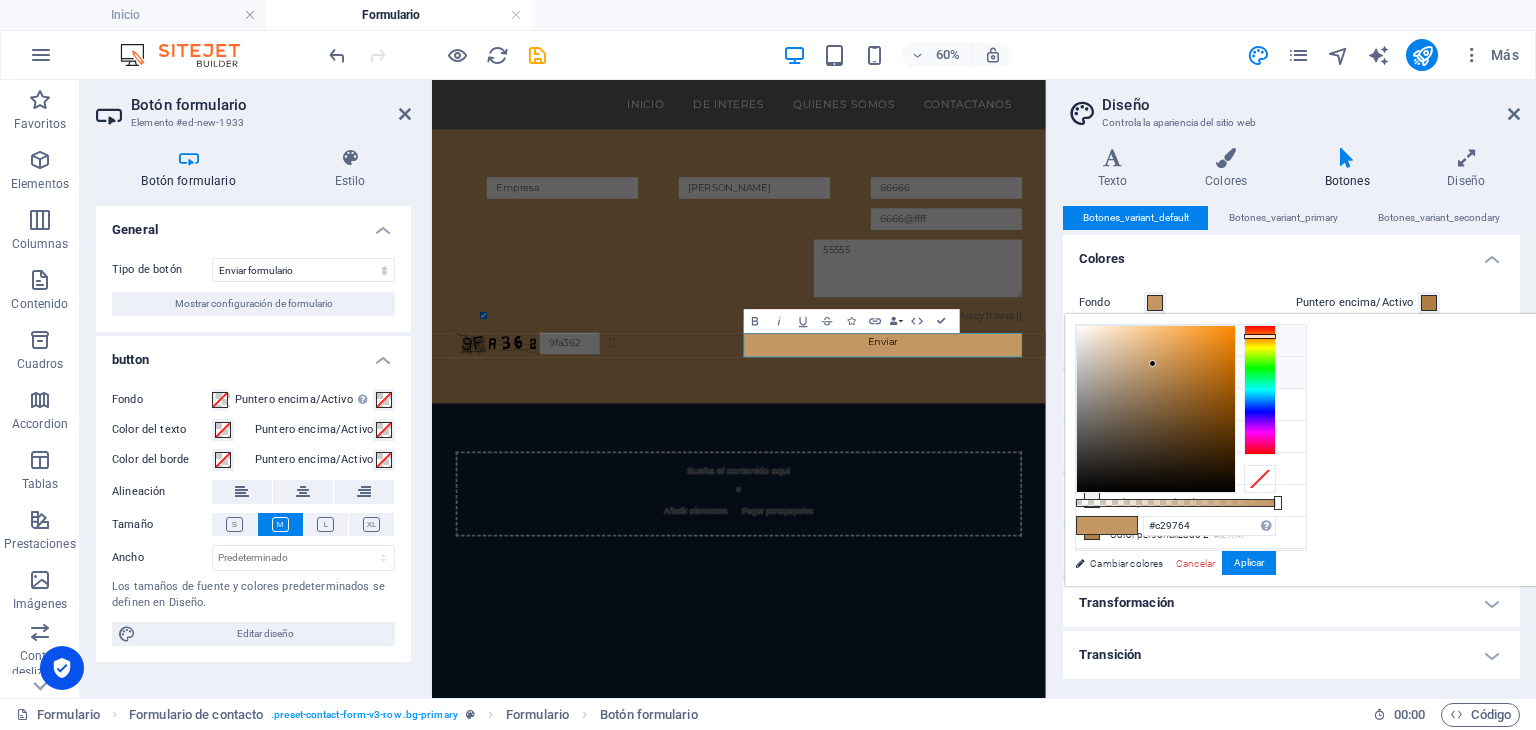 click on "Color de fondo
#0a1d37" at bounding box center (1191, 341) 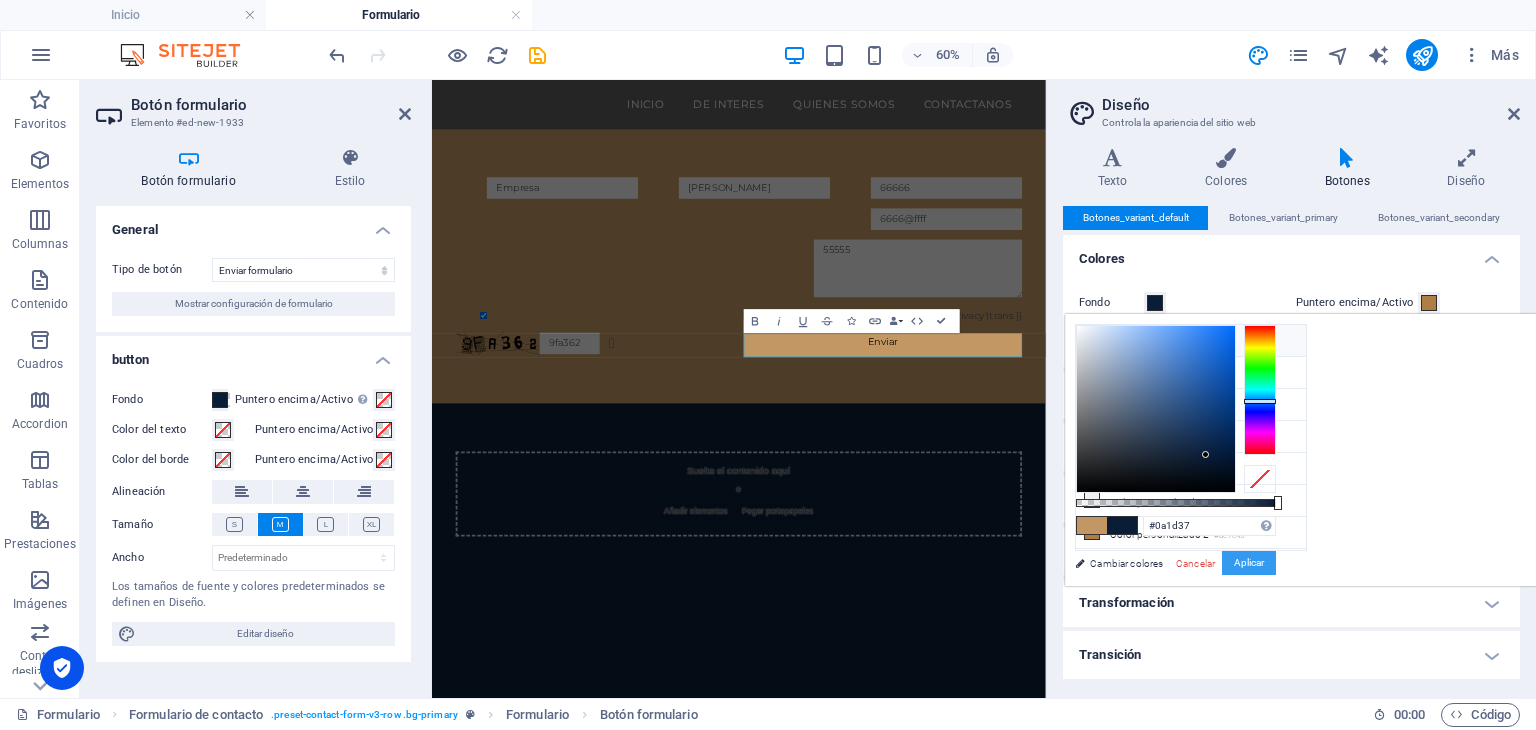 click on "Aplicar" at bounding box center (1249, 563) 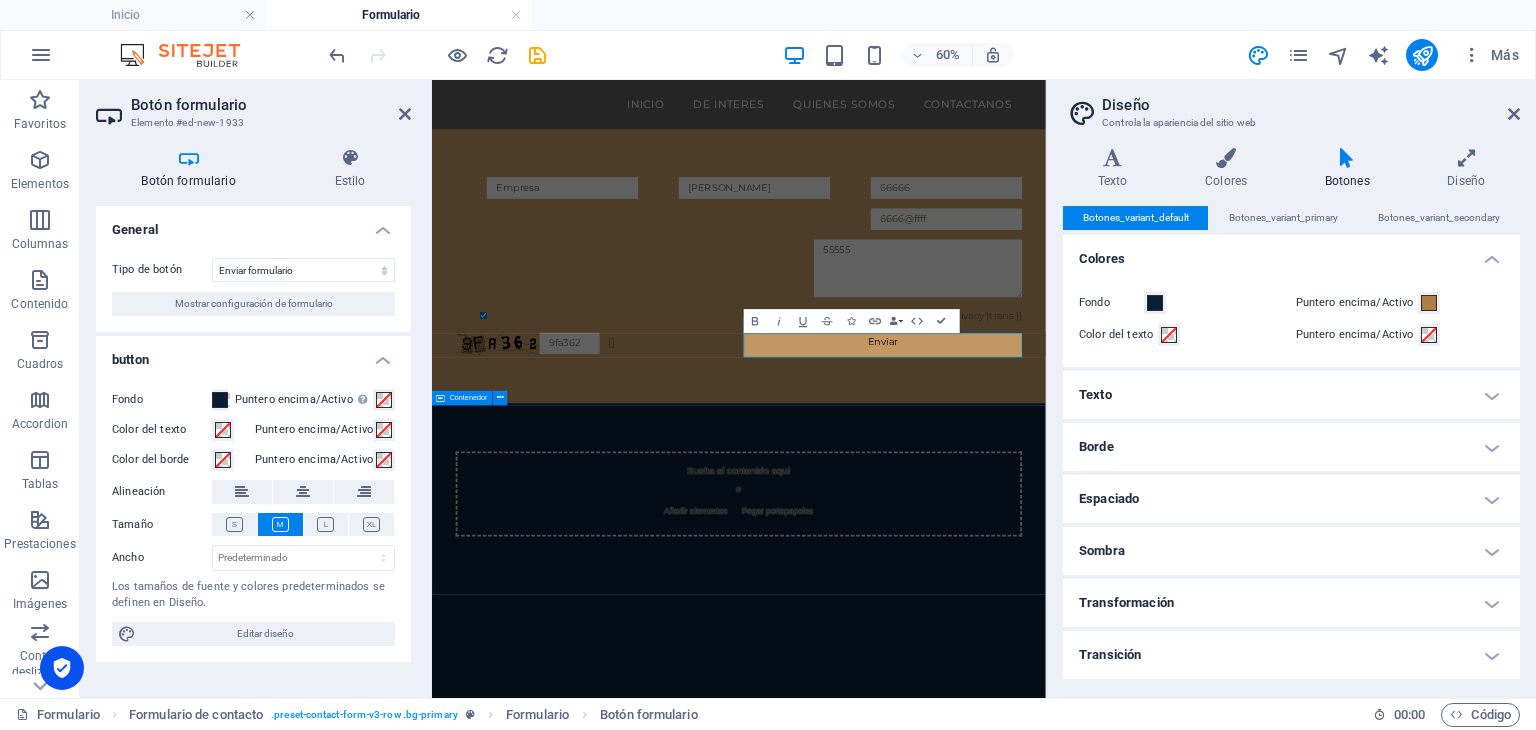 click on "Suelta el contenido aquí o  Añadir elementos  Pegar portapapeles" at bounding box center [943, 778] 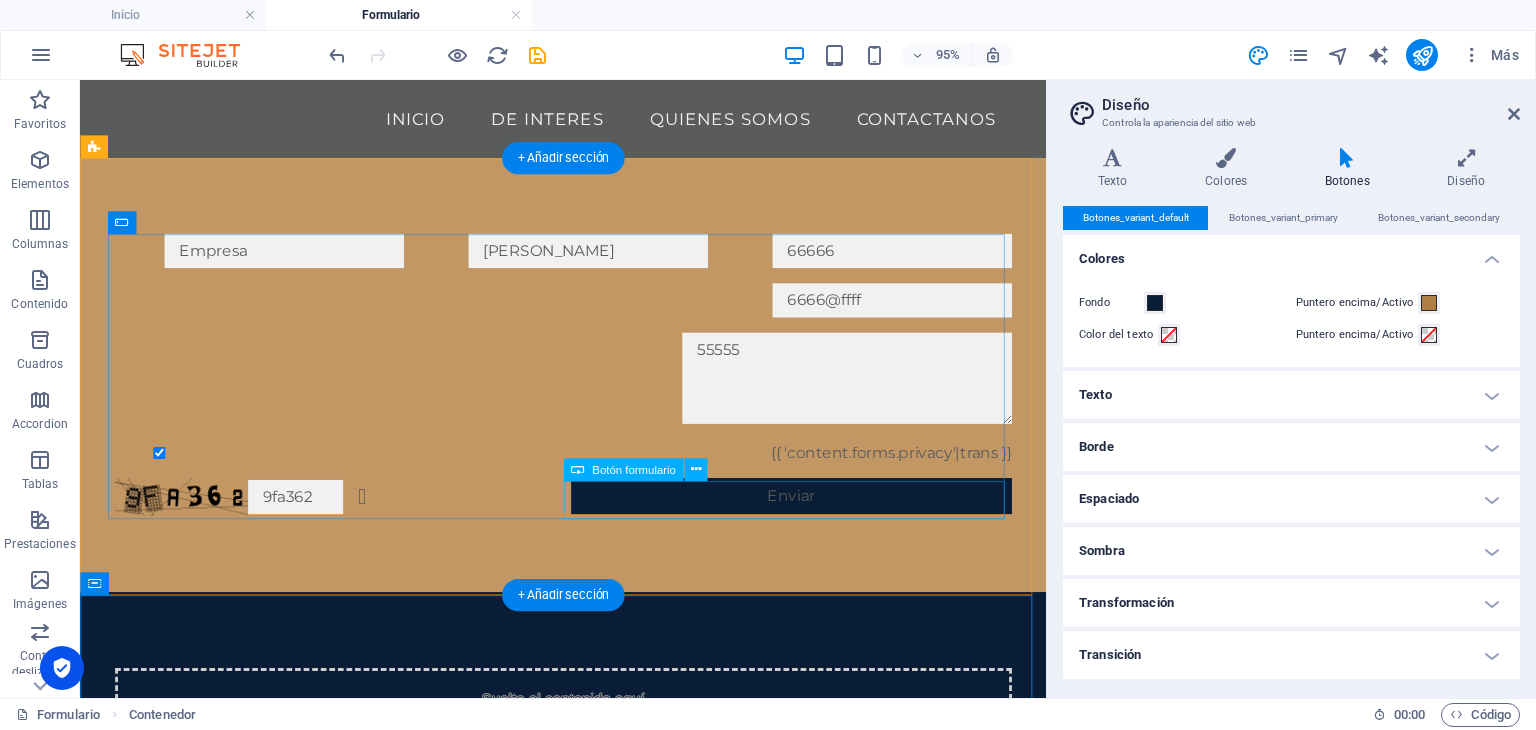 drag, startPoint x: 890, startPoint y: 521, endPoint x: 896, endPoint y: 563, distance: 42.426407 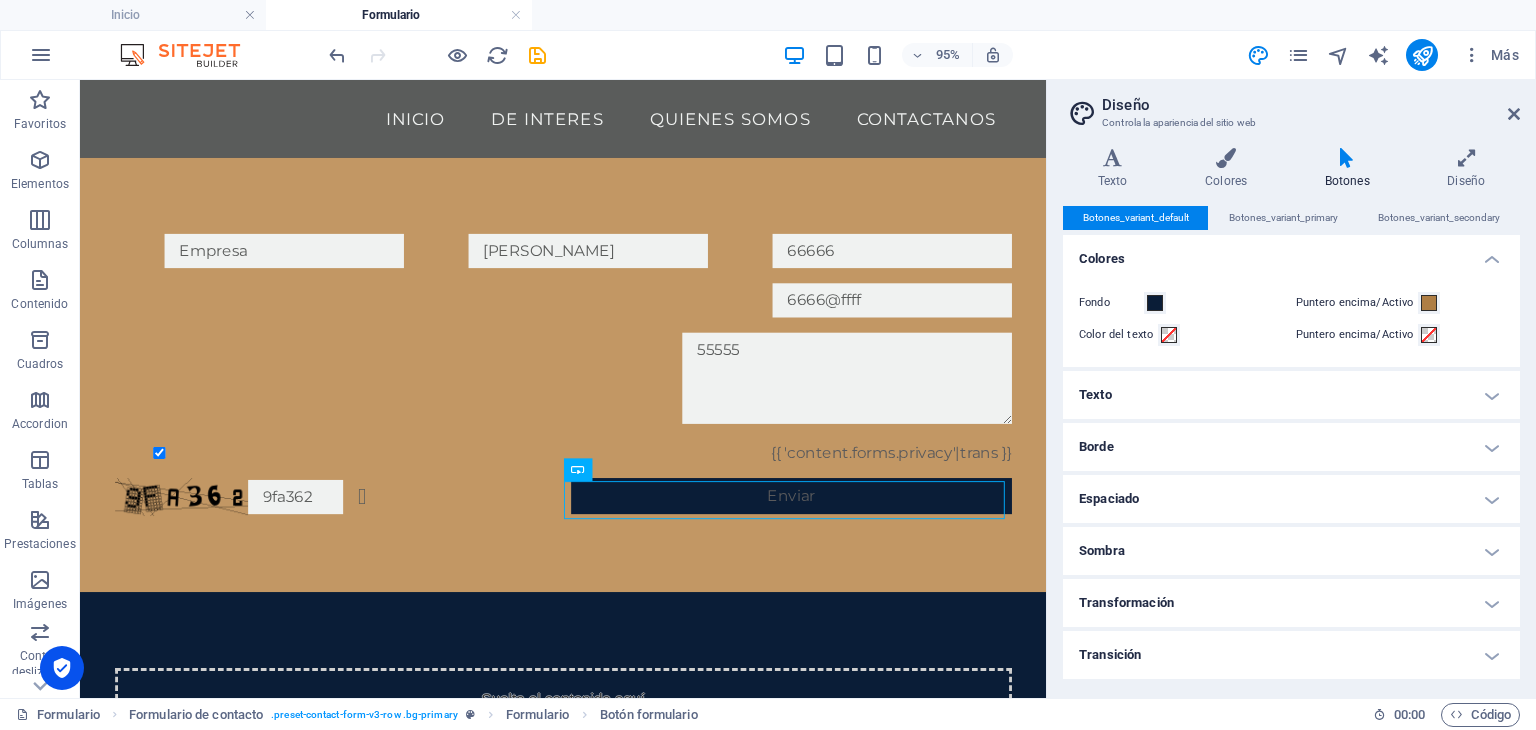 click on "Texto" at bounding box center [1291, 395] 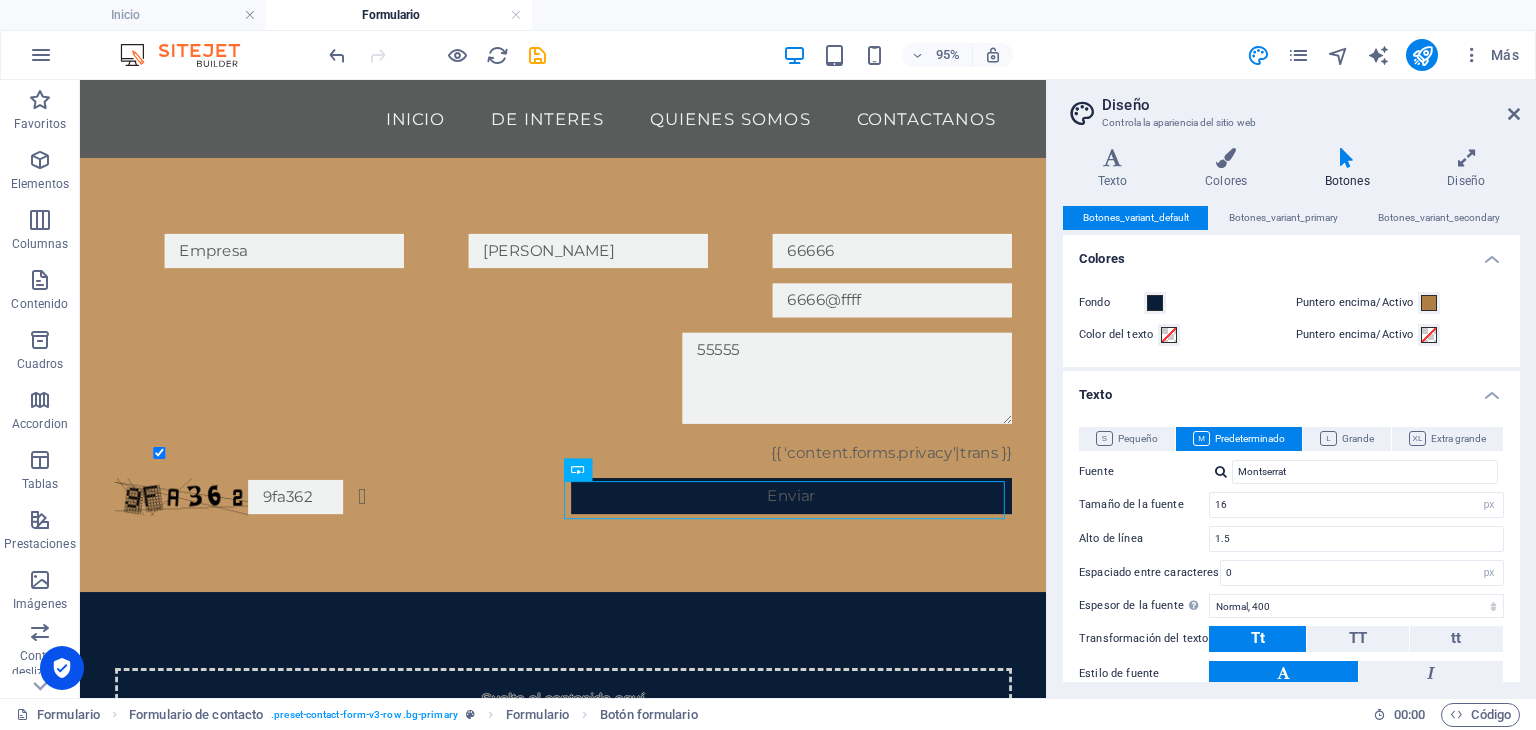 click on "Texto" at bounding box center (1291, 389) 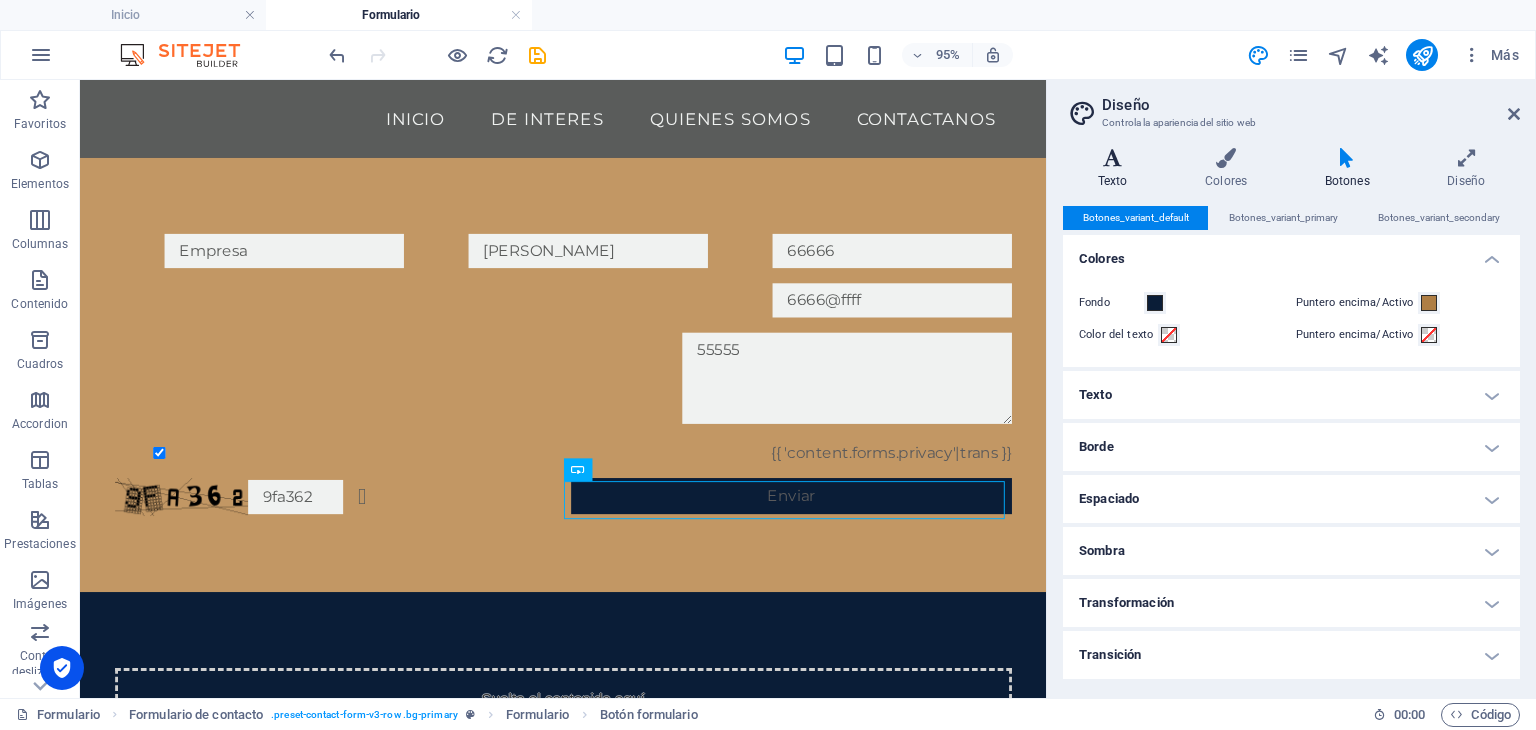 click at bounding box center (1112, 158) 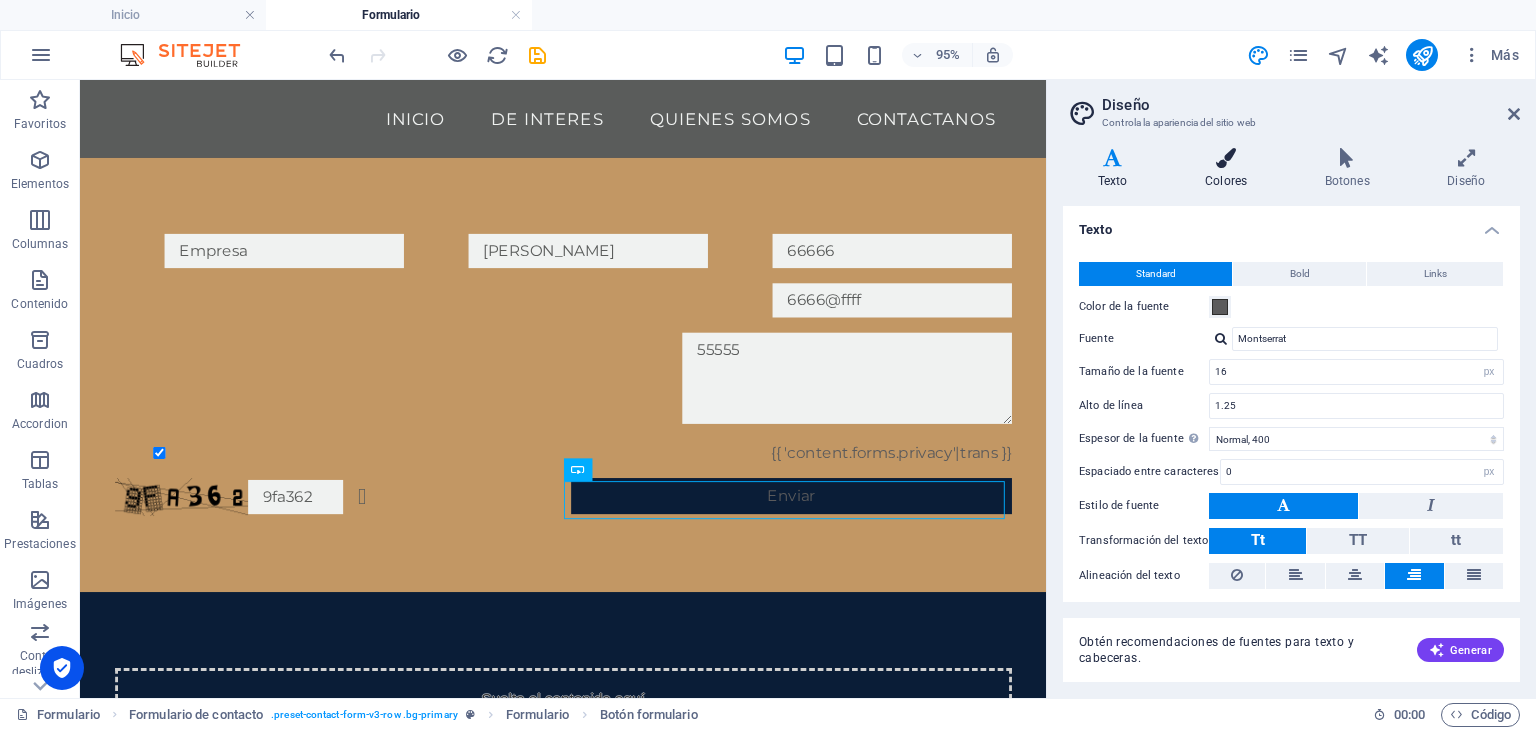 click at bounding box center [1226, 158] 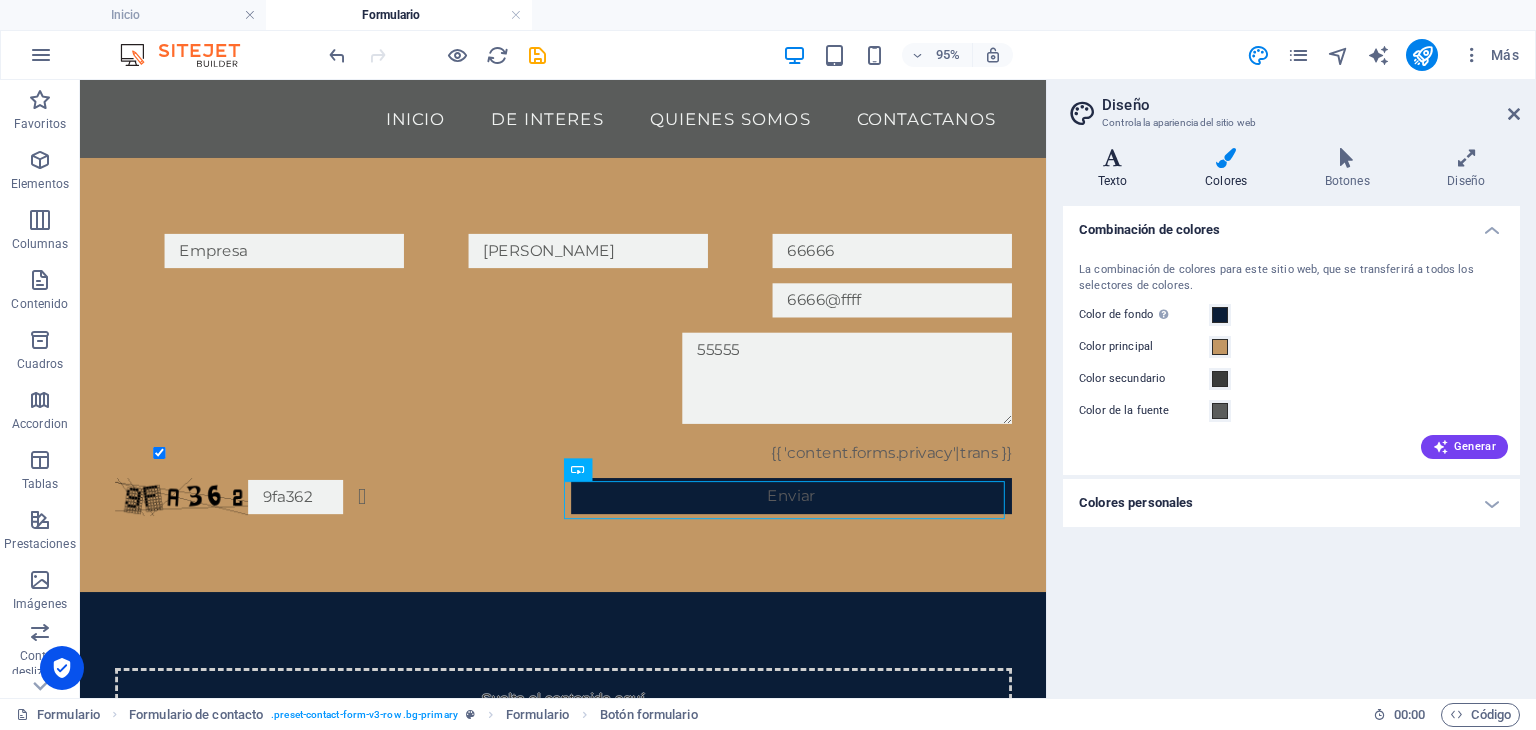 click at bounding box center [1112, 158] 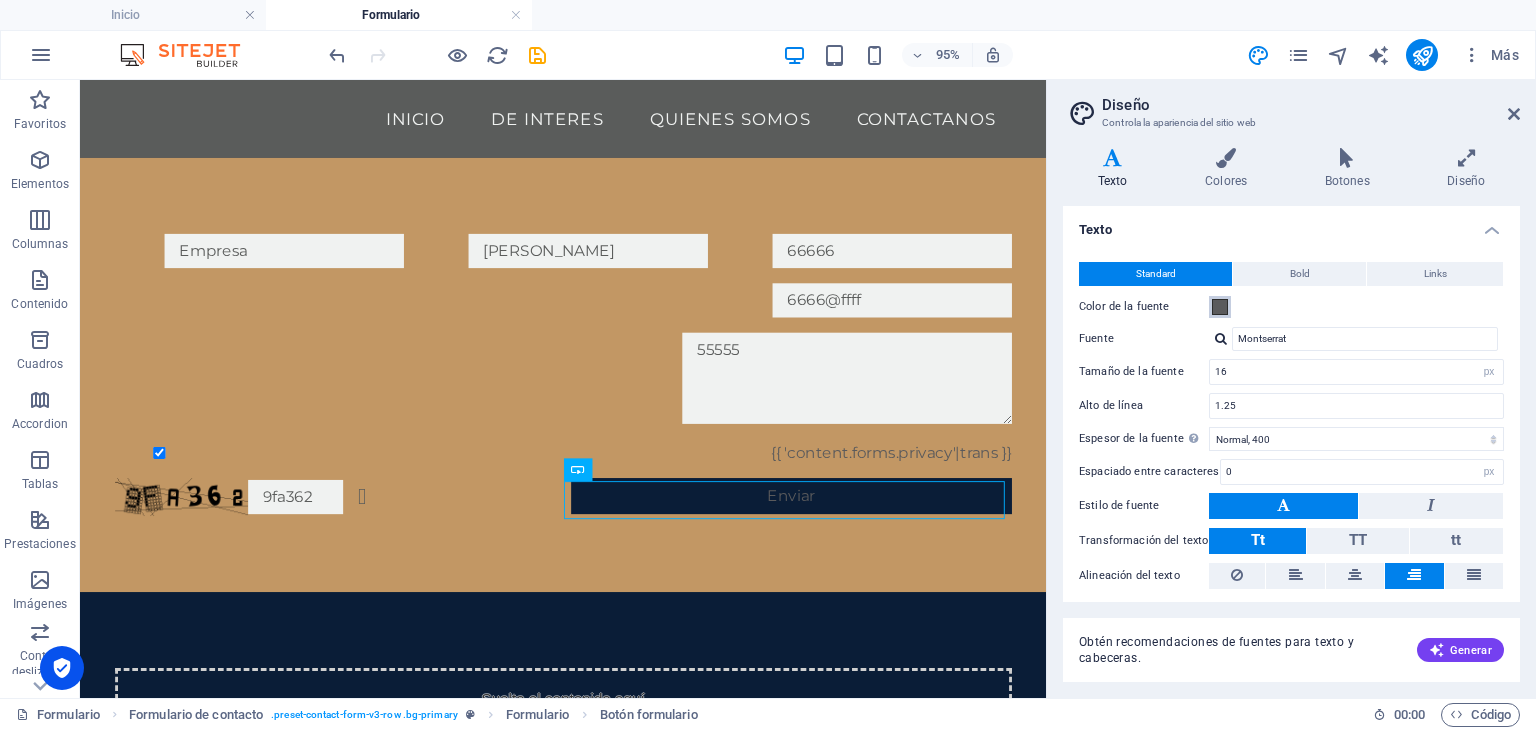 click at bounding box center (1220, 307) 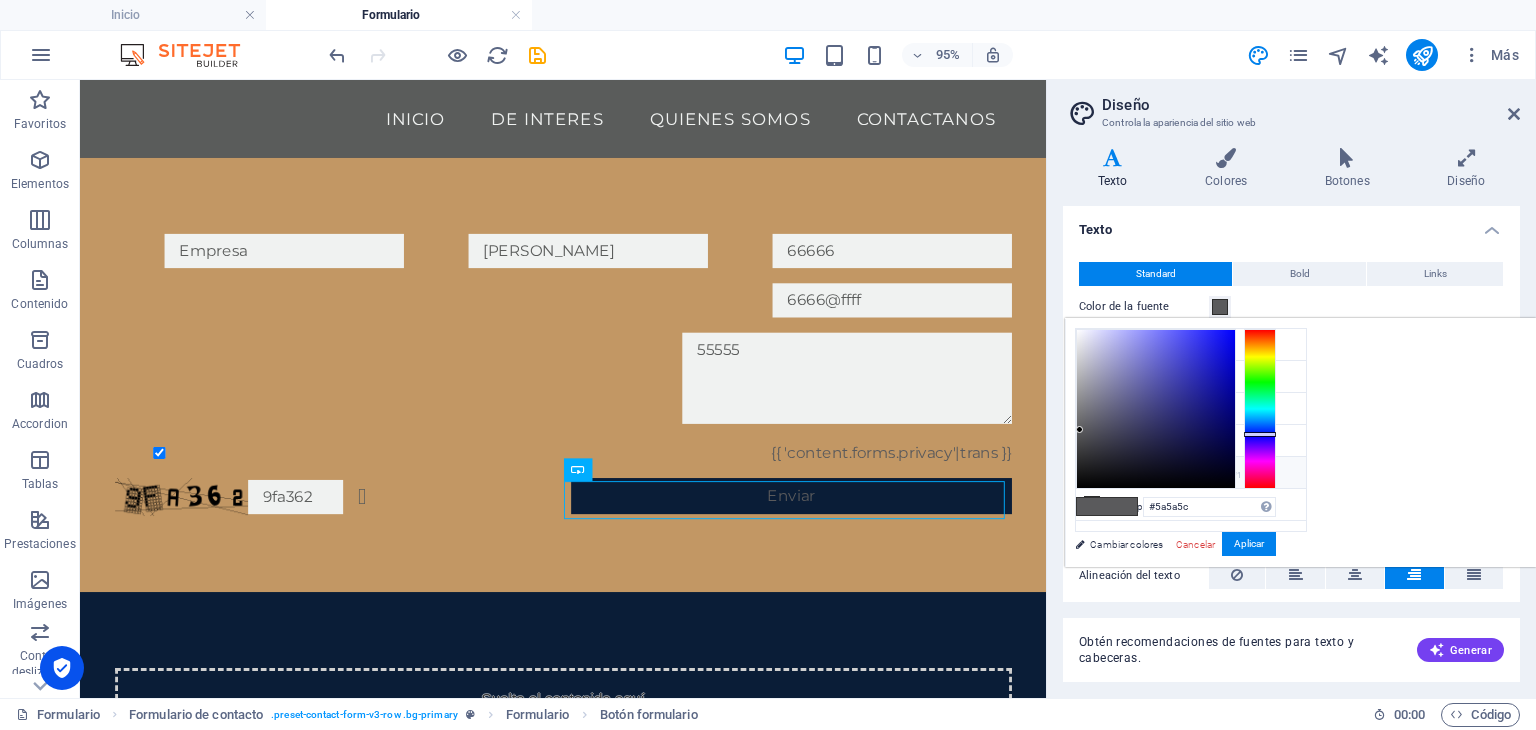 click on "Color personalizado 1
#f0f2f1" at bounding box center [1191, 473] 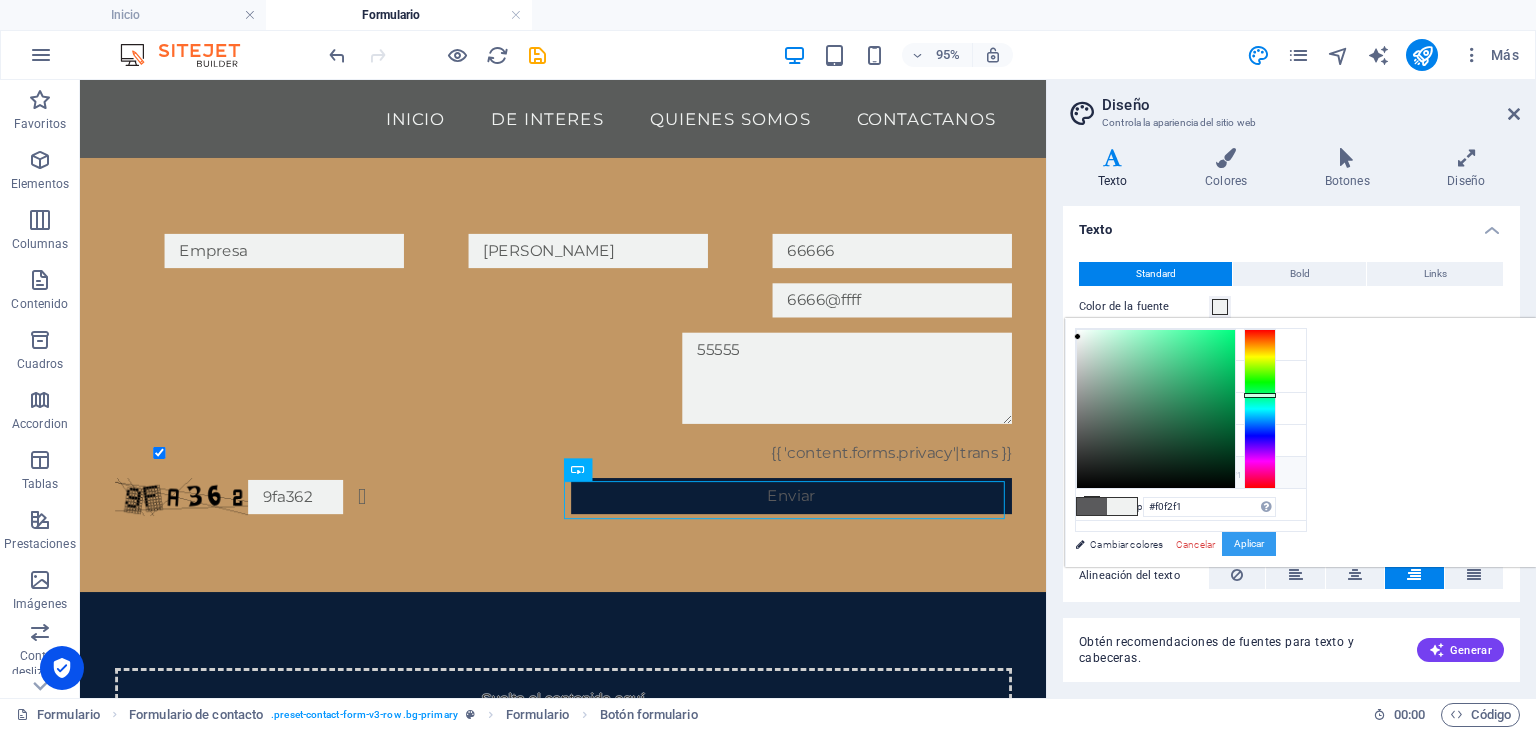 click on "Aplicar" at bounding box center (1249, 544) 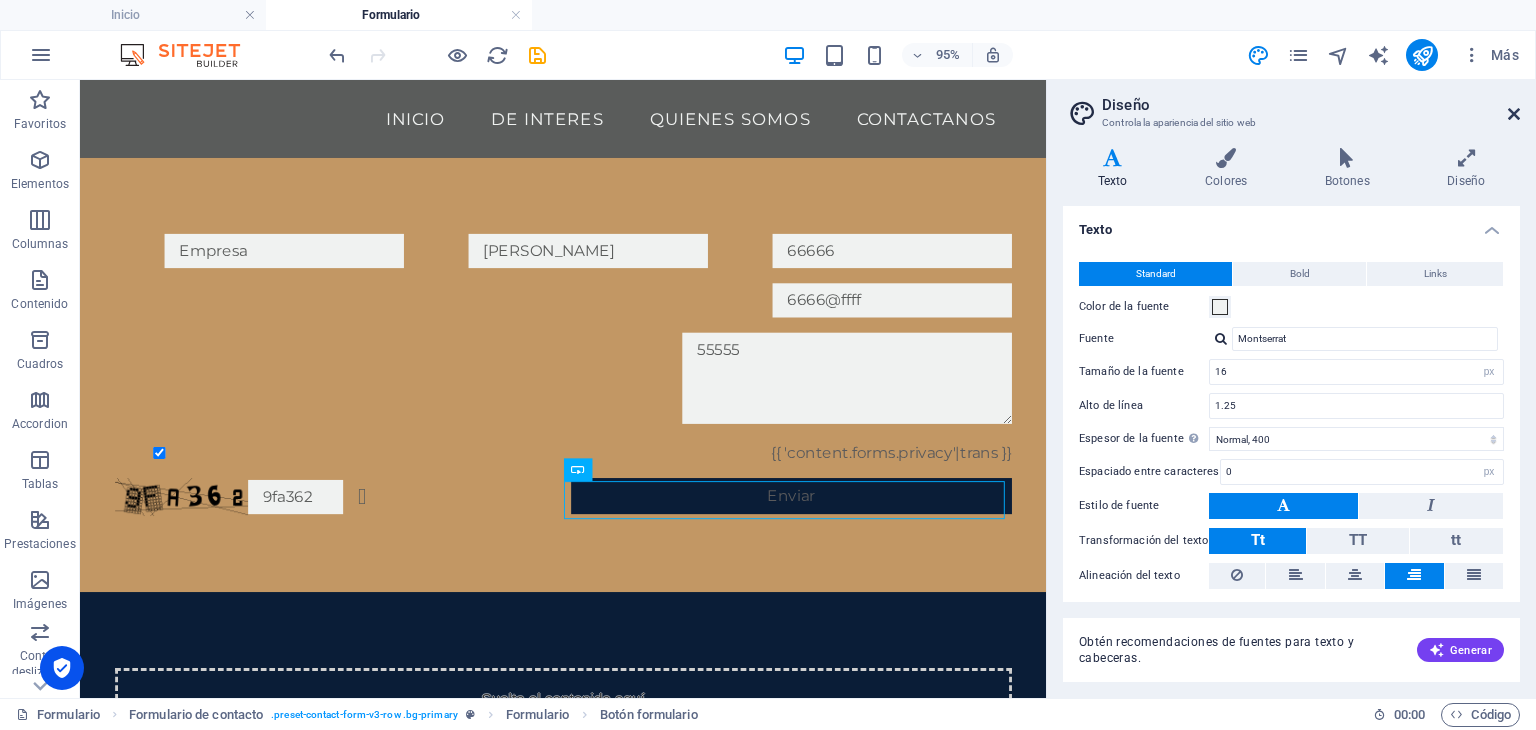 click at bounding box center [1514, 114] 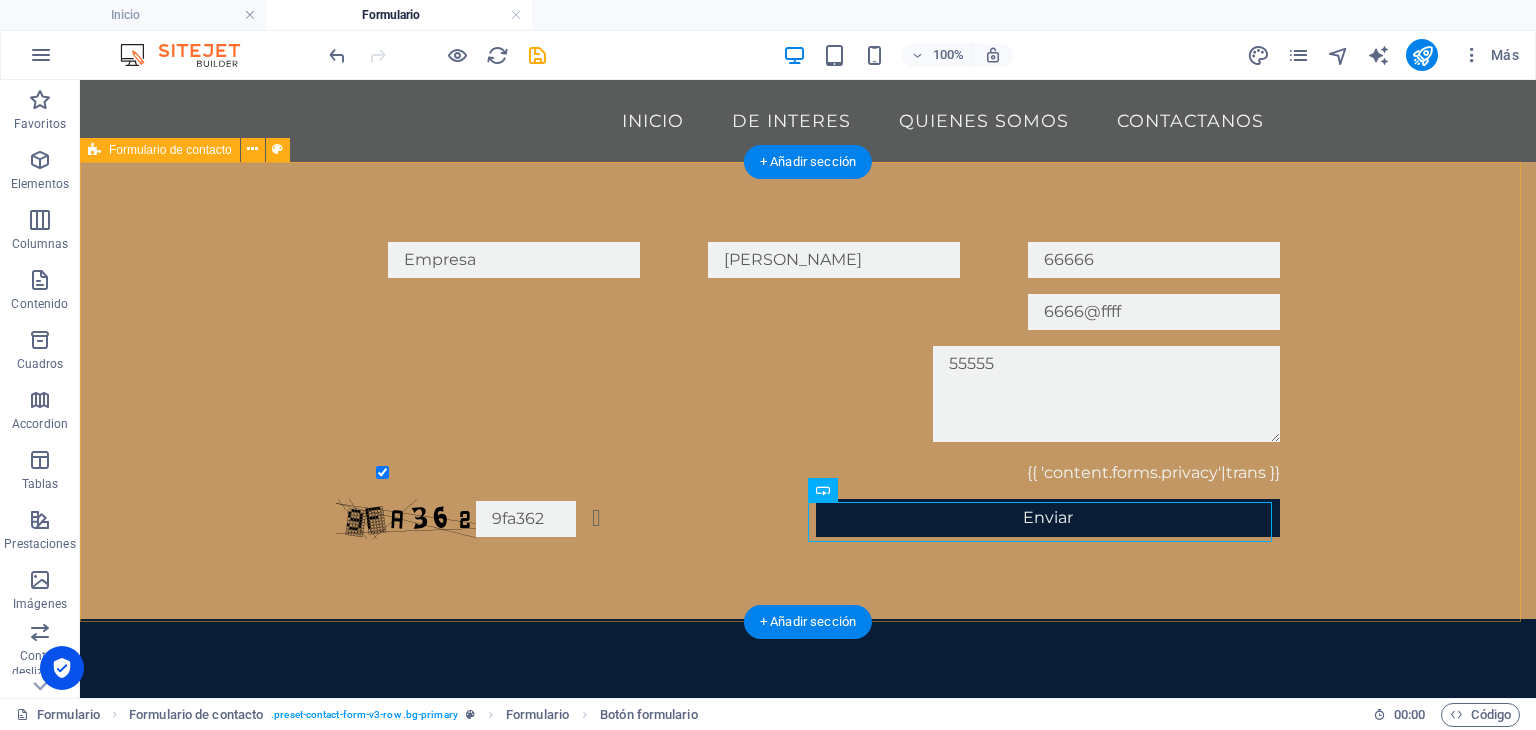 click on "[PERSON_NAME] 66666 6666@ffff 55555   {{ 'content.forms.privacy'|trans }} 9fa362 ¿Ilegible? Regenerar Enviar" at bounding box center (808, 390) 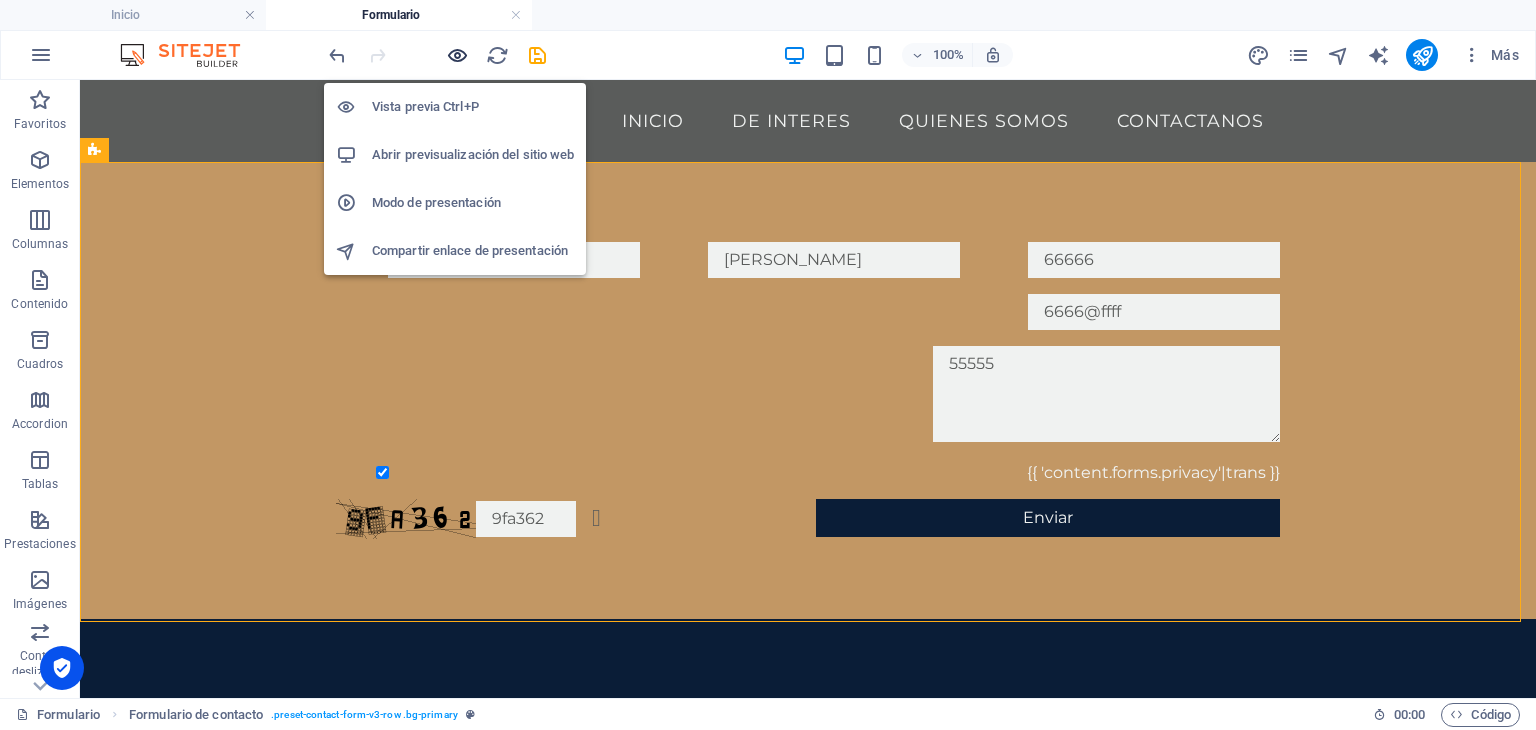 click at bounding box center [457, 55] 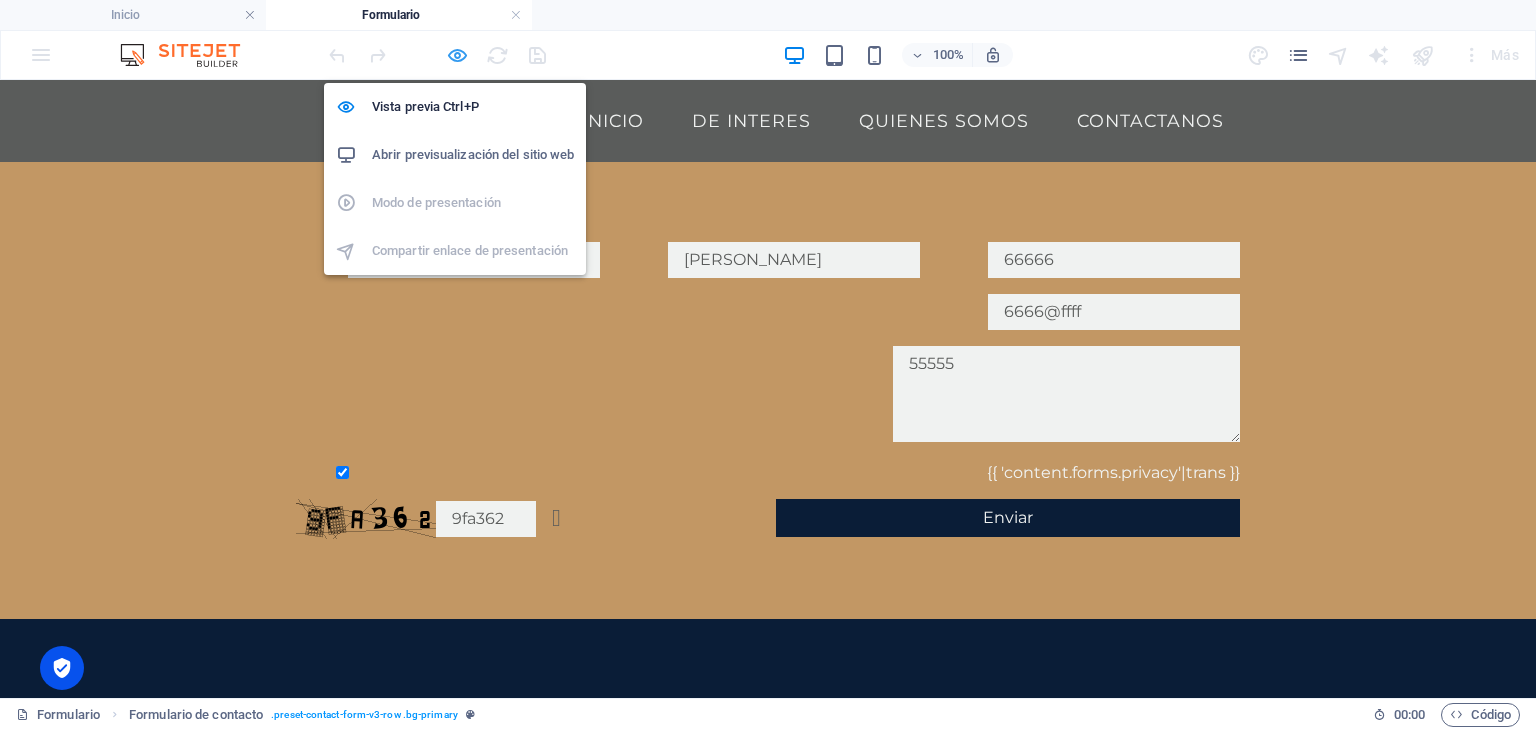 click at bounding box center (457, 55) 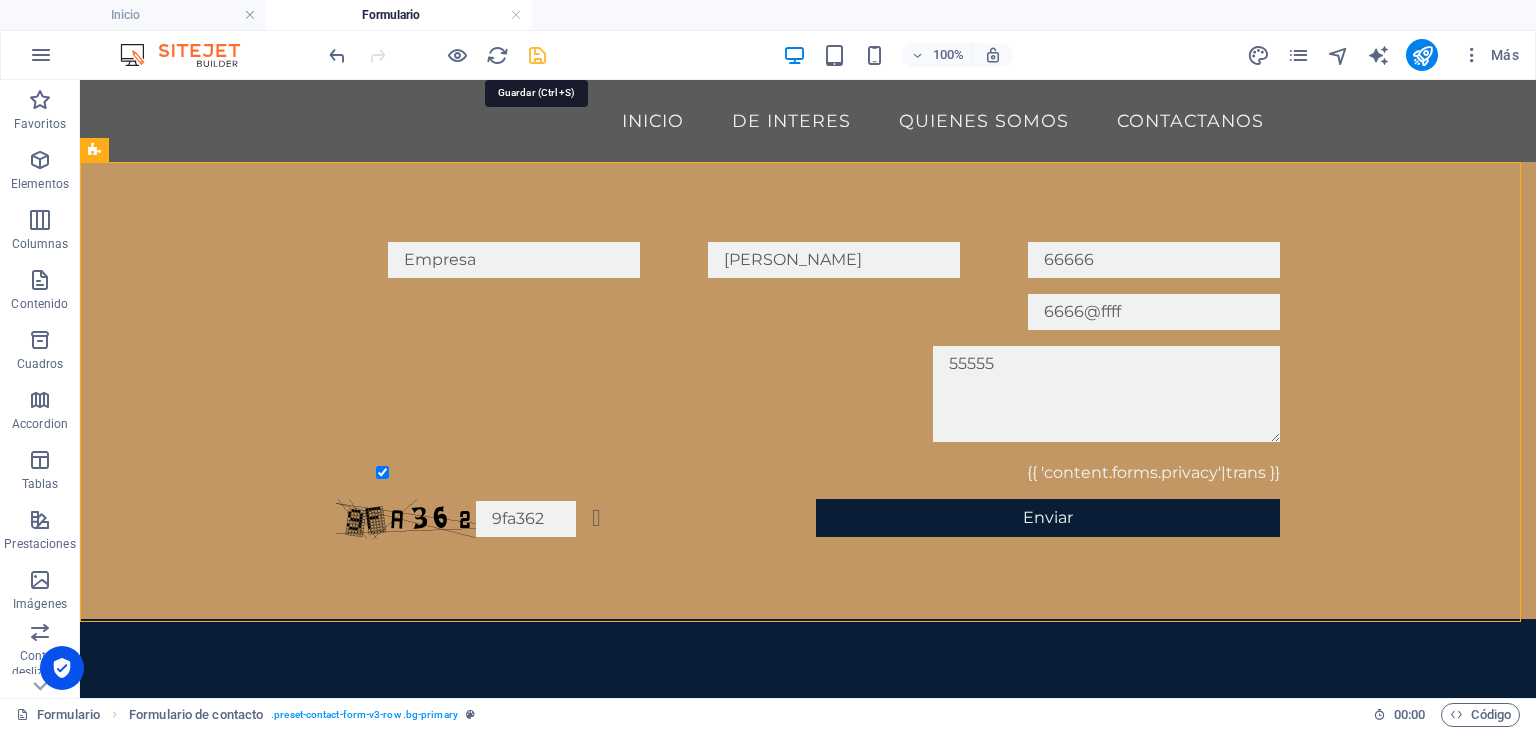 click at bounding box center [537, 55] 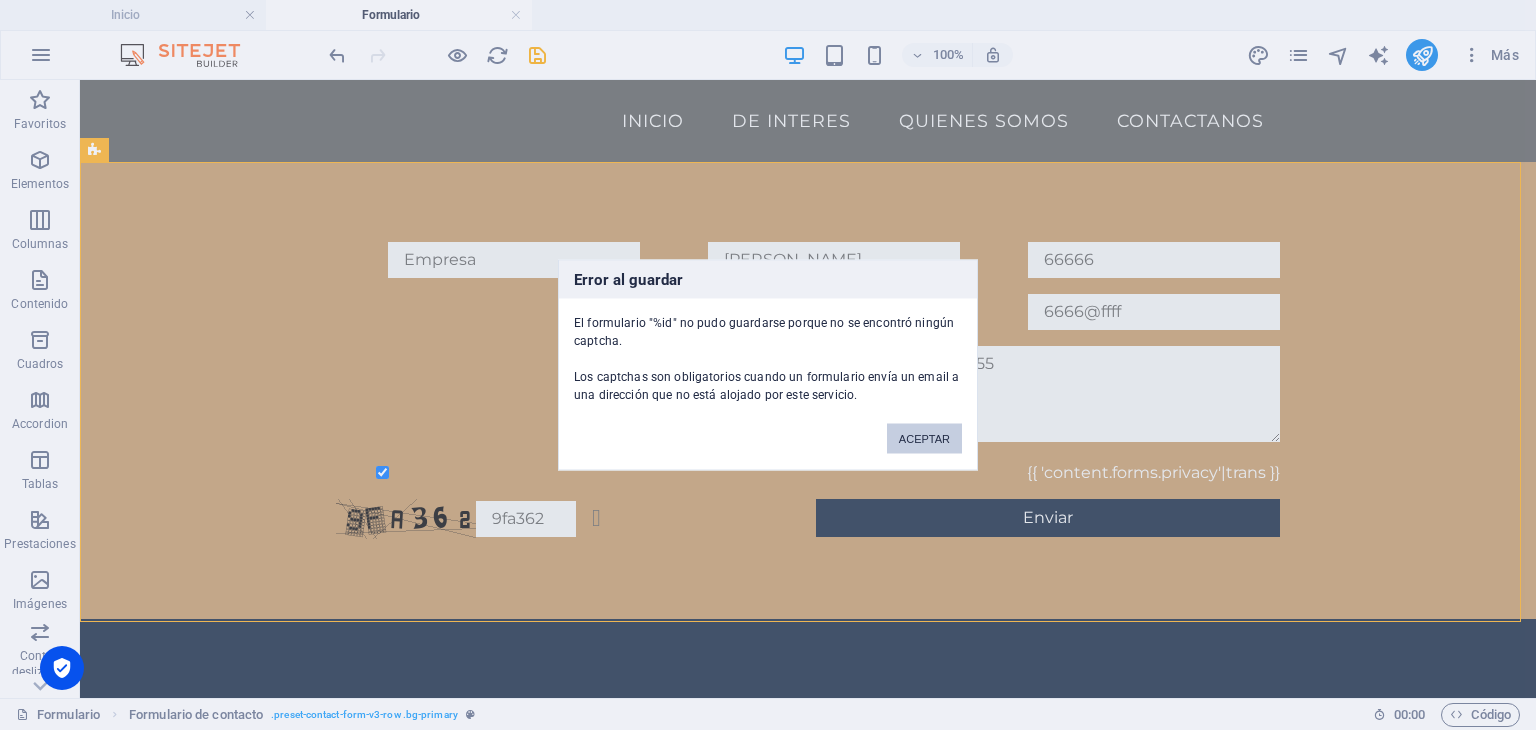 click on "ACEPTAR" at bounding box center (924, 439) 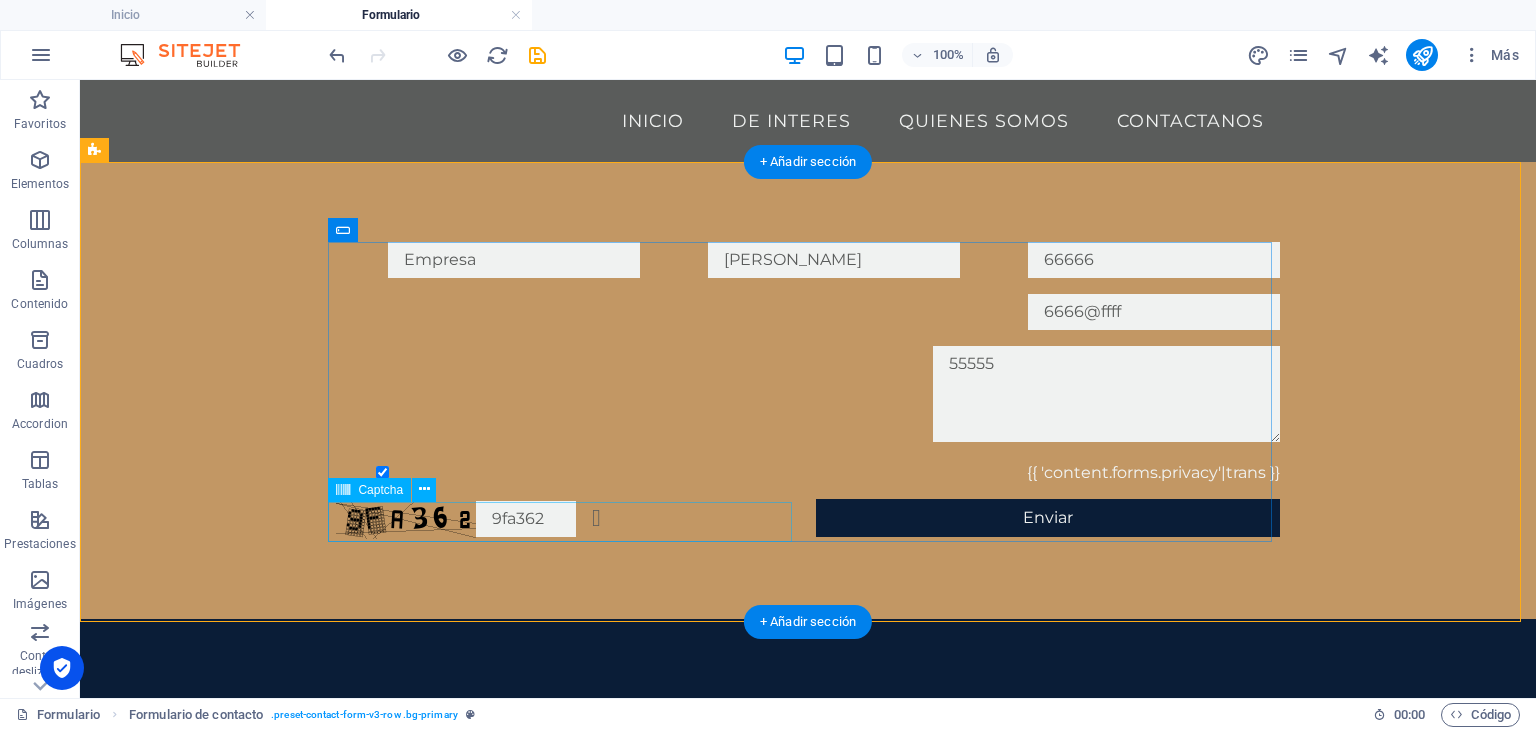 click on "9fa362 ¿Ilegible? Regenerar" at bounding box center (568, 519) 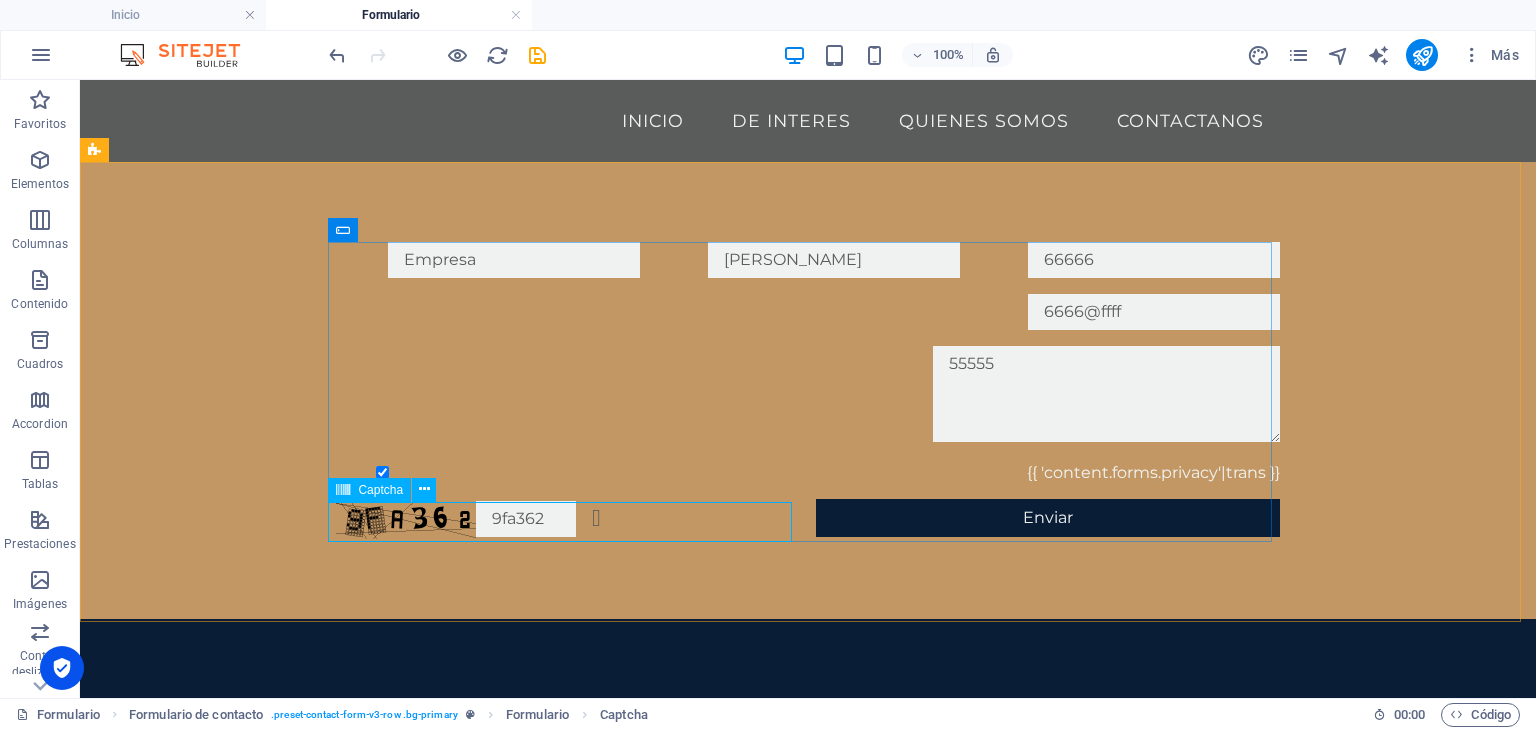 click on "Captcha" at bounding box center [380, 490] 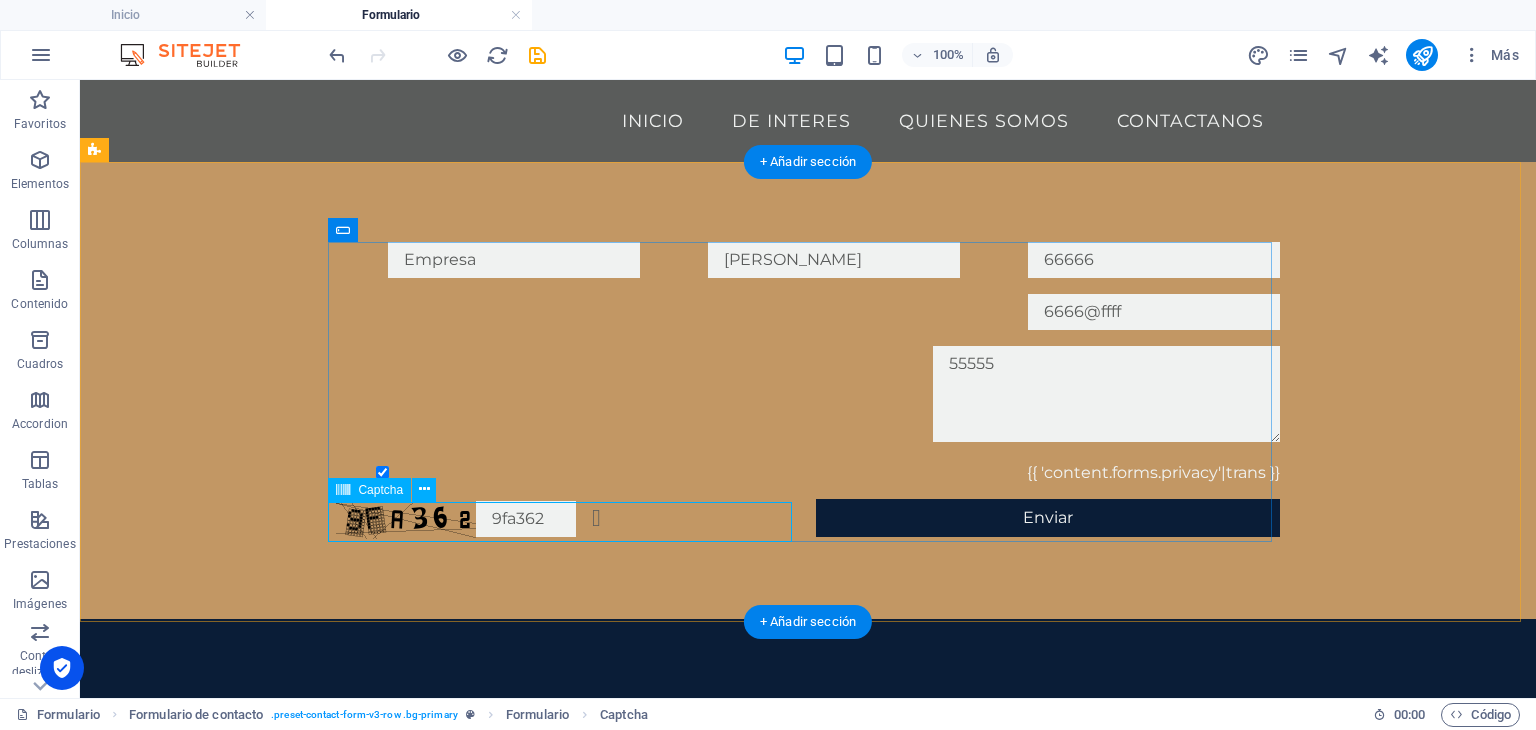 click on "9fa362 ¿Ilegible? Regenerar" at bounding box center (568, 519) 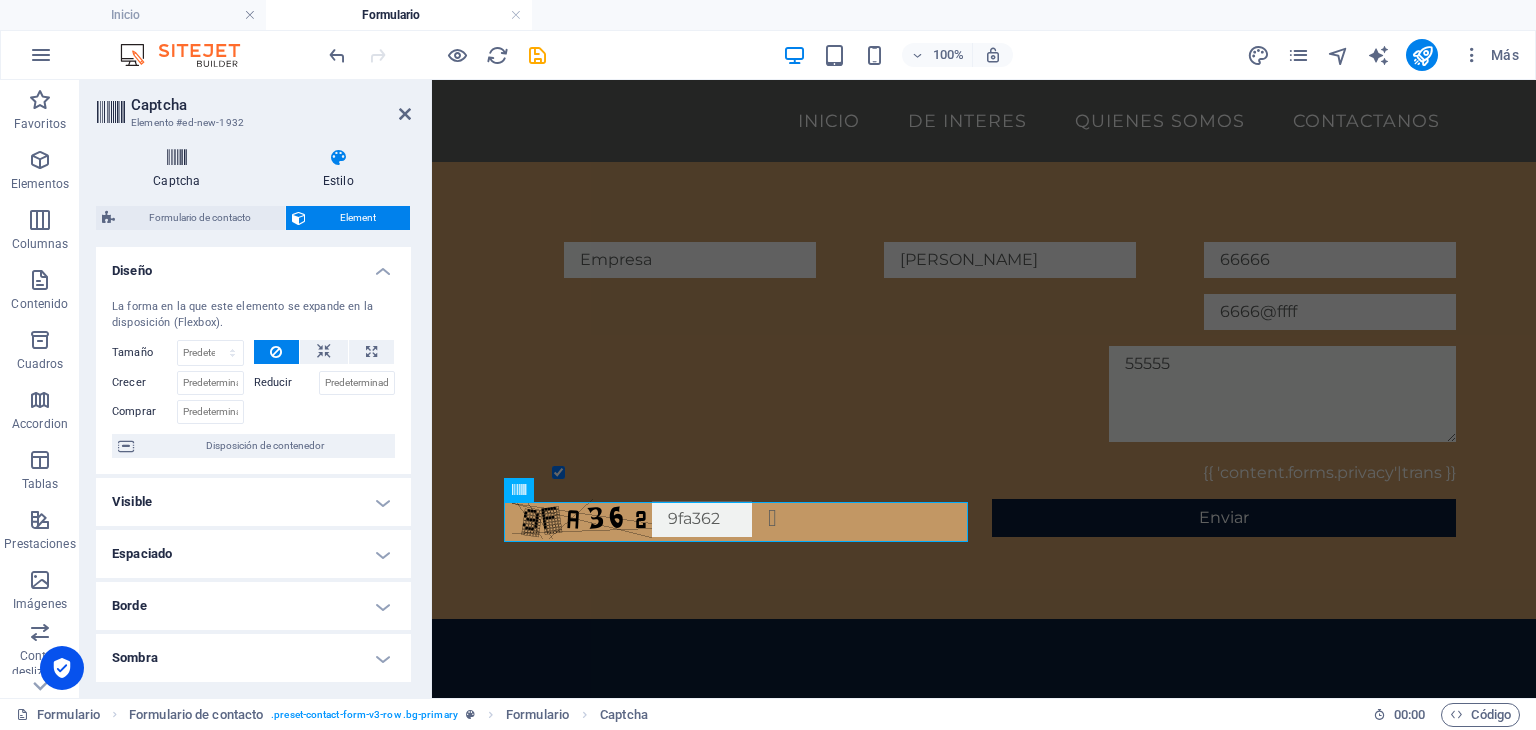 click at bounding box center (177, 158) 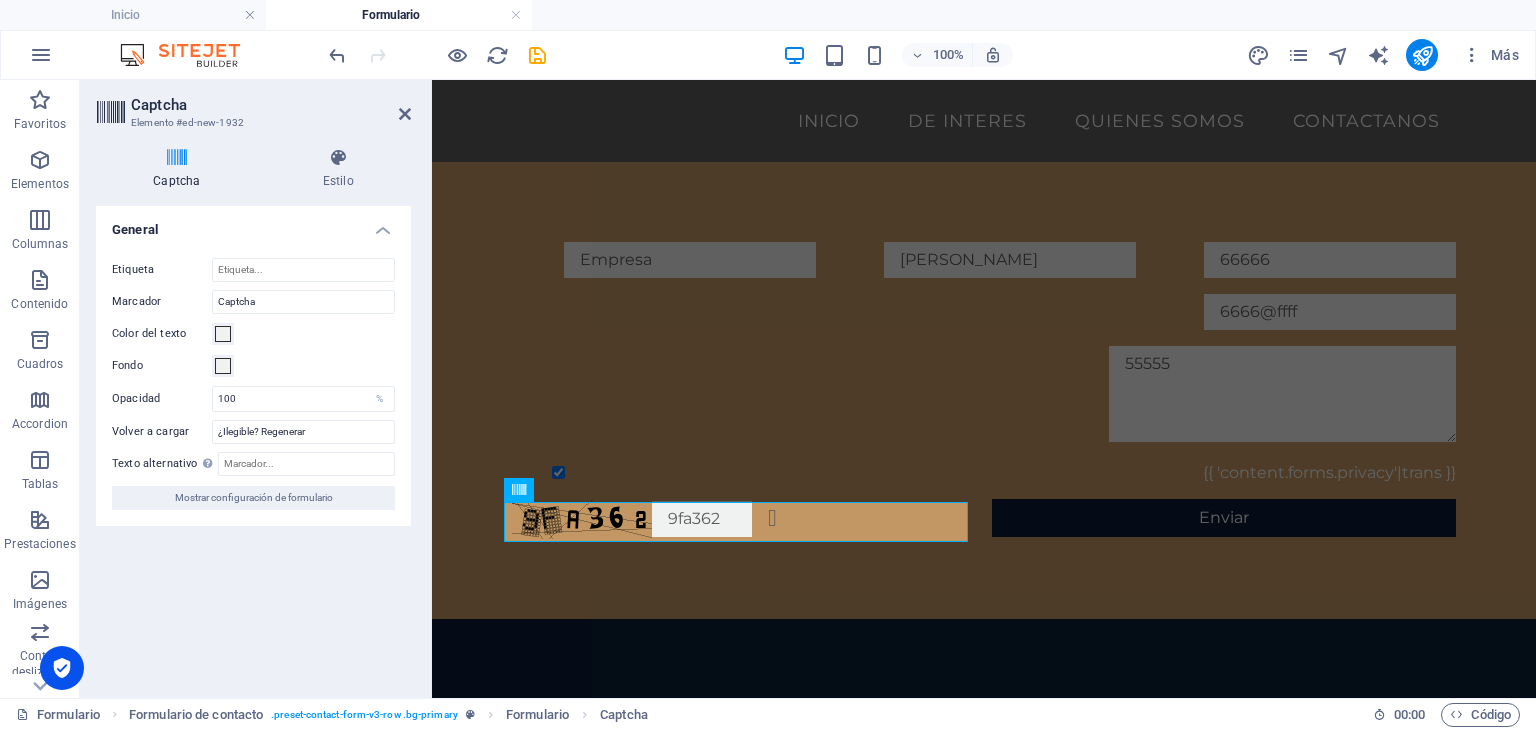 click on "Captcha Elemento #ed-new-1932 Captcha Estilo General Etiqueta Marcador Captcha Color del texto Fondo Opacidad 100  % Volver a cargar ¿Ilegible? Regenerar Texto alternativo El texto alternativo es usado por aquellos dispositivos que no pueden mostrar imágenes (por ejemplo, motores de búsqueda de imágenes) y debería añadirse a cada imagen para así mejorar la accesibilidad al sitio web. Mostrar configuración de formulario Formulario de contacto Element Diseño La forma en la que este elemento se expande en la disposición (Flexbox). Tamaño Predeterminado automático px % 1/1 1/2 1/3 1/4 1/5 1/6 1/7 1/8 1/9 1/10 Crecer Reducir Comprar Disposición de contenedor Visible Visible Opacidad 100 % Desbordamiento Espaciado Margen Predeterminado automático px % rem vw vh Personalizado Personalizado automático px % rem vw vh automático px % rem vw vh automático px % rem vw vh automático px % rem vw vh Espaciado Predeterminado px rem % vh vw Personalizado Personalizado px rem % vh vw px rem % vh vw px rem % %" at bounding box center [256, 389] 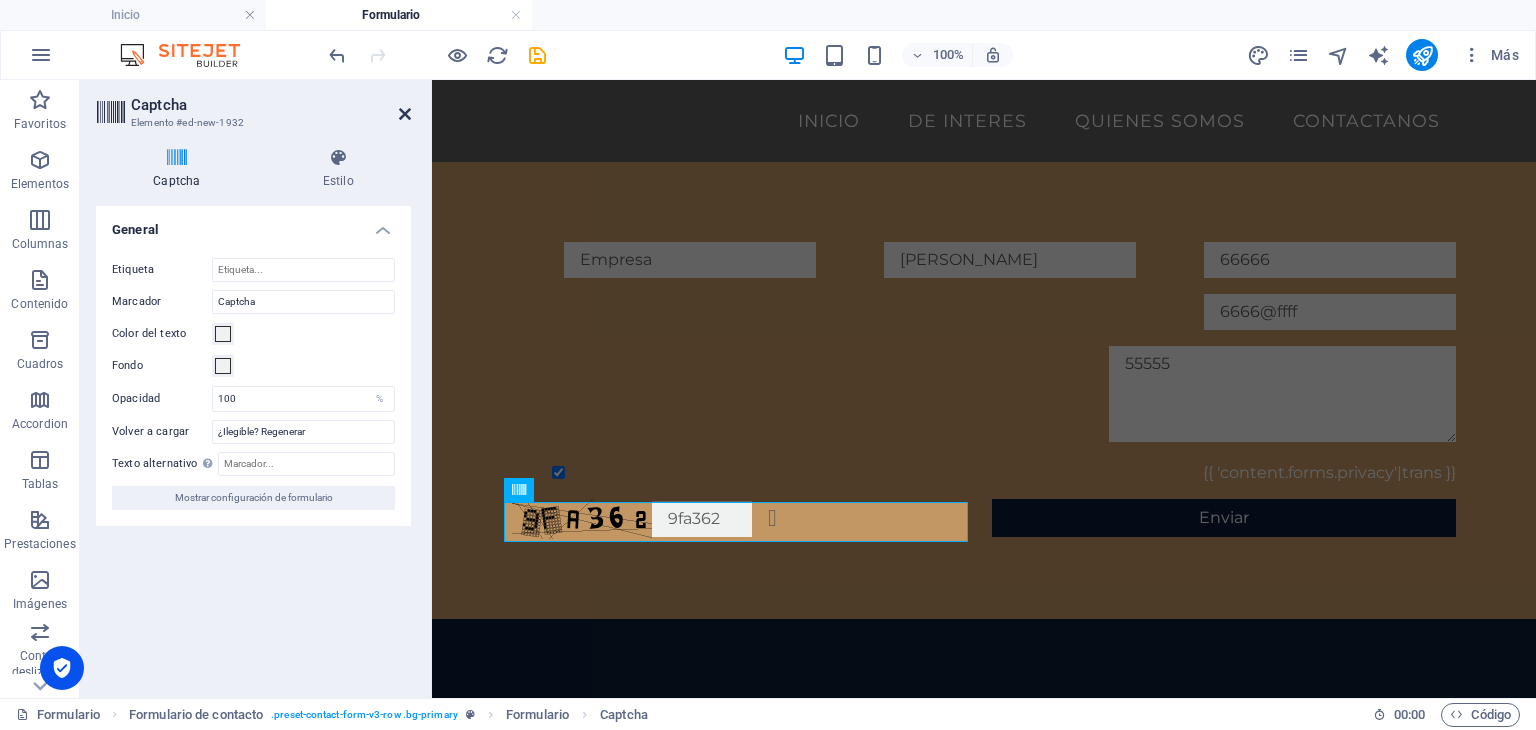 click at bounding box center [405, 114] 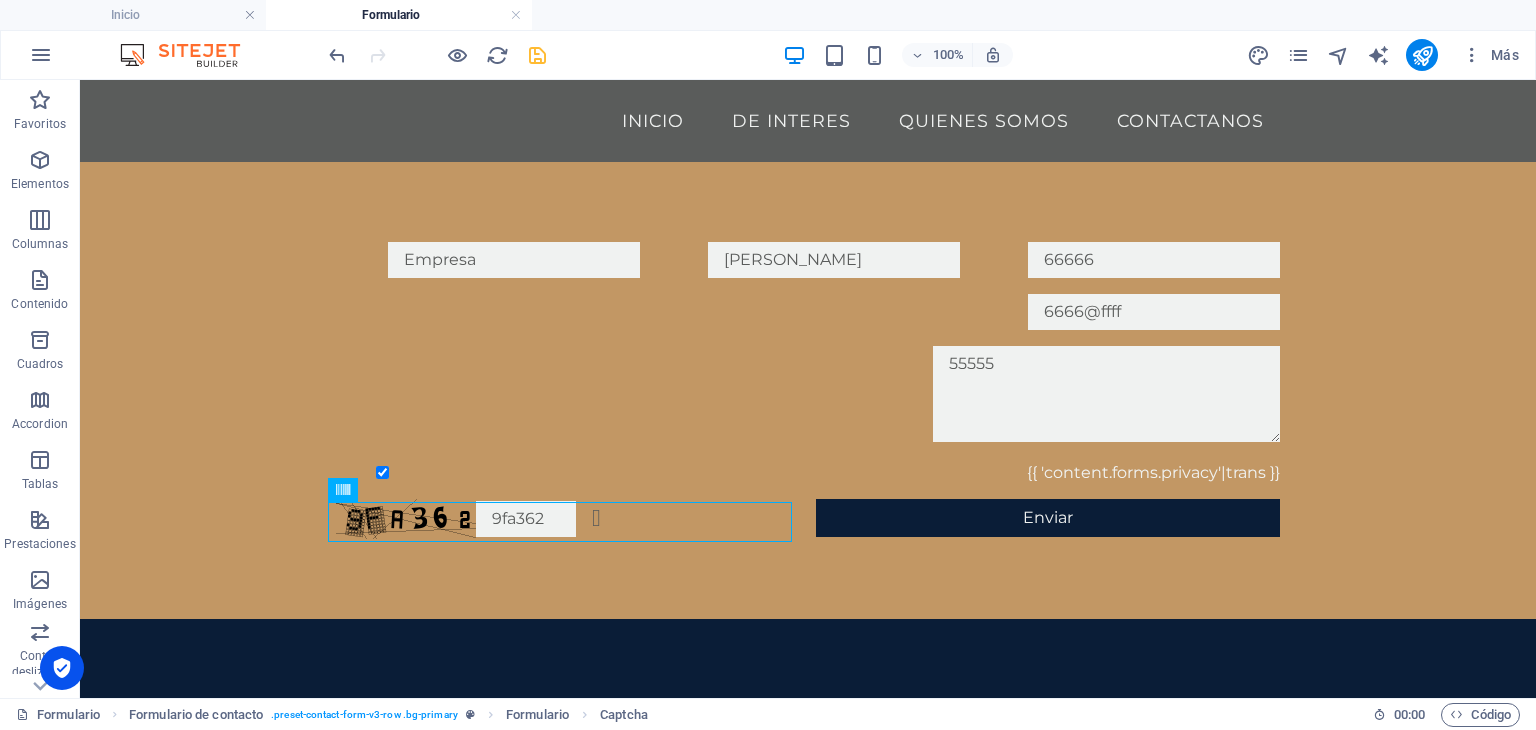 click at bounding box center [537, 55] 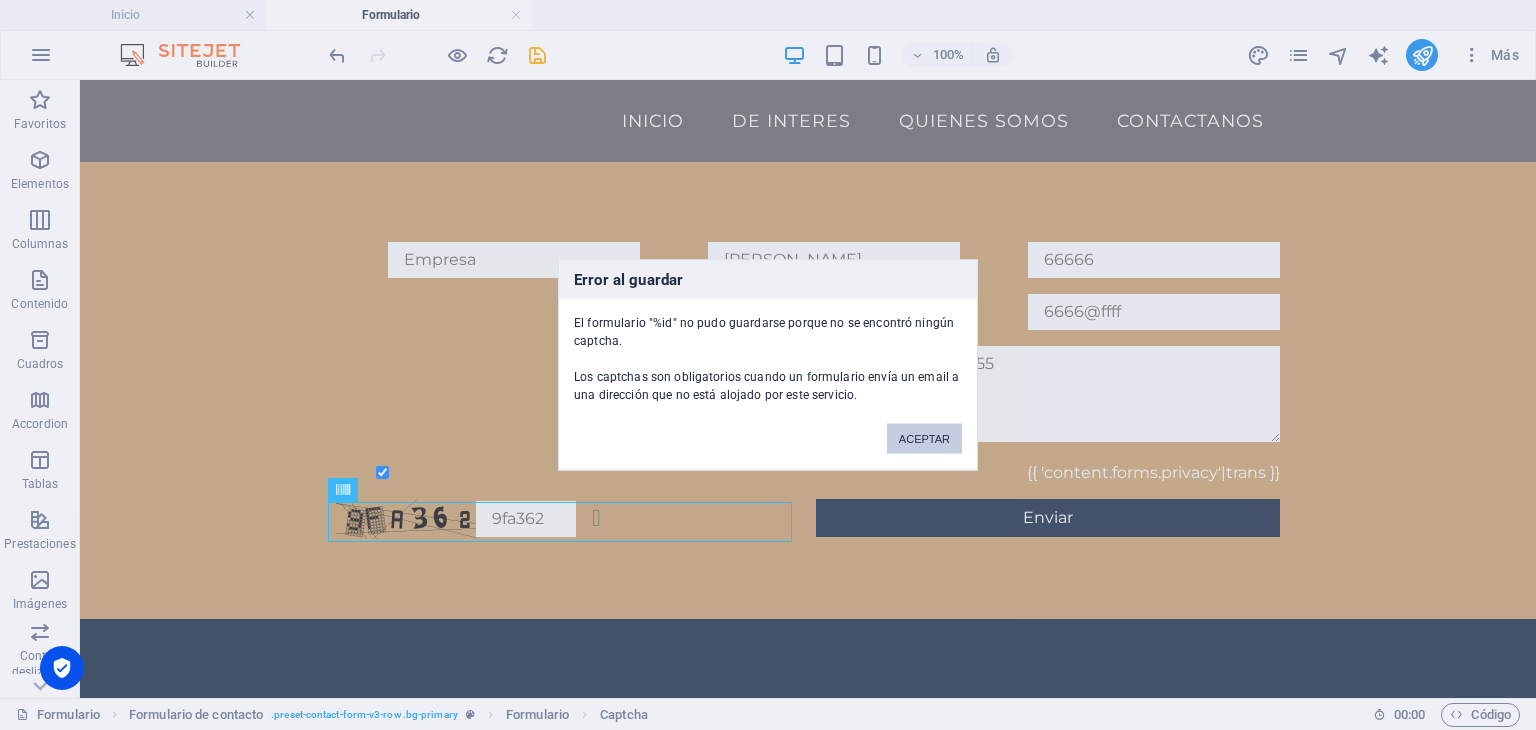 click on "ACEPTAR" at bounding box center [924, 439] 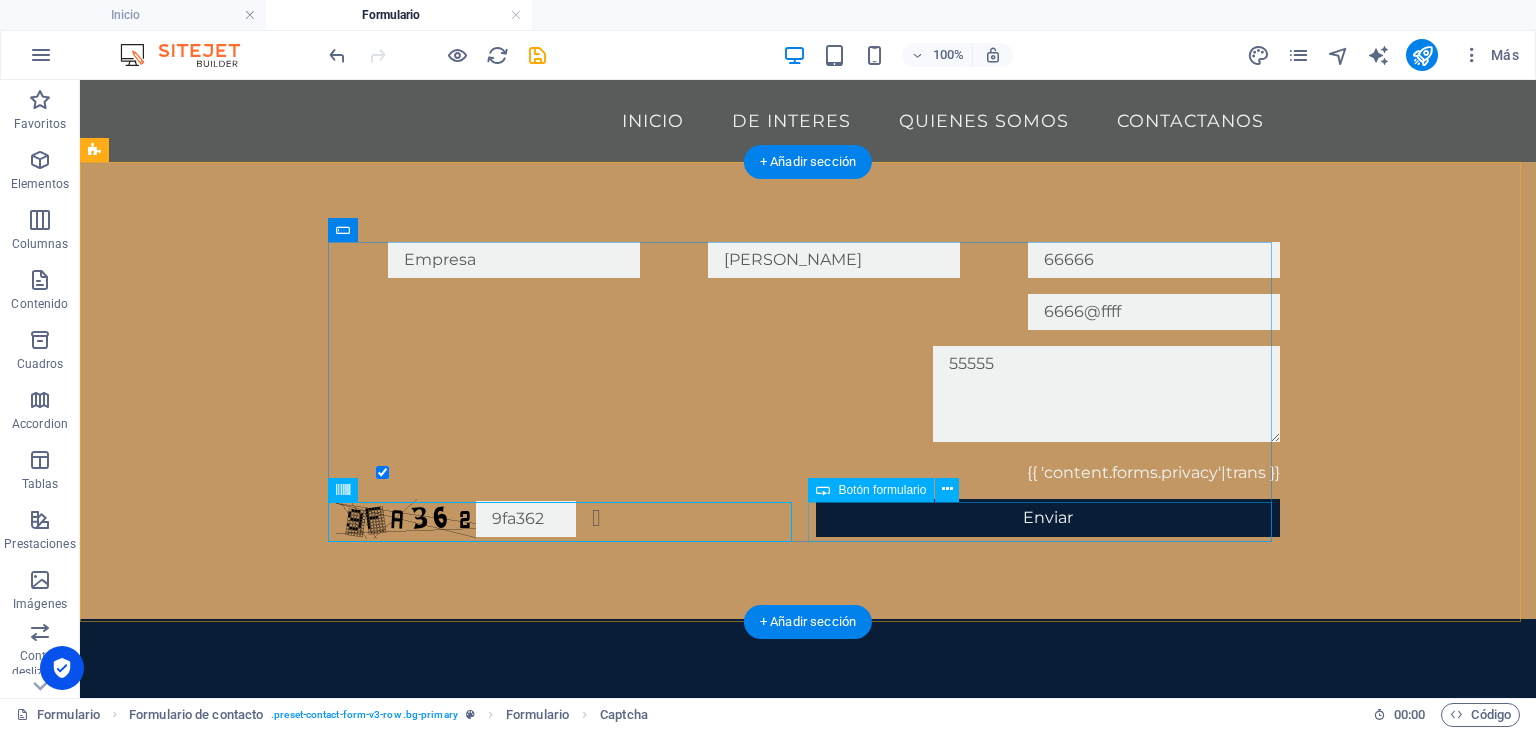 click on "Enviar" at bounding box center [1048, 519] 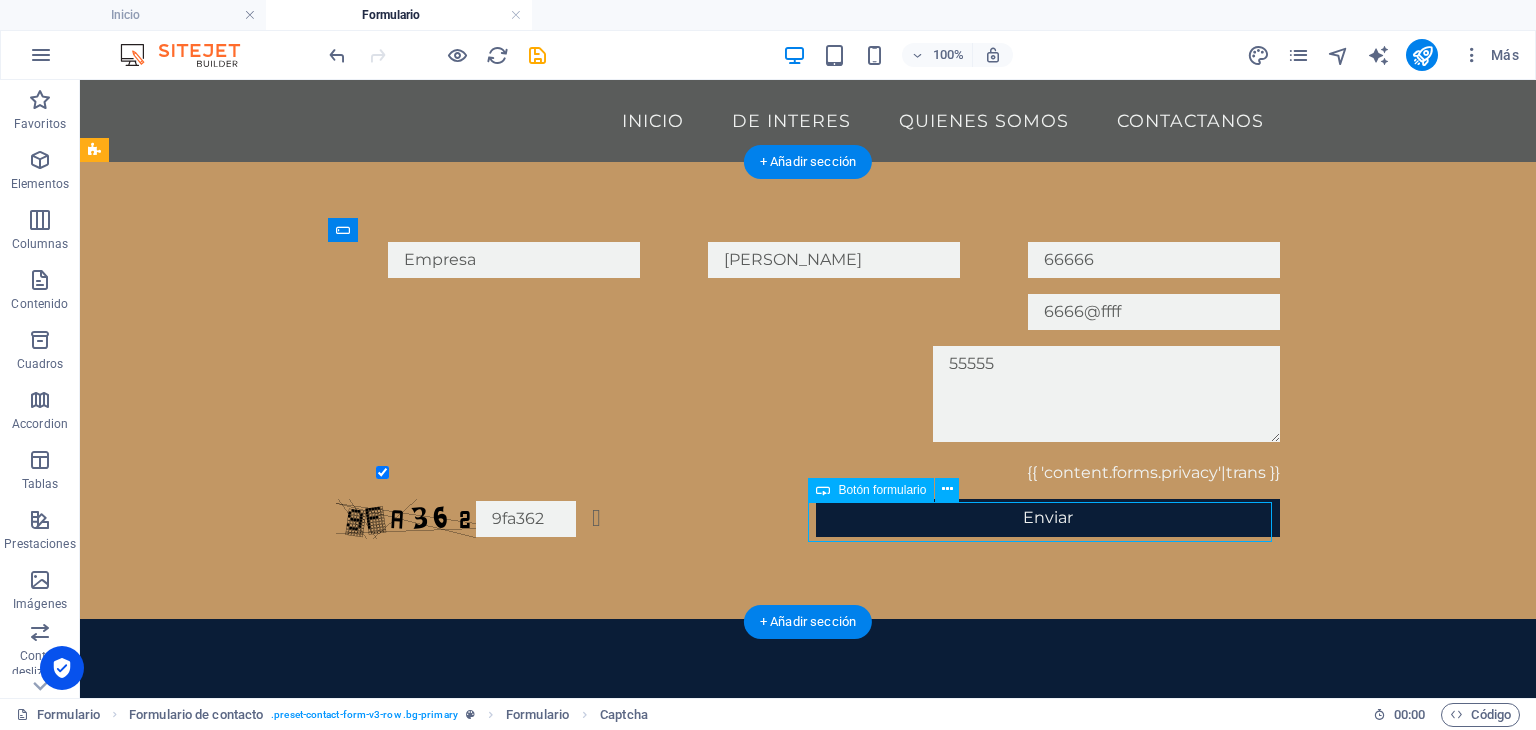 click on "Enviar" at bounding box center (1048, 519) 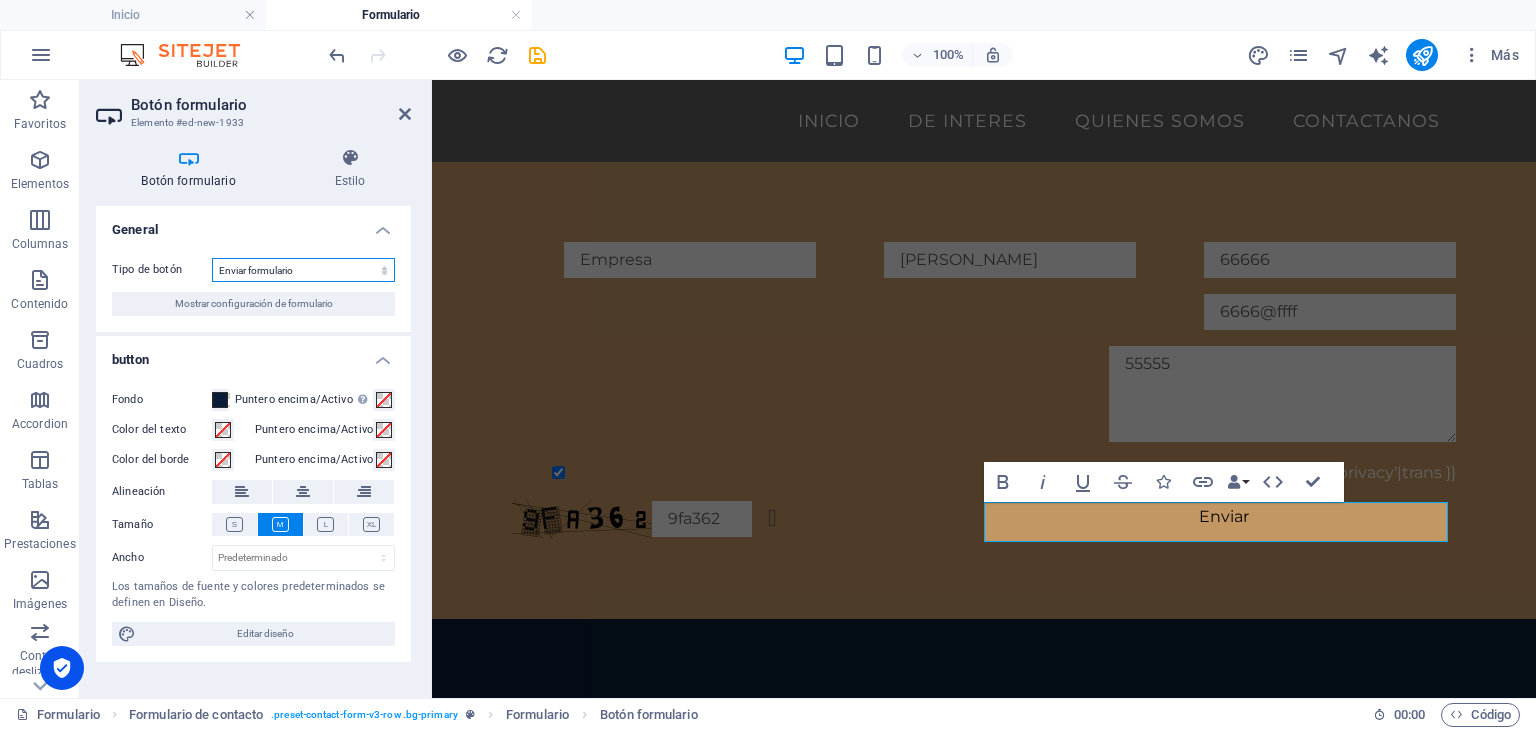 click on "Enviar formulario Restablecer formulario Ninguna acción" at bounding box center [303, 270] 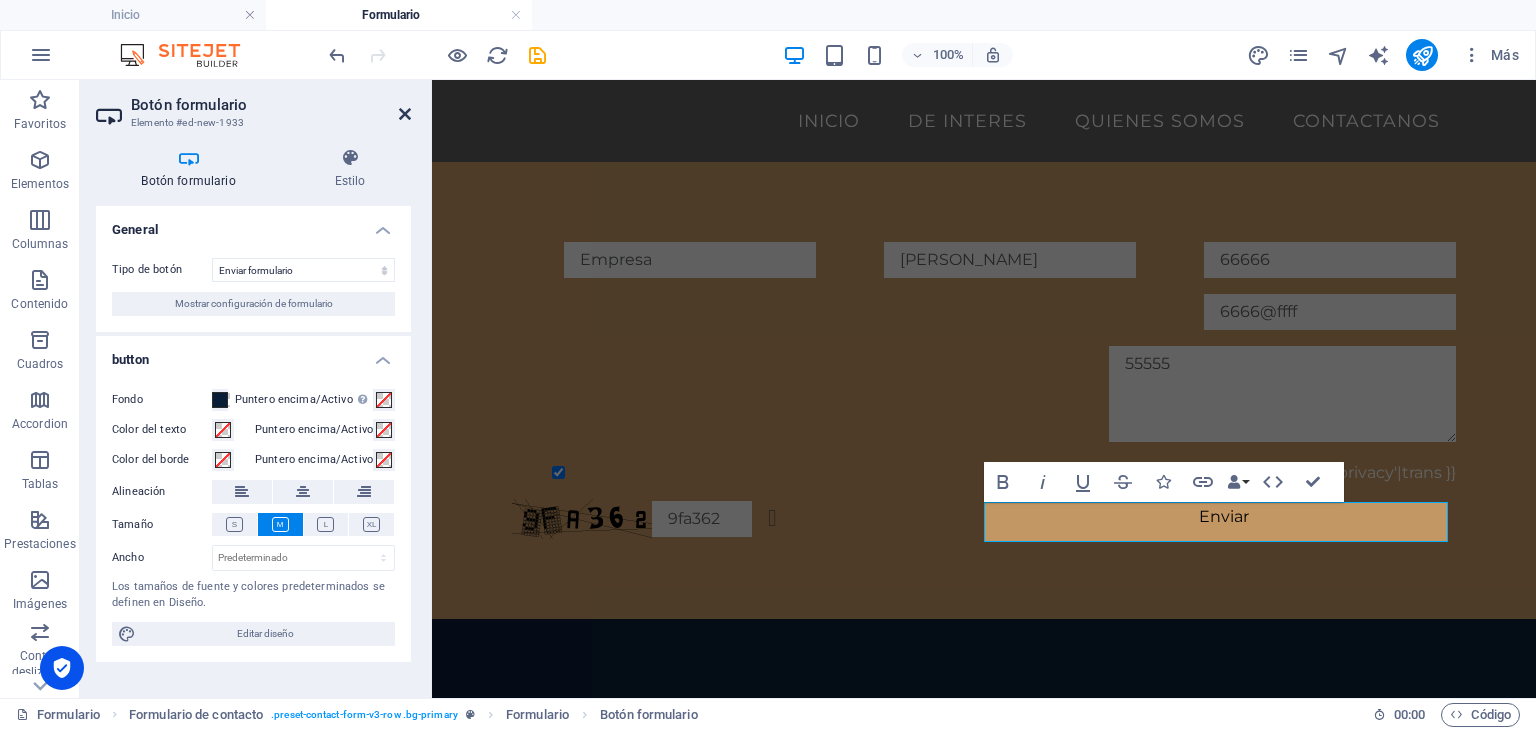 click at bounding box center [405, 114] 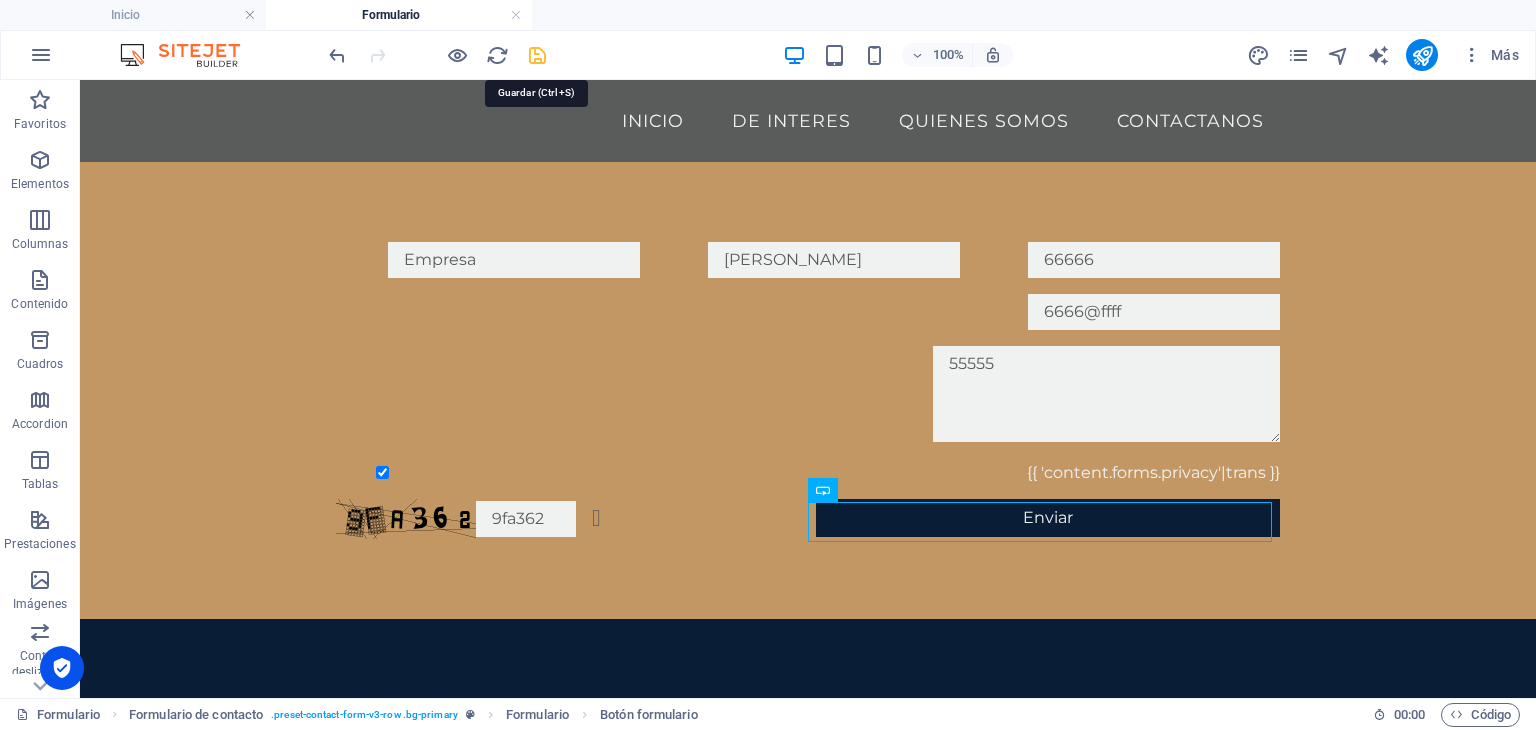 click at bounding box center [537, 55] 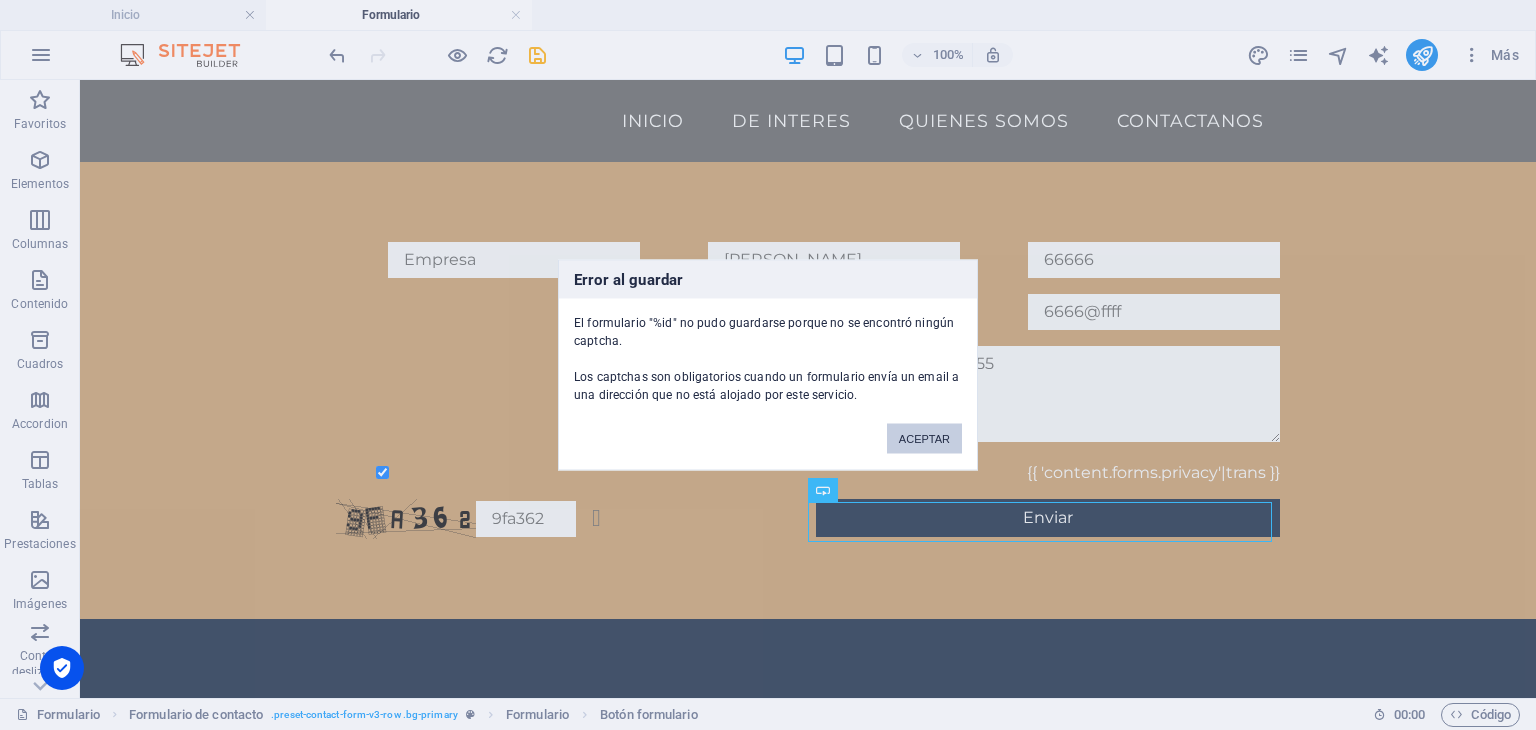 click on "ACEPTAR" at bounding box center (924, 439) 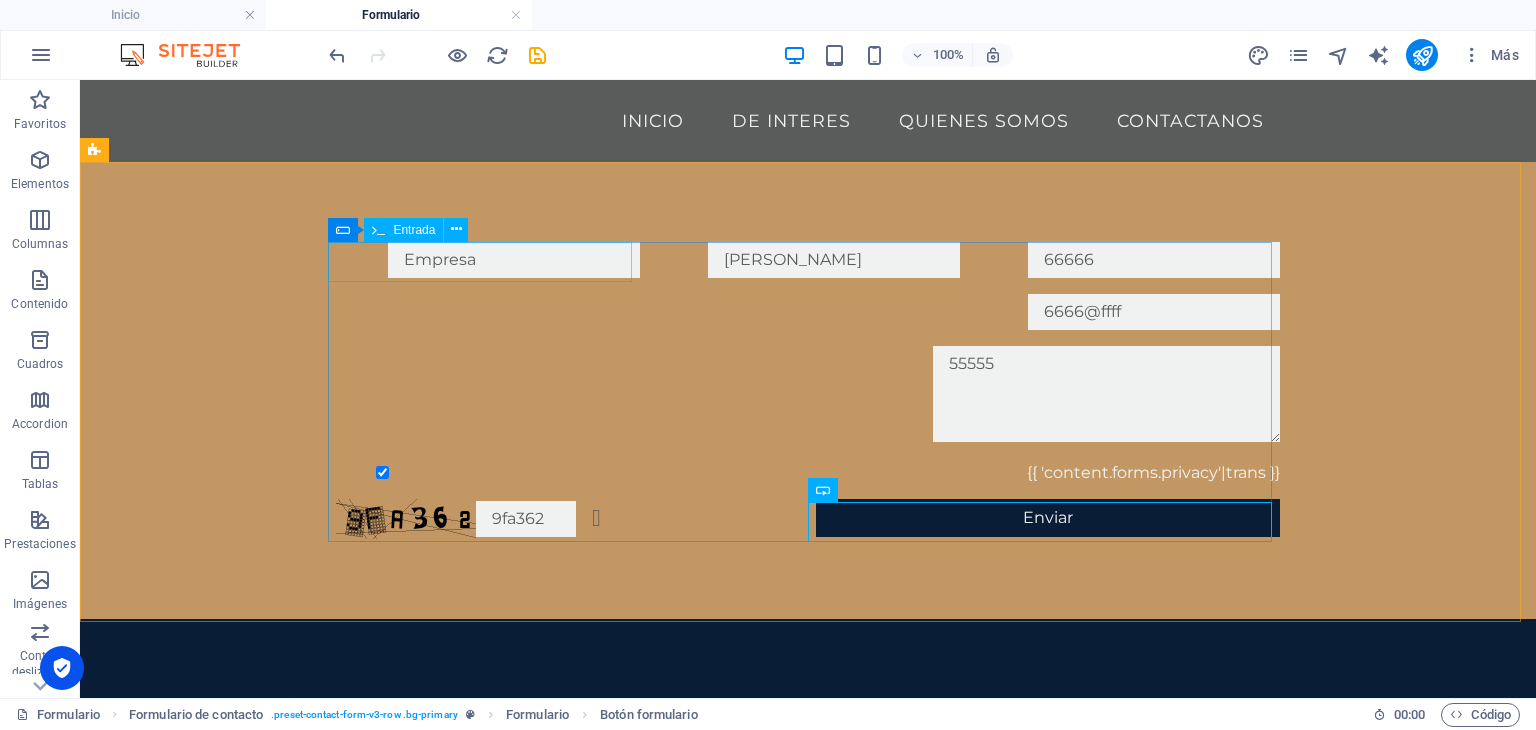 click on "Entrada" at bounding box center (414, 230) 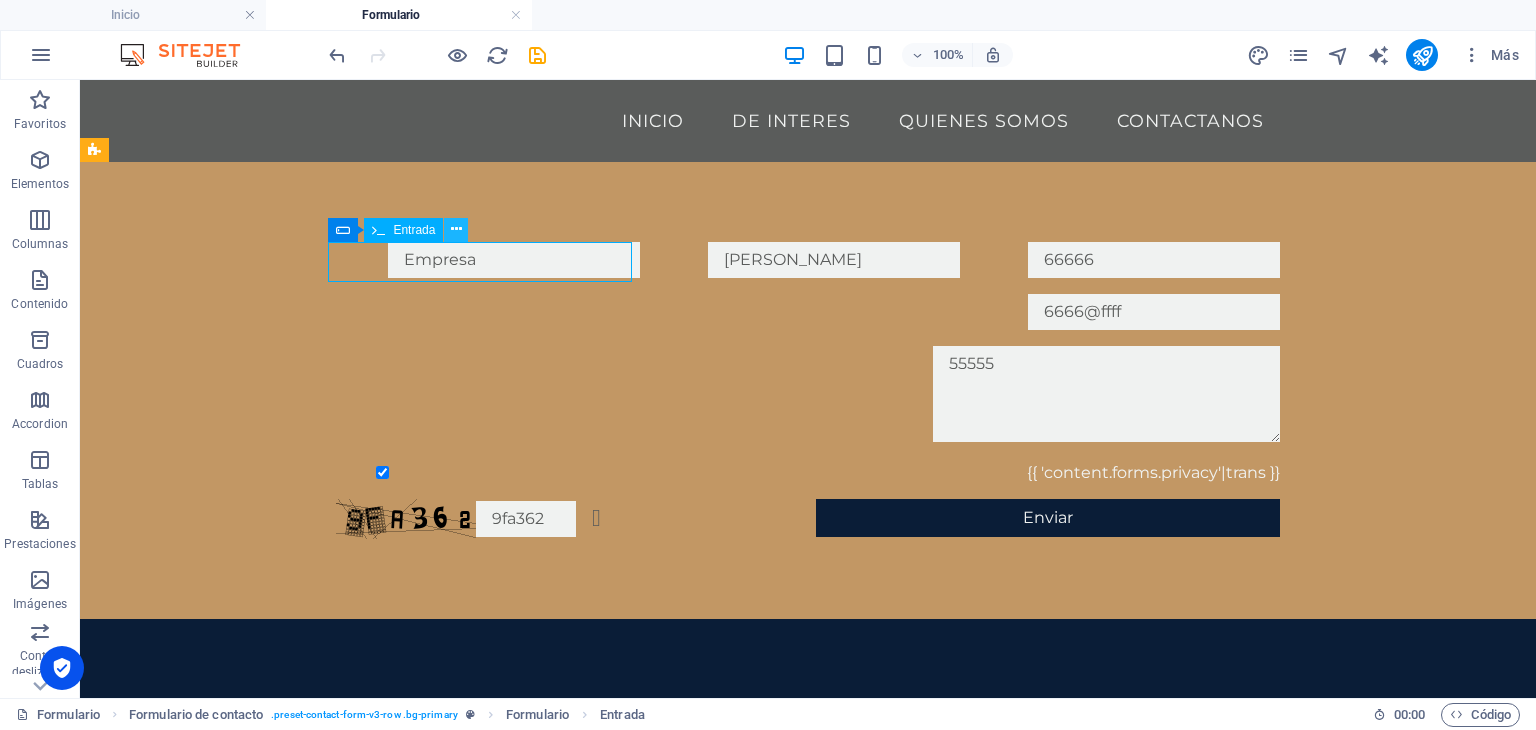 click at bounding box center (456, 229) 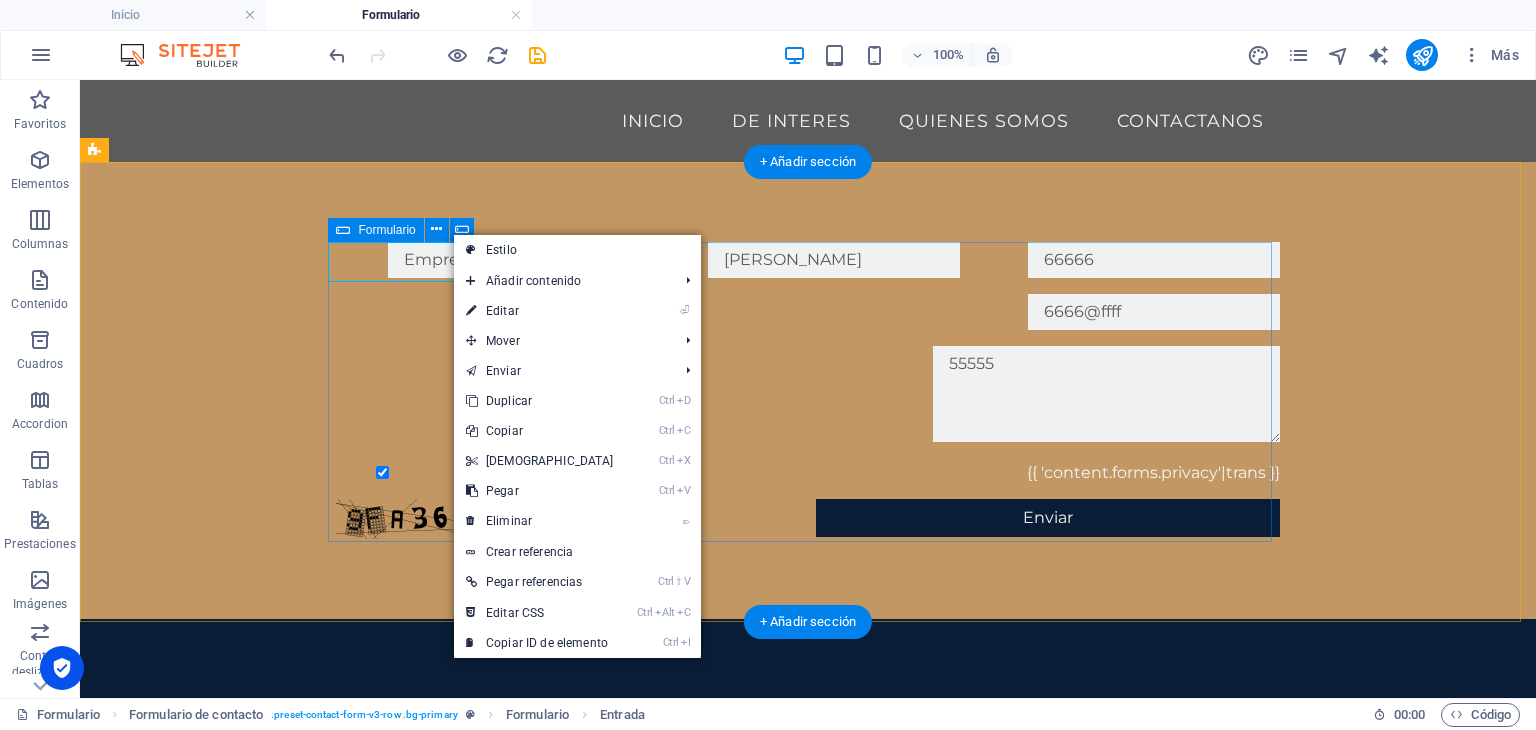 click on "[PERSON_NAME] 66666 6666@ffff 55555   {{ 'content.forms.privacy'|trans }} 9fa362 ¿Ilegible? Regenerar Enviar" at bounding box center [808, 390] 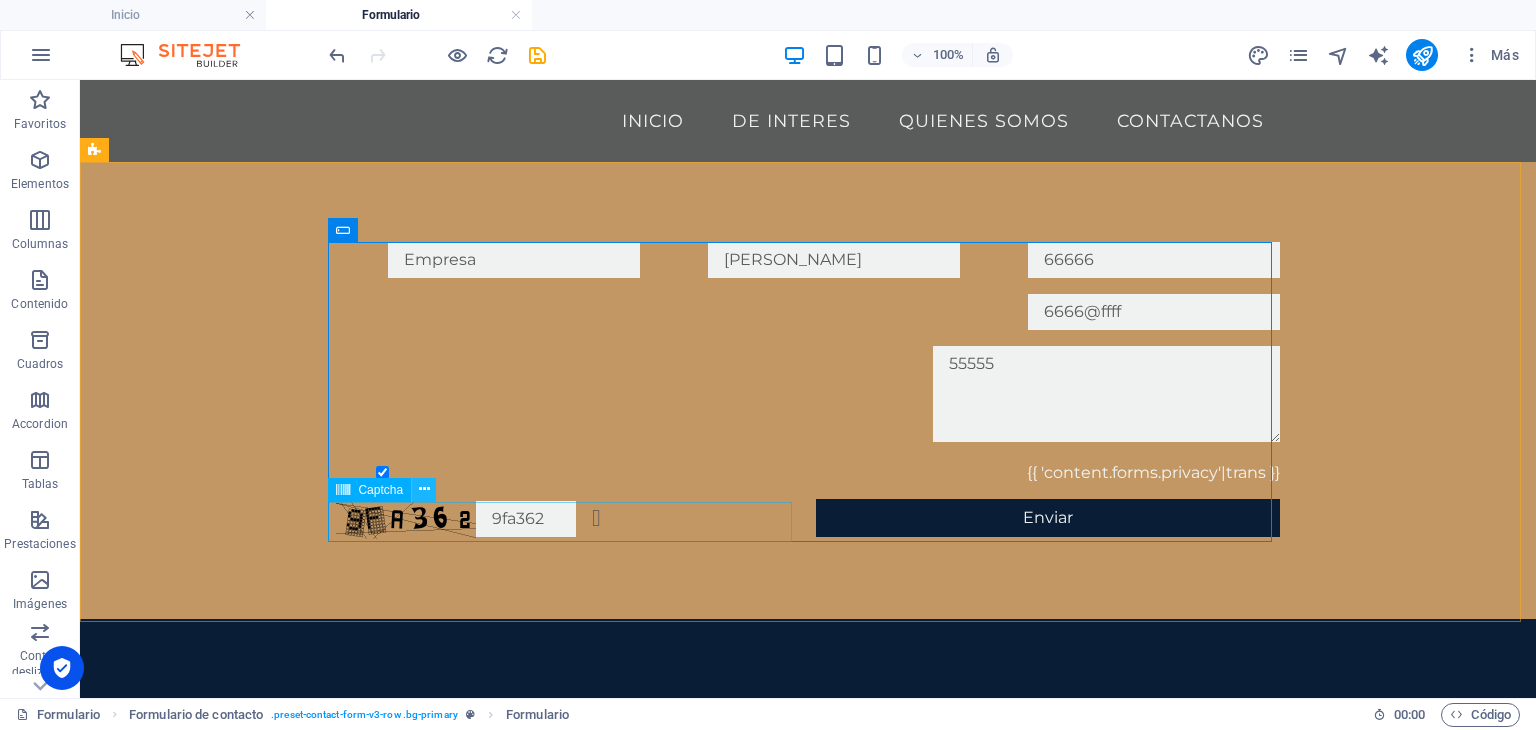 click at bounding box center (424, 489) 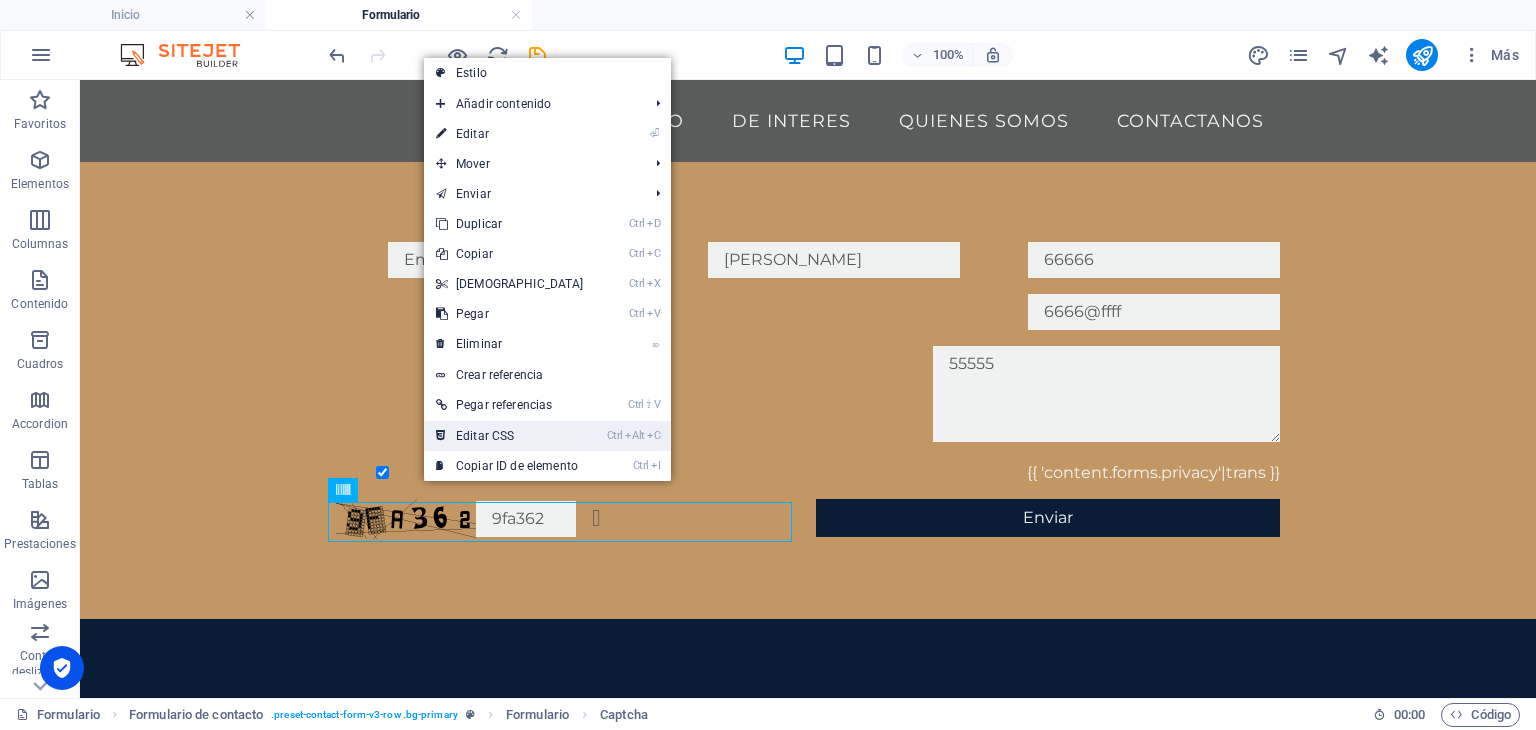 click on "Ctrl Alt C  Editar CSS" at bounding box center [510, 436] 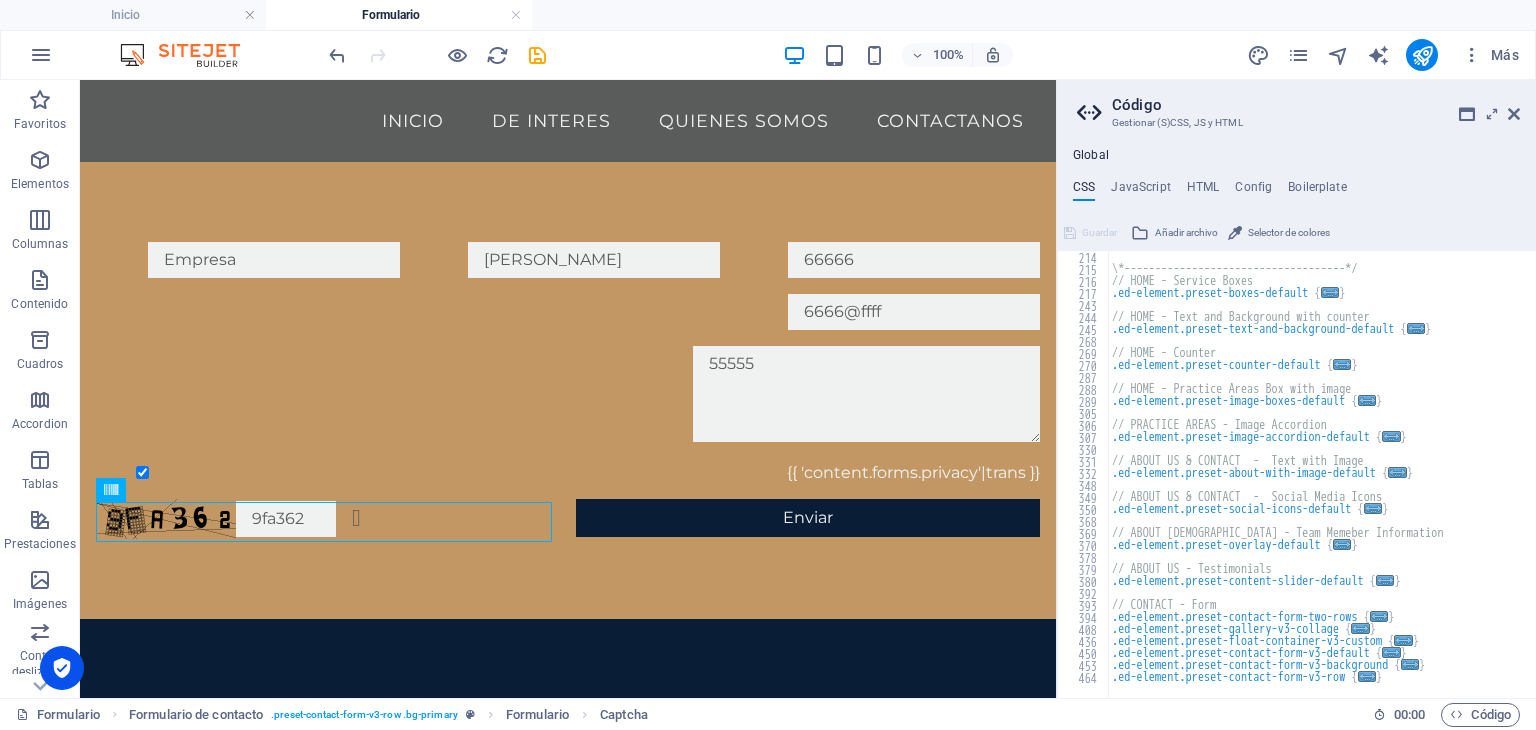 scroll, scrollTop: 504, scrollLeft: 0, axis: vertical 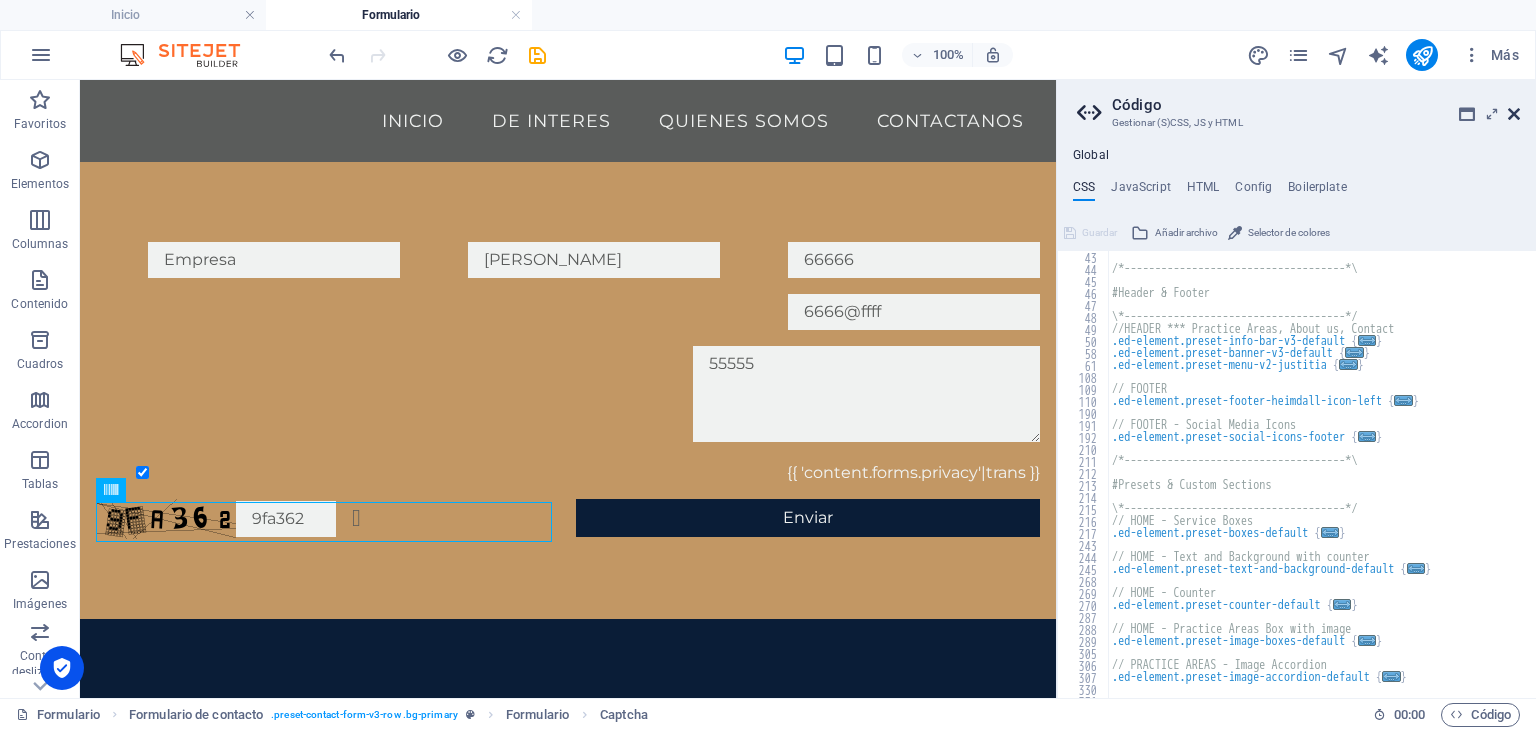 click at bounding box center (1514, 114) 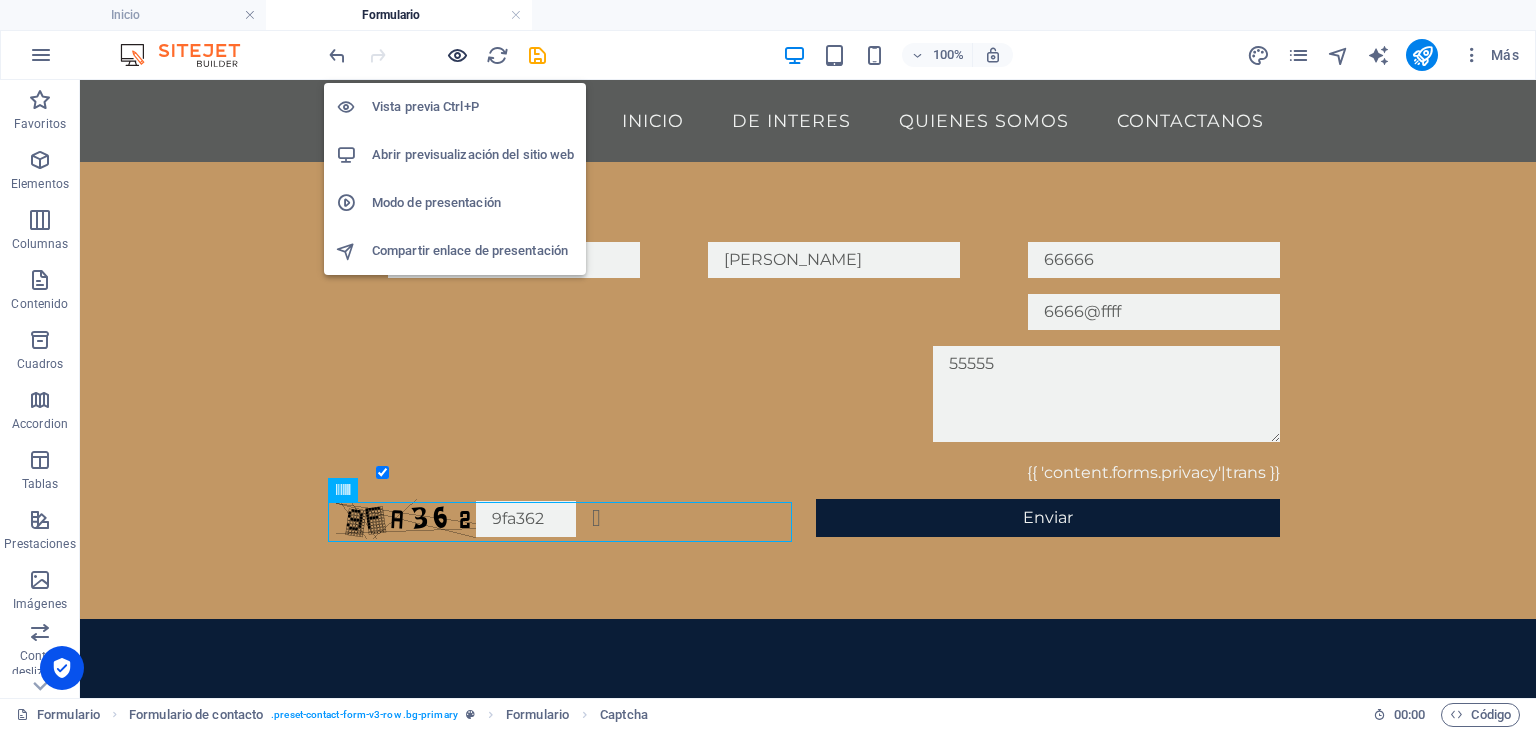 click at bounding box center [457, 55] 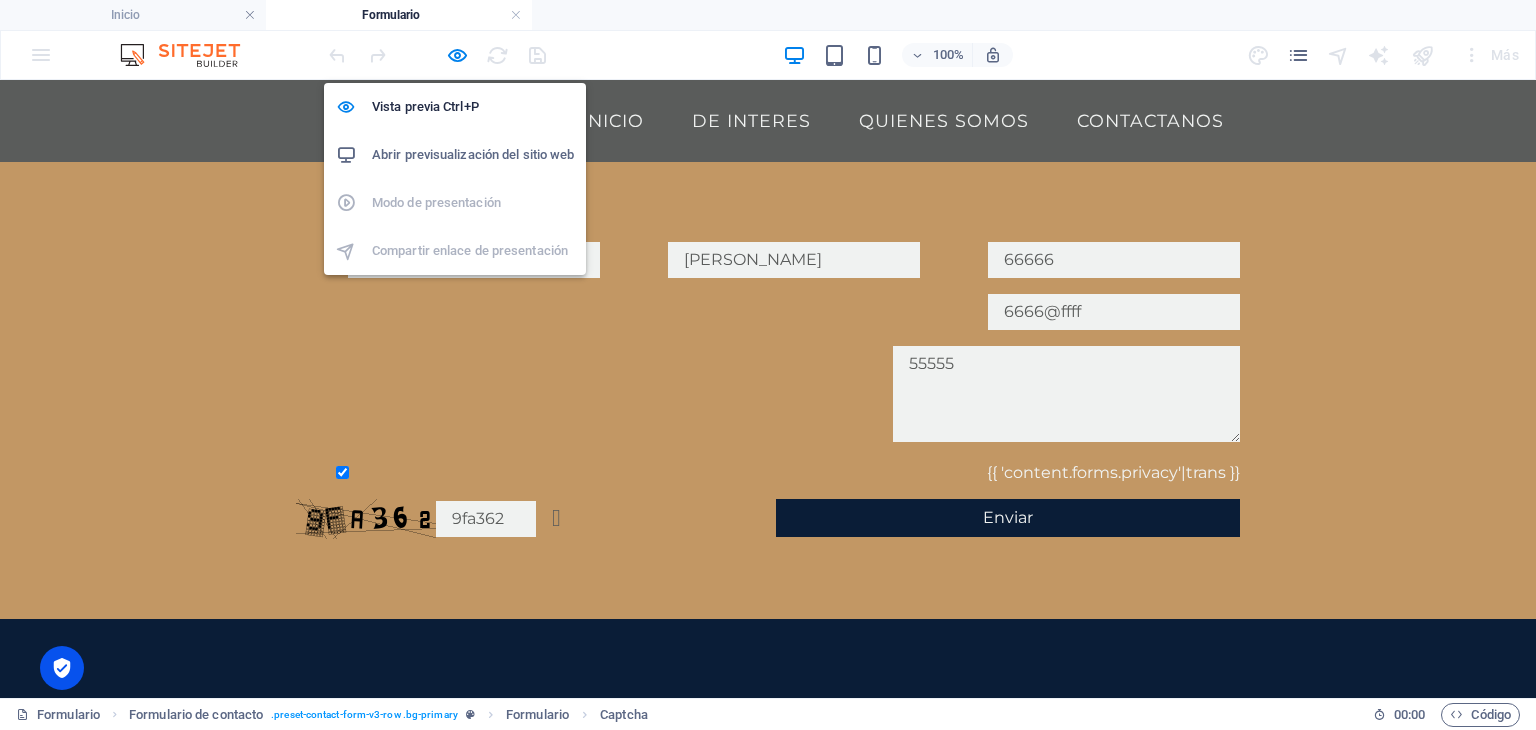 click on "Abrir previsualización del sitio web" at bounding box center (473, 155) 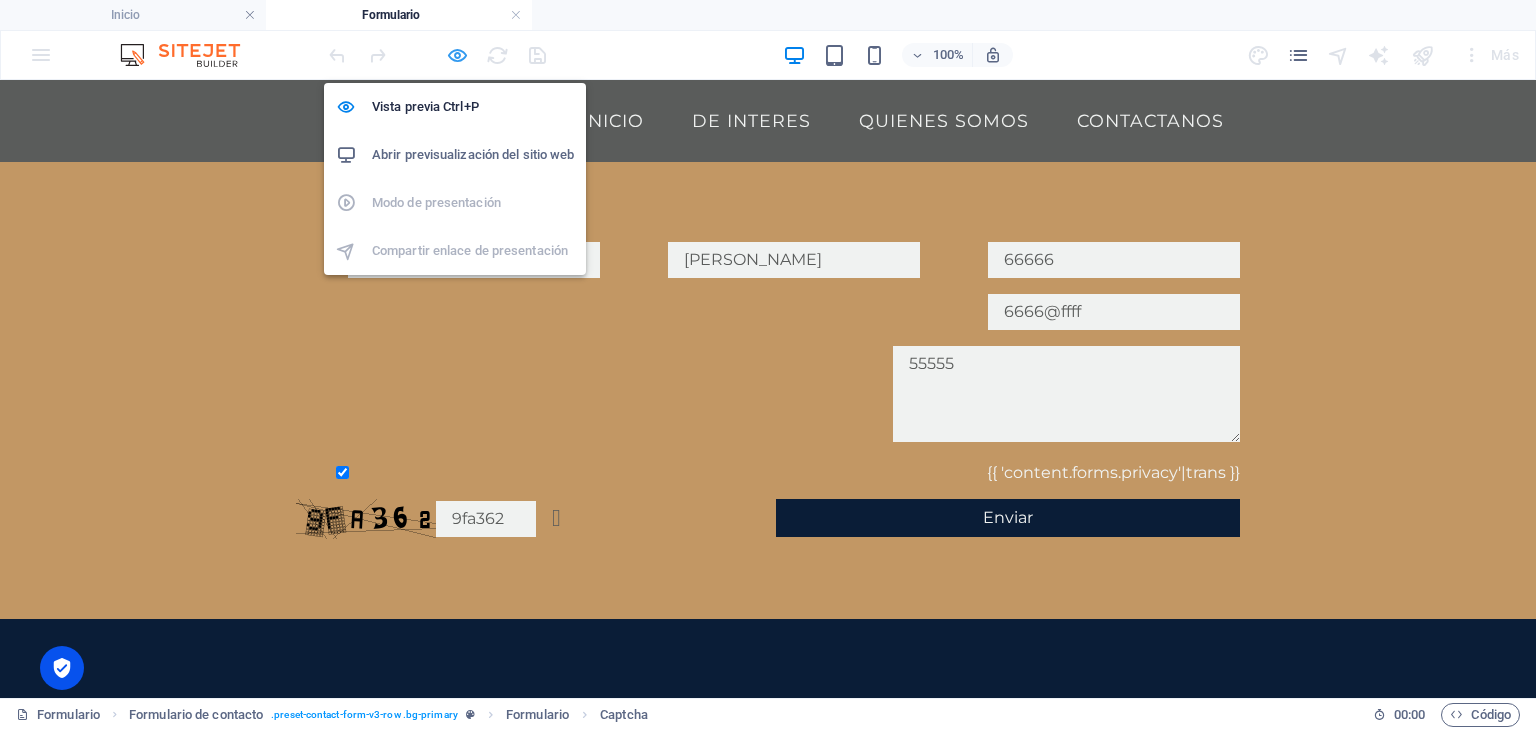 click at bounding box center [457, 55] 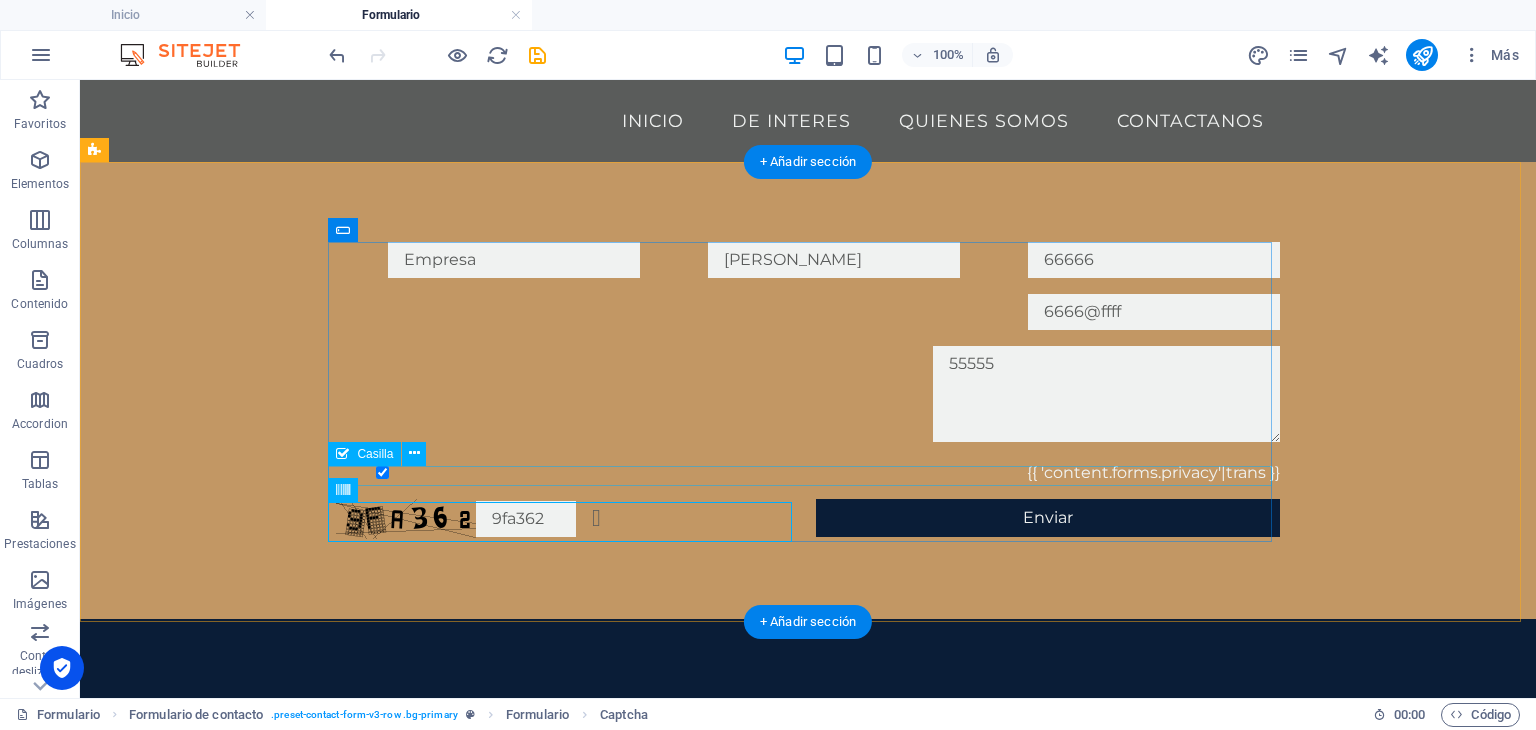click on "{{ 'content.forms.privacy'|trans }}" at bounding box center (808, 473) 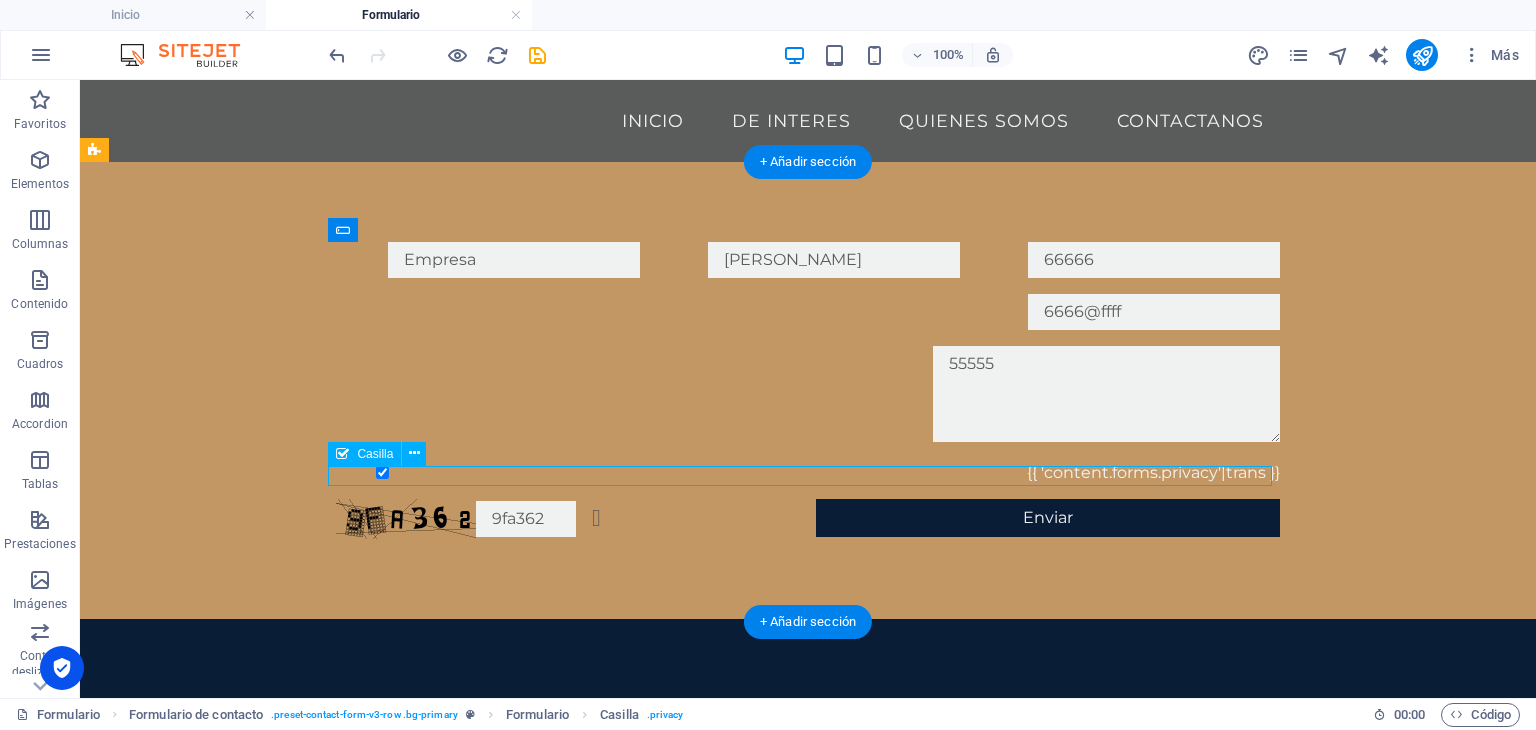 click on "{{ 'content.forms.privacy'|trans }}" at bounding box center [808, 473] 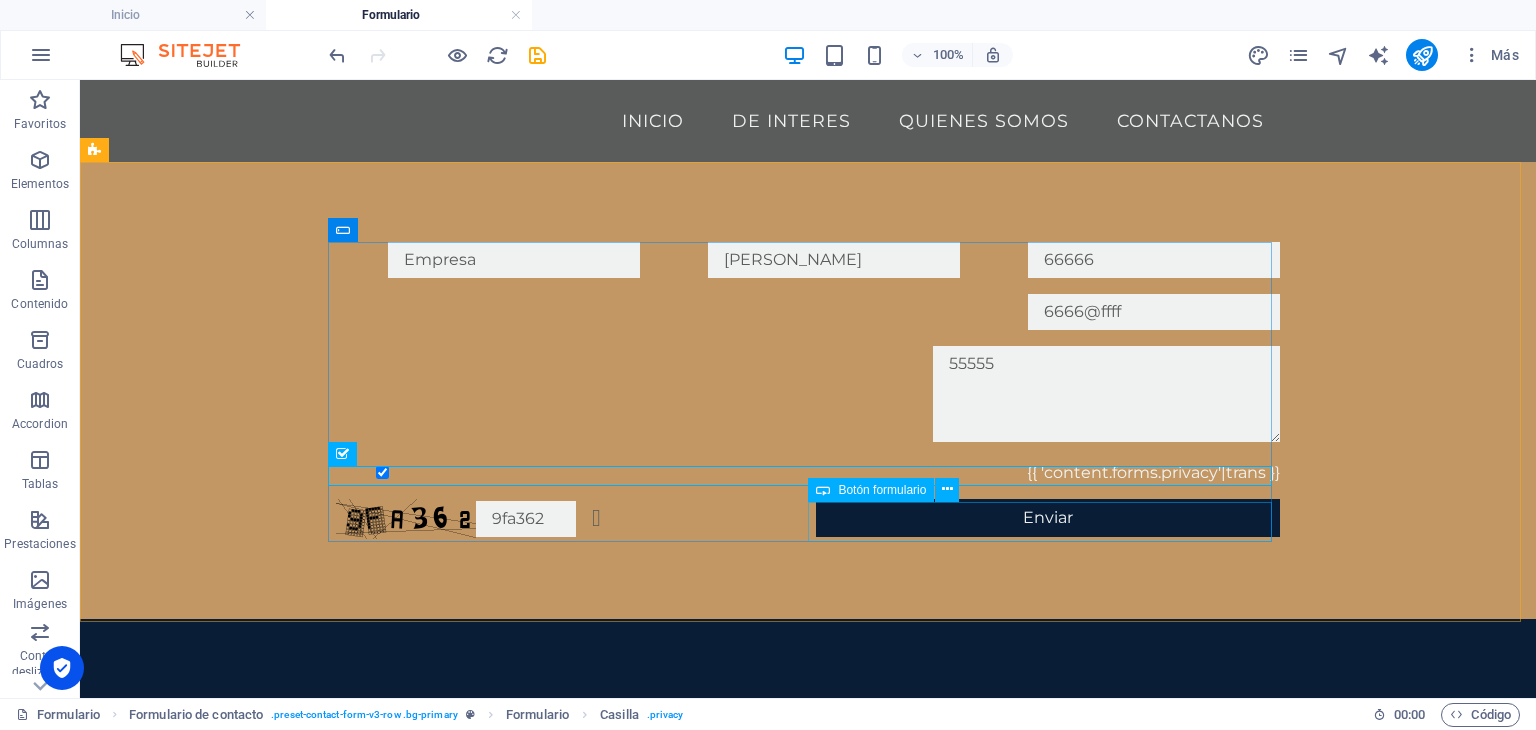 click on "Botón formulario" at bounding box center [882, 490] 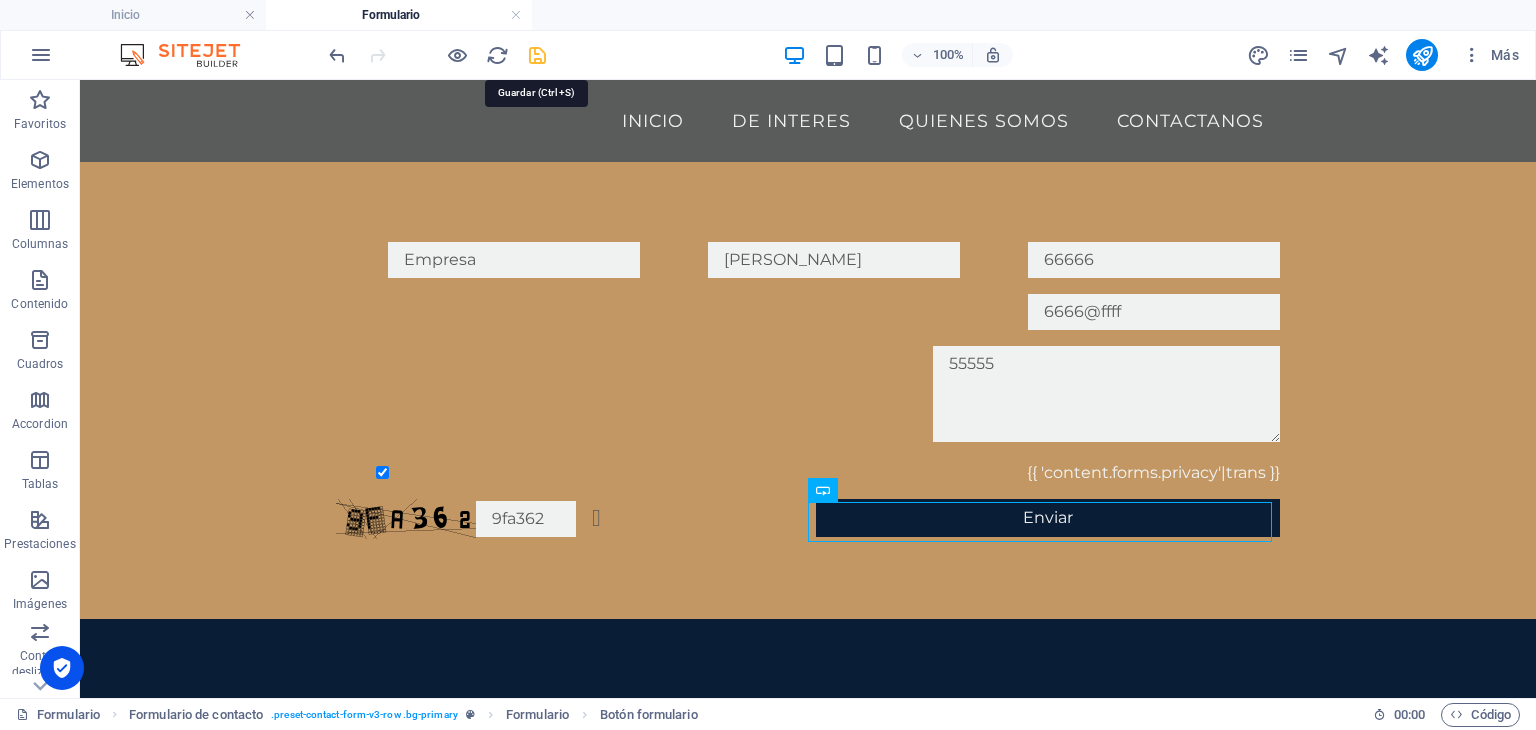 click at bounding box center [537, 55] 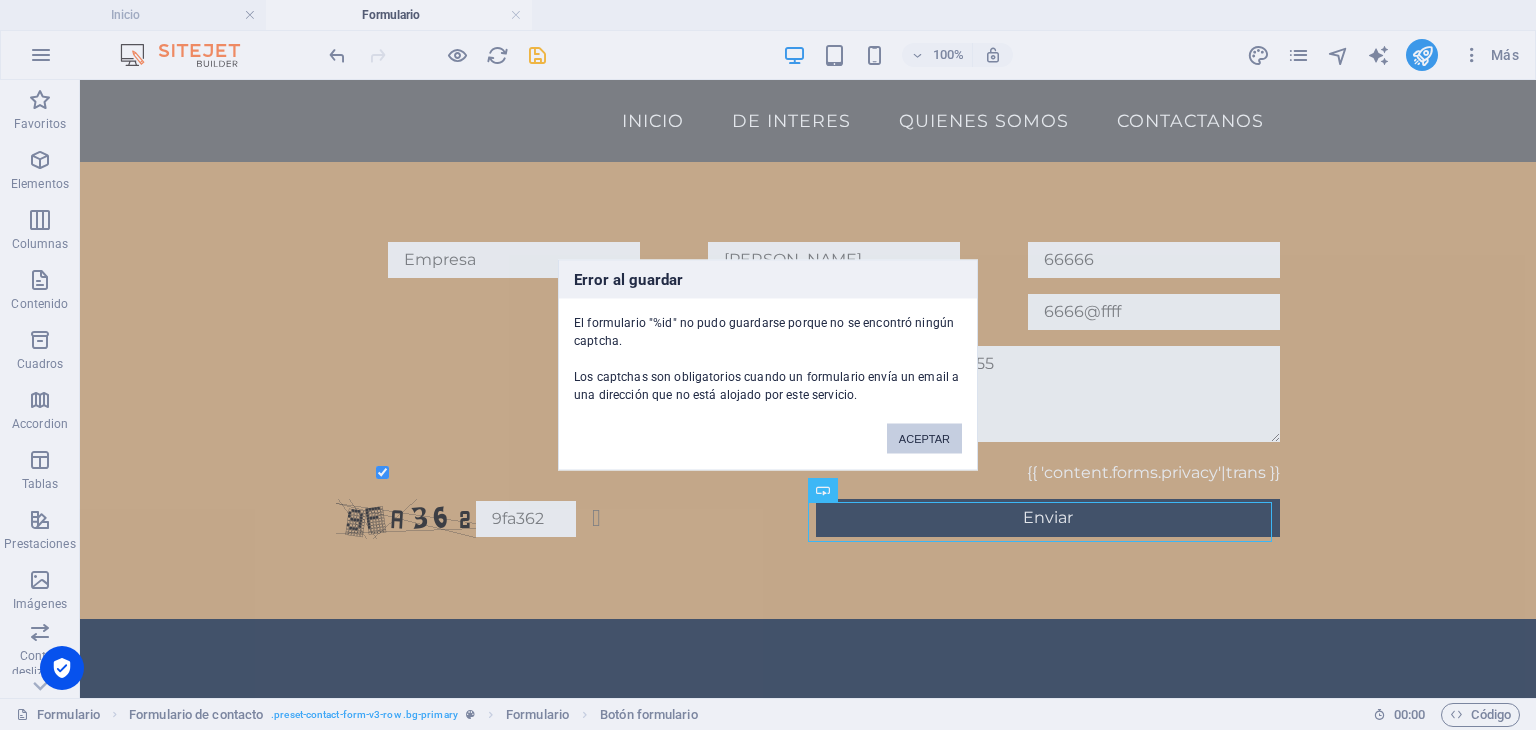 click on "ACEPTAR" at bounding box center (924, 439) 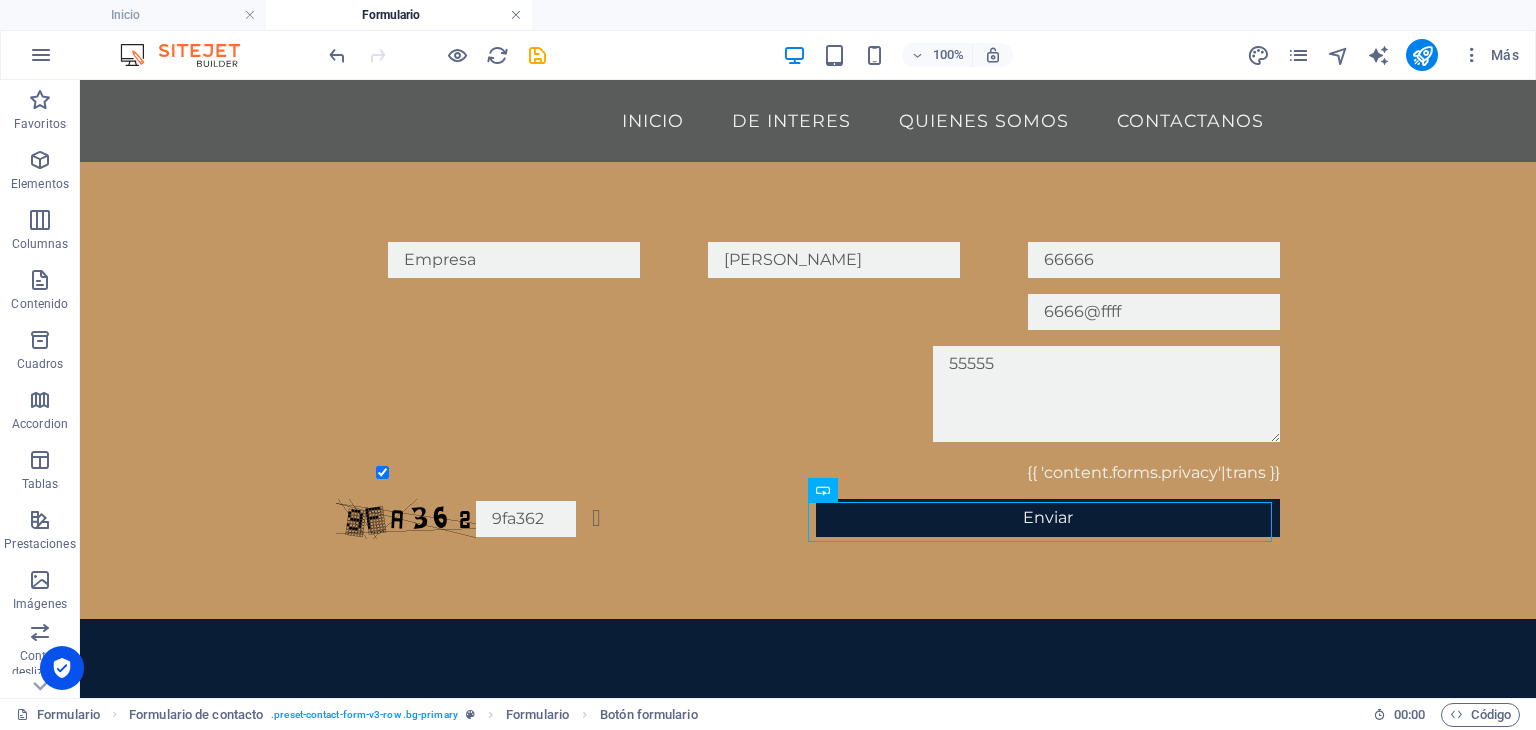 click at bounding box center [516, 15] 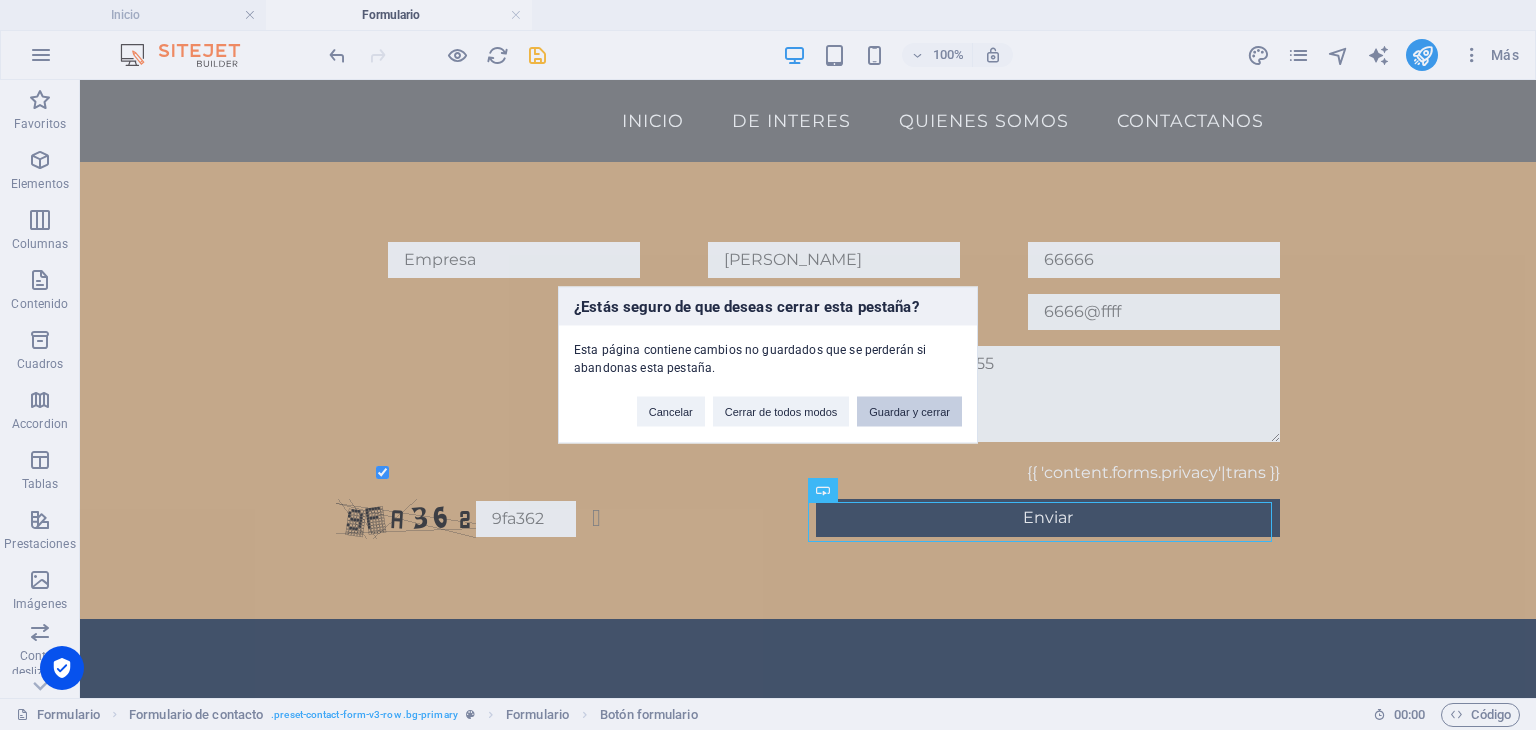 click on "Guardar y cerrar" at bounding box center (909, 412) 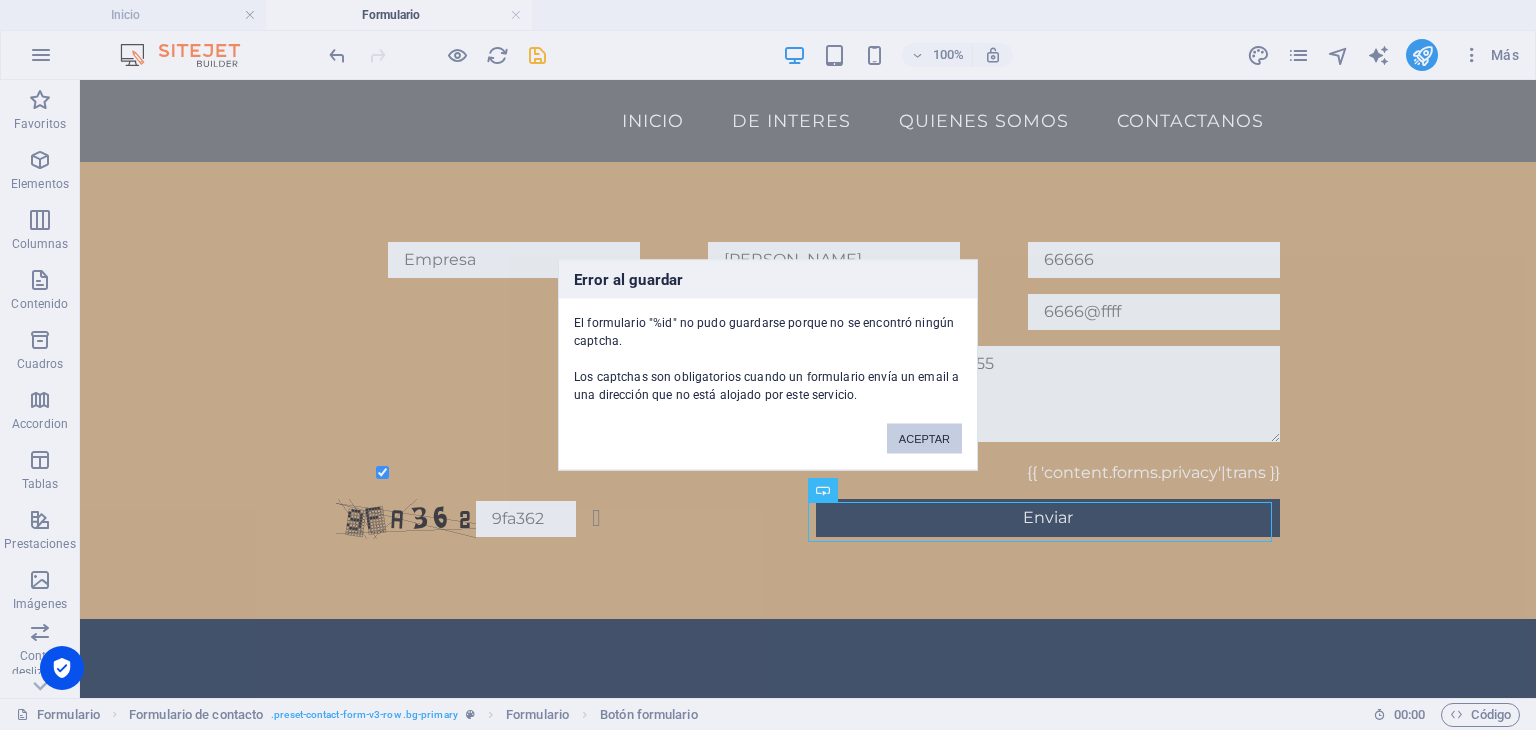 click on "ACEPTAR" at bounding box center (924, 439) 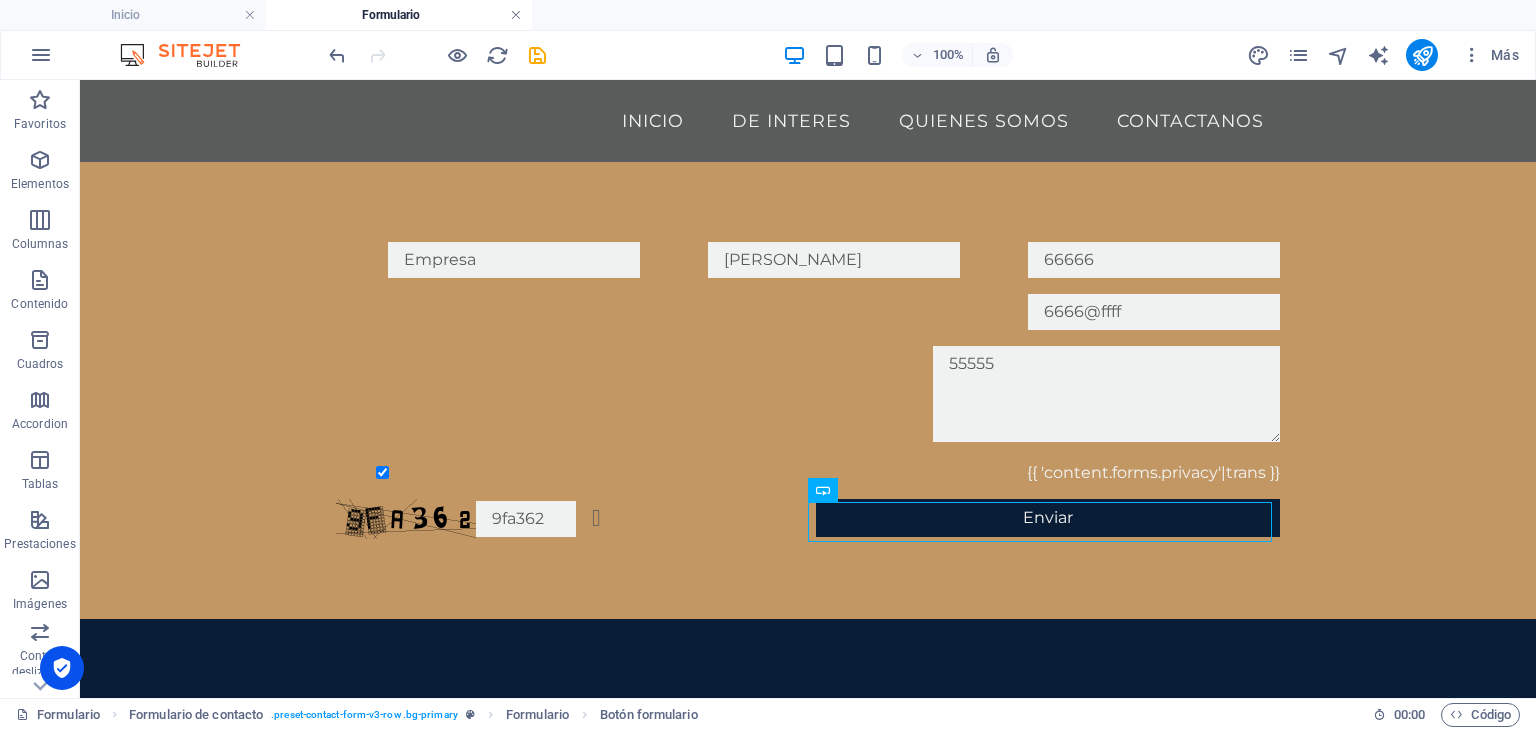 click at bounding box center [516, 15] 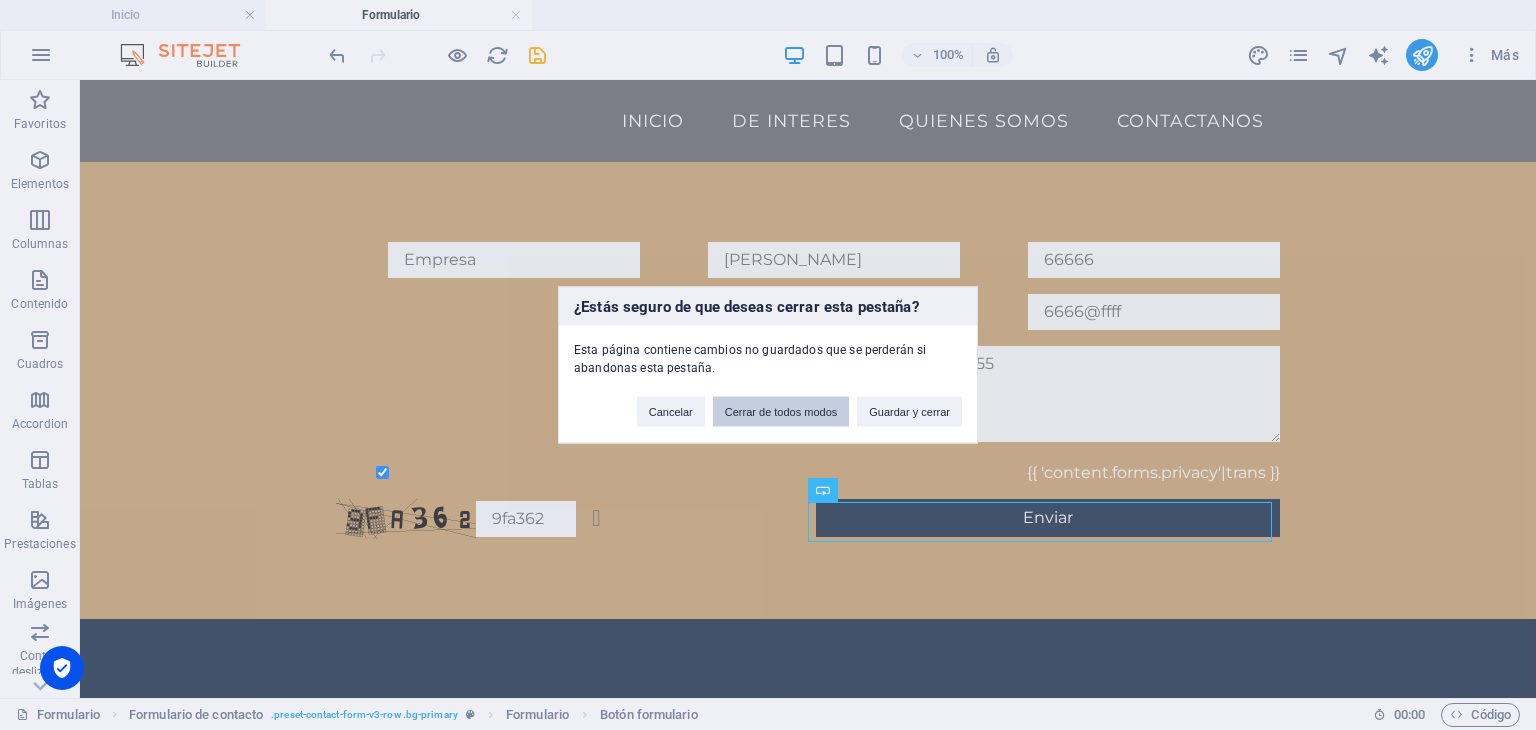 click on "Cerrar de todos modos" at bounding box center (781, 412) 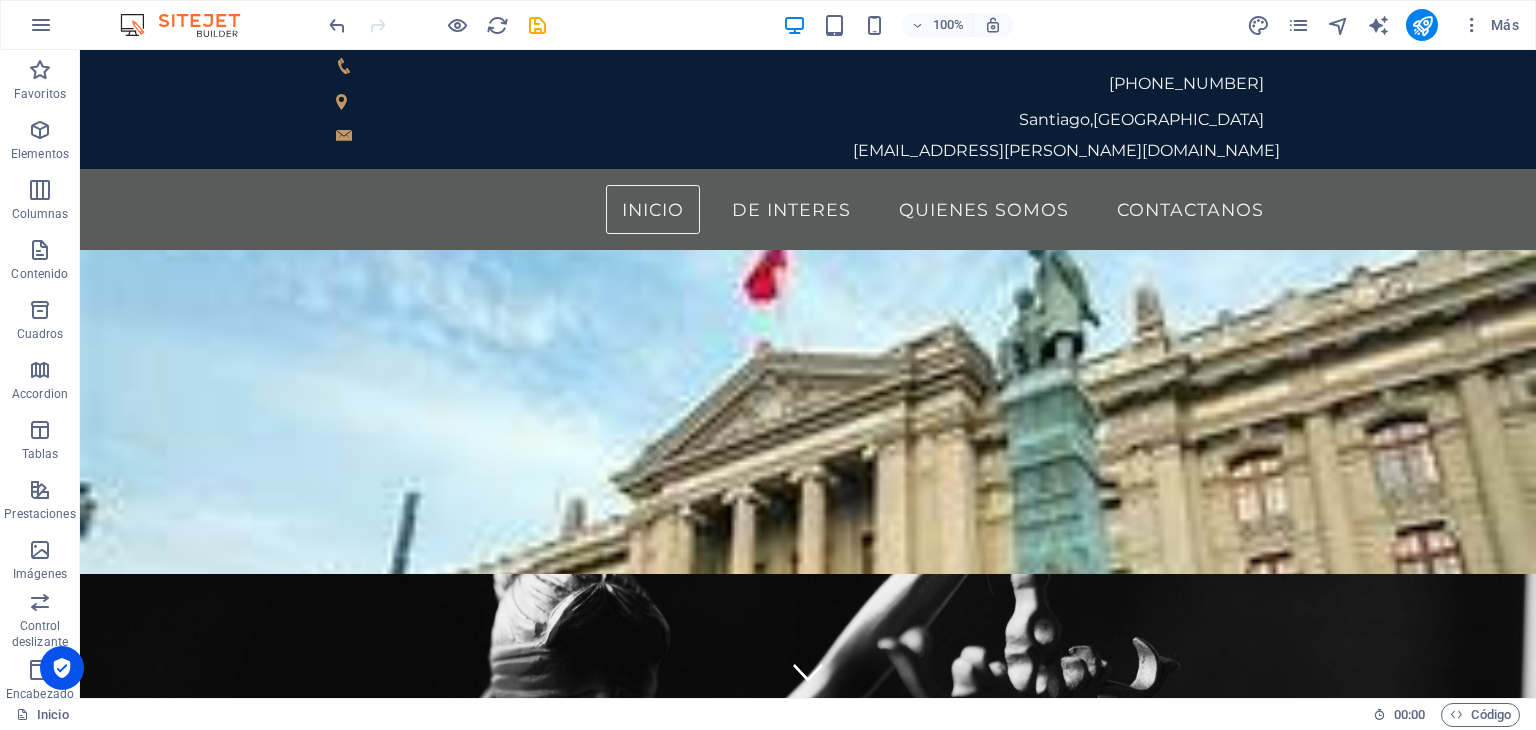 click at bounding box center (537, 25) 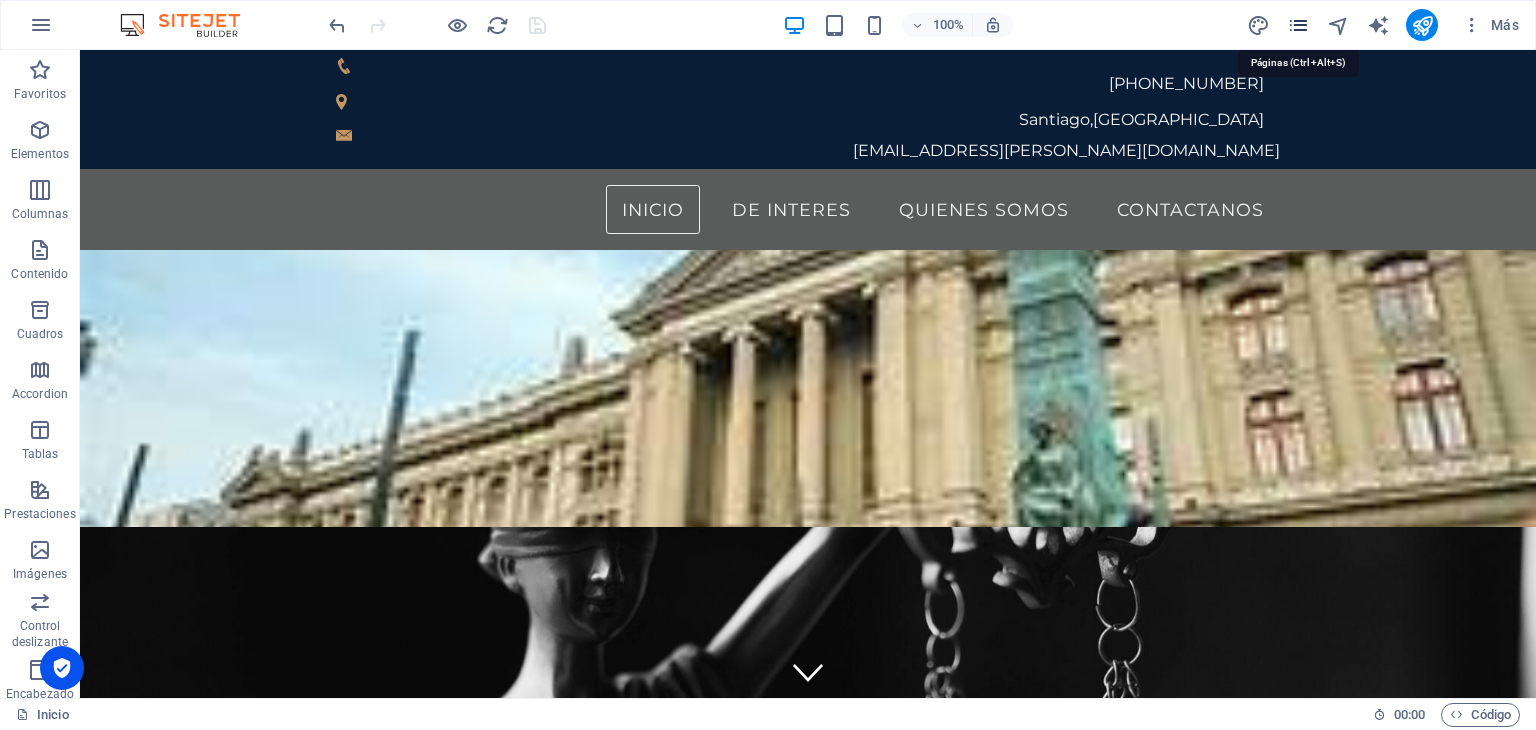 click at bounding box center (1298, 25) 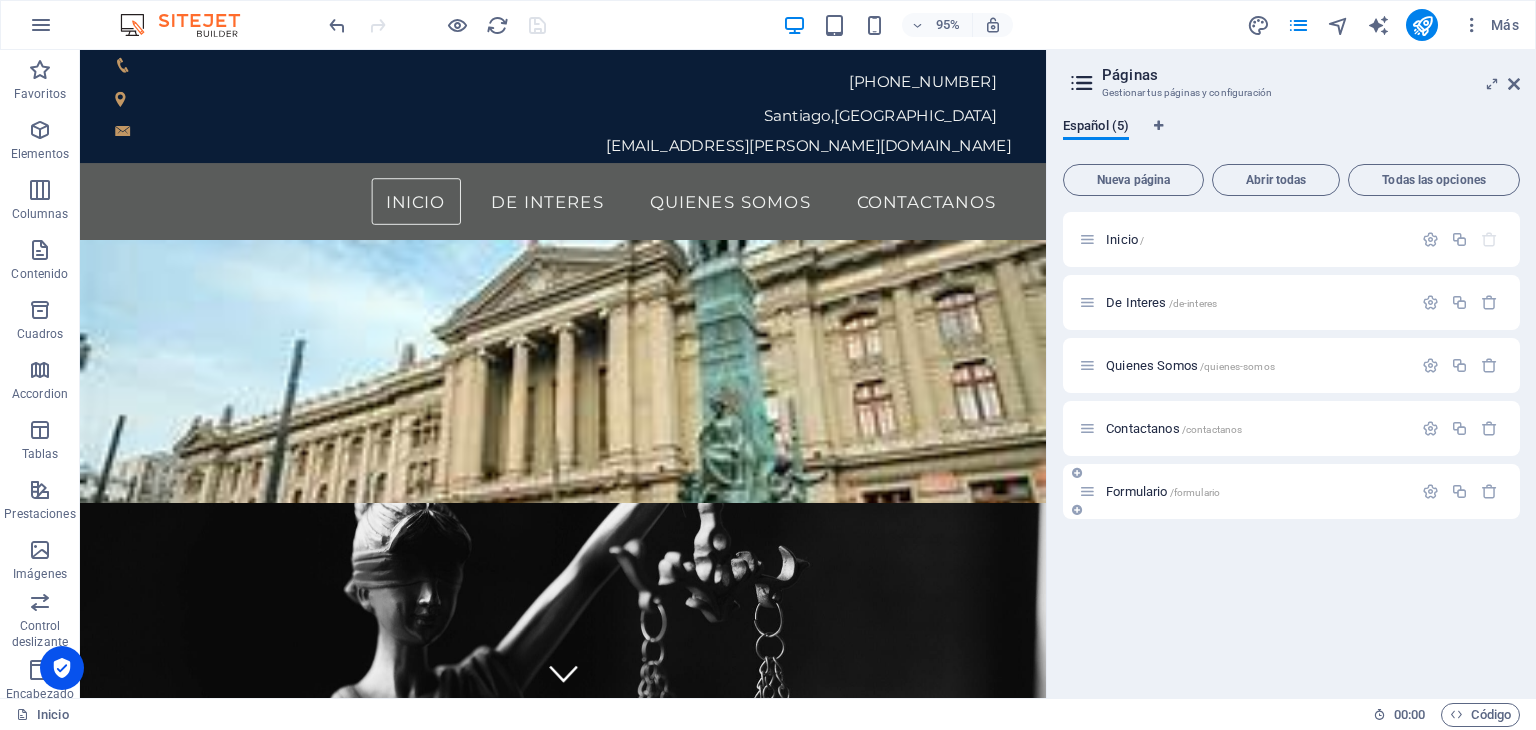 click on "Formulario /formulario" at bounding box center (1291, 491) 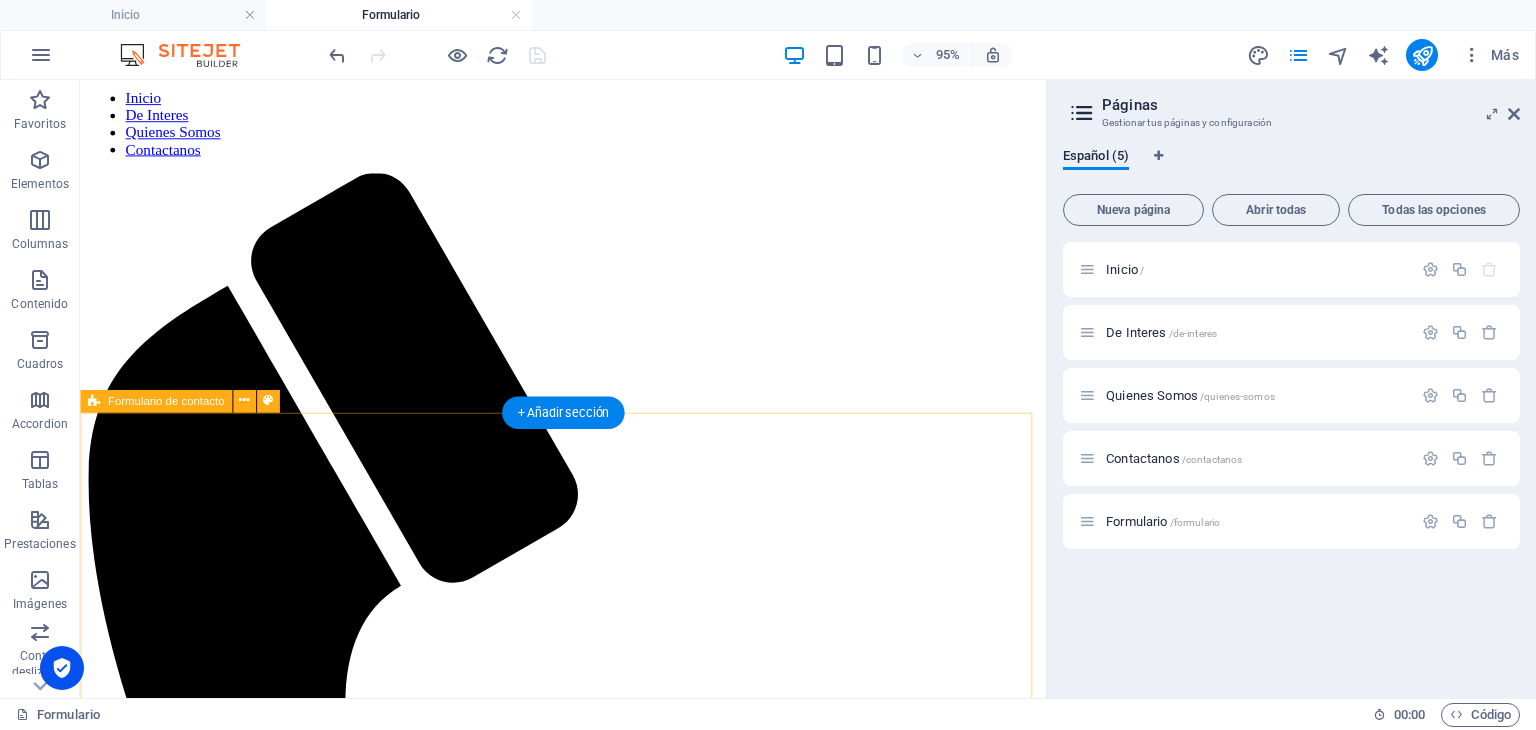 scroll, scrollTop: 0, scrollLeft: 0, axis: both 